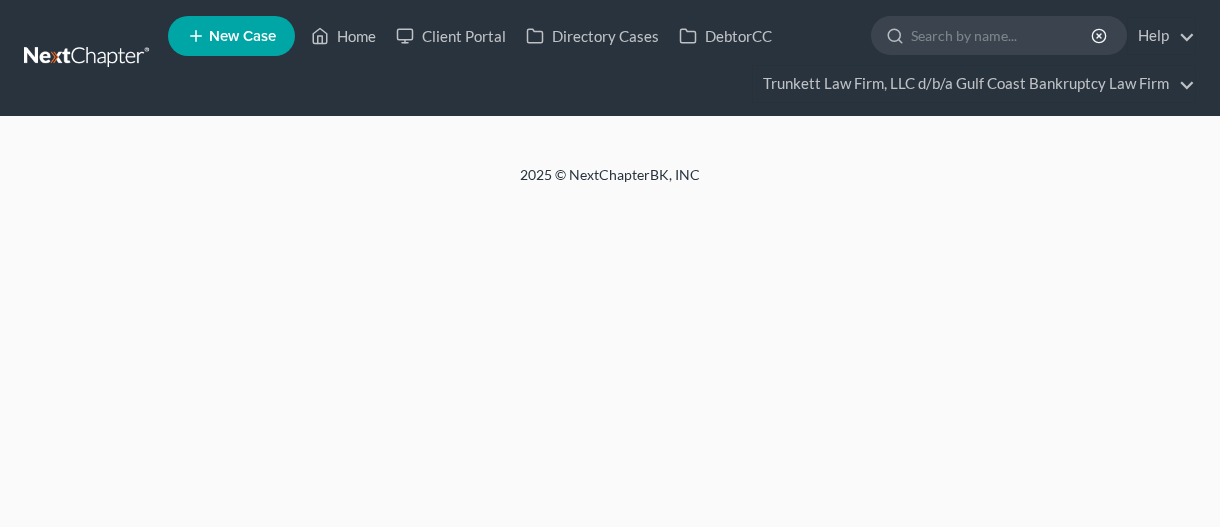 select on "0" 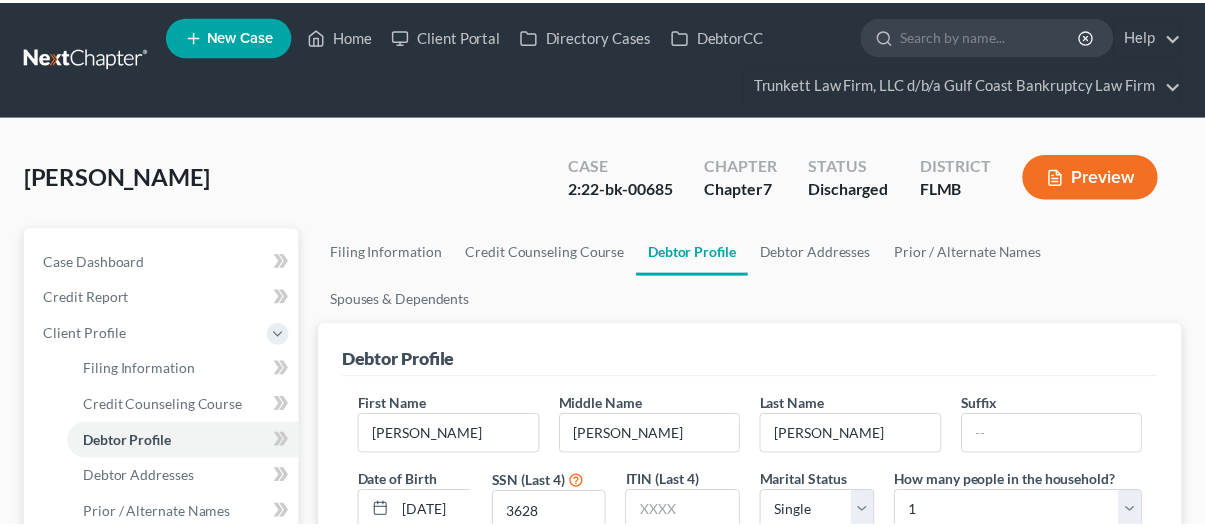 scroll, scrollTop: 0, scrollLeft: 0, axis: both 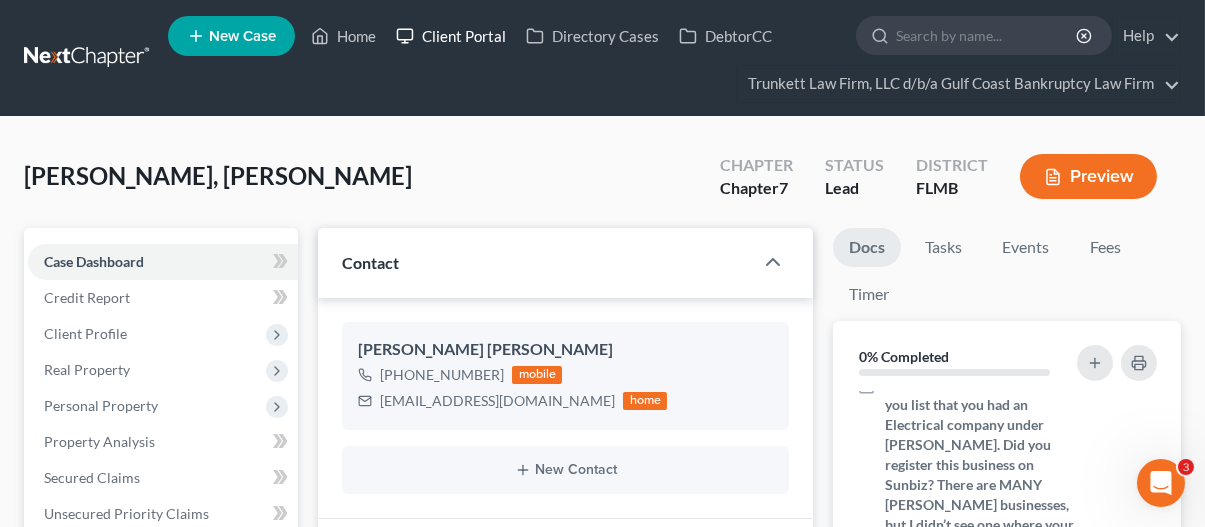 click on "Client Portal" at bounding box center [451, 36] 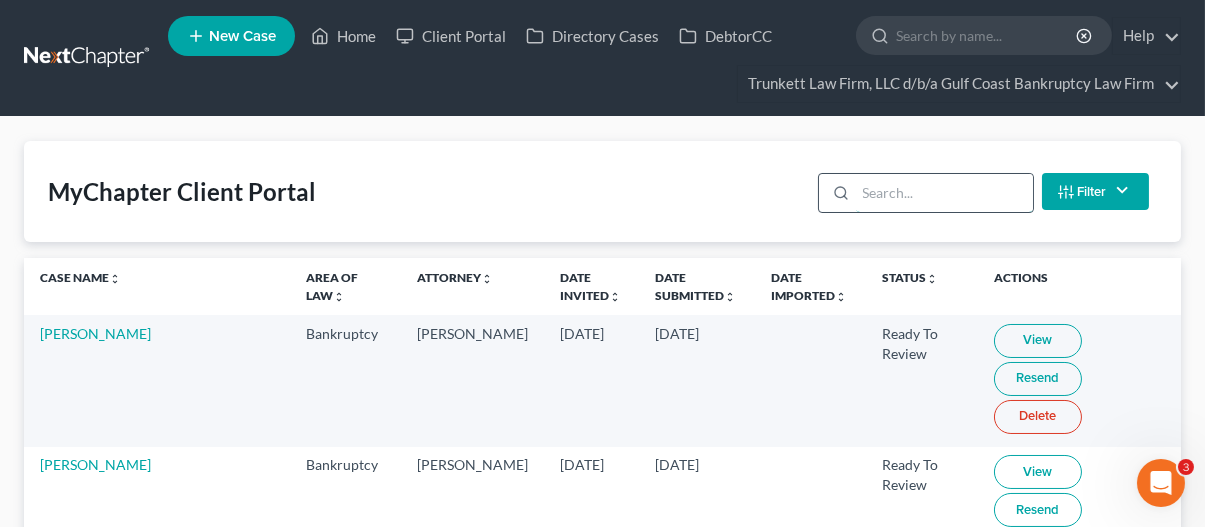 click at bounding box center (944, 193) 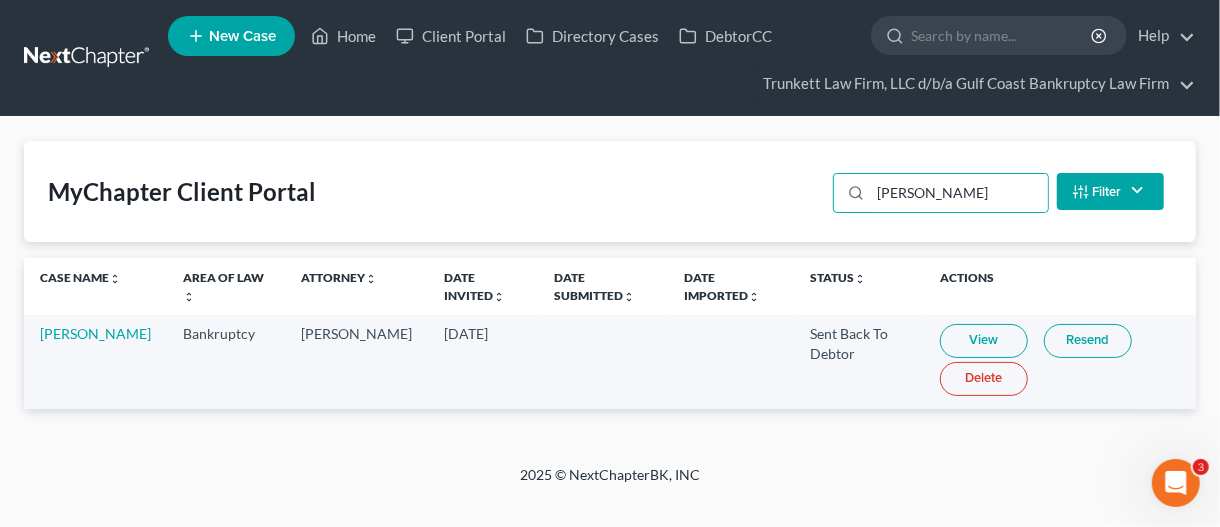 click on "View" at bounding box center [984, 341] 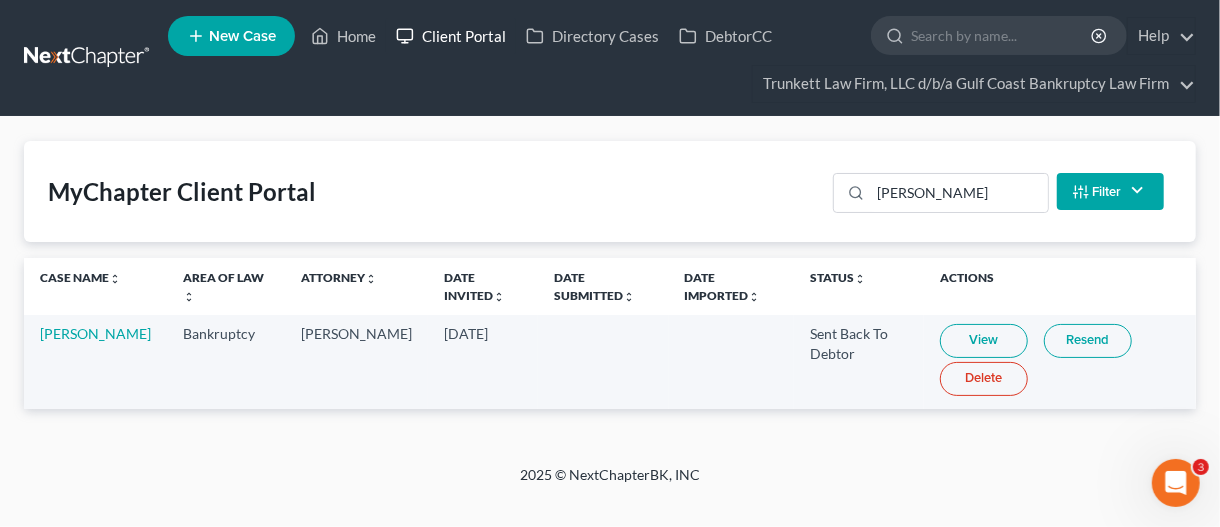 click on "Client Portal" at bounding box center [451, 36] 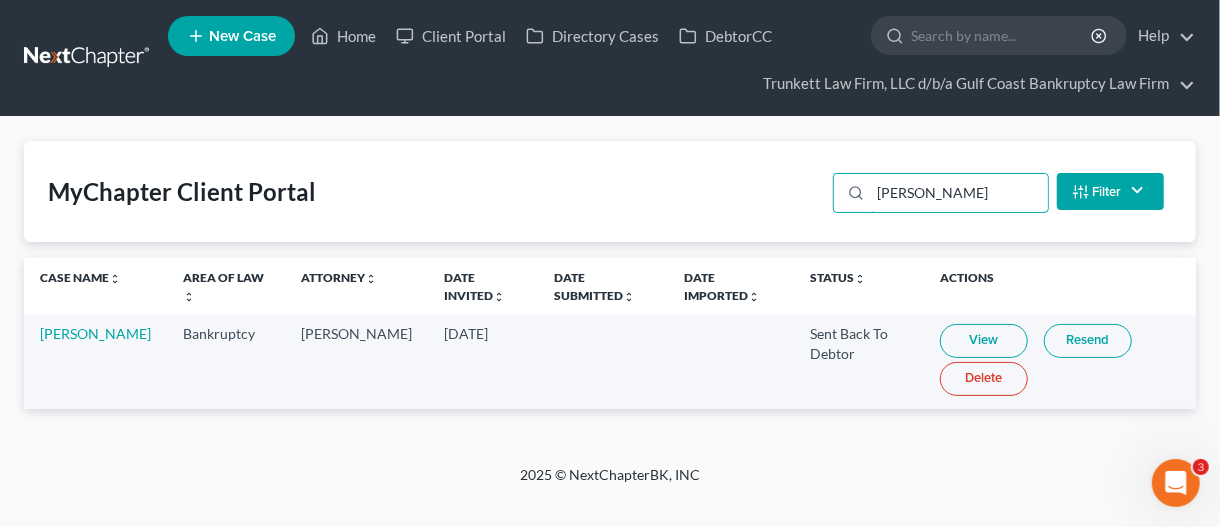 drag, startPoint x: 932, startPoint y: 189, endPoint x: 802, endPoint y: 207, distance: 131.24023 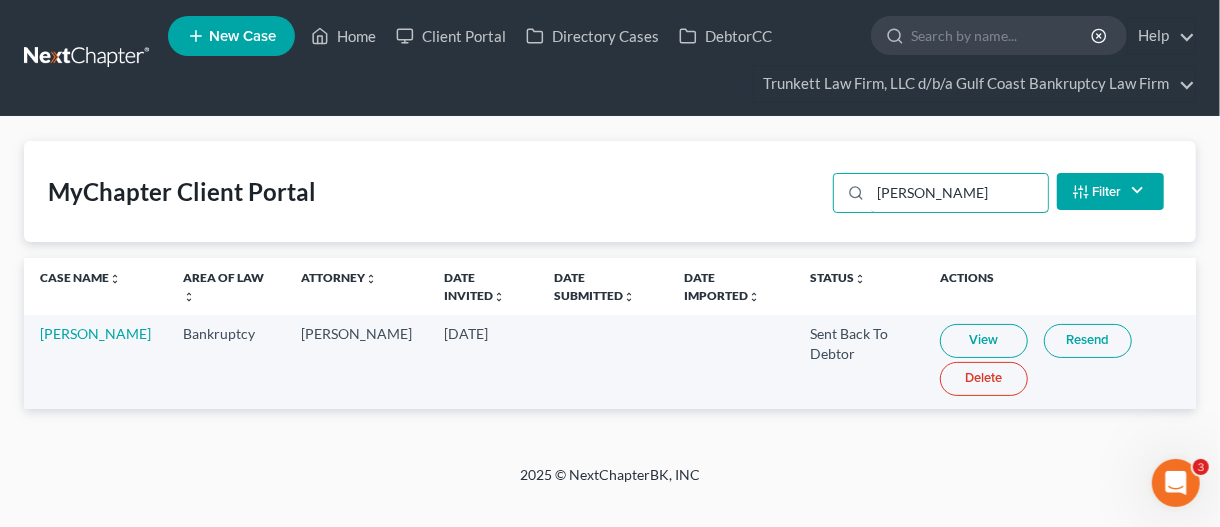 click on "MyChapter Client Portal         Alvare Filter Status Filter... Invited In Progress Ready To Review Reviewed Imported Sent Back To Debtor Attorney Filter... Joseph Trunkett Clear" at bounding box center (610, 191) 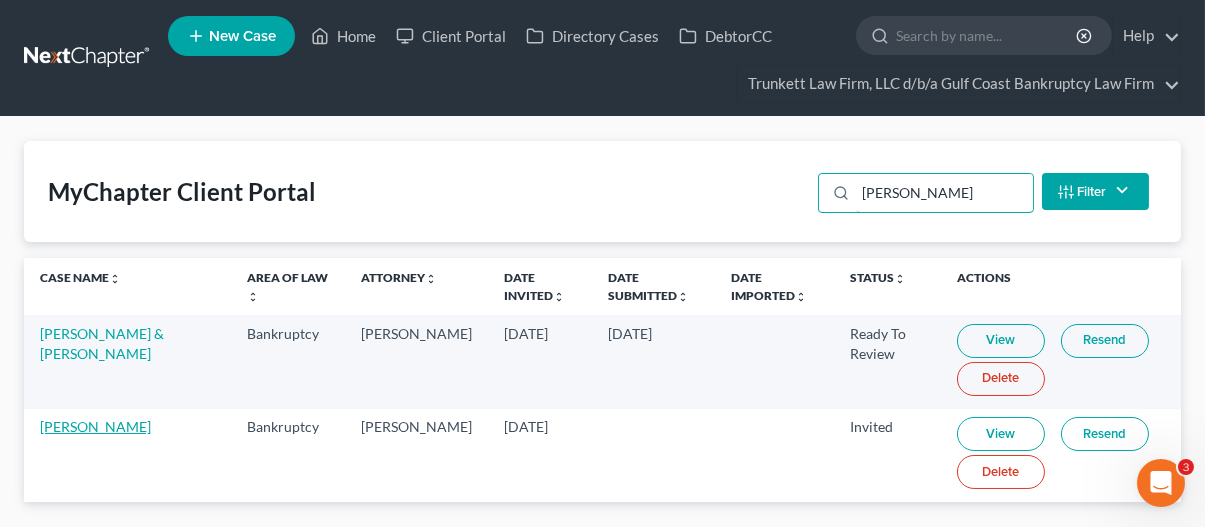 type on "Andrews" 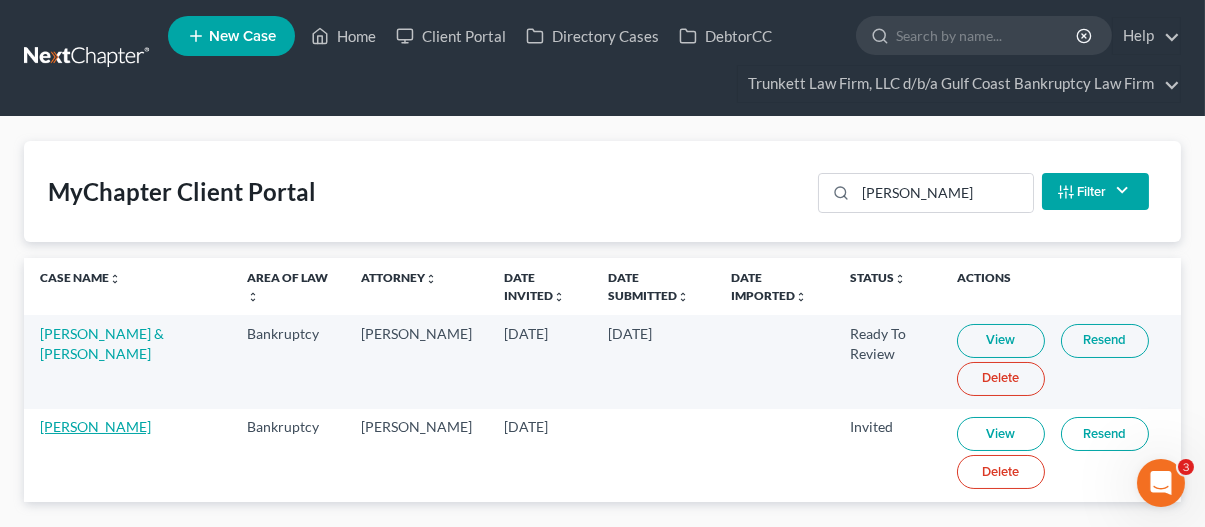 click on "[PERSON_NAME]" at bounding box center (127, 455) 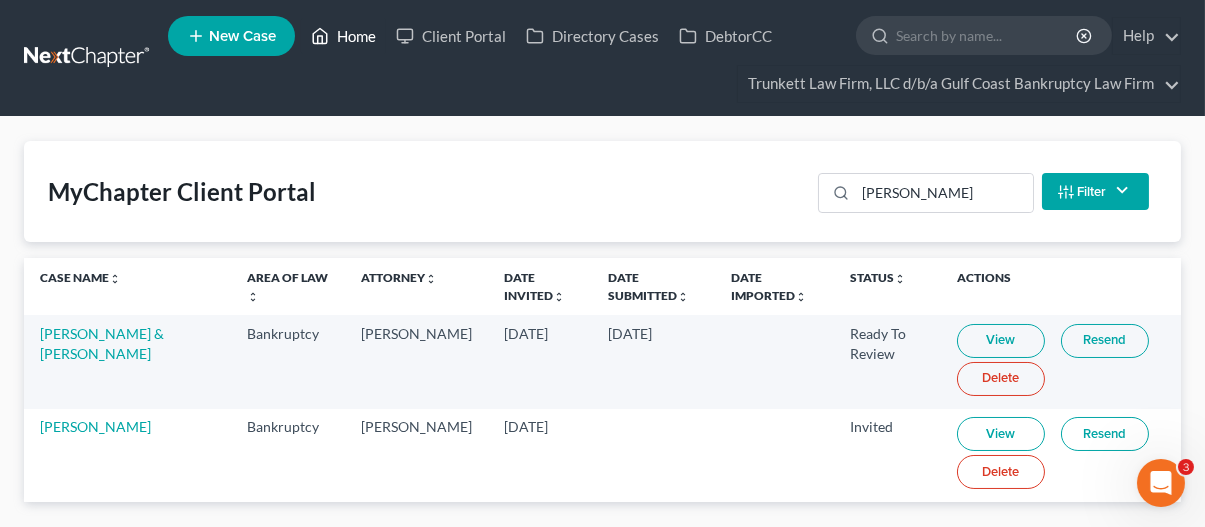 click on "Home" at bounding box center [343, 36] 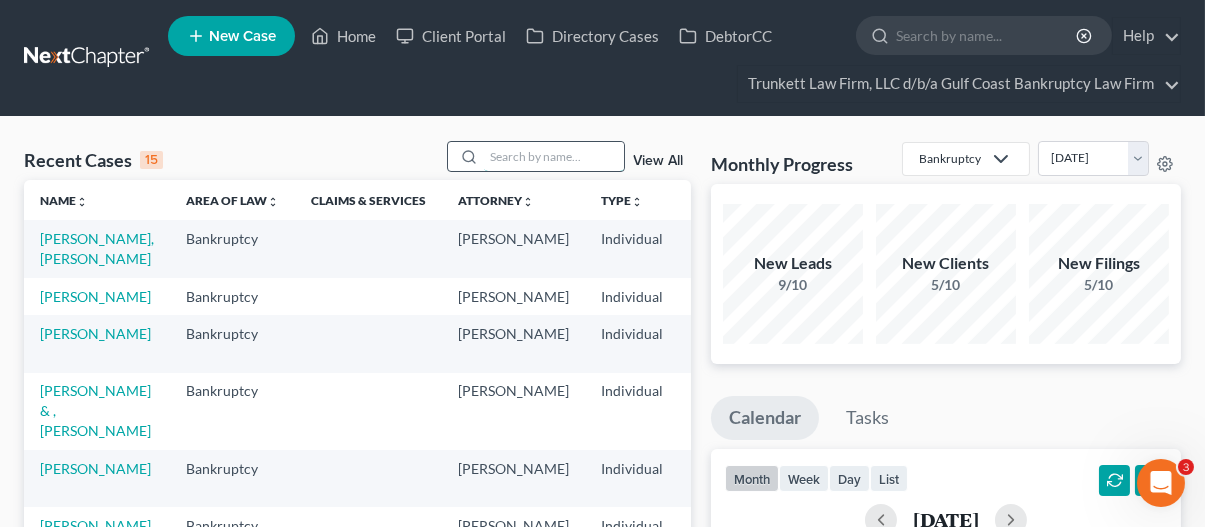 click at bounding box center [554, 156] 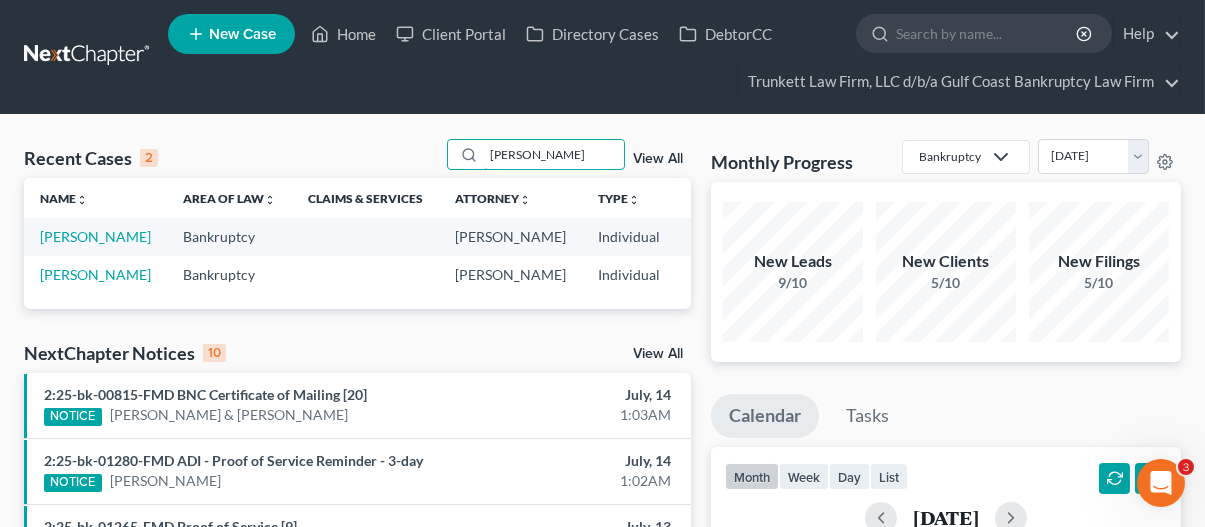 scroll, scrollTop: 0, scrollLeft: 0, axis: both 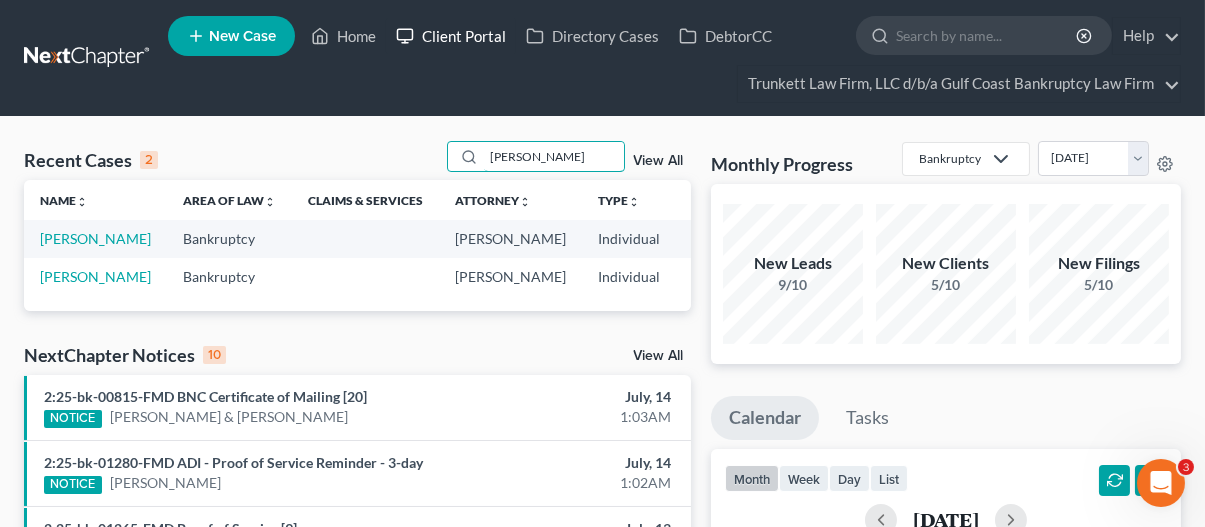 type on "andrews" 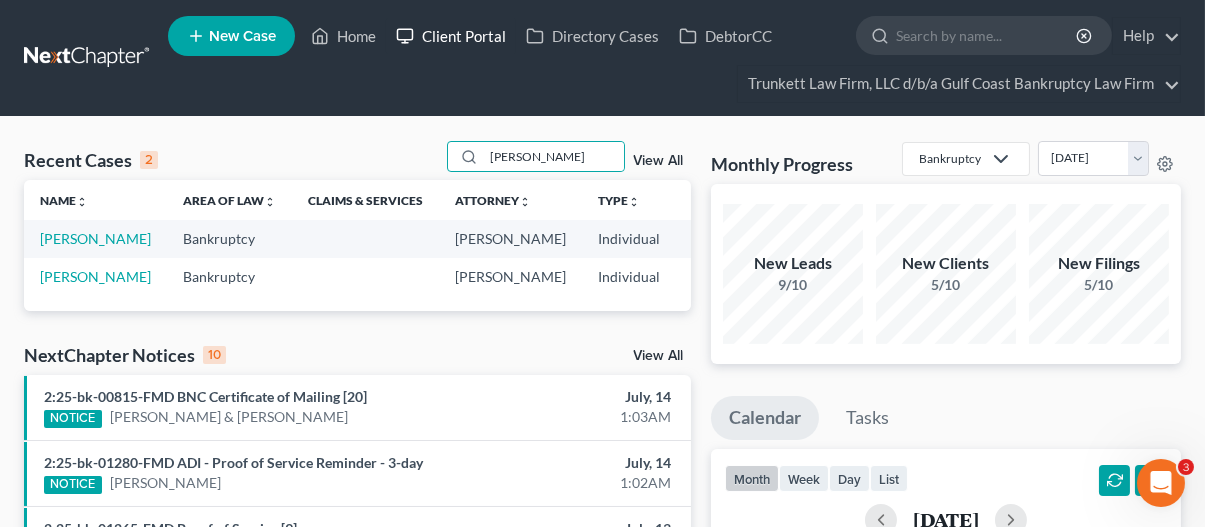 click on "Client Portal" at bounding box center [451, 36] 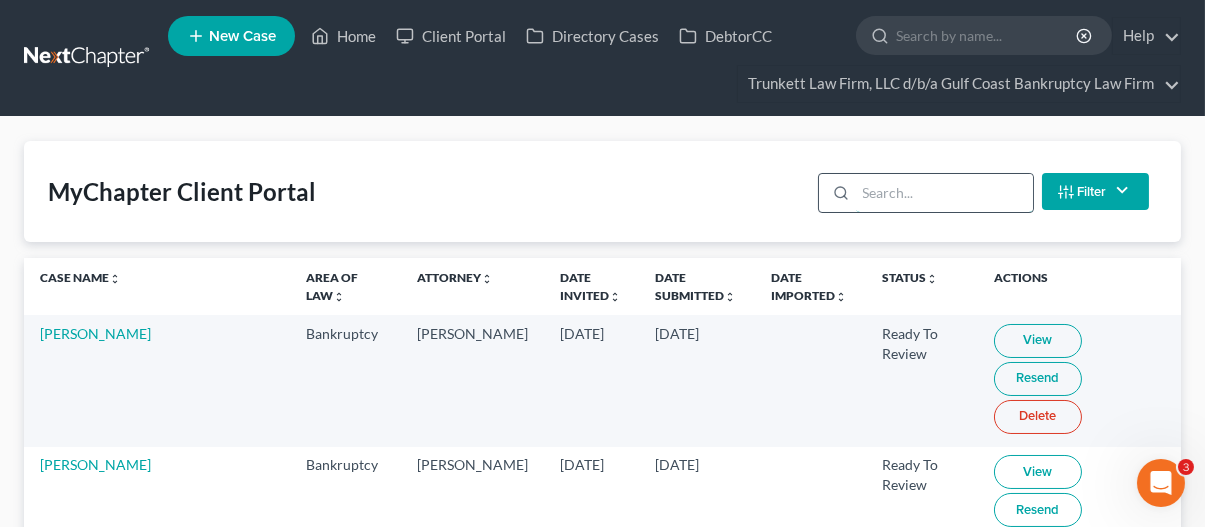click at bounding box center [944, 193] 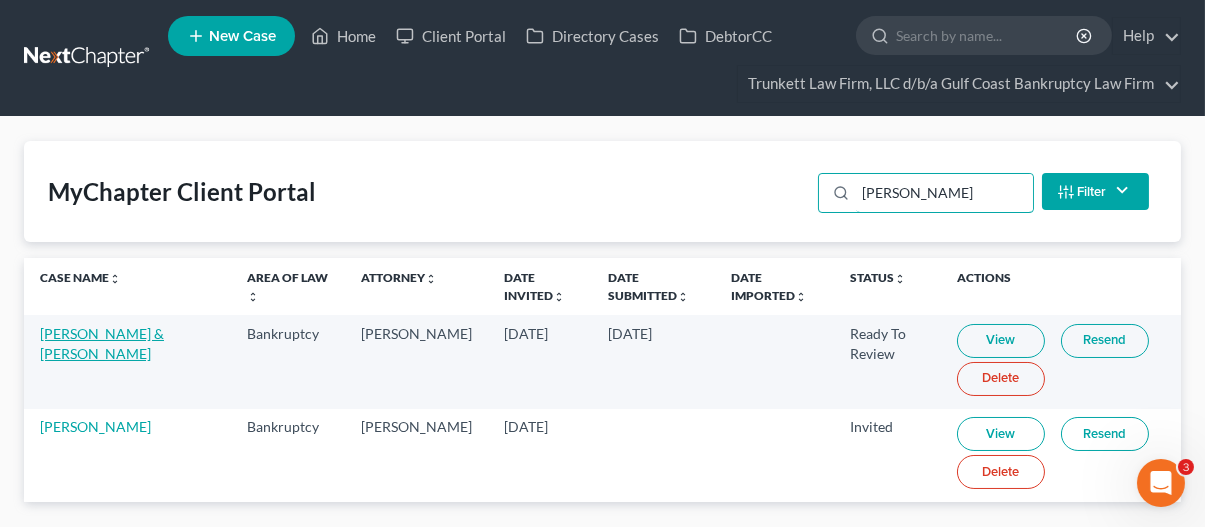 type on "andrews" 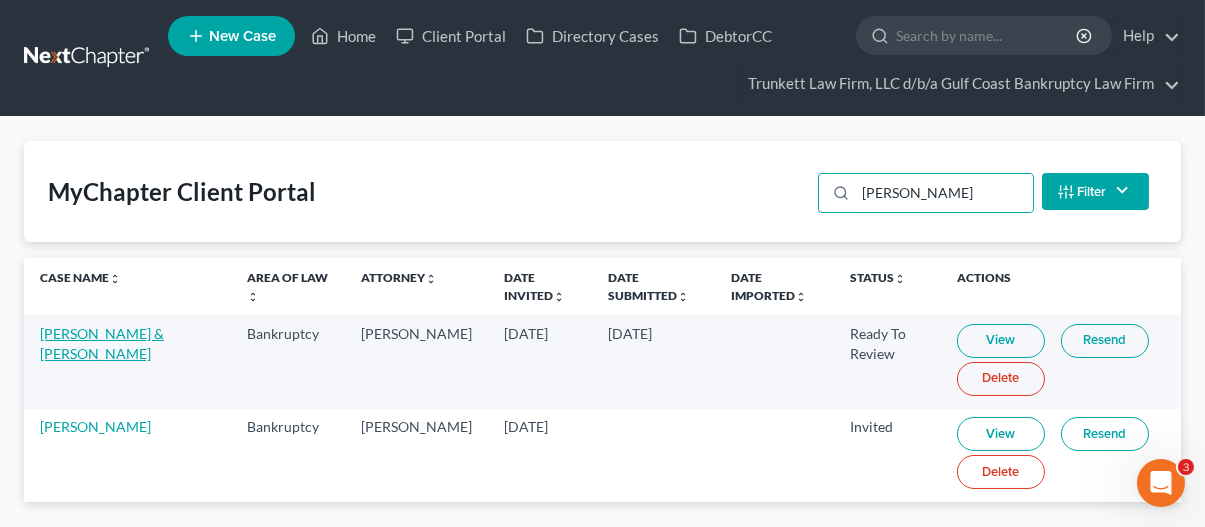 click on "[PERSON_NAME] & [PERSON_NAME]" at bounding box center [102, 343] 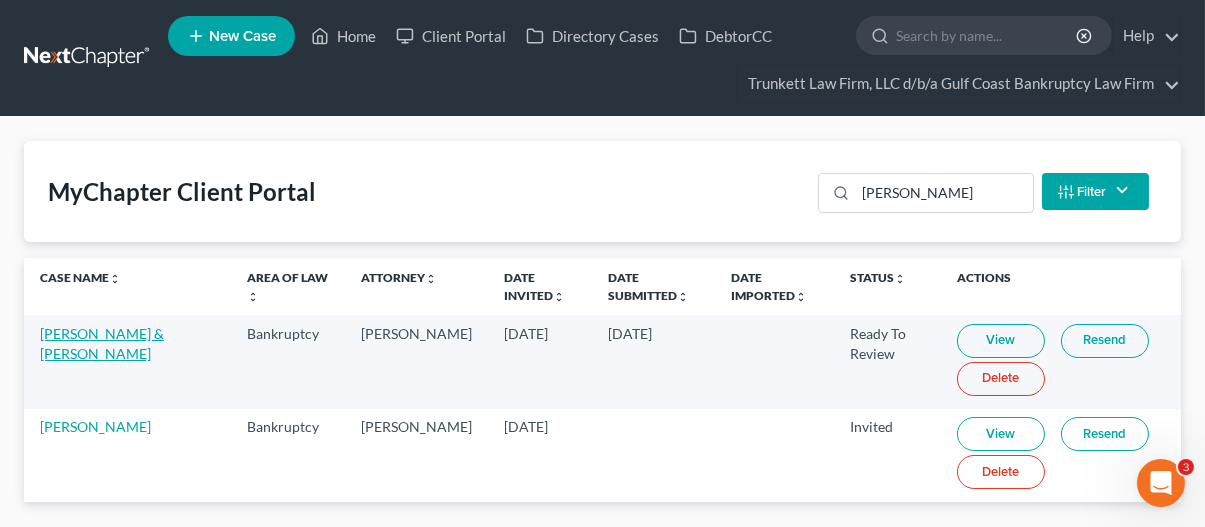select on "1" 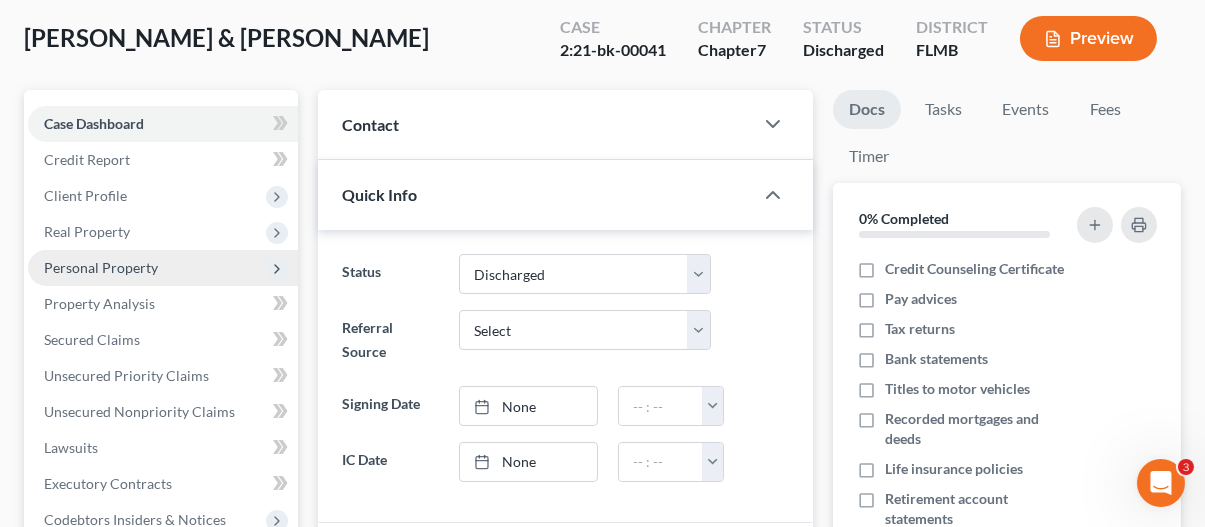 scroll, scrollTop: 0, scrollLeft: 0, axis: both 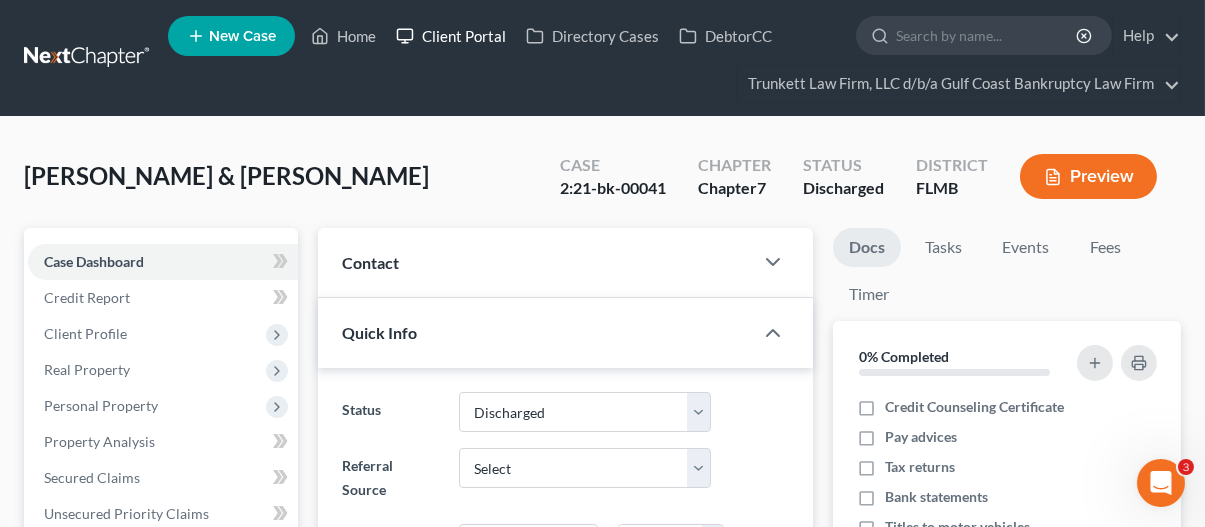 click on "Client Portal" at bounding box center (451, 36) 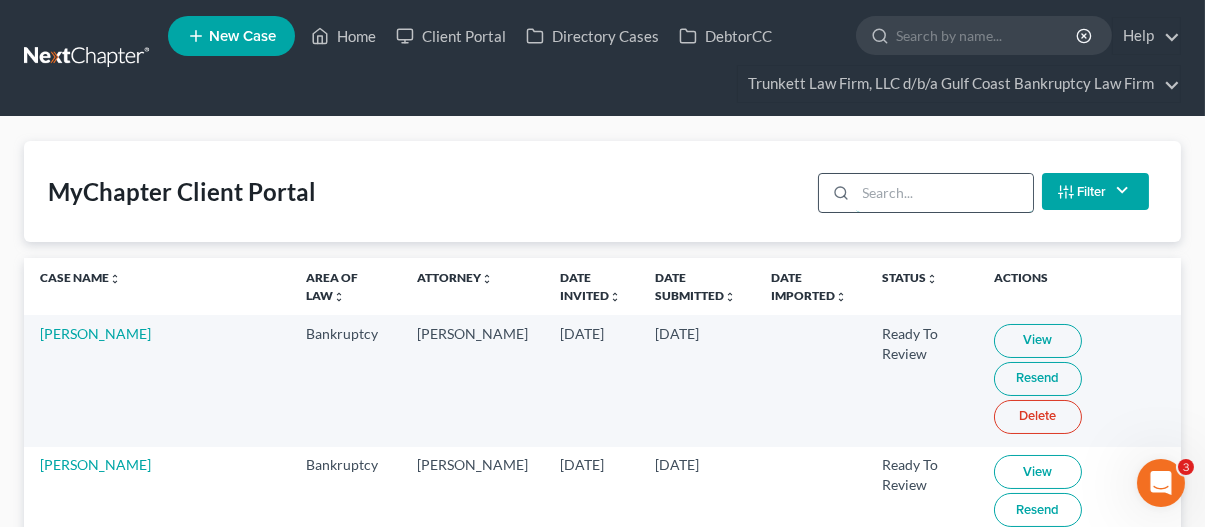 click at bounding box center [944, 193] 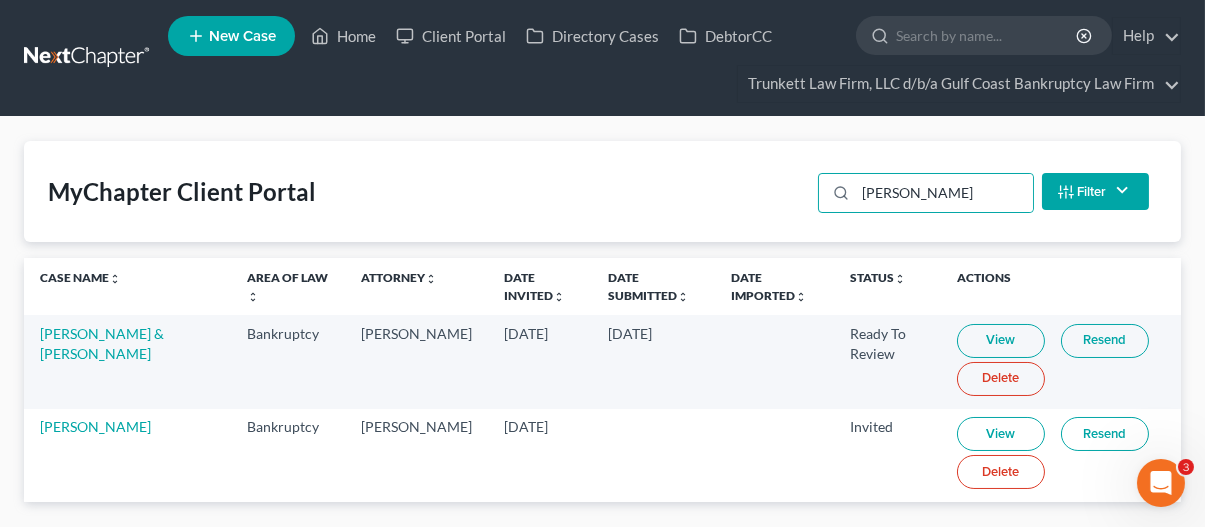 click on "View" at bounding box center (1001, 341) 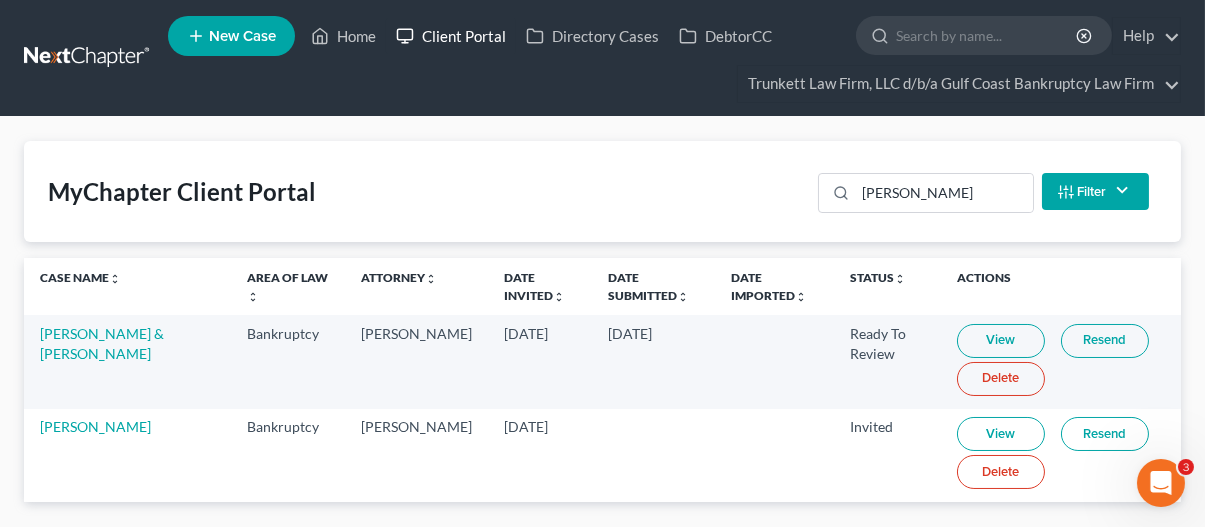 click on "Client Portal" at bounding box center (451, 36) 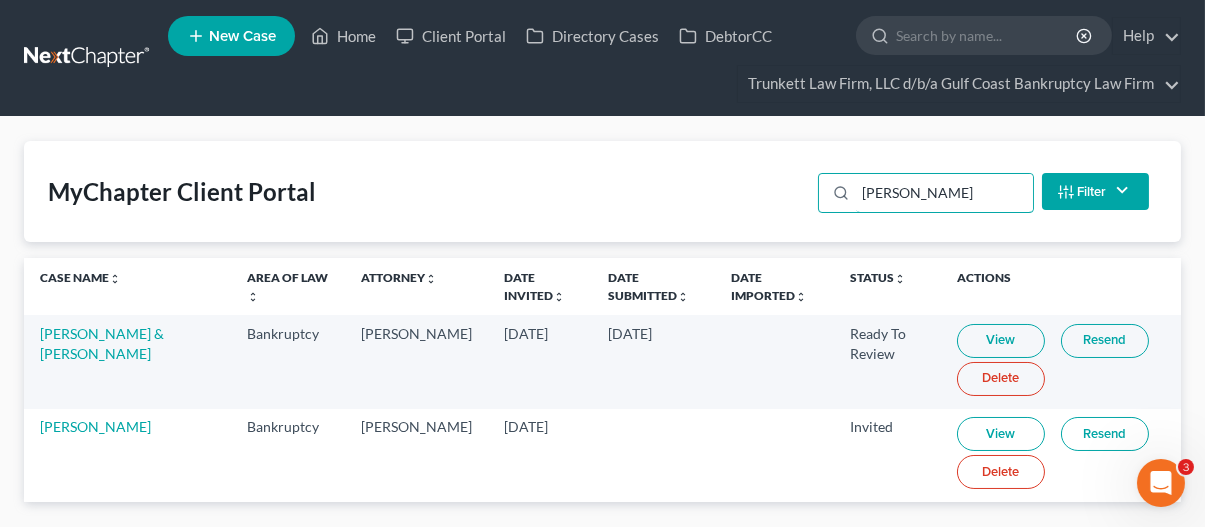 drag, startPoint x: 931, startPoint y: 197, endPoint x: 815, endPoint y: 200, distance: 116.03879 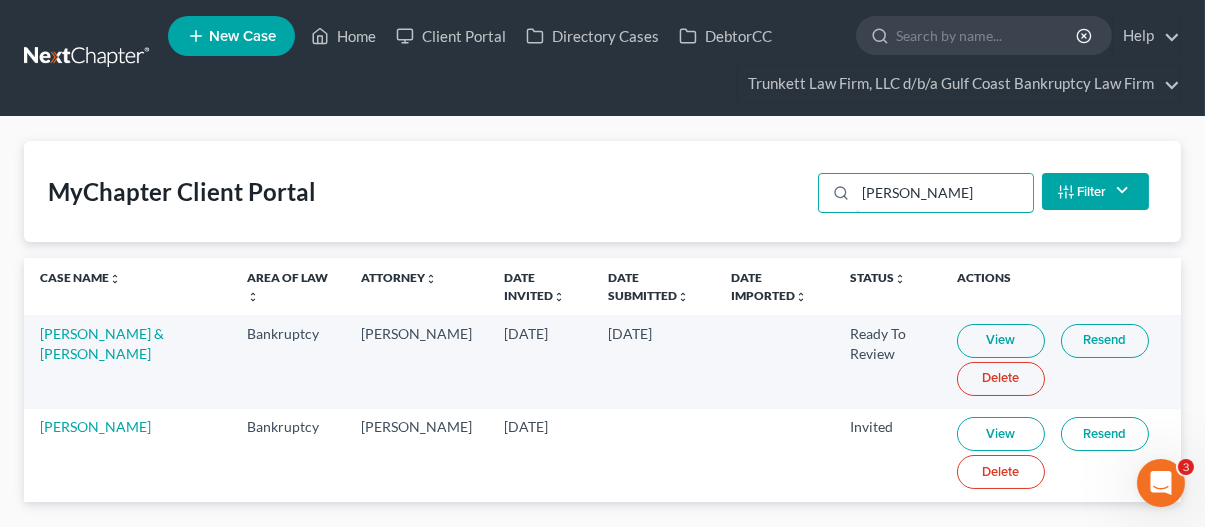 click on "Andrews Filter Status Filter... Invited In Progress Ready To Review Reviewed Imported Sent Back To Debtor Attorney Filter... Joseph Trunkett Clear" at bounding box center (983, 191) 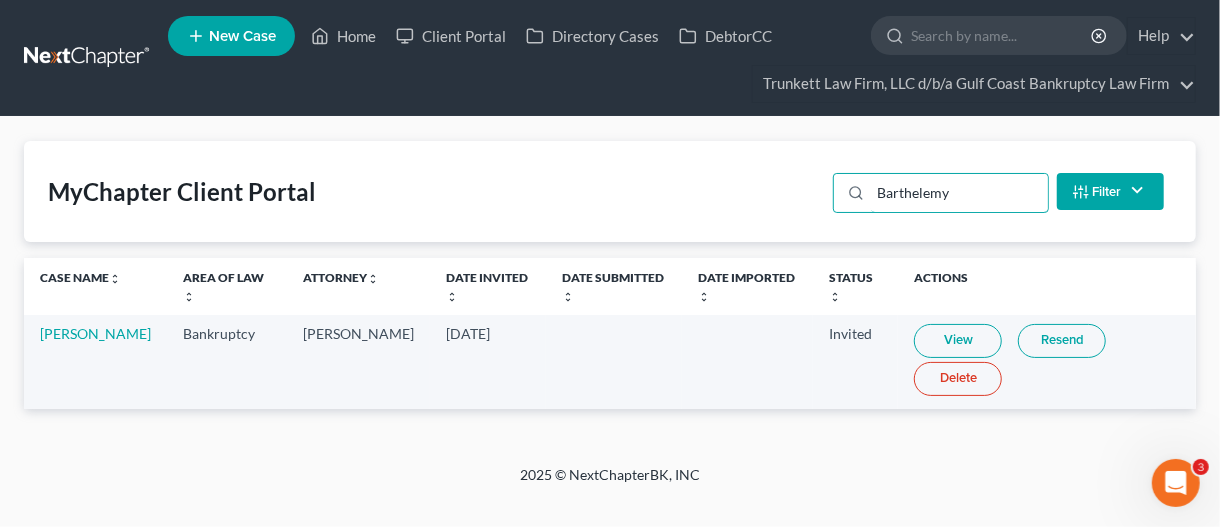 type on "Barthelemy" 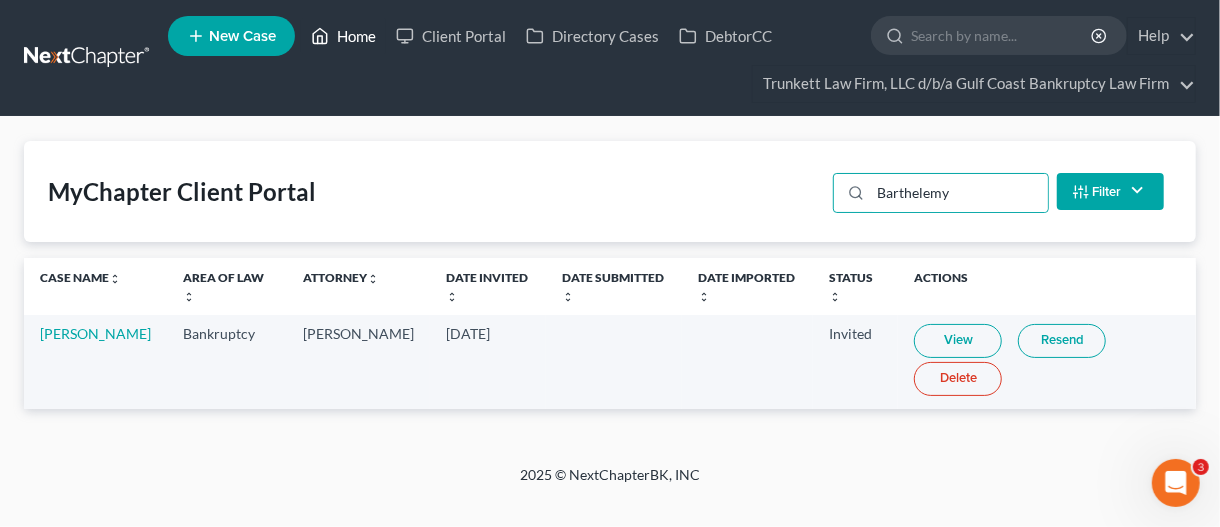 drag, startPoint x: 356, startPoint y: 32, endPoint x: 333, endPoint y: 70, distance: 44.418465 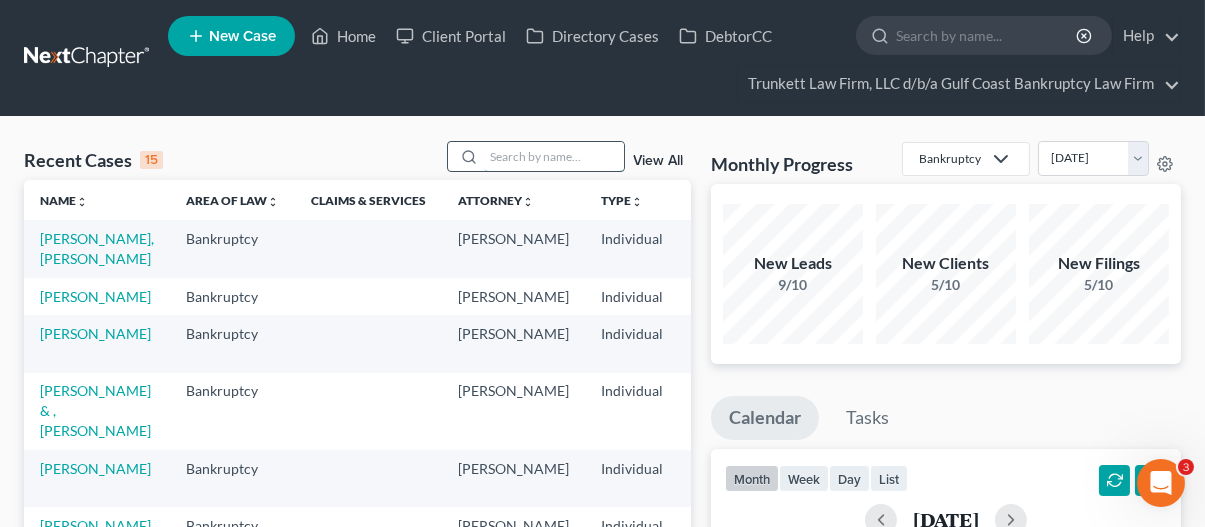 click at bounding box center (554, 156) 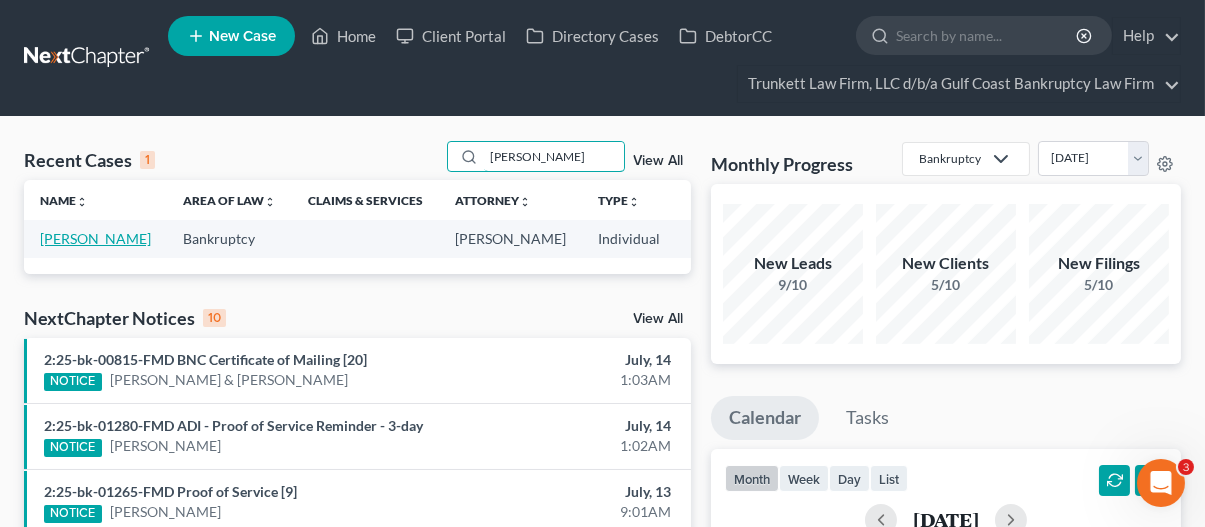 type on "[PERSON_NAME]" 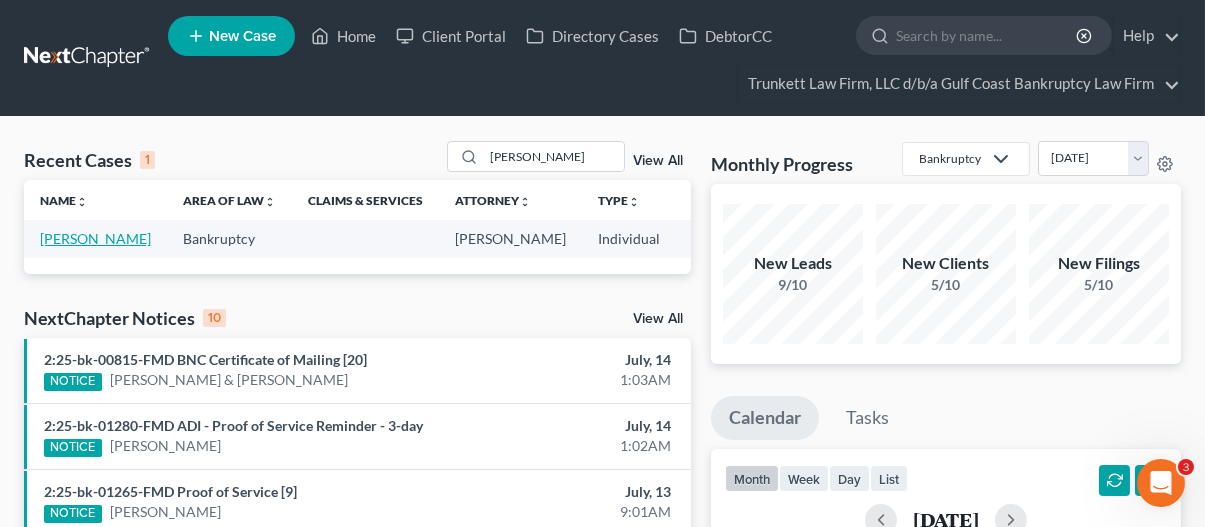 click on "[PERSON_NAME]" at bounding box center [95, 238] 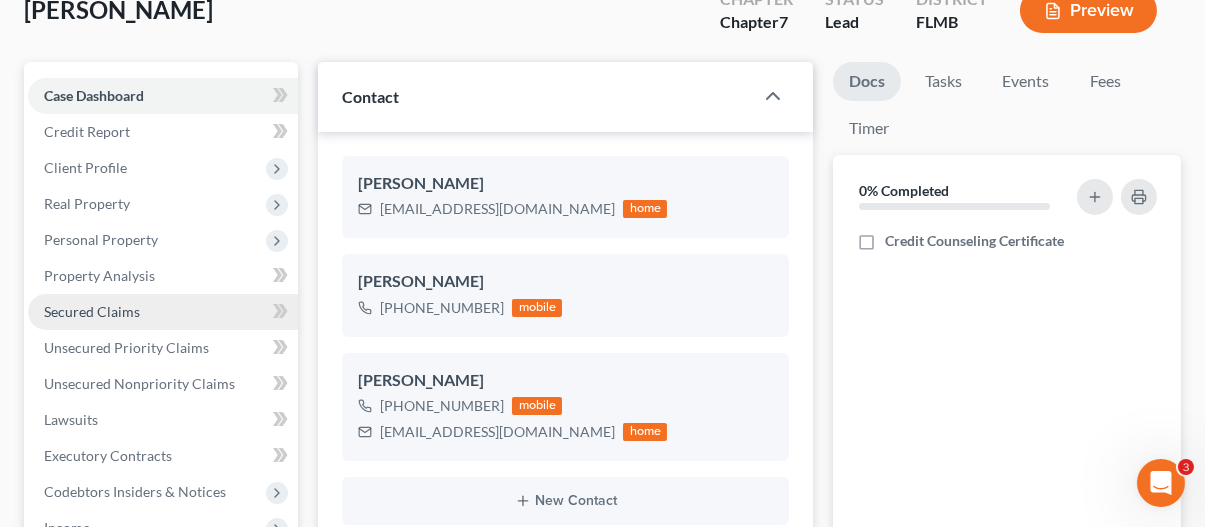 scroll, scrollTop: 200, scrollLeft: 0, axis: vertical 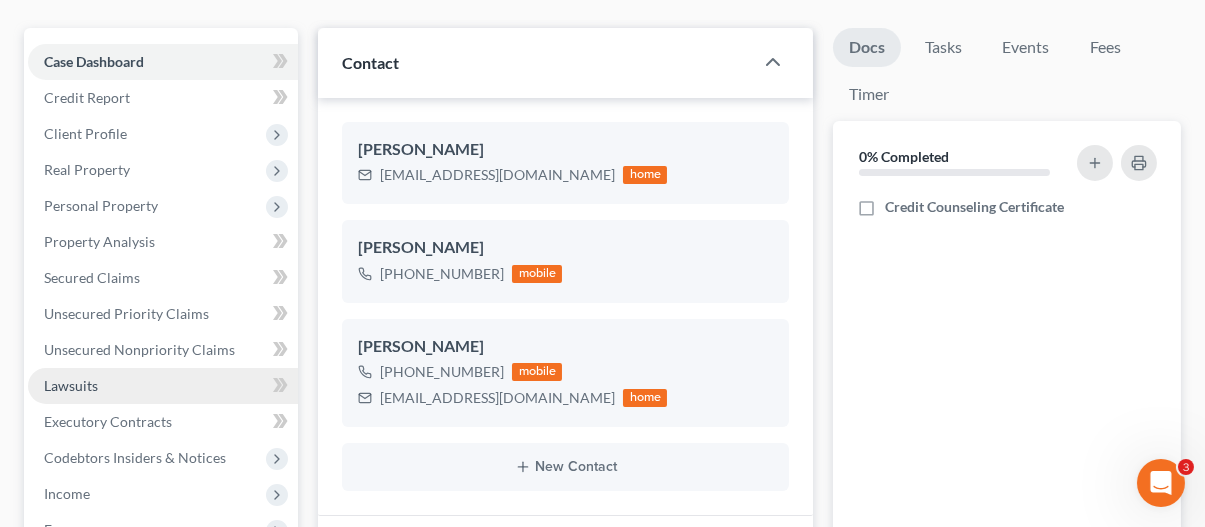 click on "Lawsuits" at bounding box center (71, 385) 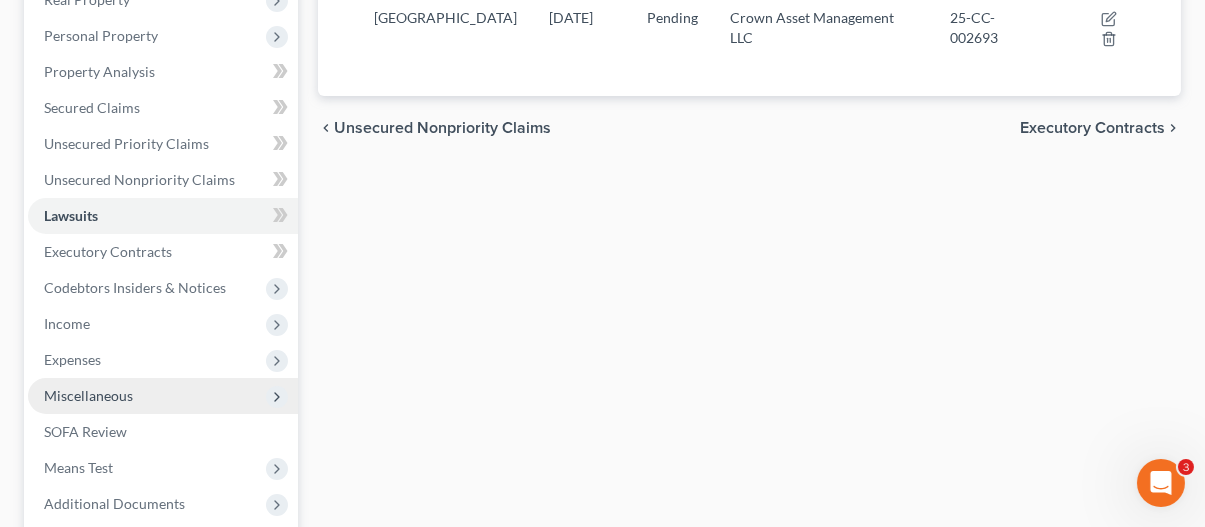 scroll, scrollTop: 400, scrollLeft: 0, axis: vertical 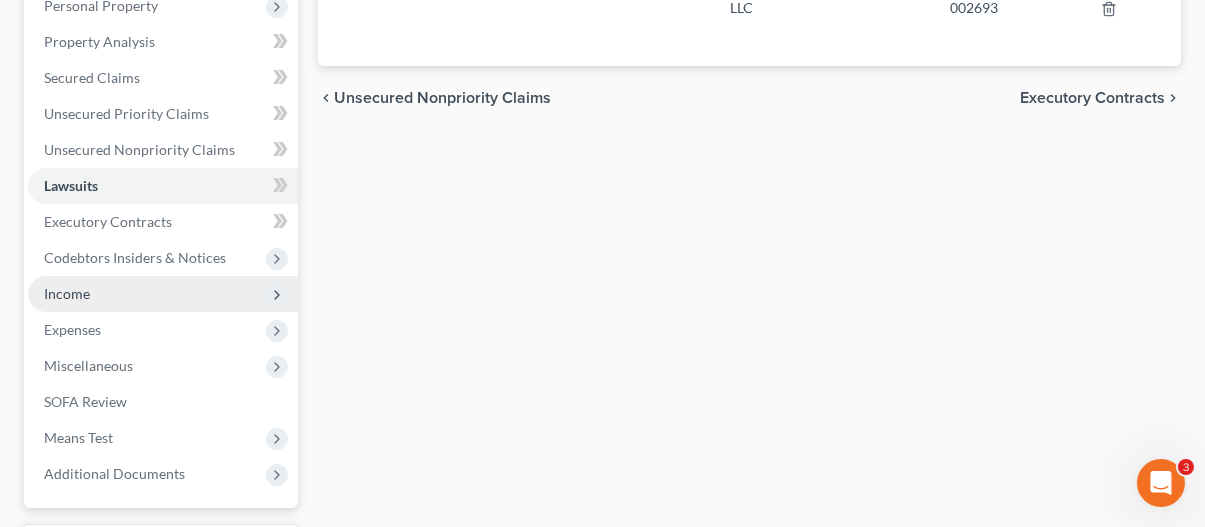 click on "Income" at bounding box center [67, 293] 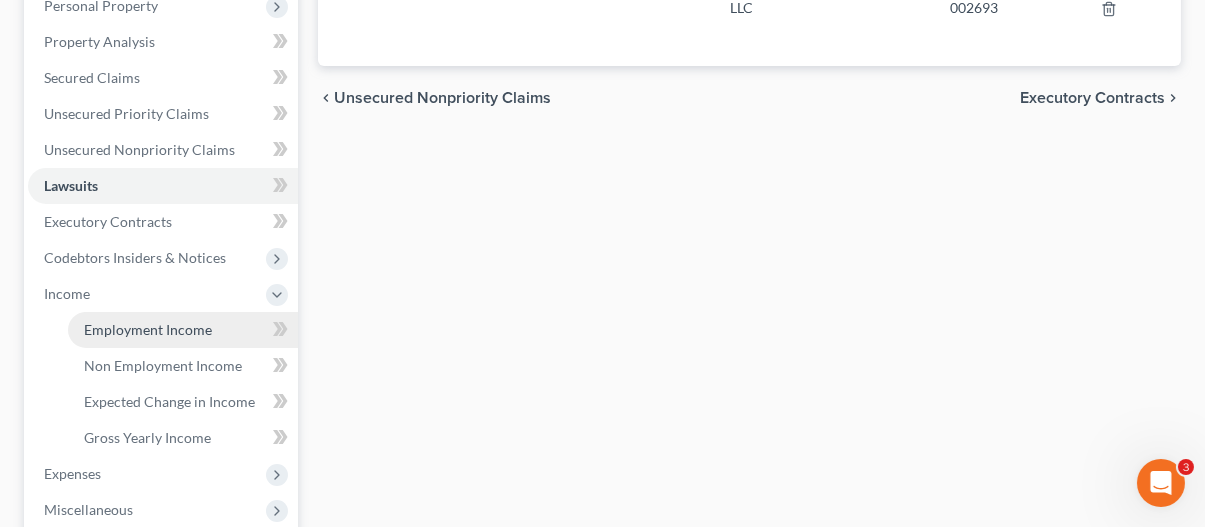 click on "Employment Income" at bounding box center (148, 329) 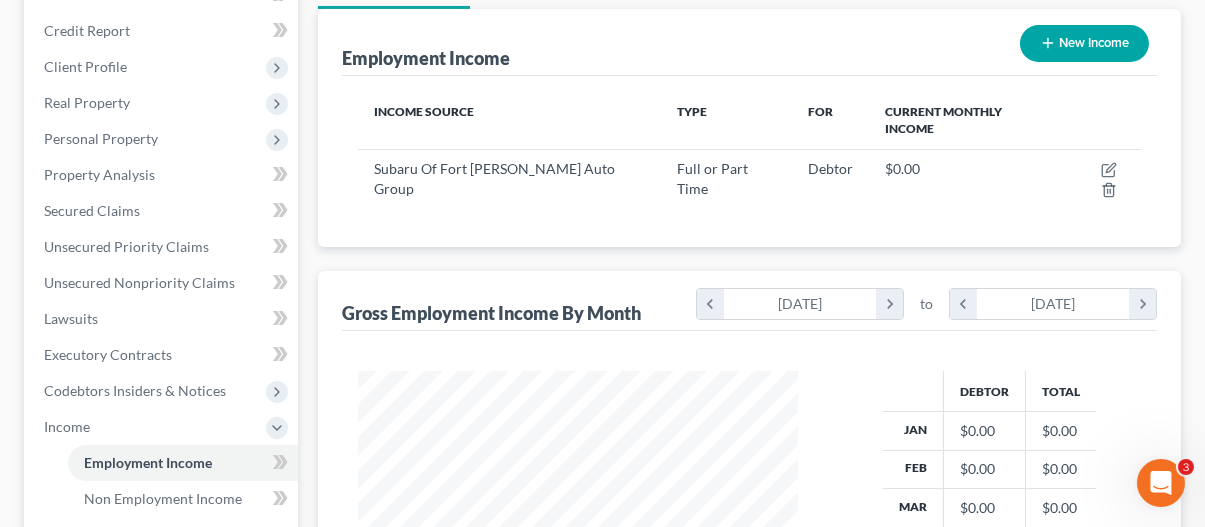 scroll, scrollTop: 0, scrollLeft: 0, axis: both 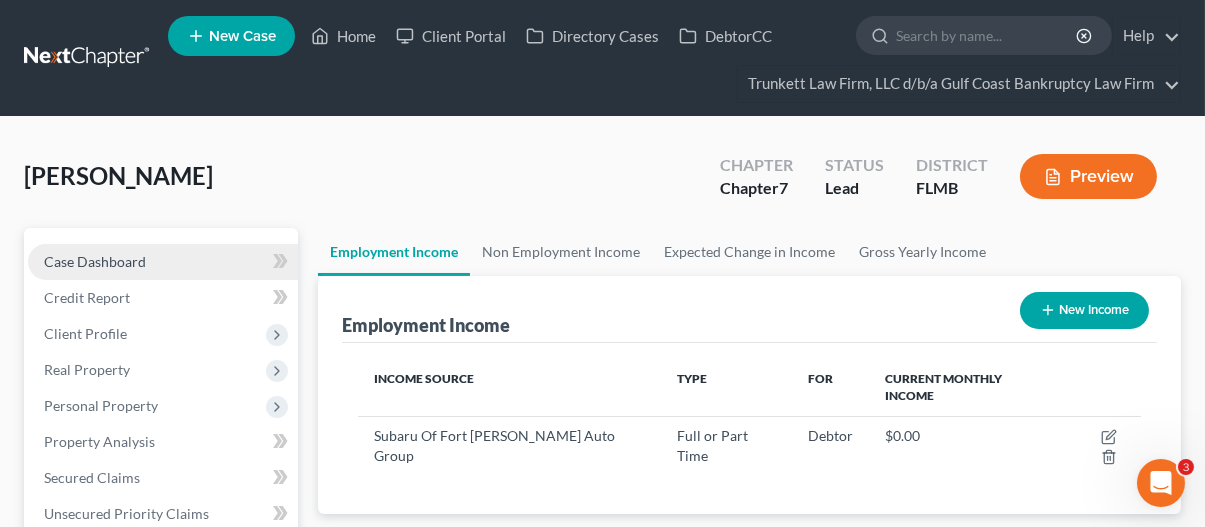click on "Case Dashboard" at bounding box center (95, 261) 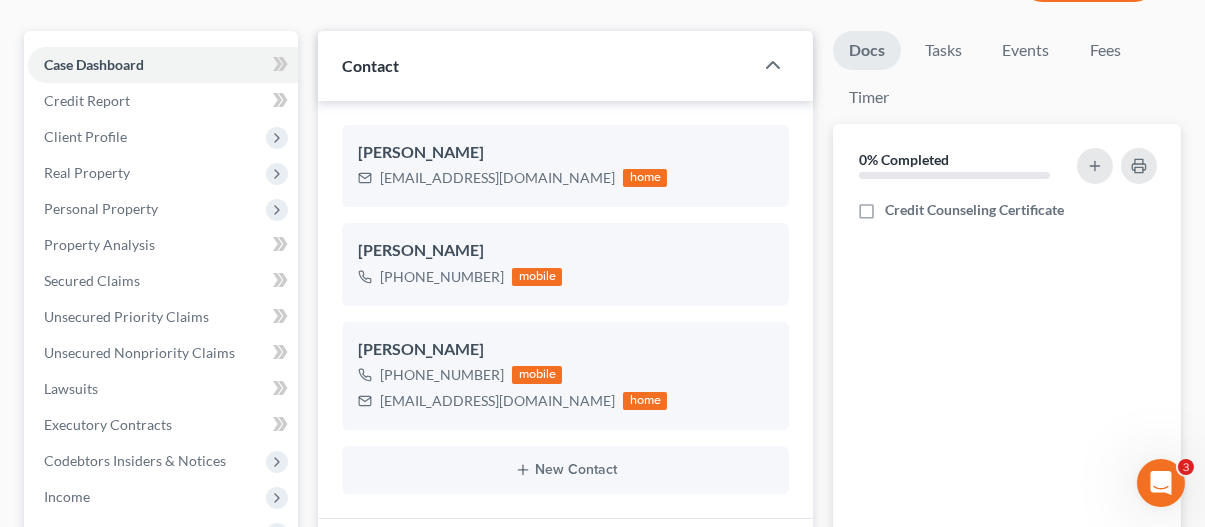 scroll, scrollTop: 200, scrollLeft: 0, axis: vertical 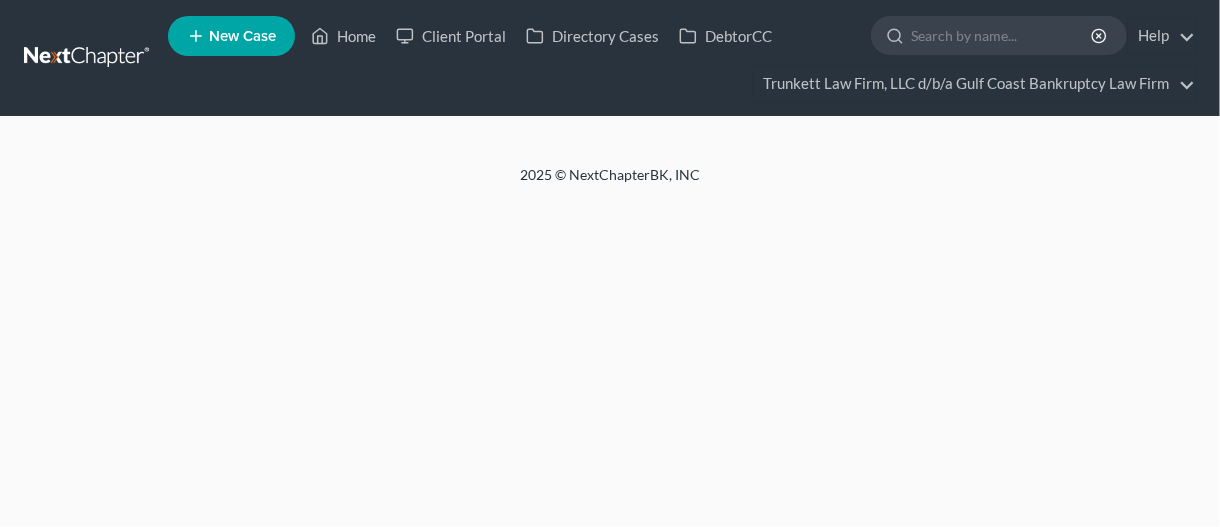 select on "0" 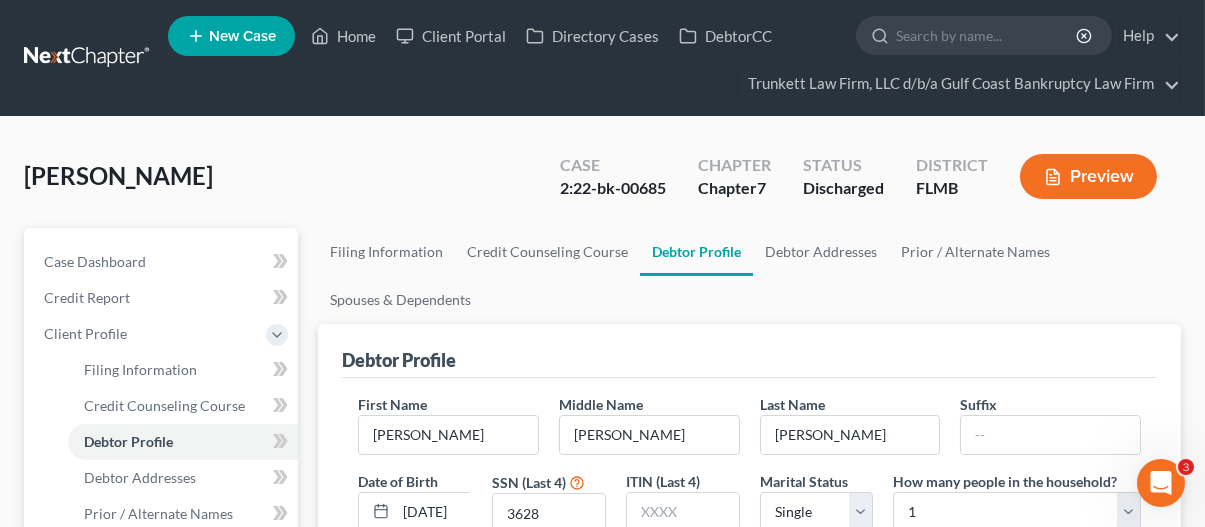 scroll, scrollTop: 0, scrollLeft: 0, axis: both 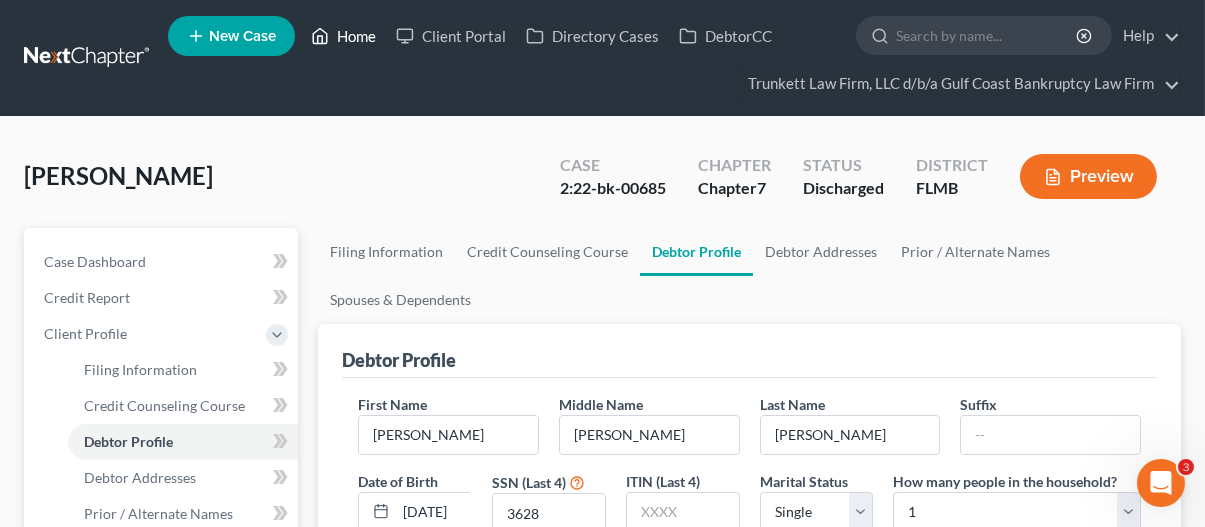 click on "Home" at bounding box center (343, 36) 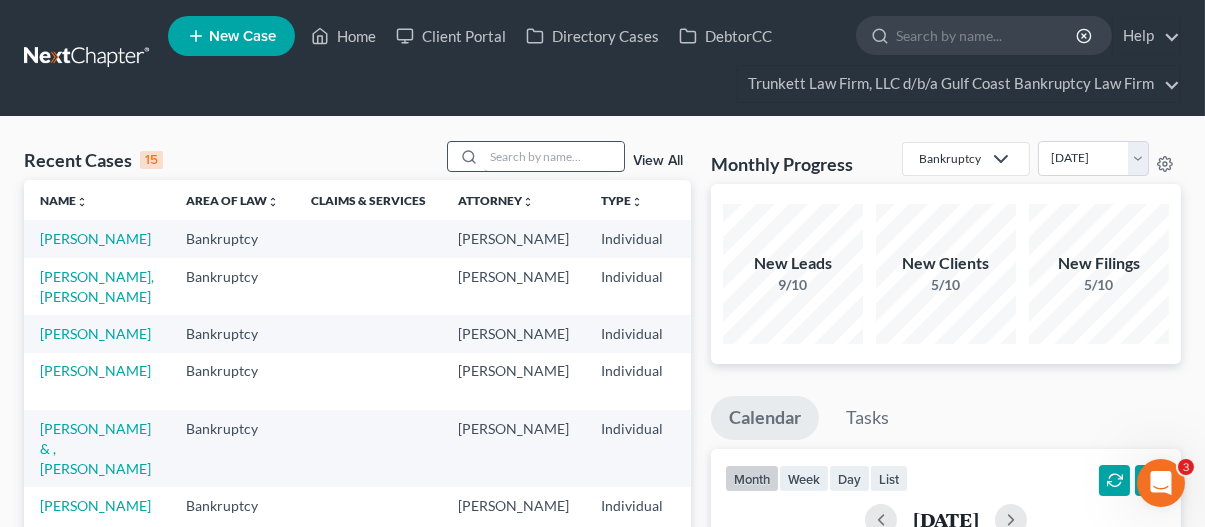 click at bounding box center (554, 156) 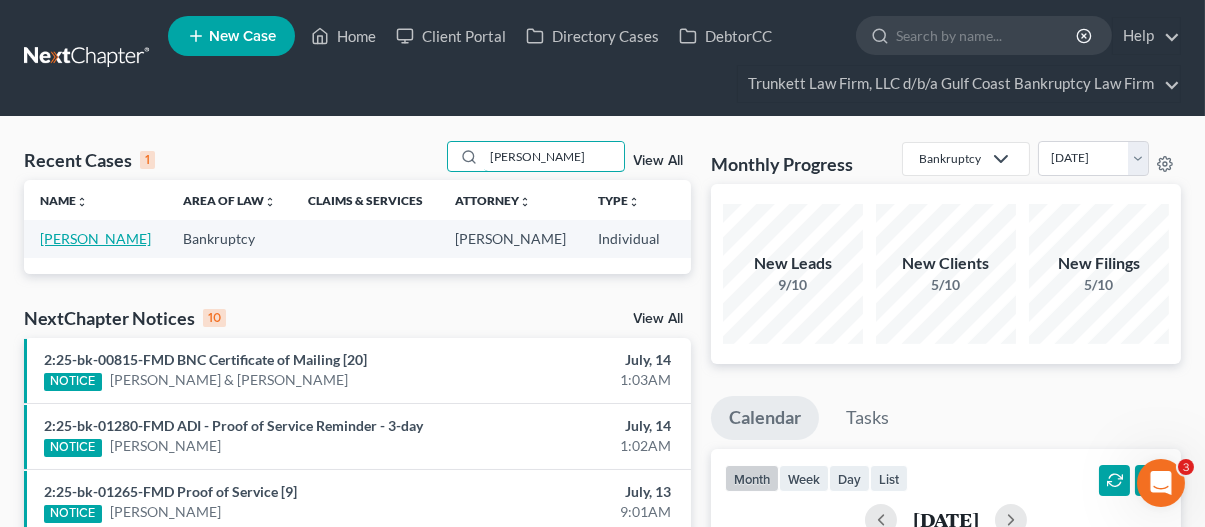 type on "[PERSON_NAME]" 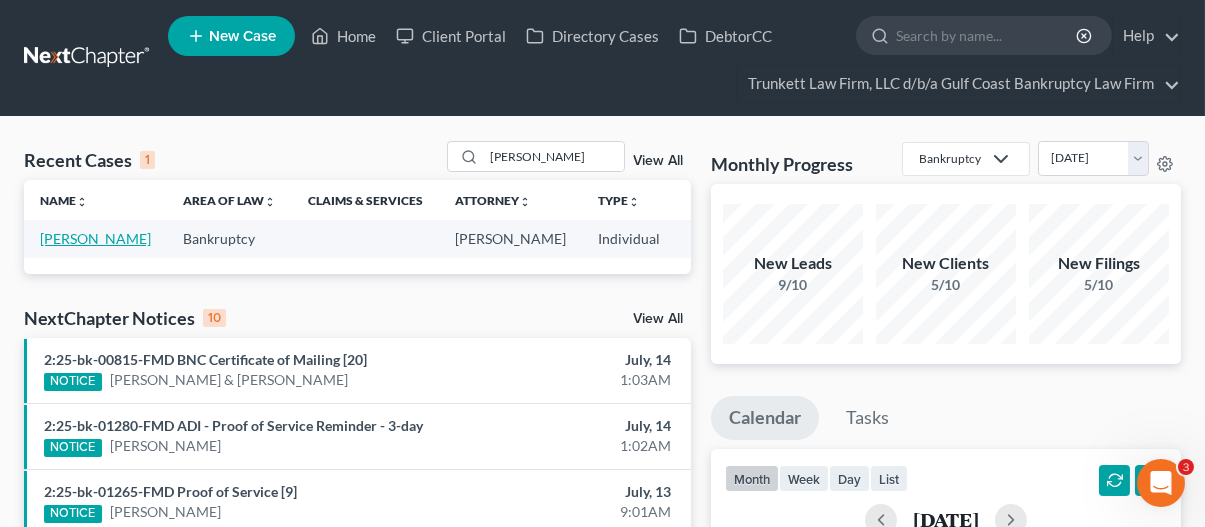 click on "[PERSON_NAME]" at bounding box center [95, 238] 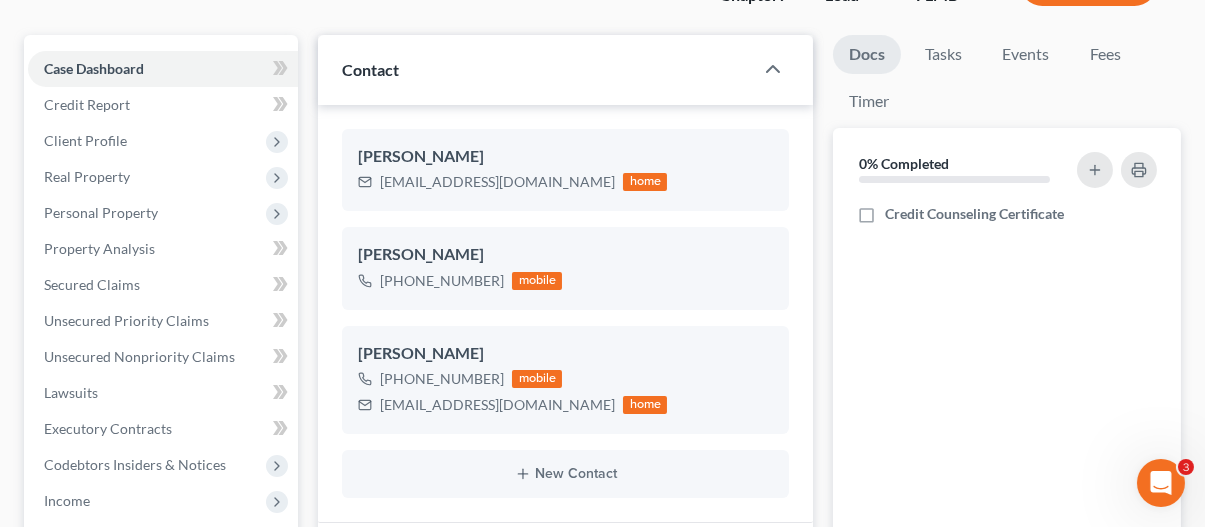 scroll, scrollTop: 100, scrollLeft: 0, axis: vertical 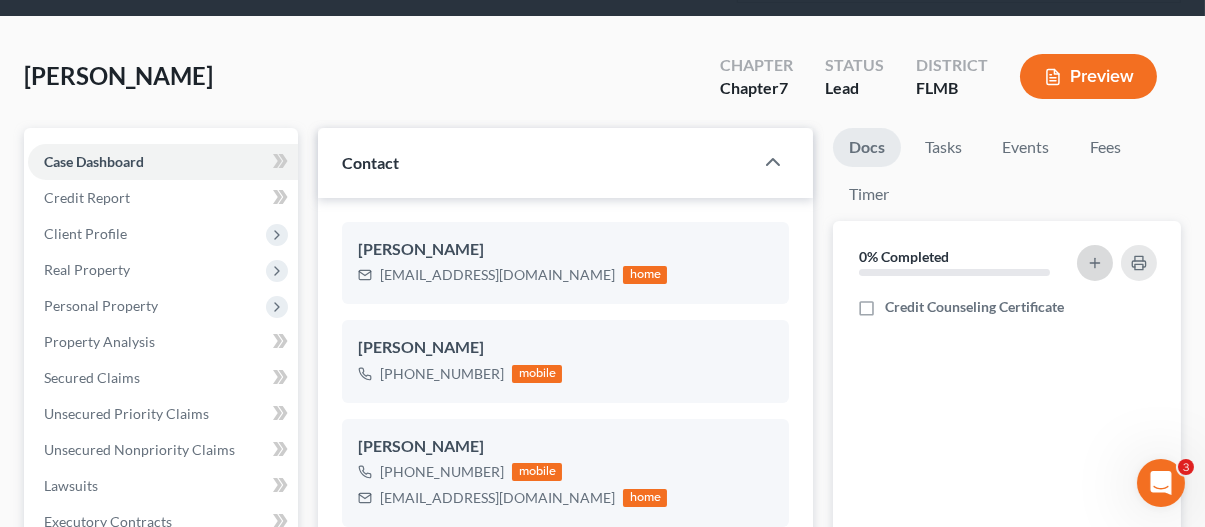 click at bounding box center (1095, 263) 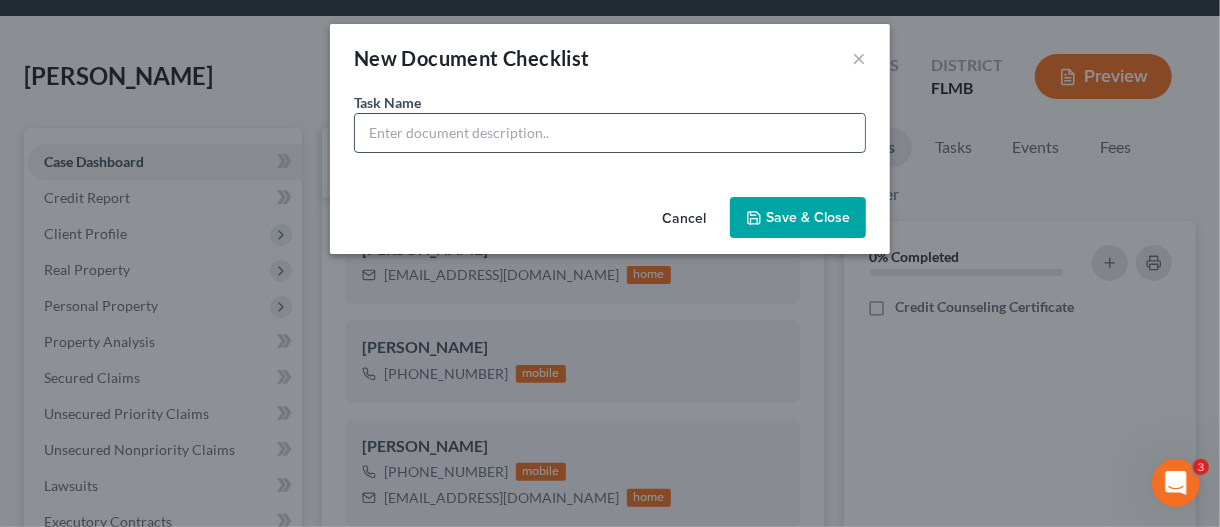 click at bounding box center (610, 133) 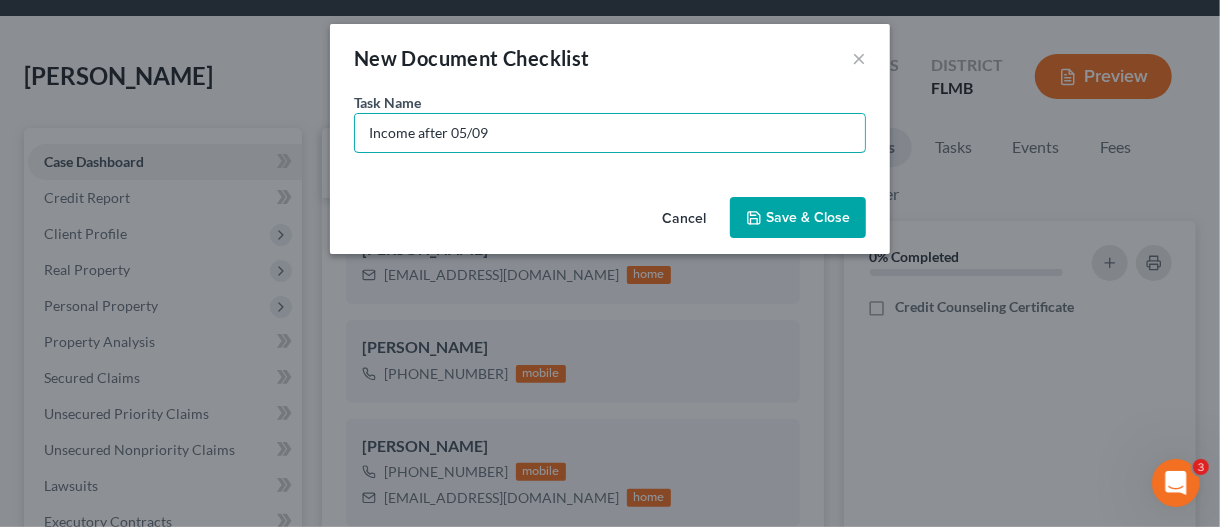 type on "Income after 05/09" 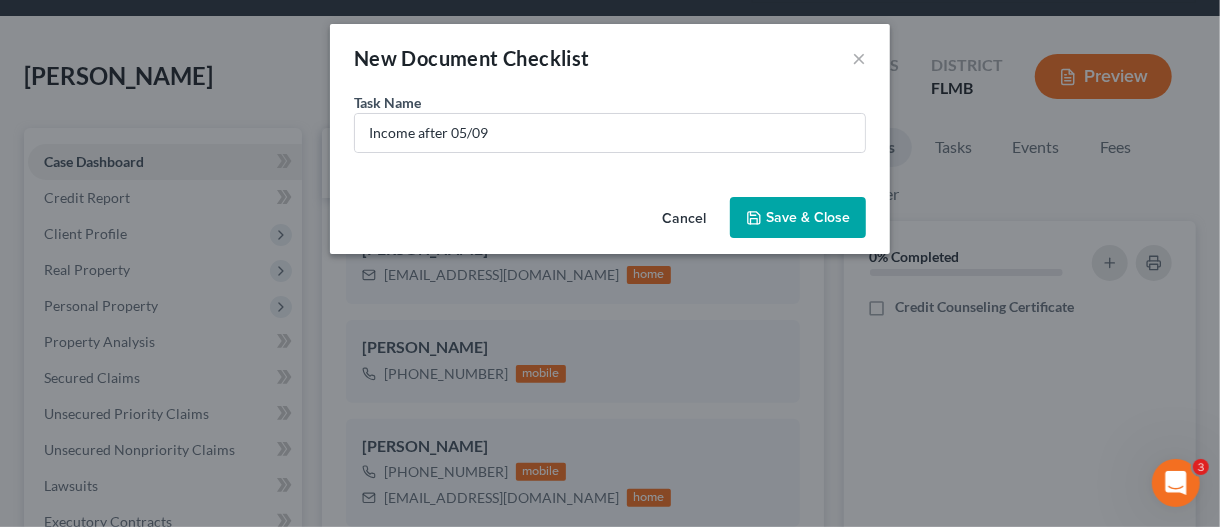 click on "Save & Close" at bounding box center (798, 218) 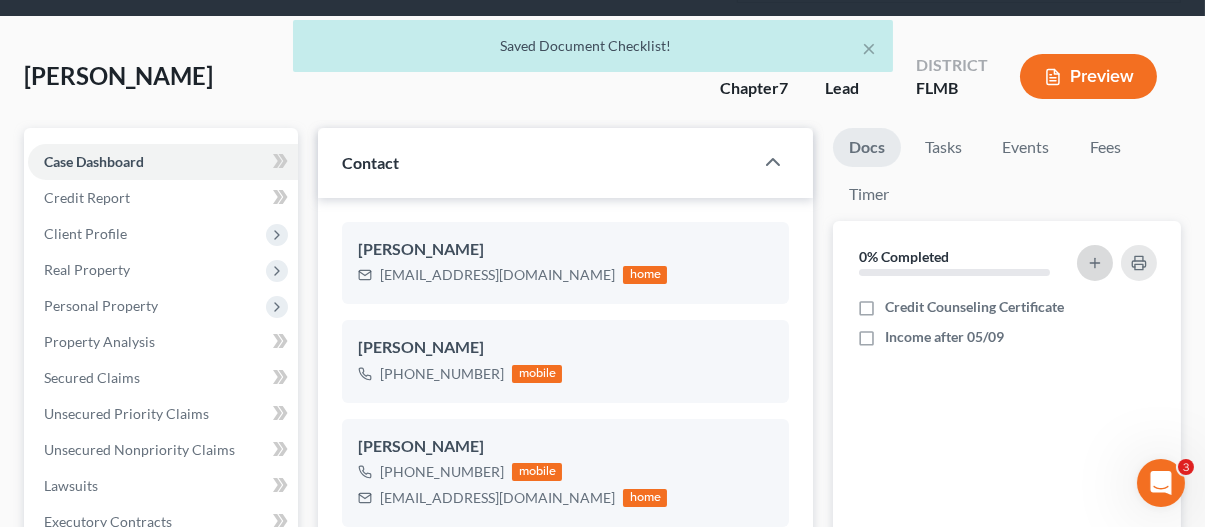 click at bounding box center (1095, 263) 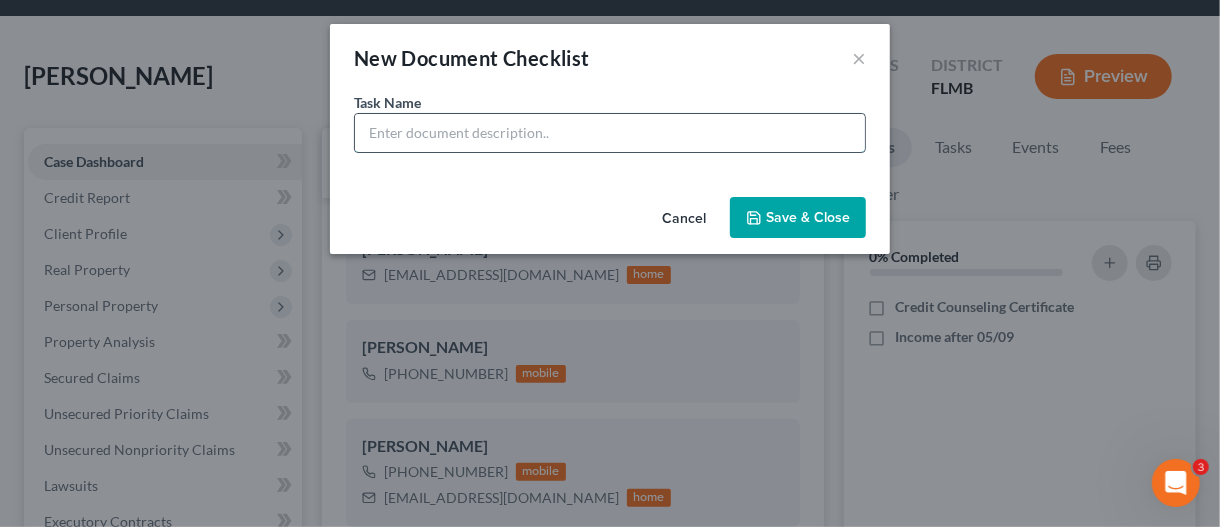 click at bounding box center [610, 133] 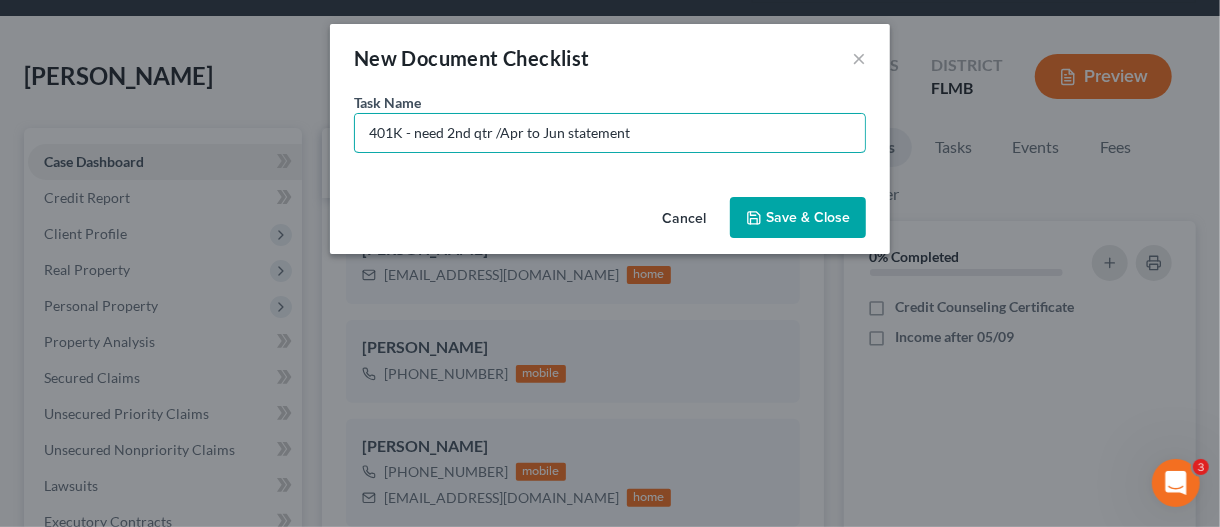 type on "401K - need 2nd qtr /Apr to Jun statement" 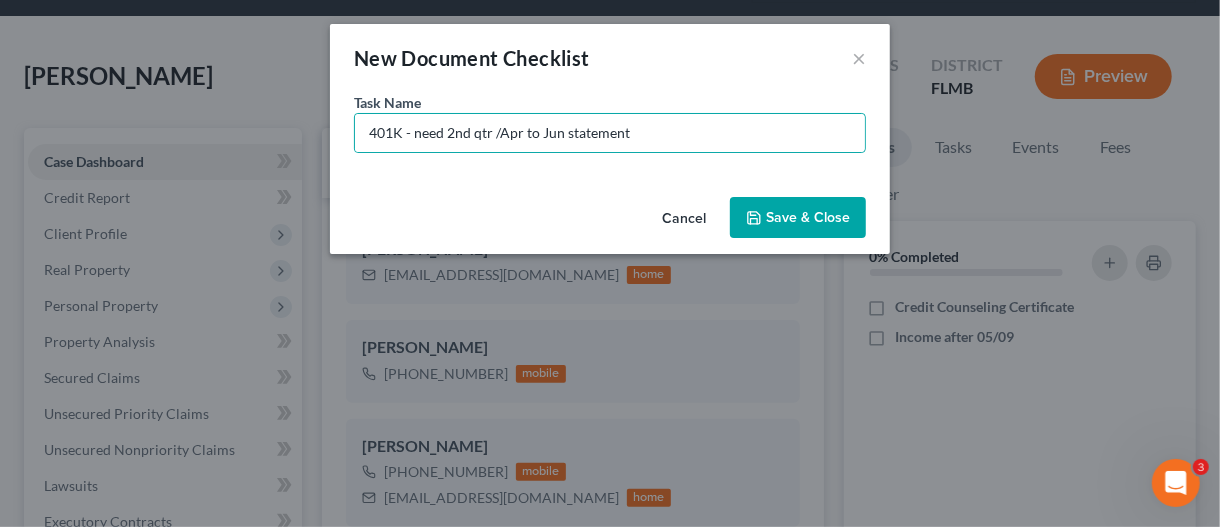 click on "Save & Close" at bounding box center (798, 218) 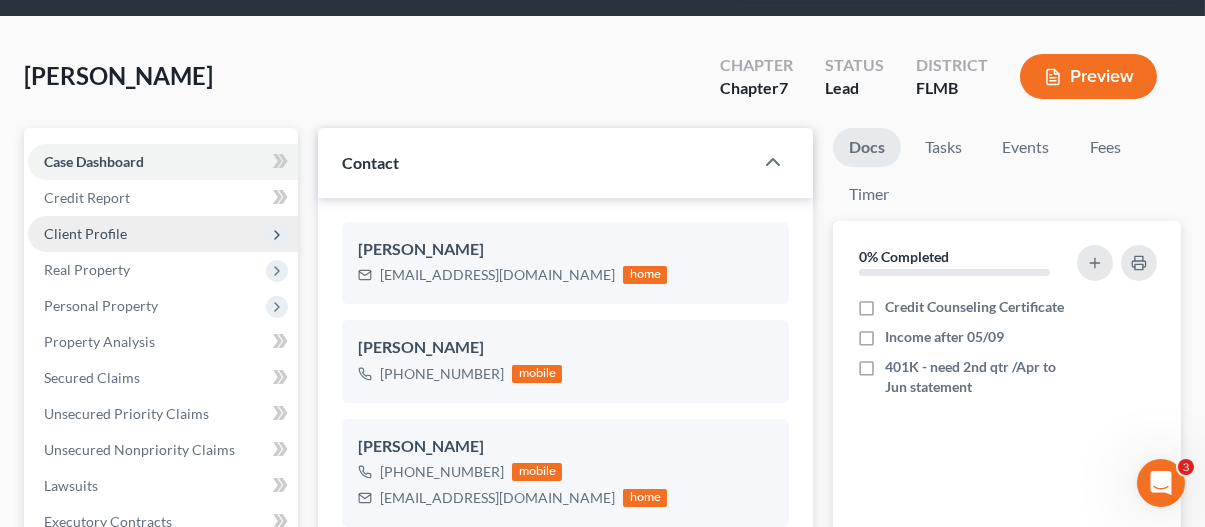 click on "Client Profile" at bounding box center [85, 233] 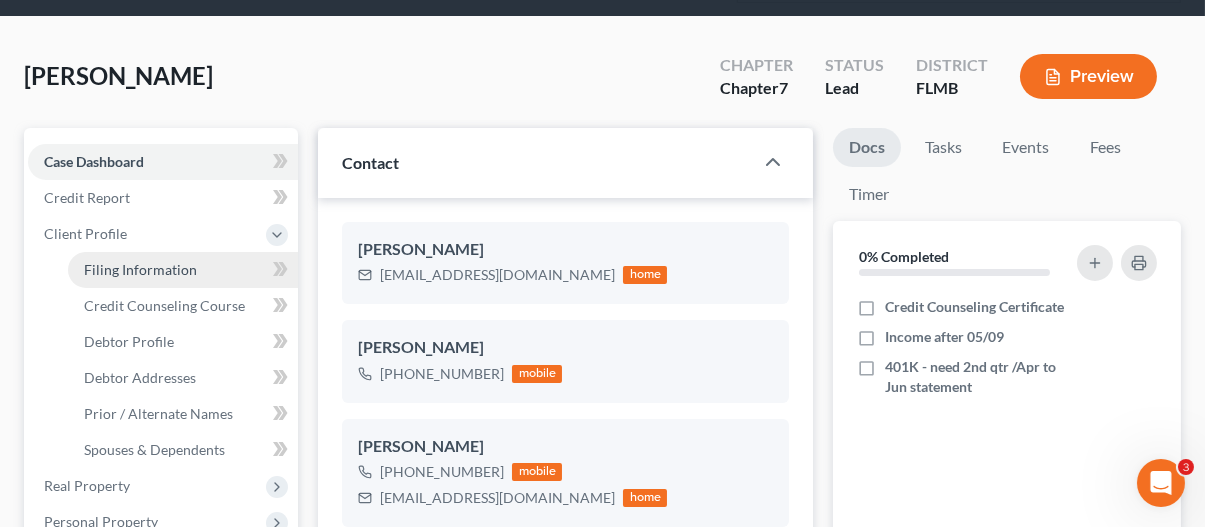 click on "Filing Information" at bounding box center [140, 269] 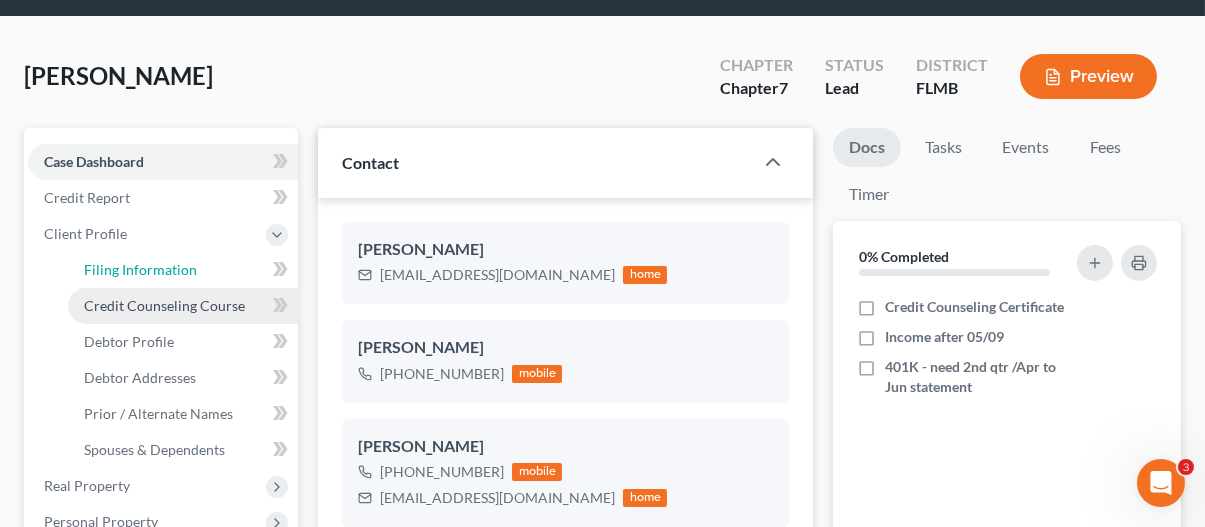 select on "1" 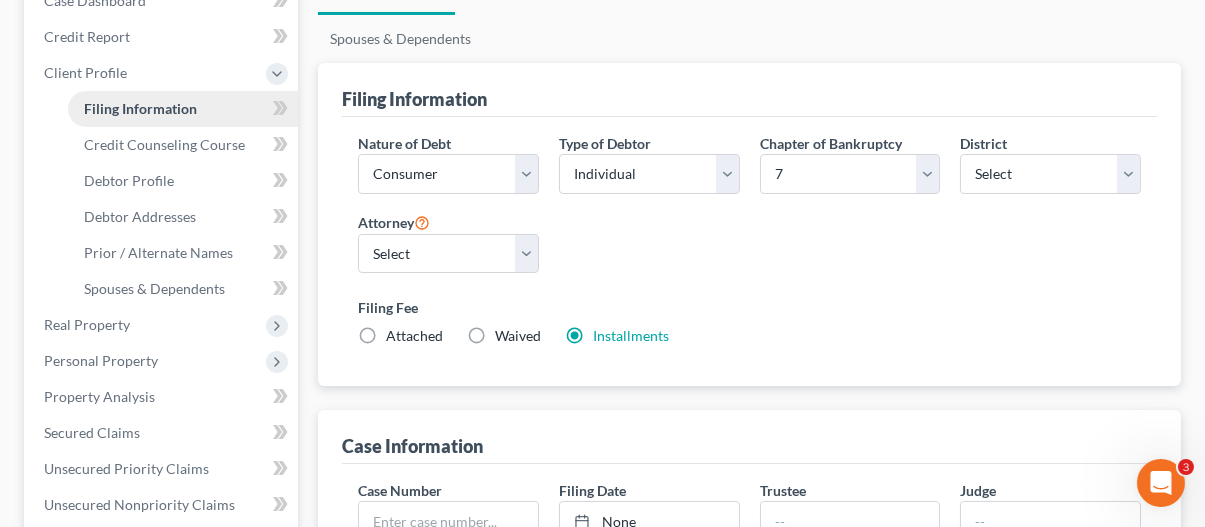 scroll, scrollTop: 300, scrollLeft: 0, axis: vertical 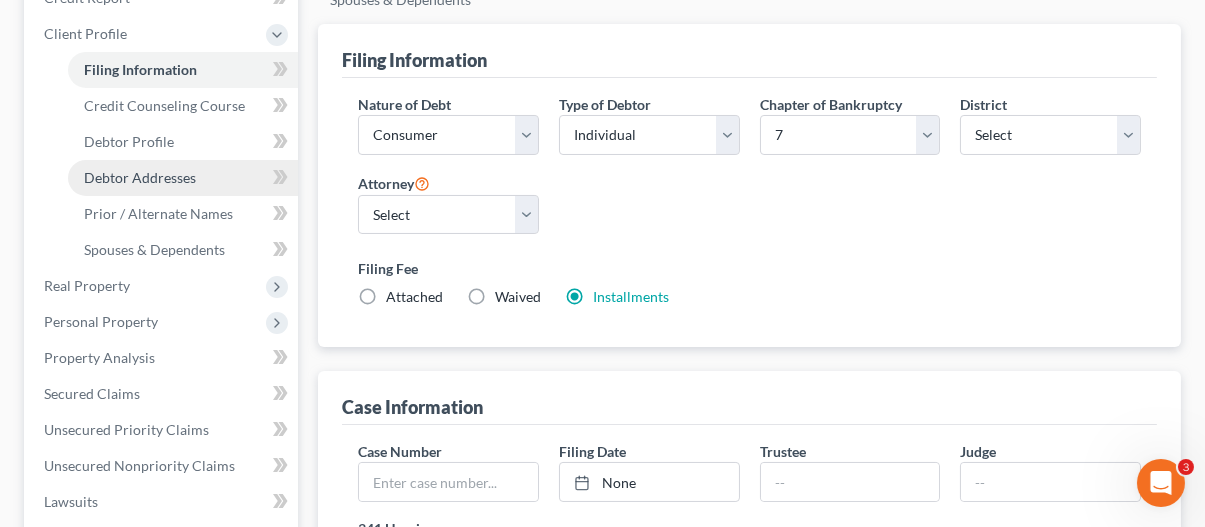 click on "Debtor Addresses" at bounding box center [140, 177] 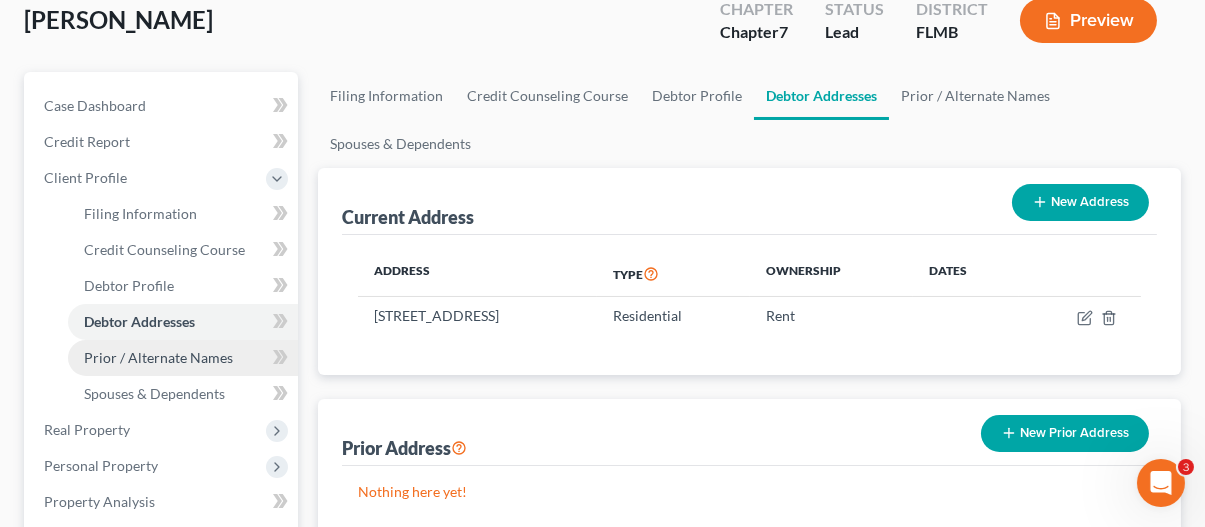 scroll, scrollTop: 200, scrollLeft: 0, axis: vertical 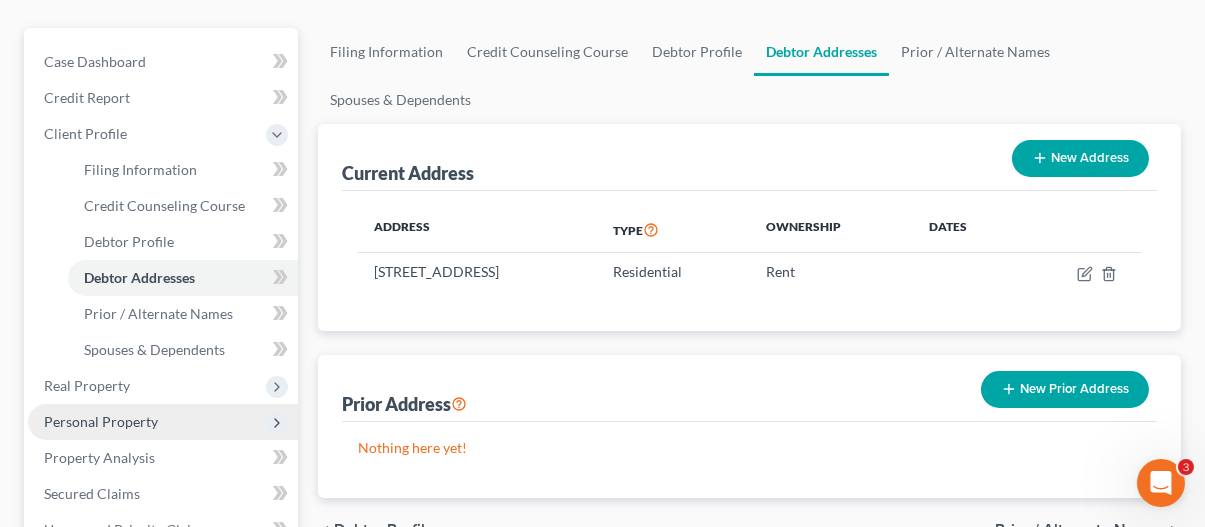 click on "Personal Property" at bounding box center [101, 421] 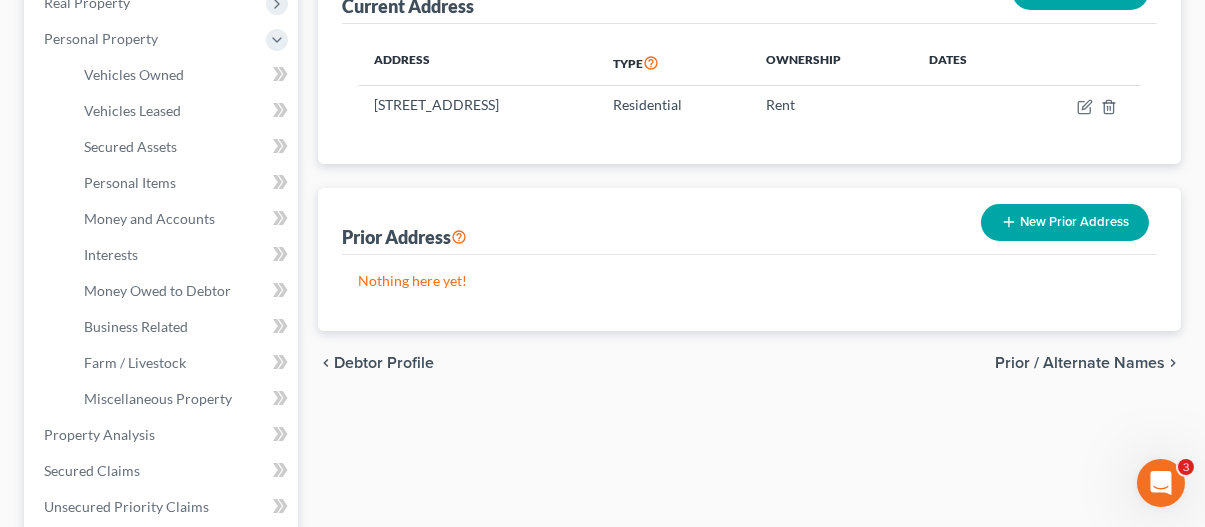 scroll, scrollTop: 400, scrollLeft: 0, axis: vertical 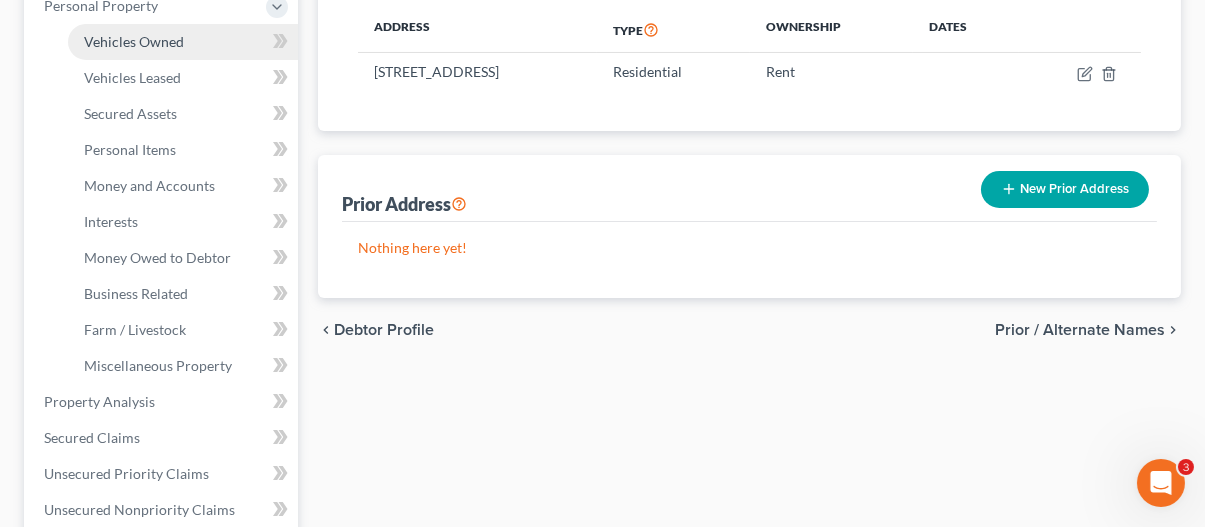 click on "Vehicles Owned" at bounding box center (134, 41) 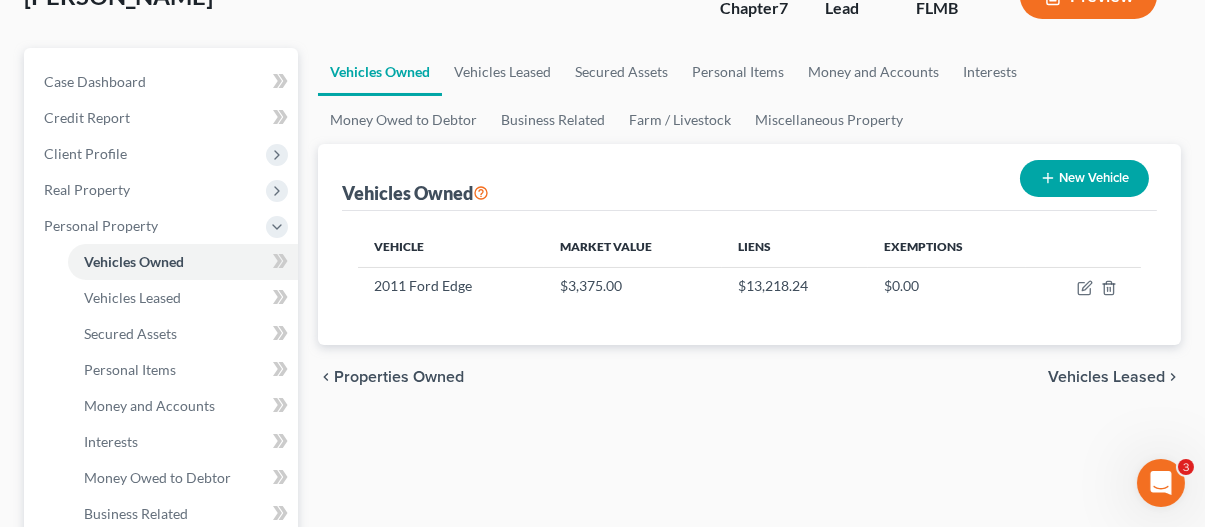 scroll, scrollTop: 200, scrollLeft: 0, axis: vertical 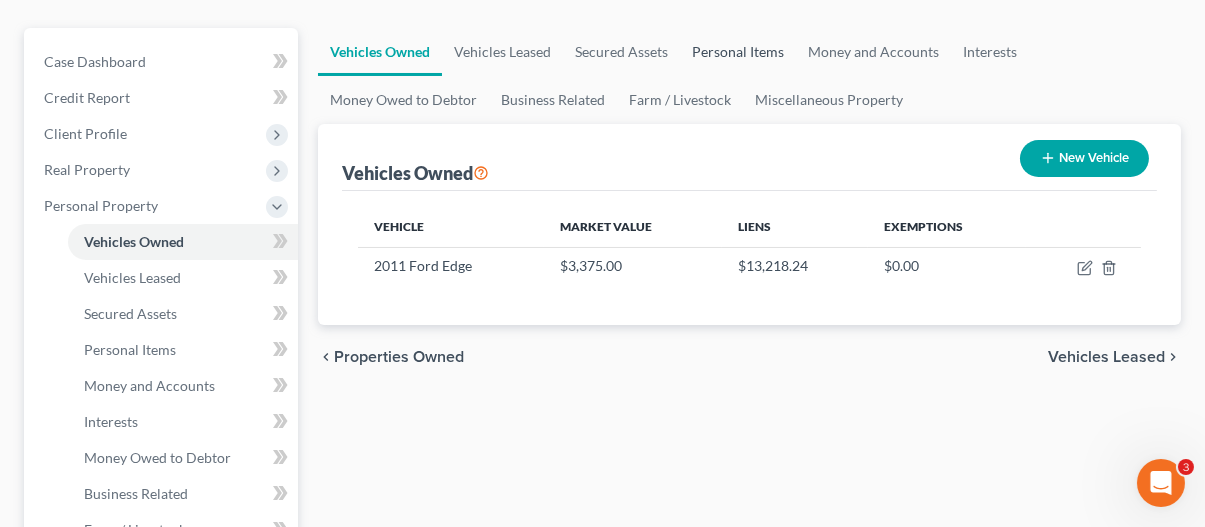 click on "Personal Items" at bounding box center [738, 52] 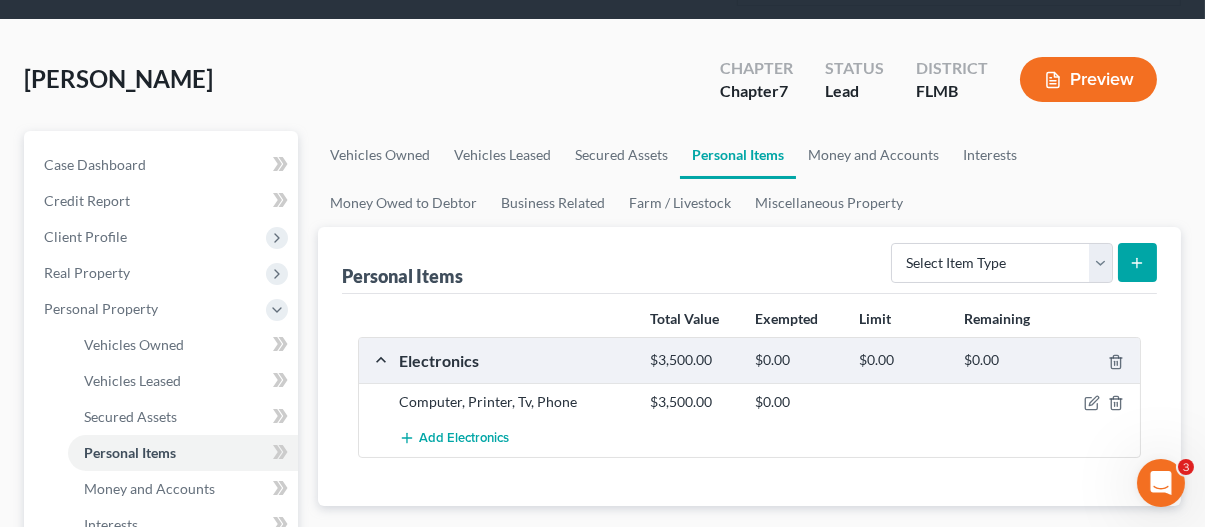 scroll, scrollTop: 100, scrollLeft: 0, axis: vertical 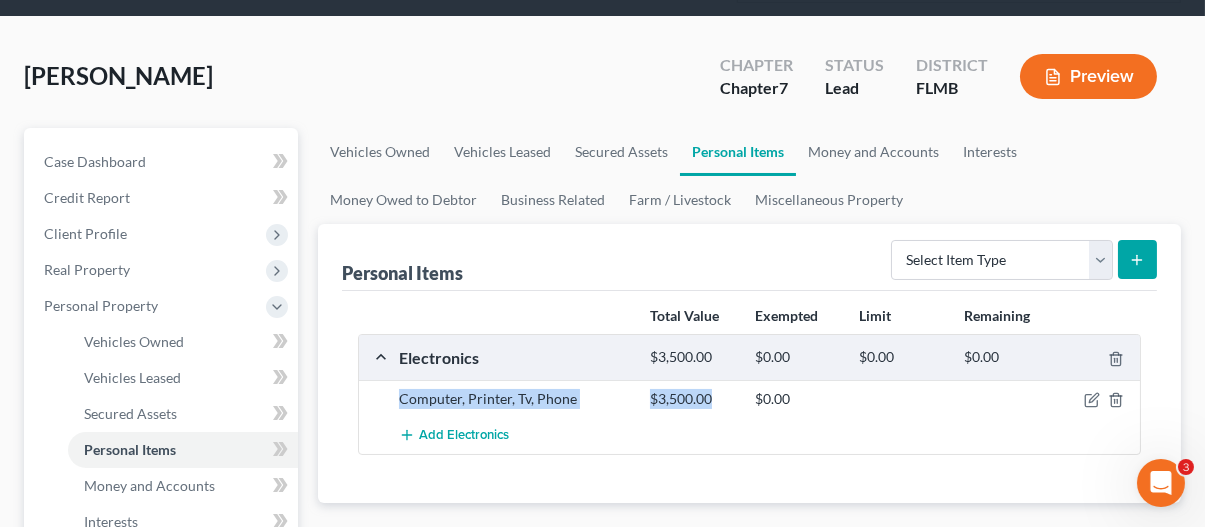 drag, startPoint x: 398, startPoint y: 399, endPoint x: 717, endPoint y: 392, distance: 319.07678 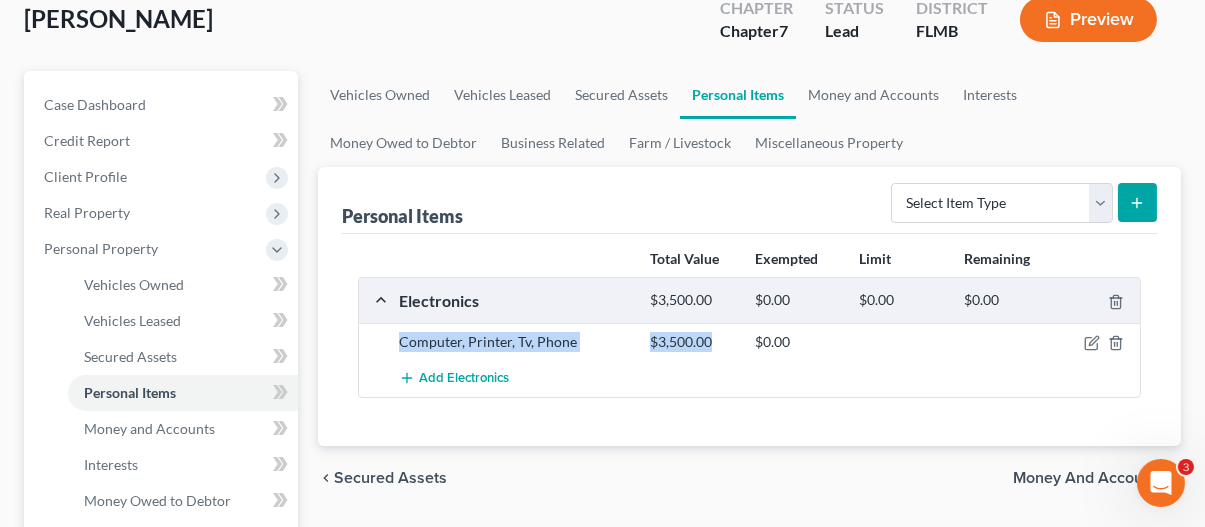 scroll, scrollTop: 200, scrollLeft: 0, axis: vertical 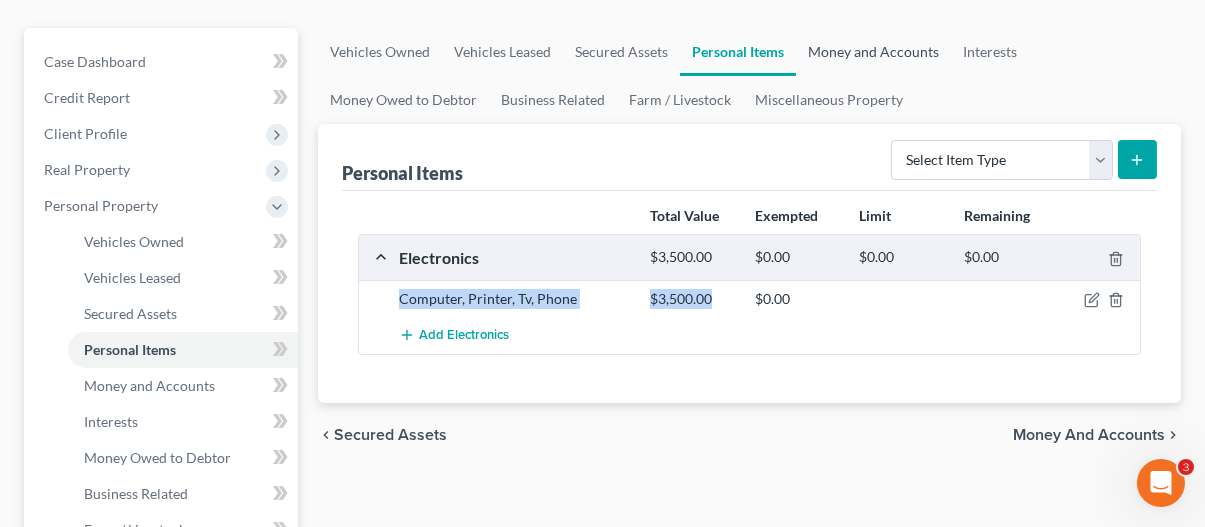 click on "Money and Accounts" at bounding box center (873, 52) 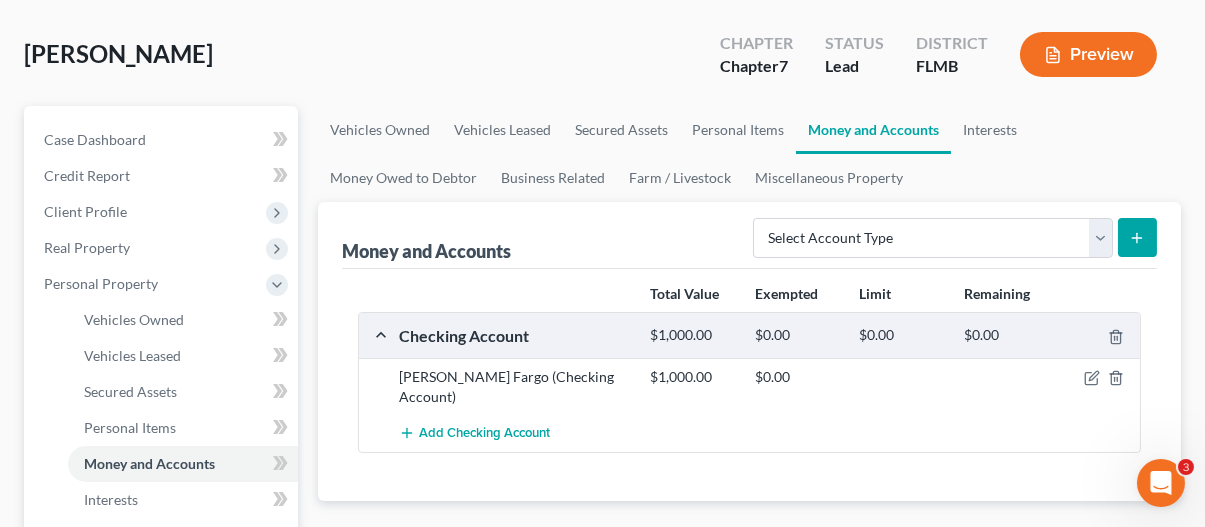scroll, scrollTop: 100, scrollLeft: 0, axis: vertical 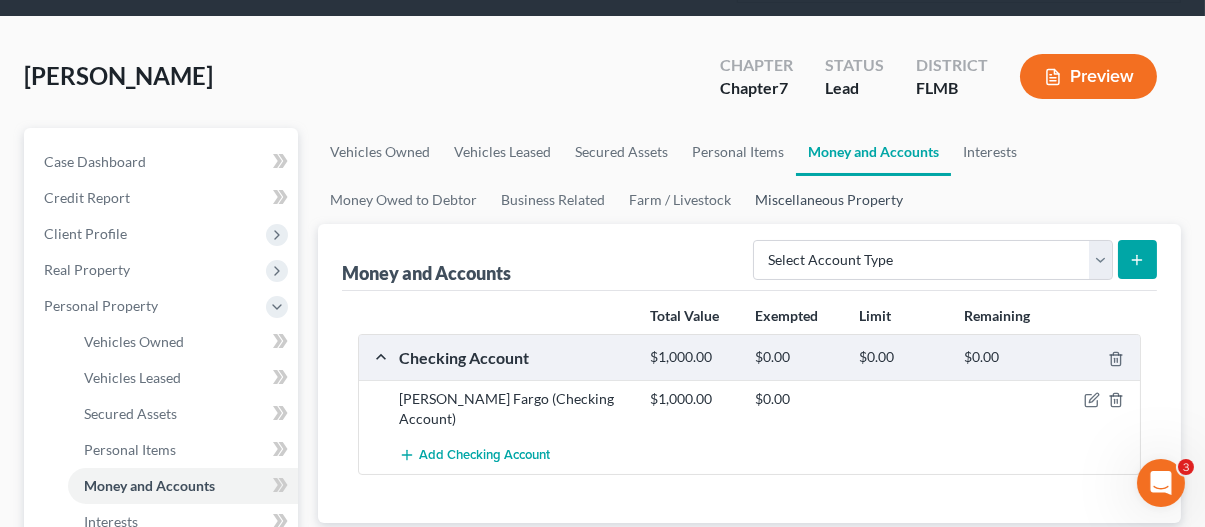 click on "Miscellaneous Property" at bounding box center (829, 200) 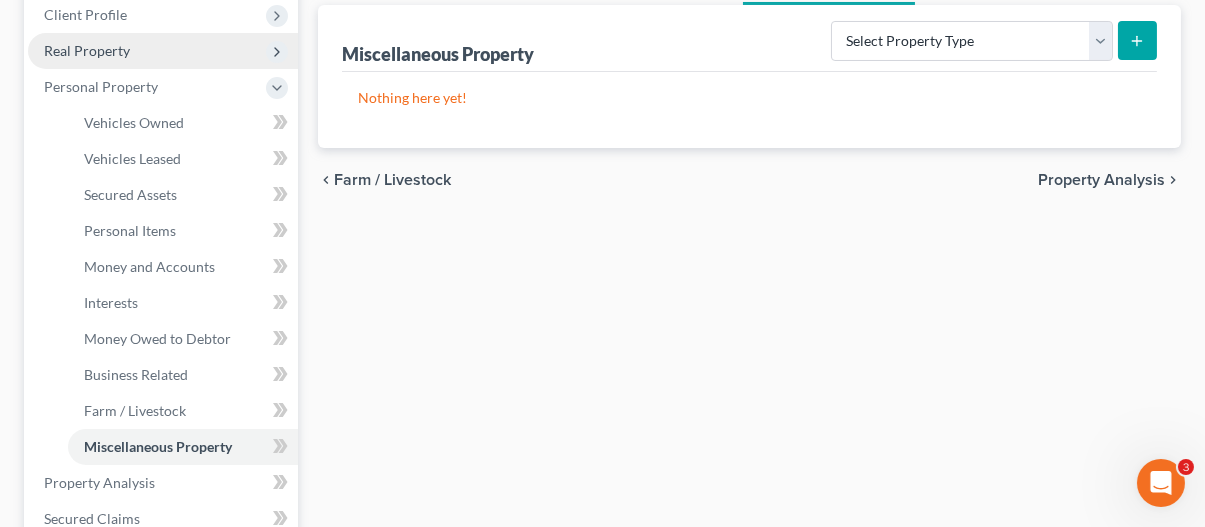 scroll, scrollTop: 300, scrollLeft: 0, axis: vertical 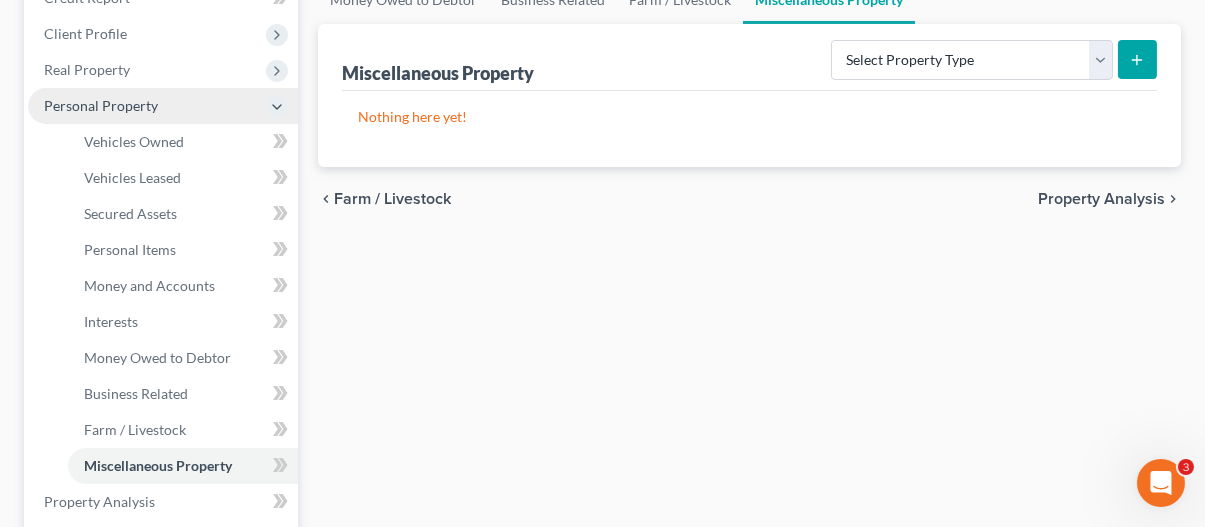 click on "Personal Property" at bounding box center [101, 105] 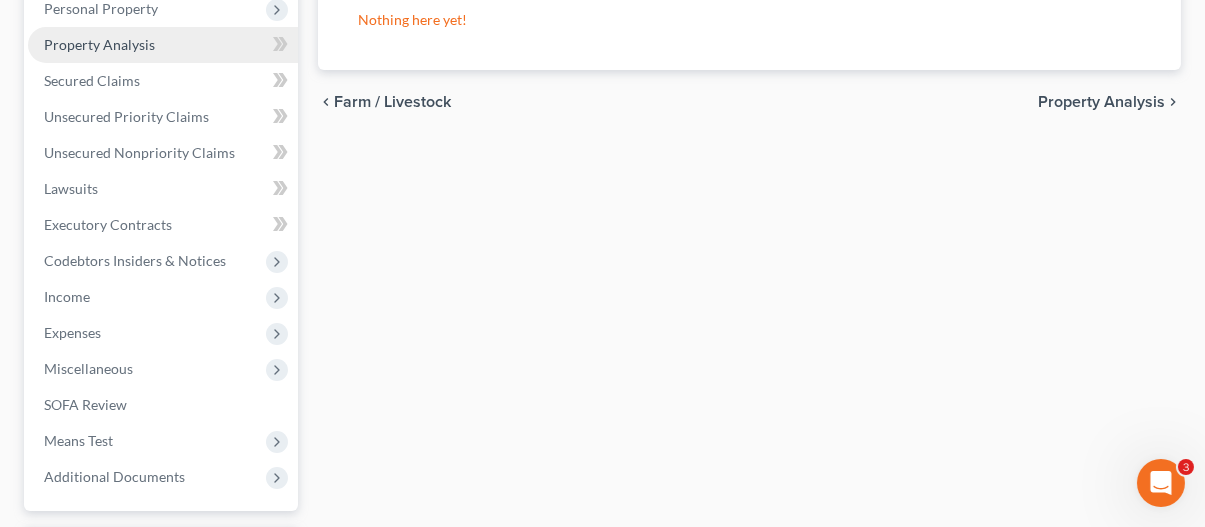 scroll, scrollTop: 400, scrollLeft: 0, axis: vertical 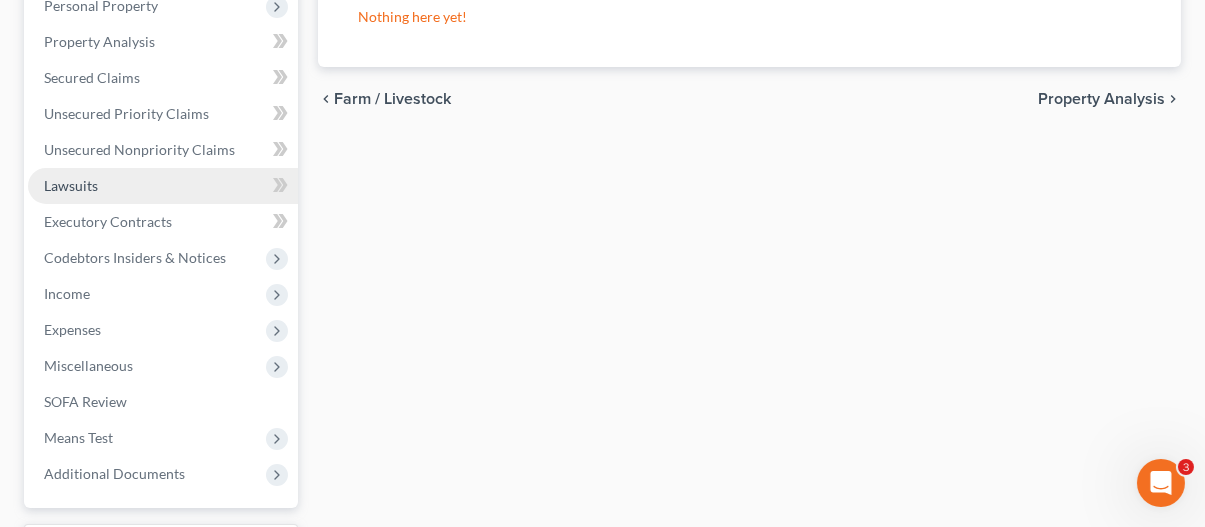 click on "Lawsuits" at bounding box center [163, 186] 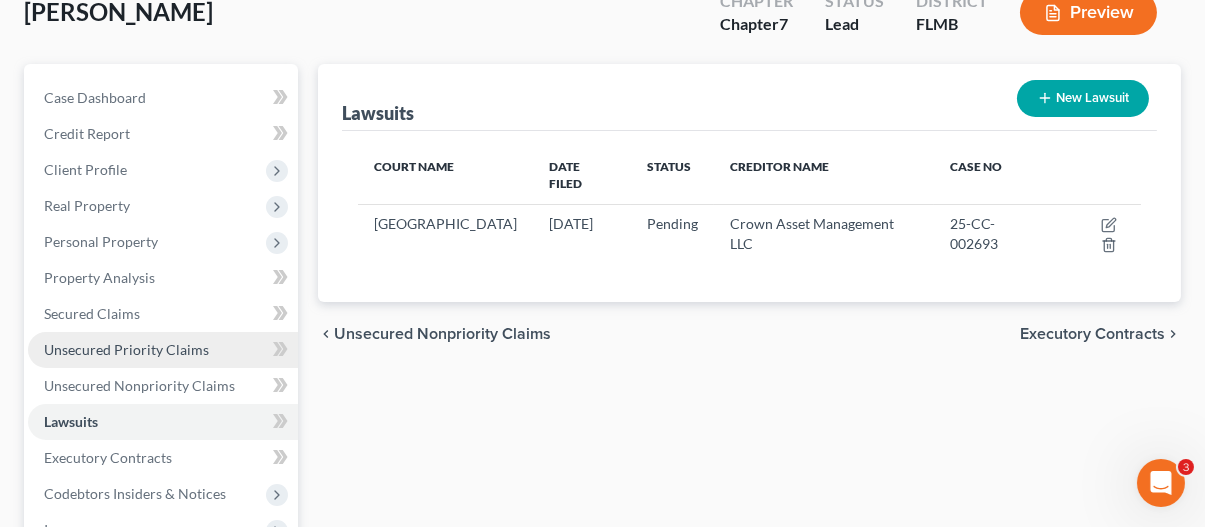 scroll, scrollTop: 200, scrollLeft: 0, axis: vertical 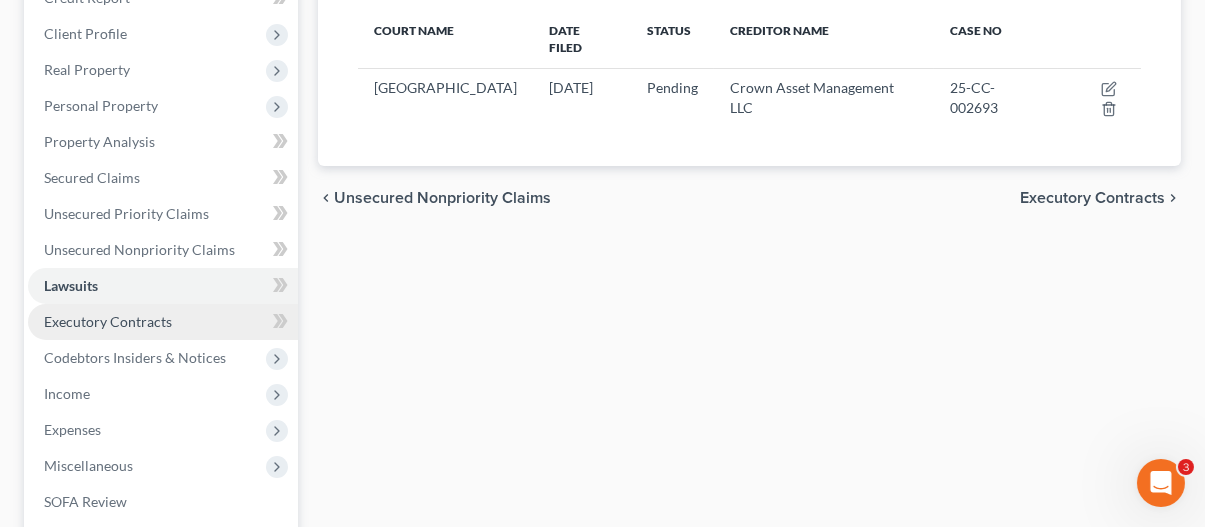 click on "Executory Contracts" at bounding box center [108, 321] 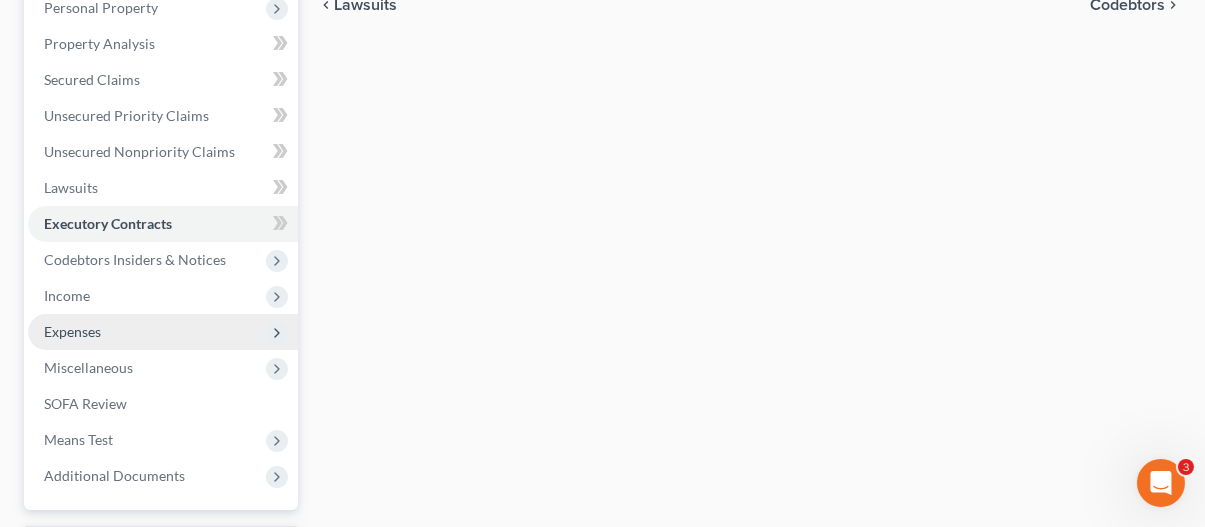 scroll, scrollTop: 400, scrollLeft: 0, axis: vertical 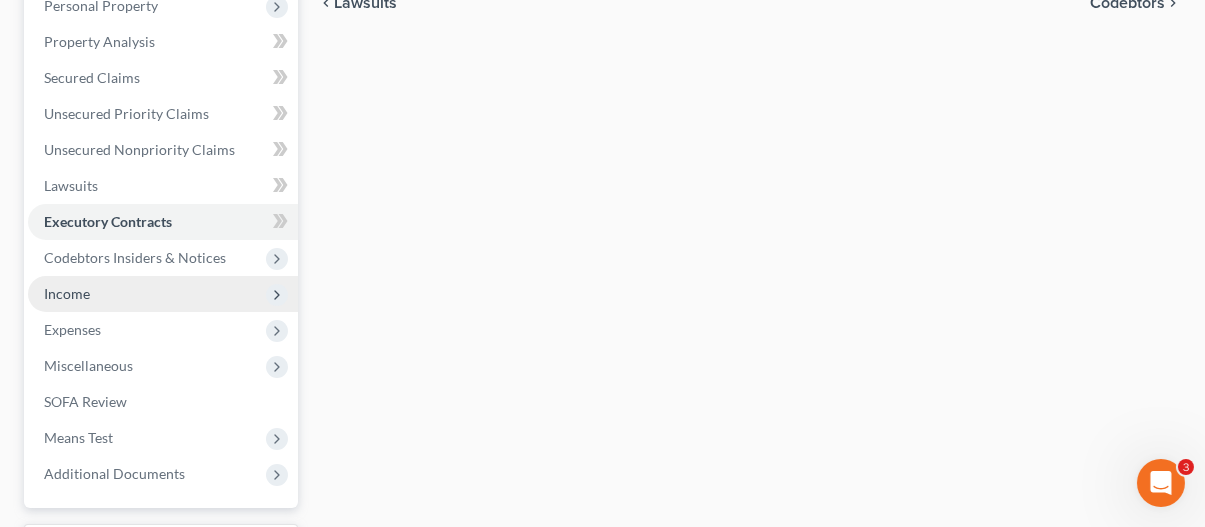 click on "Income" at bounding box center (163, 294) 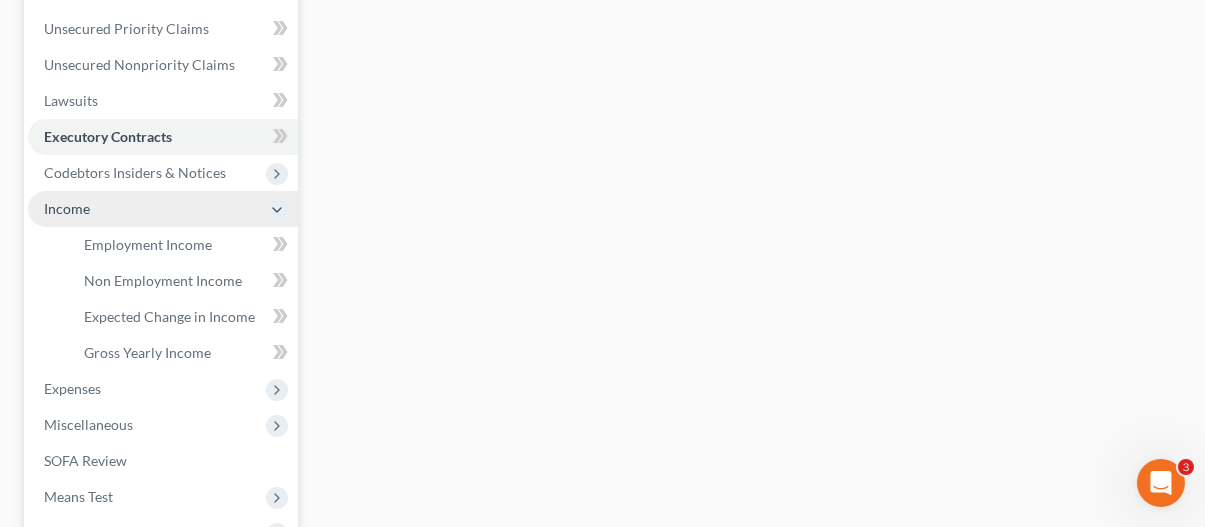 scroll, scrollTop: 500, scrollLeft: 0, axis: vertical 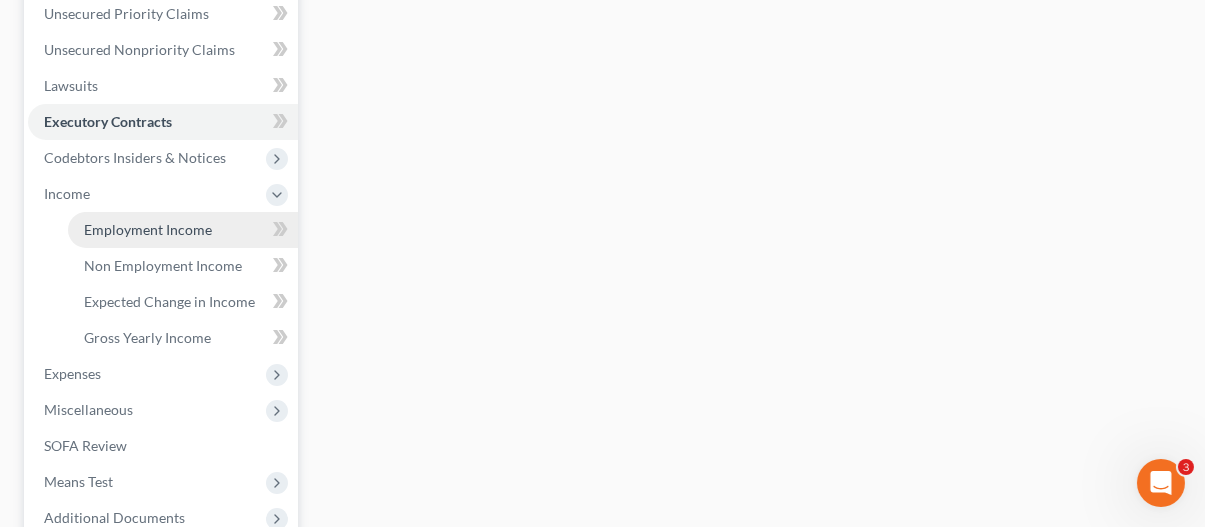 click on "Employment Income" at bounding box center [148, 229] 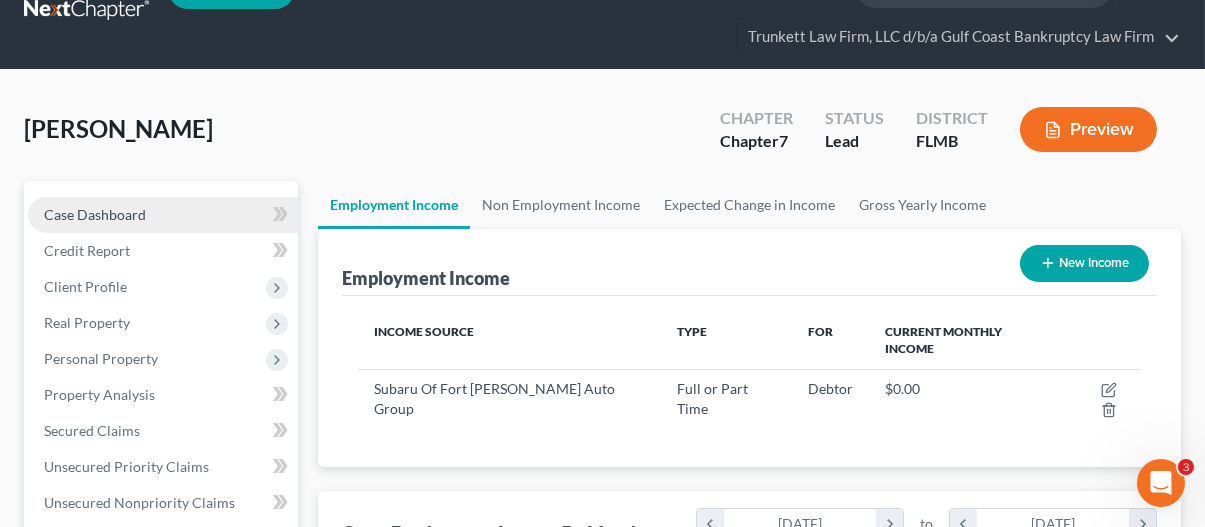scroll, scrollTop: 0, scrollLeft: 0, axis: both 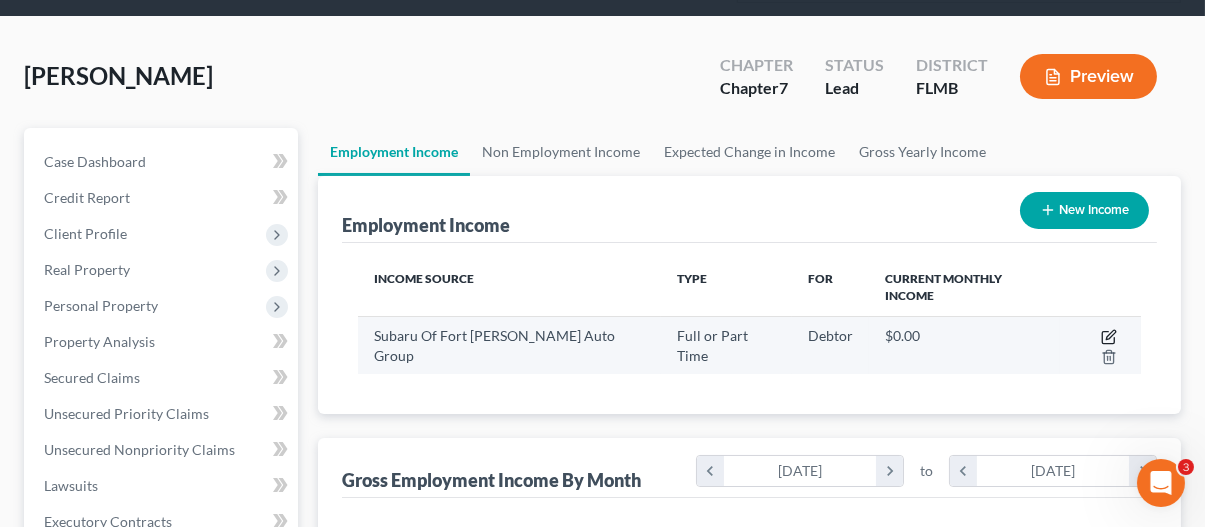 click 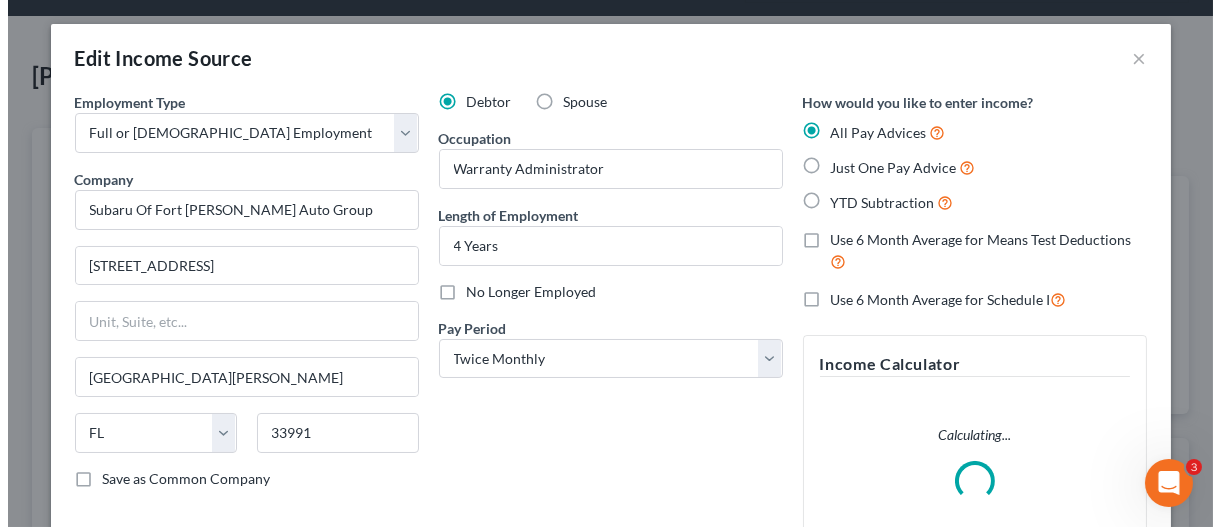 scroll, scrollTop: 999644, scrollLeft: 999513, axis: both 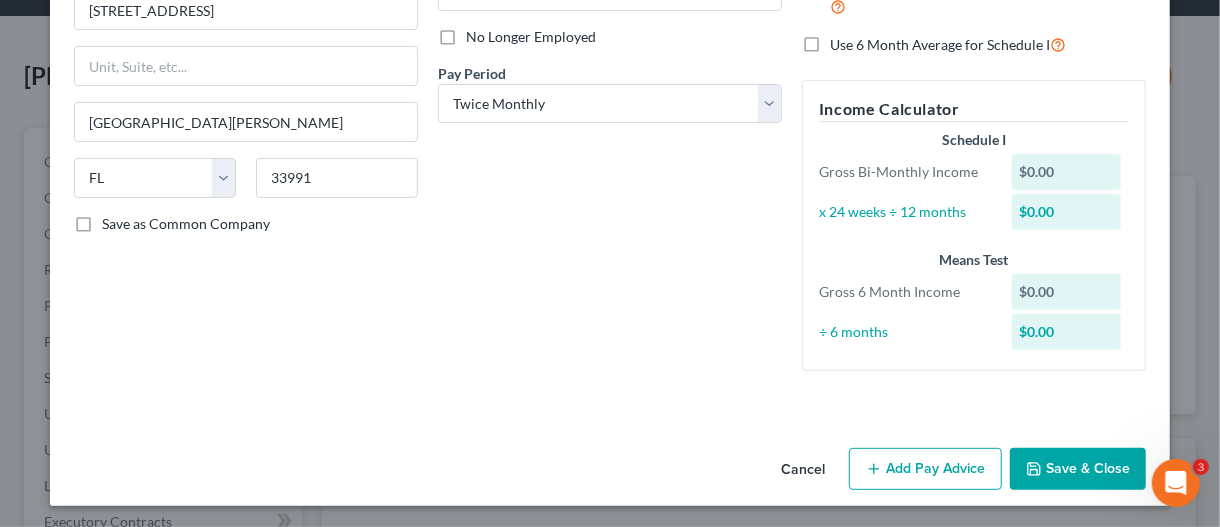 click on "Add Pay Advice" at bounding box center (925, 469) 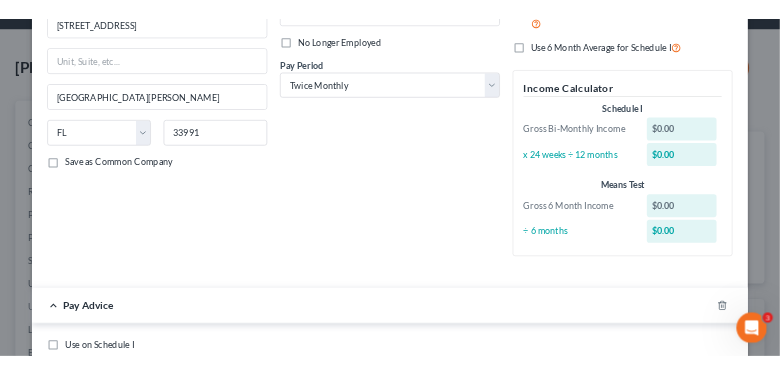 scroll, scrollTop: 999676, scrollLeft: 999308, axis: both 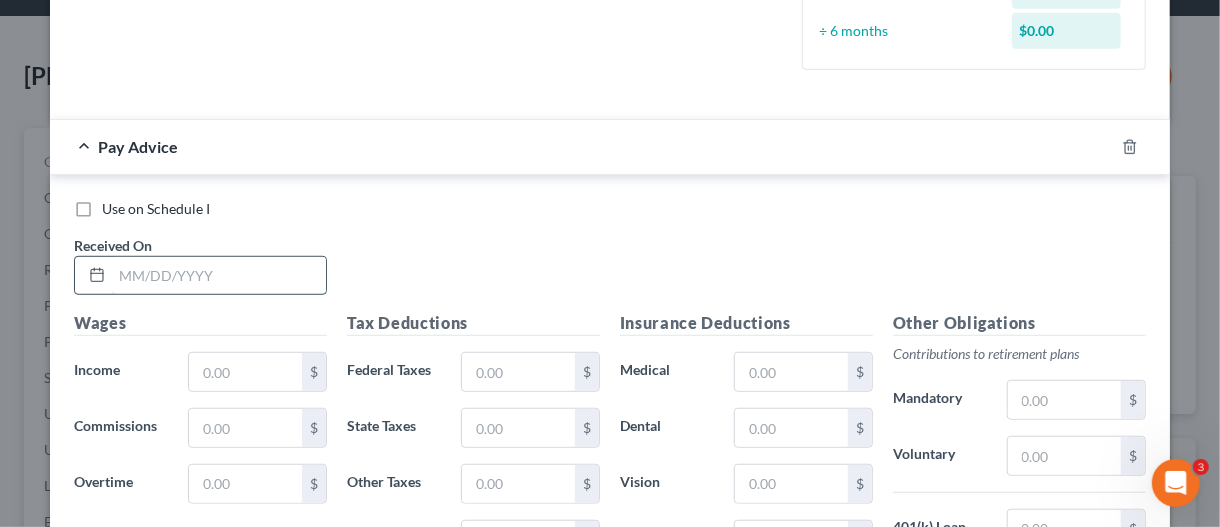 click at bounding box center [219, 276] 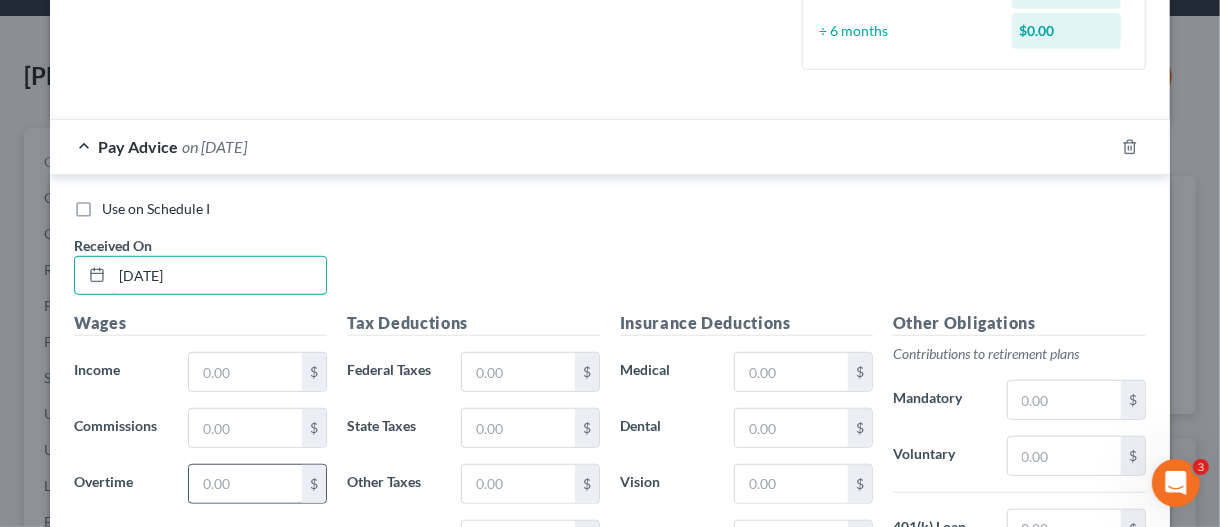 type on "[DATE]" 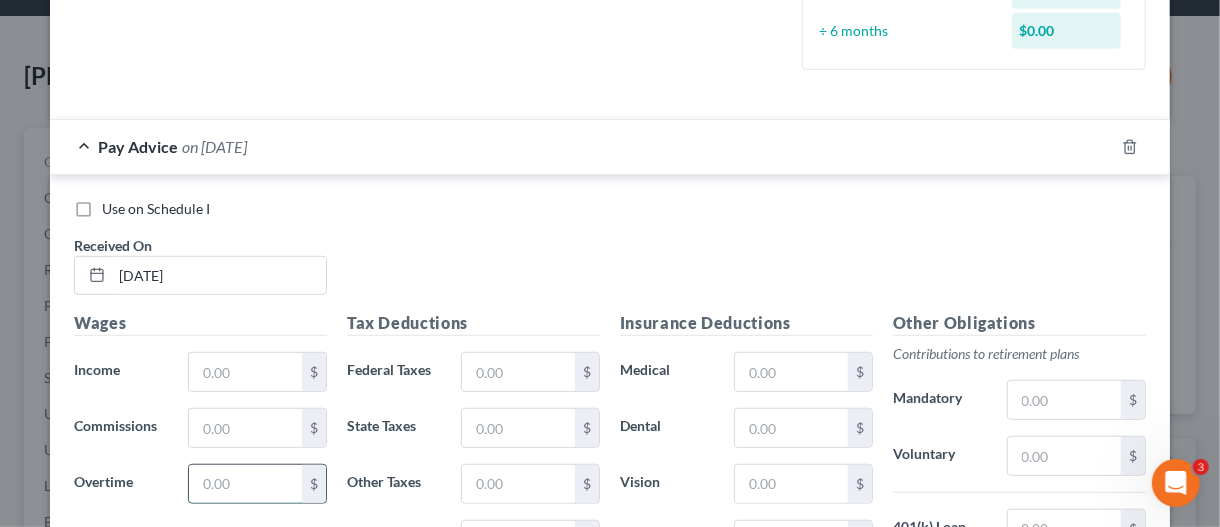 click at bounding box center [245, 484] 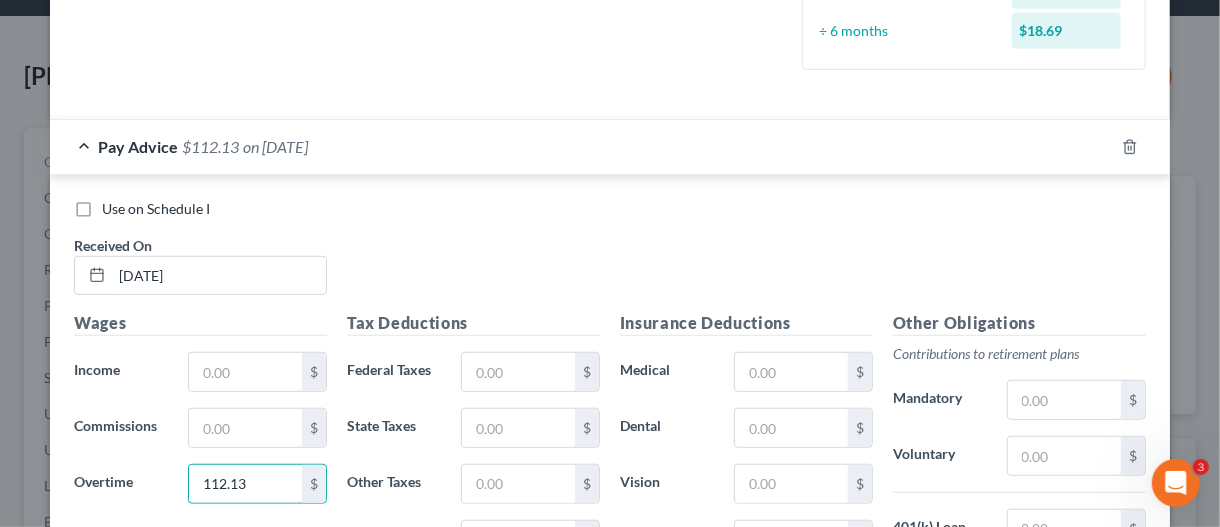 type on "112.13" 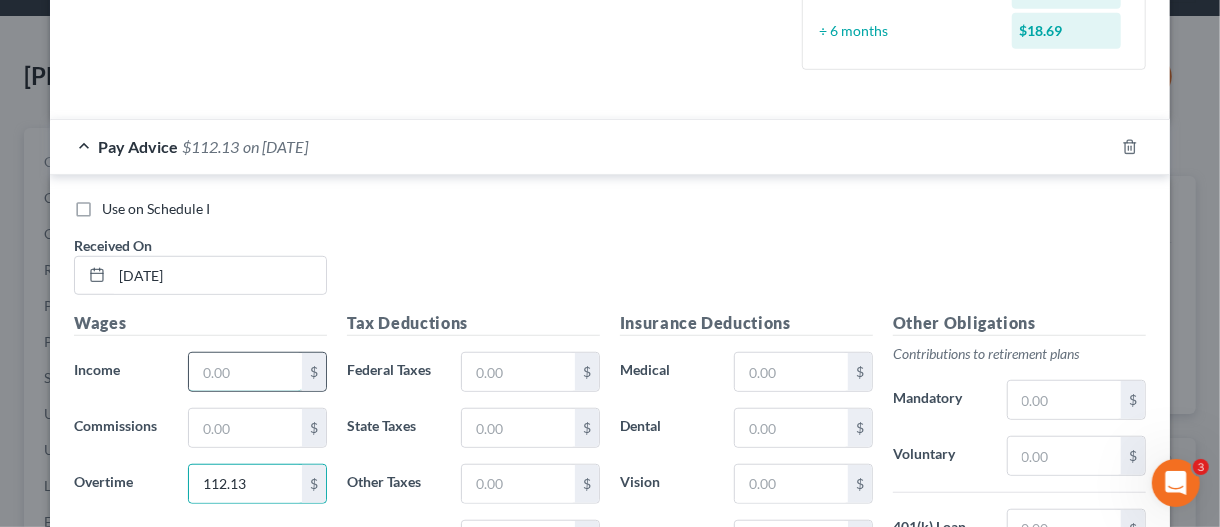 click at bounding box center [245, 372] 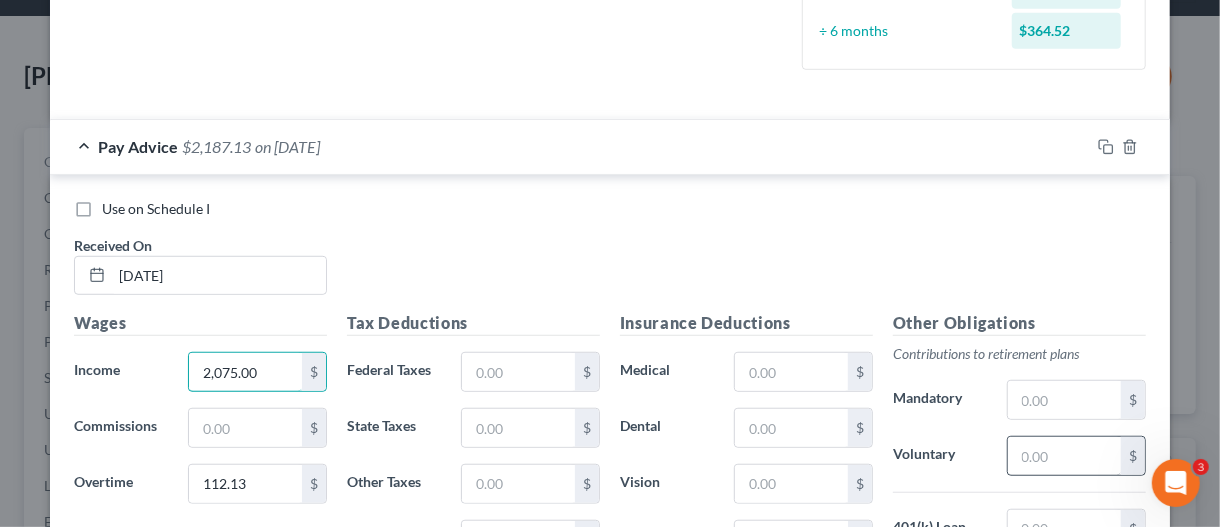 type on "2,075.00" 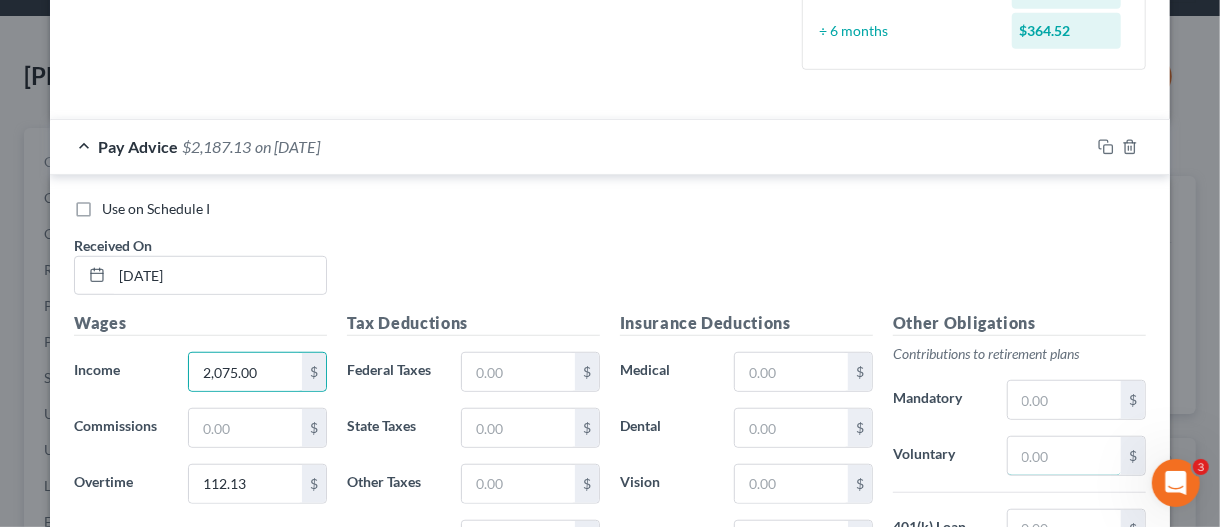 drag, startPoint x: 1020, startPoint y: 447, endPoint x: 1007, endPoint y: 362, distance: 85.98837 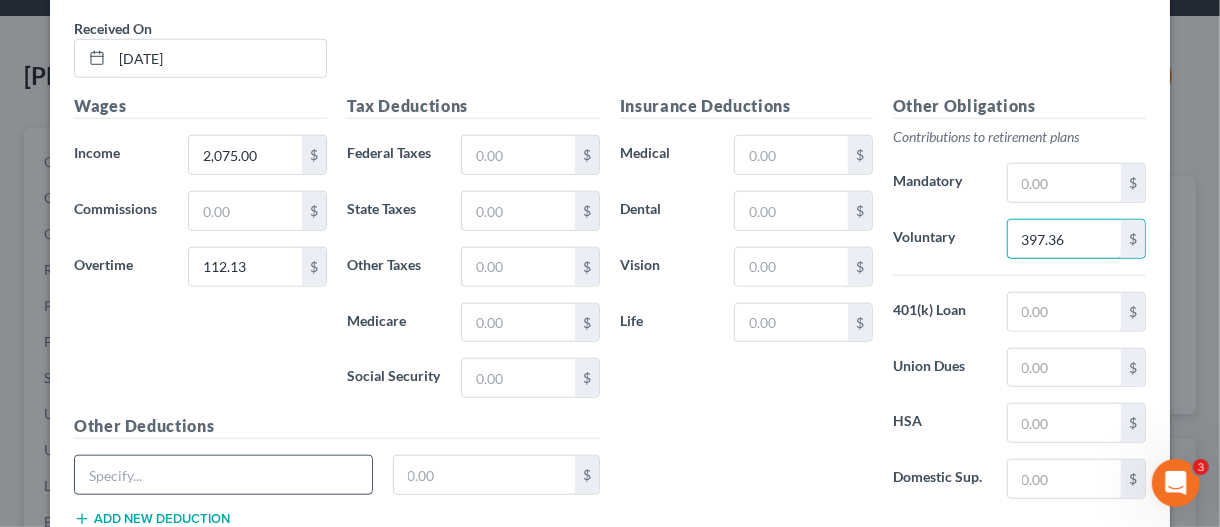 scroll, scrollTop: 855, scrollLeft: 0, axis: vertical 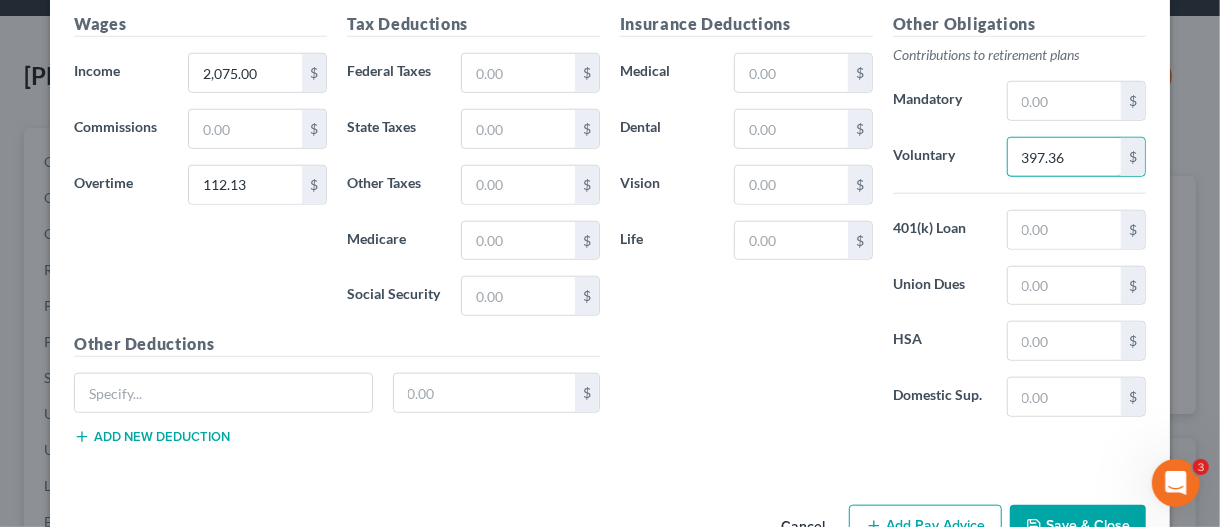 type on "397.36" 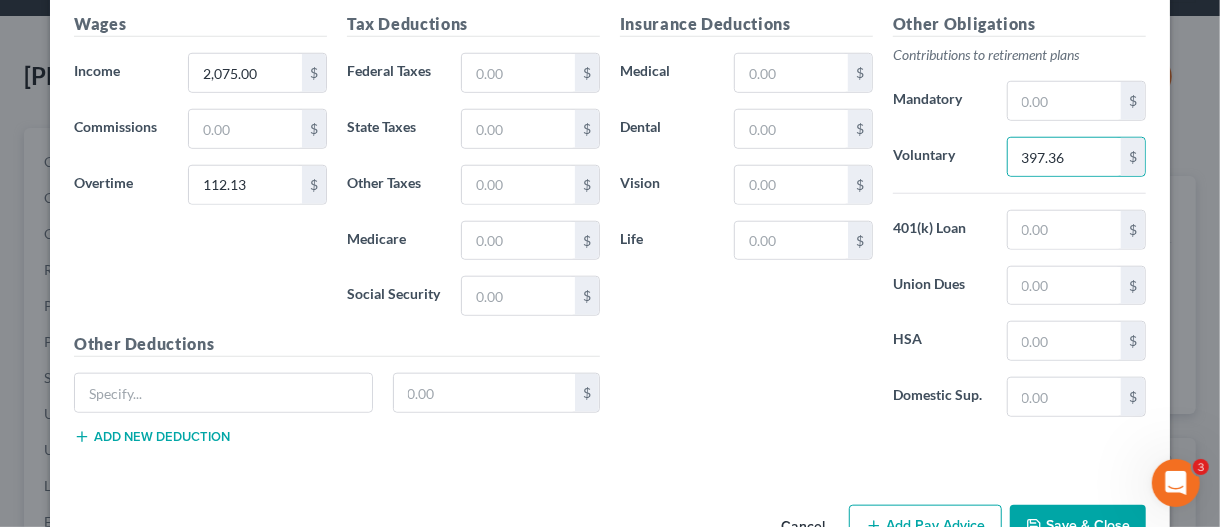 drag, startPoint x: 140, startPoint y: 301, endPoint x: 121, endPoint y: 217, distance: 86.12201 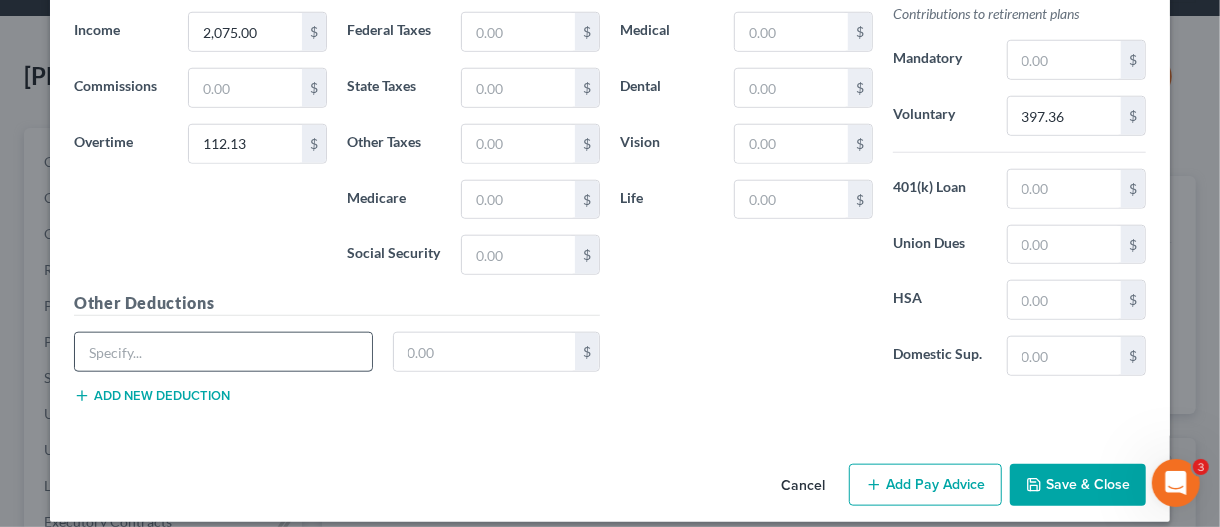 scroll, scrollTop: 906, scrollLeft: 0, axis: vertical 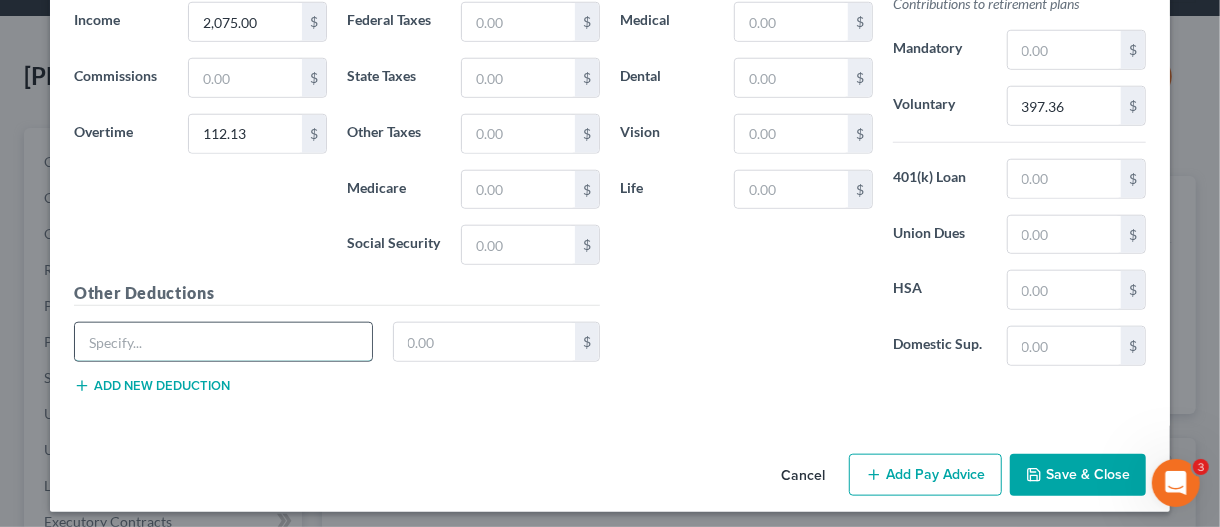 drag, startPoint x: 182, startPoint y: 342, endPoint x: 170, endPoint y: 318, distance: 26.832815 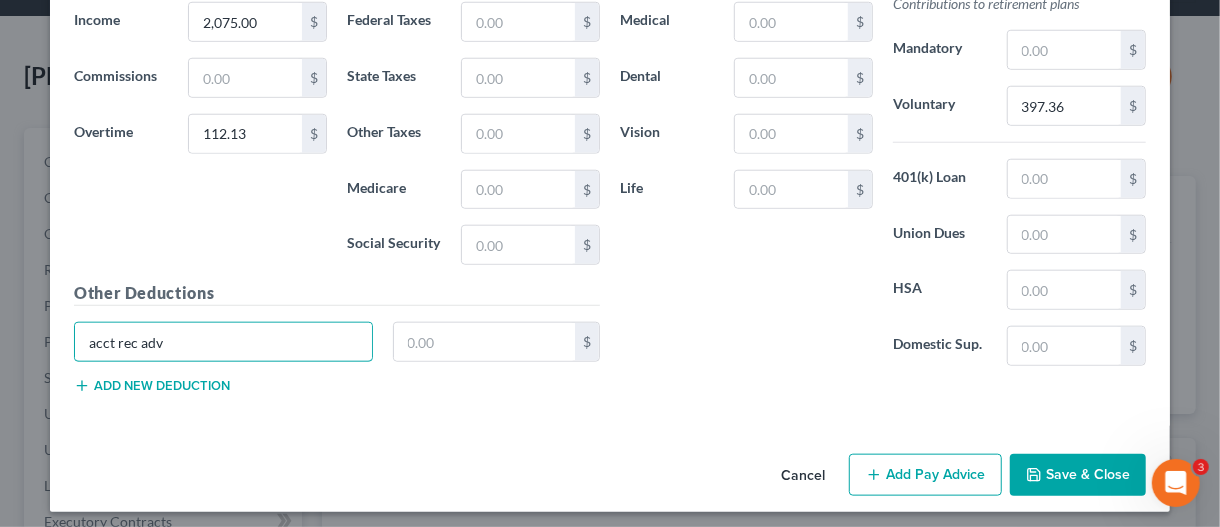type on "acct rec adv" 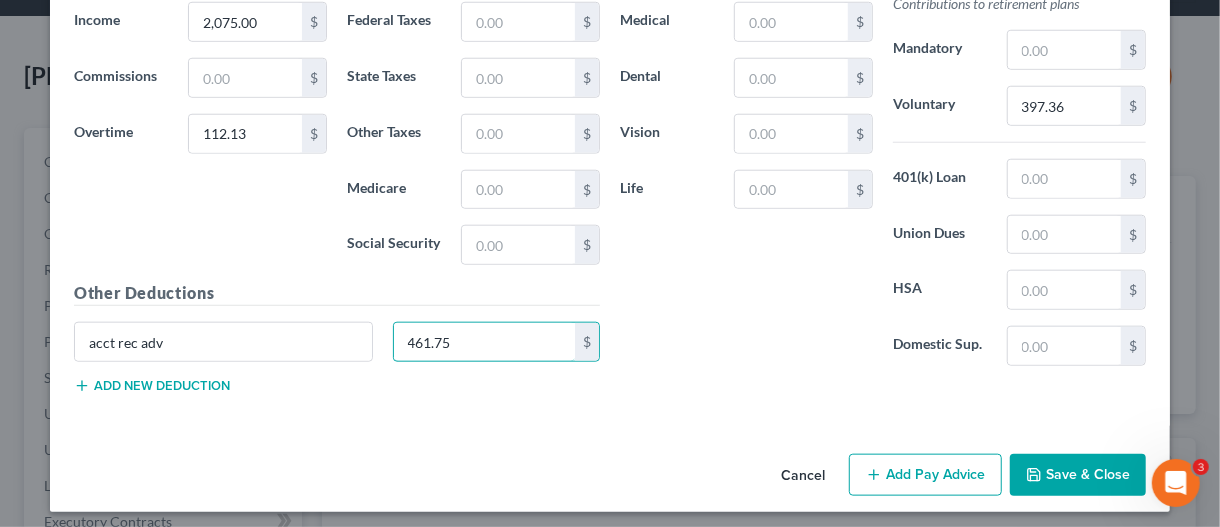 type on "461.75" 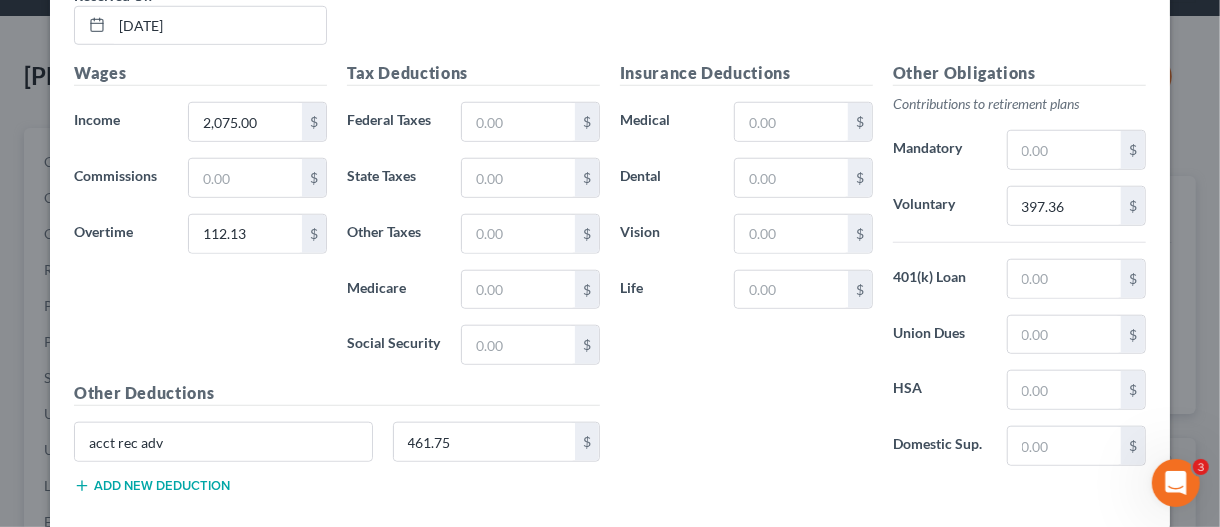 scroll, scrollTop: 806, scrollLeft: 0, axis: vertical 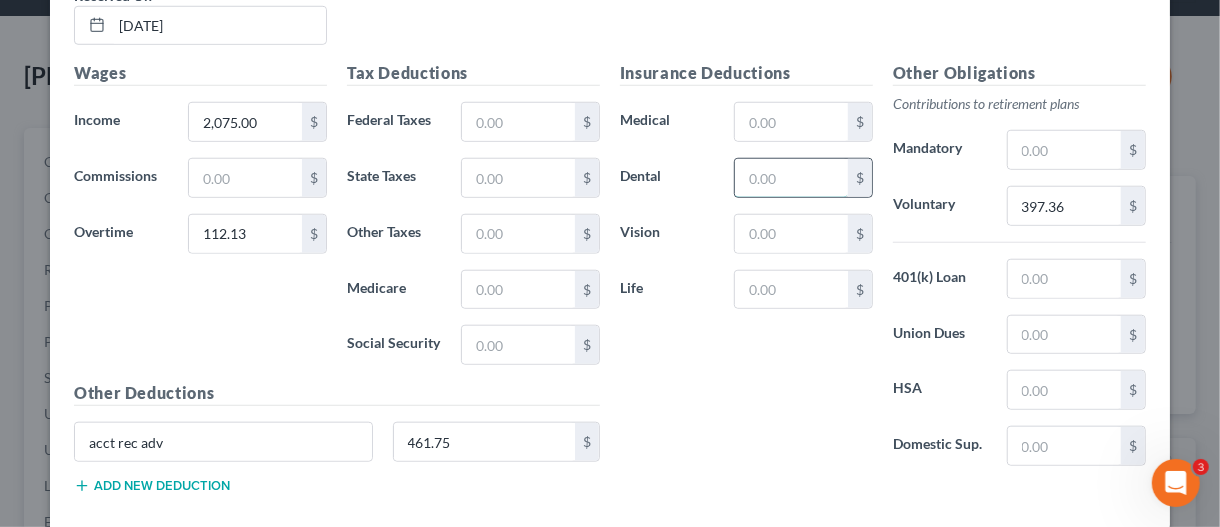 click at bounding box center [791, 178] 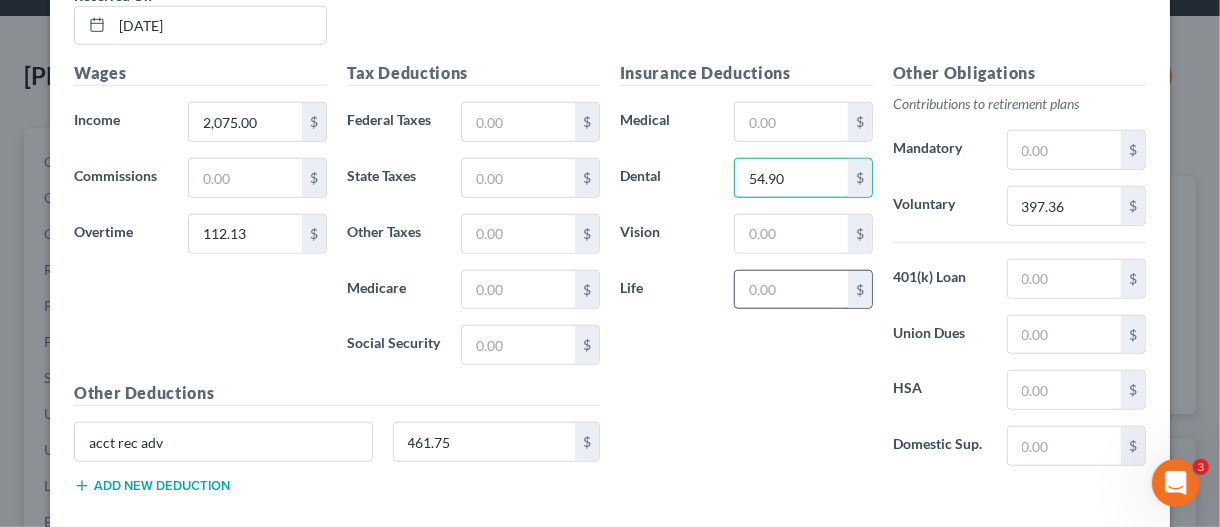 type on "54.90" 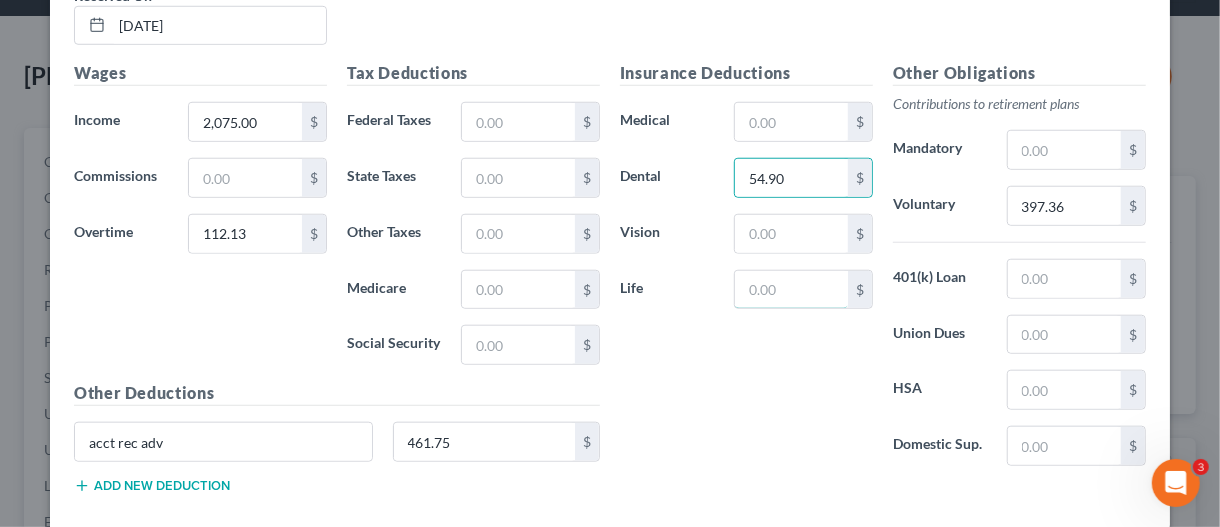 drag, startPoint x: 744, startPoint y: 279, endPoint x: 706, endPoint y: 264, distance: 40.853397 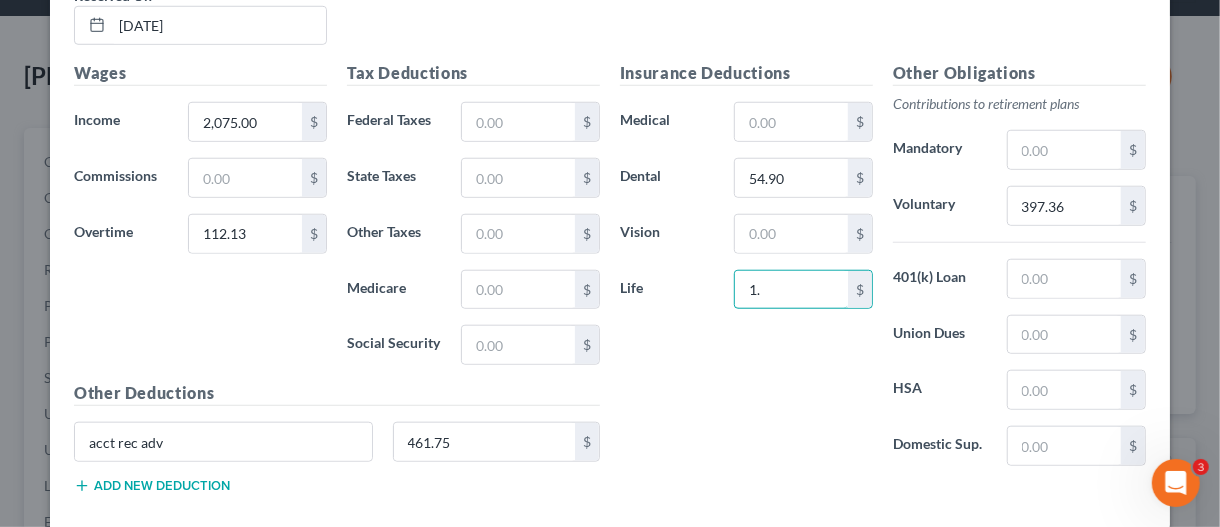 type on "1" 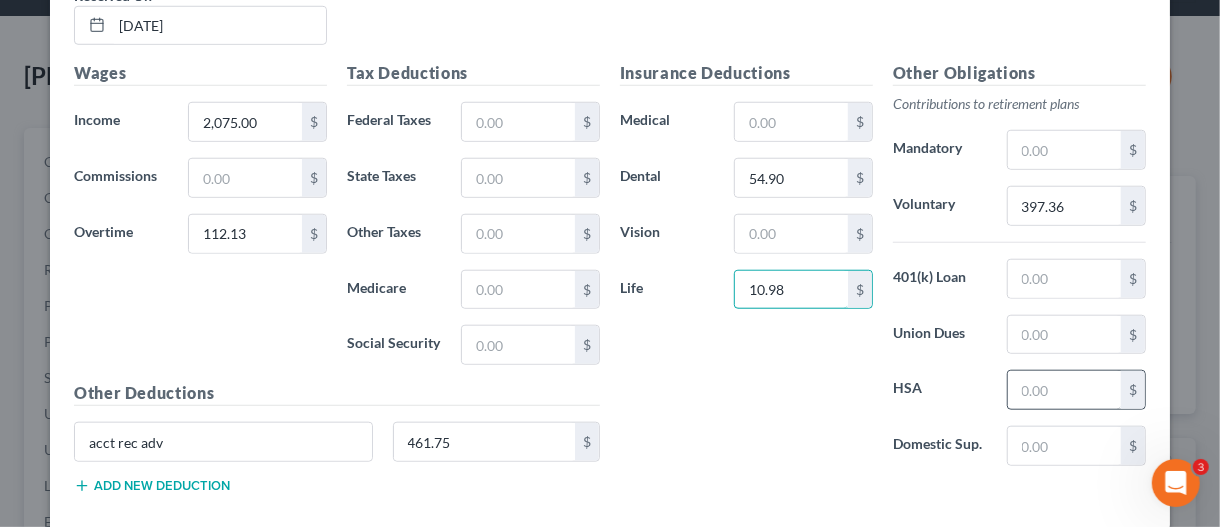type on "10.98" 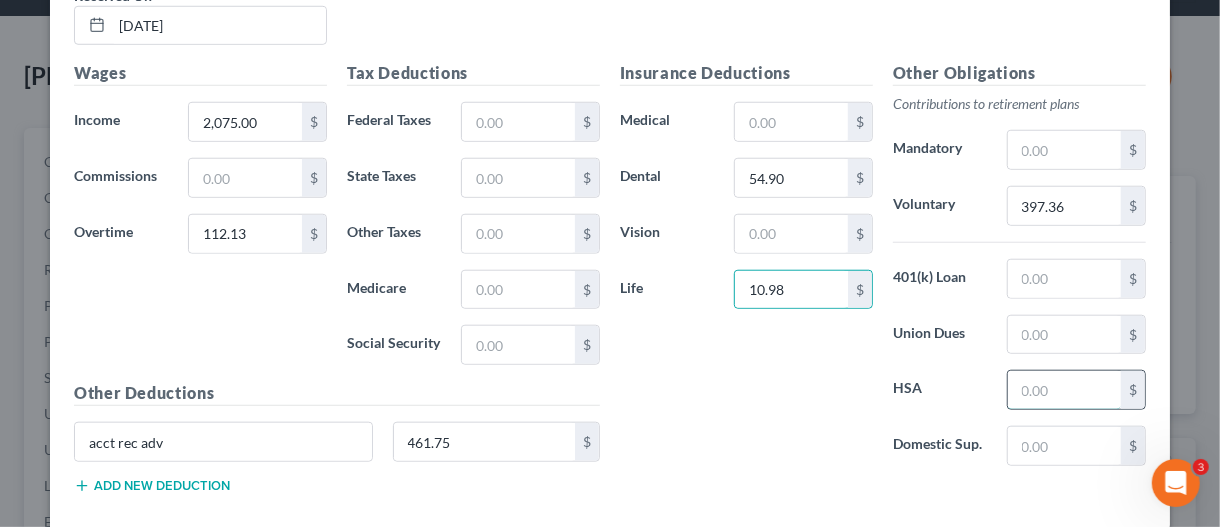drag, startPoint x: 1055, startPoint y: 388, endPoint x: 1059, endPoint y: 368, distance: 20.396078 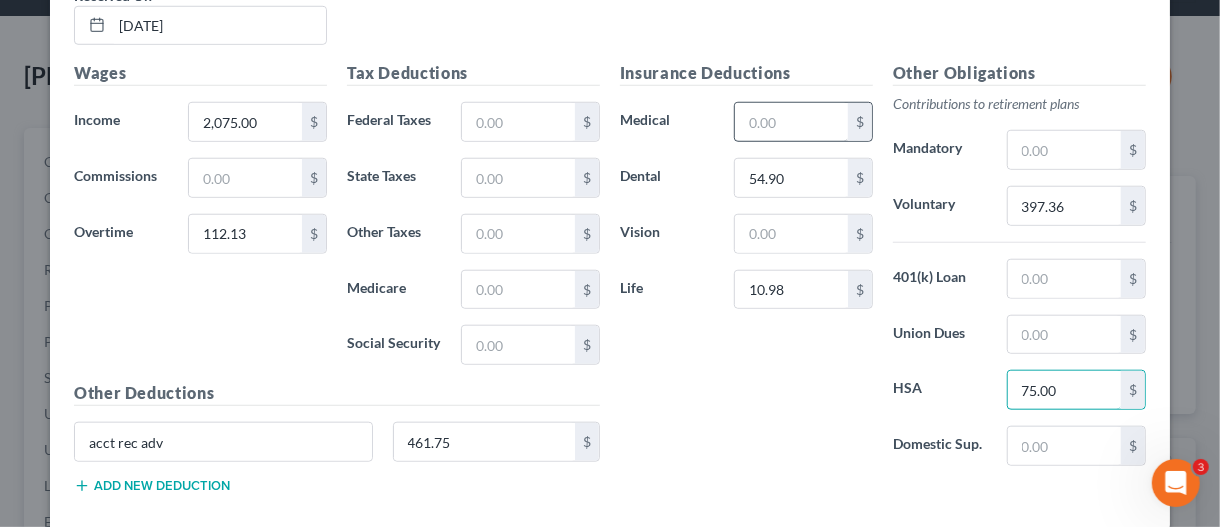 type on "75.00" 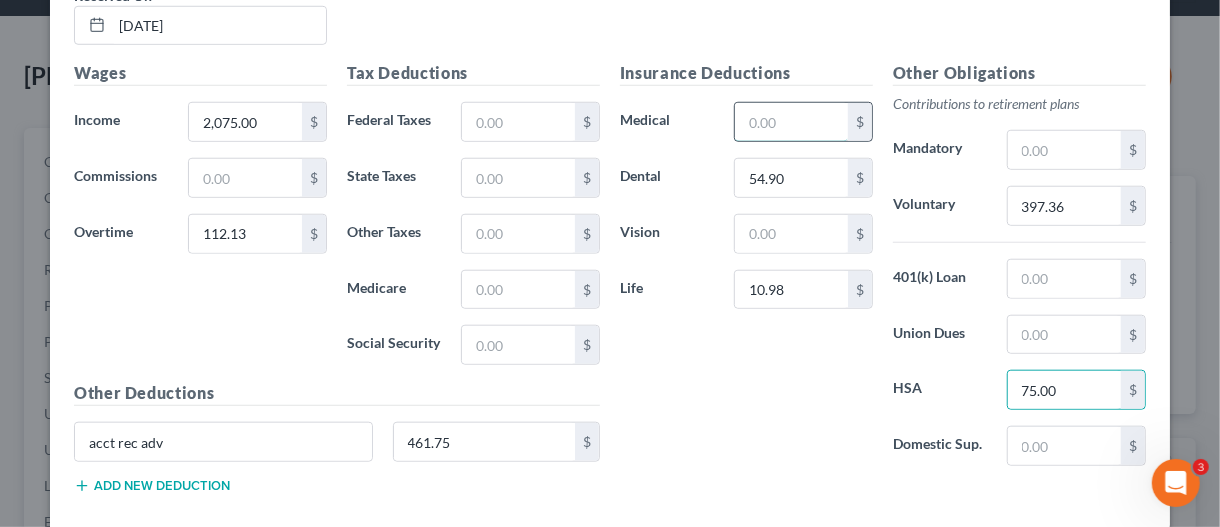 click at bounding box center (791, 122) 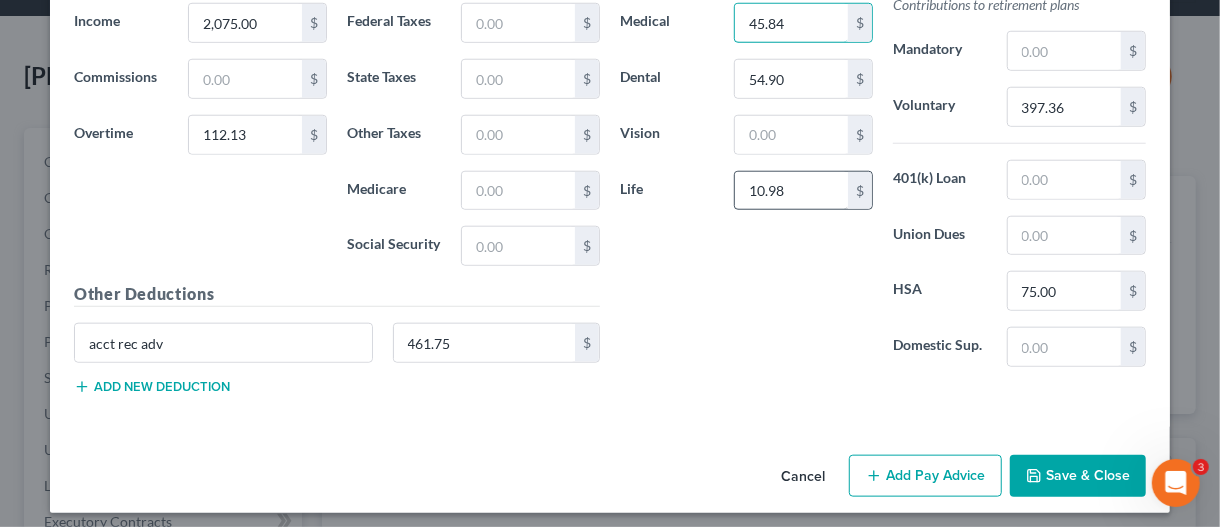 scroll, scrollTop: 906, scrollLeft: 0, axis: vertical 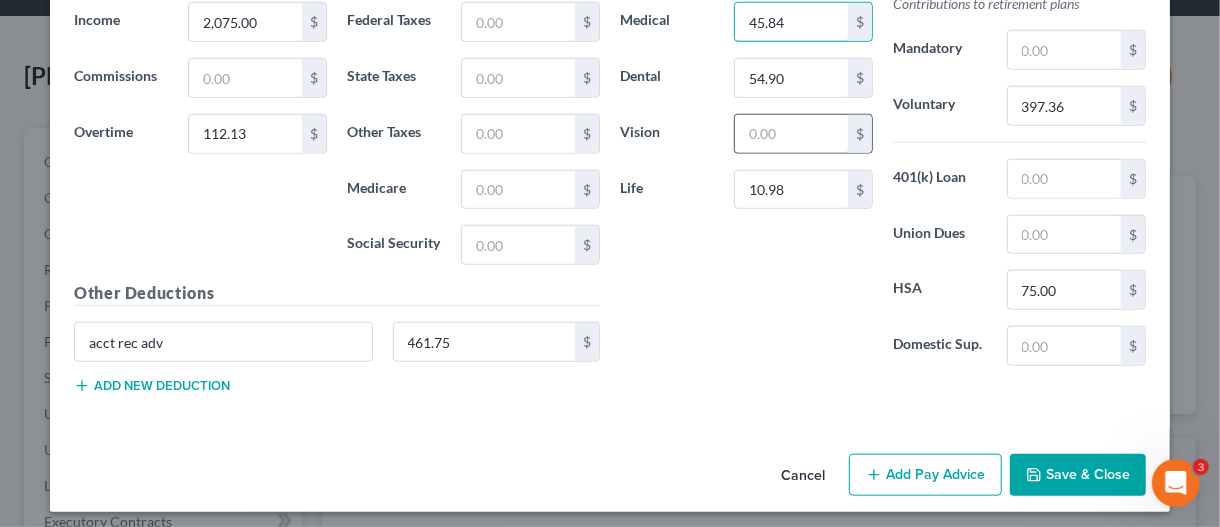 type on "45.84" 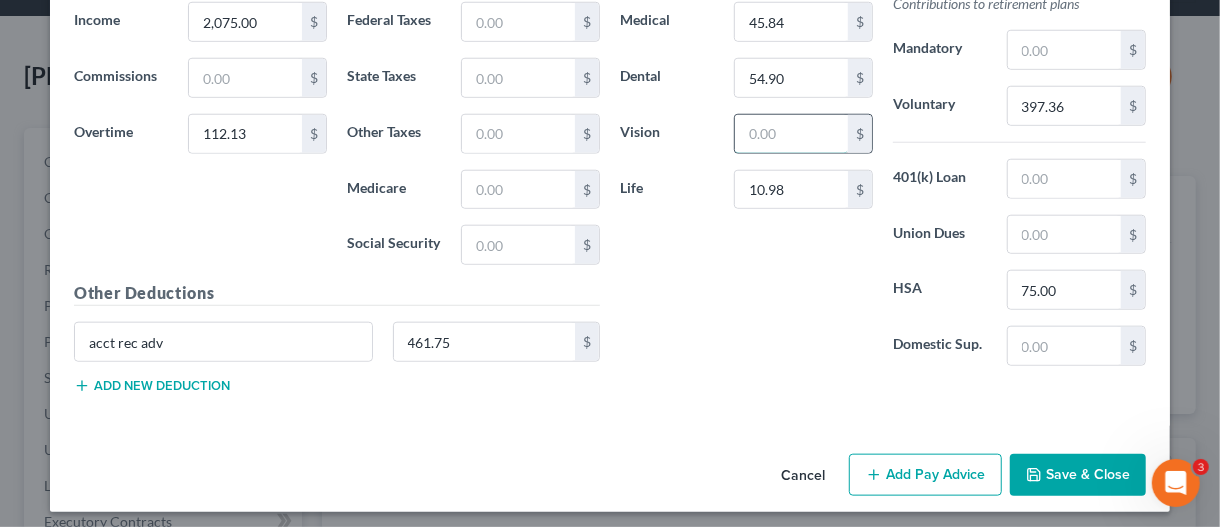 click at bounding box center [791, 134] 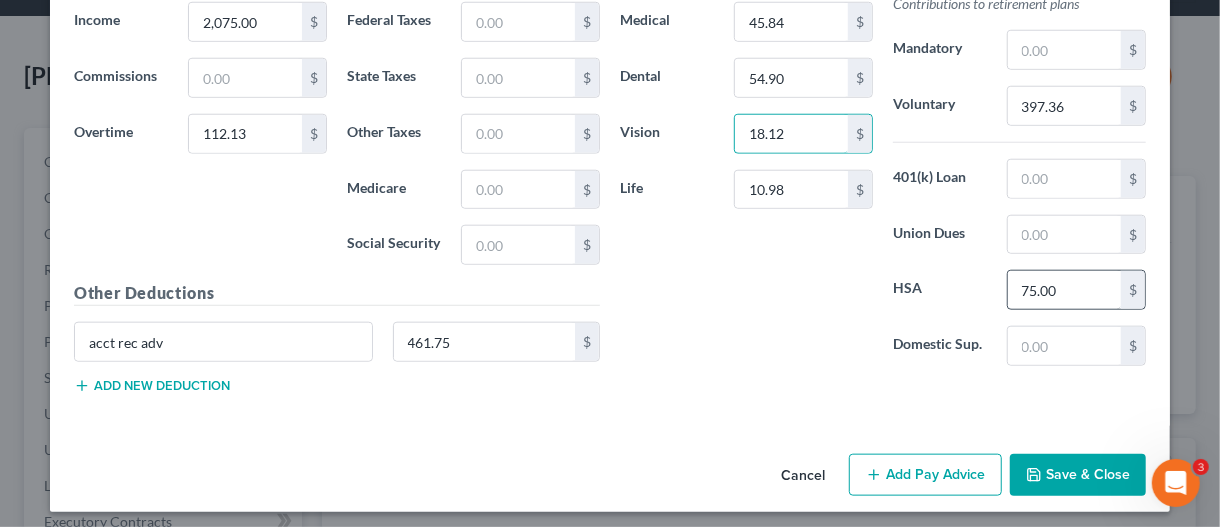 type on "18.12" 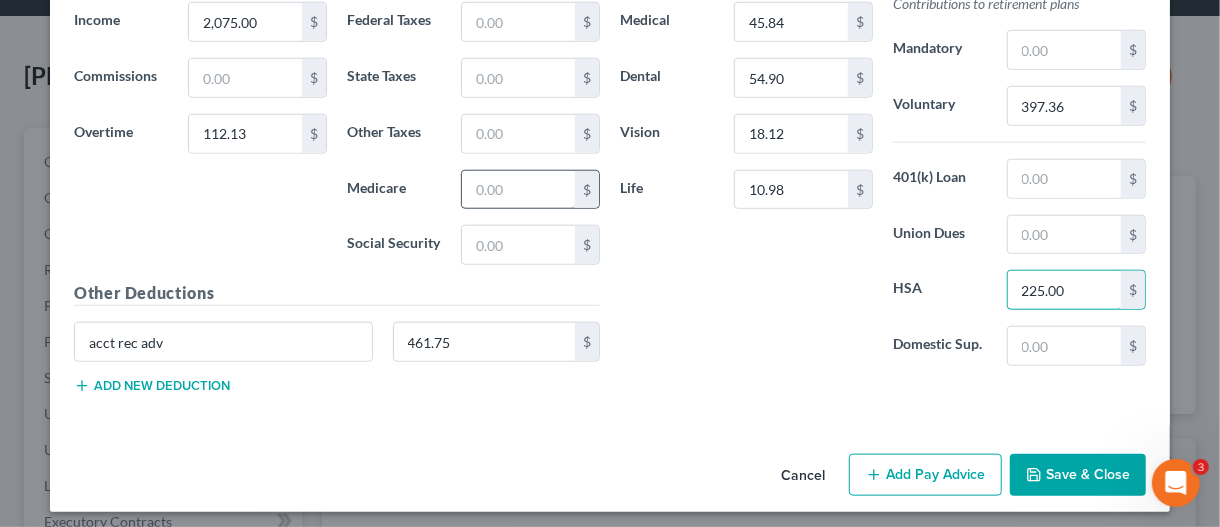 type on "225.00" 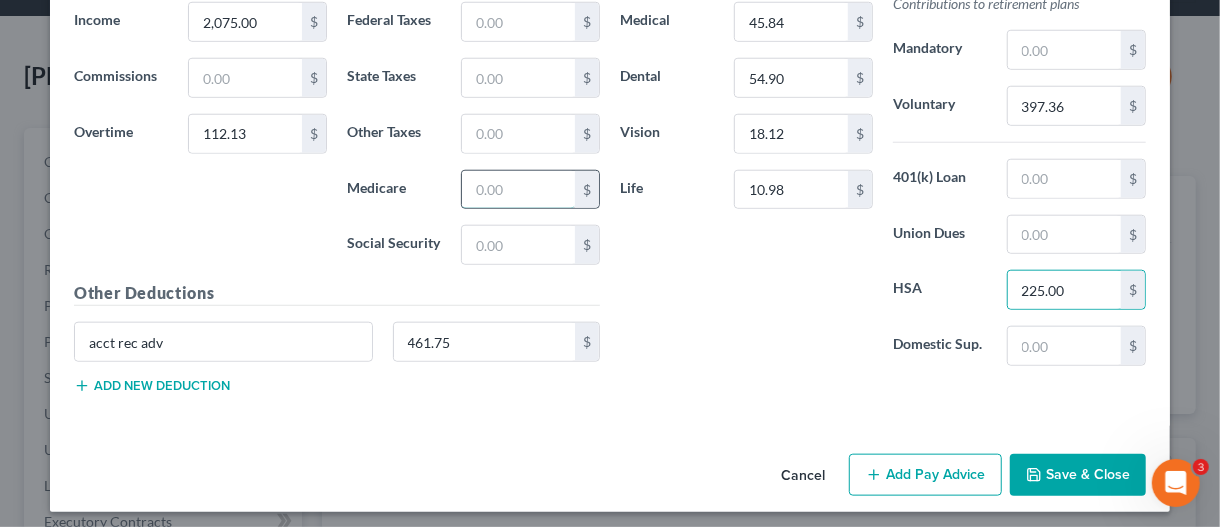 click at bounding box center [518, 190] 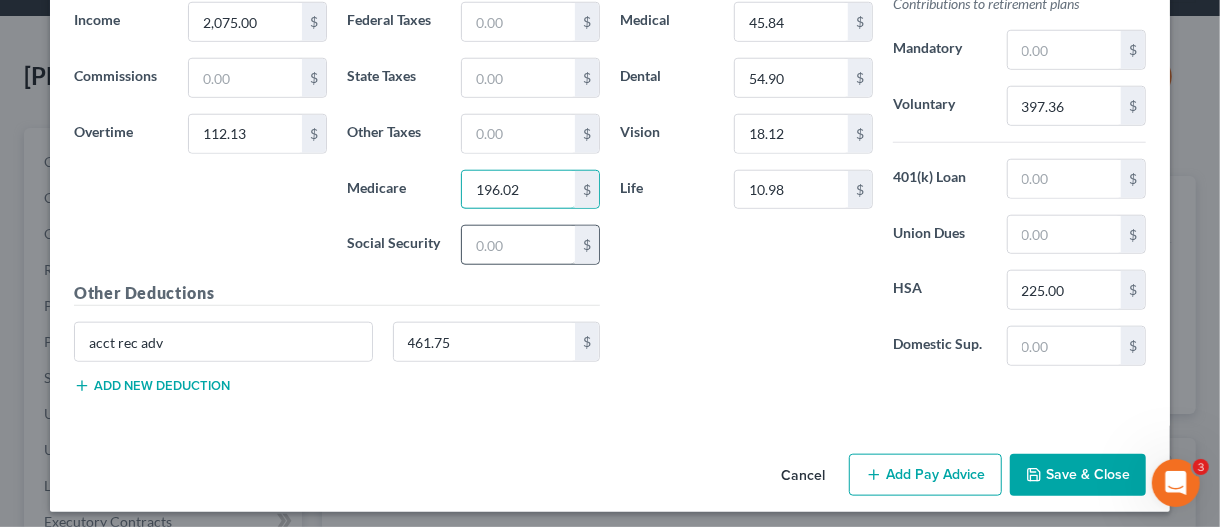 type on "196.02" 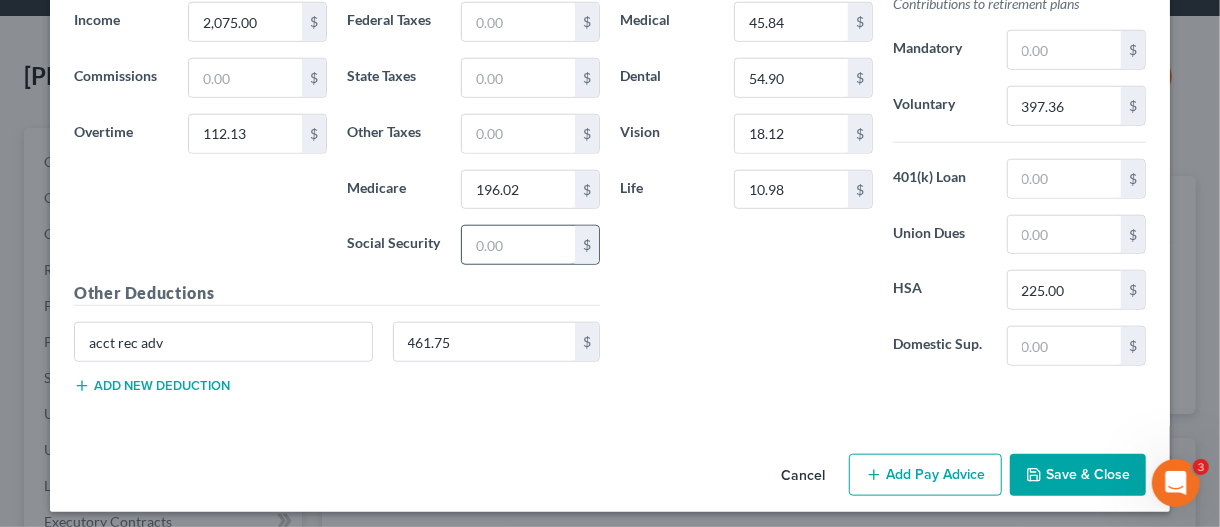 drag, startPoint x: 495, startPoint y: 239, endPoint x: 513, endPoint y: 240, distance: 18.027756 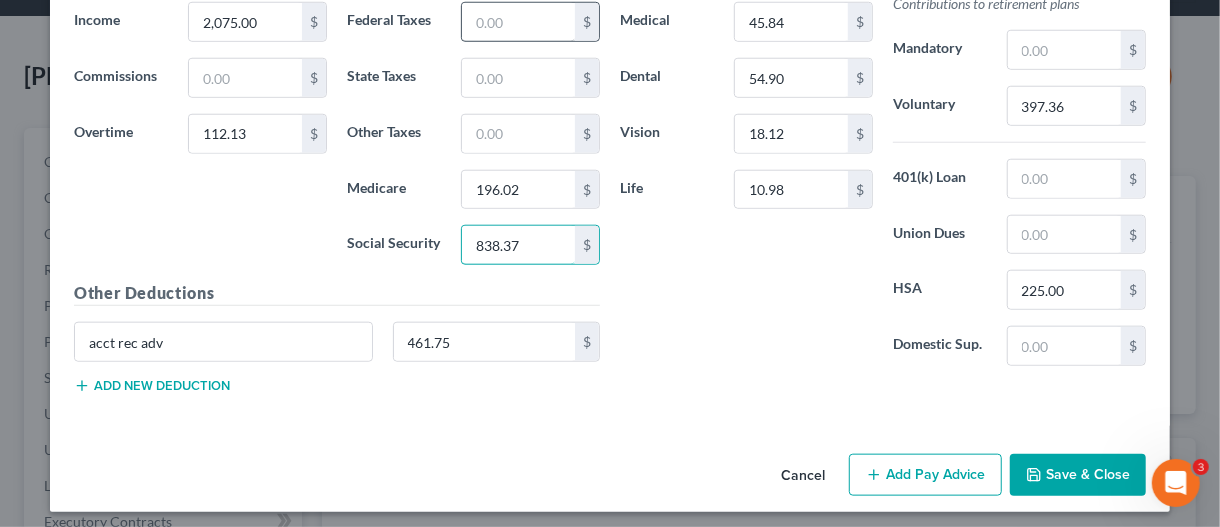type on "838.37" 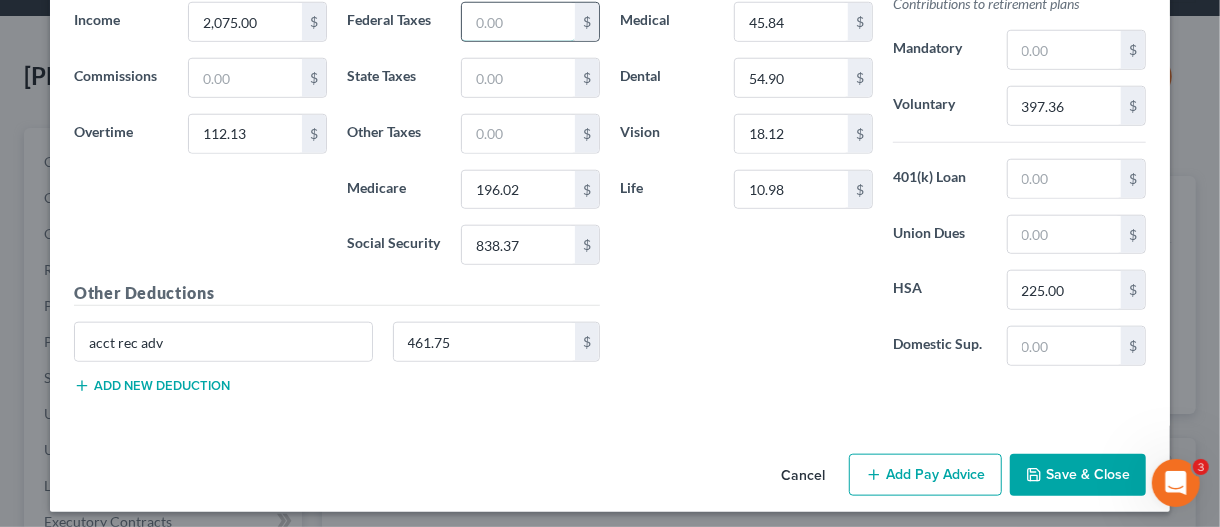 click at bounding box center [518, 22] 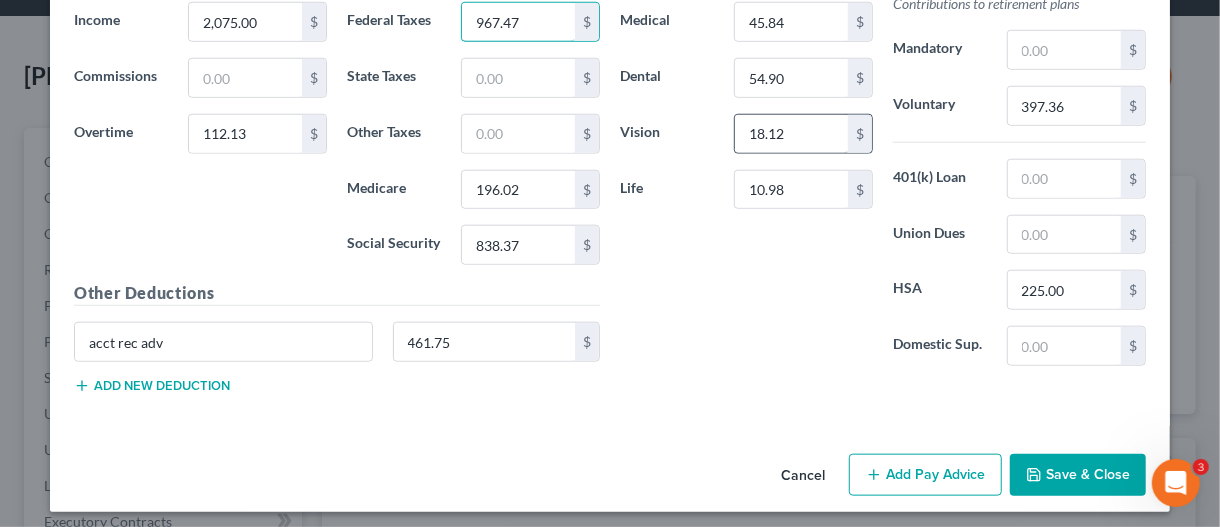 type on "967.47" 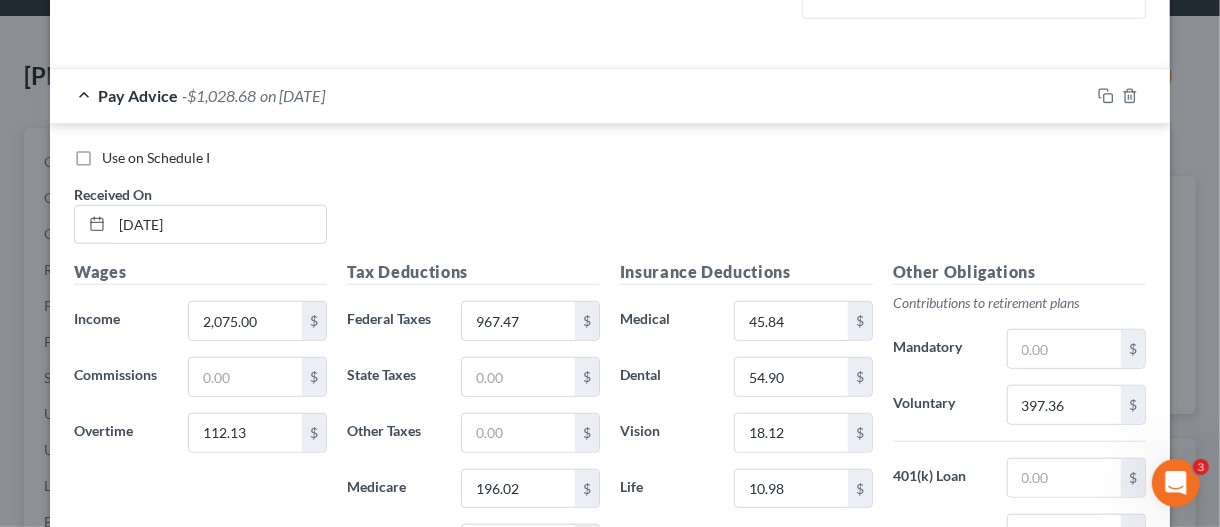 scroll, scrollTop: 606, scrollLeft: 0, axis: vertical 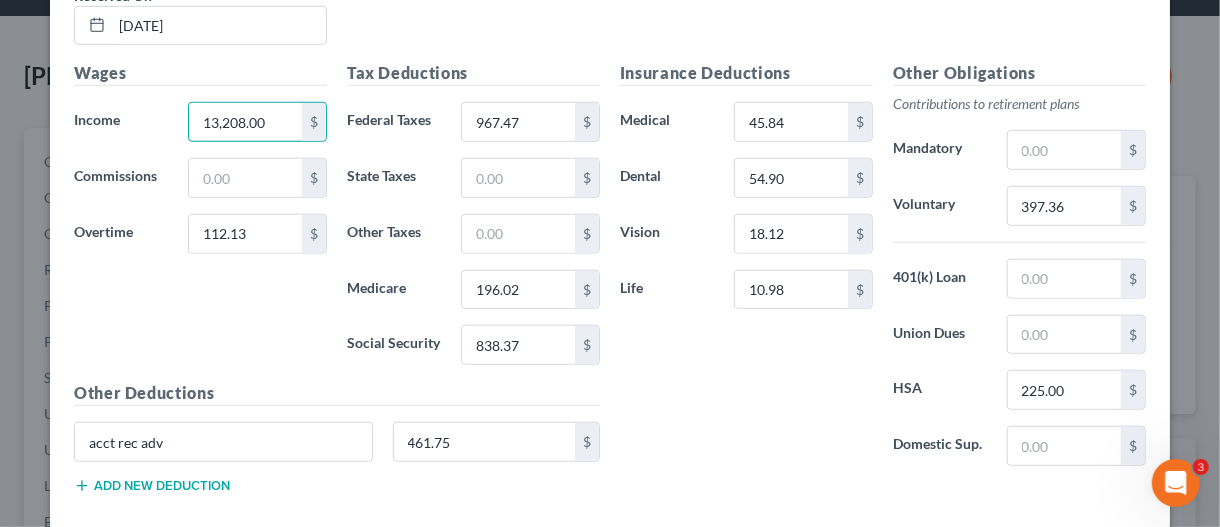 type on "13,208.00" 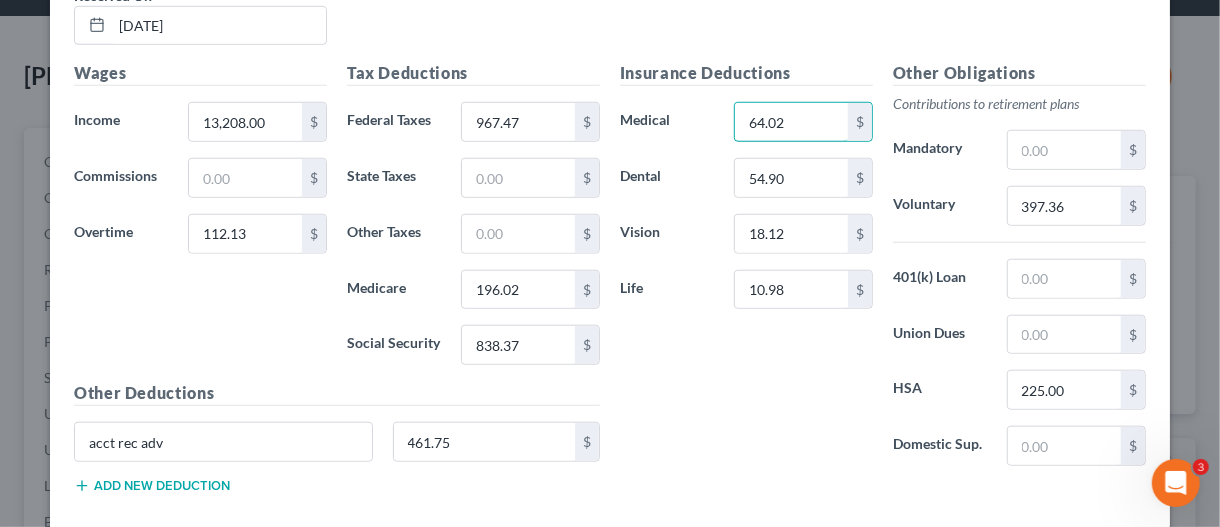 type on "64.02" 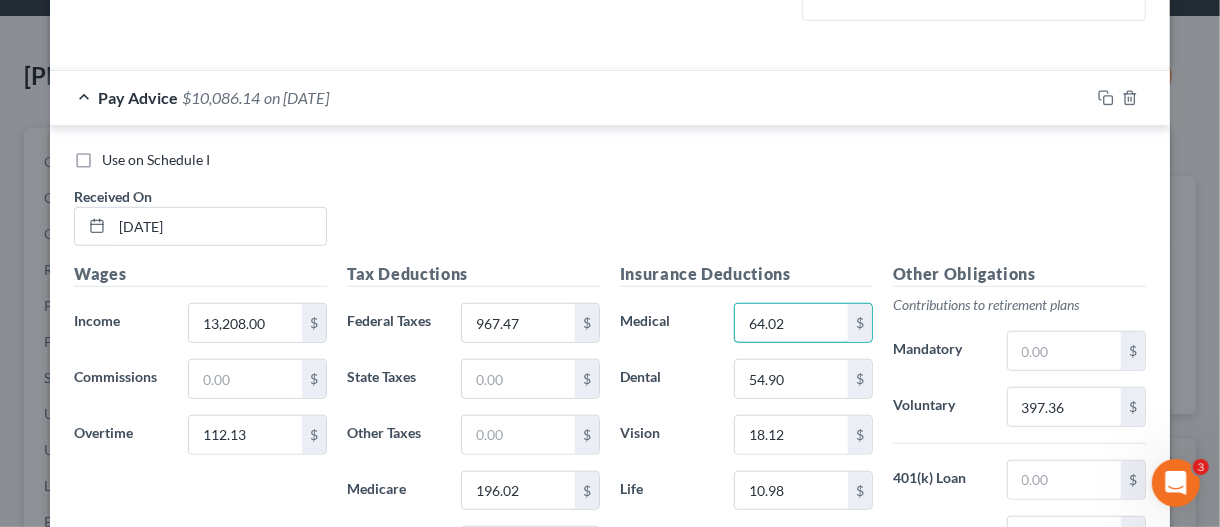 scroll, scrollTop: 606, scrollLeft: 0, axis: vertical 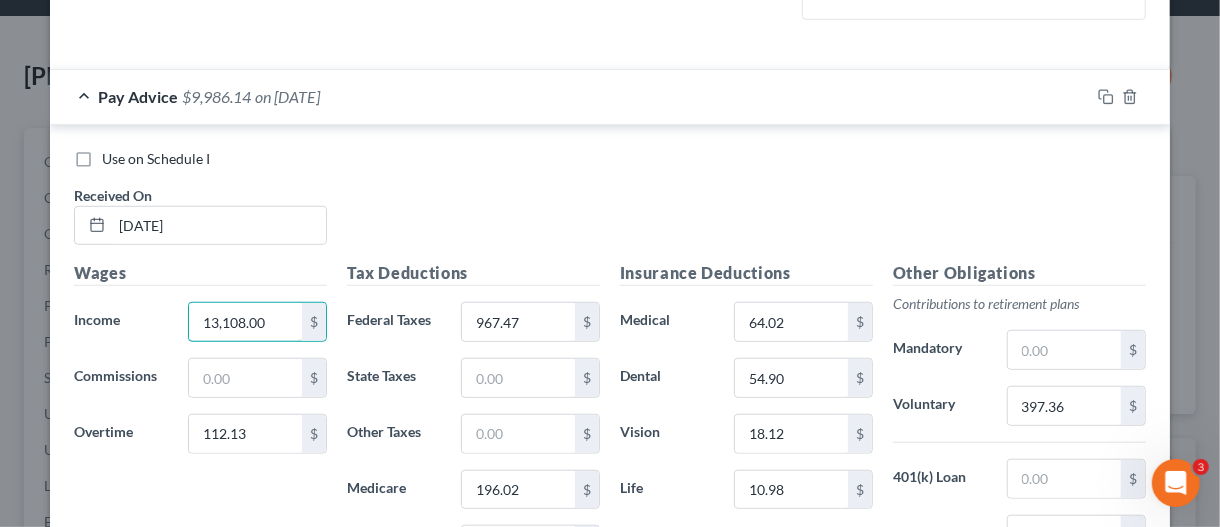 type on "13,108.00" 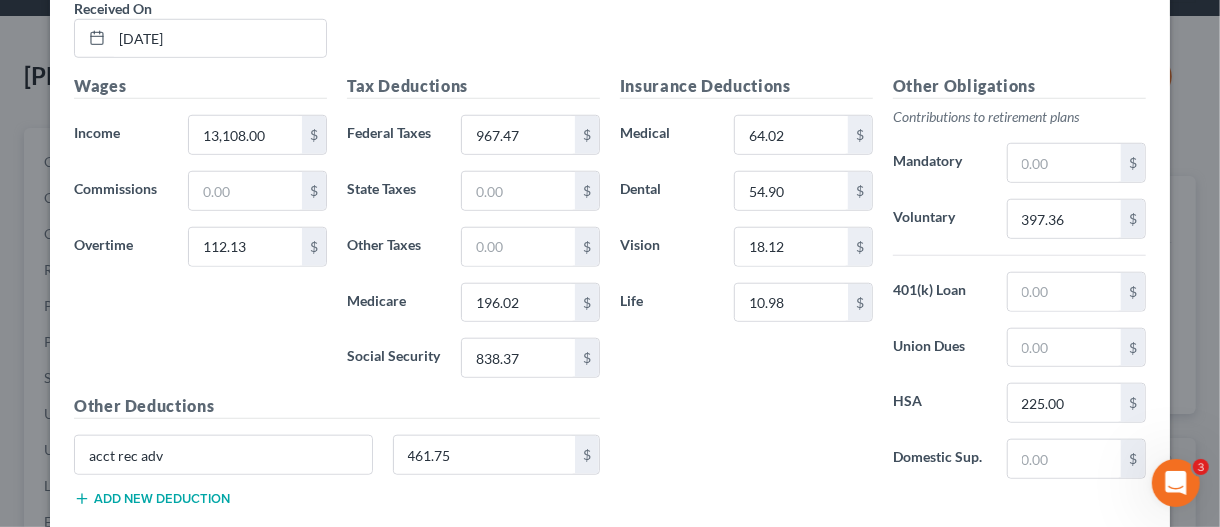 scroll, scrollTop: 806, scrollLeft: 0, axis: vertical 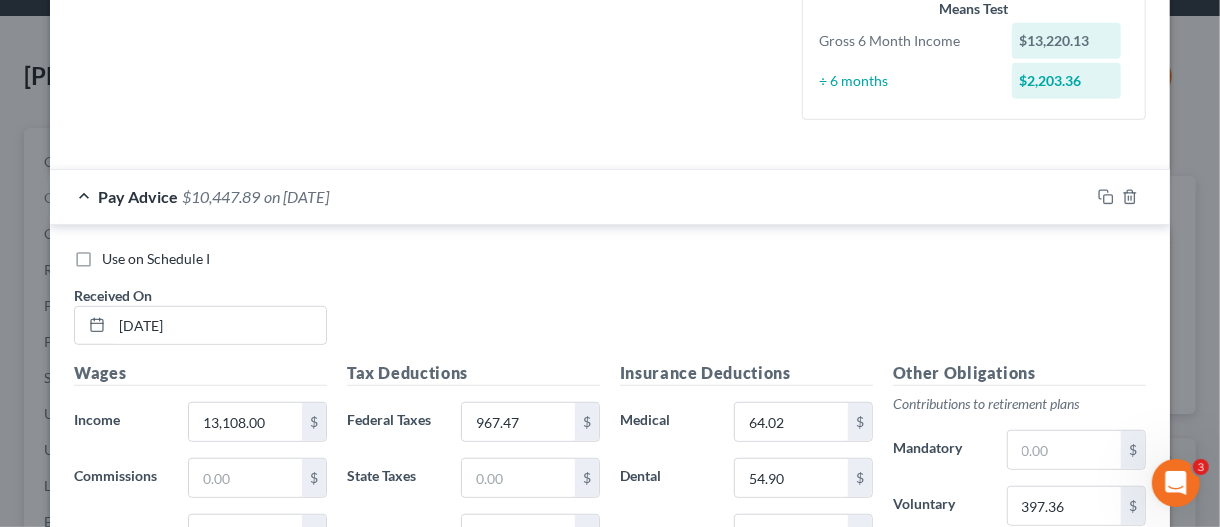 type 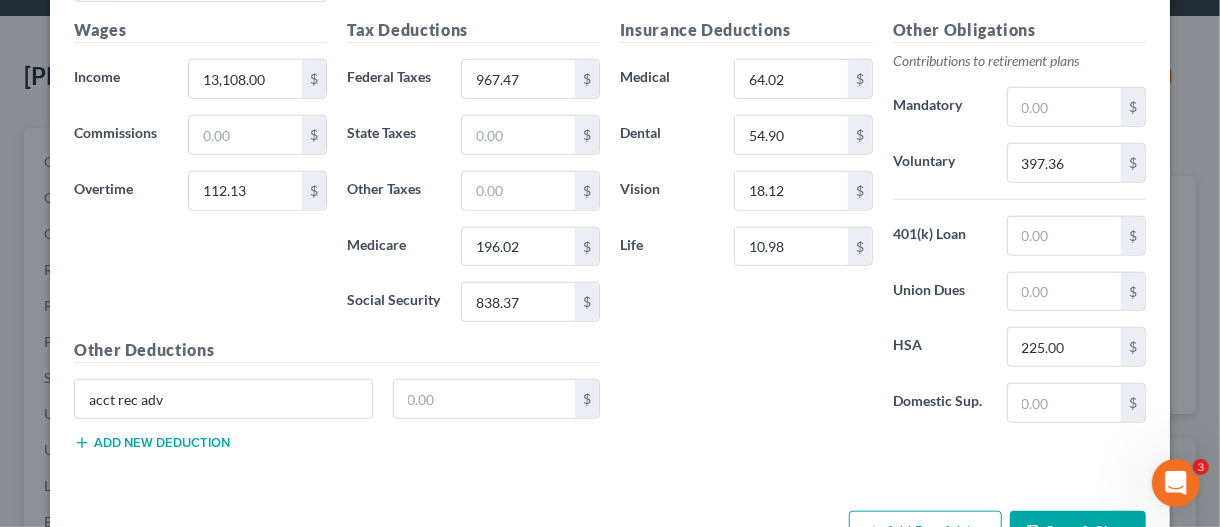 scroll, scrollTop: 806, scrollLeft: 0, axis: vertical 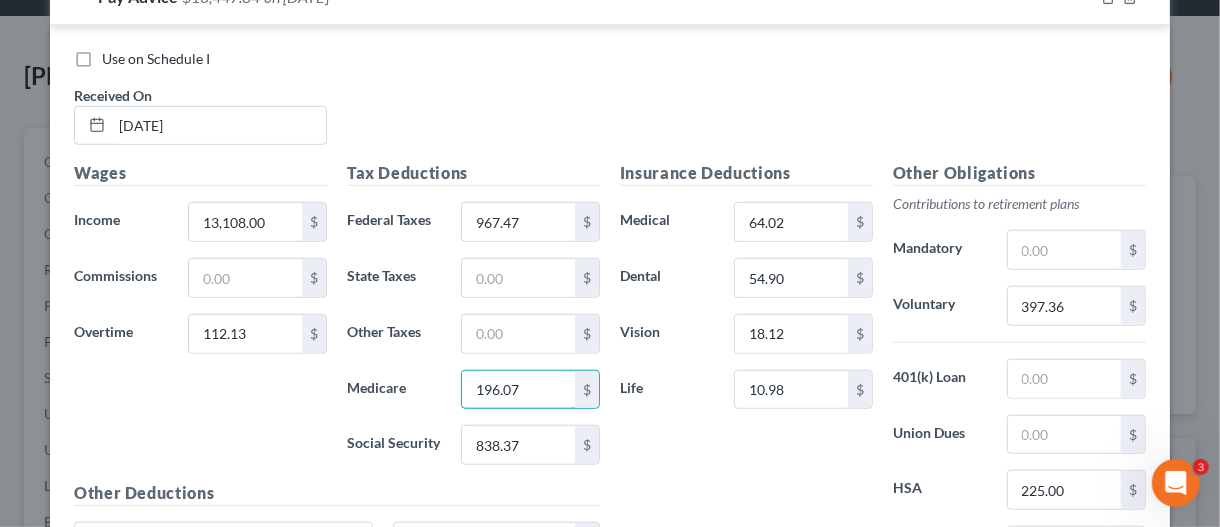 type on "196.07" 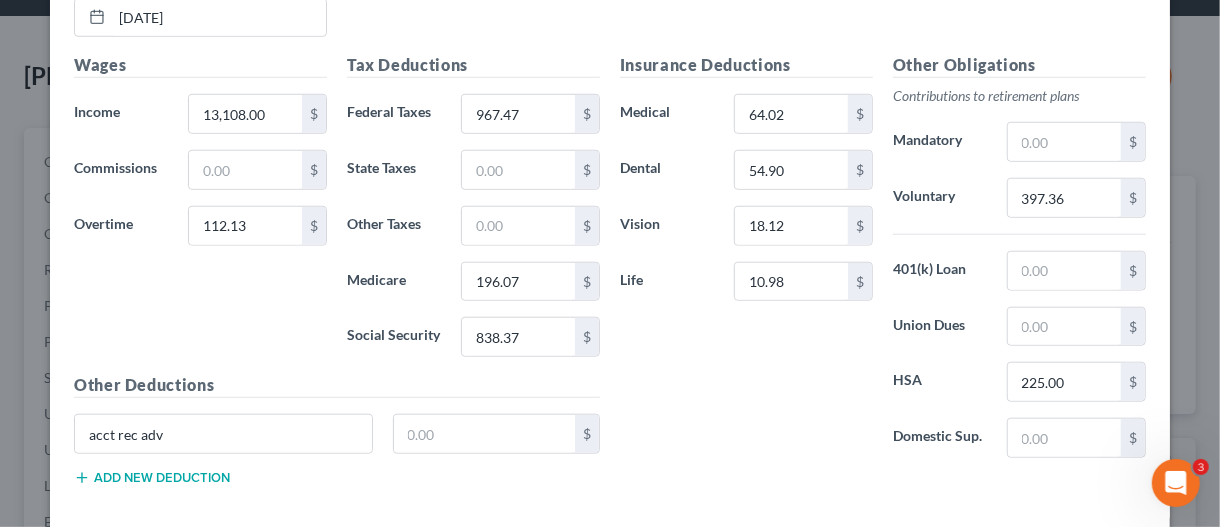 scroll, scrollTop: 906, scrollLeft: 0, axis: vertical 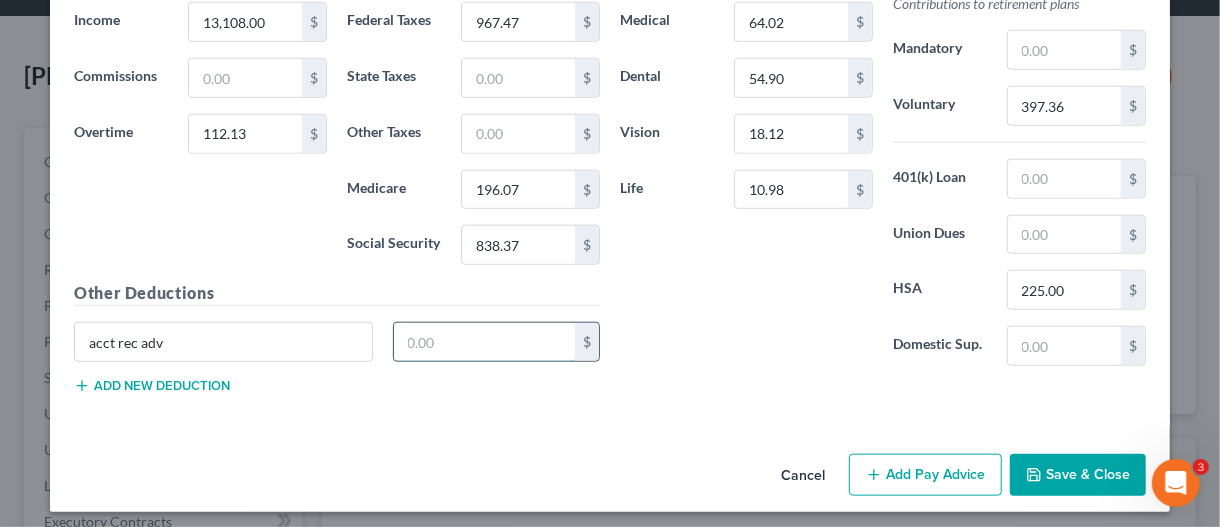click at bounding box center (485, 342) 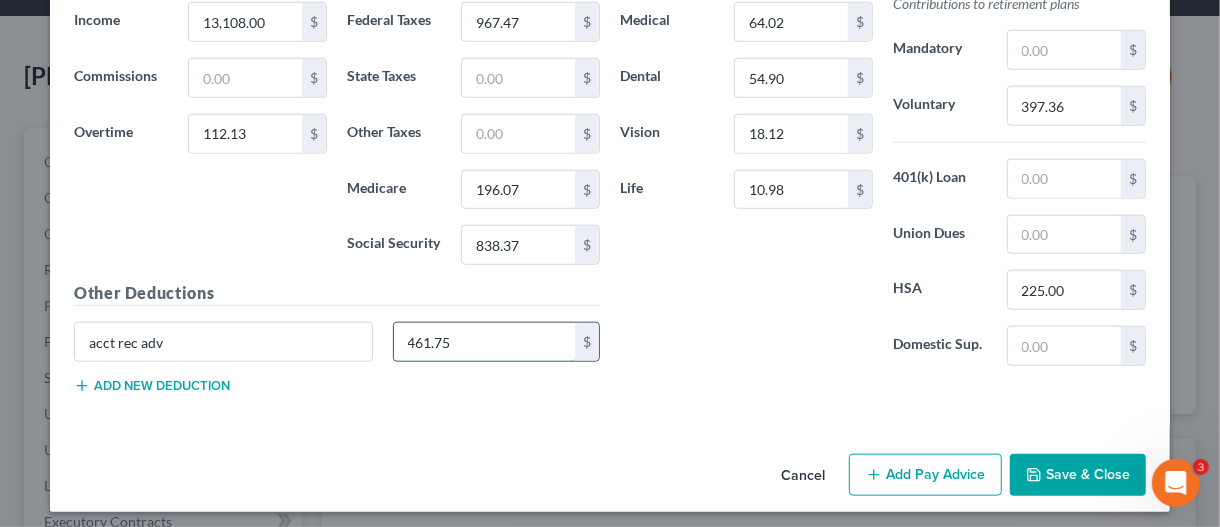 type on "461.75" 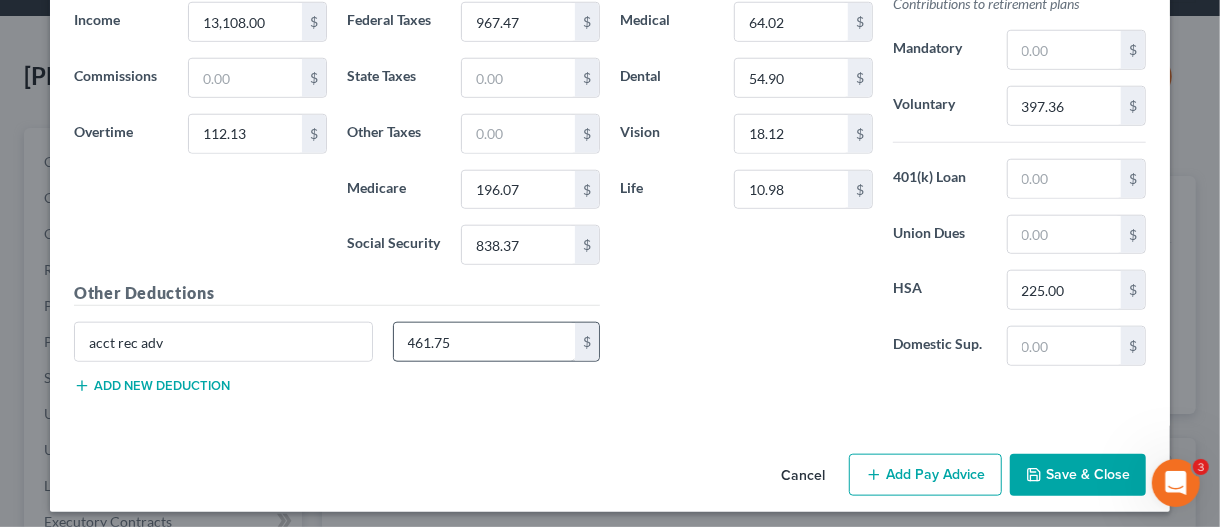 type 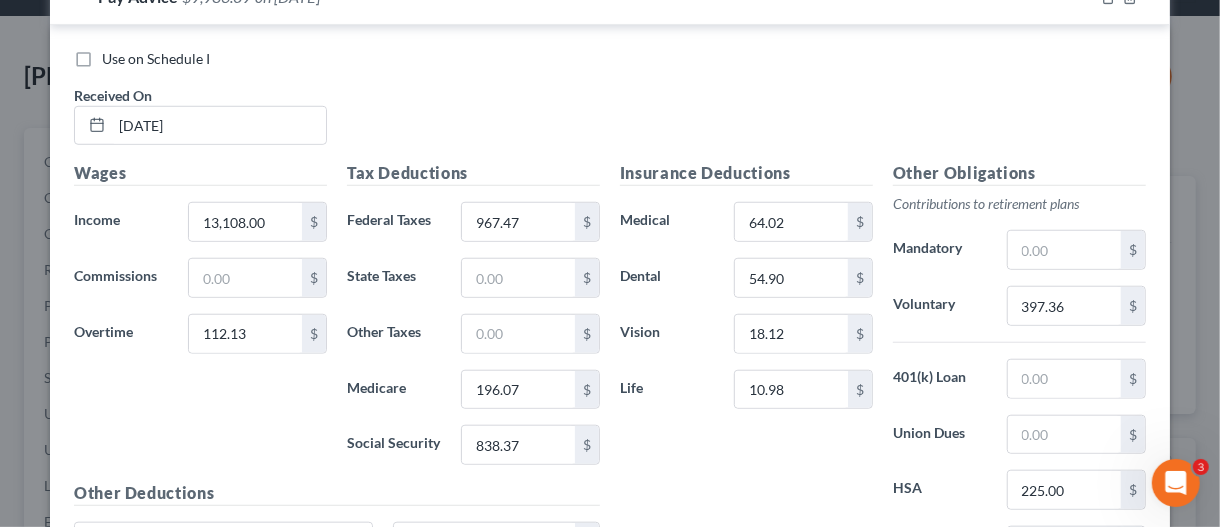 scroll, scrollTop: 606, scrollLeft: 0, axis: vertical 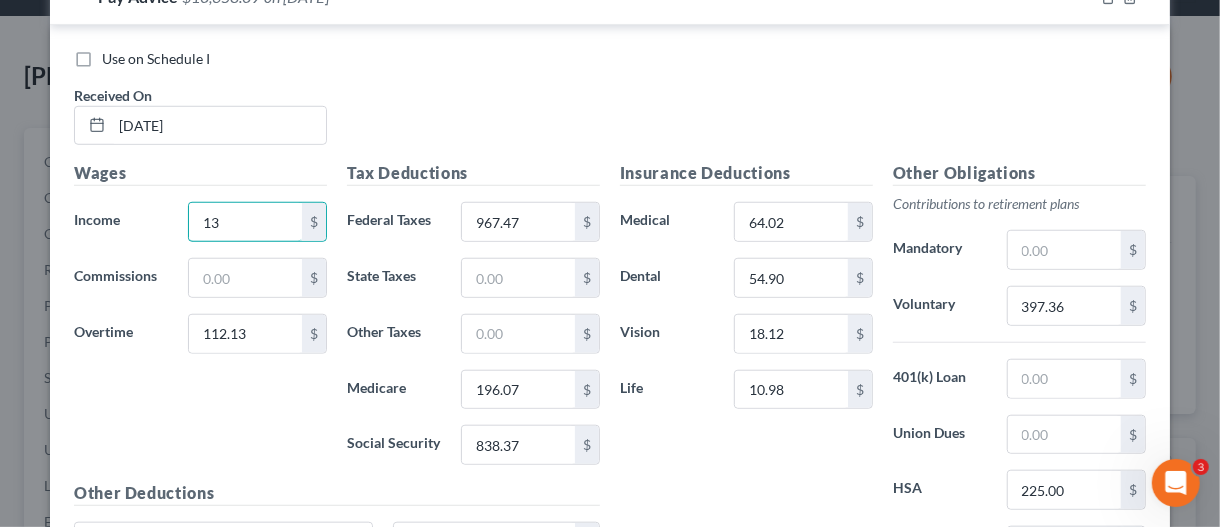 type on "1" 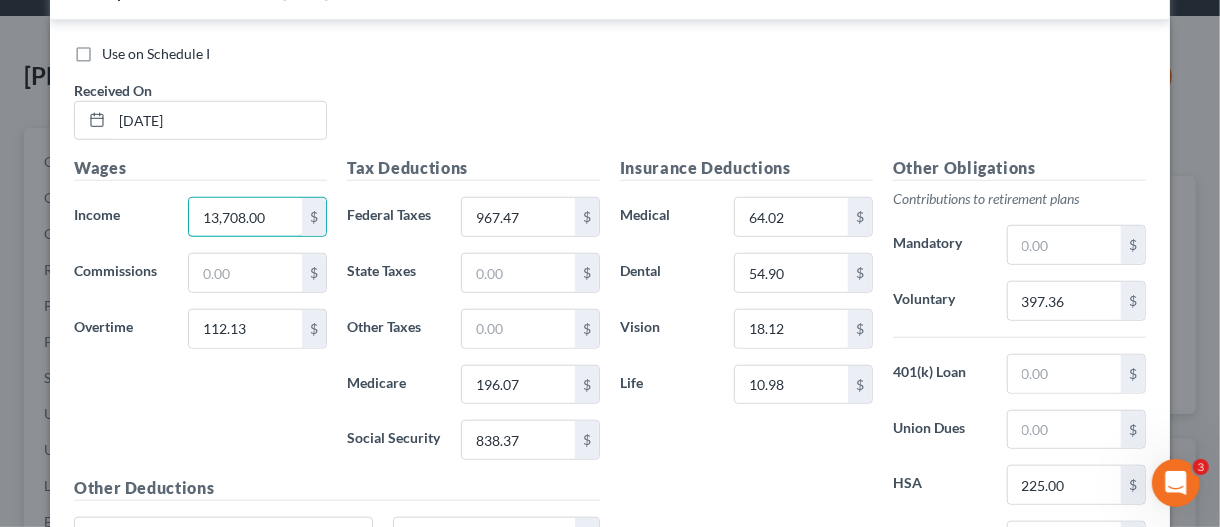 scroll, scrollTop: 906, scrollLeft: 0, axis: vertical 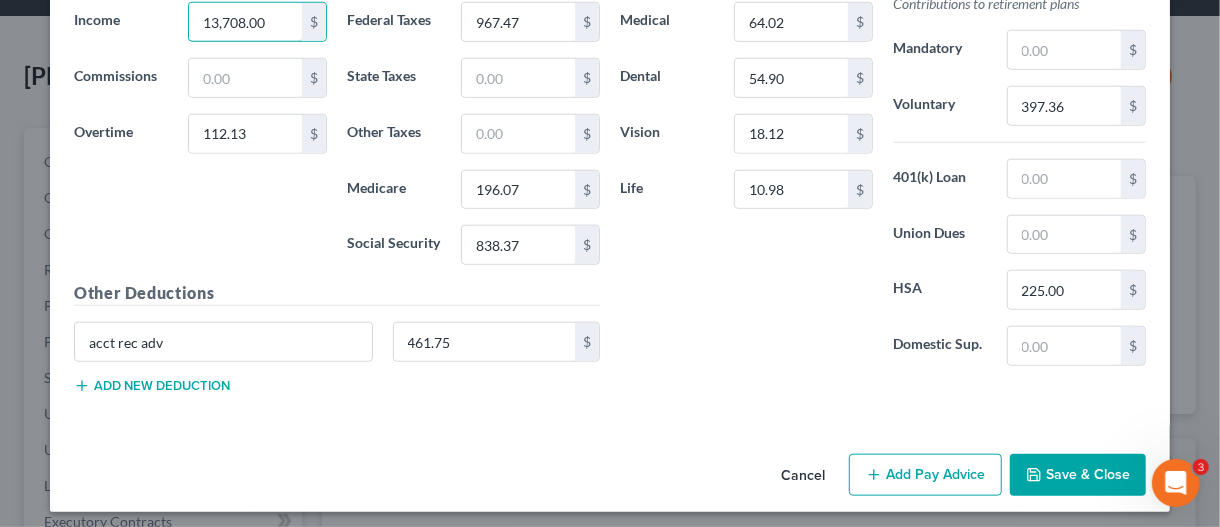 type on "13,708.00" 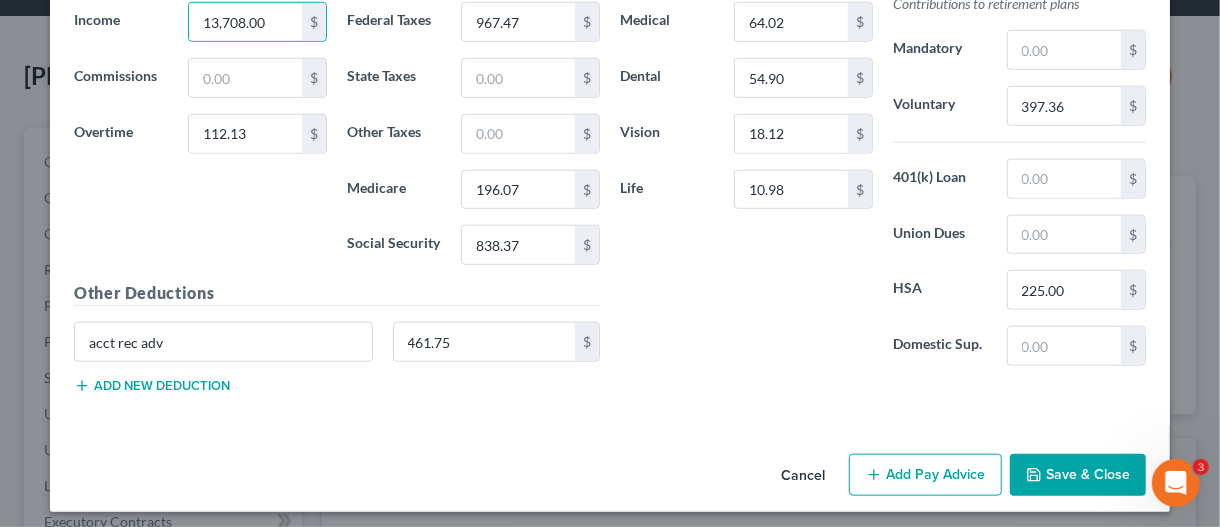 click on "Add Pay Advice" at bounding box center (925, 475) 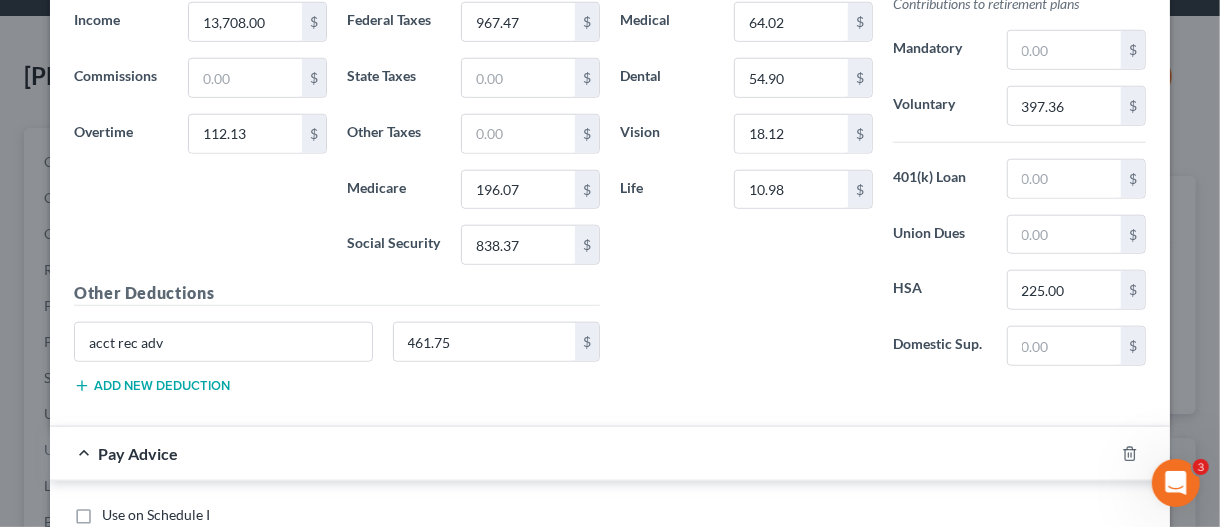 type 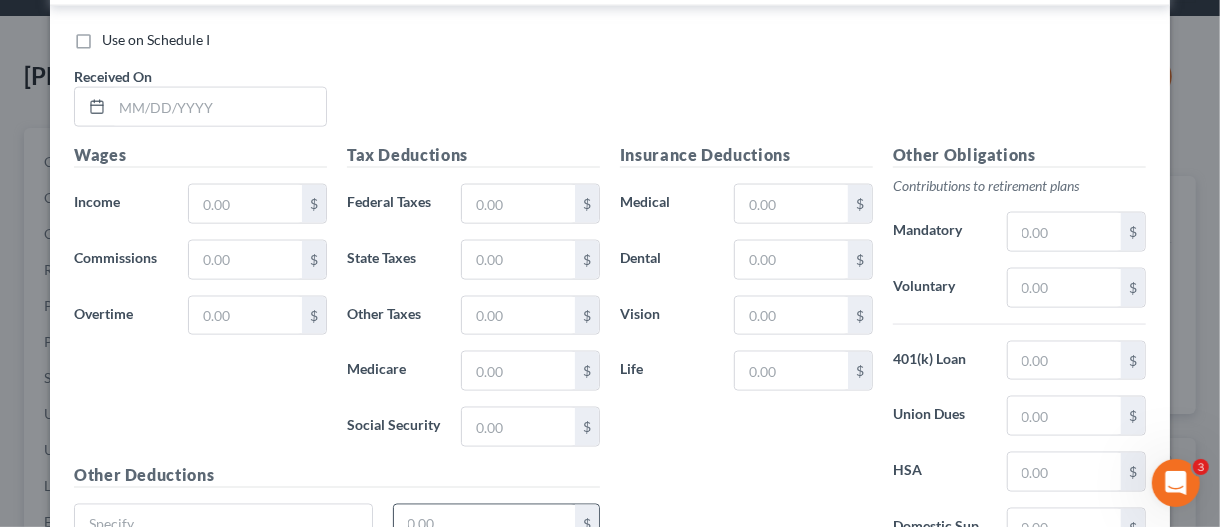 scroll, scrollTop: 1356, scrollLeft: 0, axis: vertical 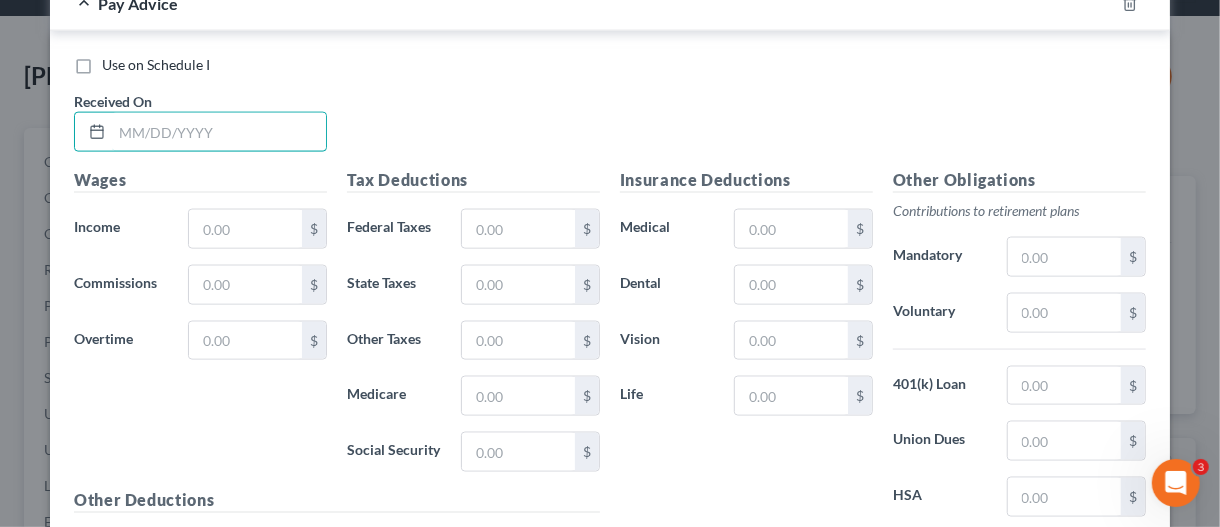 drag, startPoint x: 140, startPoint y: 131, endPoint x: 142, endPoint y: 96, distance: 35.057095 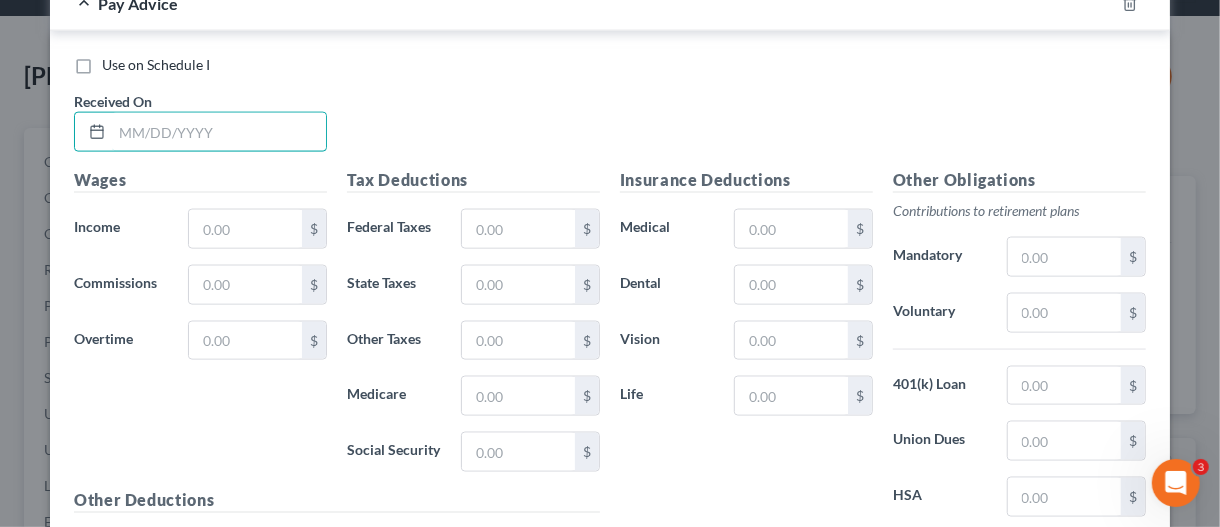 click at bounding box center [219, 132] 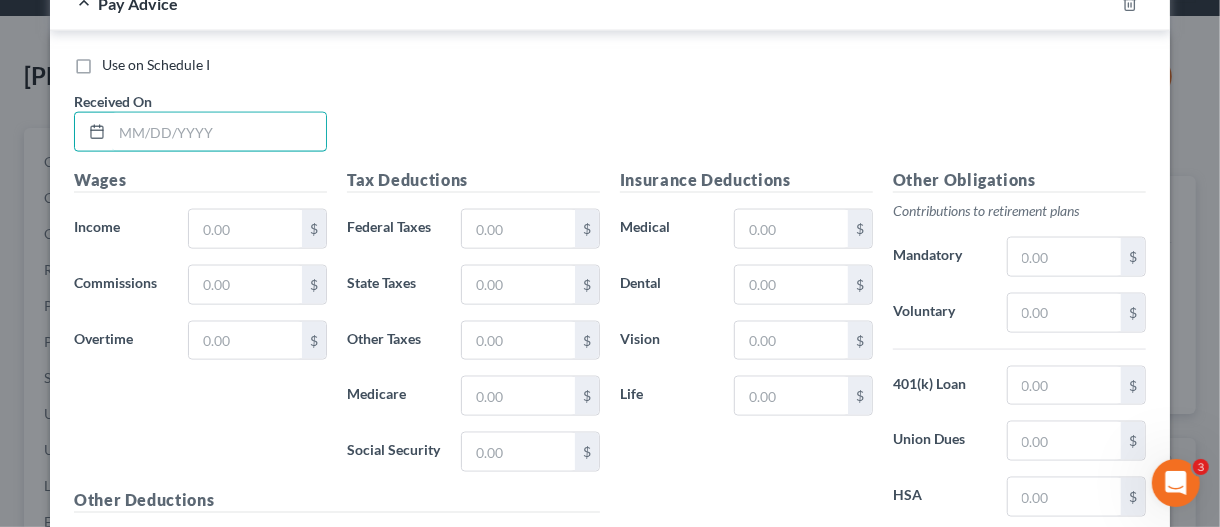 type on "4" 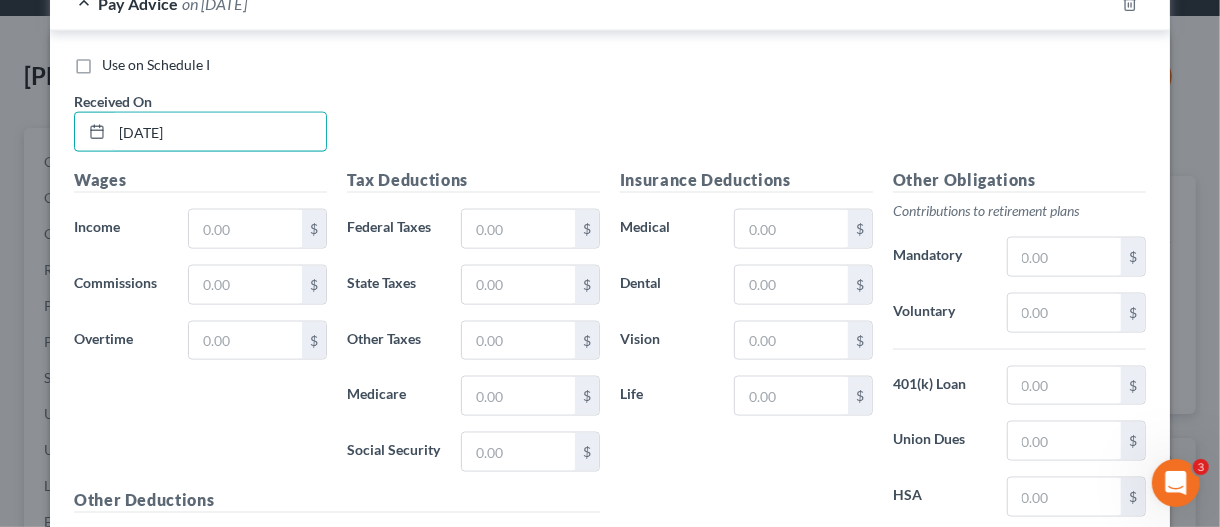 type on "[DATE]" 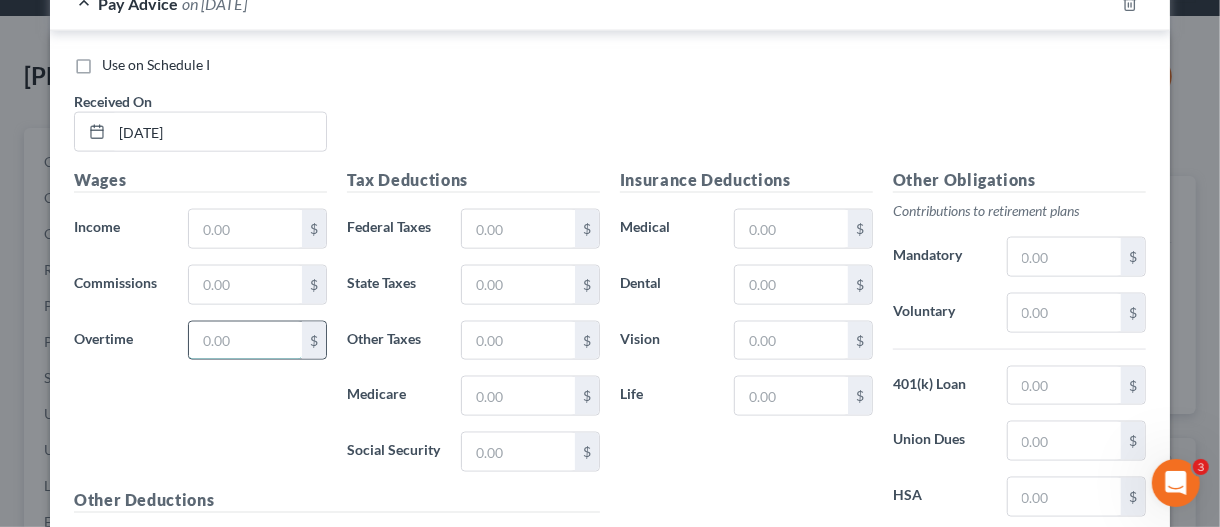 click at bounding box center [245, 341] 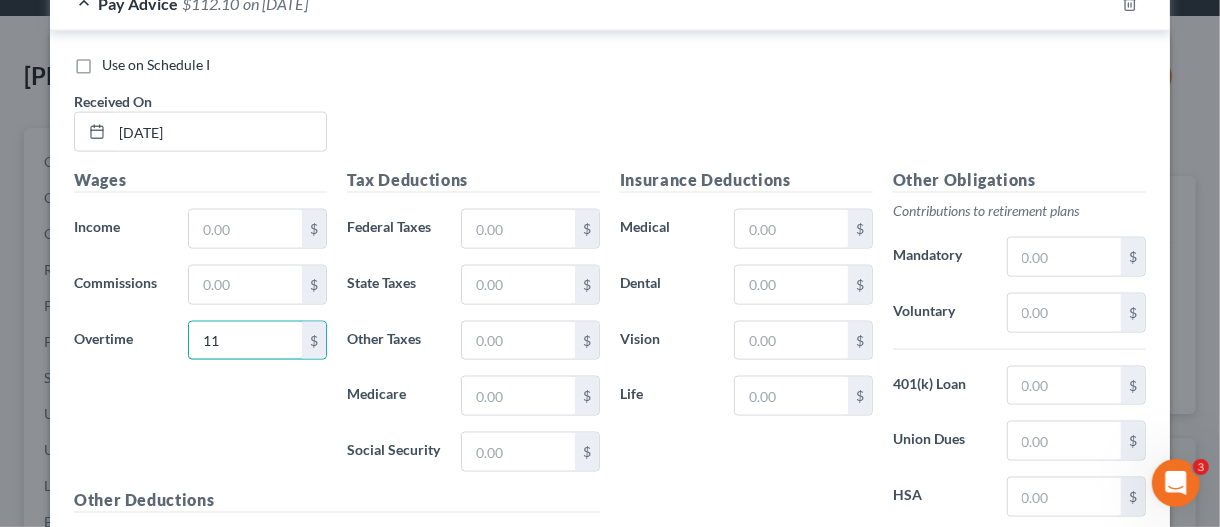 type on "1" 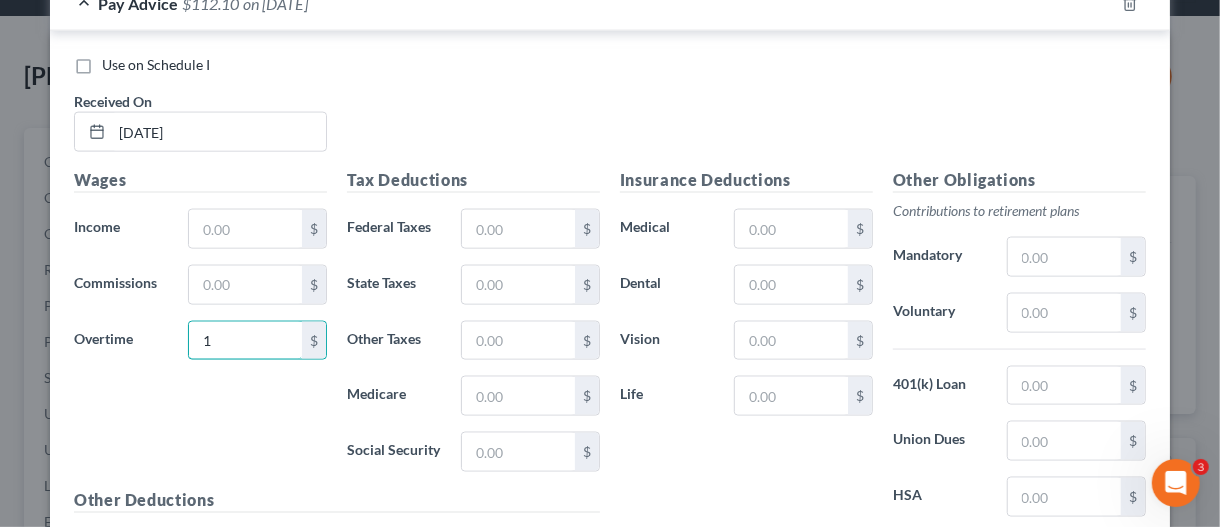 type 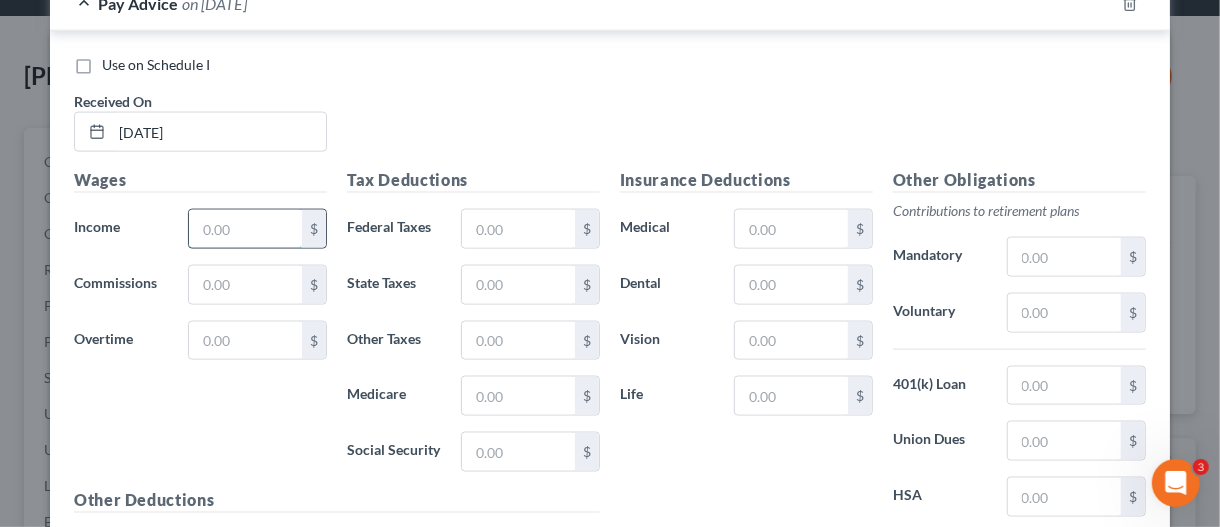 drag, startPoint x: 224, startPoint y: 226, endPoint x: 244, endPoint y: 232, distance: 20.880613 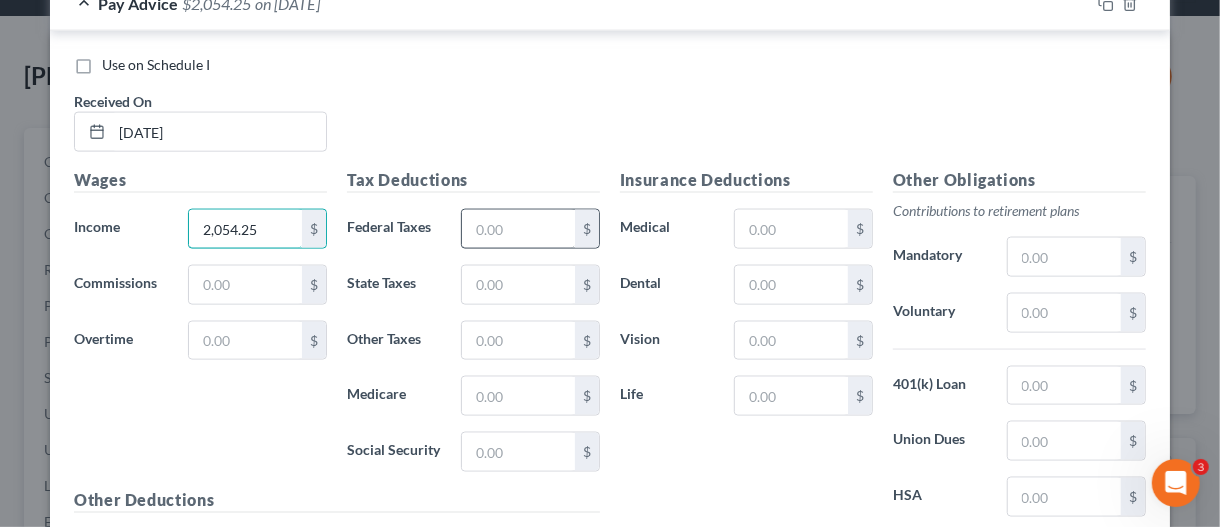 type on "2,054.25" 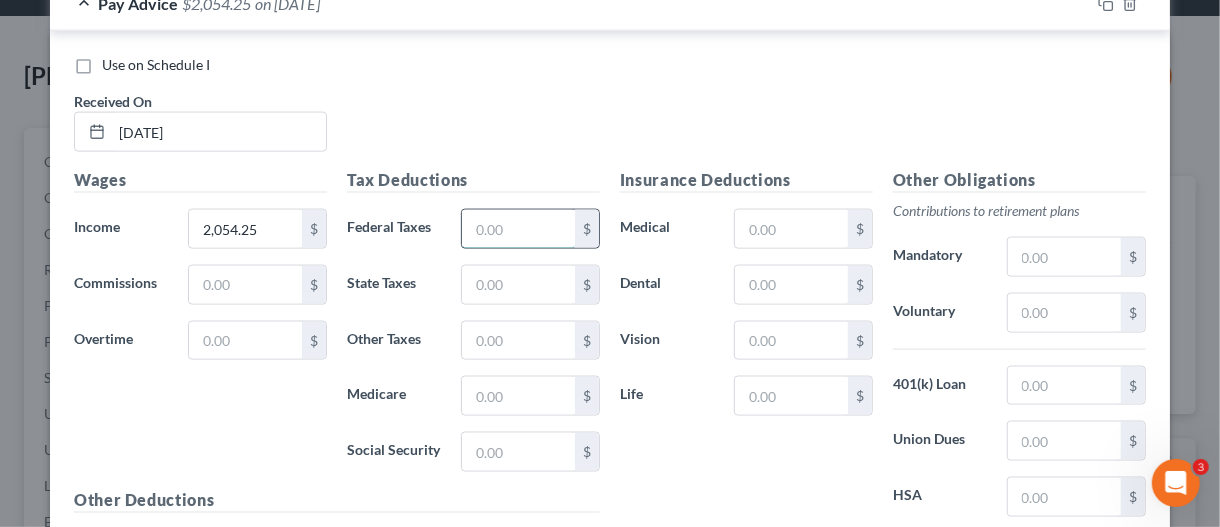 click at bounding box center (518, 229) 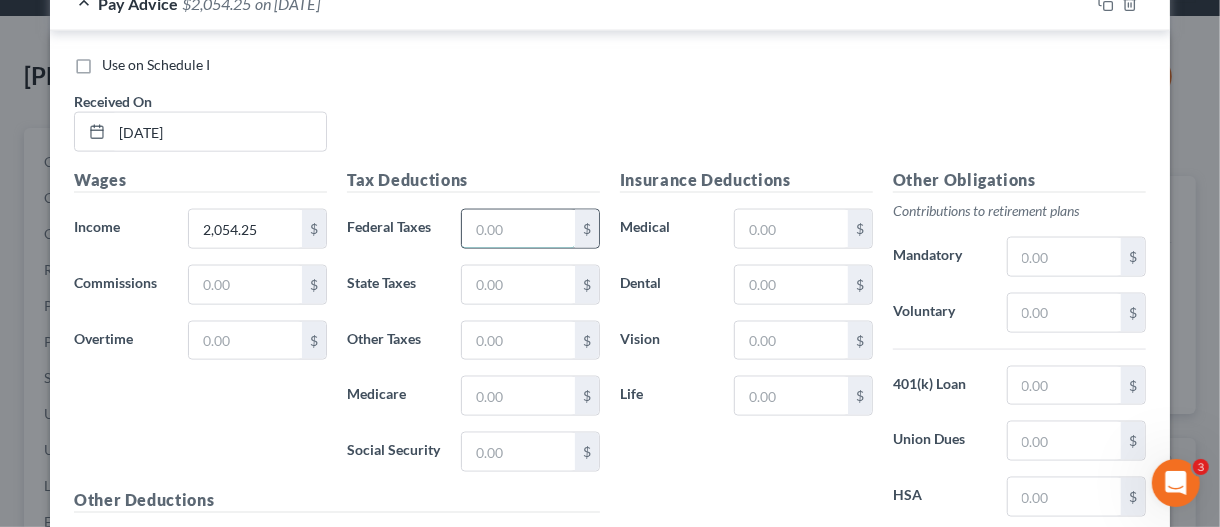click at bounding box center [518, 229] 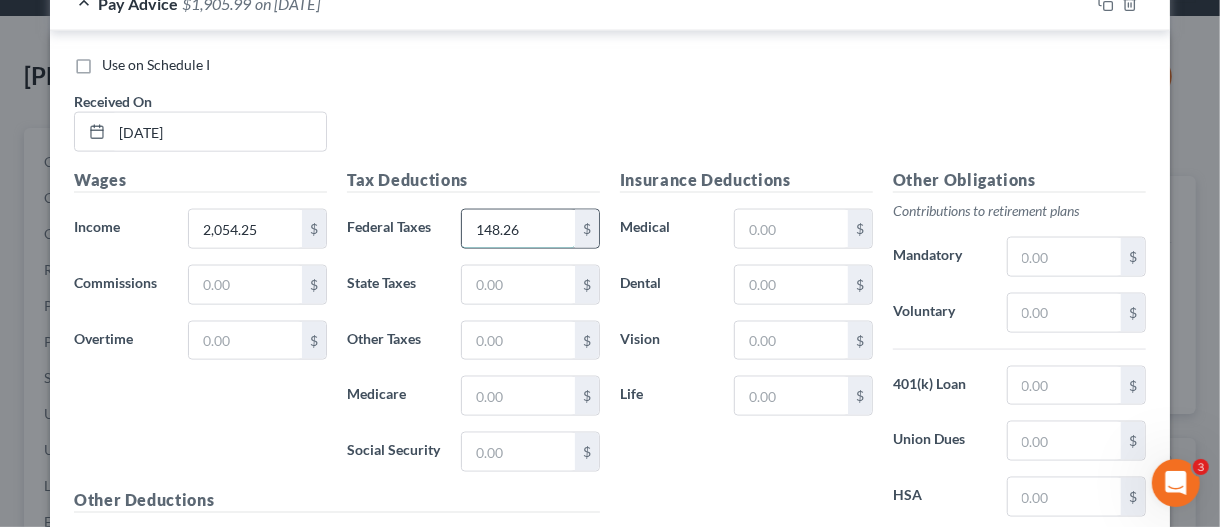 type on "148.26" 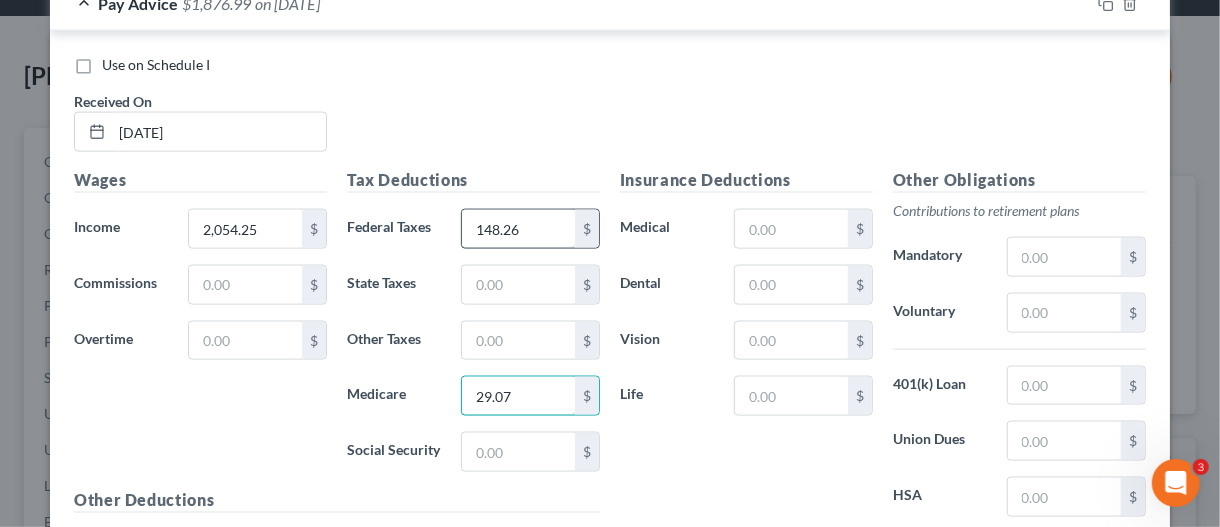 type on "29.07" 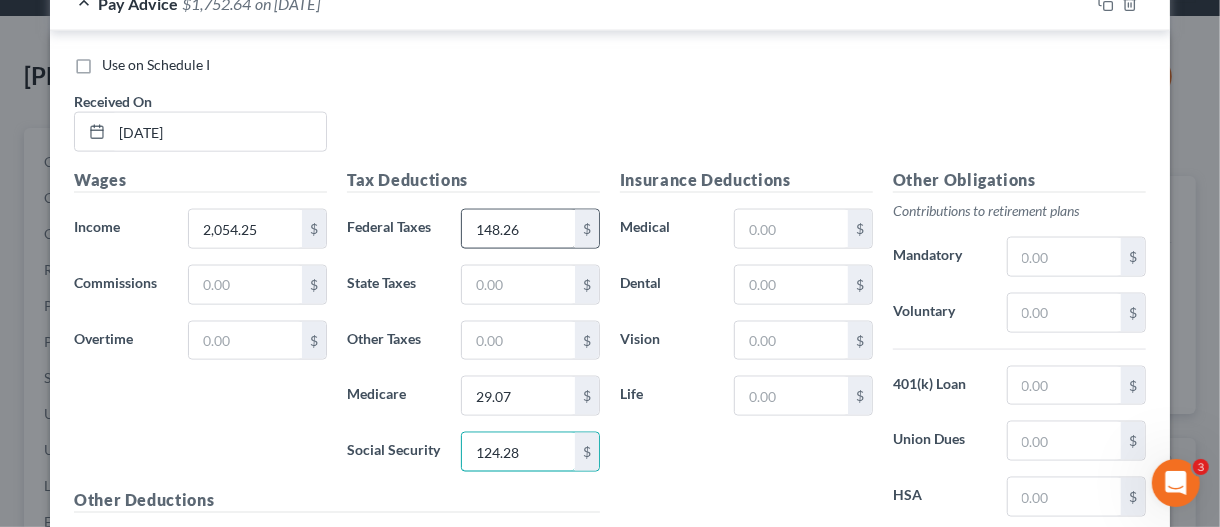 type on "124.28" 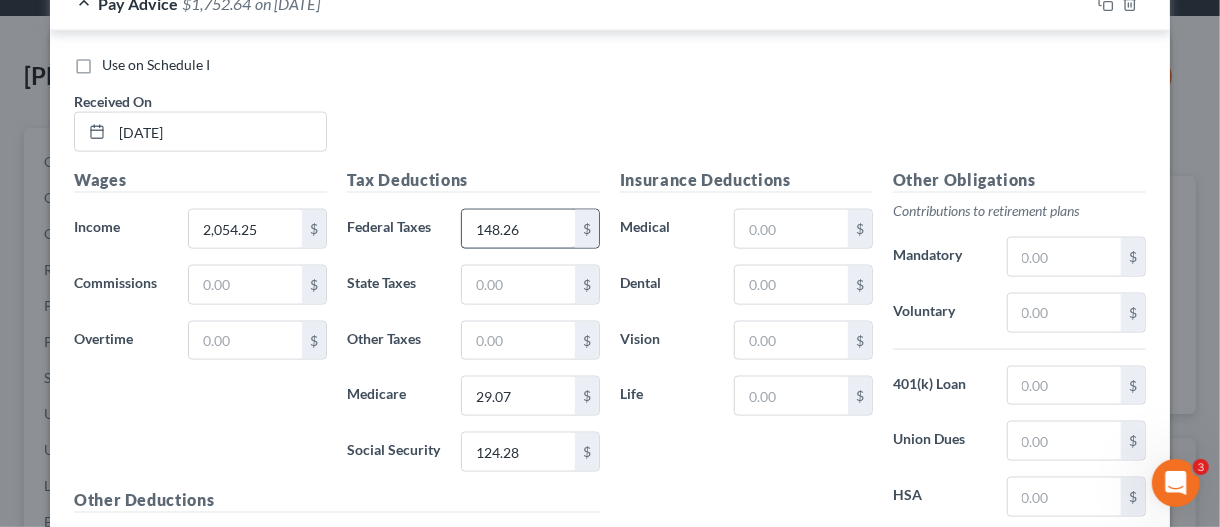 scroll, scrollTop: 1381, scrollLeft: 0, axis: vertical 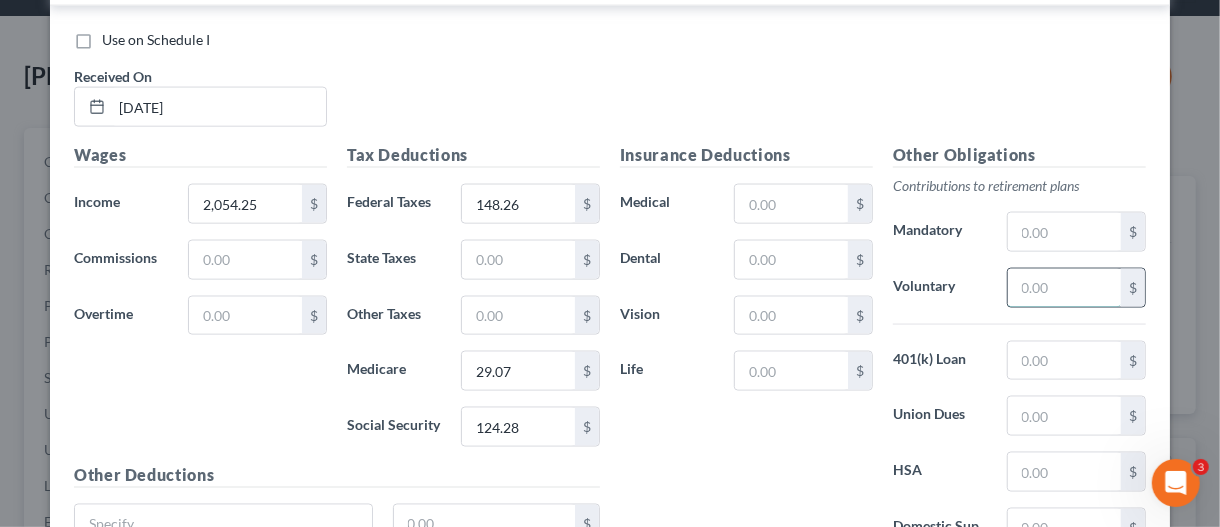 drag, startPoint x: 1028, startPoint y: 274, endPoint x: 1016, endPoint y: 266, distance: 14.422205 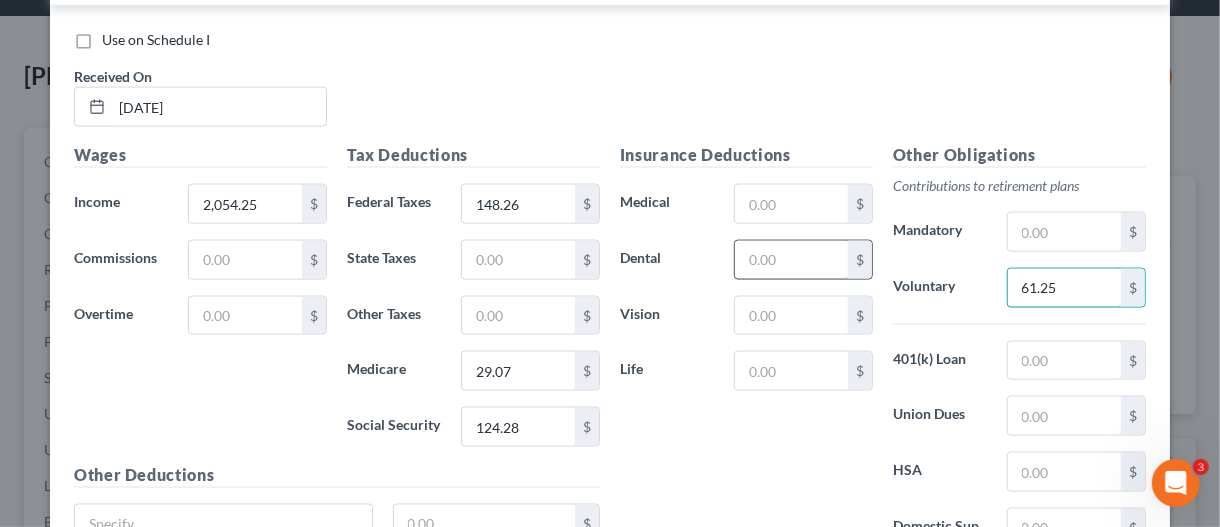 type on "61.25" 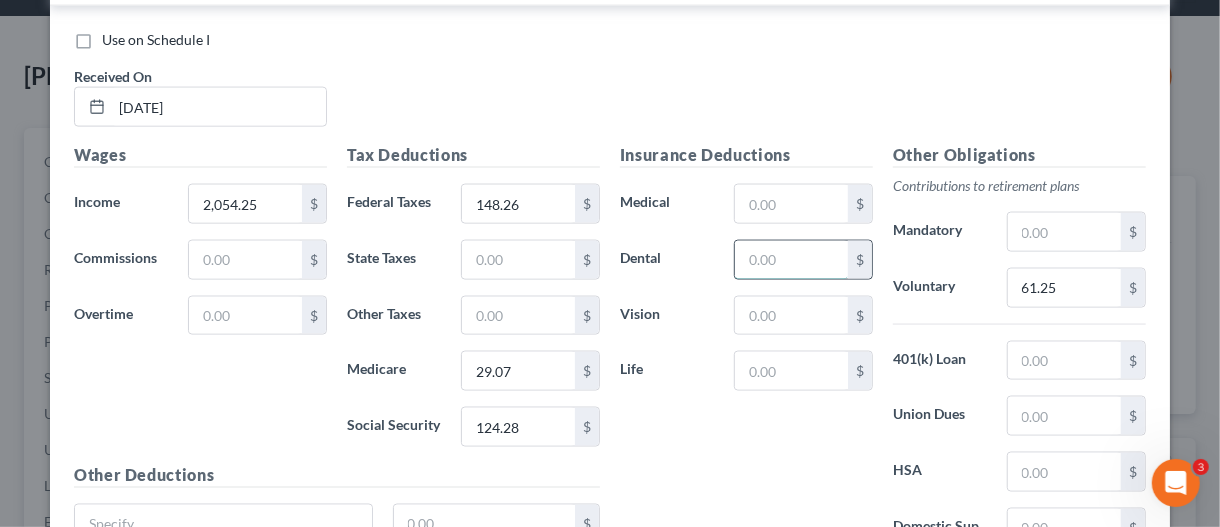 drag, startPoint x: 773, startPoint y: 247, endPoint x: 781, endPoint y: 239, distance: 11.313708 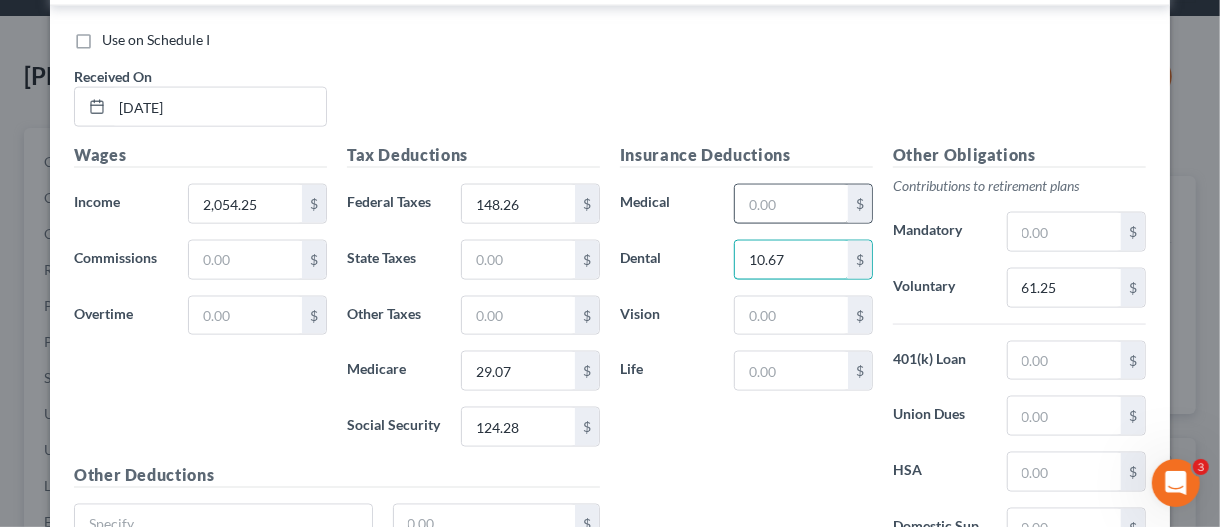 type on "10.67" 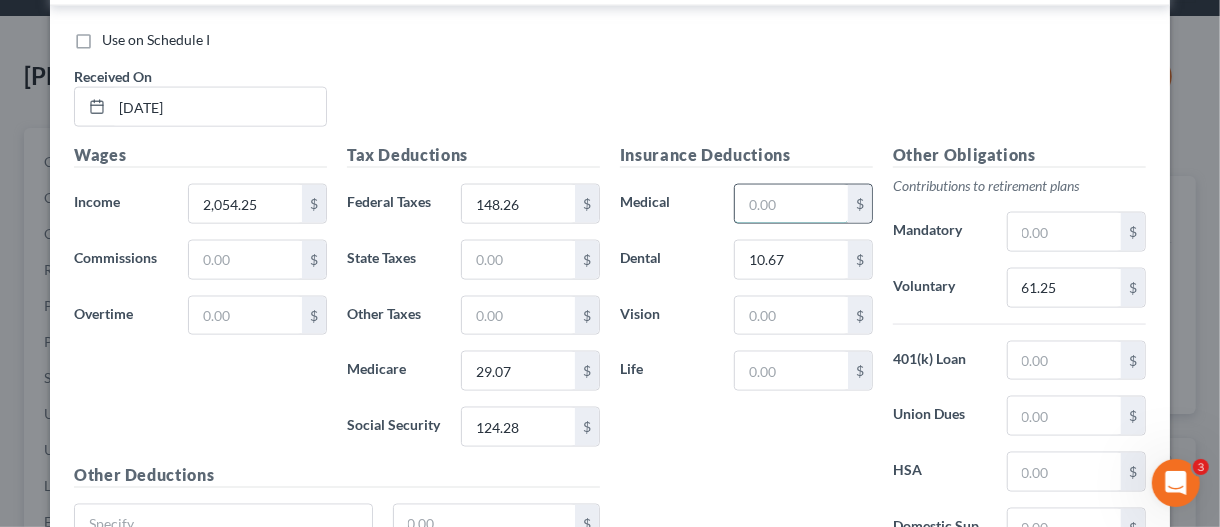 drag, startPoint x: 751, startPoint y: 196, endPoint x: 723, endPoint y: 155, distance: 49.648766 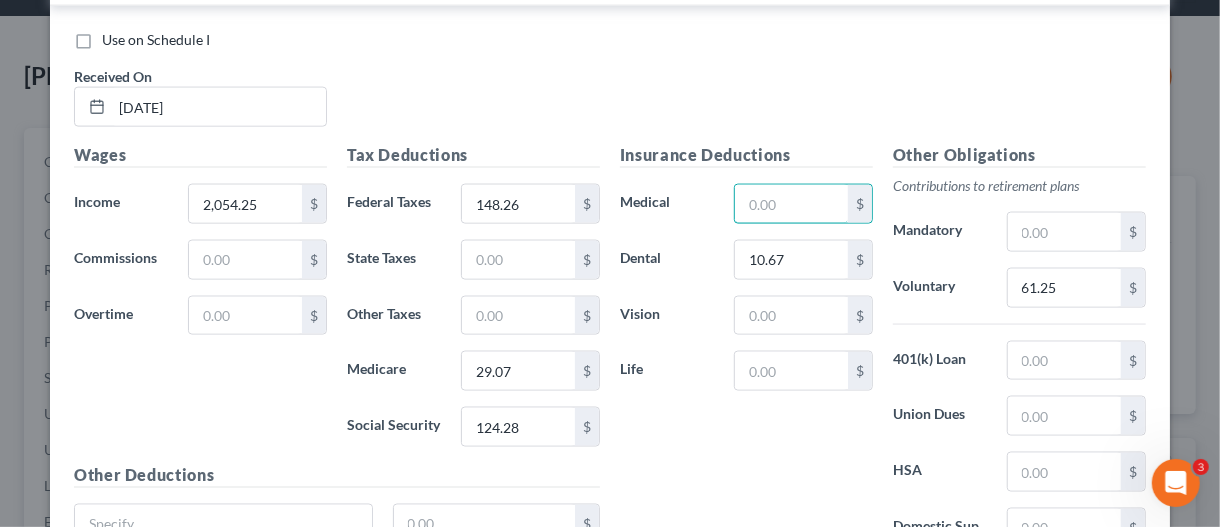click at bounding box center (791, 204) 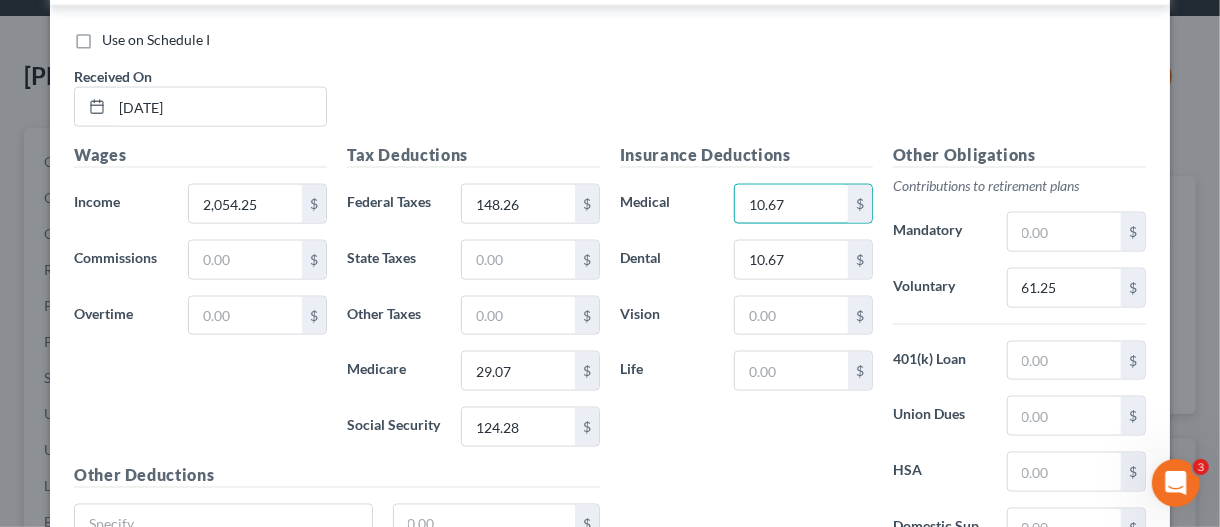 type on "10.67" 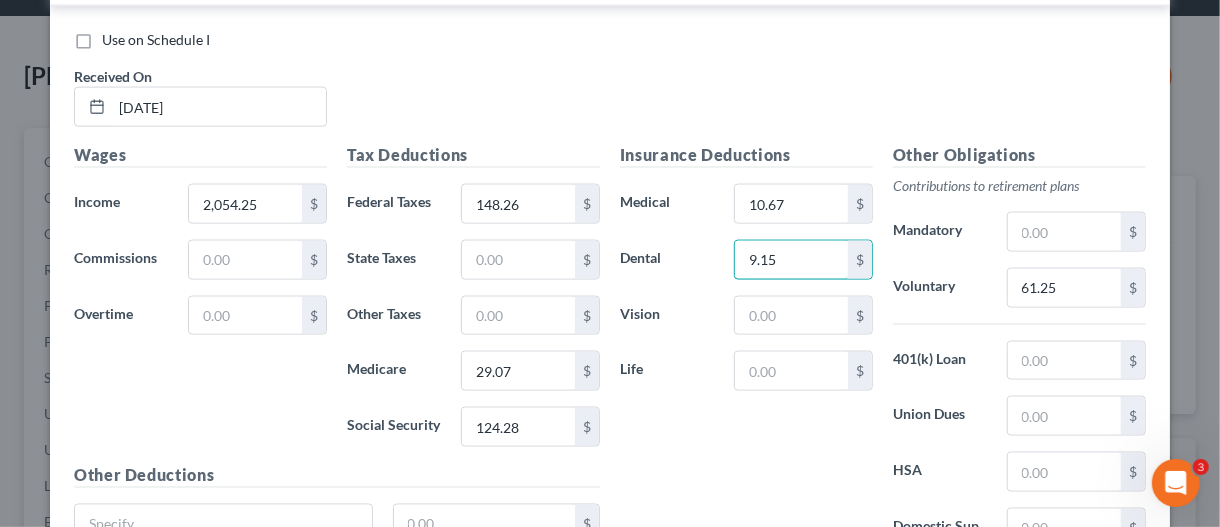 type on "9.15" 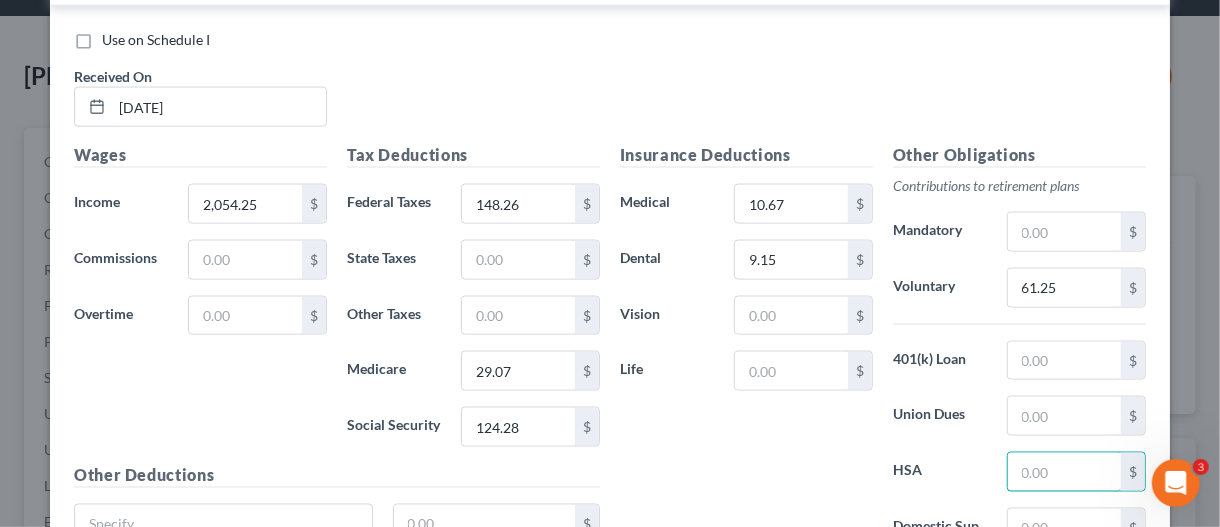 drag, startPoint x: 1038, startPoint y: 458, endPoint x: 1015, endPoint y: 429, distance: 37.01351 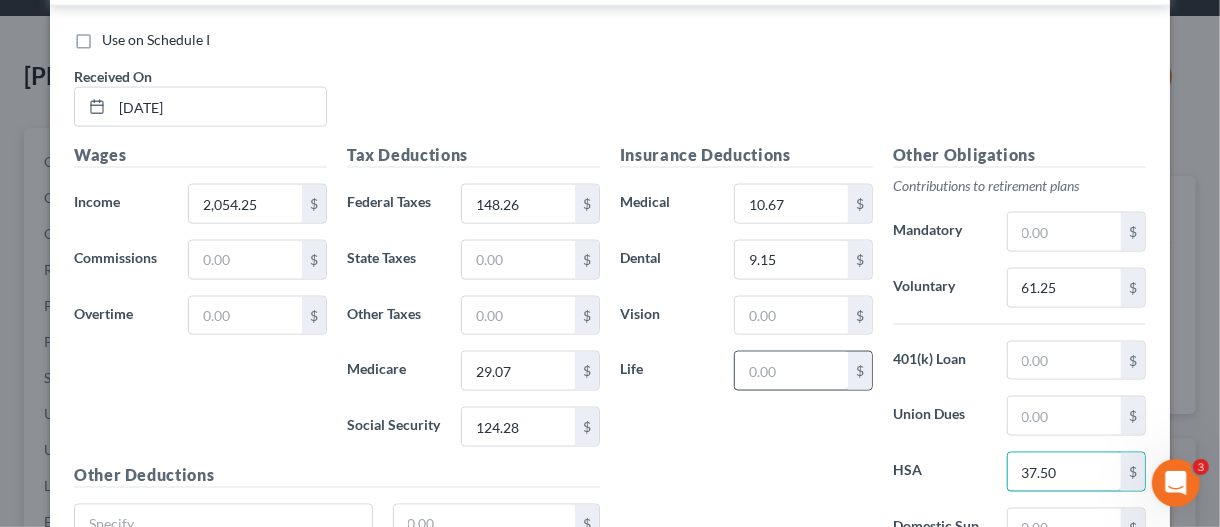 type on "37.50" 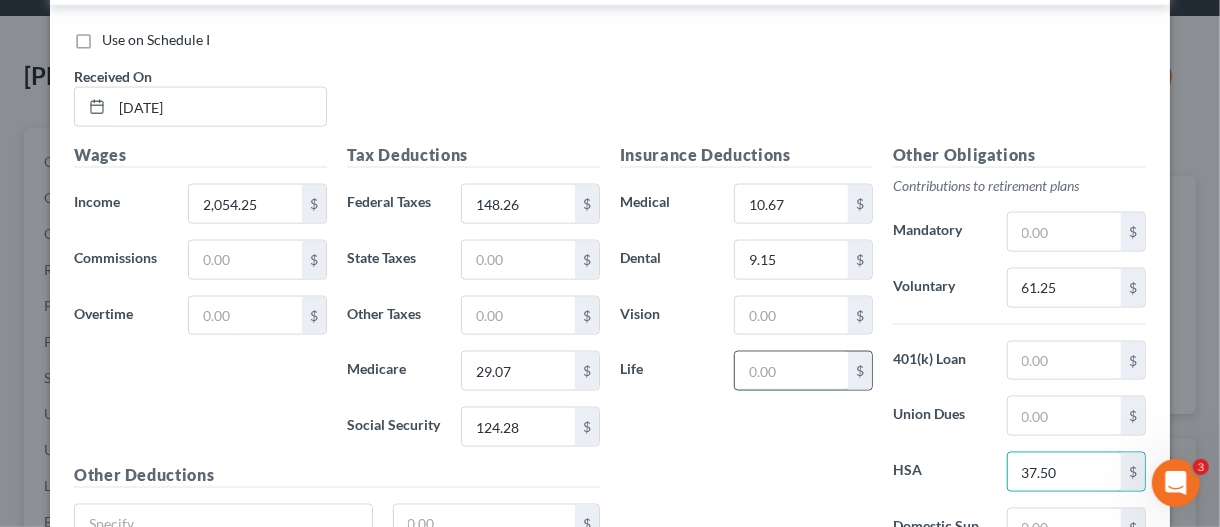 click at bounding box center (791, 371) 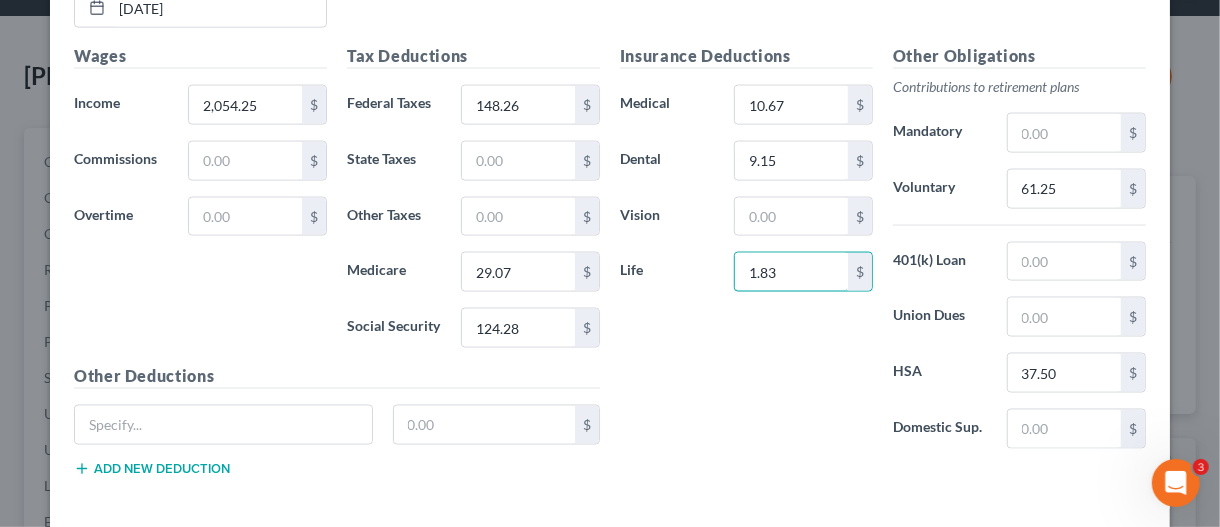 scroll, scrollTop: 1481, scrollLeft: 0, axis: vertical 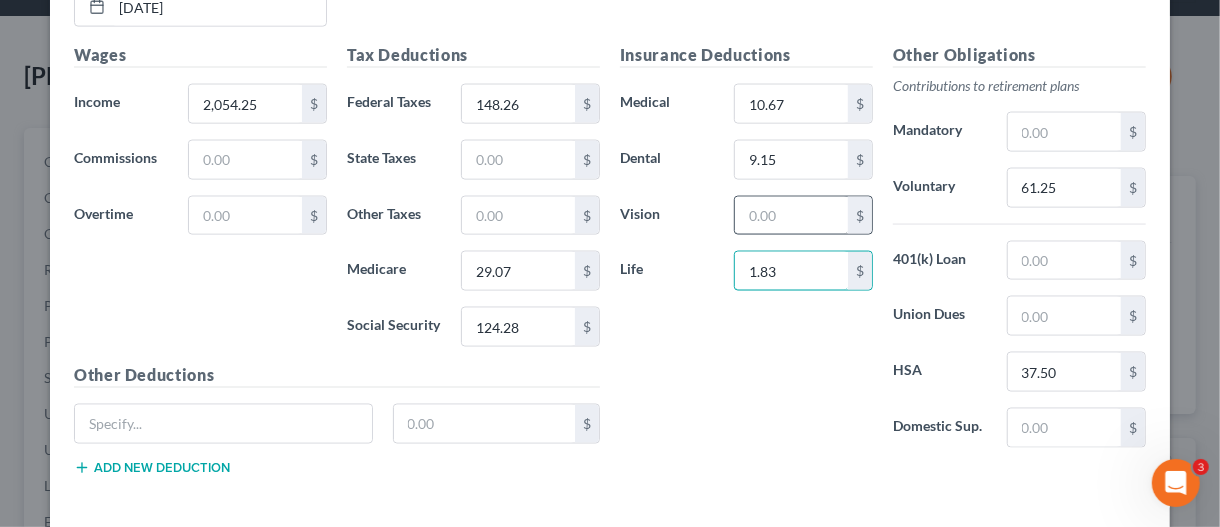 type on "1.83" 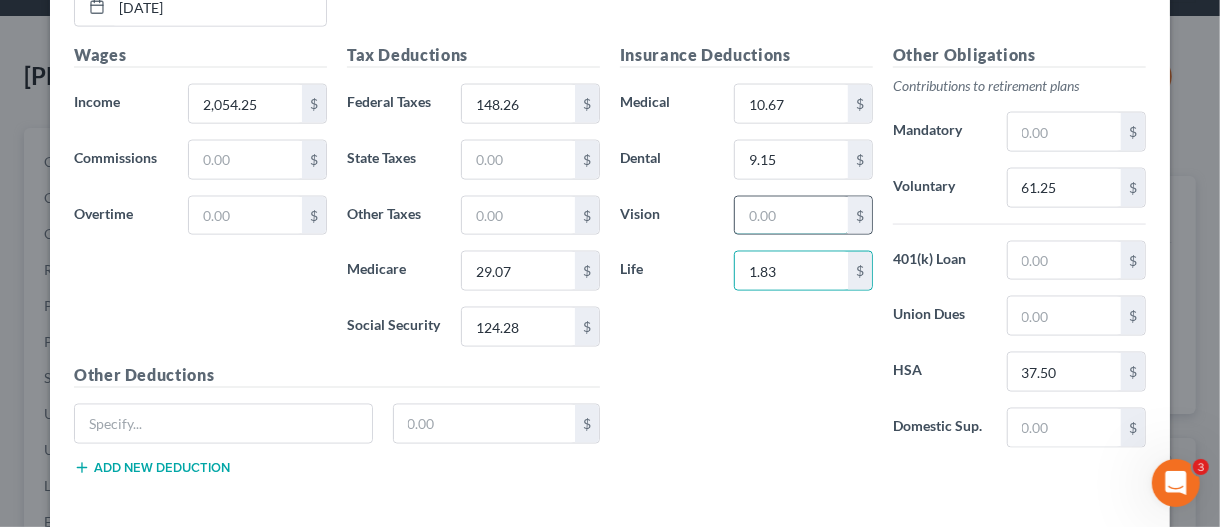 click at bounding box center [791, 216] 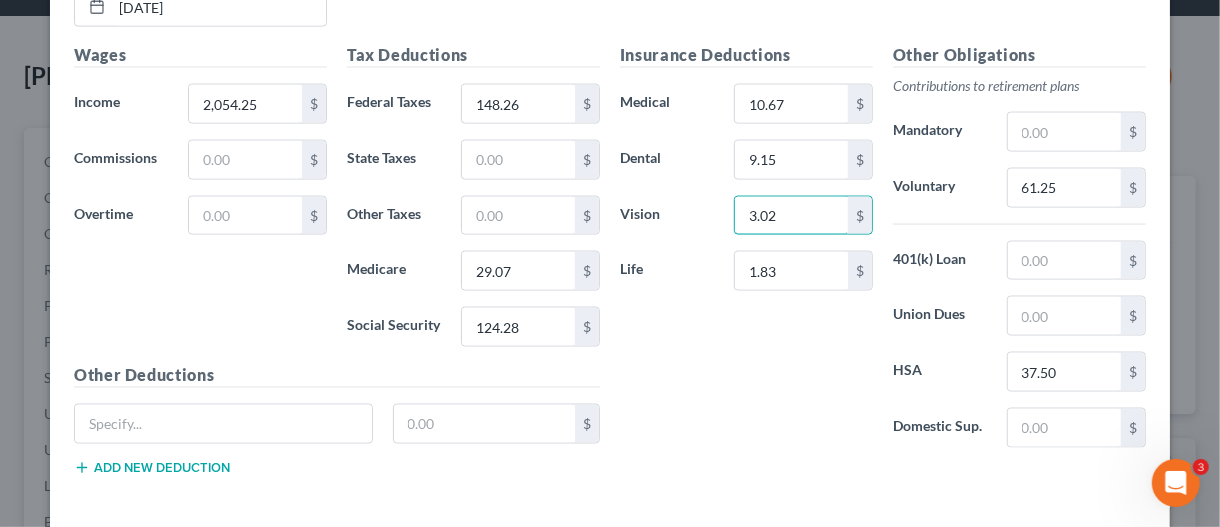 type on "3.02" 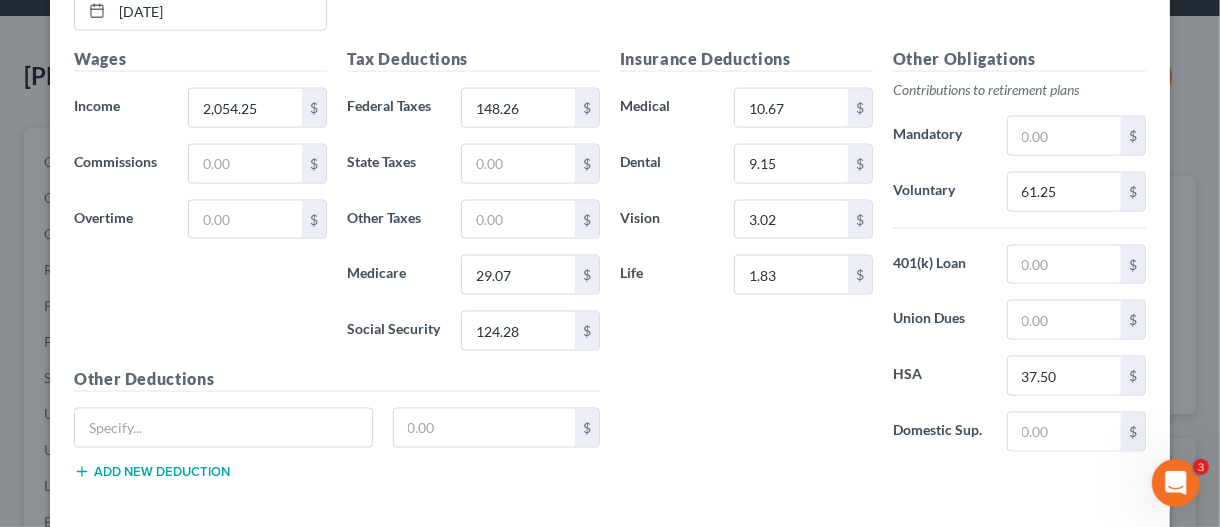 scroll, scrollTop: 1556, scrollLeft: 0, axis: vertical 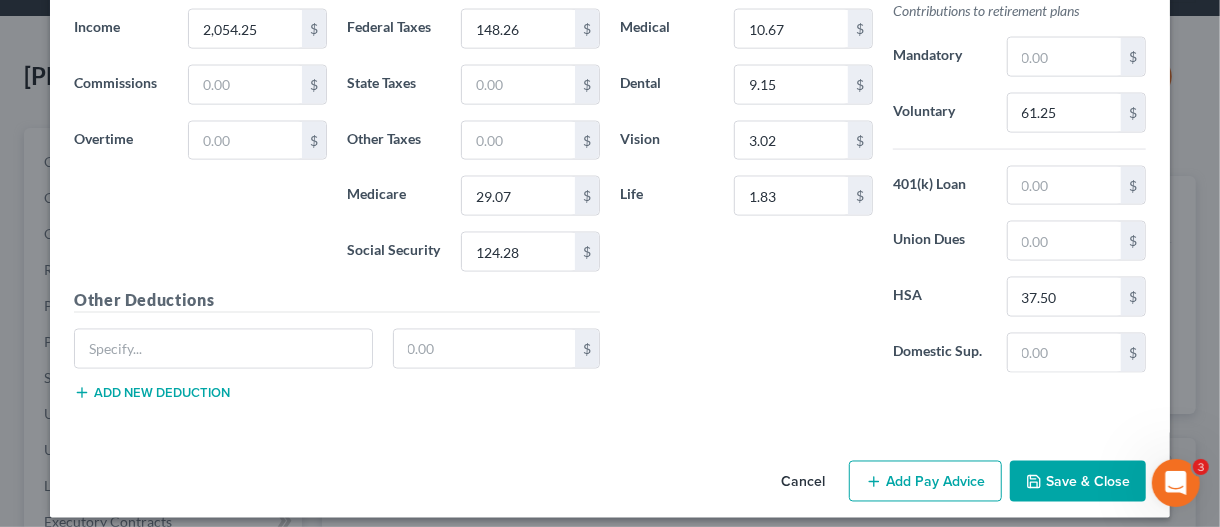 drag, startPoint x: 893, startPoint y: 471, endPoint x: 750, endPoint y: 382, distance: 168.43396 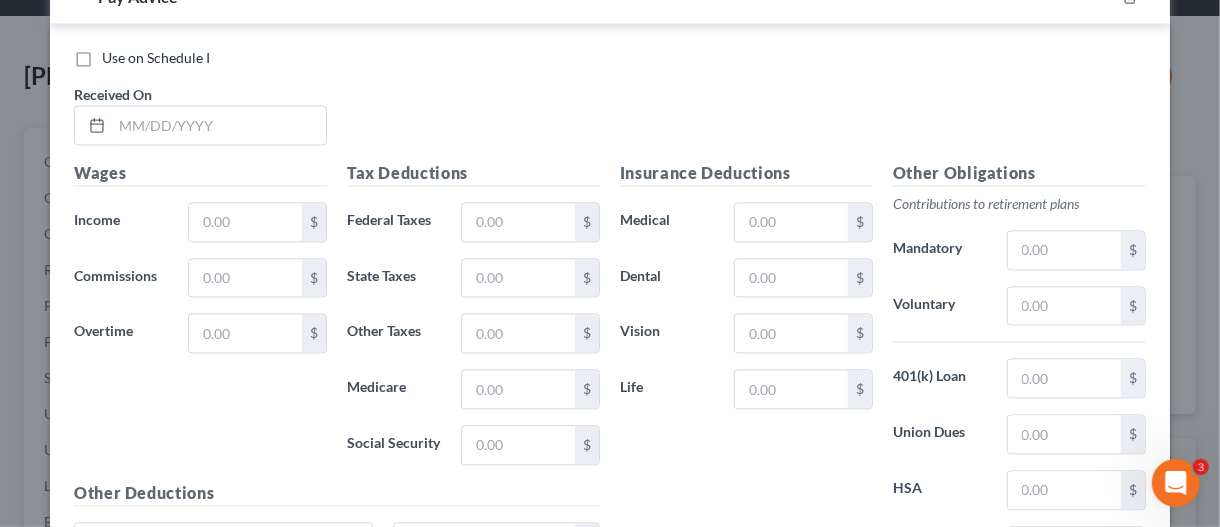 scroll, scrollTop: 2056, scrollLeft: 0, axis: vertical 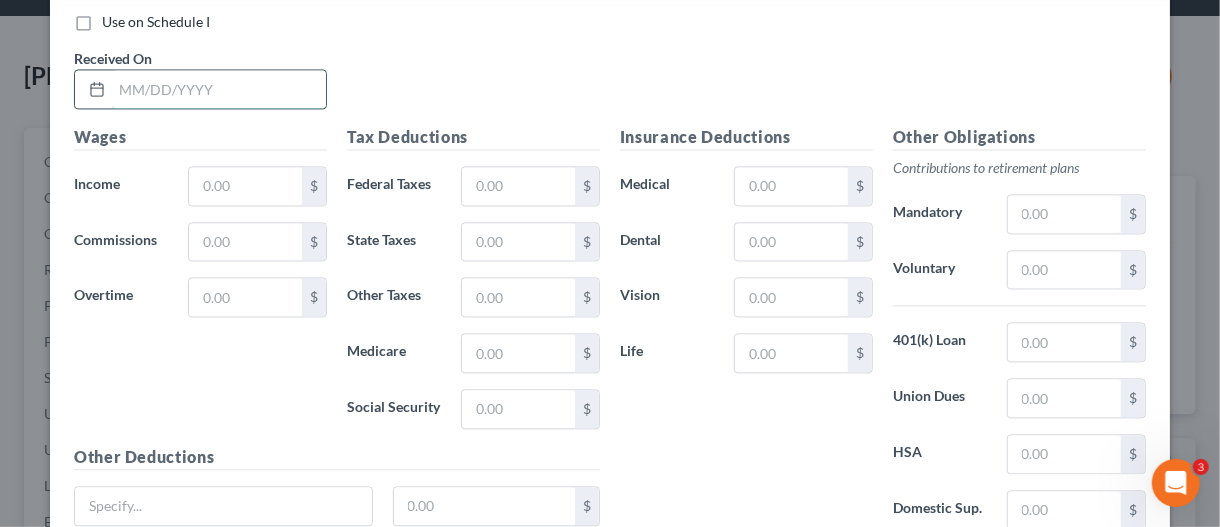 click at bounding box center [219, 89] 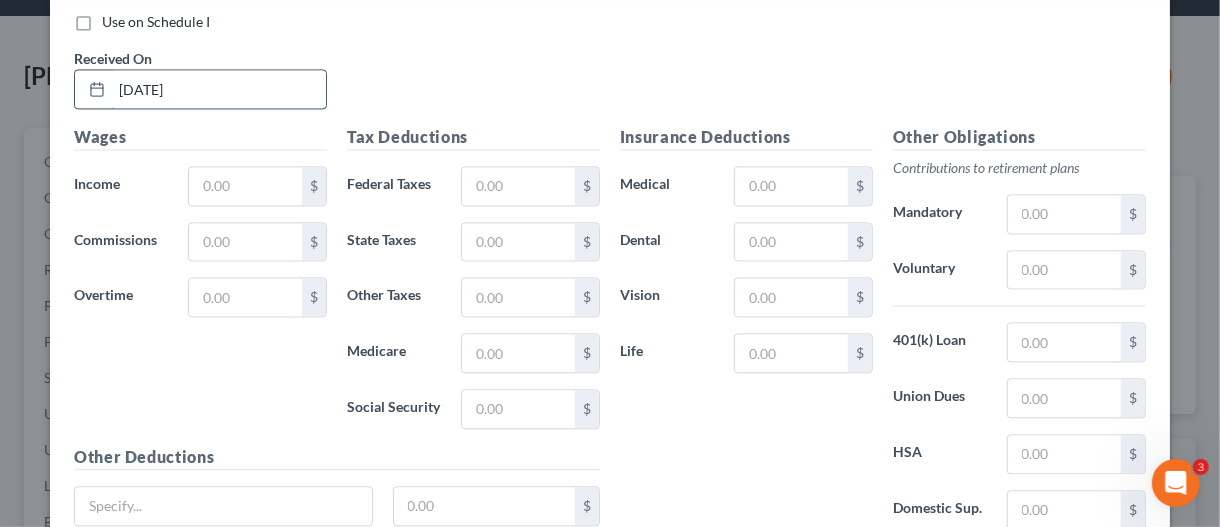 type on "[DATE]" 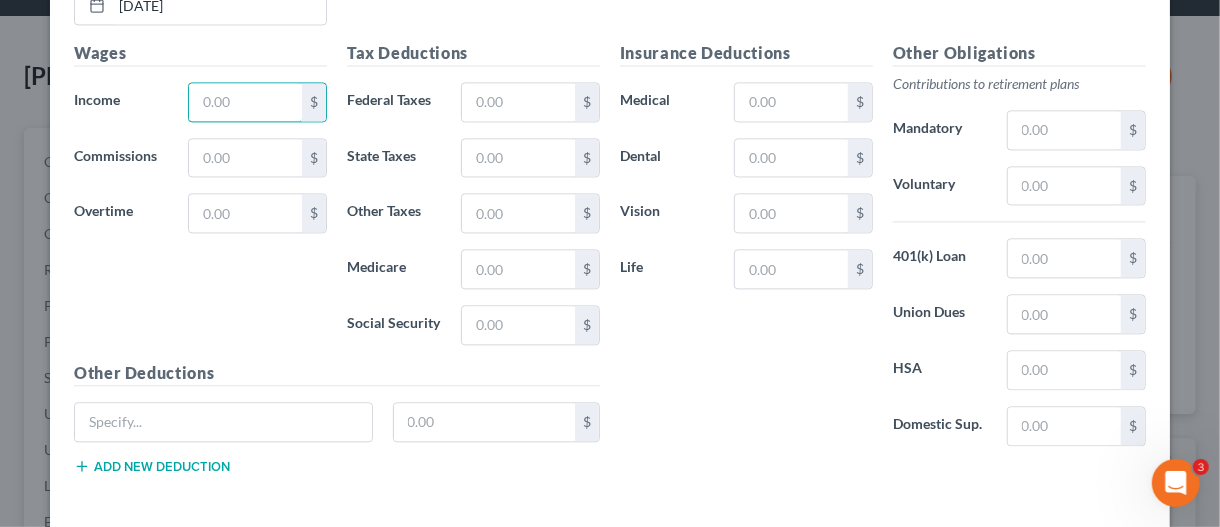 scroll, scrollTop: 2156, scrollLeft: 0, axis: vertical 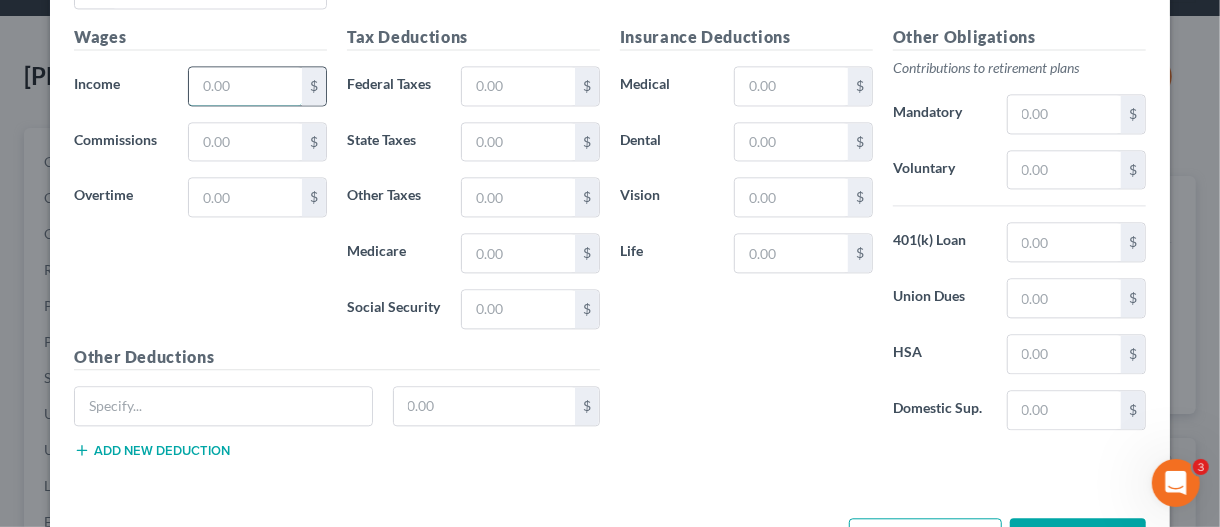 click at bounding box center (245, 86) 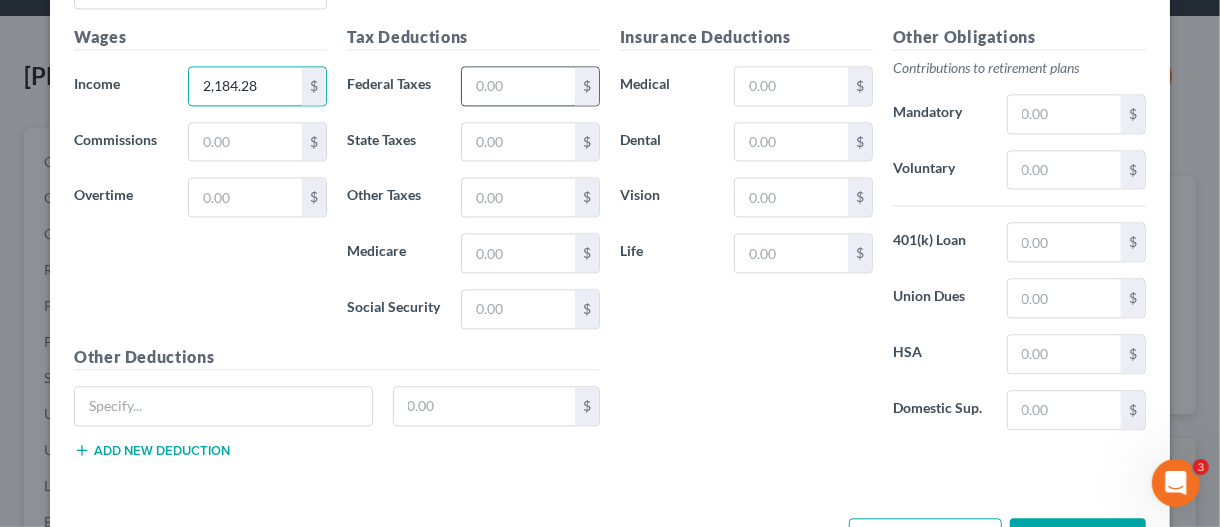 type on "2,184.28" 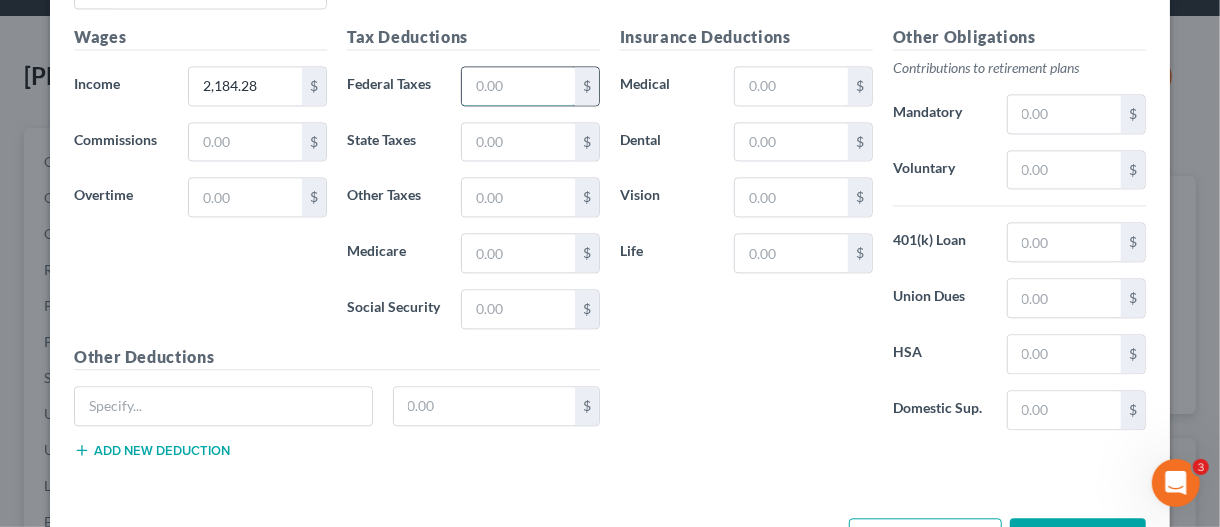 click at bounding box center [518, 86] 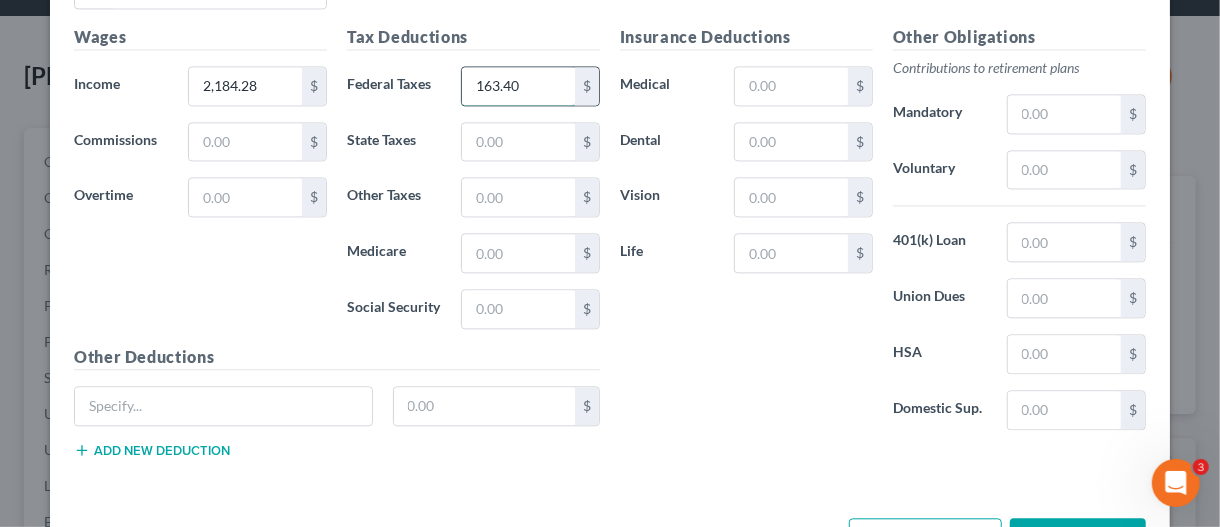 type on "163.40" 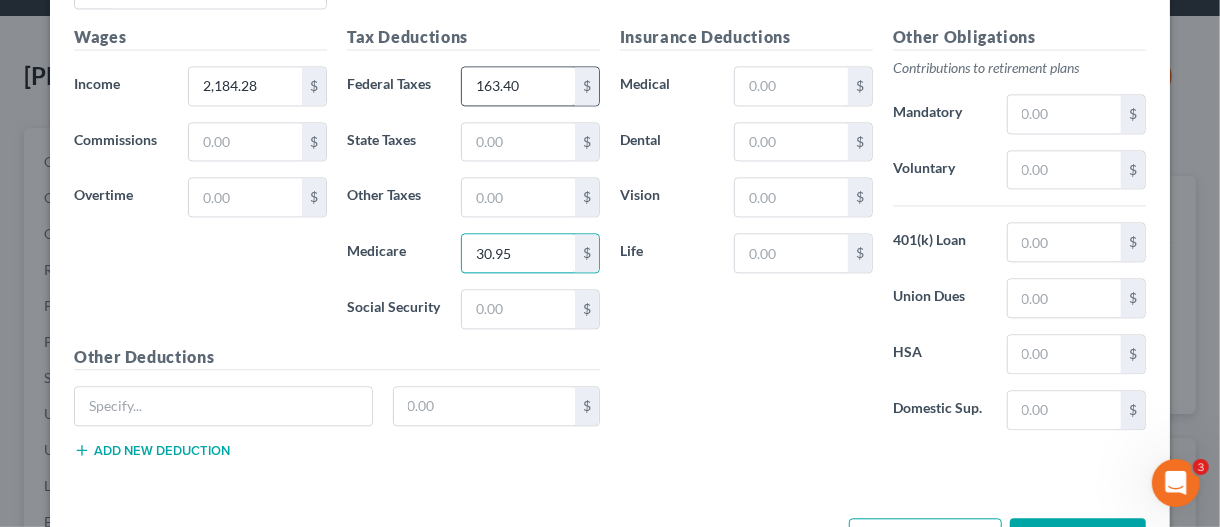 type on "30.95" 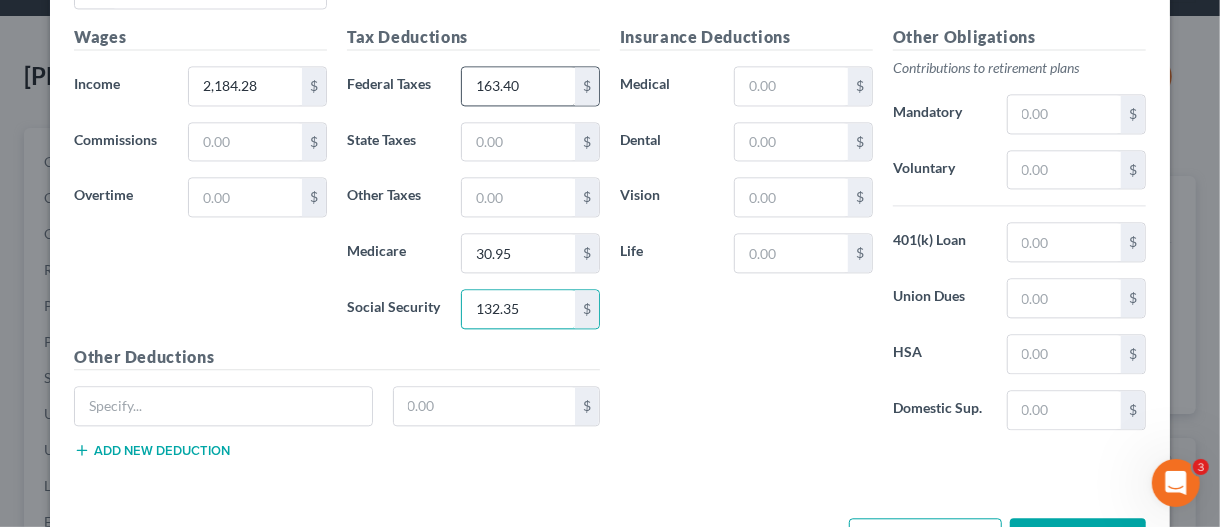 type on "132.35" 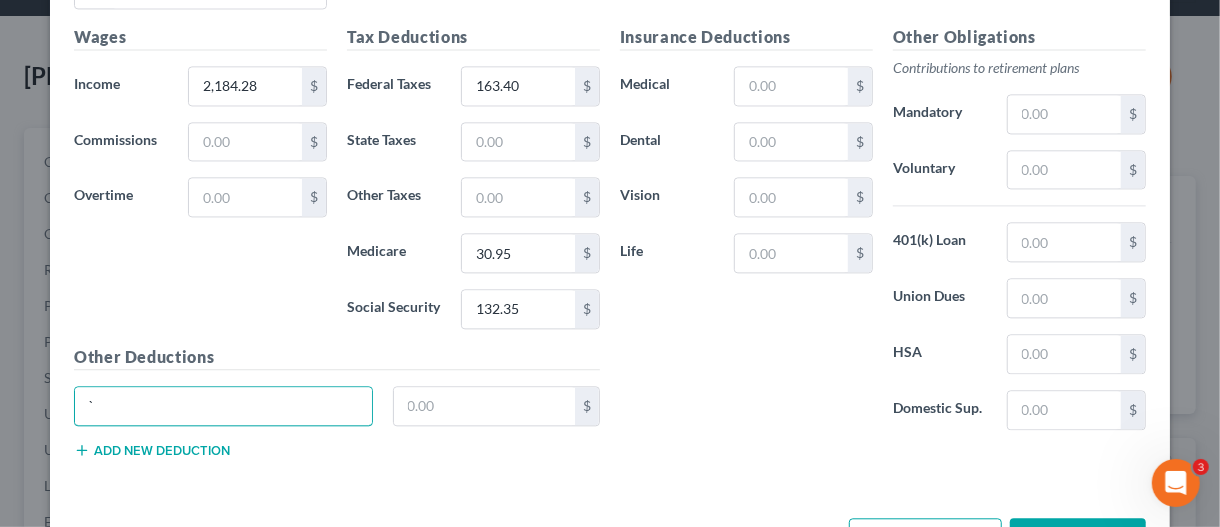 type on "`" 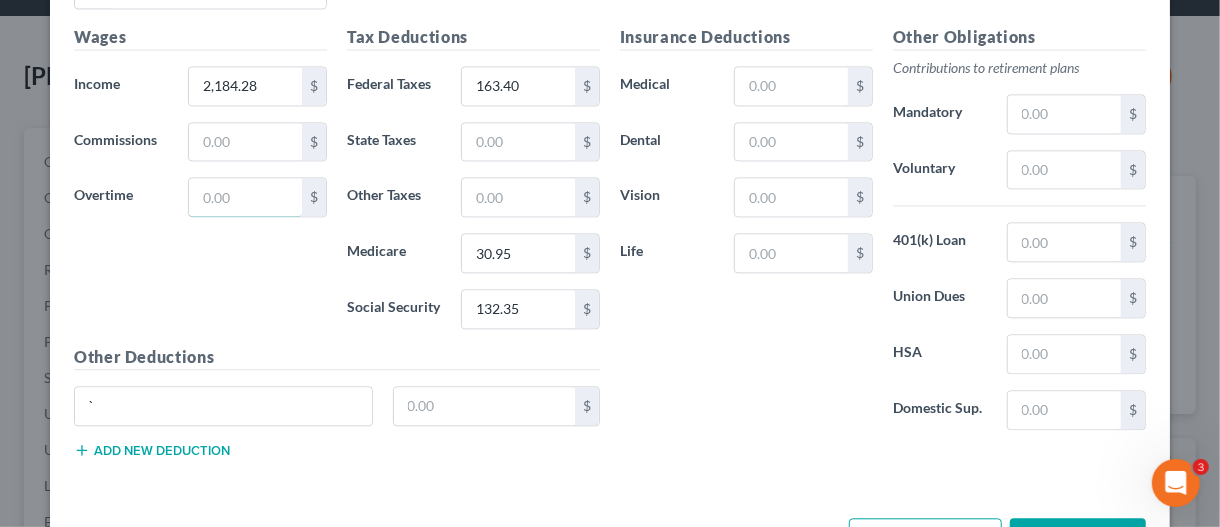 drag, startPoint x: 217, startPoint y: 174, endPoint x: 218, endPoint y: 146, distance: 28.01785 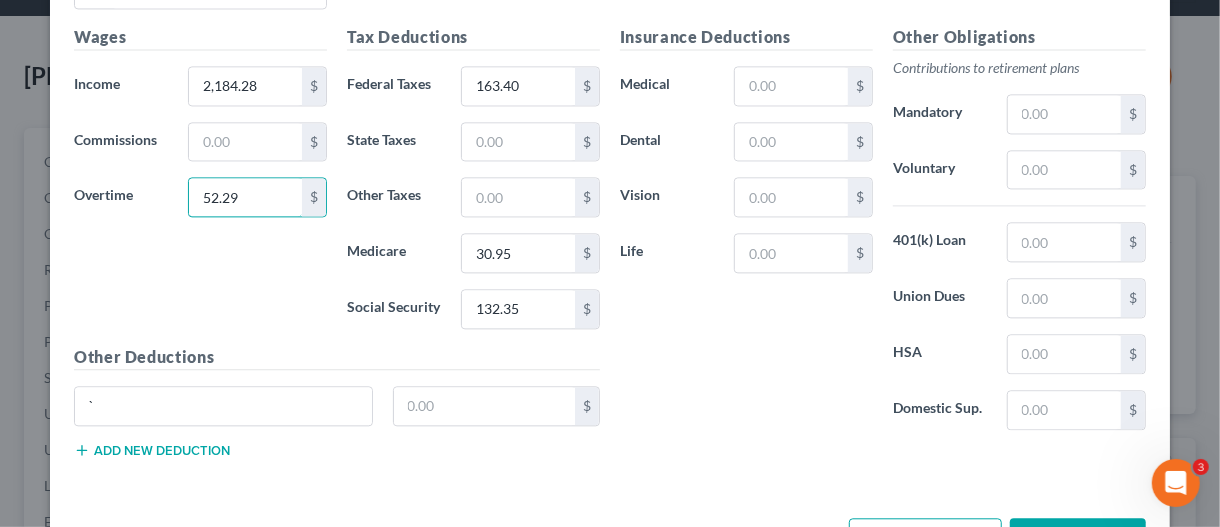 type on "52.29" 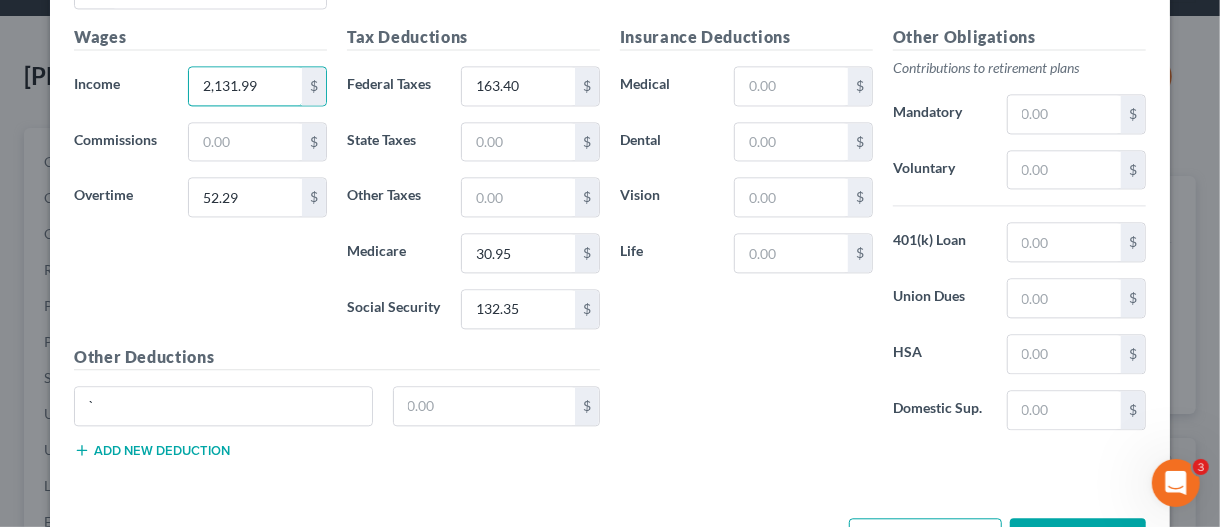 type on "2,131.99" 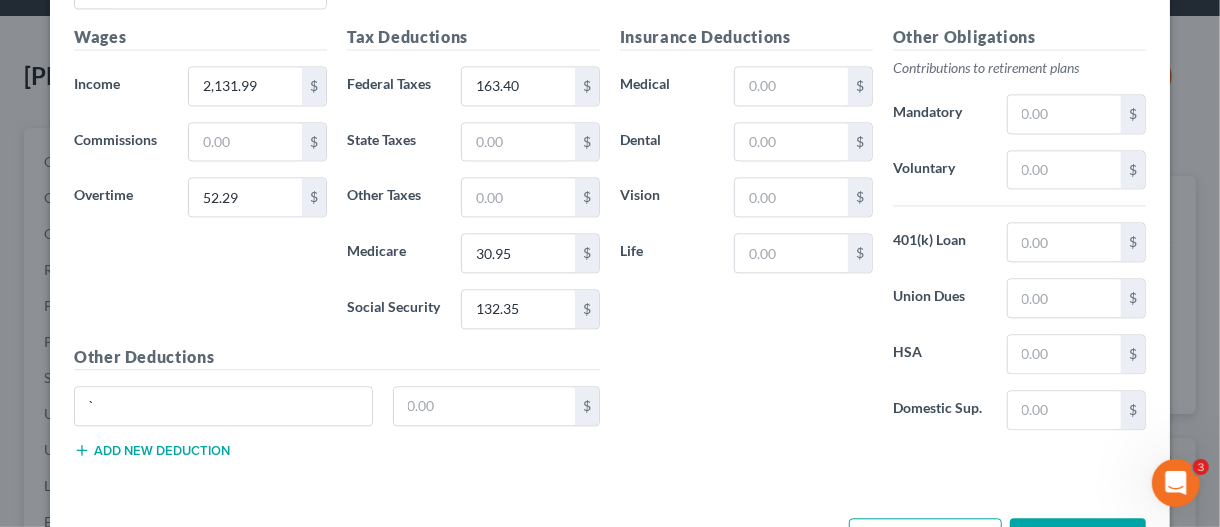 click on "$" at bounding box center (803, 86) 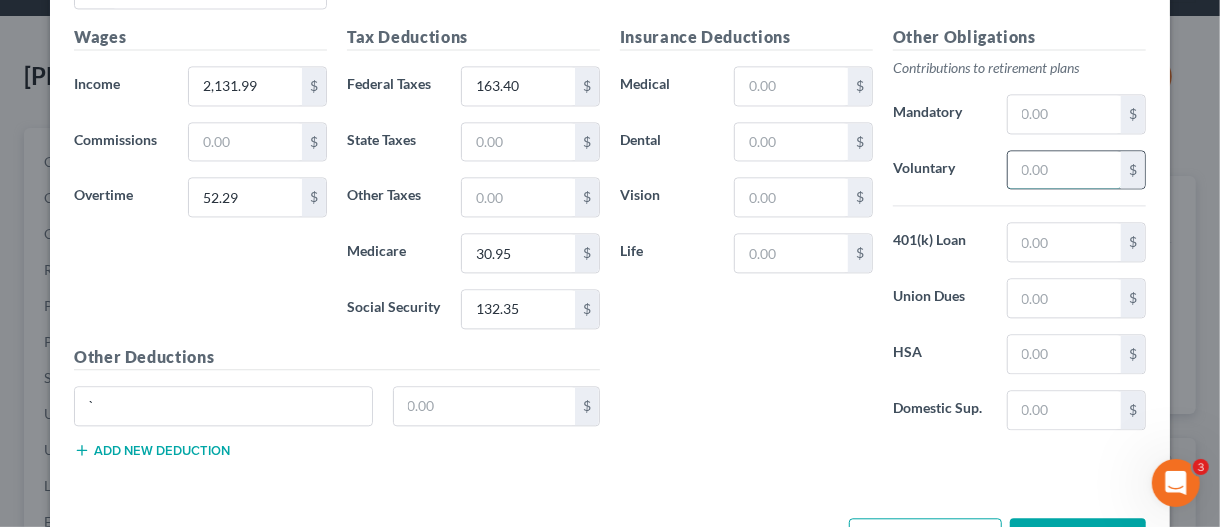 click at bounding box center (1064, 170) 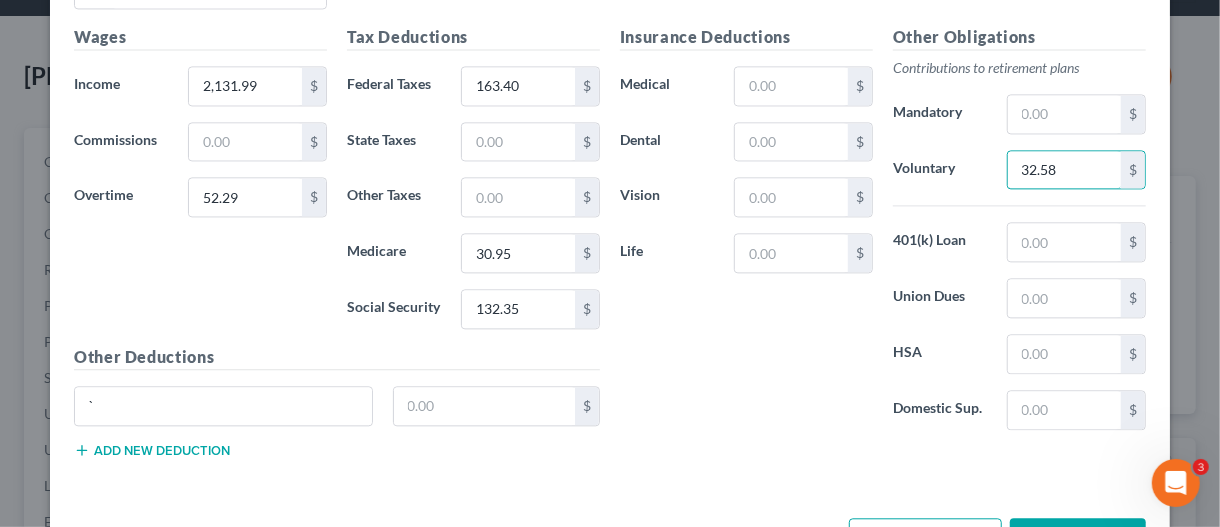 type on "32.58" 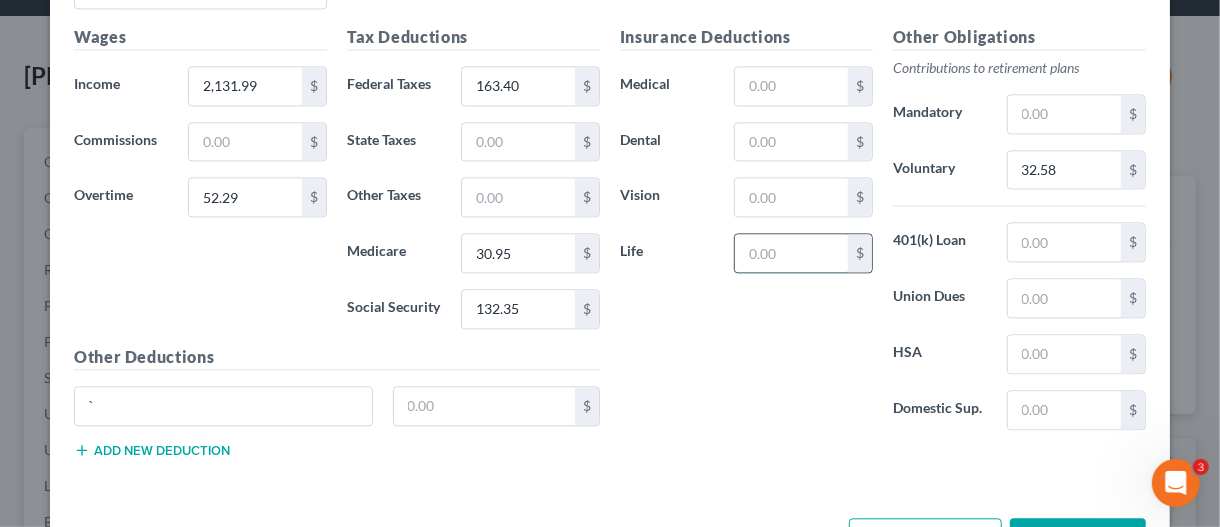 drag, startPoint x: 778, startPoint y: 232, endPoint x: 801, endPoint y: 219, distance: 26.41969 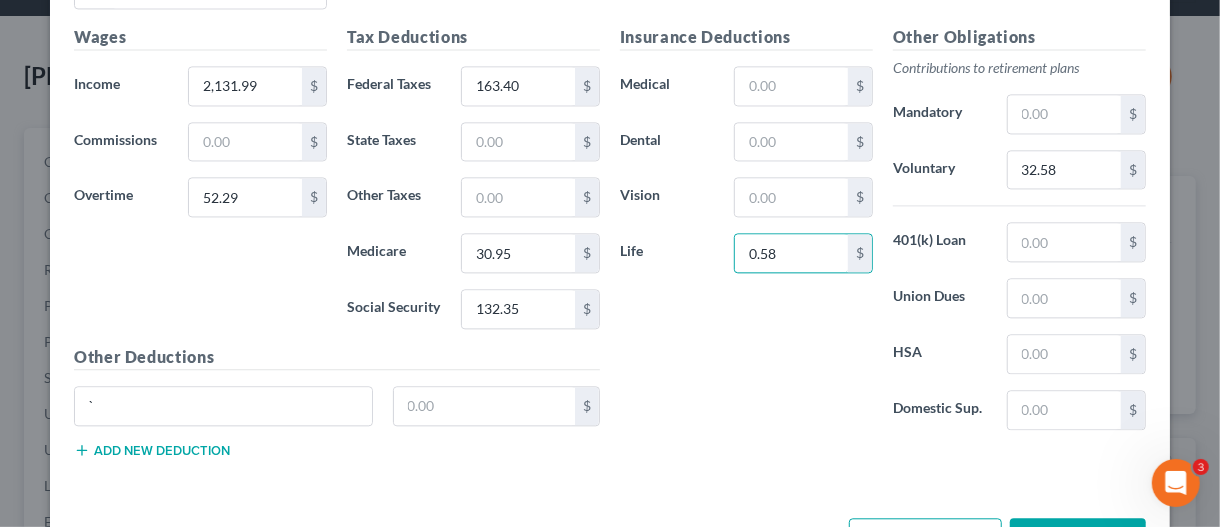 type on "0.58" 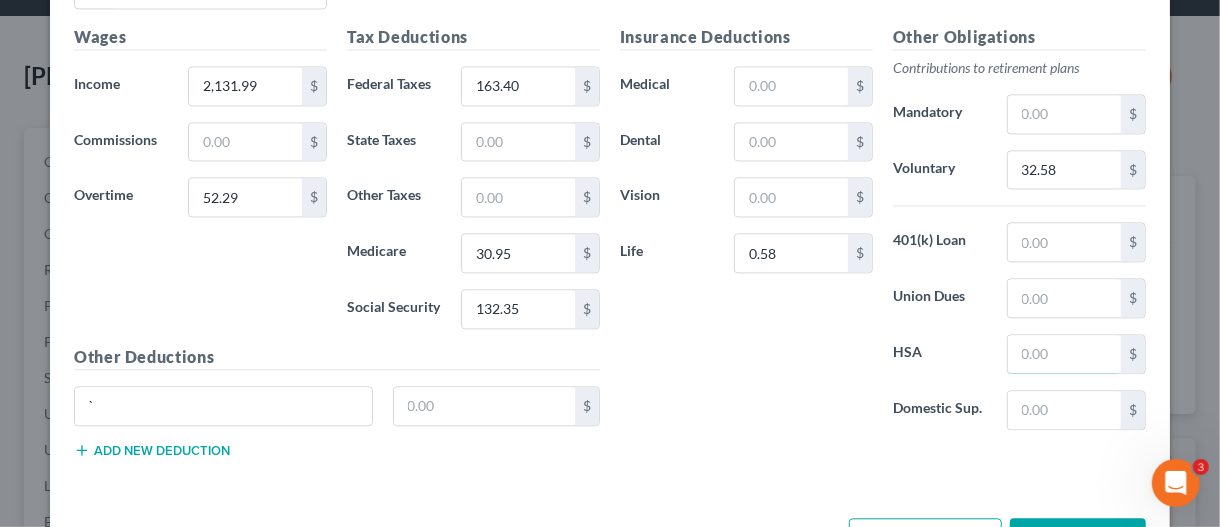 drag, startPoint x: 1047, startPoint y: 332, endPoint x: 1015, endPoint y: 298, distance: 46.69047 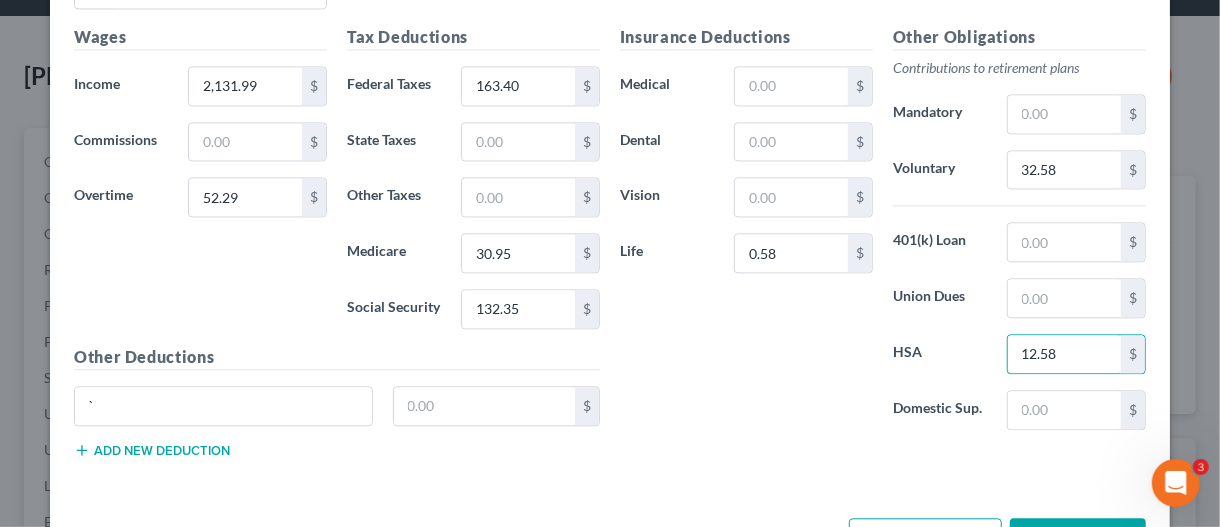 type on "12.58" 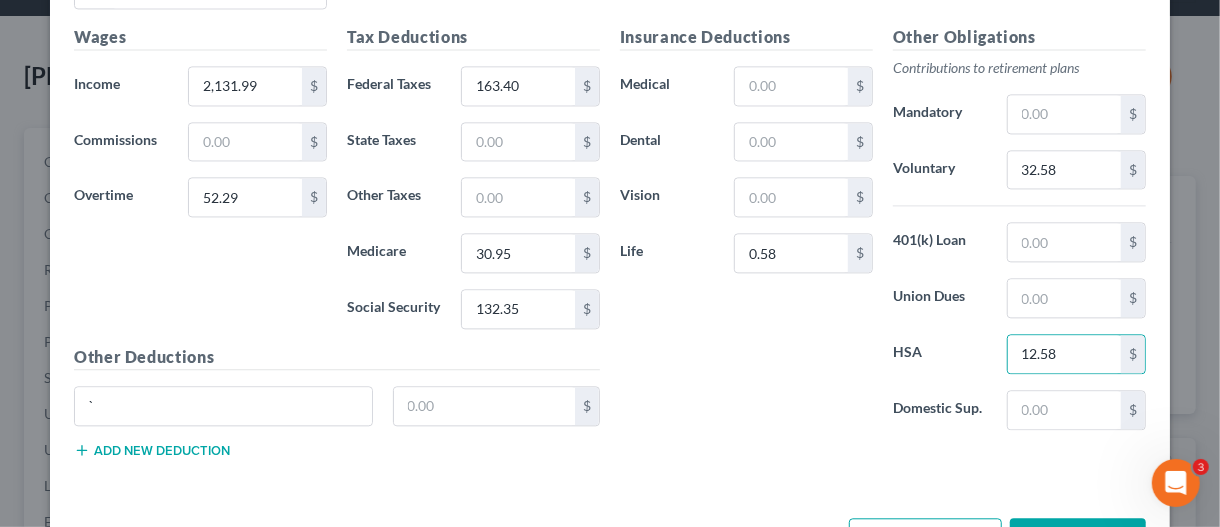 click on "Insurance Deductions Medical $ Dental $ Vision $ Life 0.58 $" at bounding box center [746, 235] 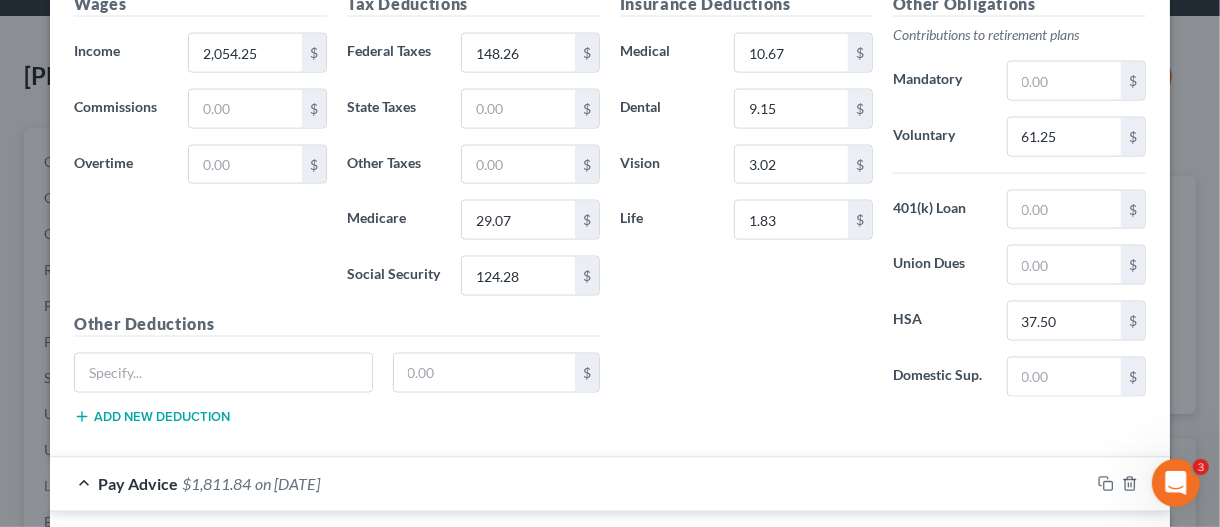 scroll, scrollTop: 1406, scrollLeft: 0, axis: vertical 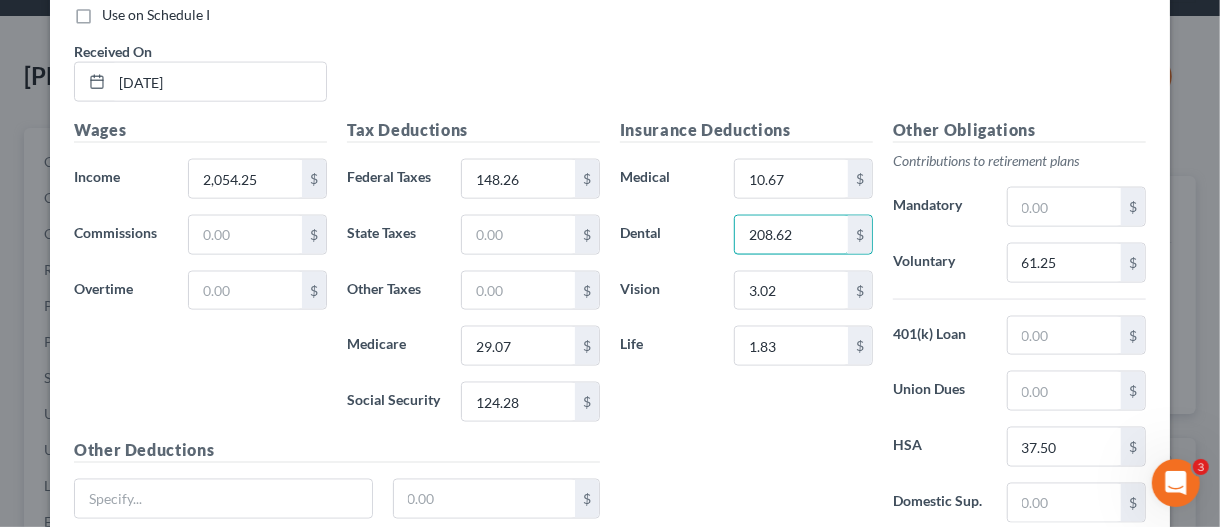 type on "208.62" 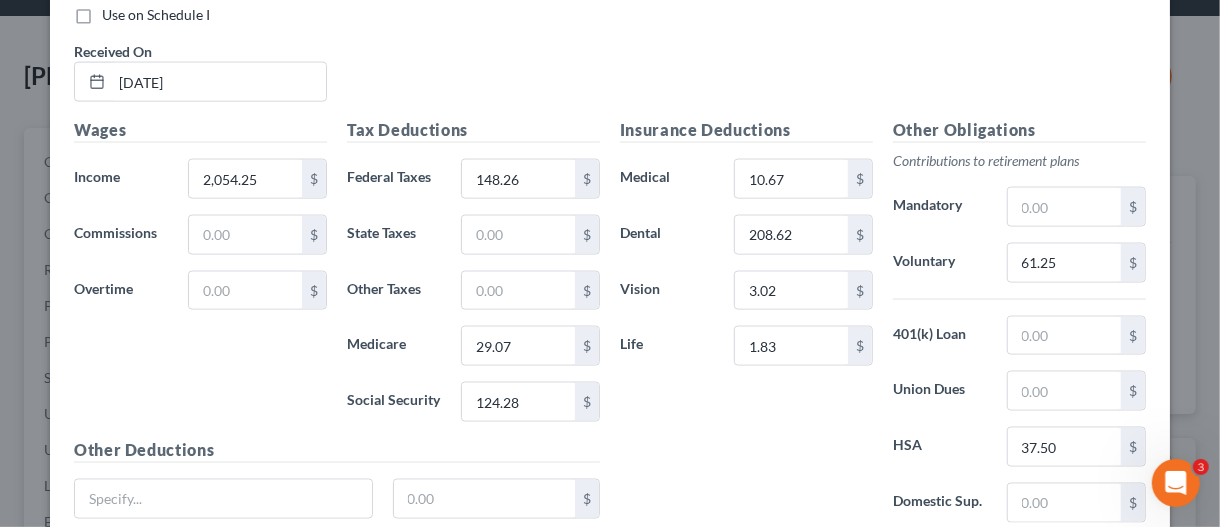 click on "Use on Schedule I
Received On
*
[DATE]" at bounding box center (610, 61) 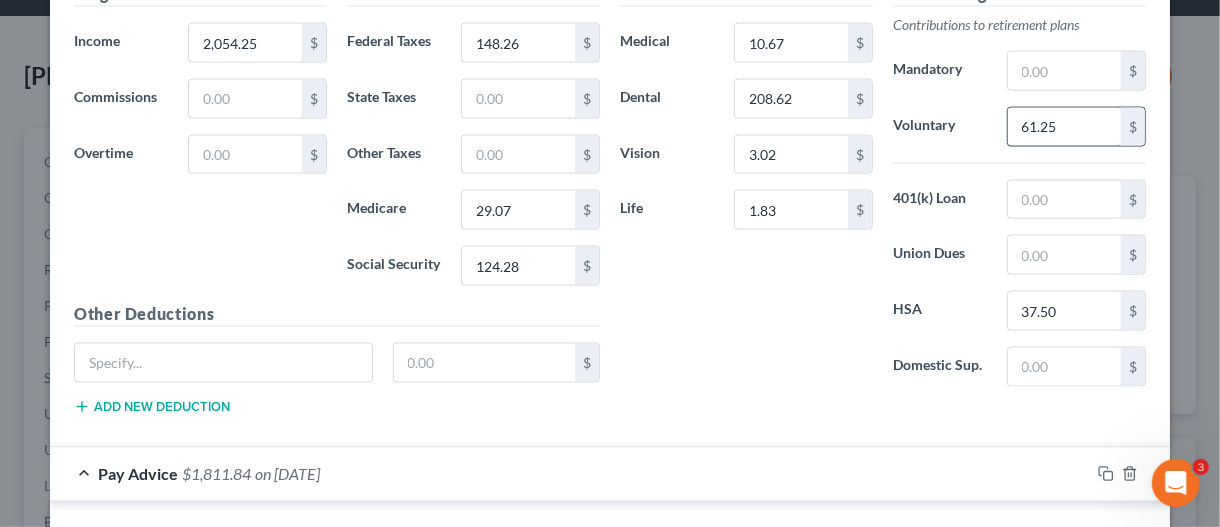 scroll, scrollTop: 1406, scrollLeft: 0, axis: vertical 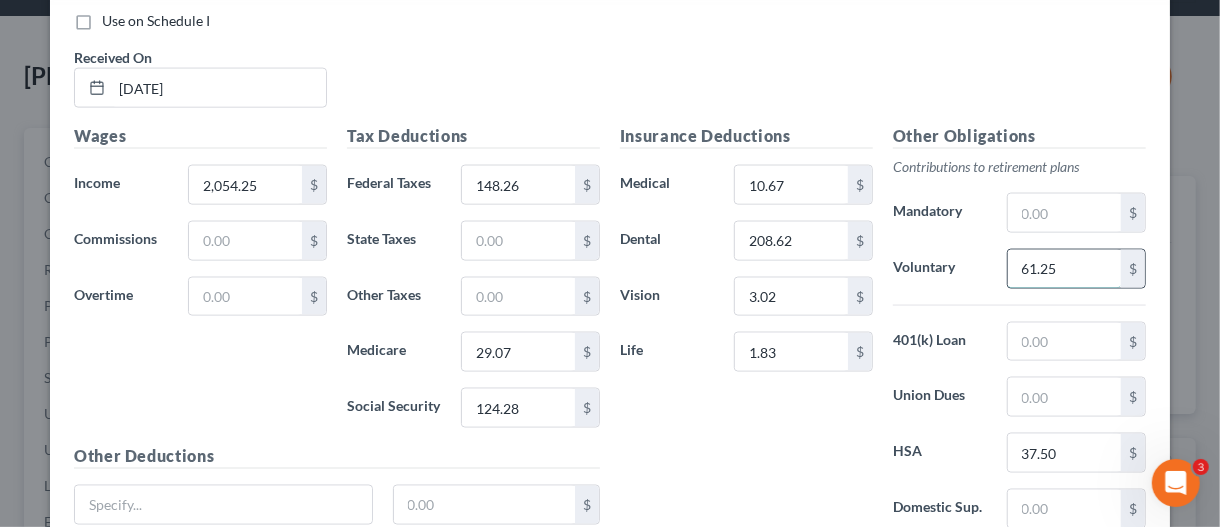 drag, startPoint x: 1041, startPoint y: 248, endPoint x: 1064, endPoint y: 264, distance: 28.01785 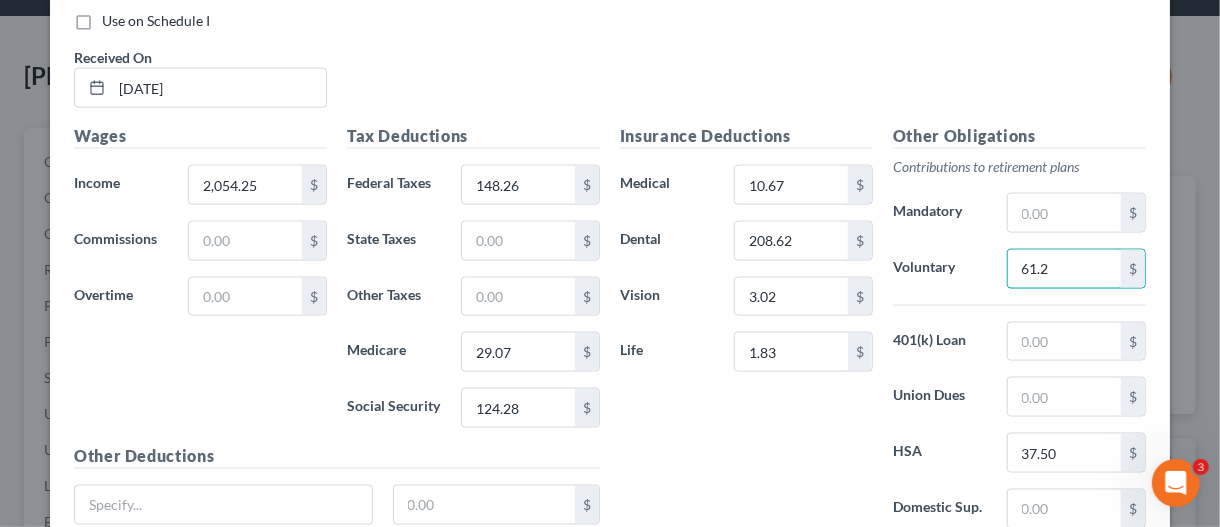 type on "61.25" 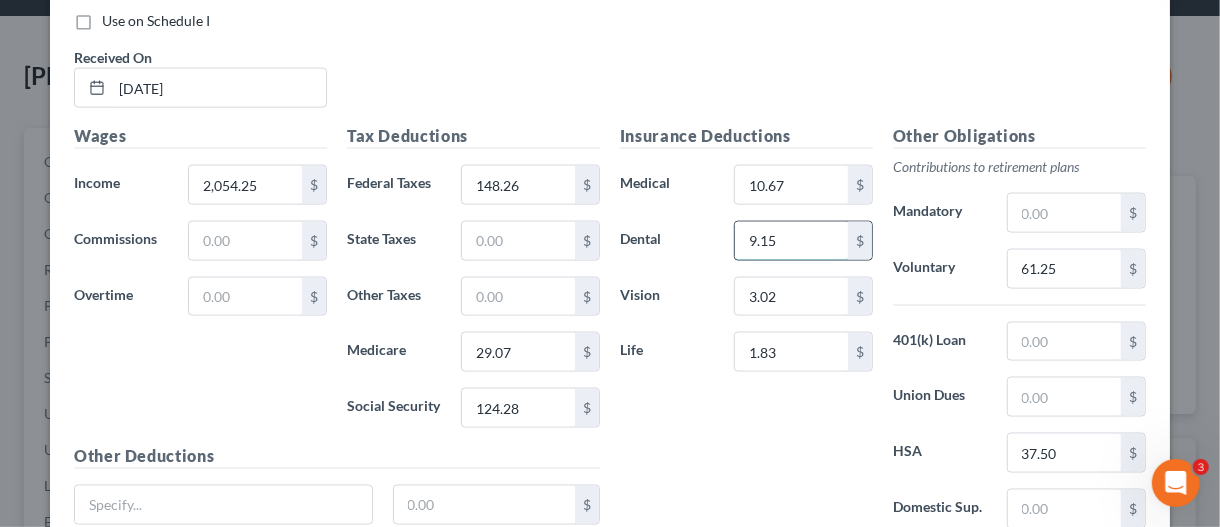 scroll, scrollTop: 1300, scrollLeft: 0, axis: vertical 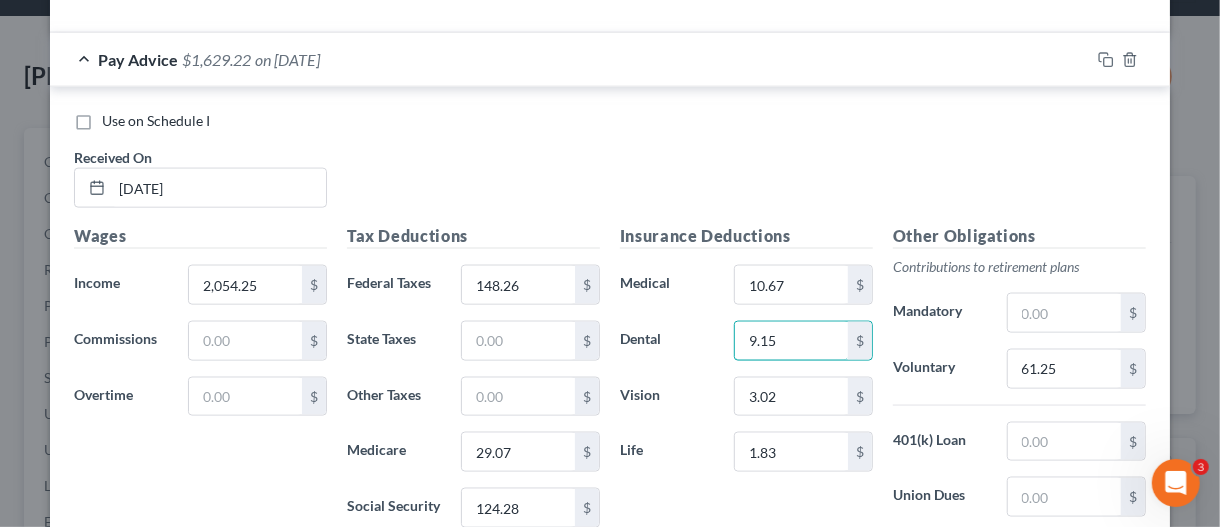 type on "9.15" 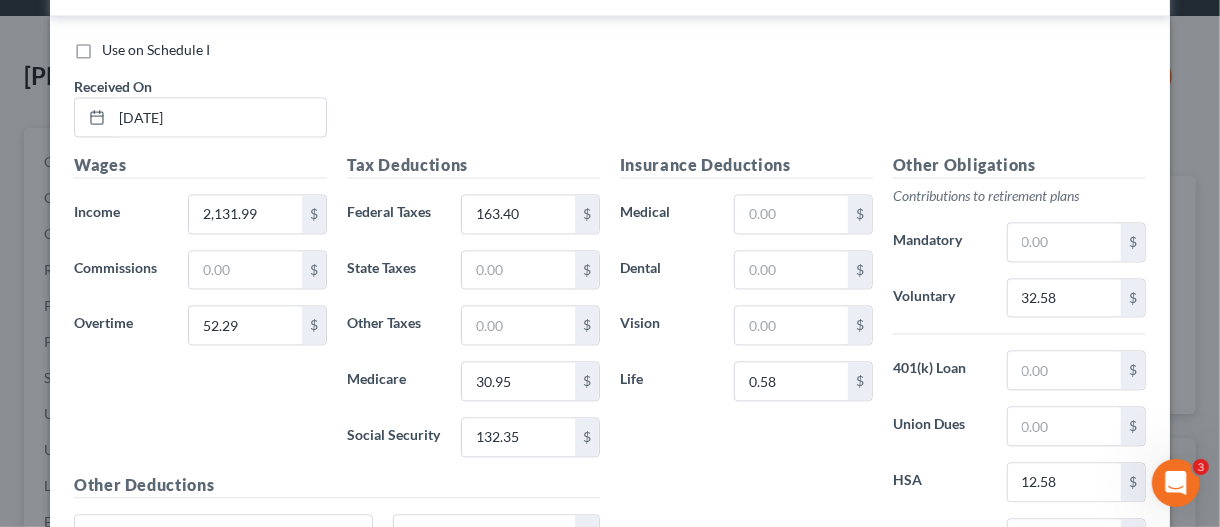 scroll, scrollTop: 2006, scrollLeft: 0, axis: vertical 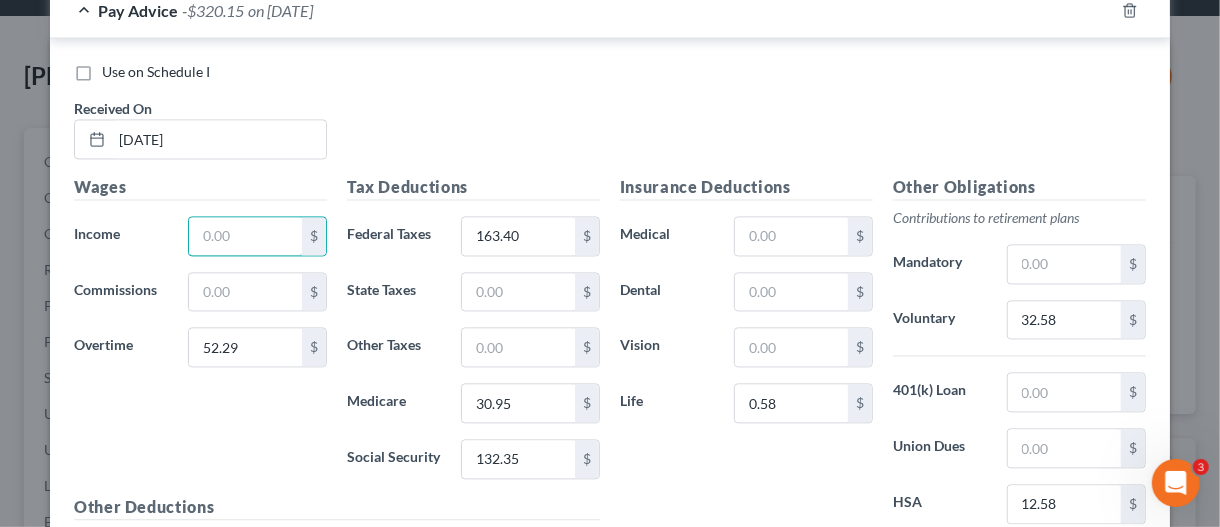 type 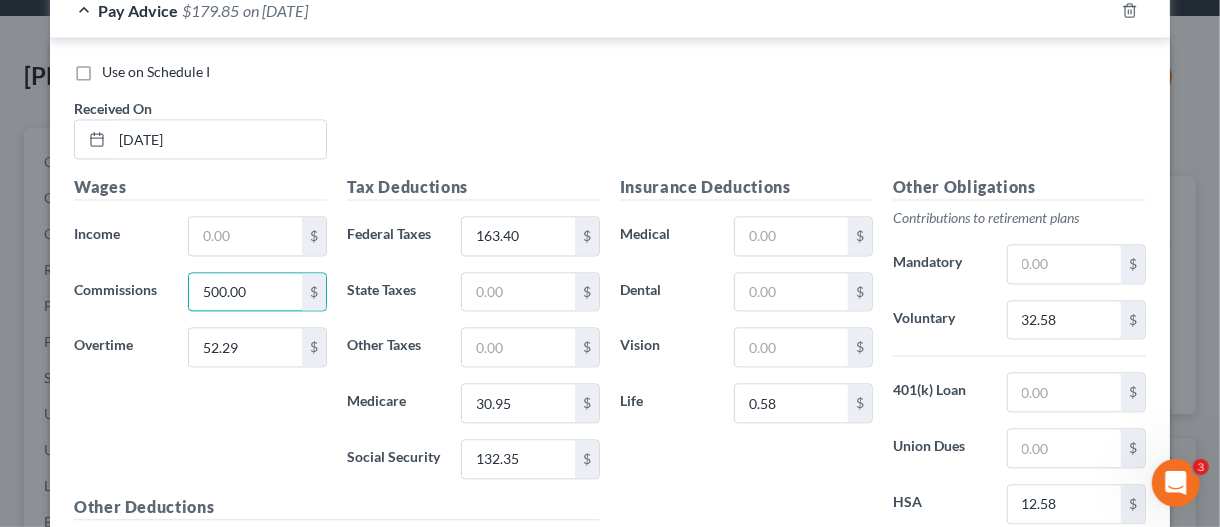 type on "500.00" 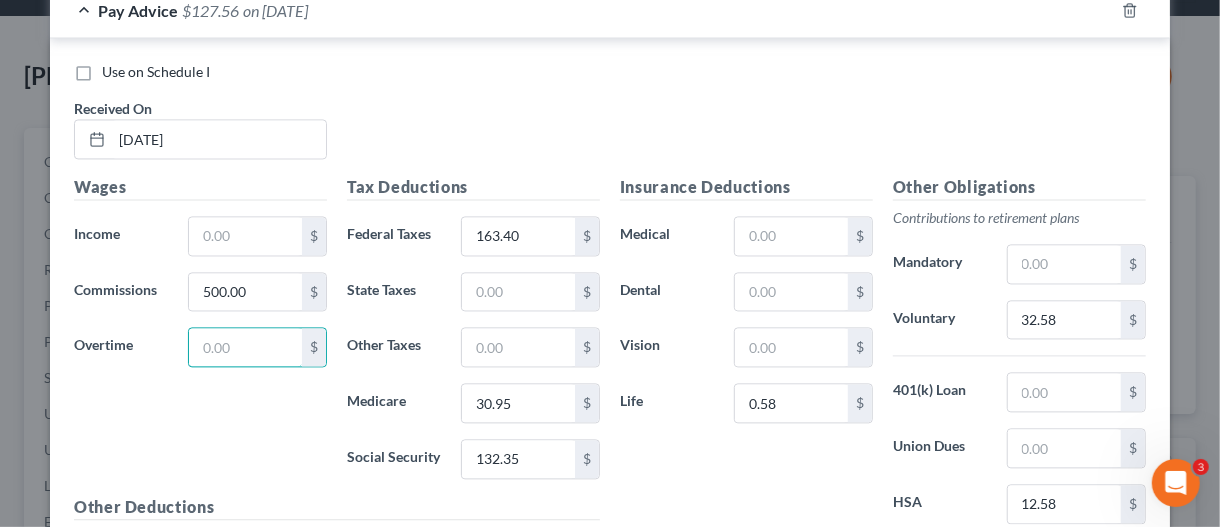 type 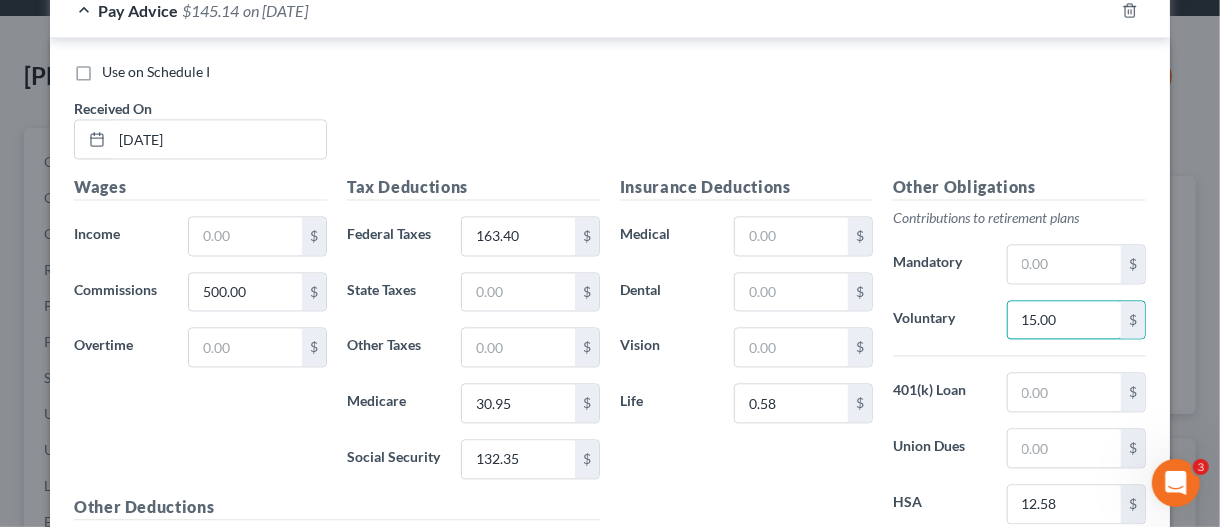 type on "15.00" 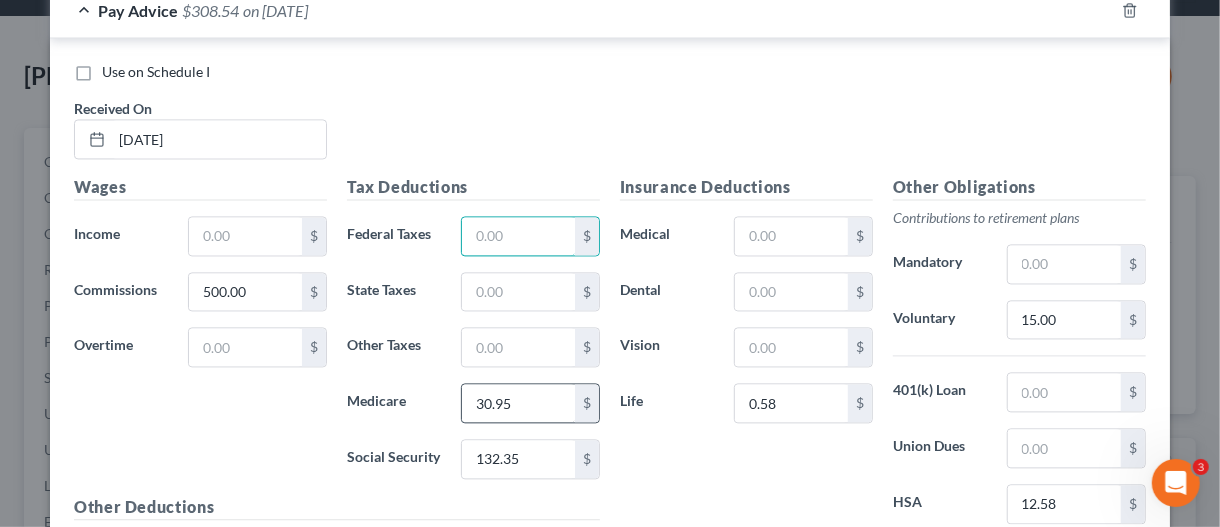 type 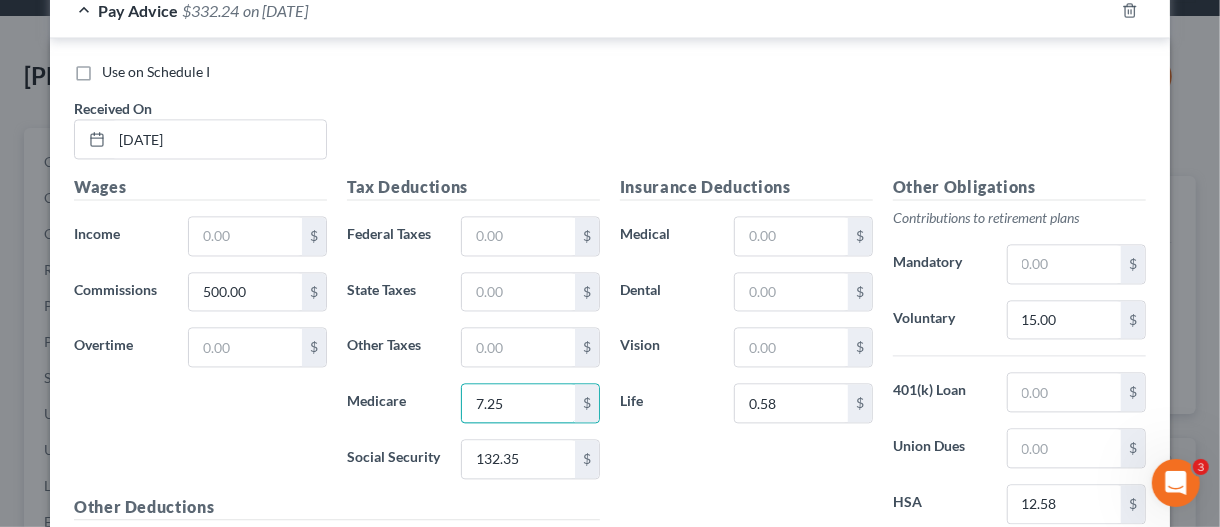 type on "7.25" 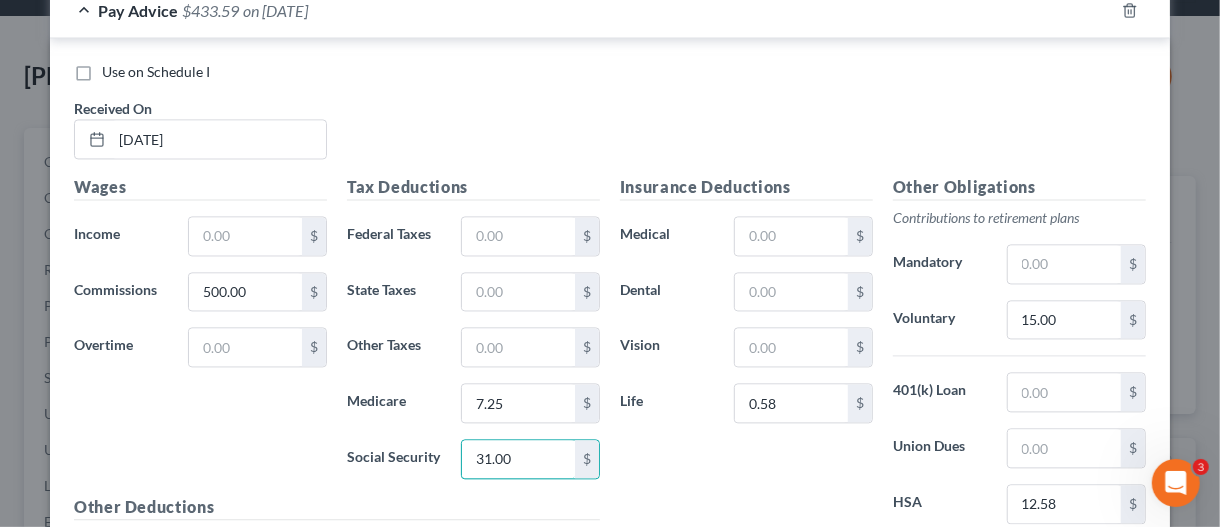 type on "31.00" 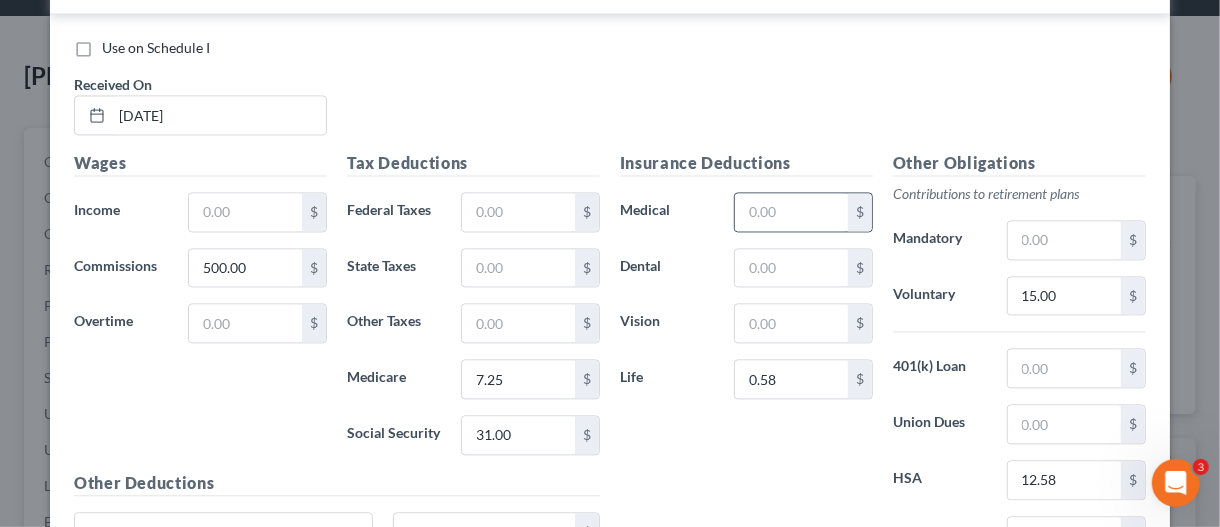 scroll, scrollTop: 2031, scrollLeft: 0, axis: vertical 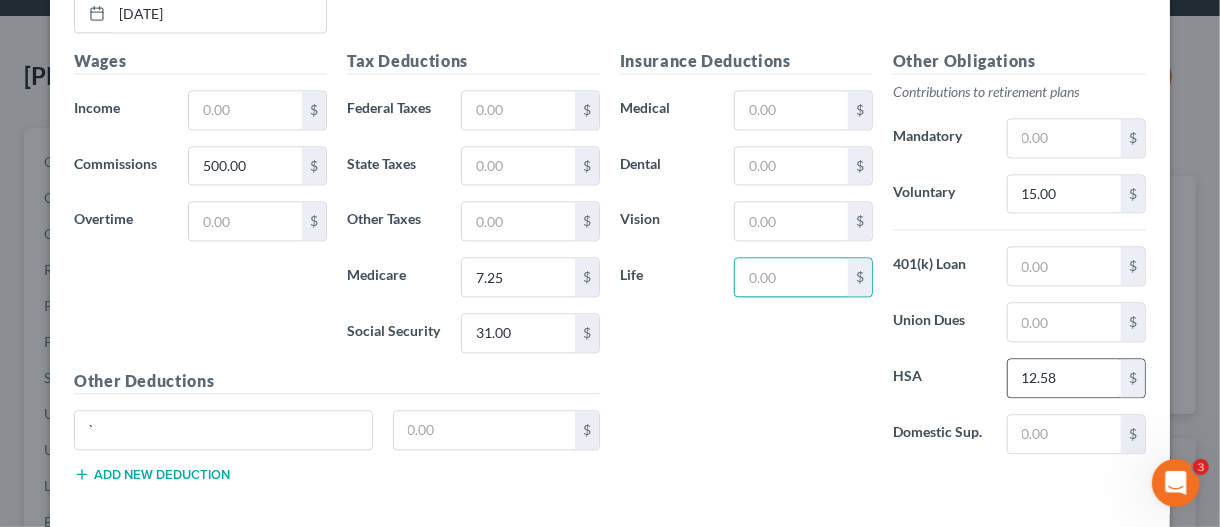 type 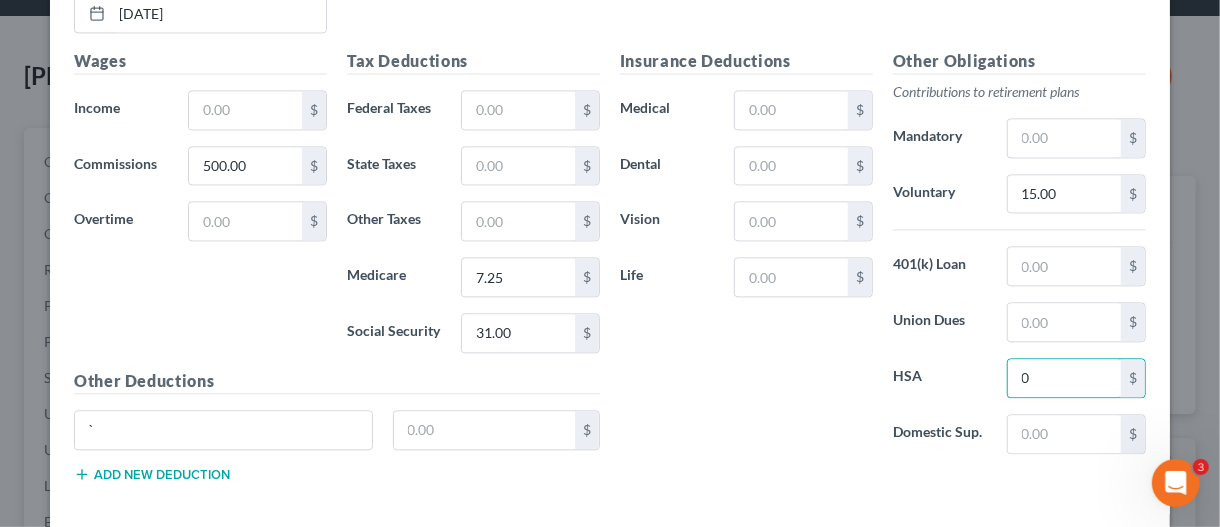 type on "0" 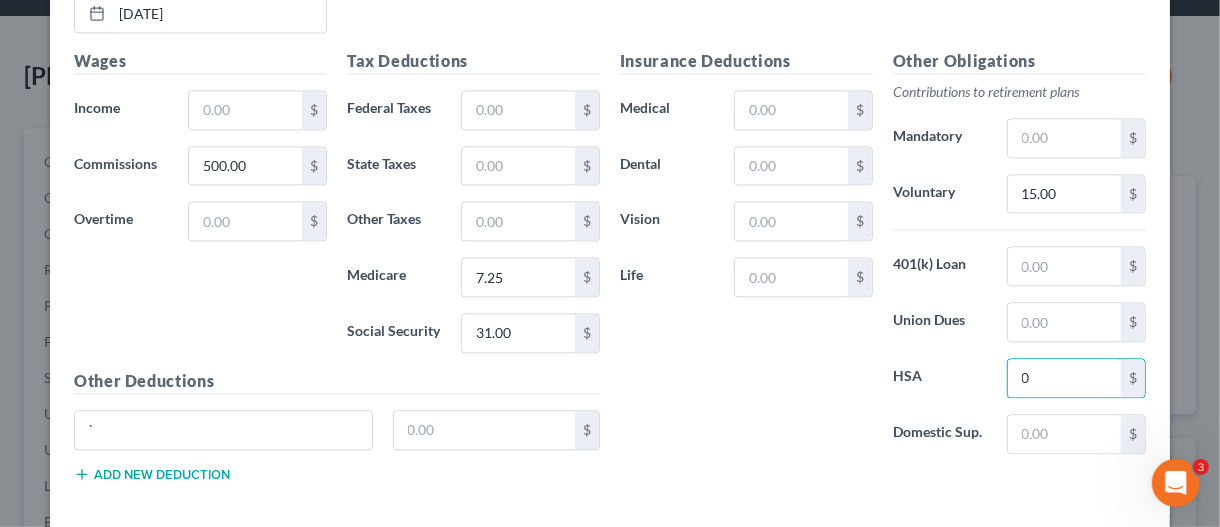 click on "Insurance Deductions Medical $ Dental $ Vision $ Life $" at bounding box center (746, 259) 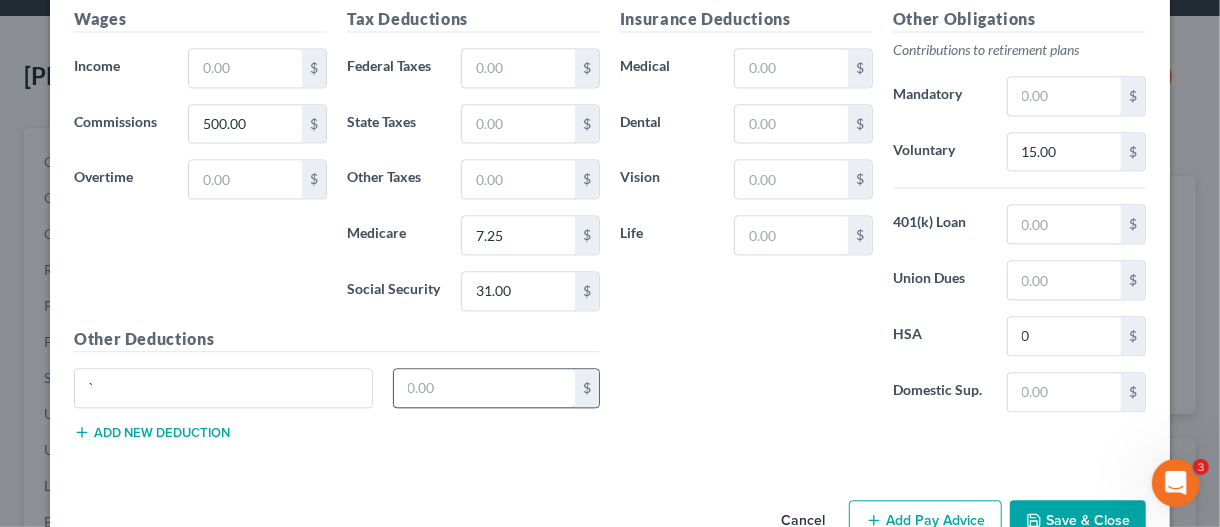 scroll, scrollTop: 2206, scrollLeft: 0, axis: vertical 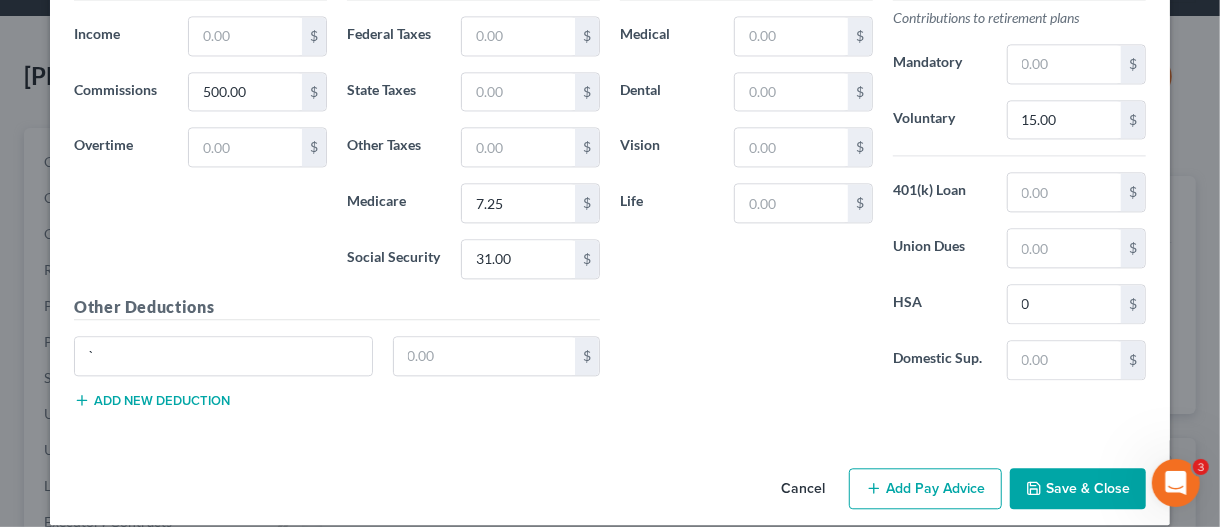 click on "Add Pay Advice" at bounding box center [925, 489] 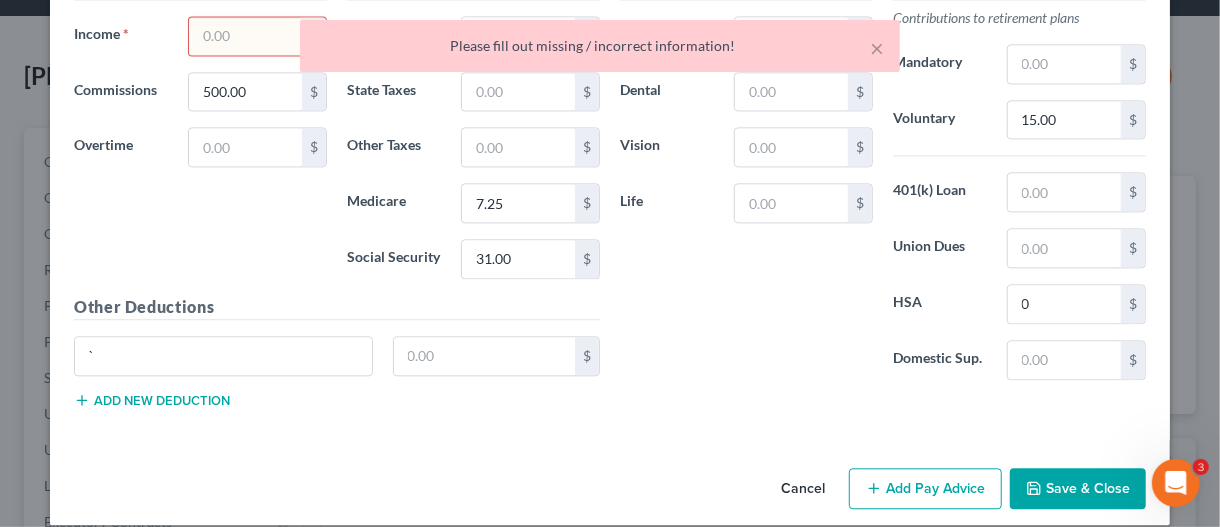 click on "Employment Type
*
Select Full or [DEMOGRAPHIC_DATA] Employment Self Employment
Company
*
Subaru Of [GEOGRAPHIC_DATA][PERSON_NAME] Auto Group                      [GEOGRAPHIC_DATA][PERSON_NAME] [US_STATE] AK AR AZ CA CO CT DE DC [GEOGRAPHIC_DATA] [GEOGRAPHIC_DATA] GU HI ID IL IN [GEOGRAPHIC_DATA] [GEOGRAPHIC_DATA] [GEOGRAPHIC_DATA] LA ME MD [GEOGRAPHIC_DATA] [GEOGRAPHIC_DATA] [GEOGRAPHIC_DATA] [GEOGRAPHIC_DATA] [GEOGRAPHIC_DATA] MT [GEOGRAPHIC_DATA] [GEOGRAPHIC_DATA] [GEOGRAPHIC_DATA] [GEOGRAPHIC_DATA] [GEOGRAPHIC_DATA] [GEOGRAPHIC_DATA] [GEOGRAPHIC_DATA] [GEOGRAPHIC_DATA] [GEOGRAPHIC_DATA] [GEOGRAPHIC_DATA] OR [GEOGRAPHIC_DATA] PR RI SC SD [GEOGRAPHIC_DATA] [GEOGRAPHIC_DATA] UT VI VA [GEOGRAPHIC_DATA] [GEOGRAPHIC_DATA] WV [GEOGRAPHIC_DATA] WY 33991 Save as Common Company Debtor Spouse Occupation Warranty Administrator Length of Employment 4 Years No Longer Employed
Pay Period
*
Select Monthly Twice Monthly Every Other Week Weekly How would you like to enter income?
All Pay Advices
Just One Pay Advice
YTD Subtraction
Use 6 Month Average for Means Test Deductions  Use 6 Month Average for Schedule I  Income Calculator
Schedule I Gross Bi-Monthly Income $500.00 x 24 weeks ÷ 12 months $1,000.00 Means Test Gross 6 Month Income $16,374.38 ÷ 6 months $2,729.06" at bounding box center (610, -827) 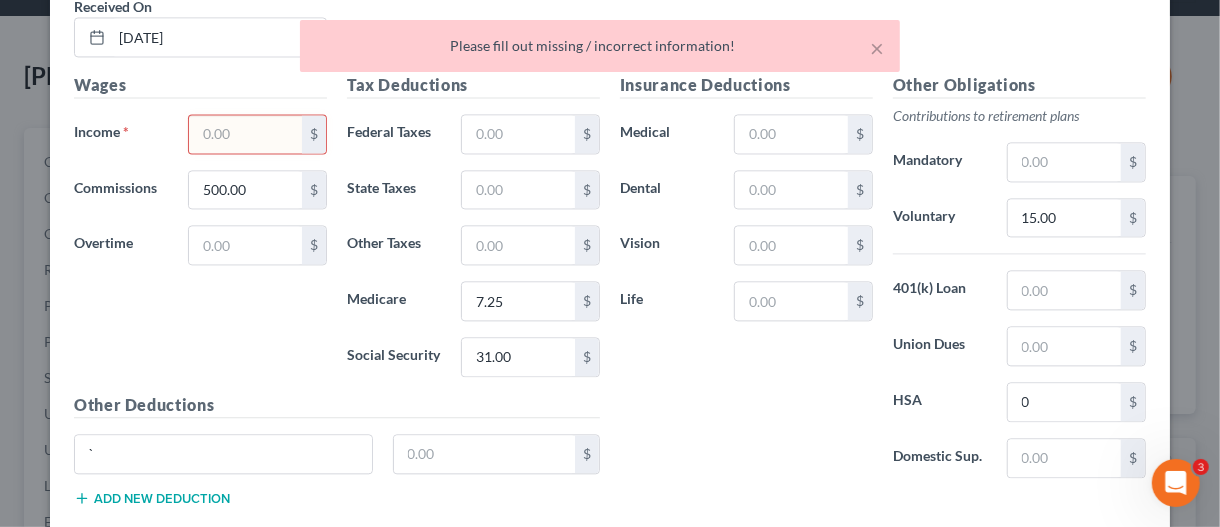 scroll, scrollTop: 2106, scrollLeft: 0, axis: vertical 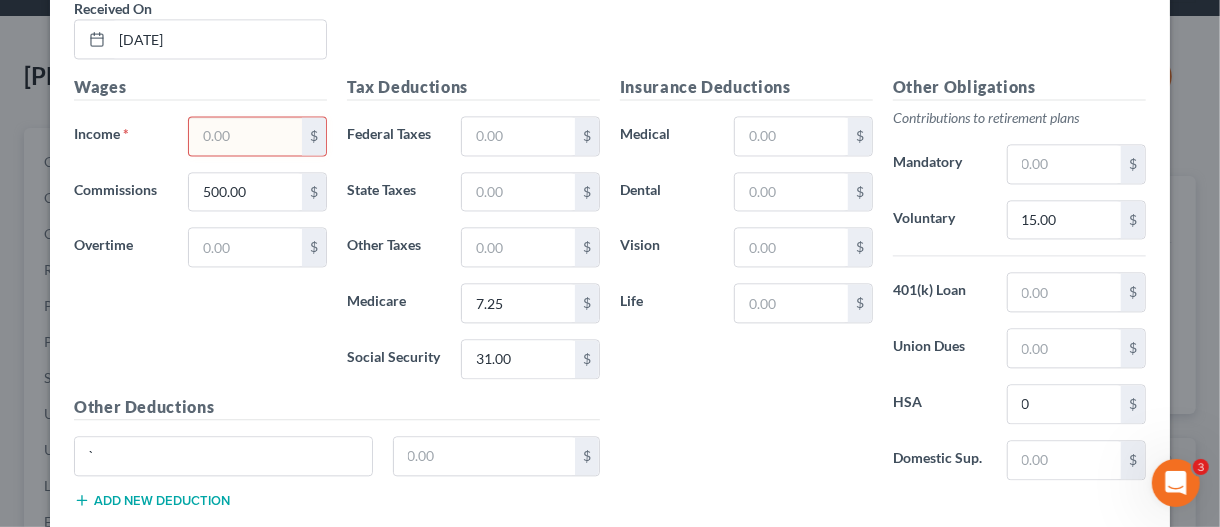 click at bounding box center (245, 136) 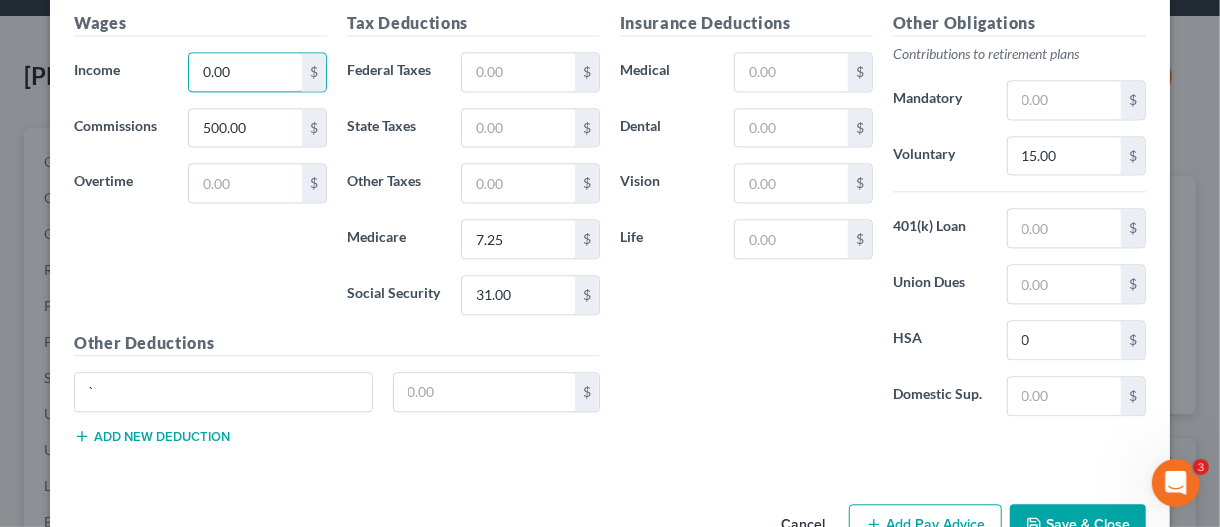 scroll, scrollTop: 2206, scrollLeft: 0, axis: vertical 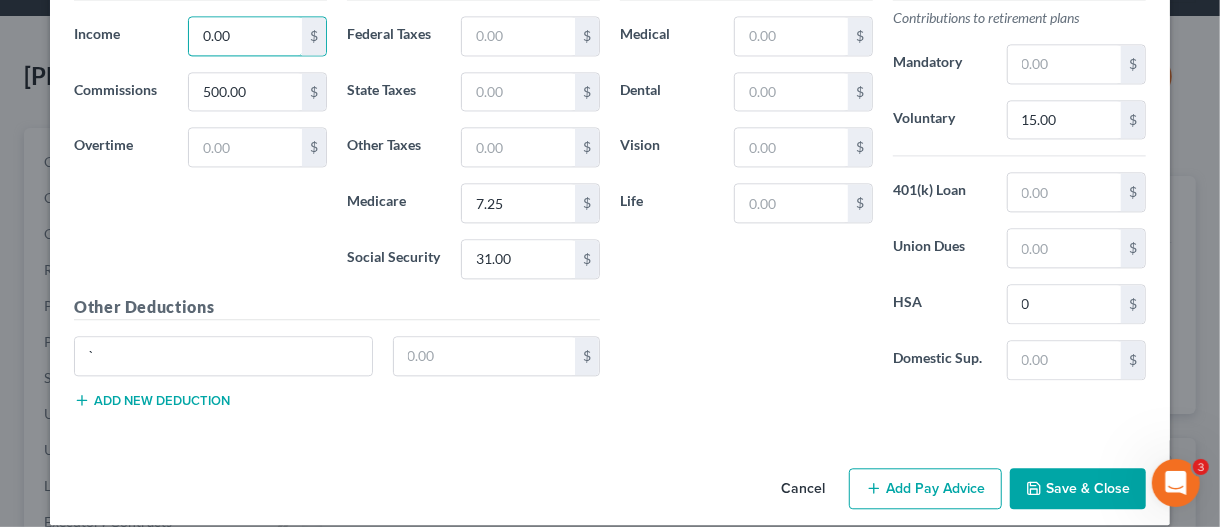 type on "0.00" 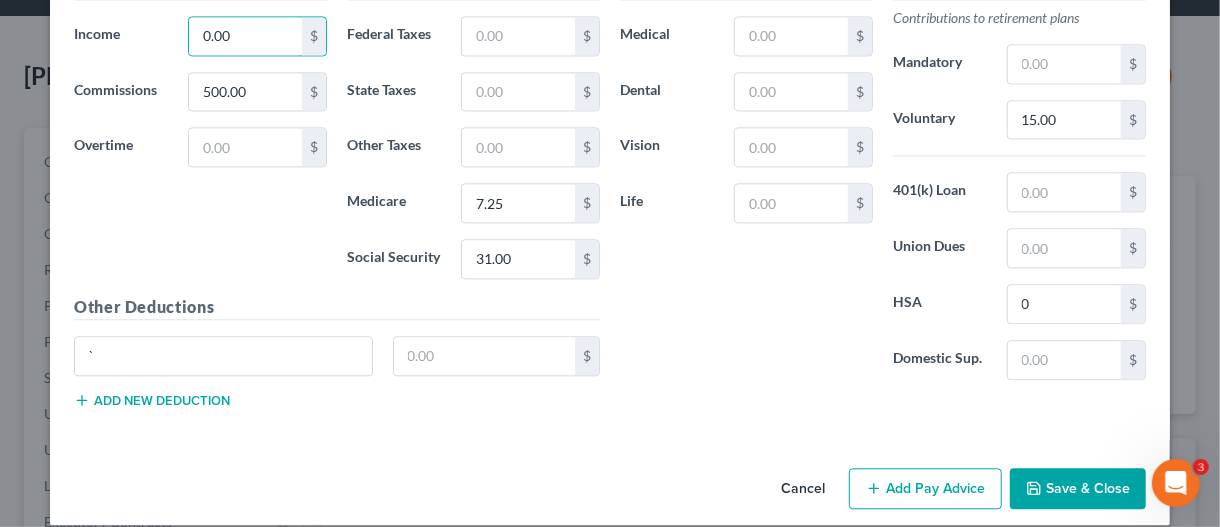 click on "Add Pay Advice" at bounding box center [925, 489] 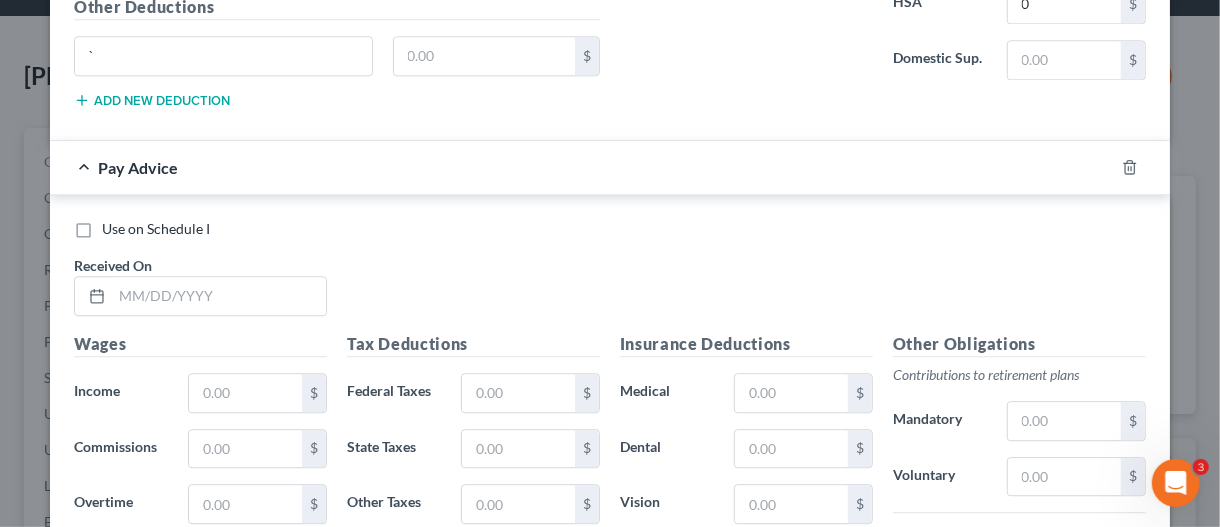 scroll, scrollTop: 2606, scrollLeft: 0, axis: vertical 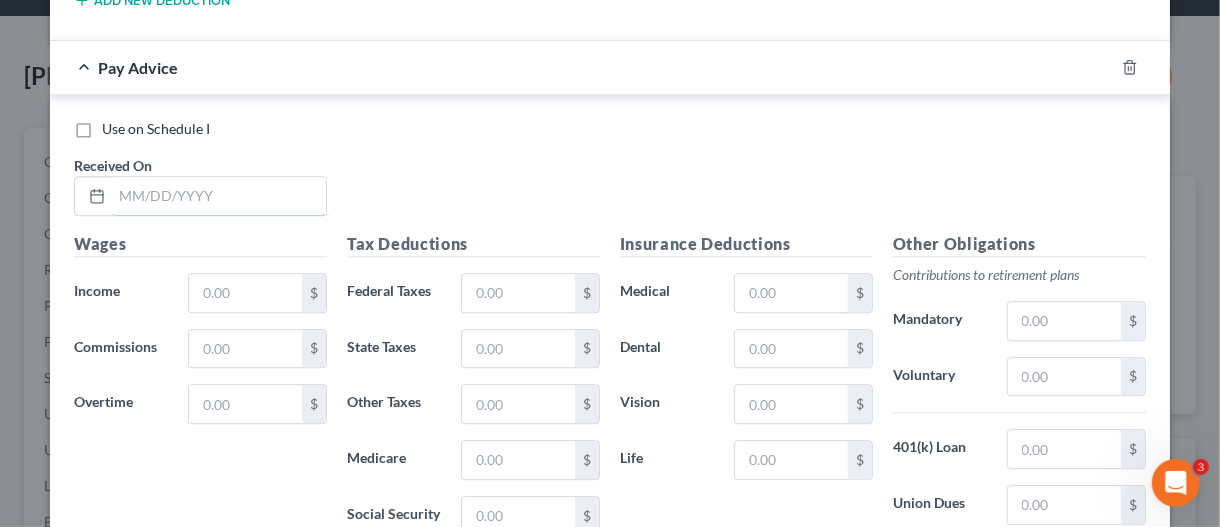 drag, startPoint x: 127, startPoint y: 165, endPoint x: 129, endPoint y: 150, distance: 15.132746 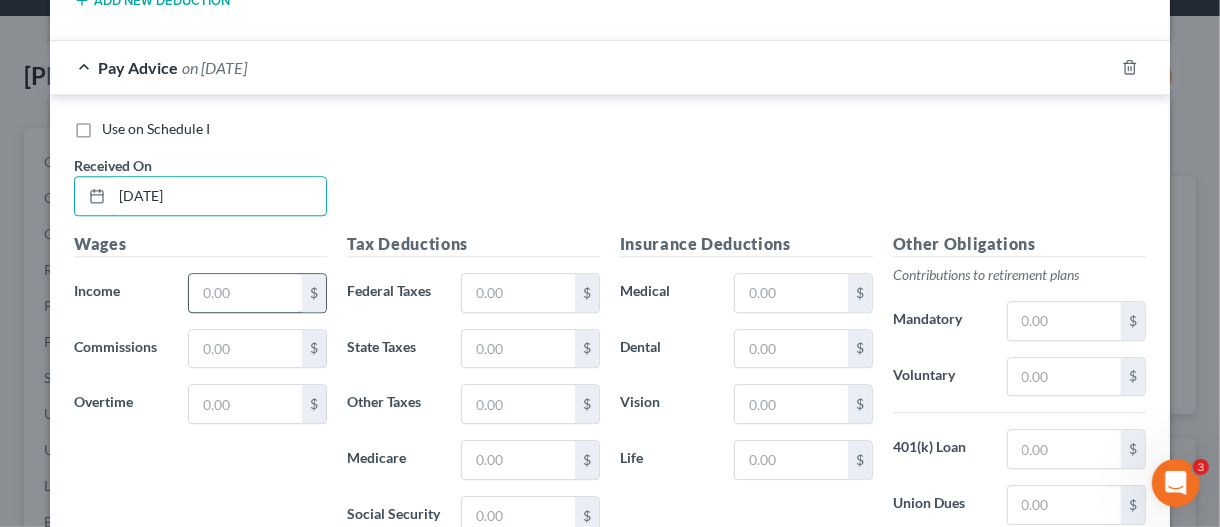 type on "[DATE]" 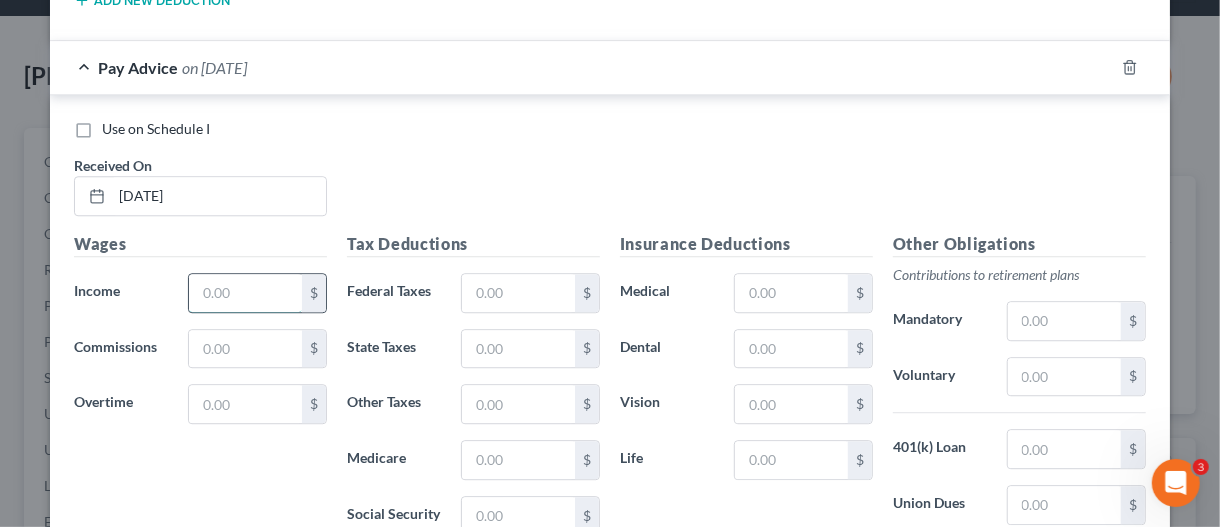 click at bounding box center [245, 293] 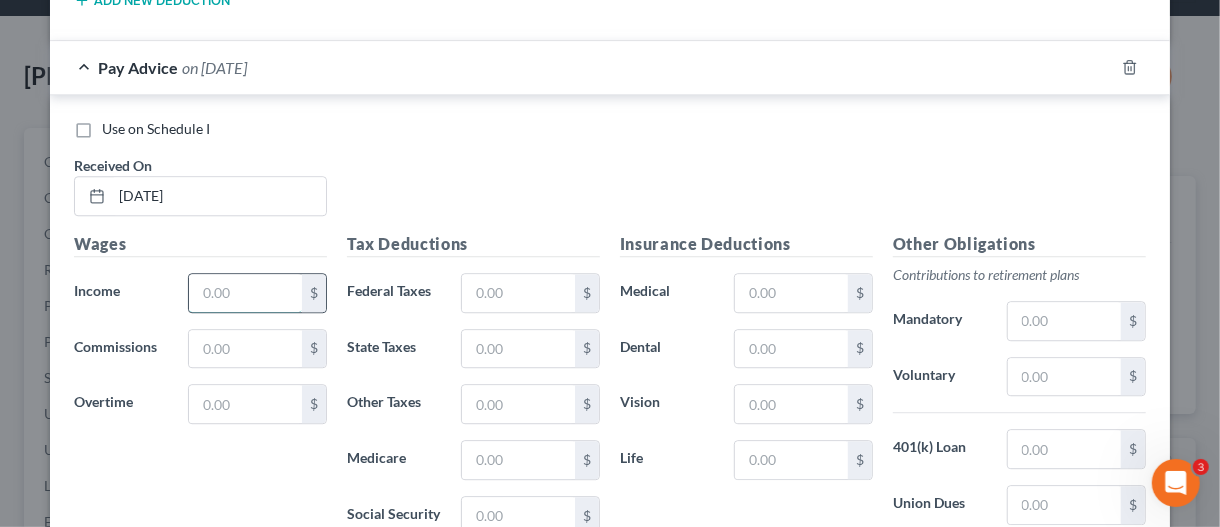 click at bounding box center (245, 293) 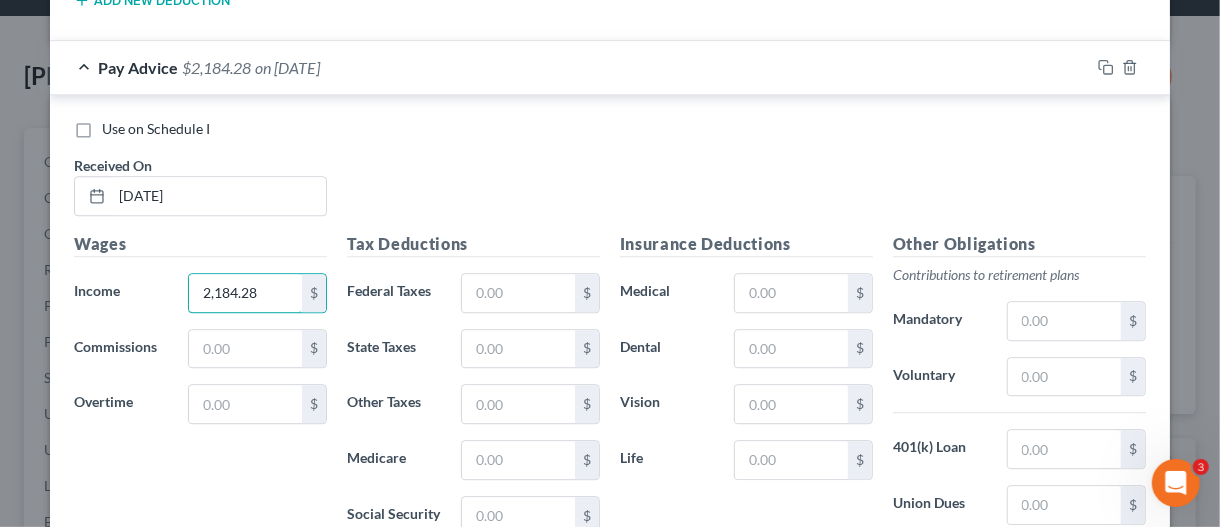 type on "2,184.28" 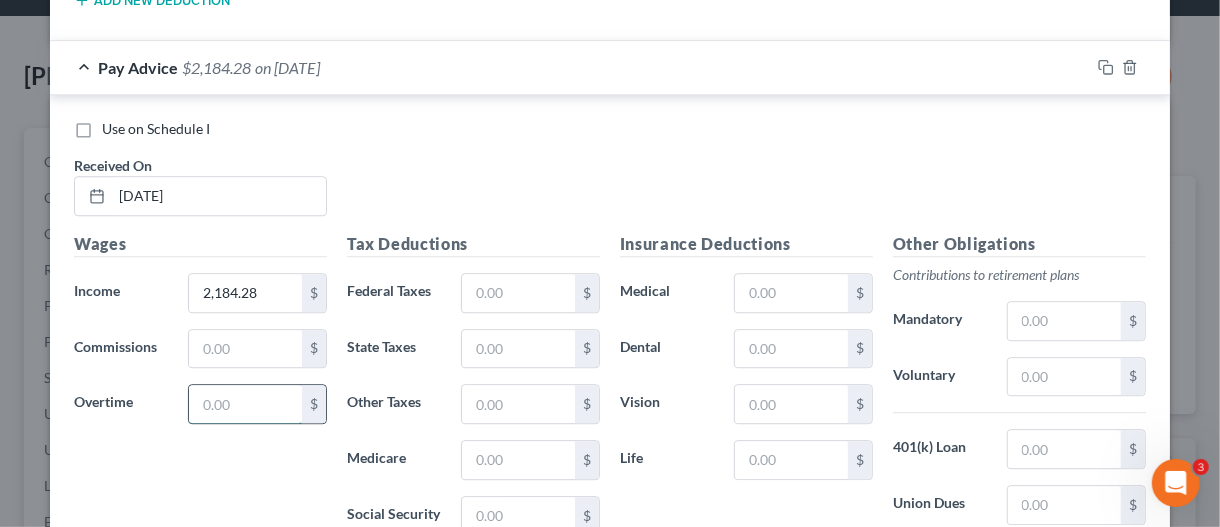 click at bounding box center (245, 404) 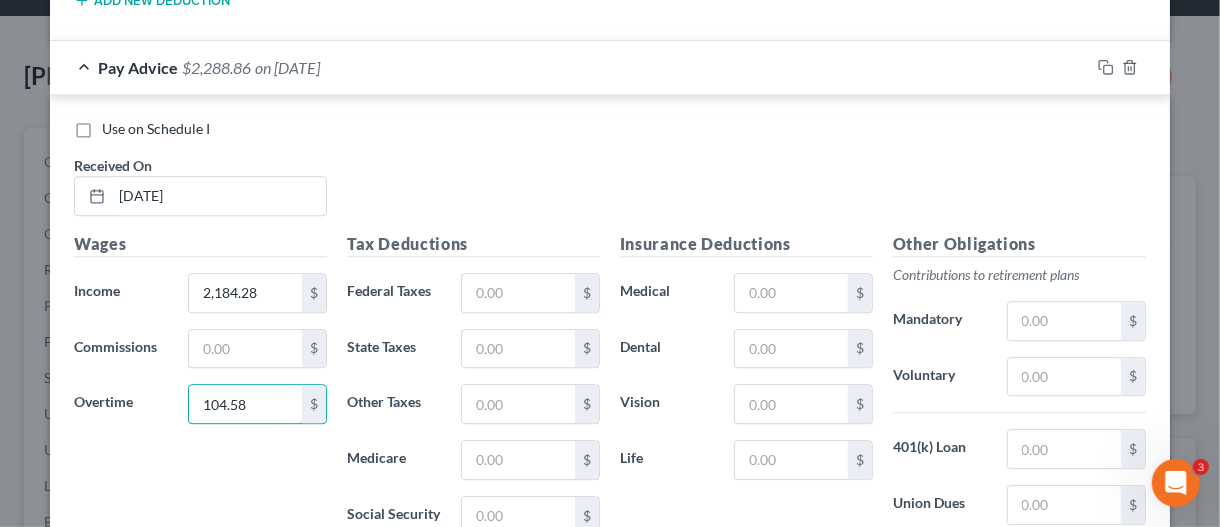 type on "104.58" 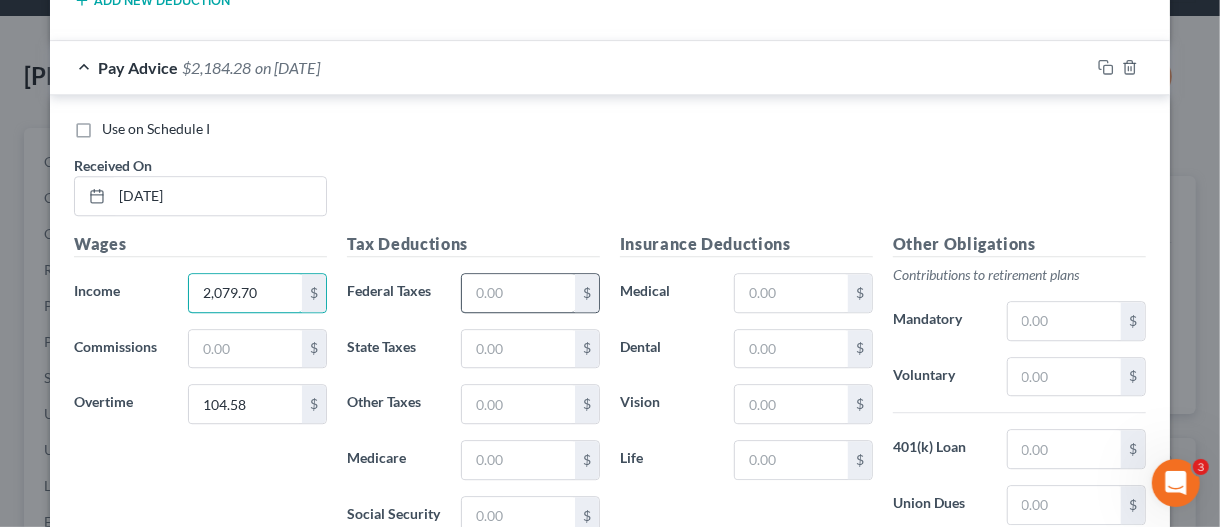 type on "2,079.70" 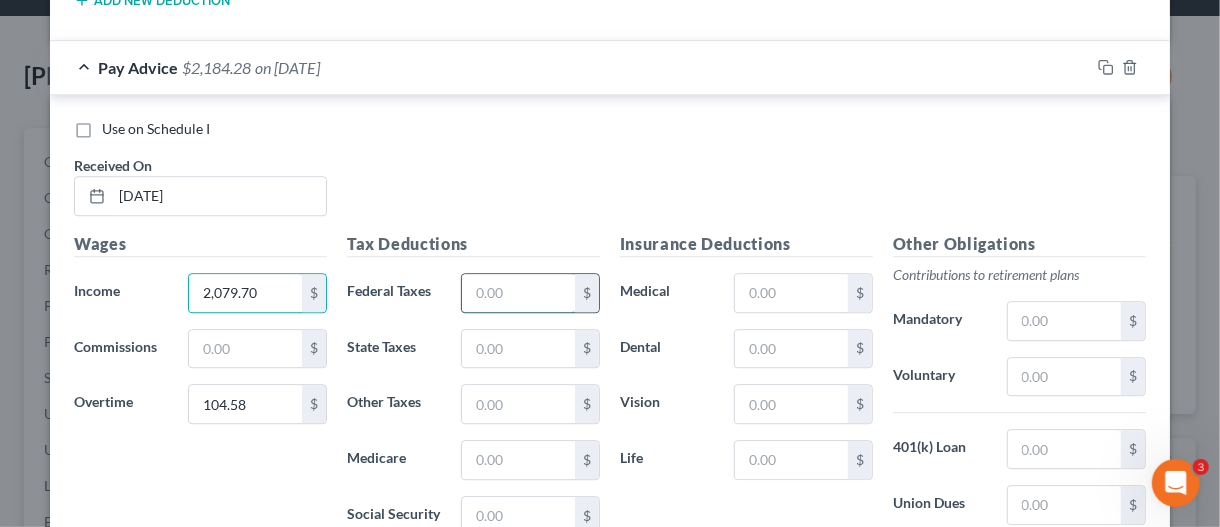click at bounding box center (518, 293) 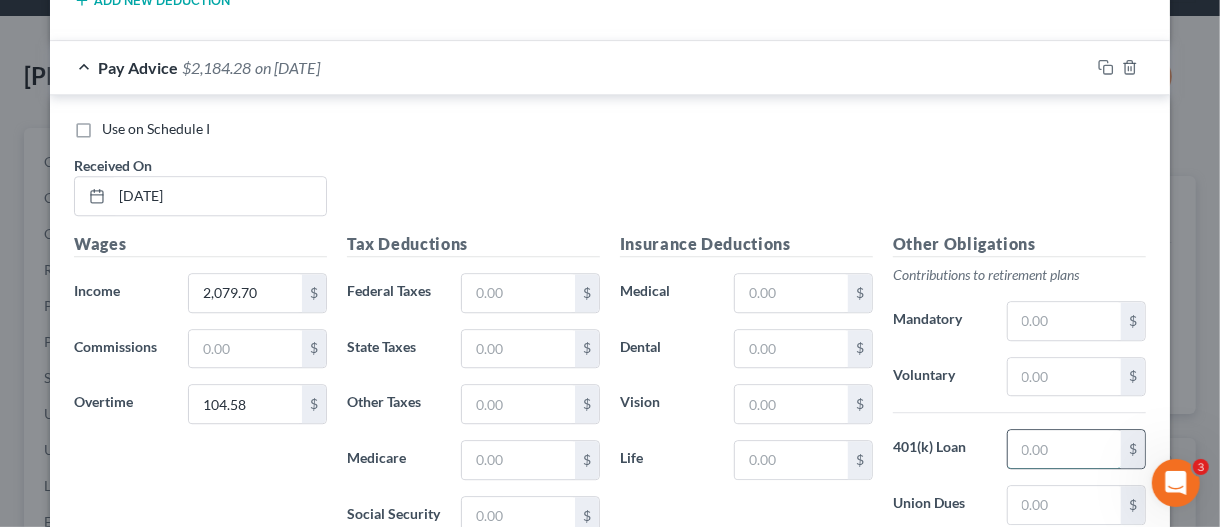 click at bounding box center [1064, 449] 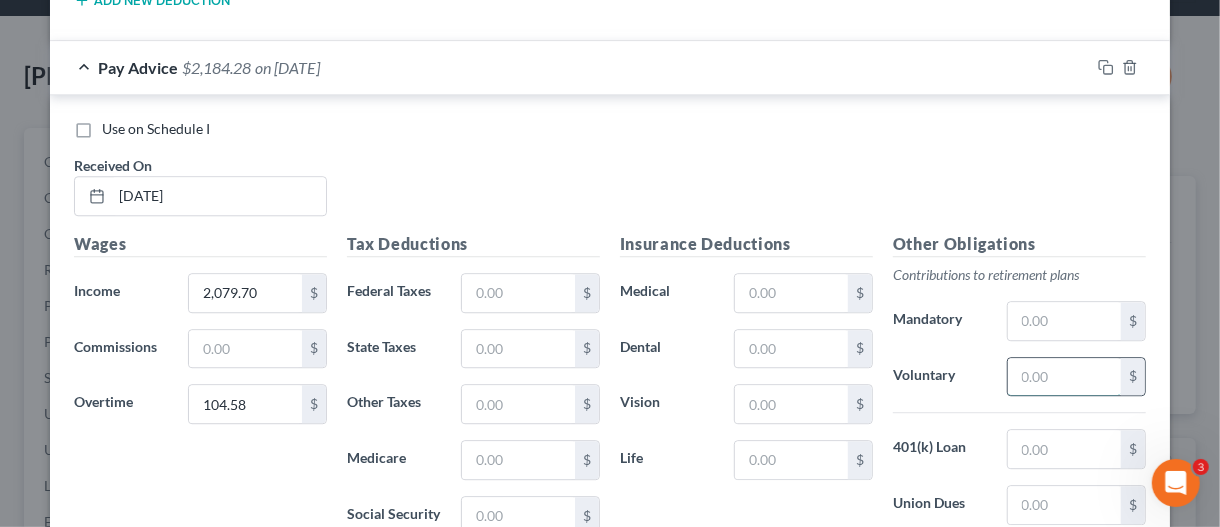 click at bounding box center [1064, 377] 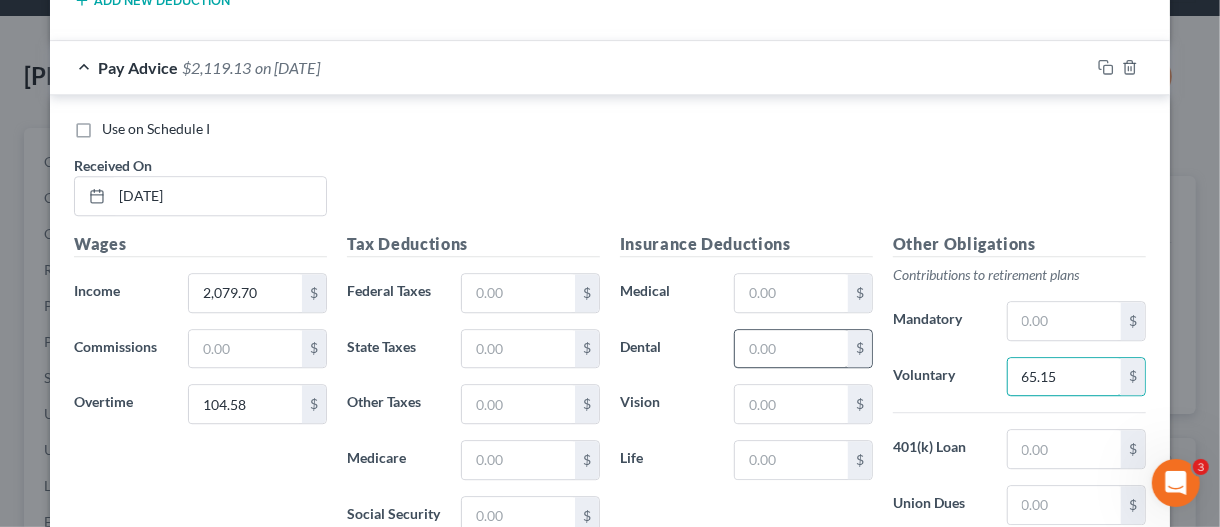 type on "65.15" 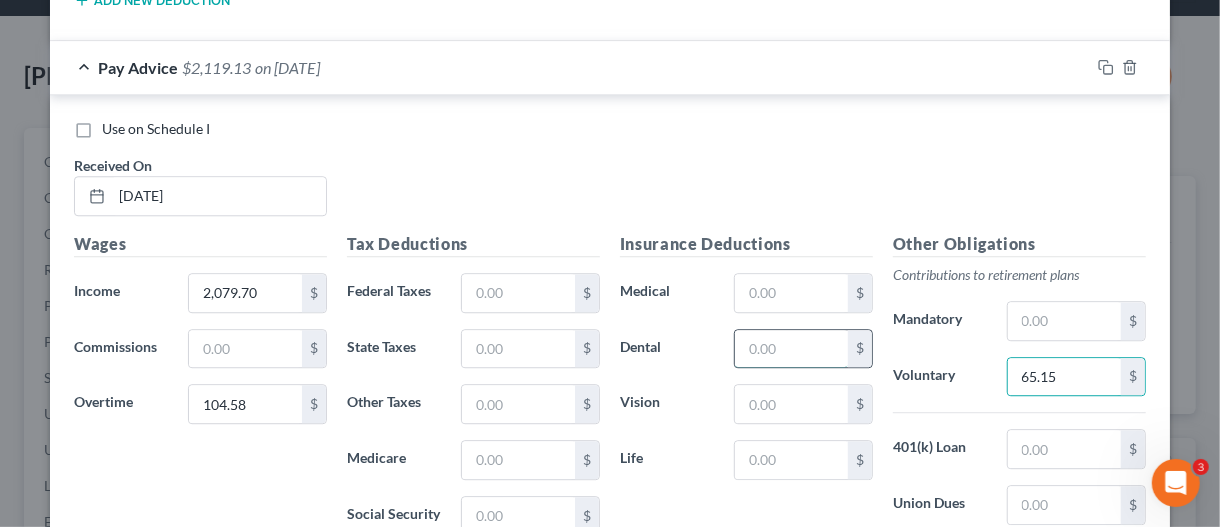 click at bounding box center [791, 349] 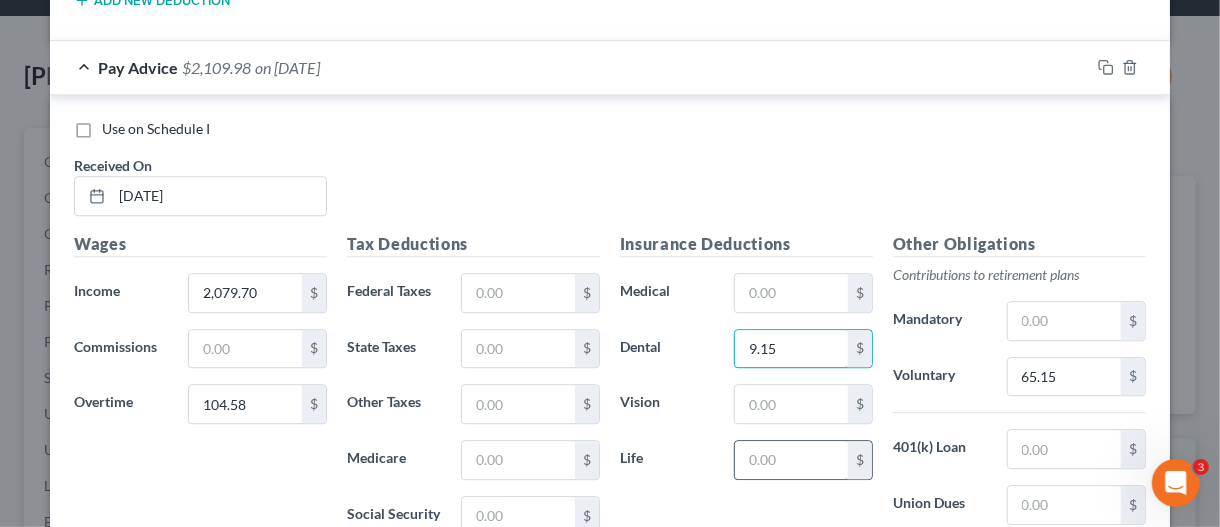 type on "9.15" 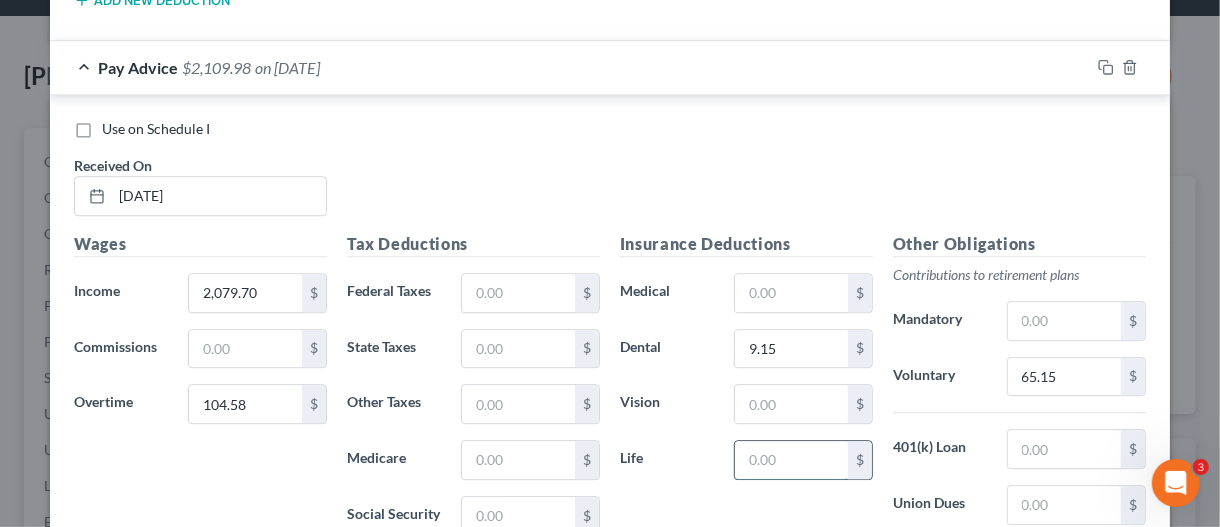 click at bounding box center (791, 460) 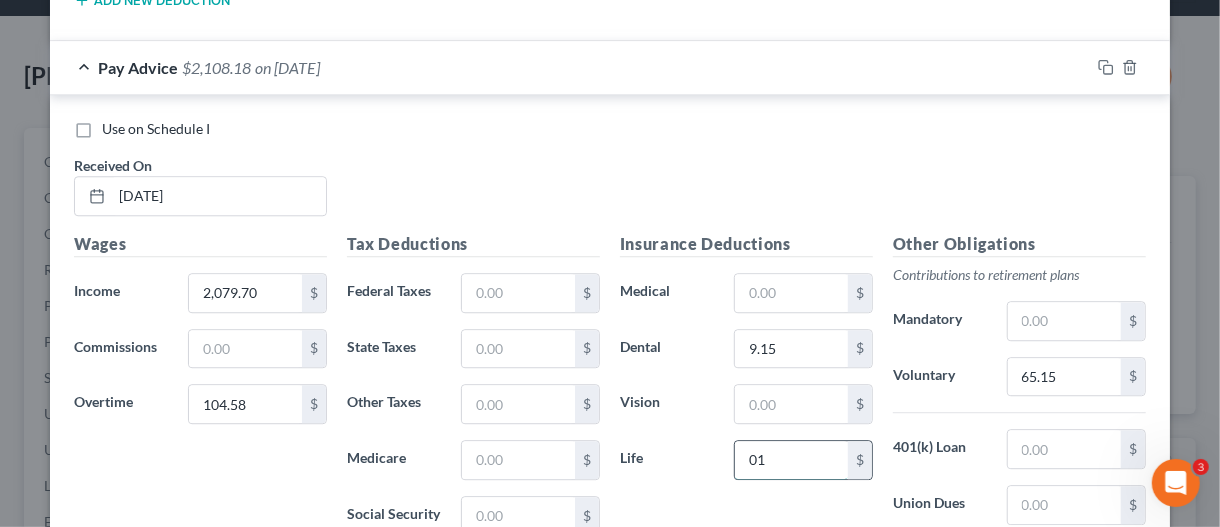 type on "0" 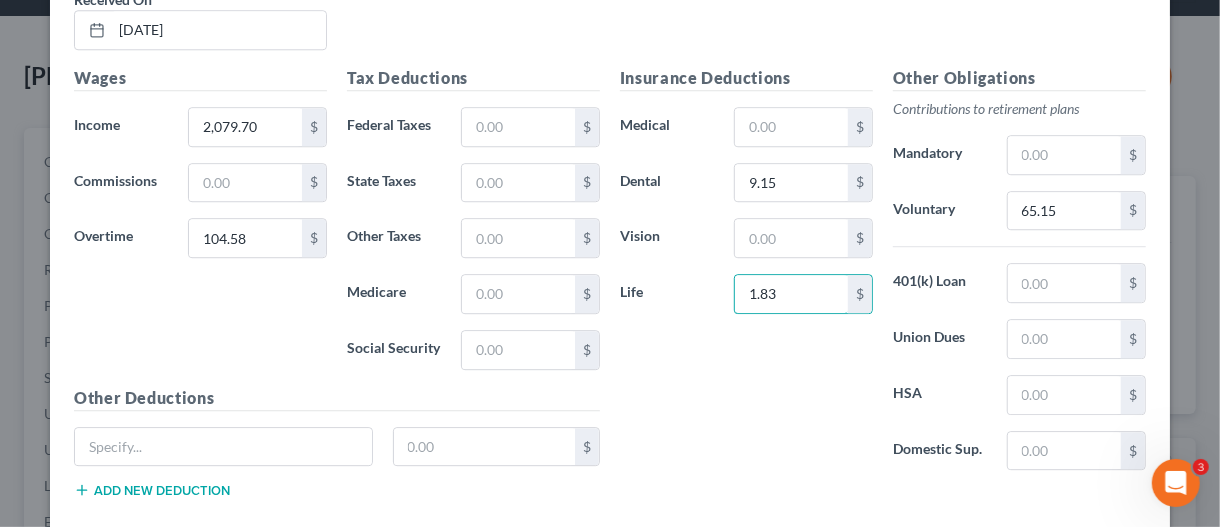 scroll, scrollTop: 2806, scrollLeft: 0, axis: vertical 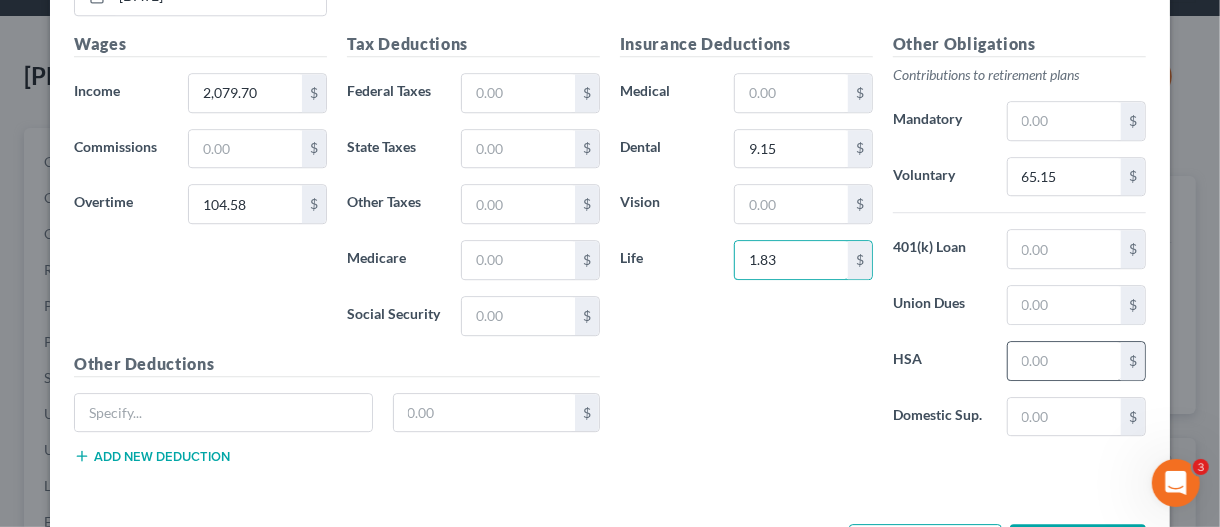 type on "1.83" 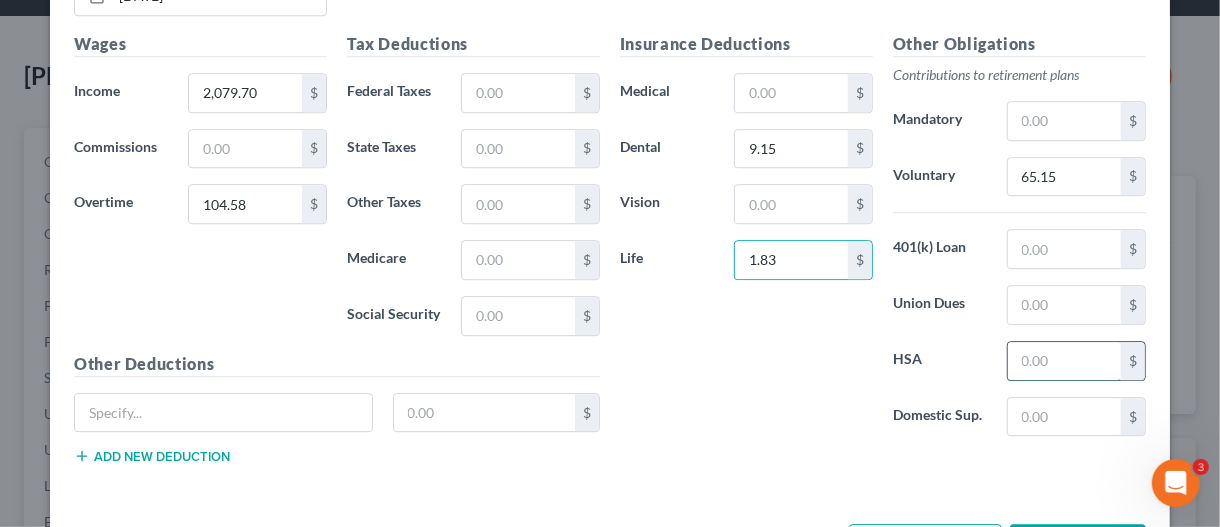 click at bounding box center [1064, 361] 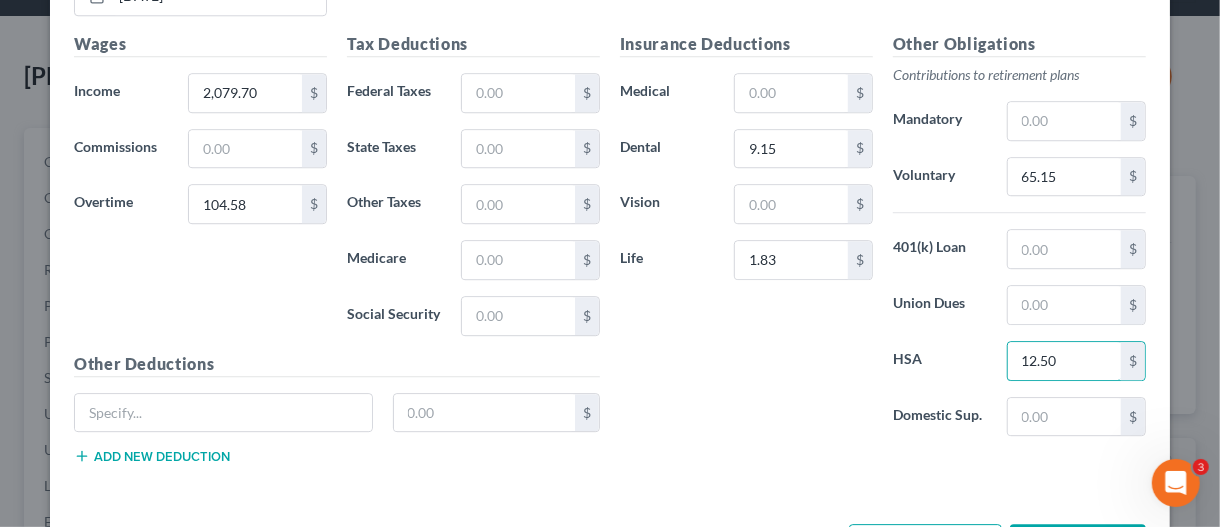 type on "12.50" 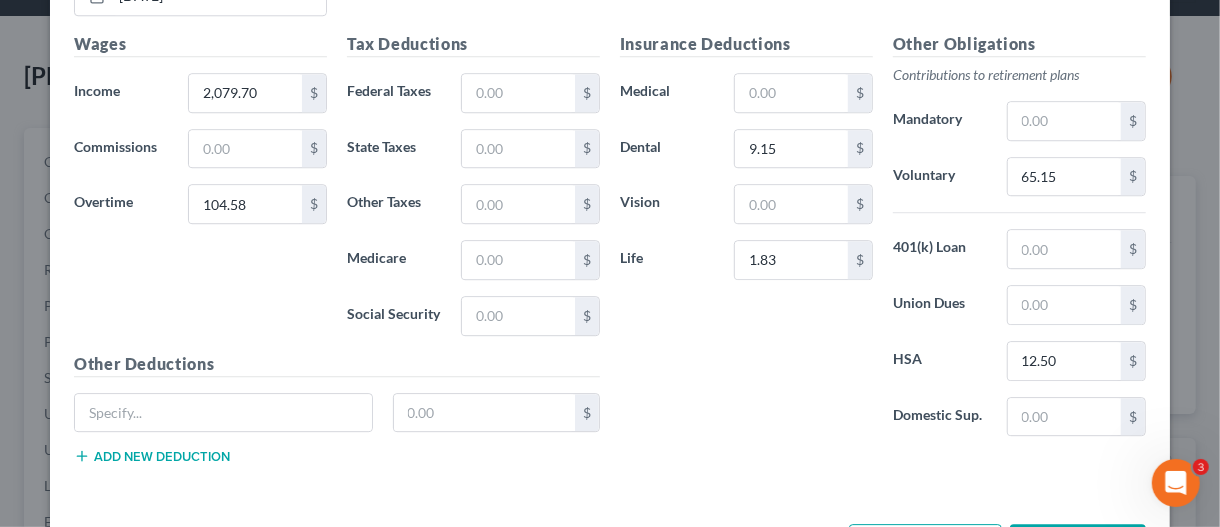 click on "Insurance Deductions Medical $ Dental 9.15 $ Vision $ Life 1.83 $" at bounding box center (746, 242) 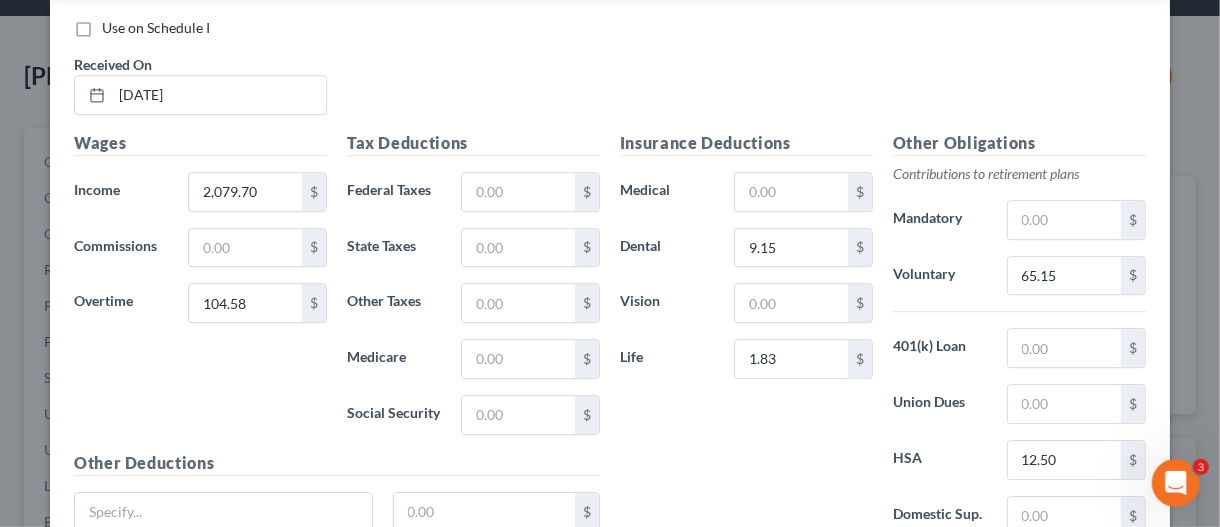 scroll, scrollTop: 2706, scrollLeft: 0, axis: vertical 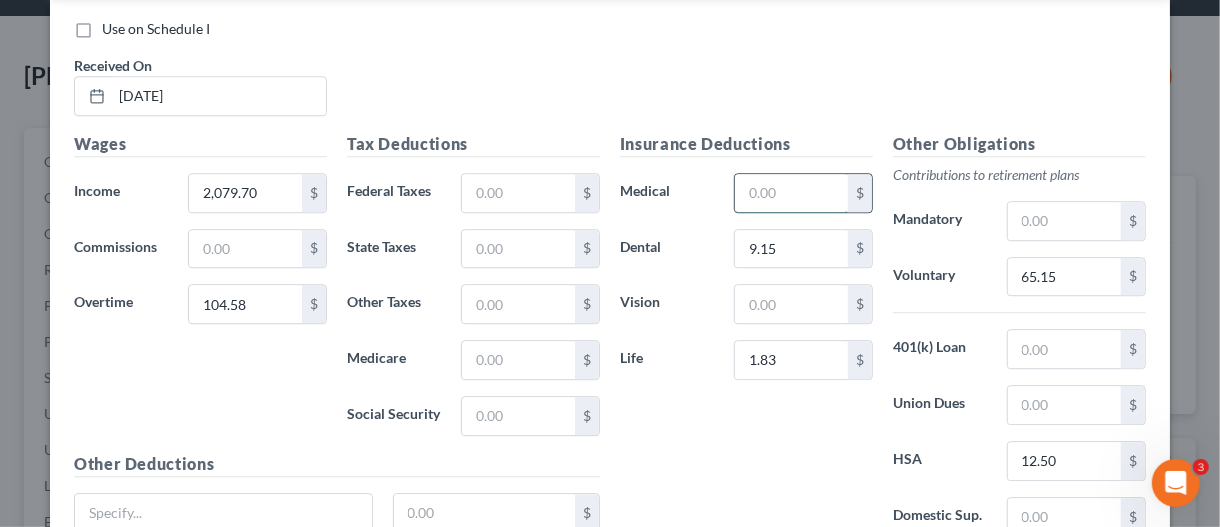 click at bounding box center [791, 193] 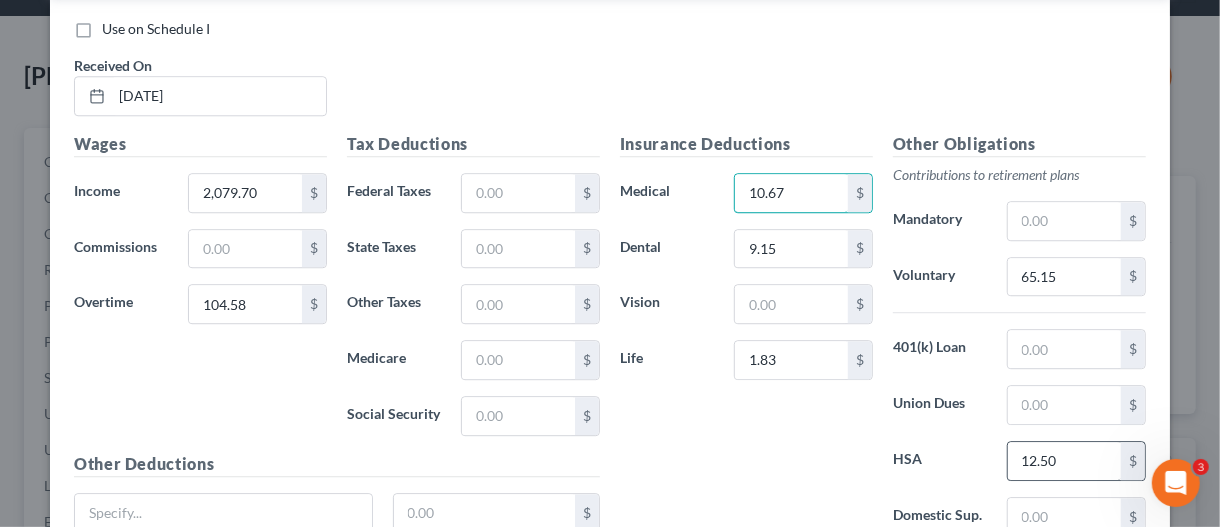 type on "10.67" 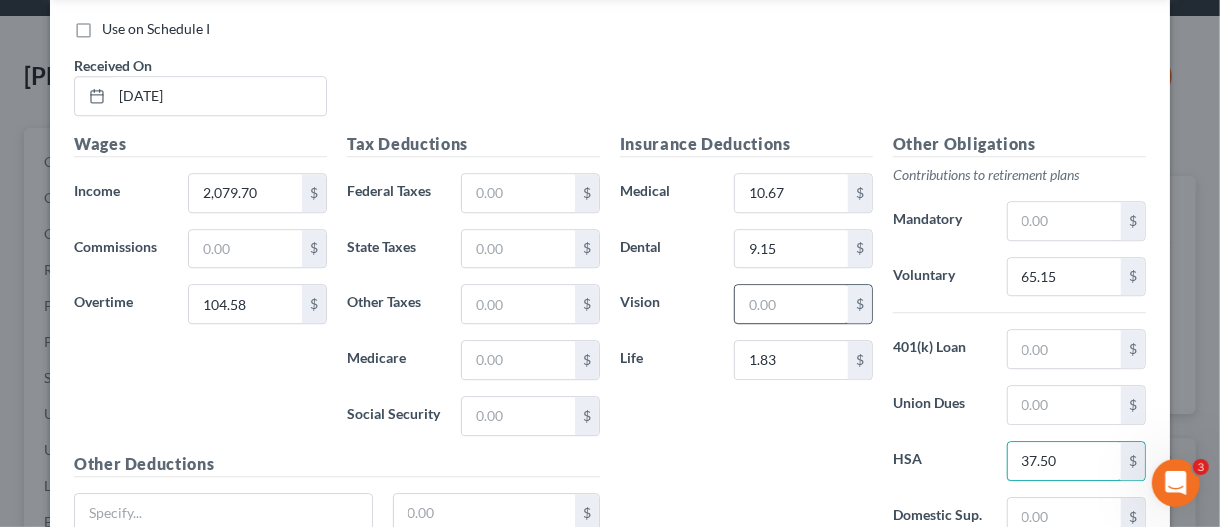 type on "37.50" 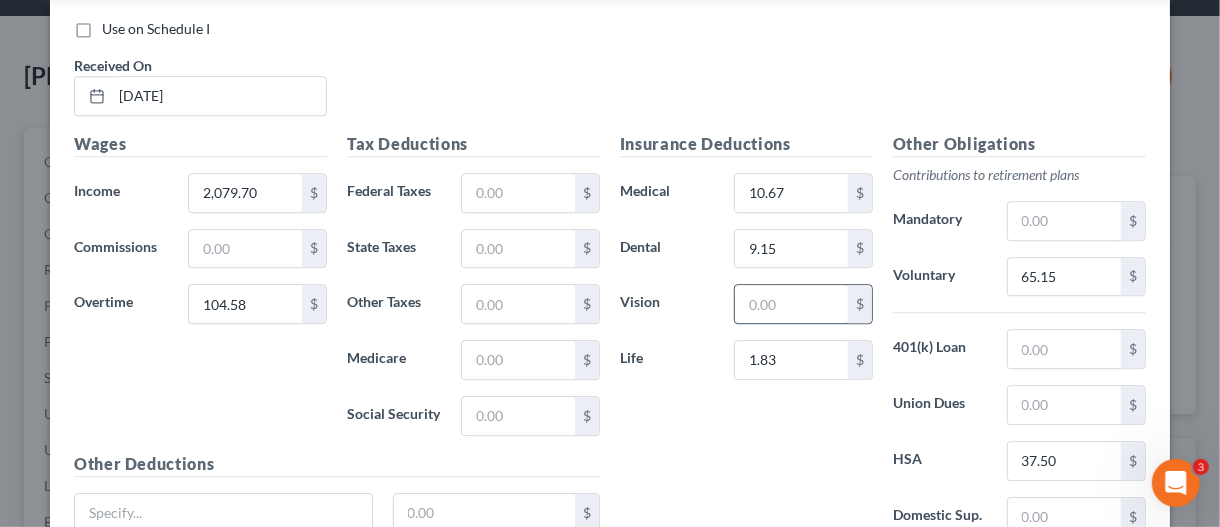 click at bounding box center [791, 304] 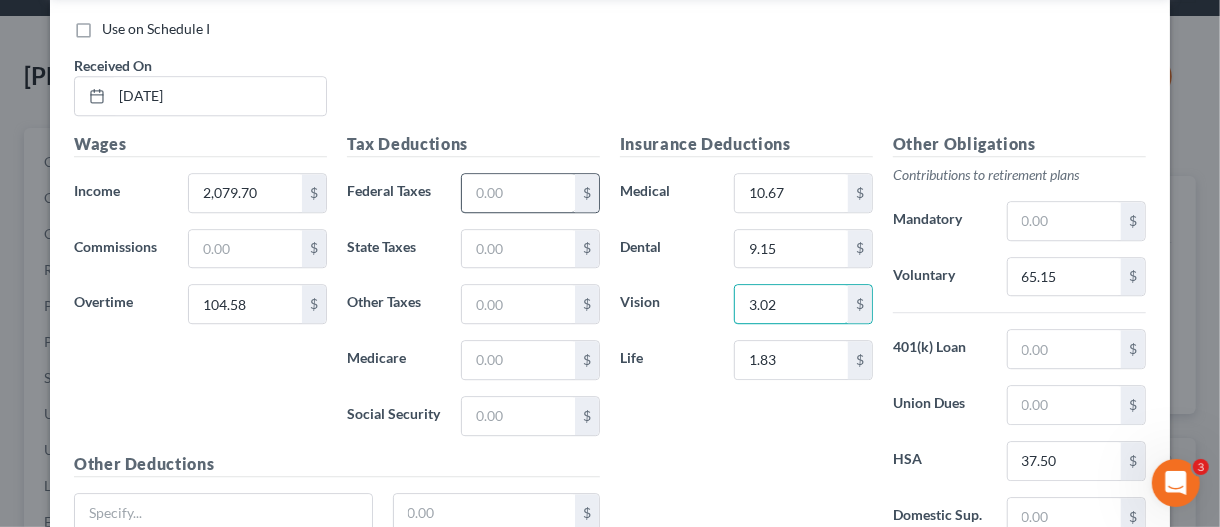 type on "3.02" 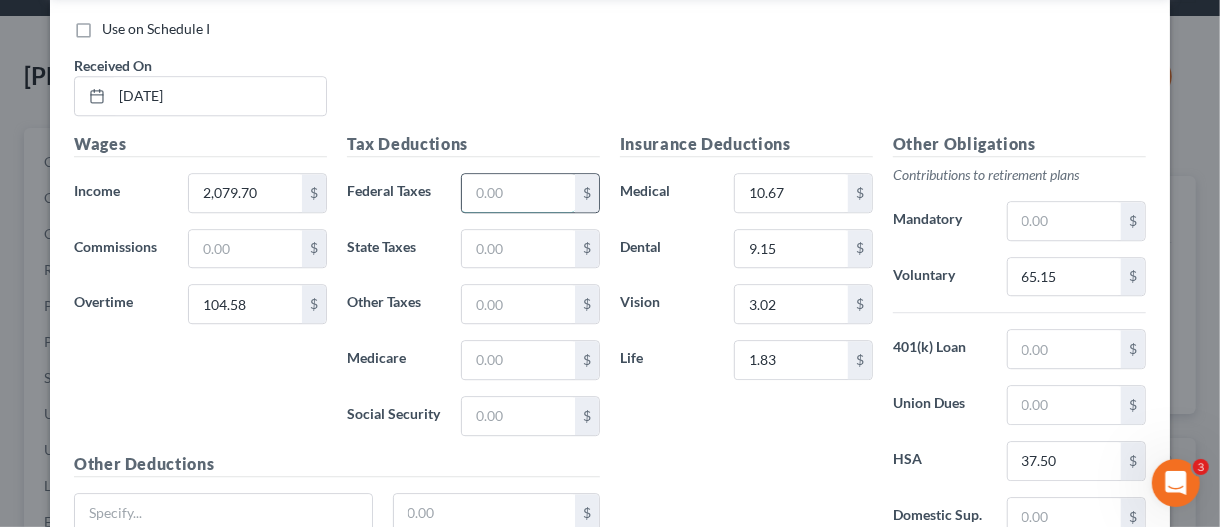 drag, startPoint x: 481, startPoint y: 167, endPoint x: 495, endPoint y: 165, distance: 14.142136 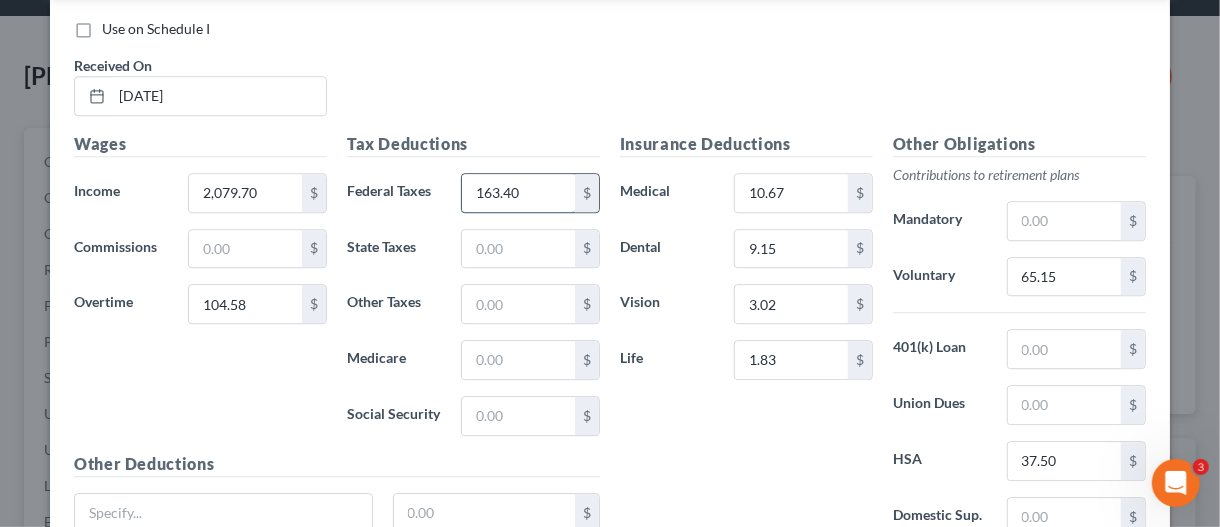 type on "163.40" 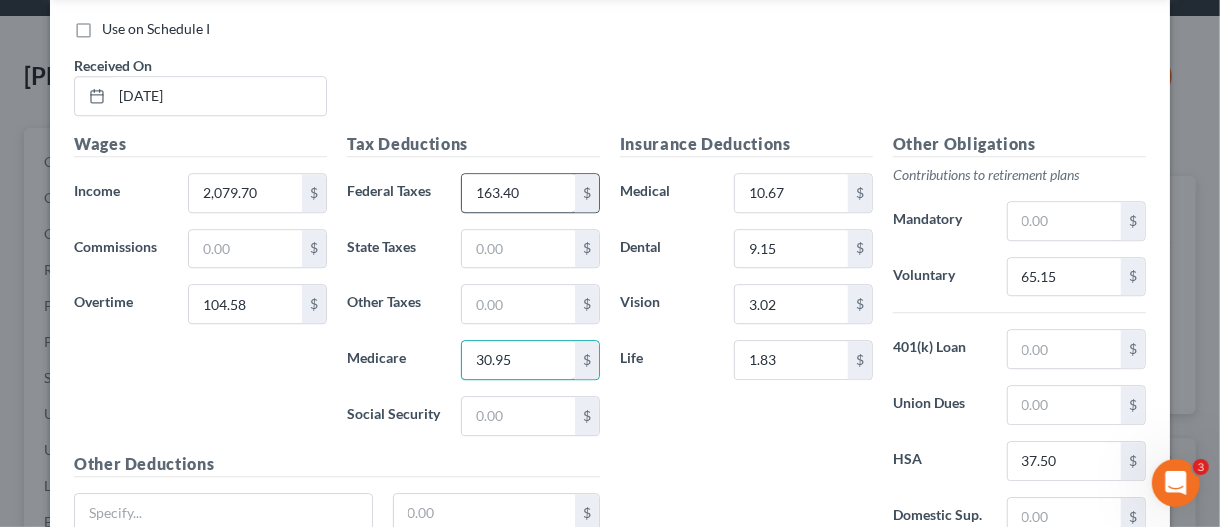 type on "30.95" 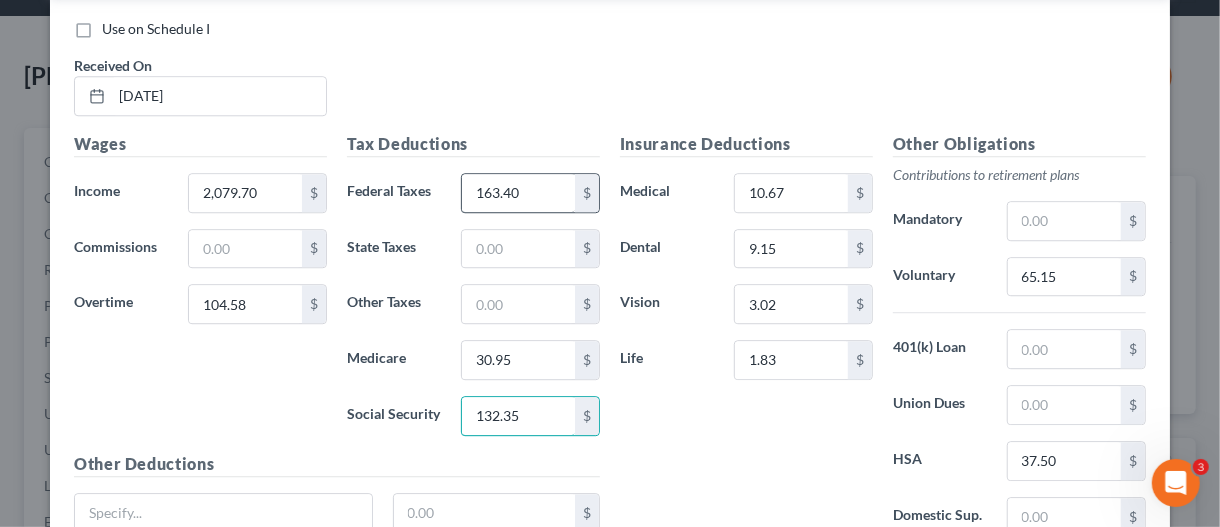 type on "132.35" 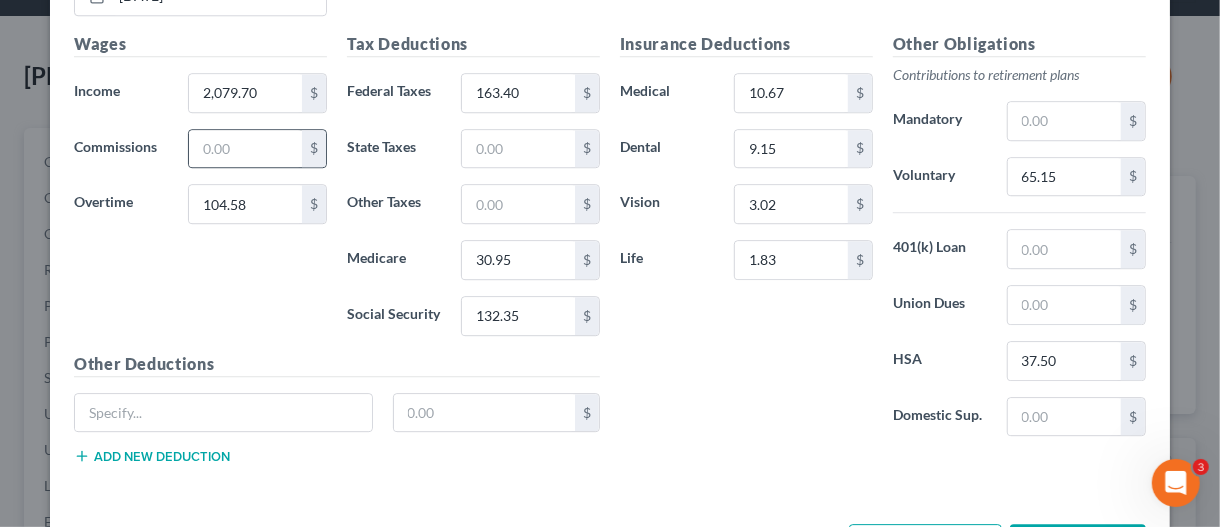 scroll, scrollTop: 2855, scrollLeft: 0, axis: vertical 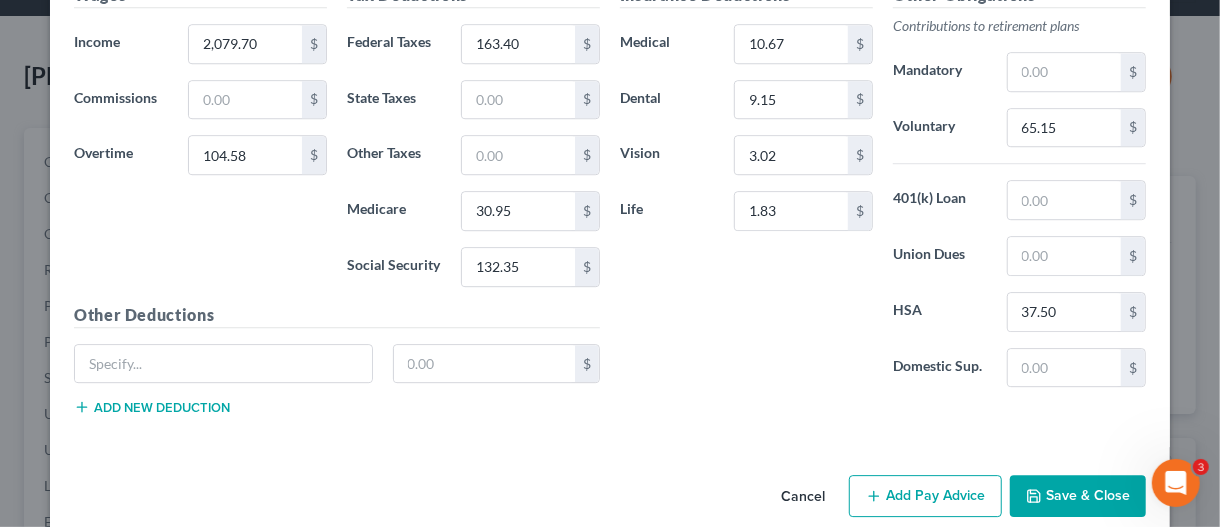 click on "Add Pay Advice" at bounding box center (925, 496) 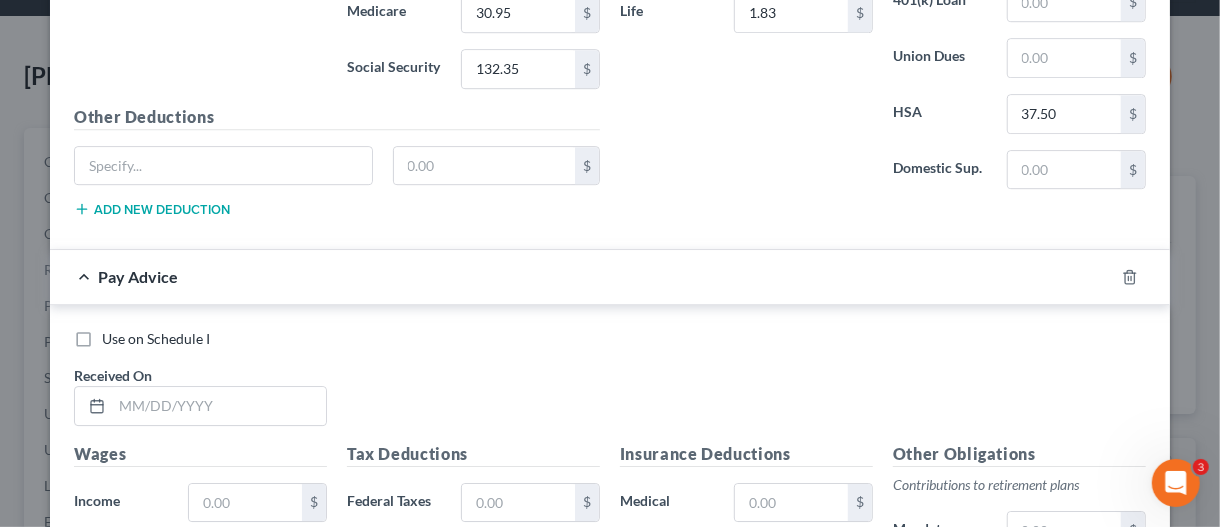 scroll, scrollTop: 3055, scrollLeft: 0, axis: vertical 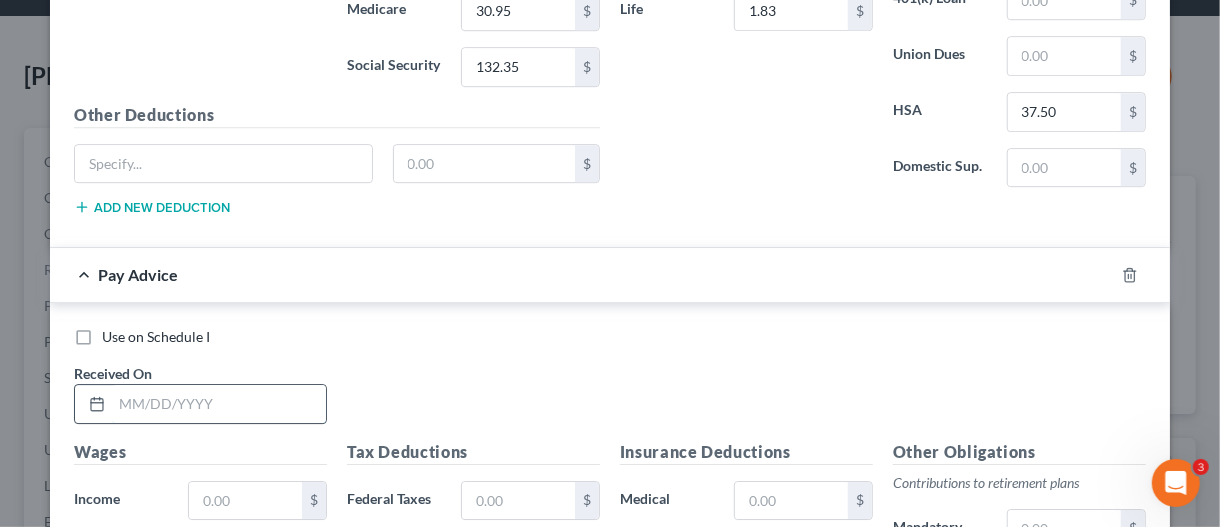click at bounding box center [219, 404] 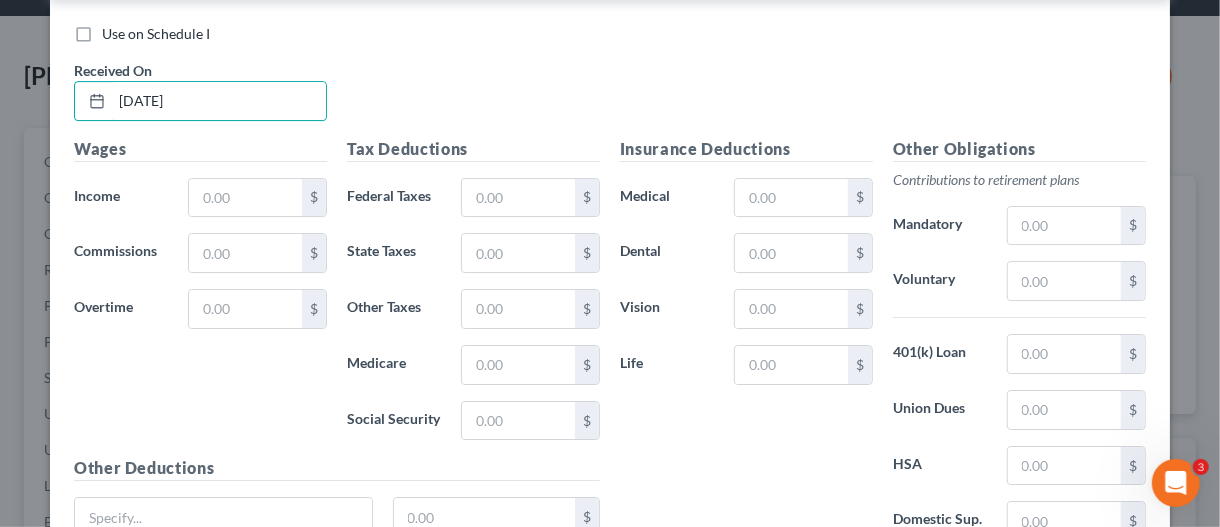 scroll, scrollTop: 3356, scrollLeft: 0, axis: vertical 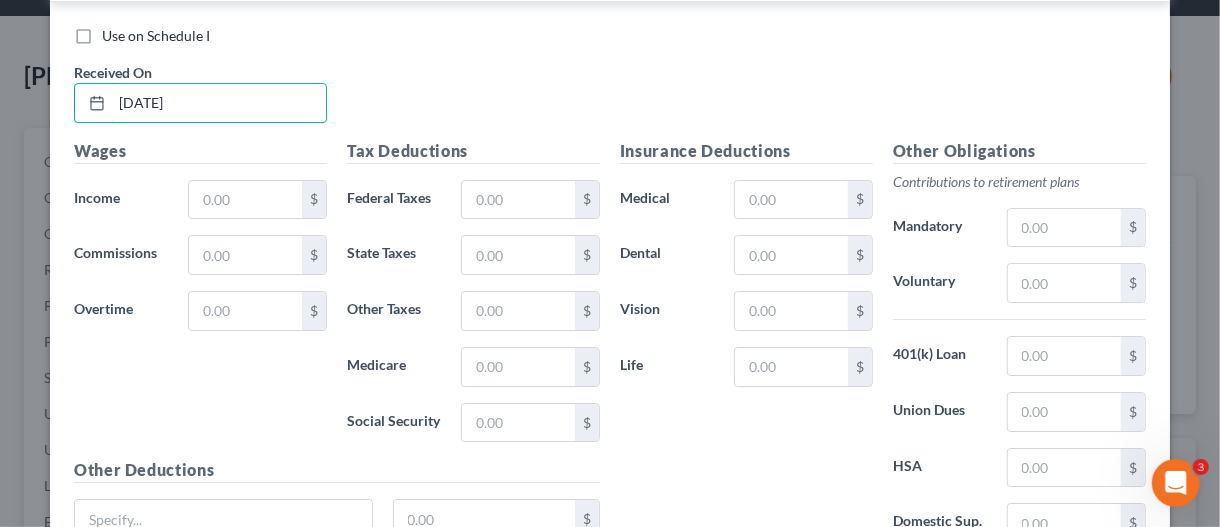 type on "[DATE]" 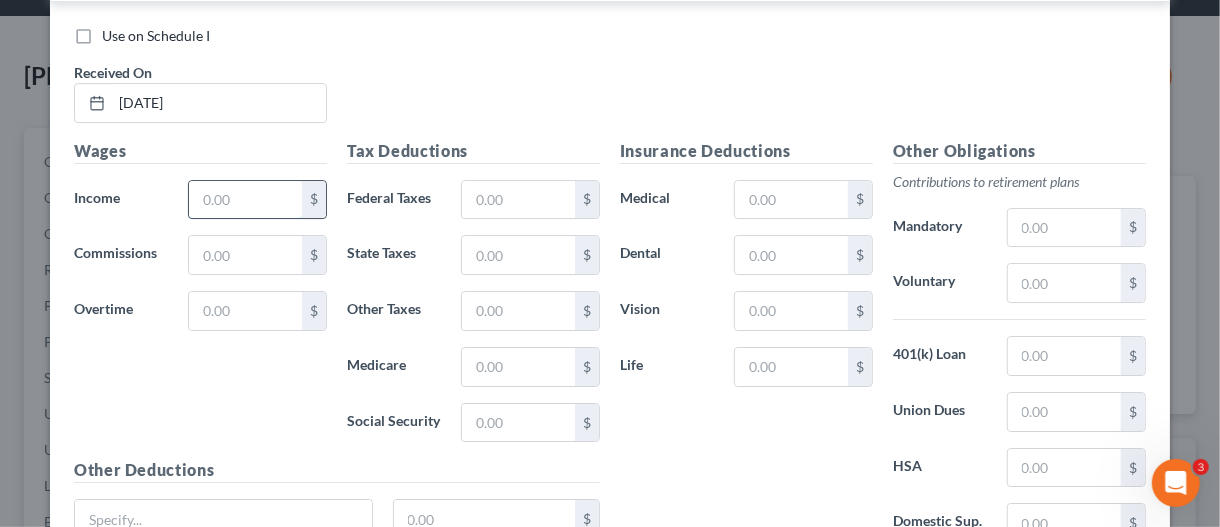 drag, startPoint x: 213, startPoint y: 173, endPoint x: 237, endPoint y: 179, distance: 24.738634 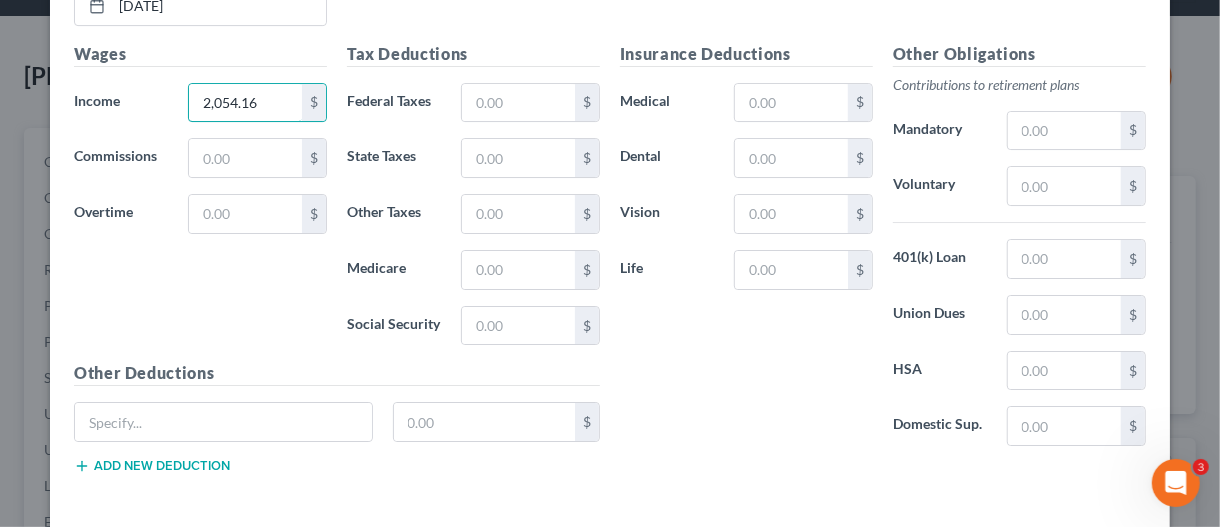scroll, scrollTop: 3455, scrollLeft: 0, axis: vertical 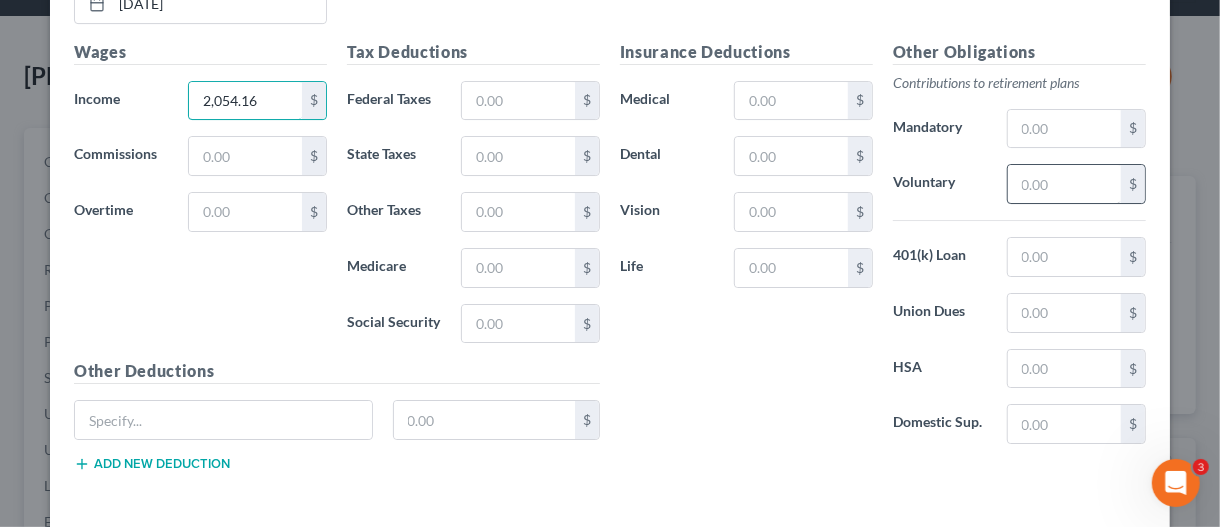 type on "2,054.16" 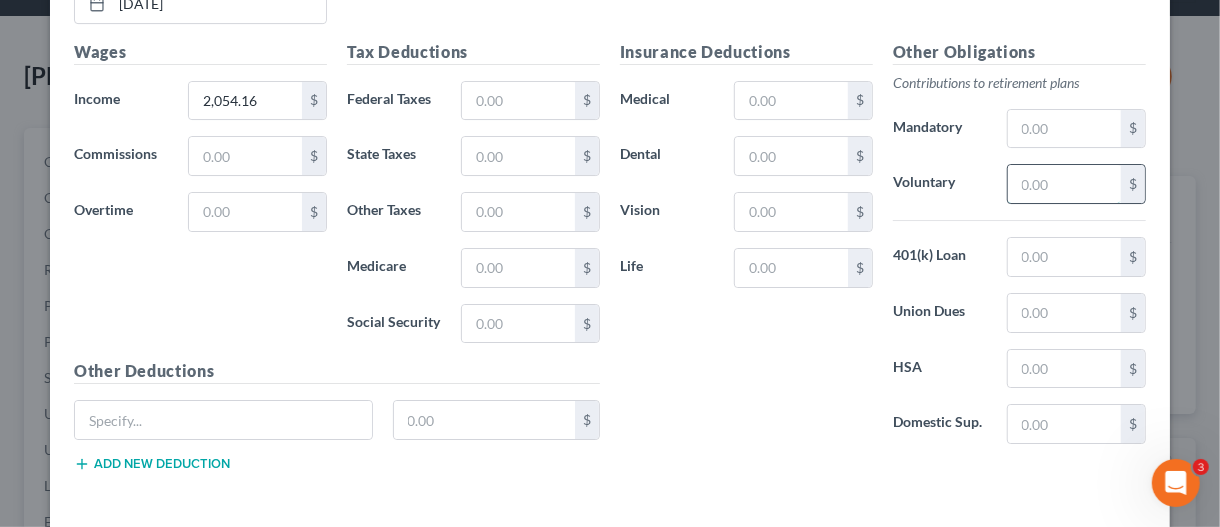 click at bounding box center (1064, 184) 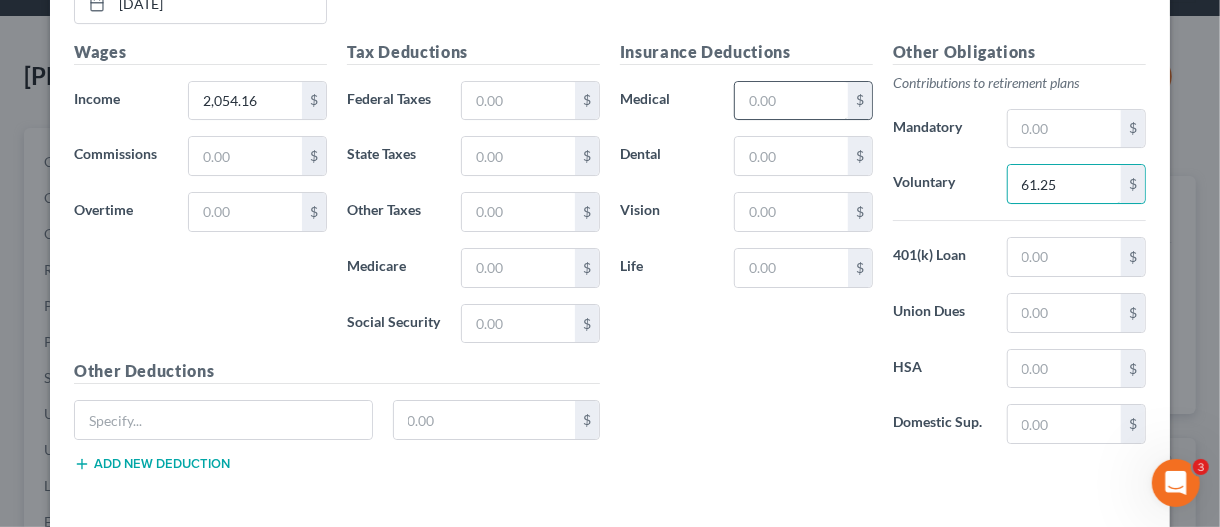 type on "61.25" 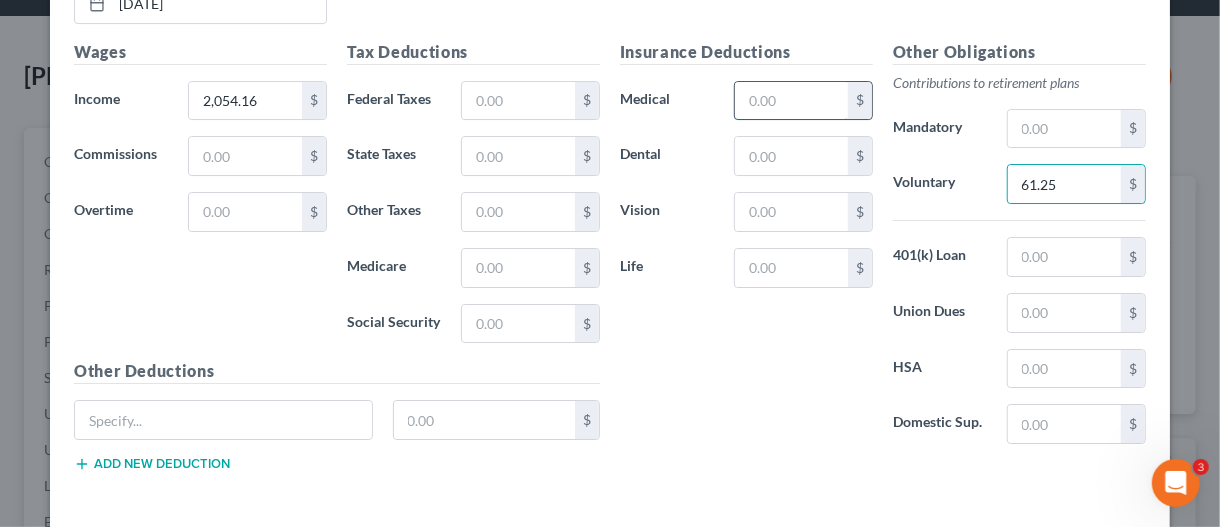 click at bounding box center (791, 101) 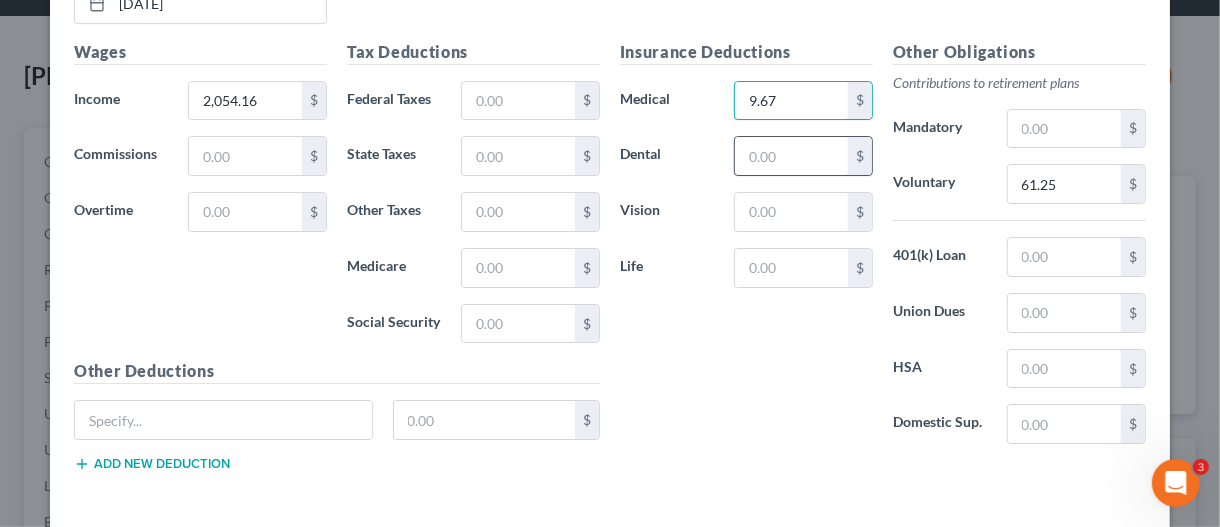 type on "9.67" 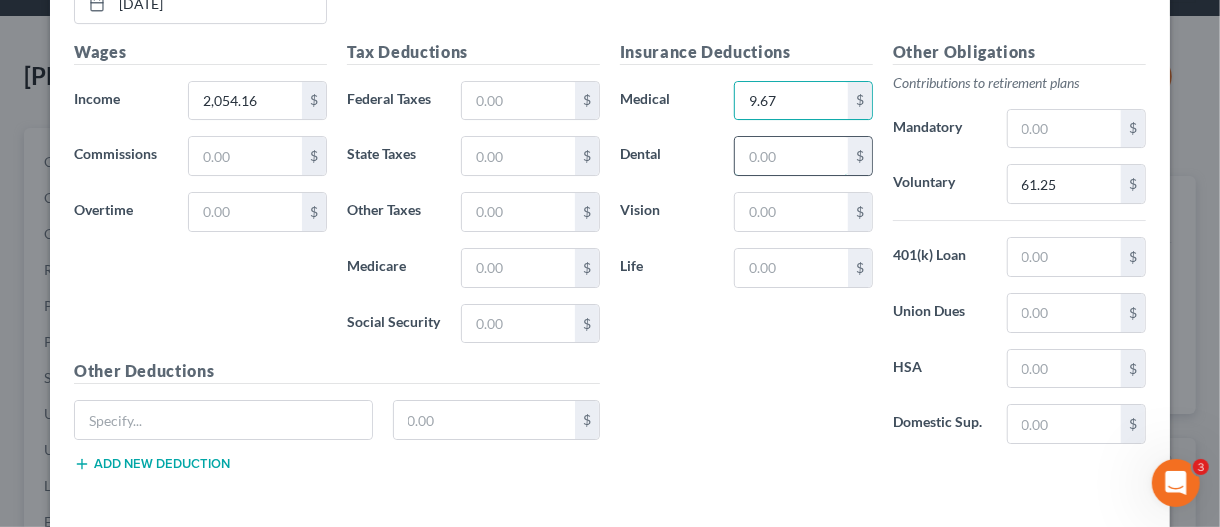 click at bounding box center [791, 156] 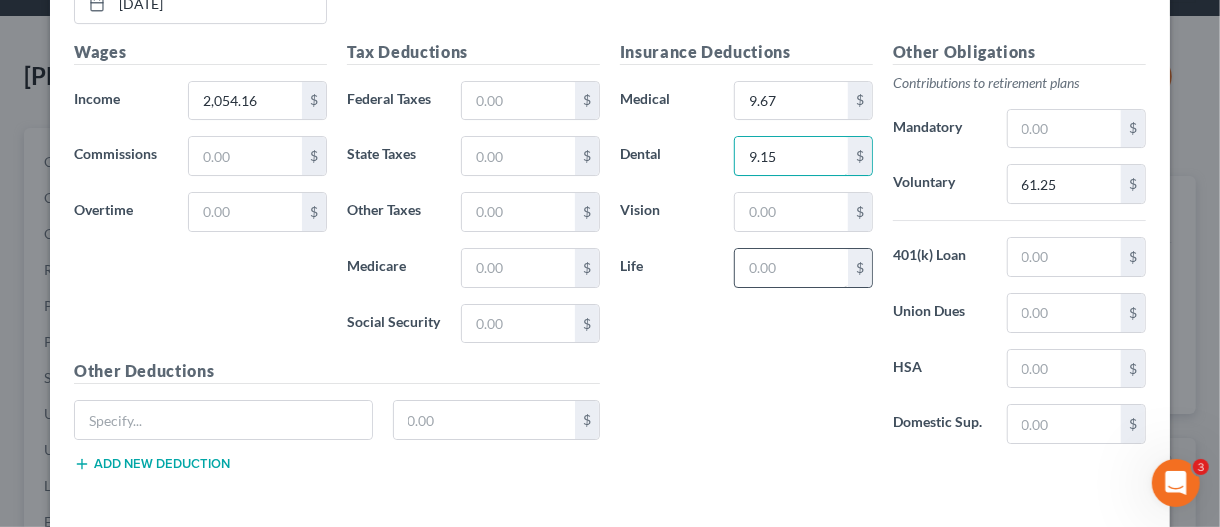 type on "9.15" 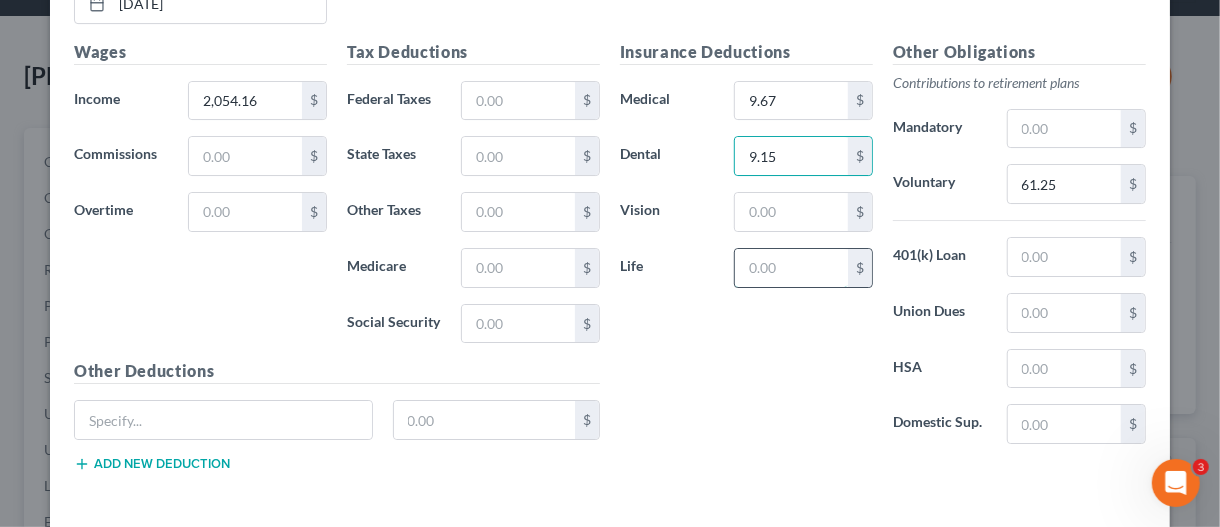 click at bounding box center [791, 268] 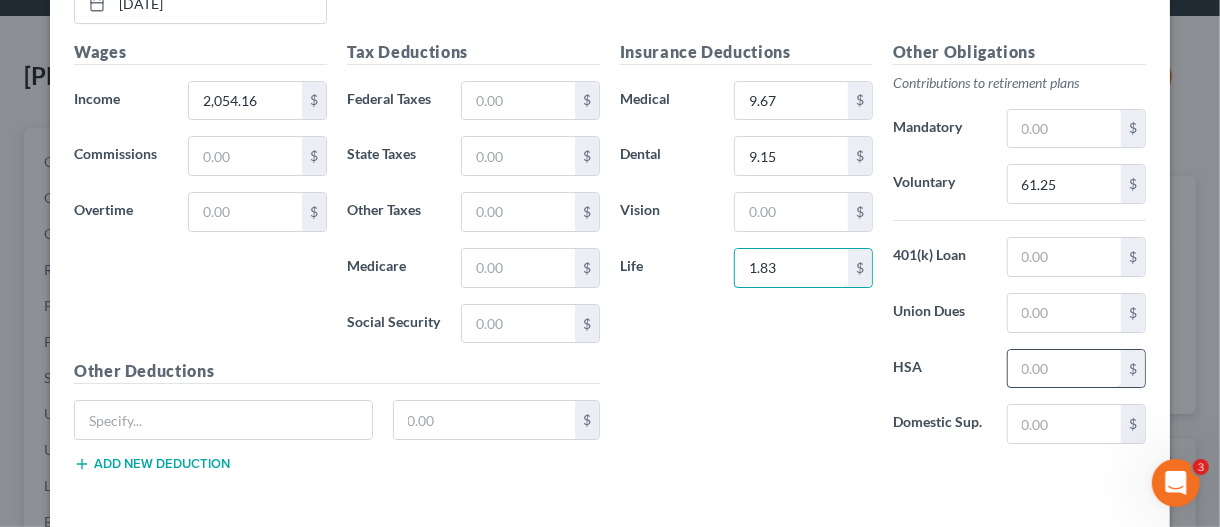 type on "1.83" 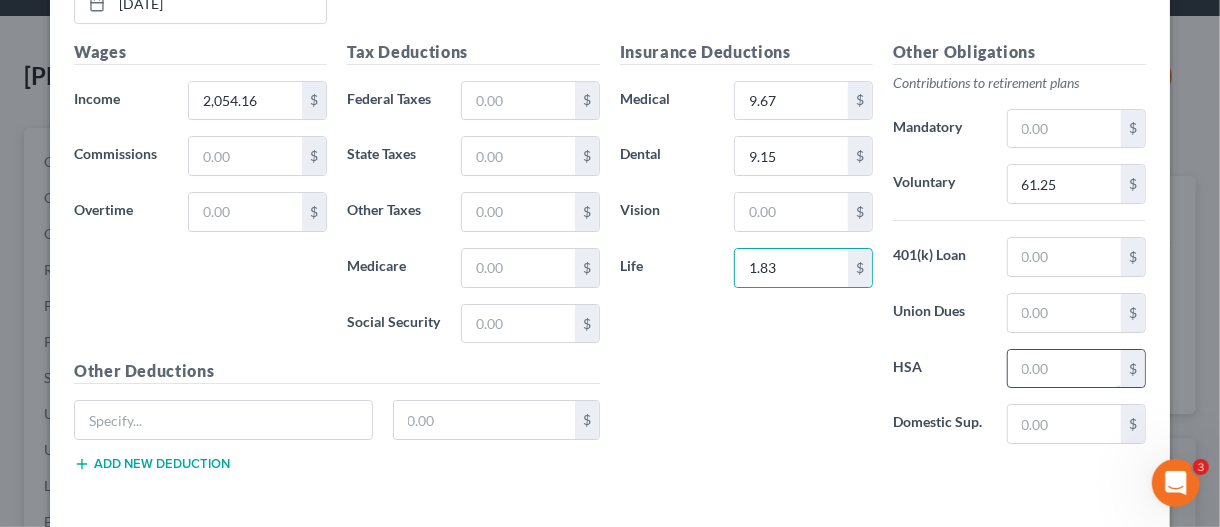 click at bounding box center (1064, 369) 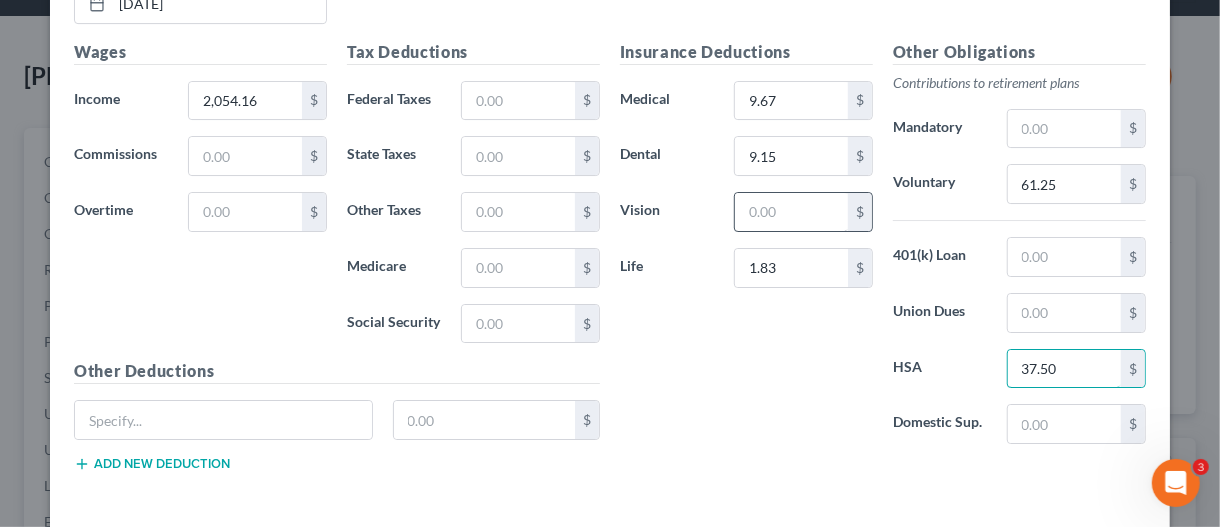 type on "37.50" 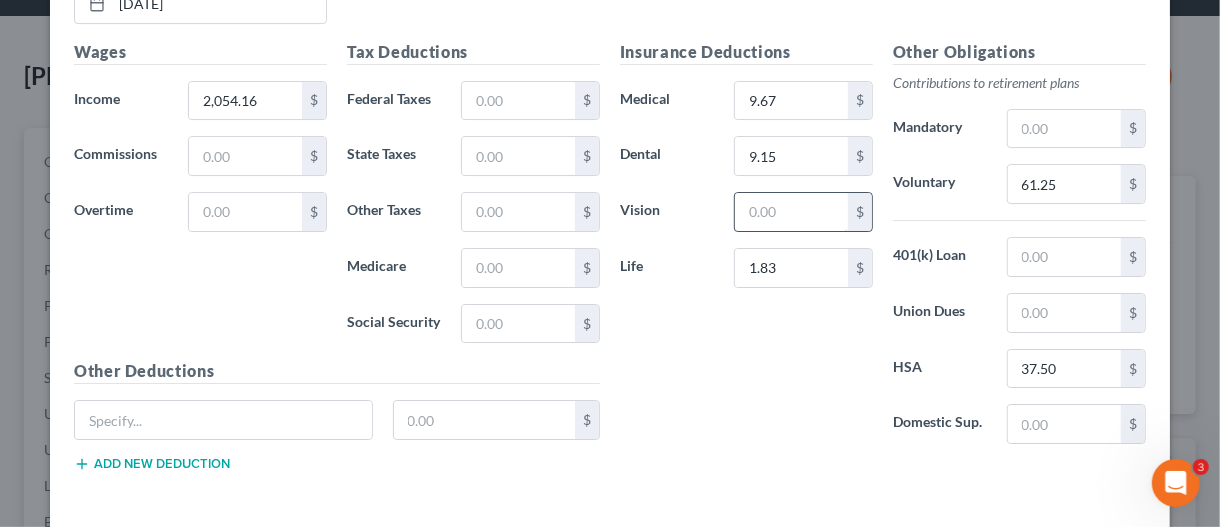 click at bounding box center (791, 212) 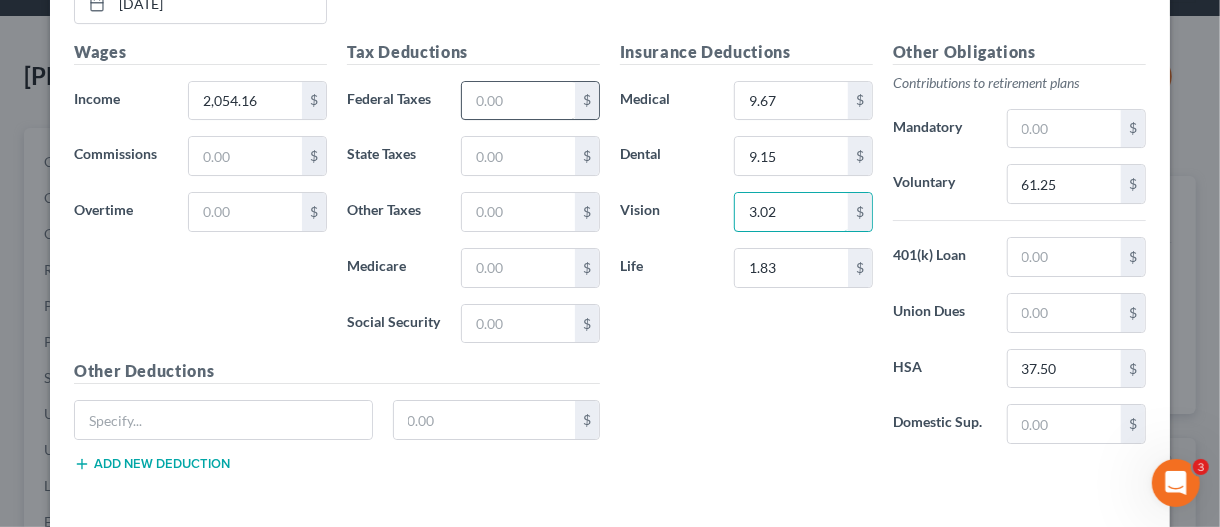 type on "3.02" 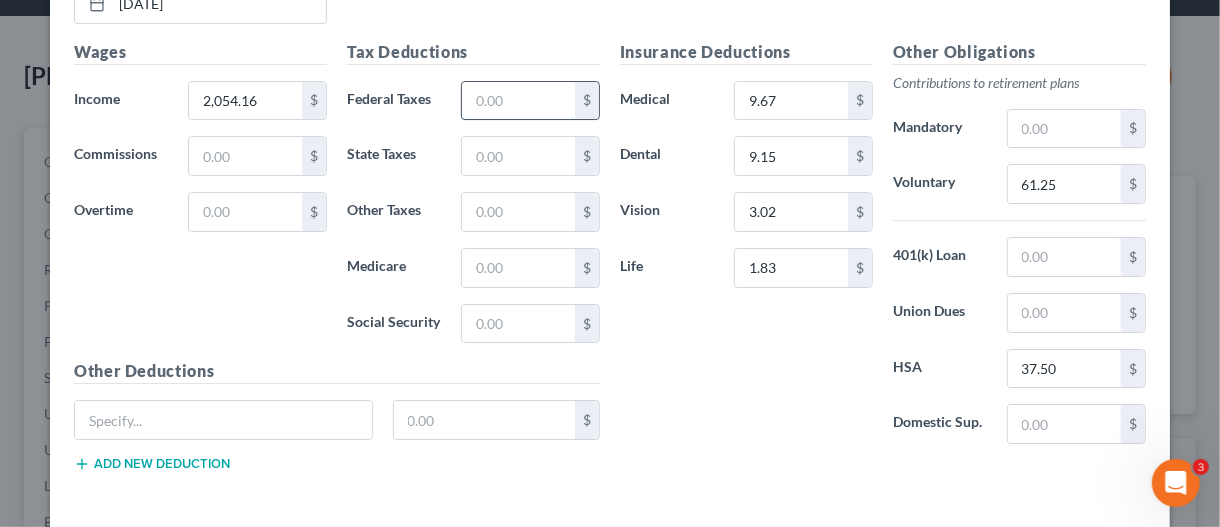 click at bounding box center (518, 101) 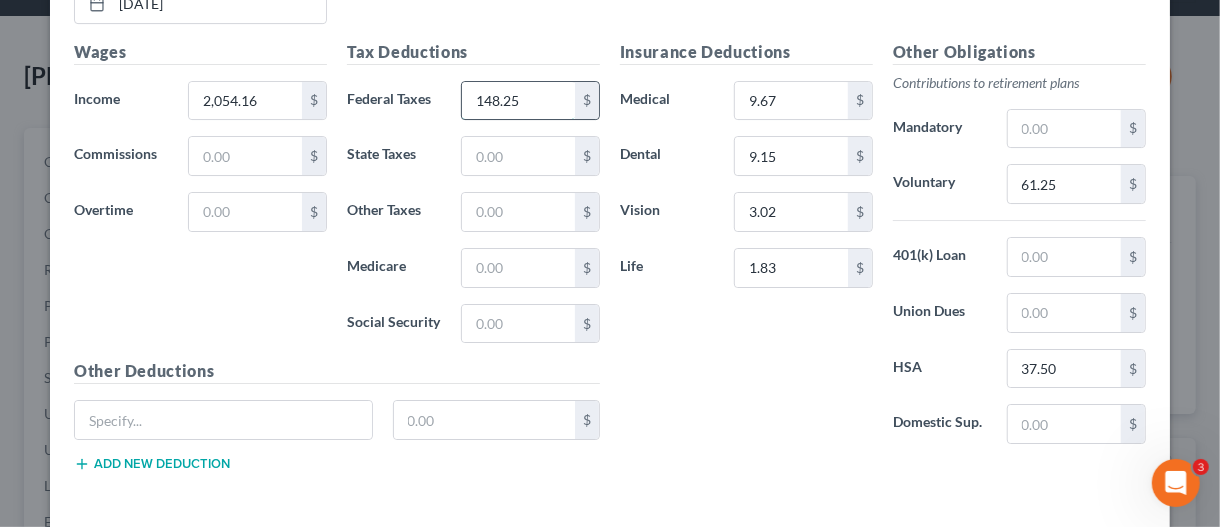 type on "148.25" 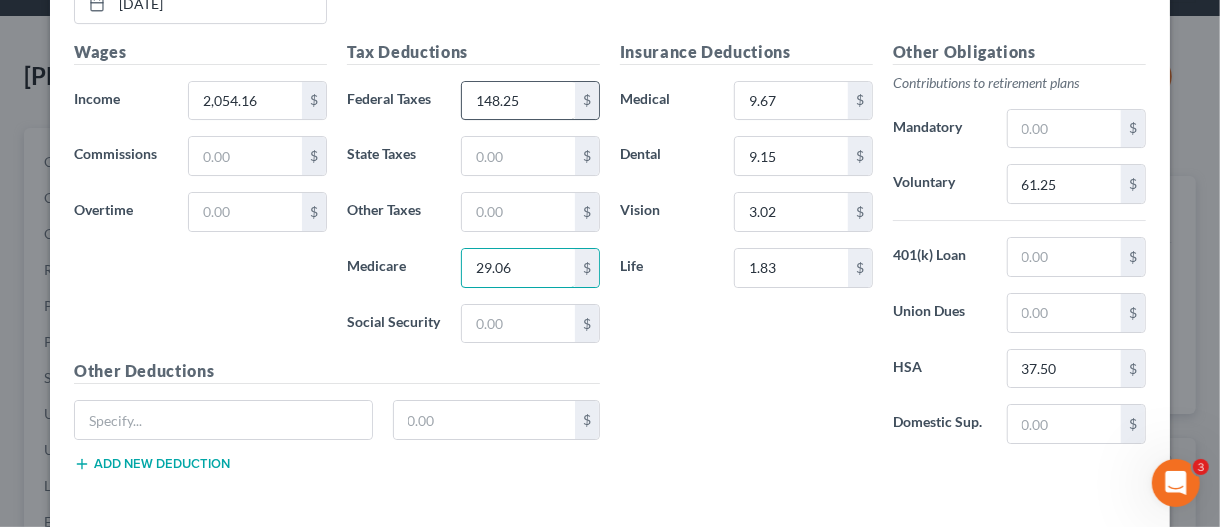 type on "29.06" 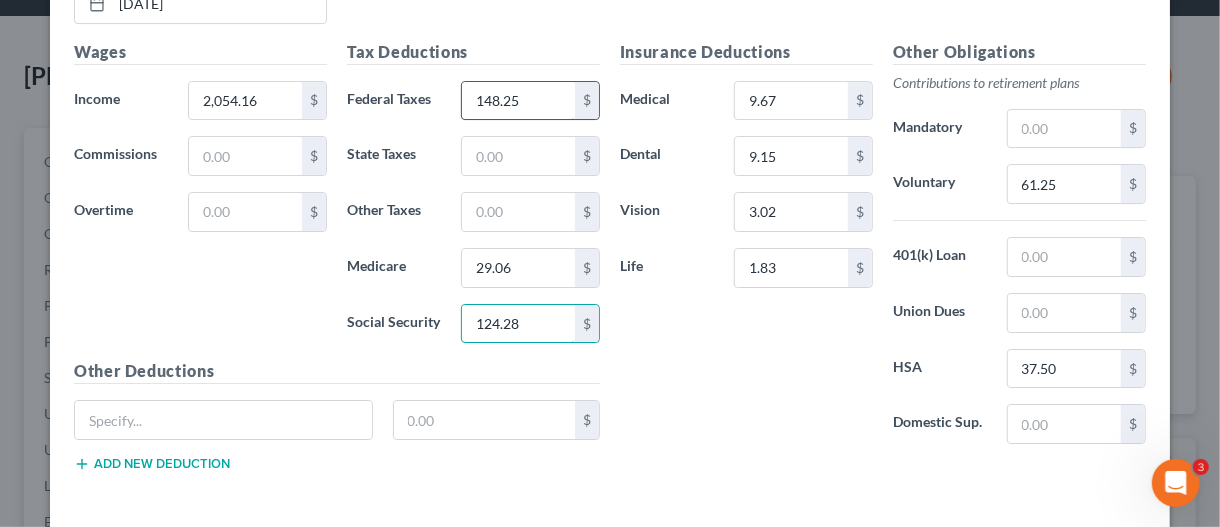 type on "124.28" 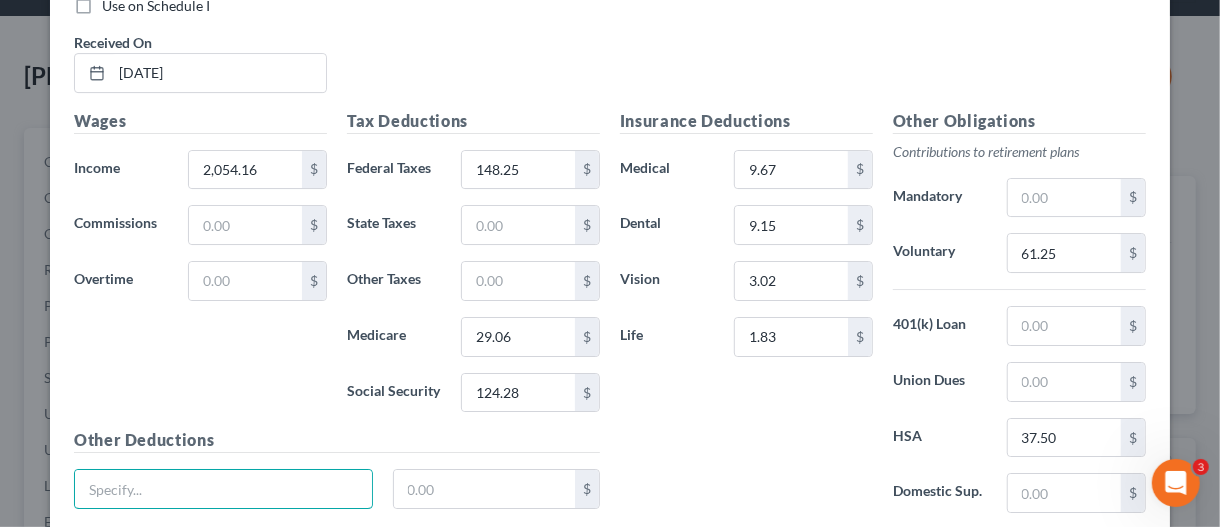 scroll, scrollTop: 3255, scrollLeft: 0, axis: vertical 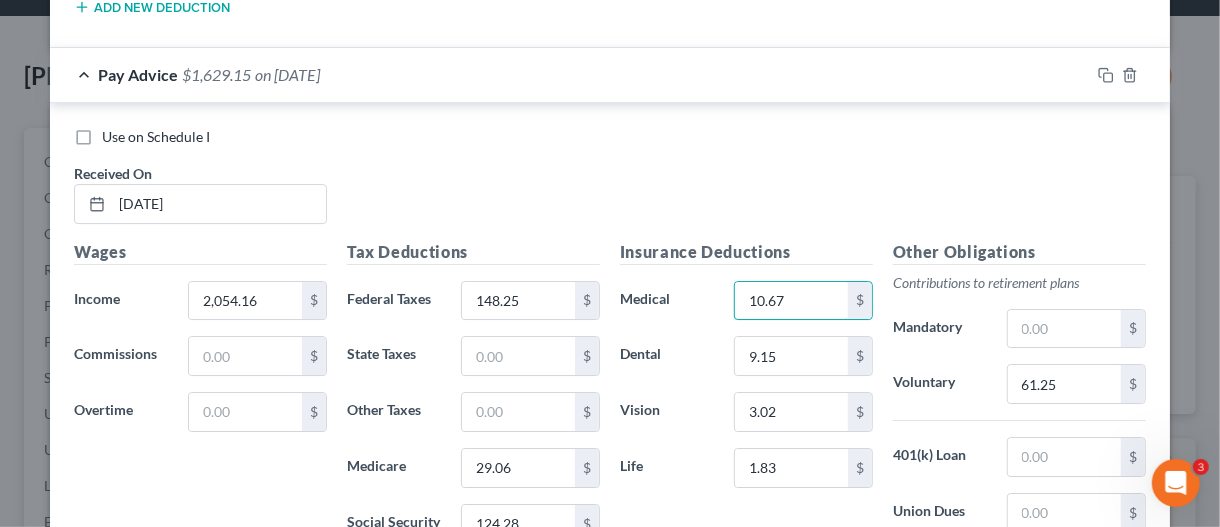 type on "10.67" 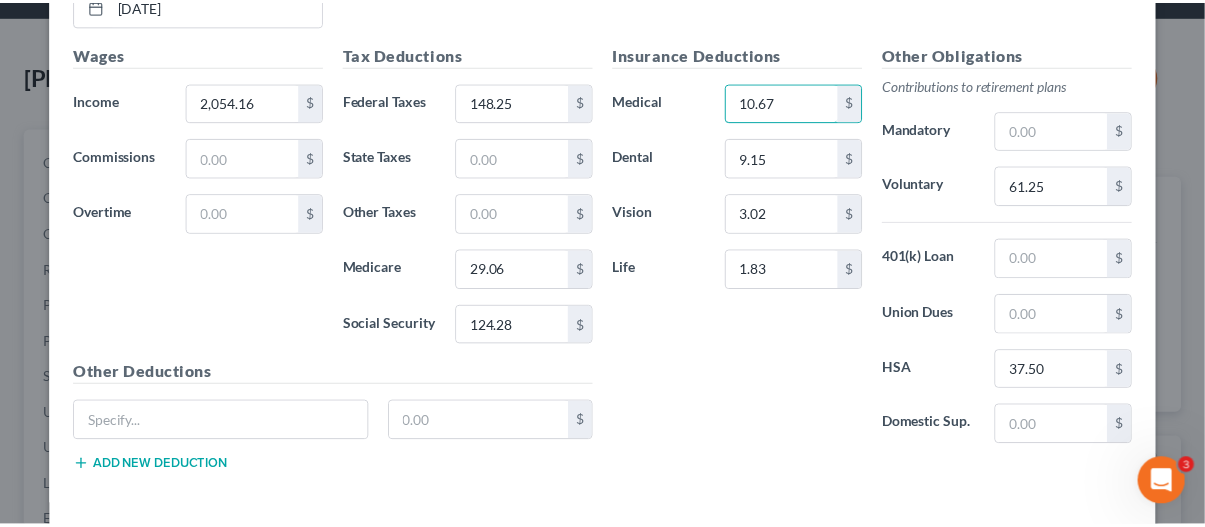 scroll, scrollTop: 3506, scrollLeft: 0, axis: vertical 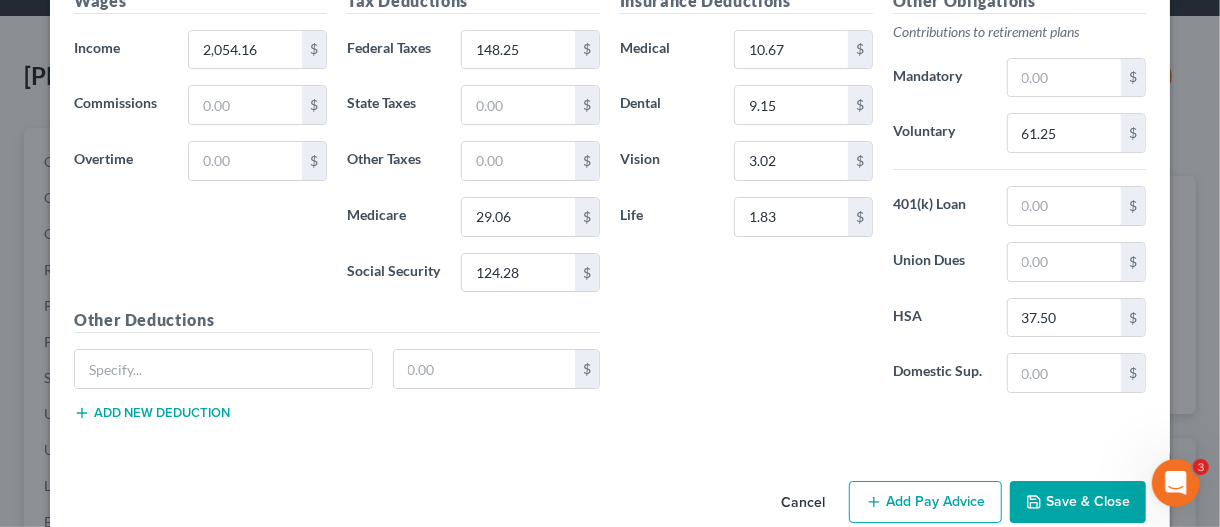 click on "Save & Close" at bounding box center [1078, 502] 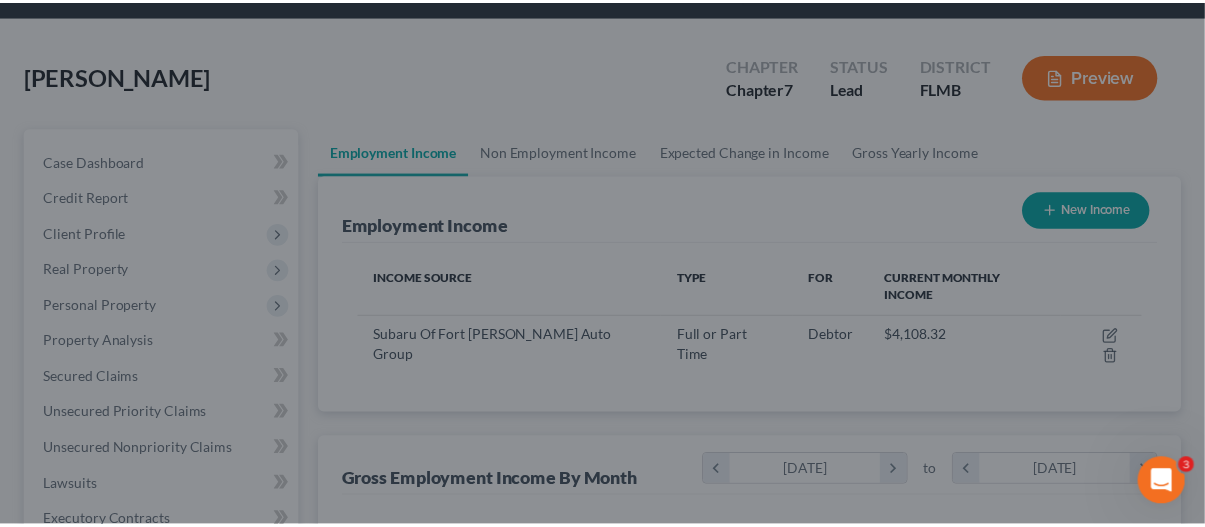 scroll, scrollTop: 356, scrollLeft: 480, axis: both 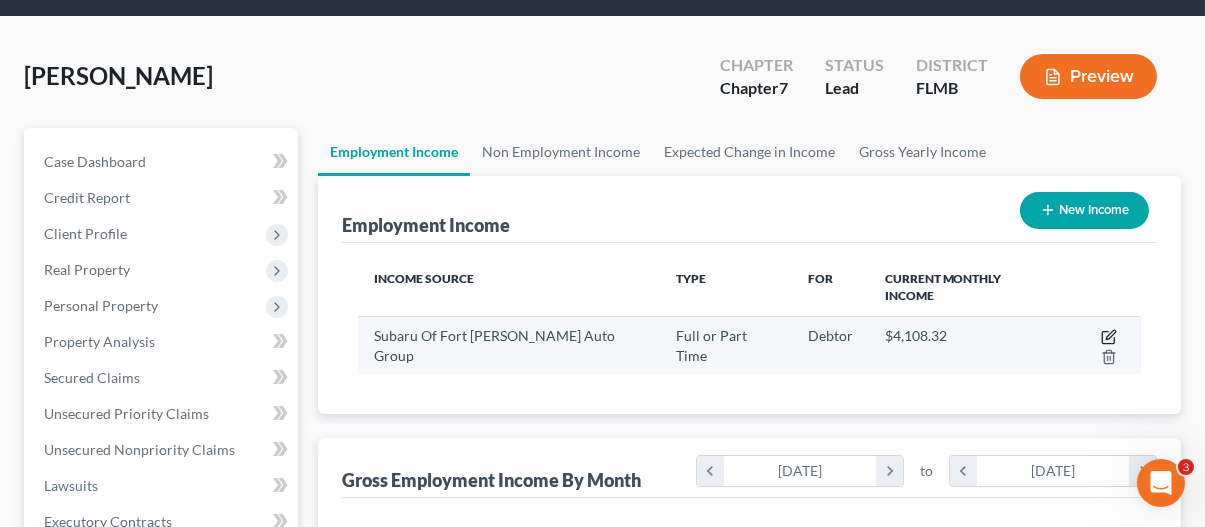 click 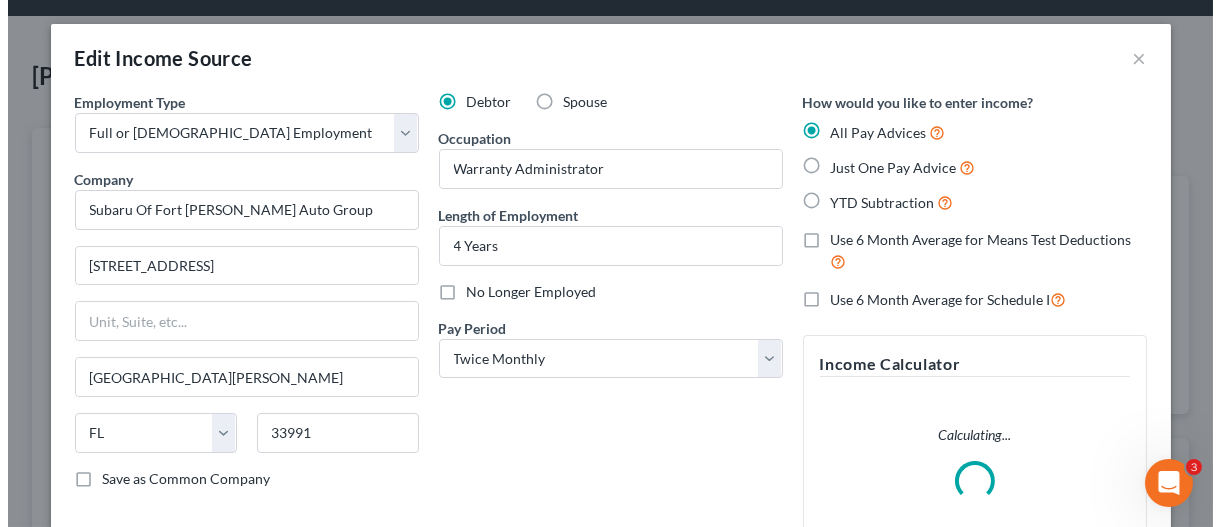 scroll, scrollTop: 999644, scrollLeft: 999513, axis: both 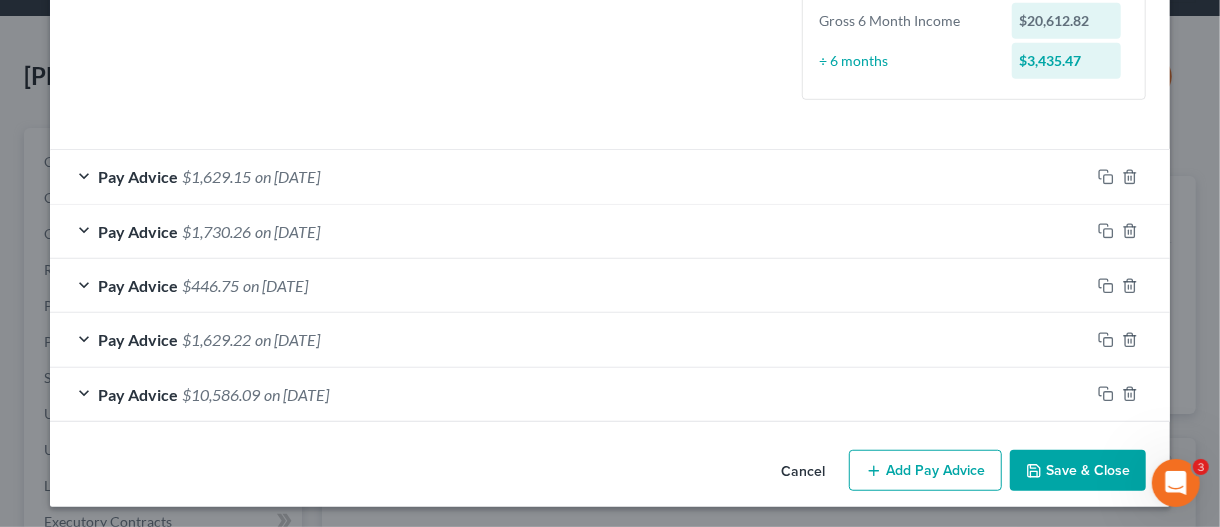 click on "Save & Close" at bounding box center (1078, 471) 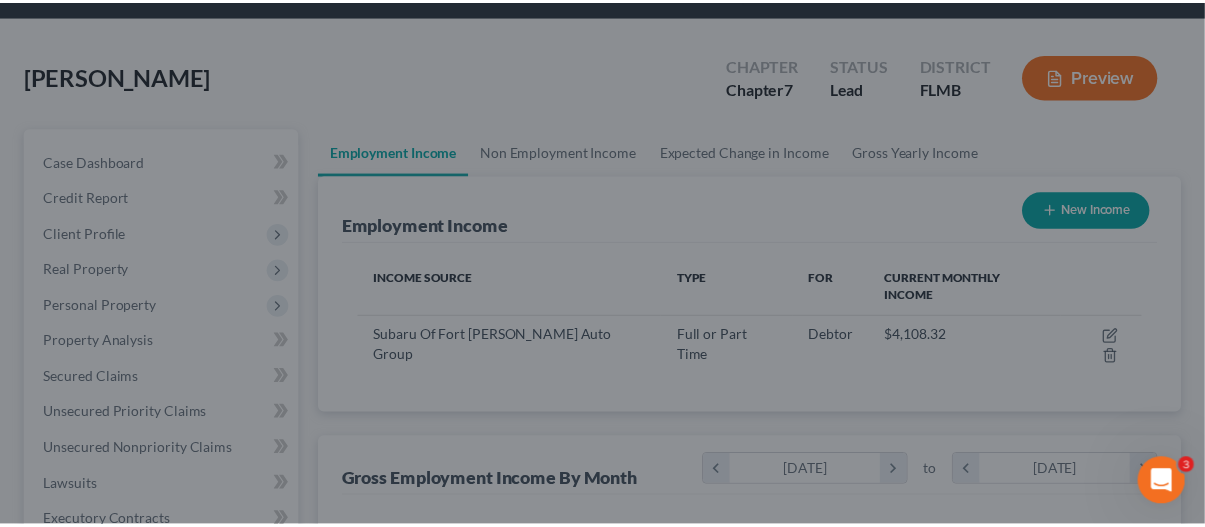 scroll, scrollTop: 356, scrollLeft: 480, axis: both 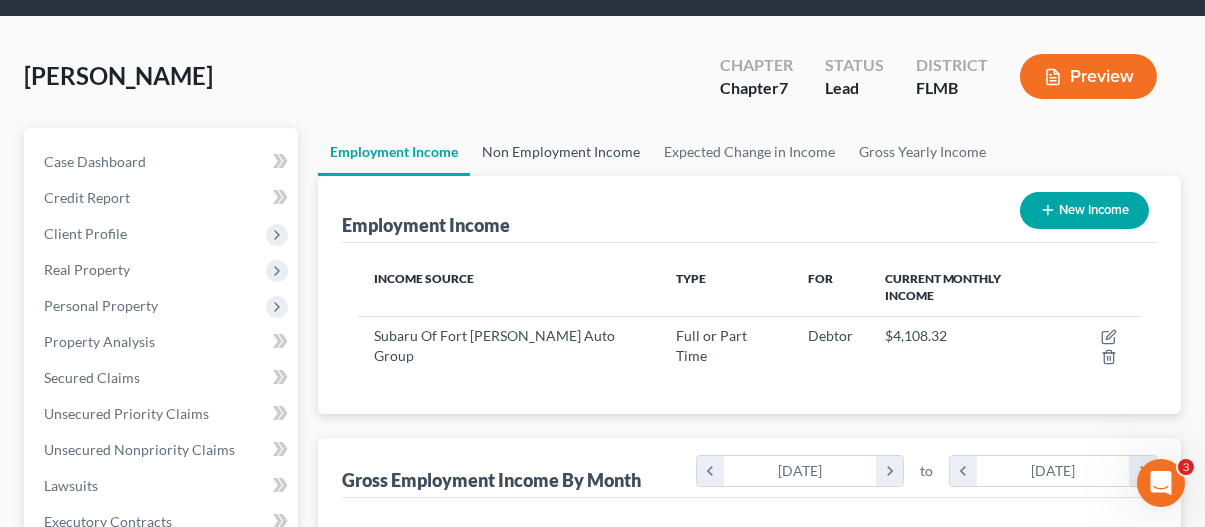 click on "Non Employment Income" at bounding box center (561, 152) 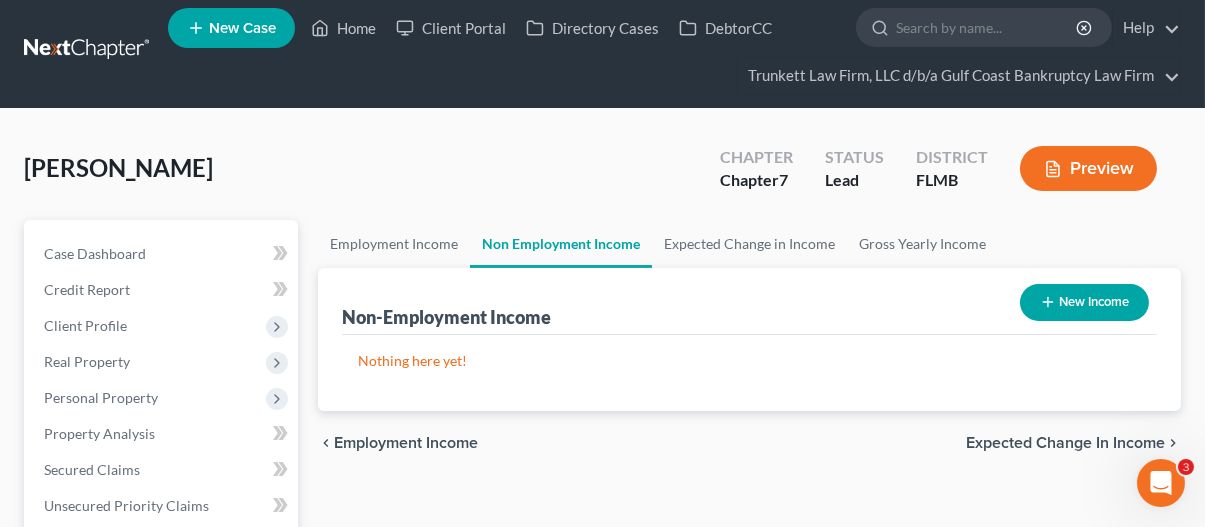 scroll, scrollTop: 0, scrollLeft: 0, axis: both 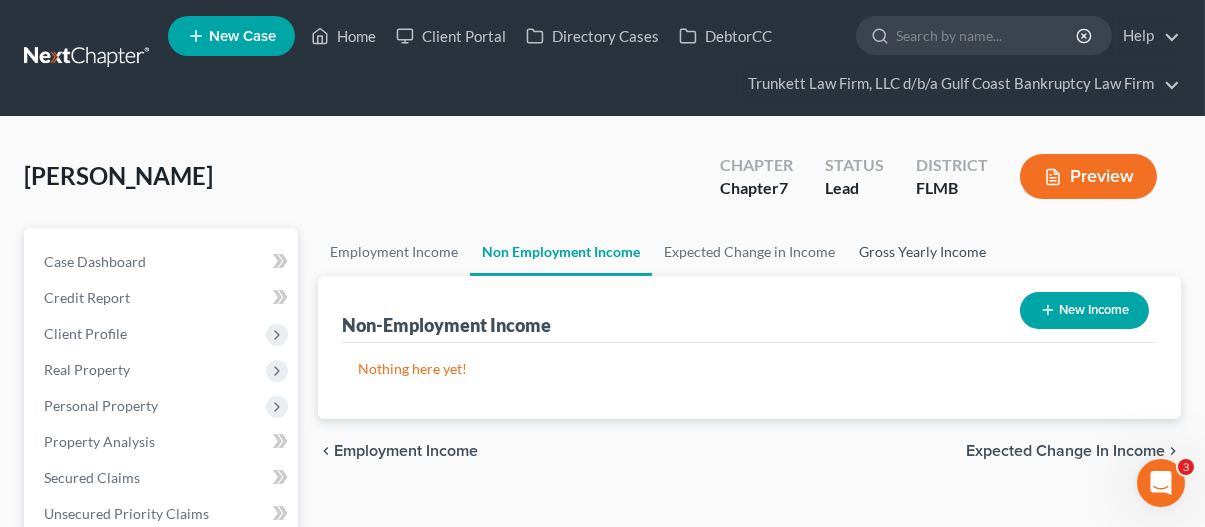 click on "Gross Yearly Income" at bounding box center [922, 252] 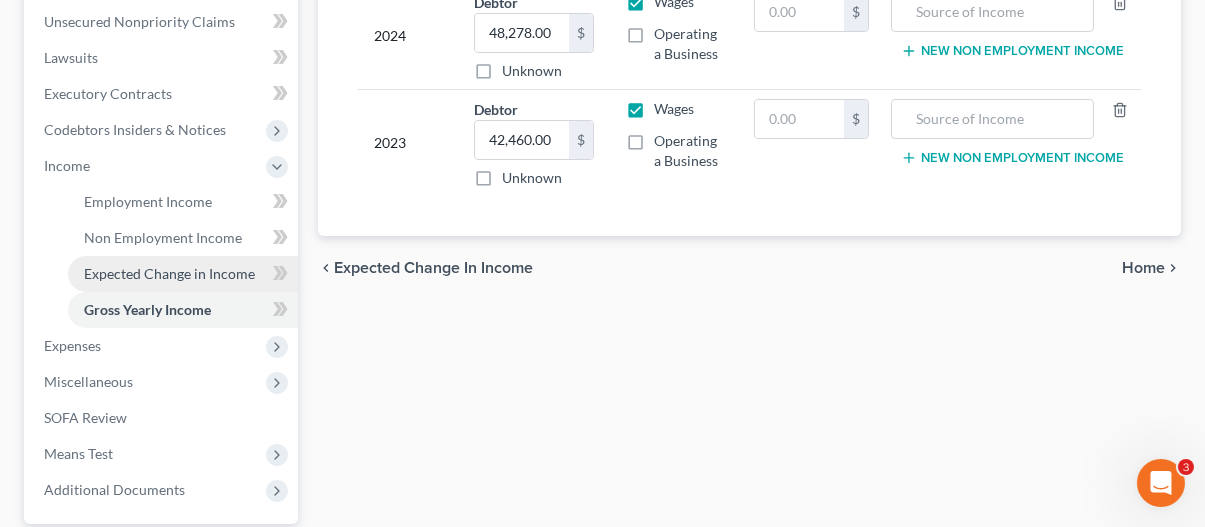 scroll, scrollTop: 600, scrollLeft: 0, axis: vertical 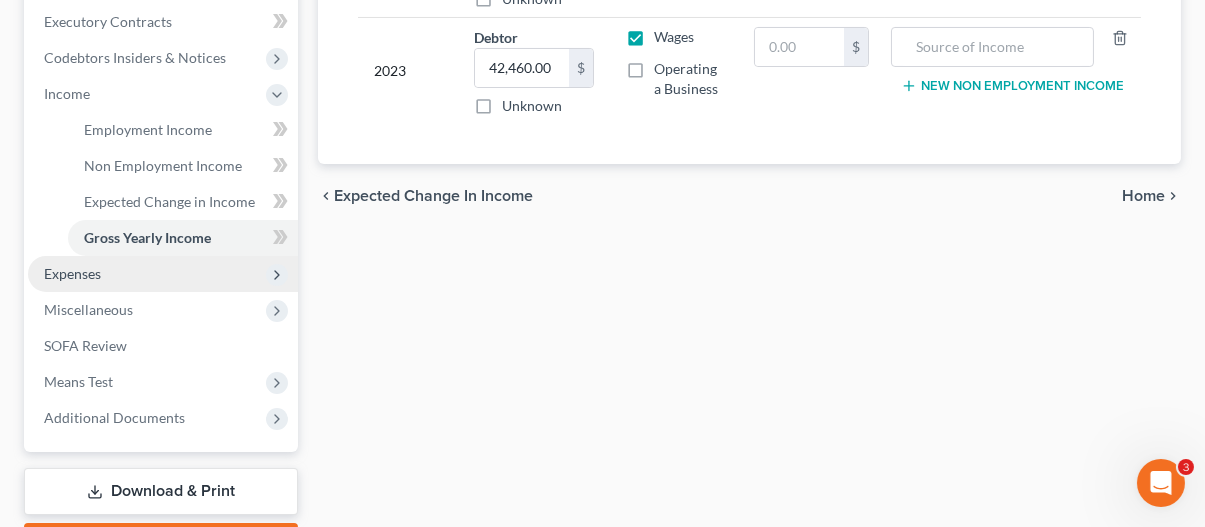 click on "Expenses" at bounding box center [72, 273] 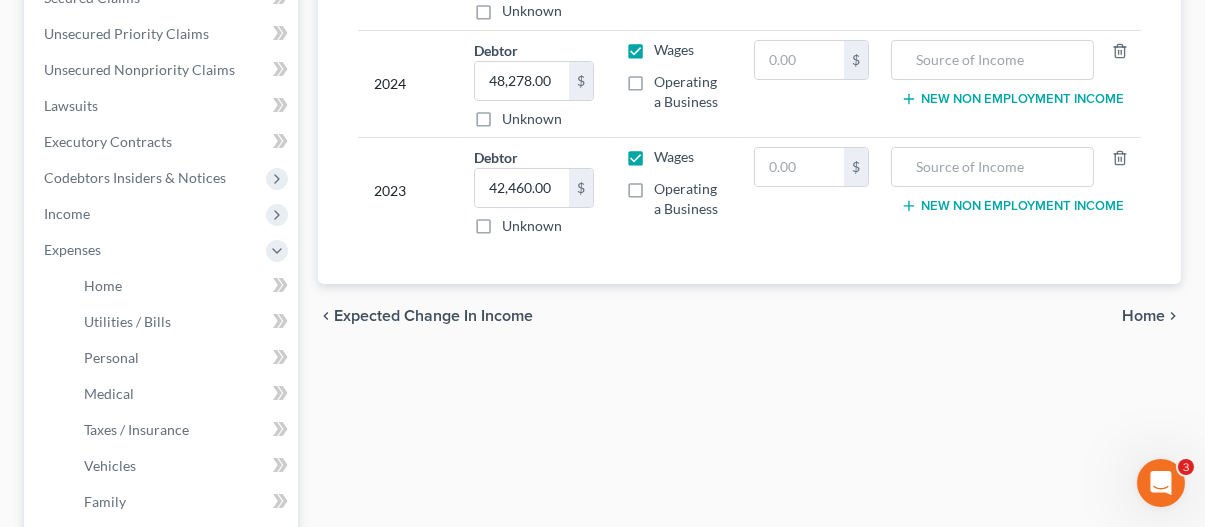 scroll, scrollTop: 500, scrollLeft: 0, axis: vertical 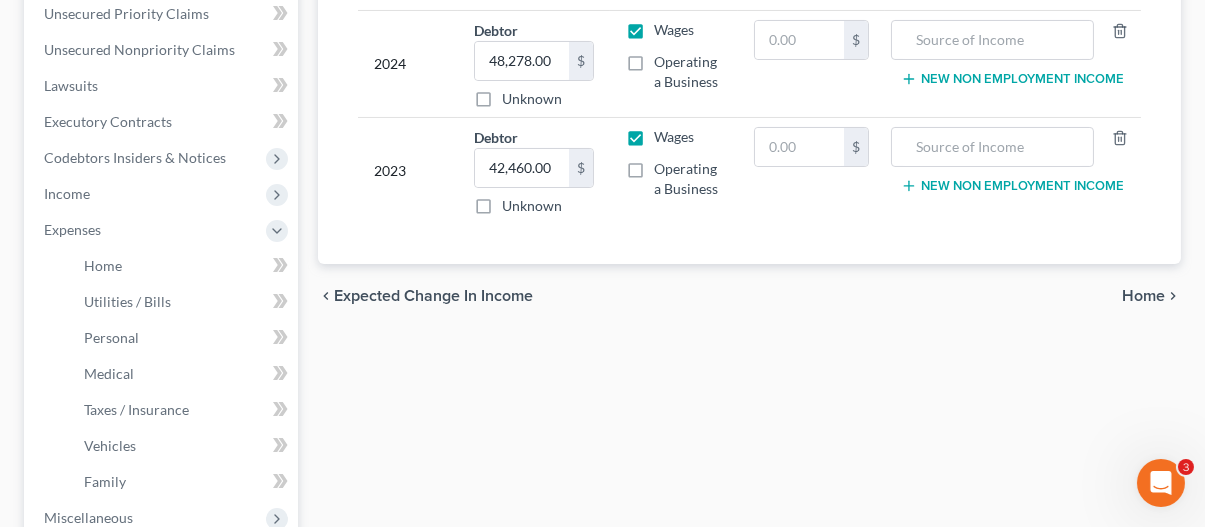 click on "Home" at bounding box center [1143, 296] 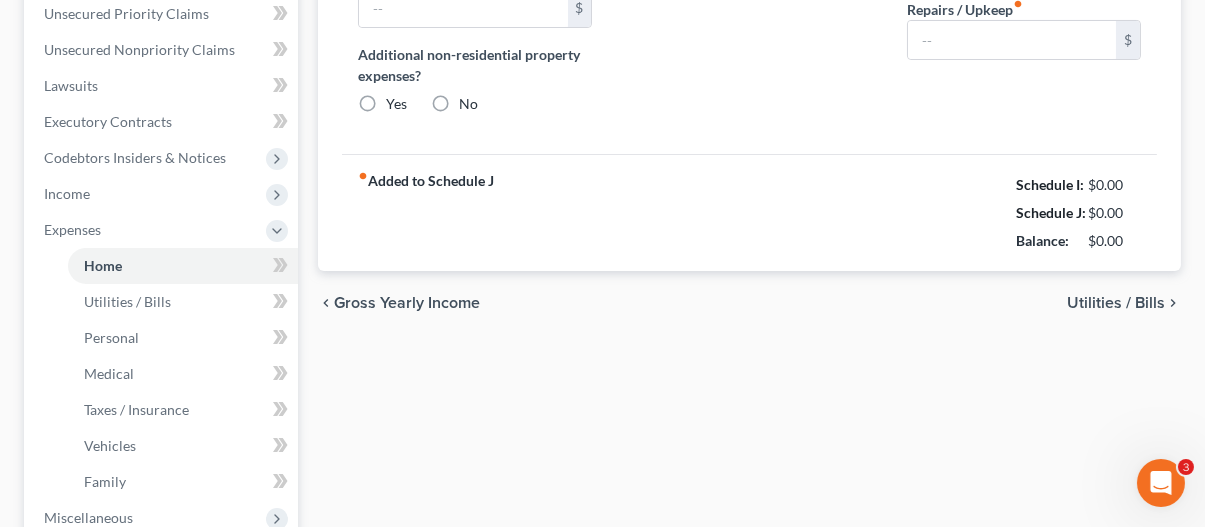 type on "1,100.00" 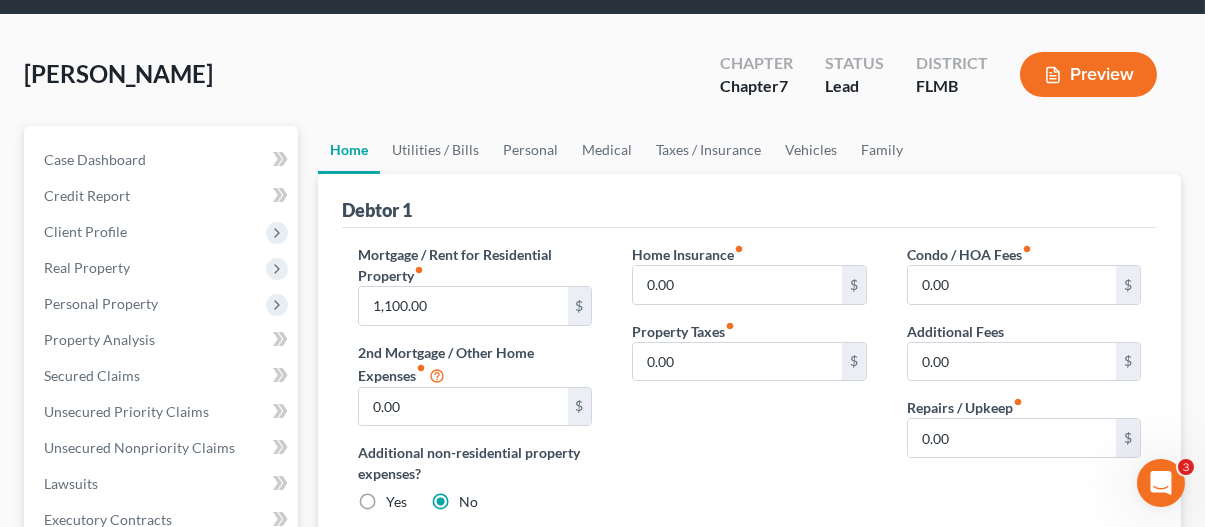 scroll, scrollTop: 200, scrollLeft: 0, axis: vertical 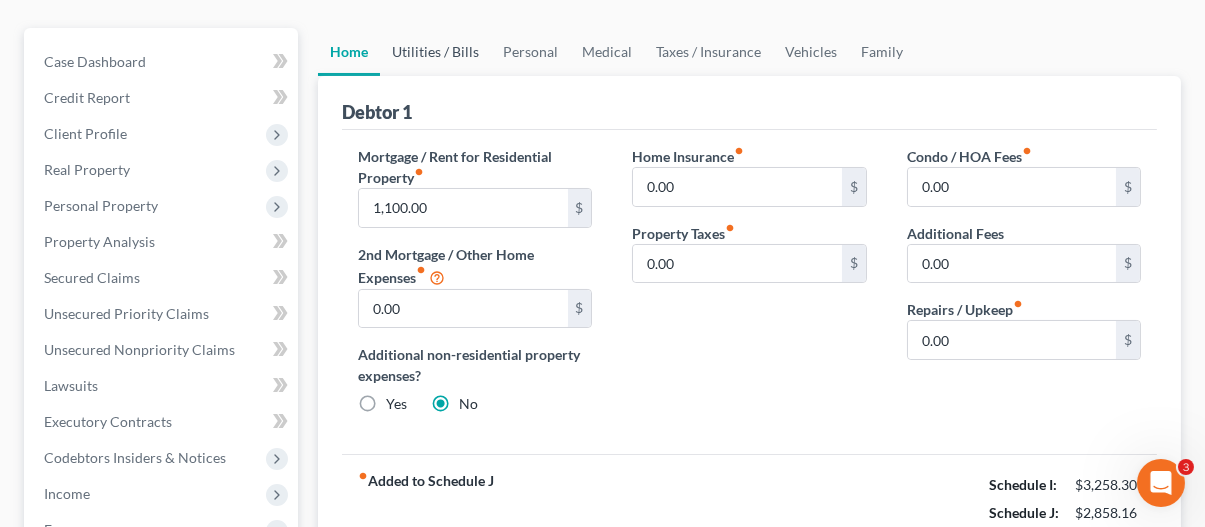 click on "Utilities / Bills" at bounding box center (435, 52) 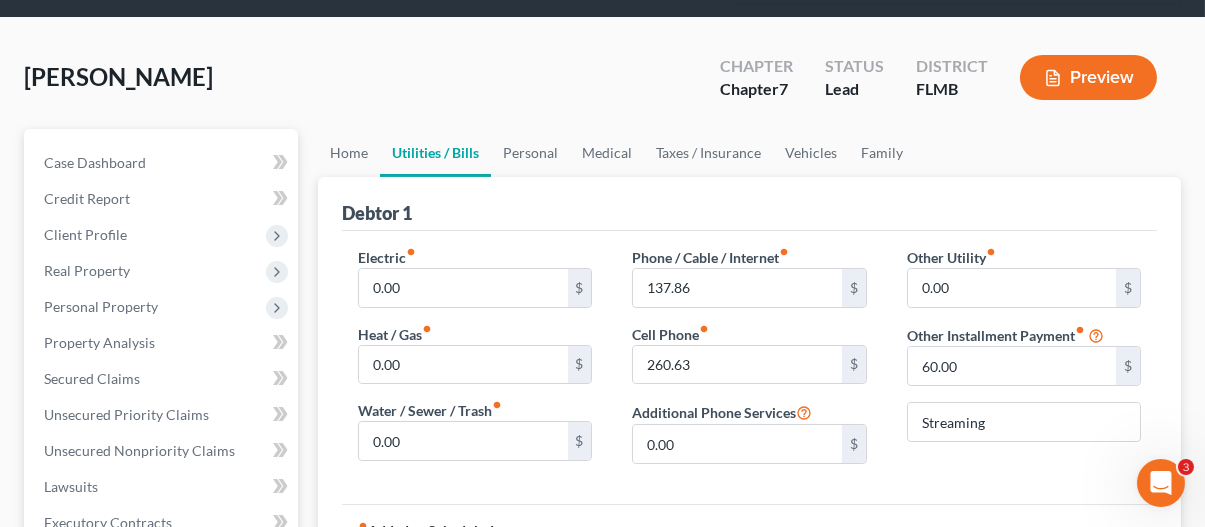 scroll, scrollTop: 100, scrollLeft: 0, axis: vertical 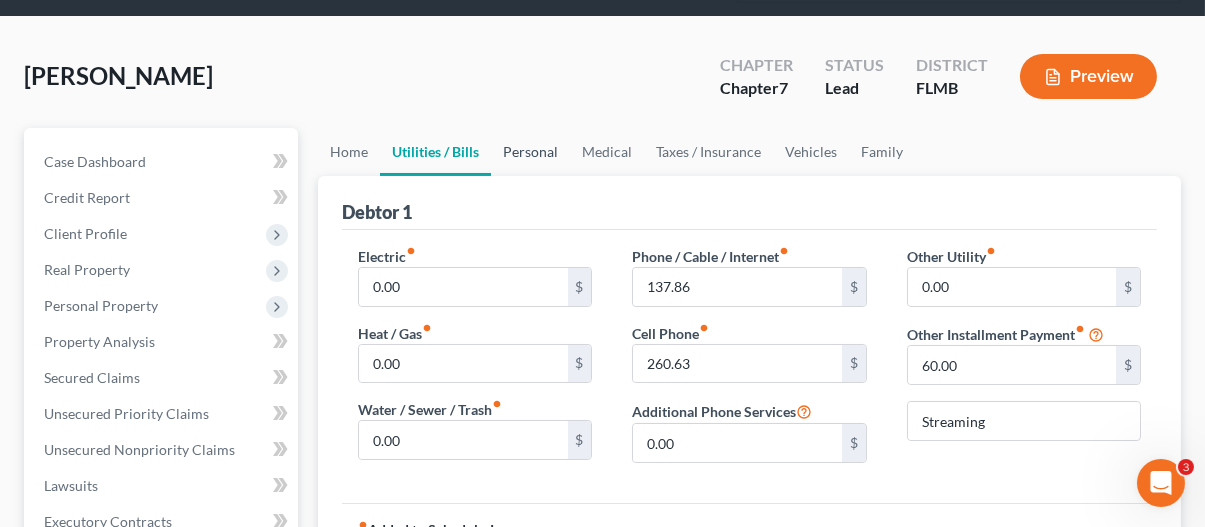 click on "Personal" at bounding box center [530, 152] 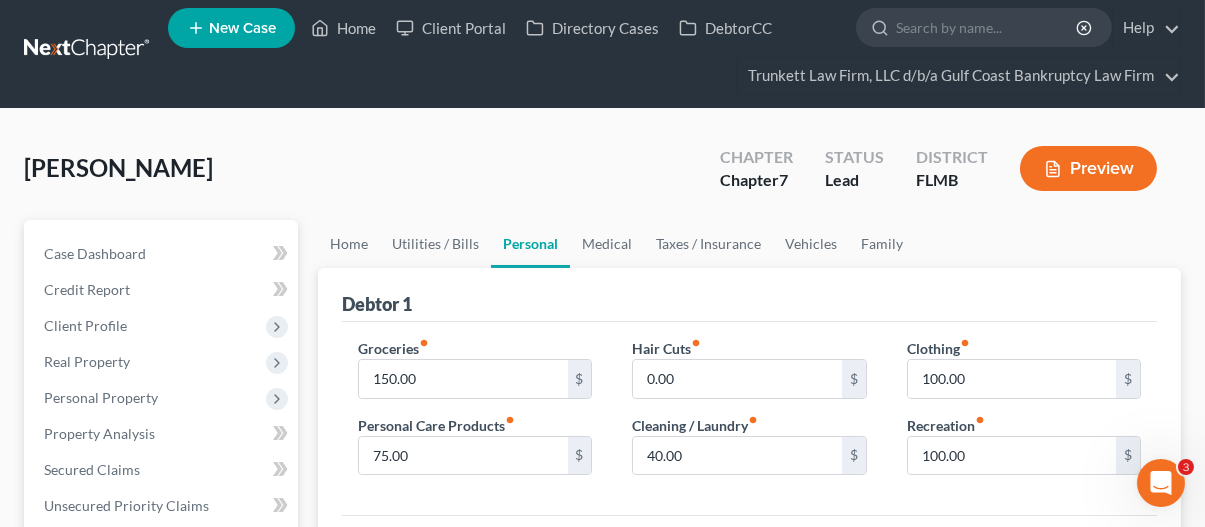 scroll, scrollTop: 0, scrollLeft: 0, axis: both 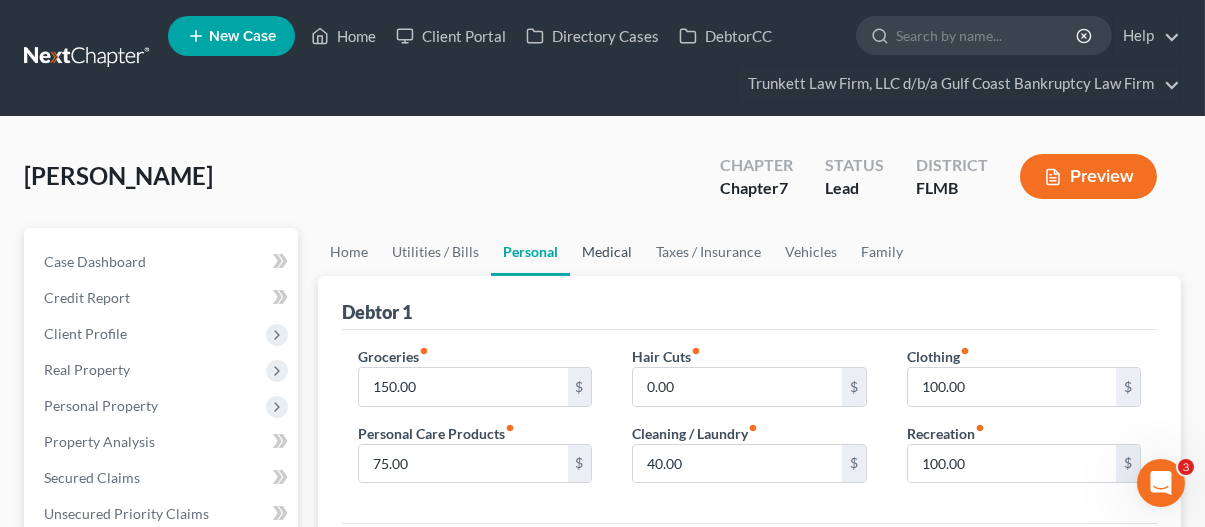 click on "Medical" at bounding box center [607, 252] 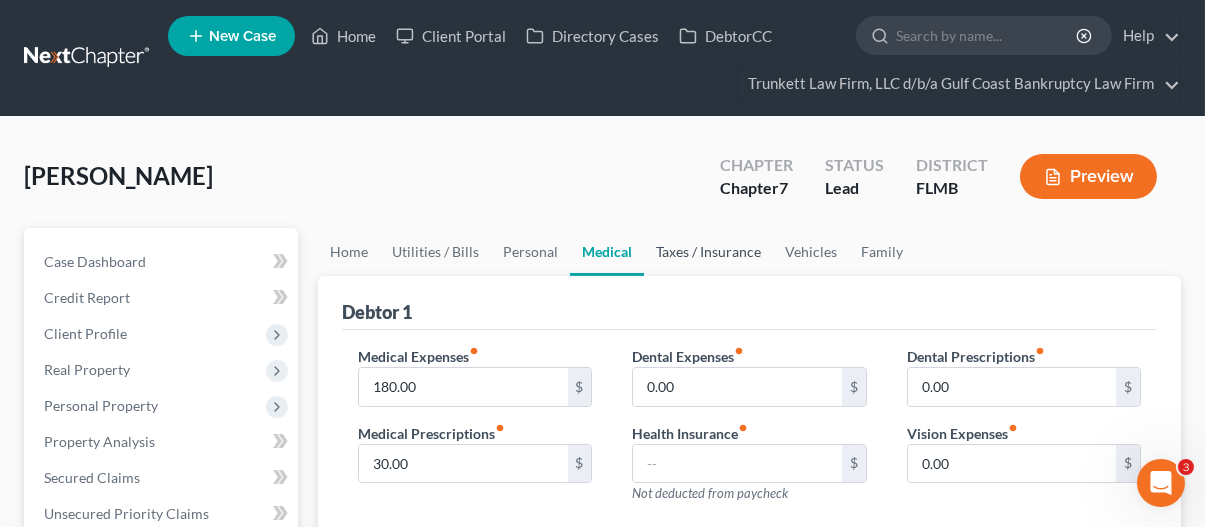 click on "Taxes / Insurance" at bounding box center (708, 252) 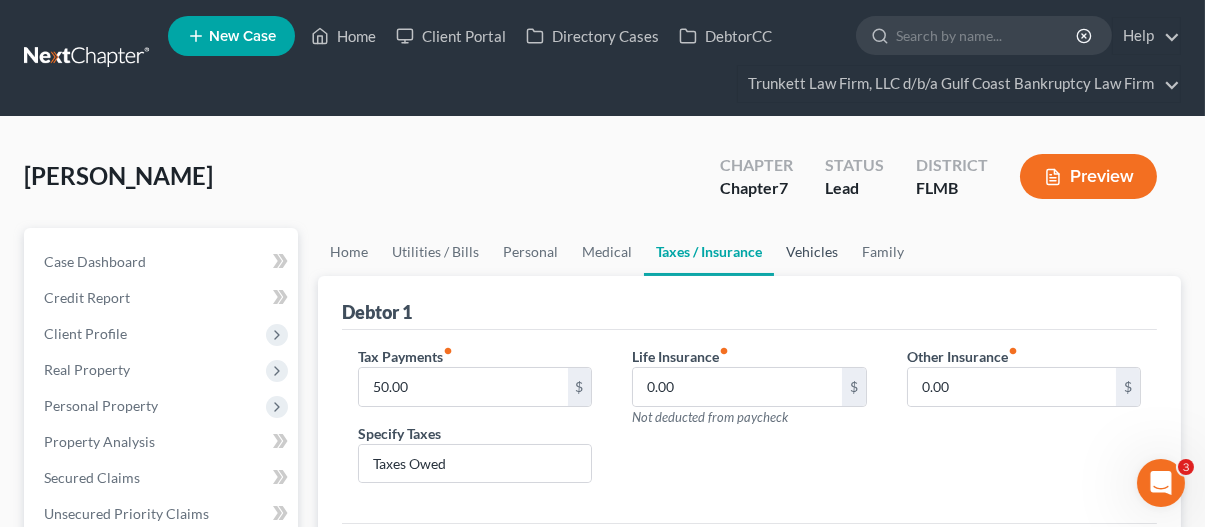 click on "Vehicles" at bounding box center (812, 252) 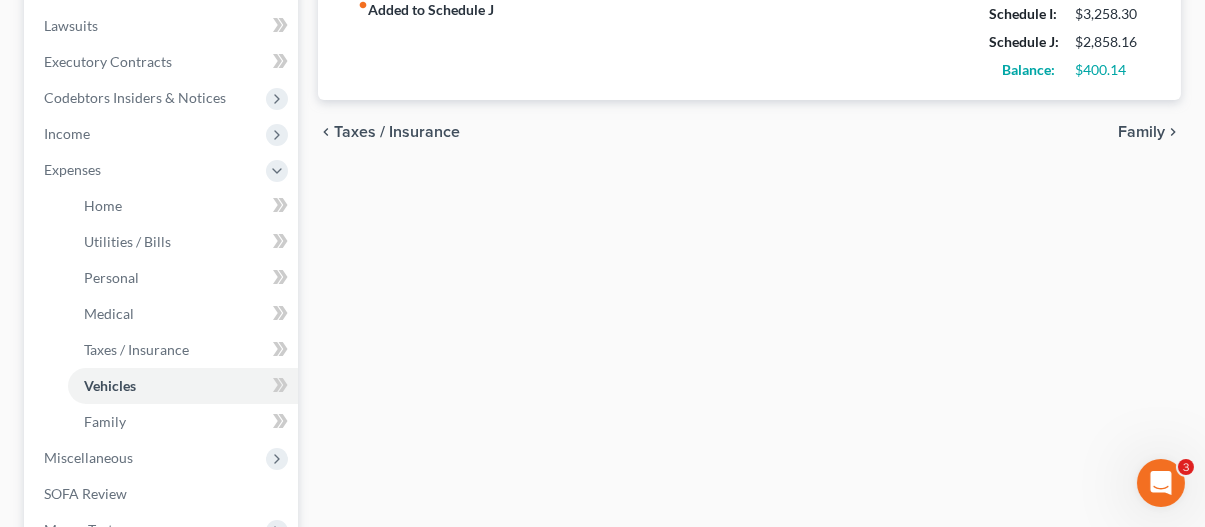 scroll, scrollTop: 600, scrollLeft: 0, axis: vertical 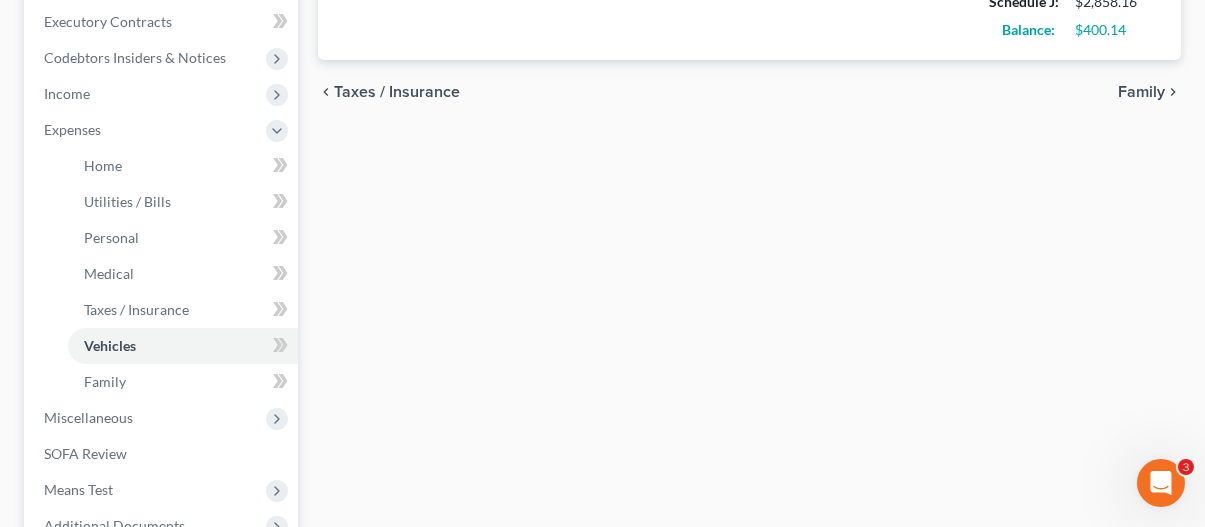 click on "Family" at bounding box center (1141, 92) 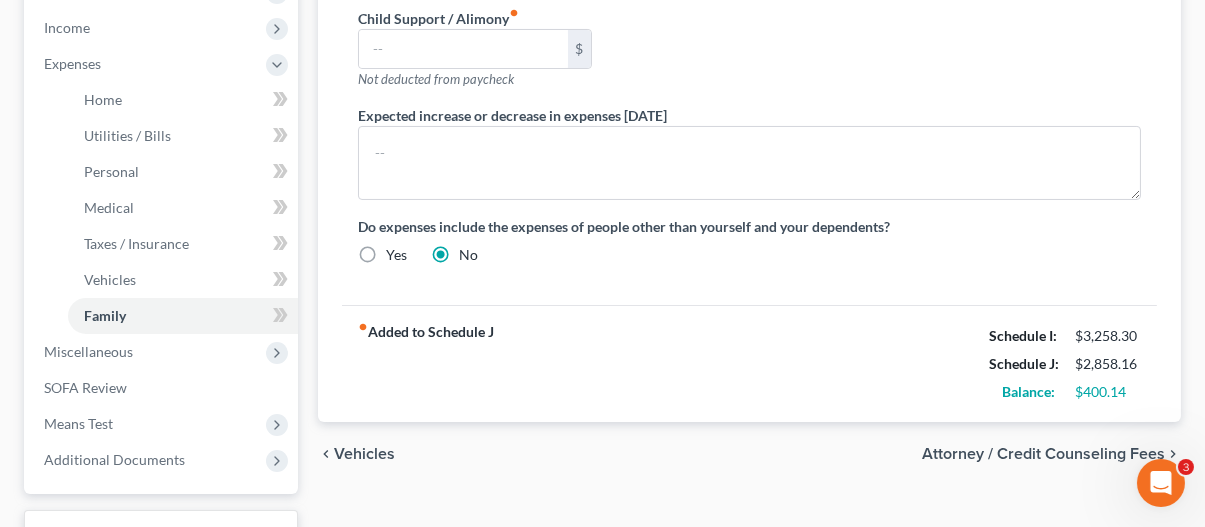 scroll, scrollTop: 700, scrollLeft: 0, axis: vertical 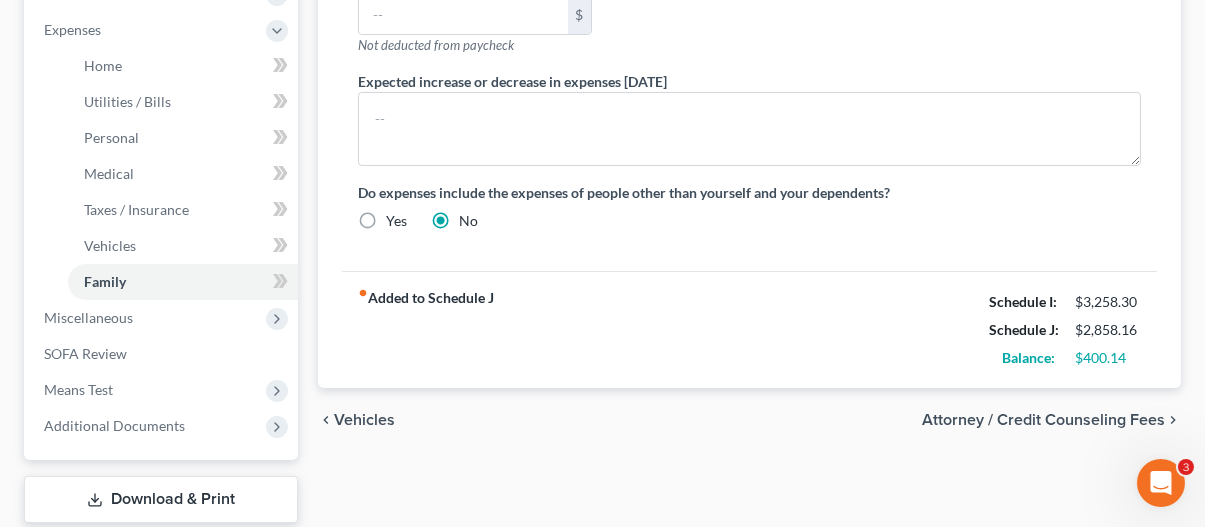click on "Attorney / Credit Counseling Fees" at bounding box center (1043, 420) 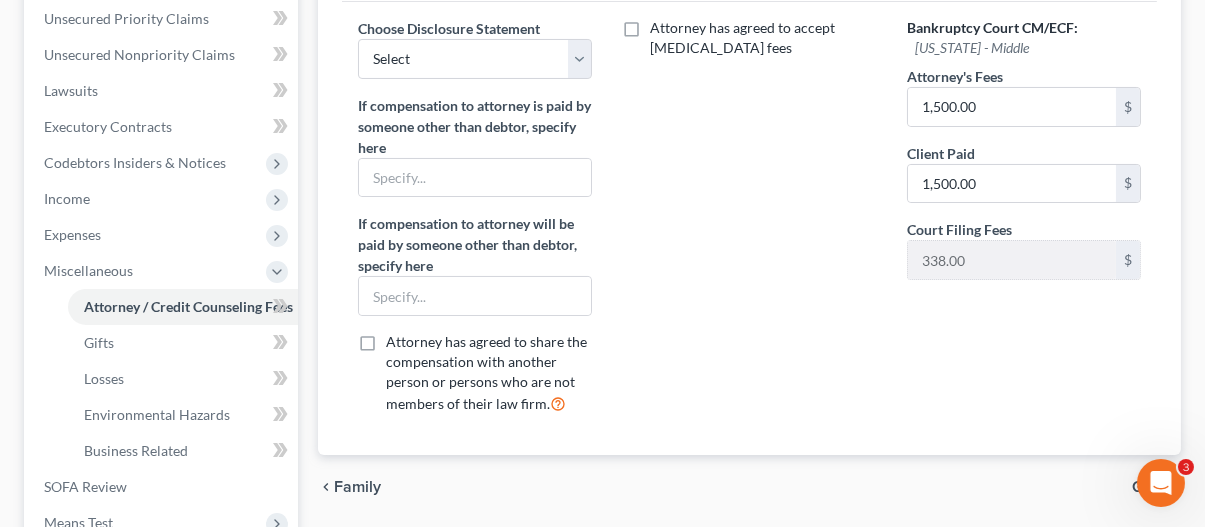 scroll, scrollTop: 500, scrollLeft: 0, axis: vertical 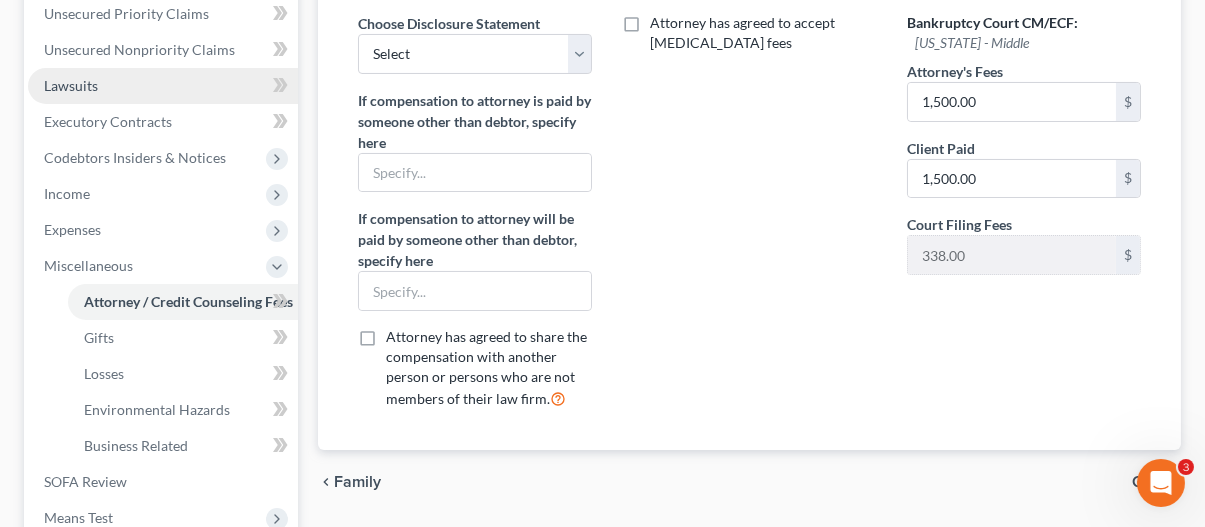 click on "Lawsuits" at bounding box center (163, 86) 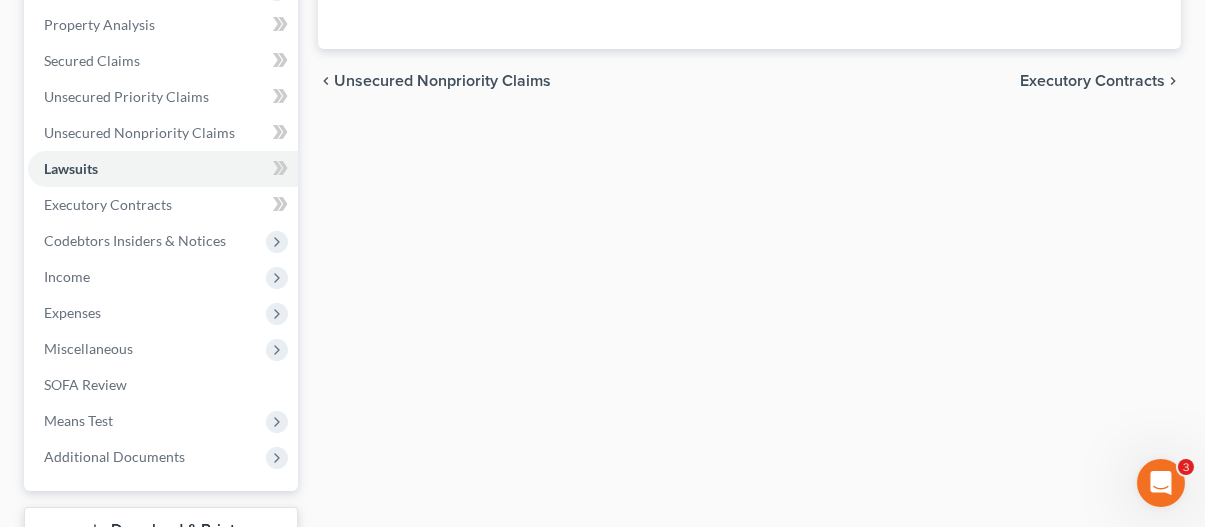 scroll, scrollTop: 0, scrollLeft: 0, axis: both 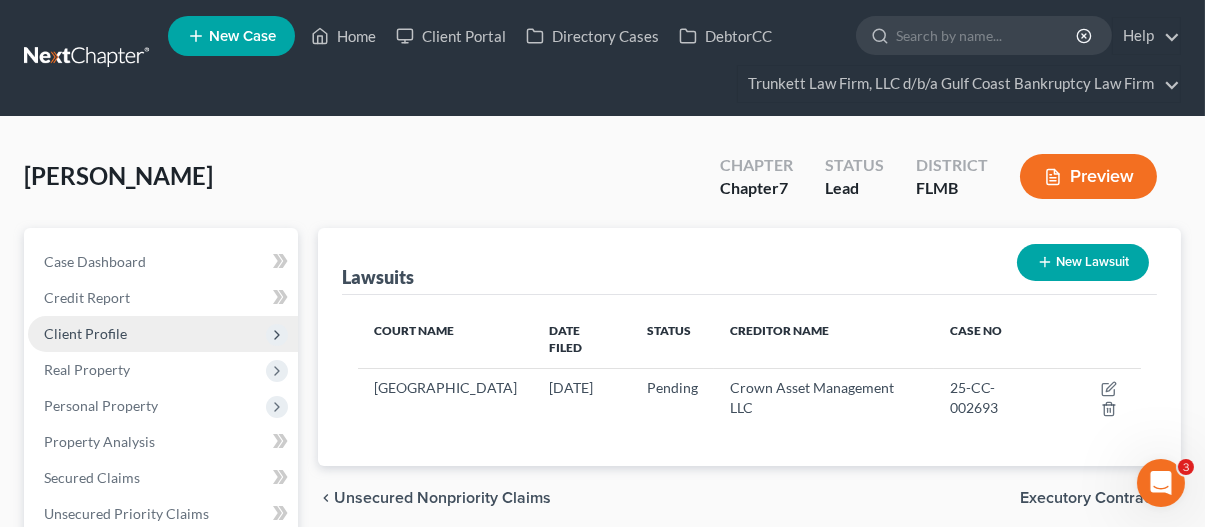 click on "Client Profile" at bounding box center [85, 333] 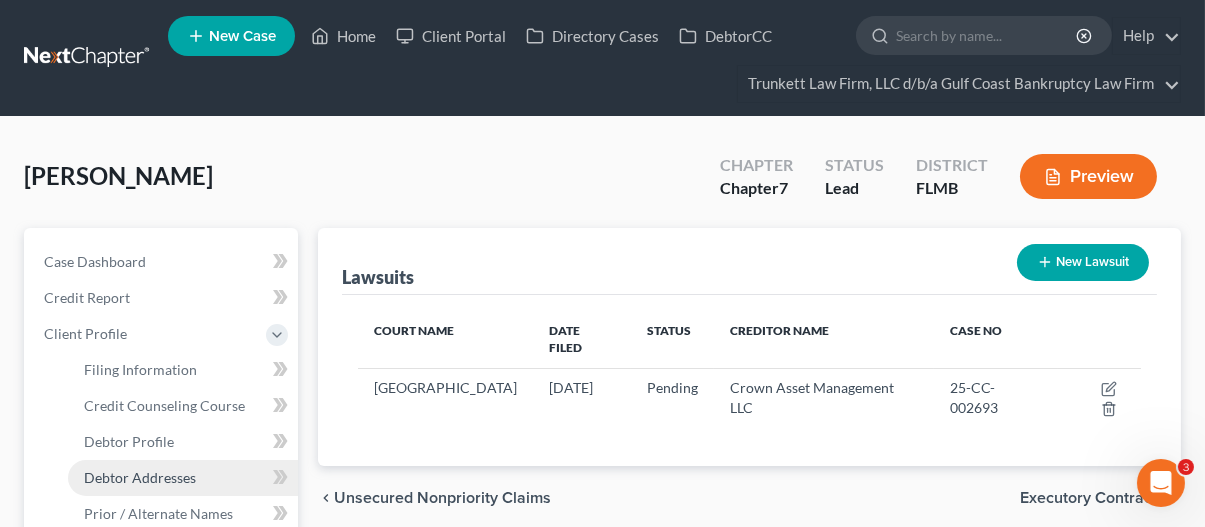 click on "Debtor Addresses" at bounding box center (140, 477) 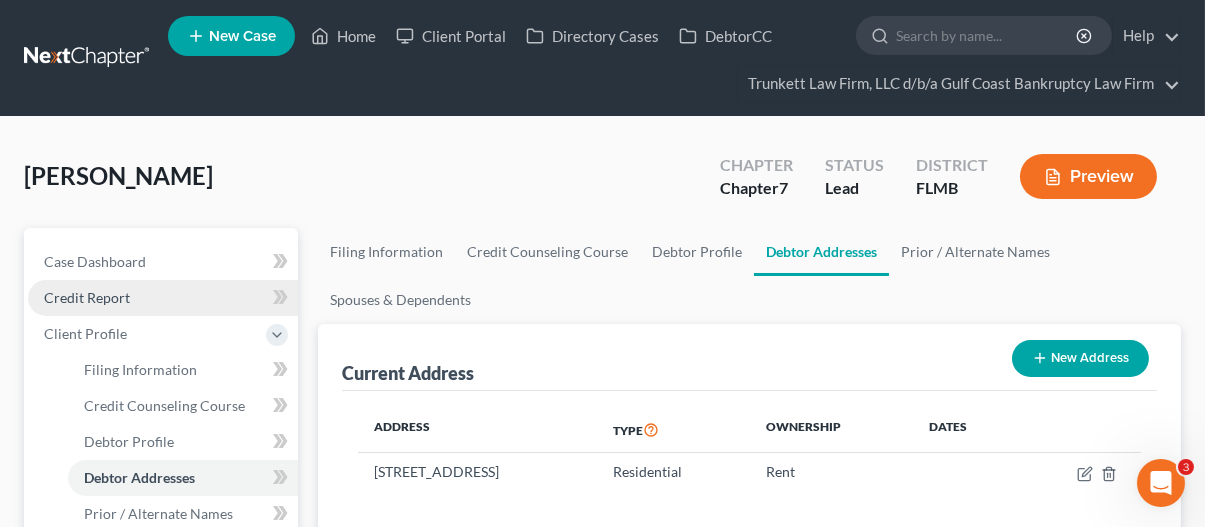 click on "Credit Report" at bounding box center (87, 297) 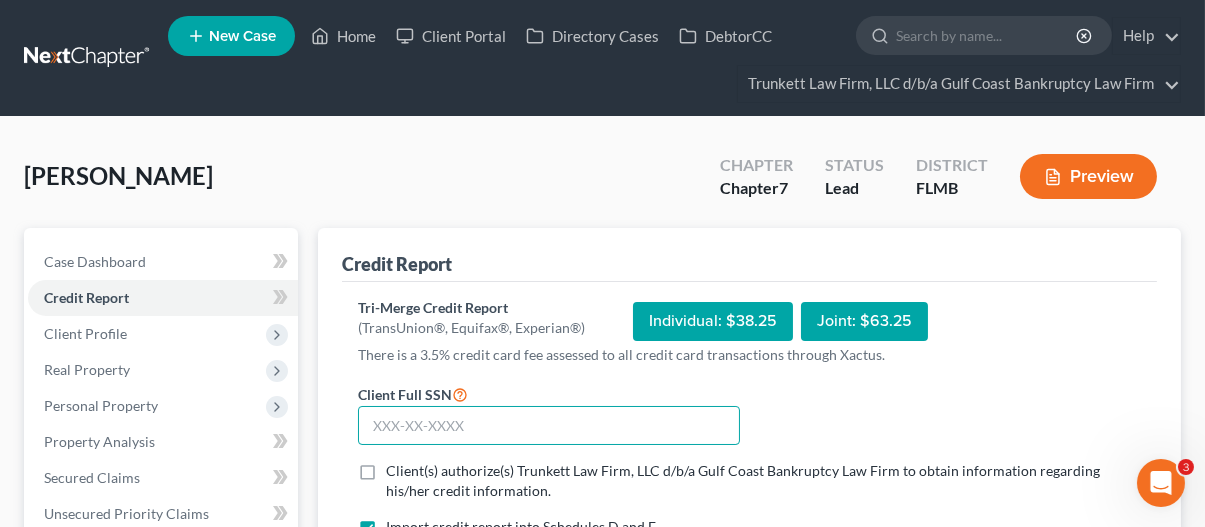 click at bounding box center (548, 426) 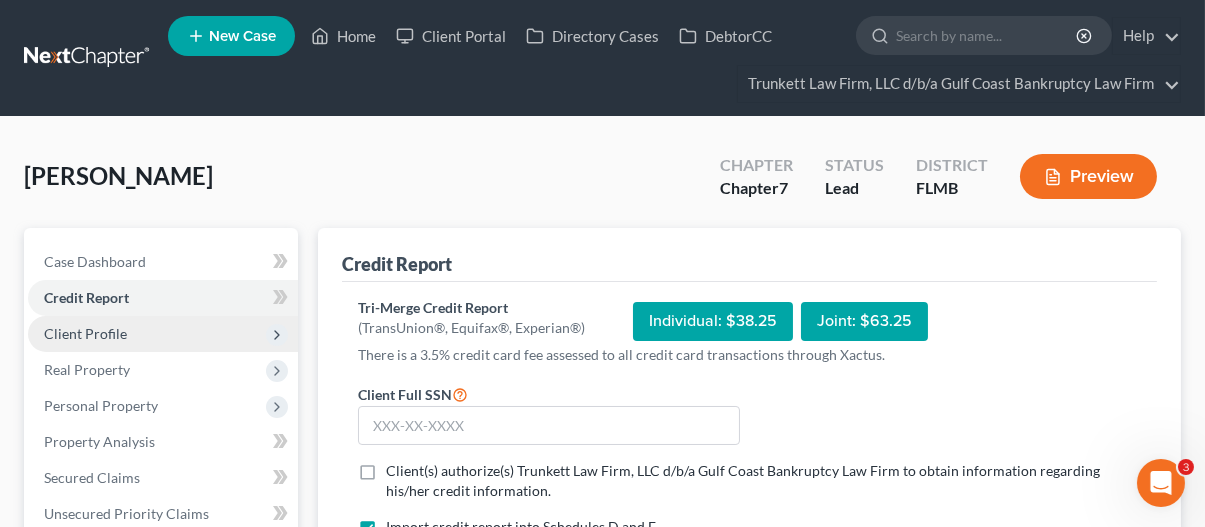 click on "Client Profile" at bounding box center [85, 333] 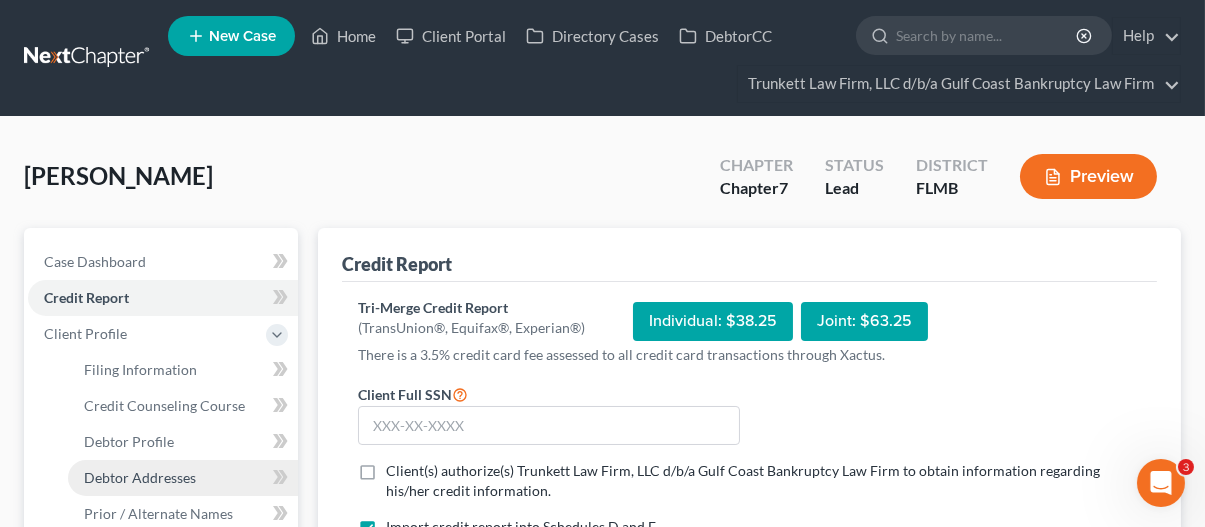 click on "Debtor Addresses" at bounding box center (140, 477) 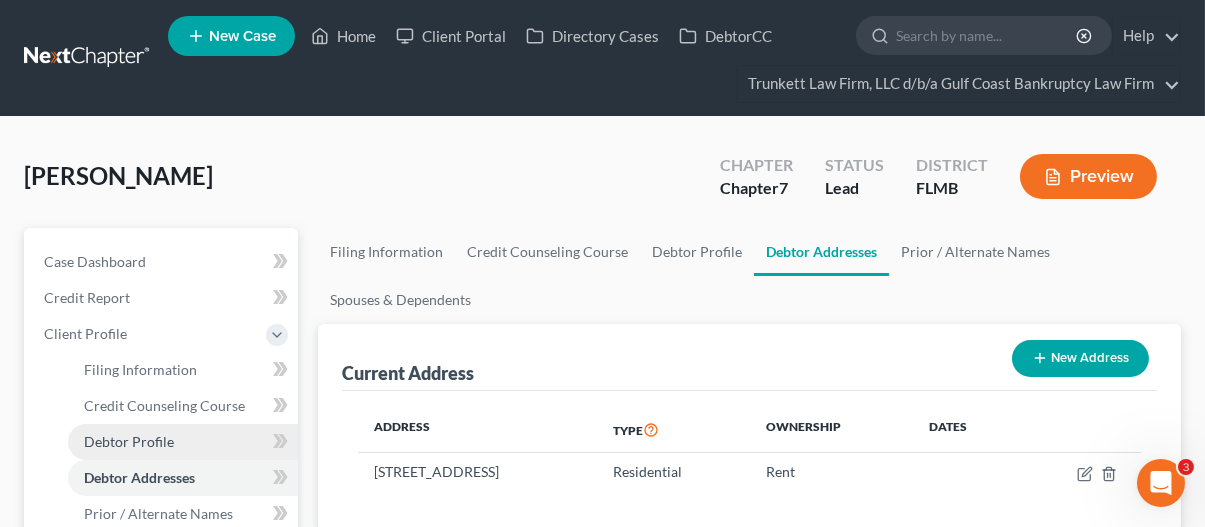 click on "Debtor Profile" at bounding box center (183, 442) 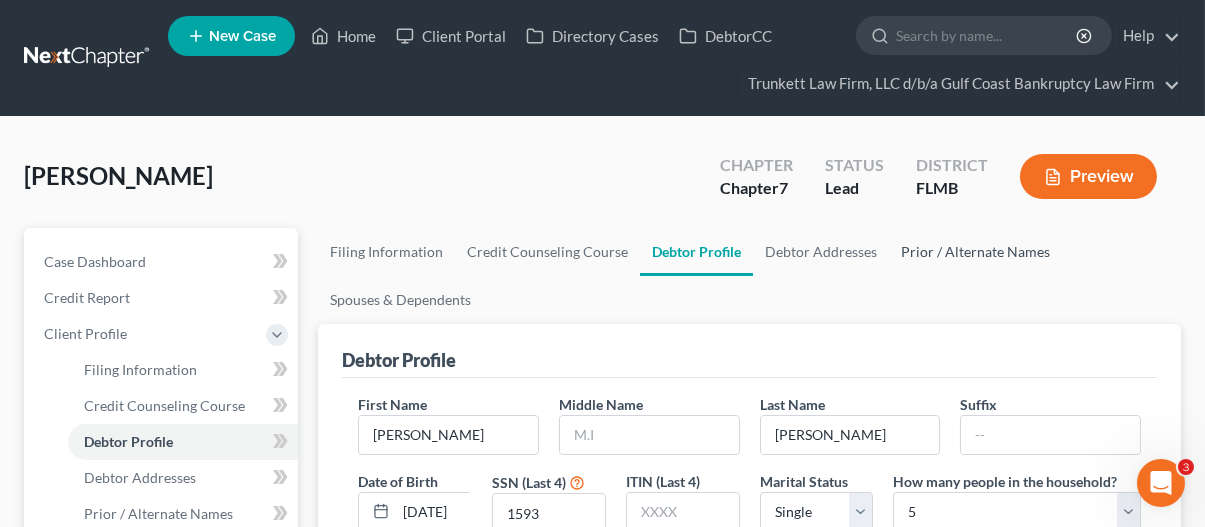 click on "Prior / Alternate Names" at bounding box center (975, 252) 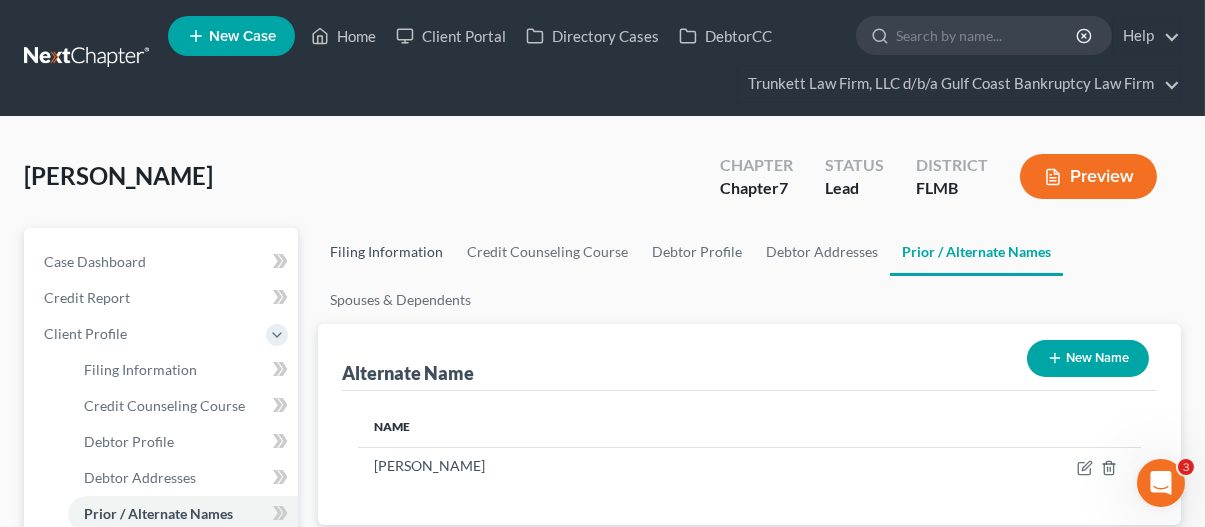 click on "Filing Information" at bounding box center (386, 252) 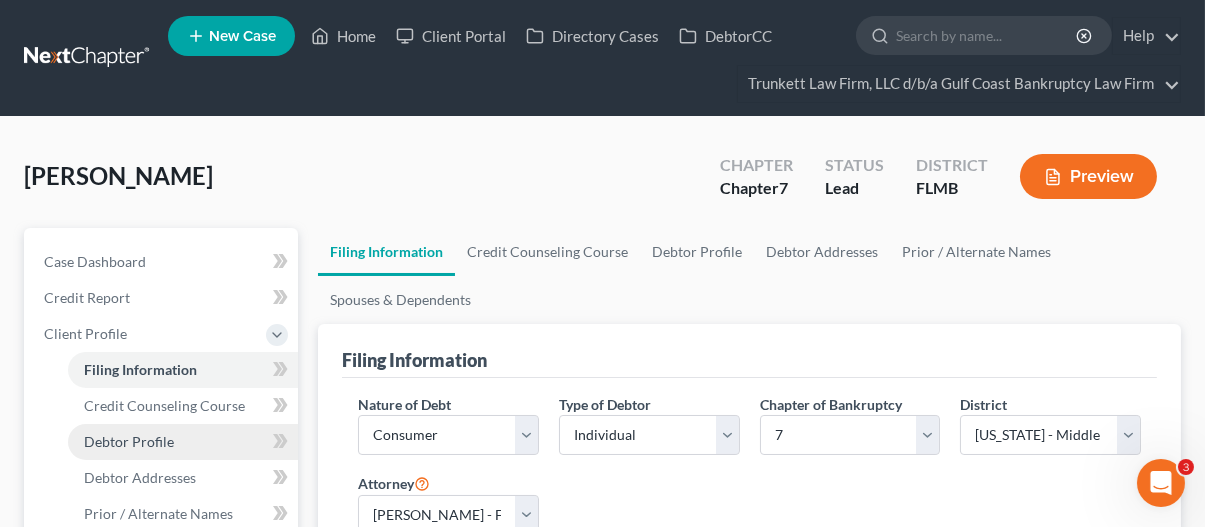 click on "Debtor Profile" at bounding box center [129, 441] 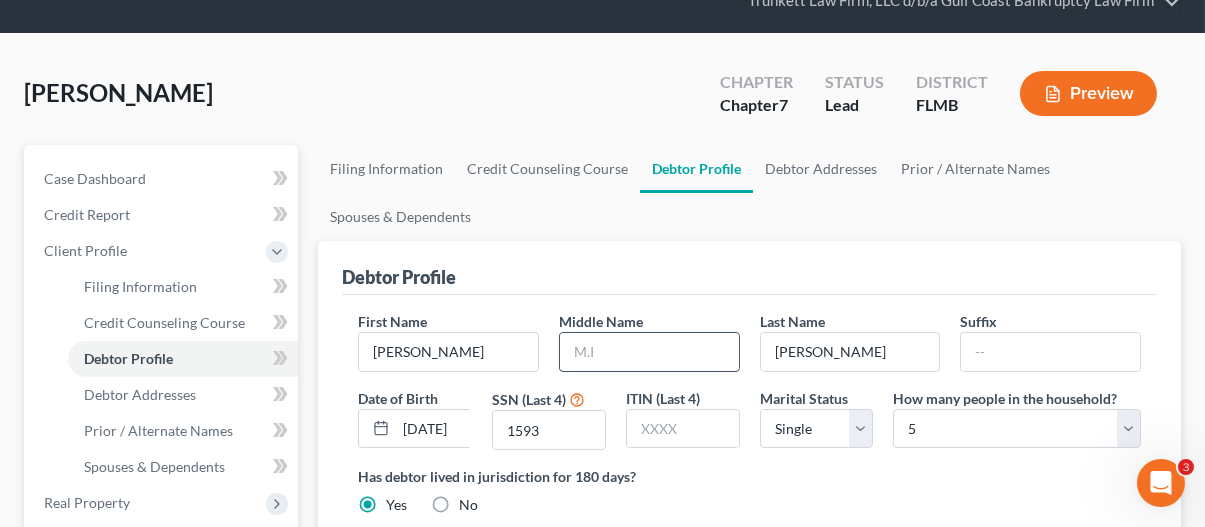 scroll, scrollTop: 100, scrollLeft: 0, axis: vertical 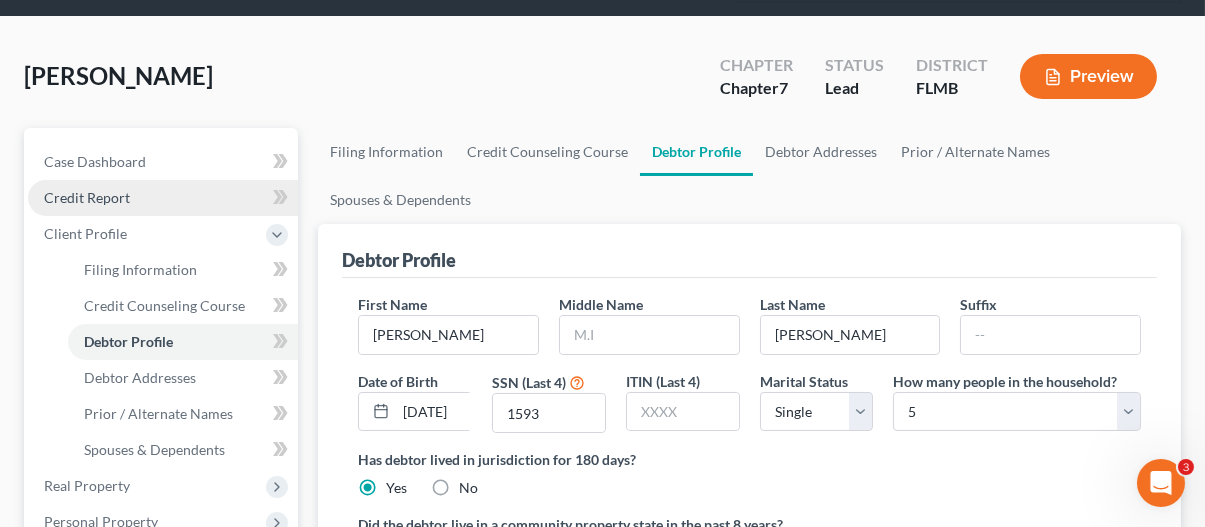 click on "Credit Report" at bounding box center (87, 197) 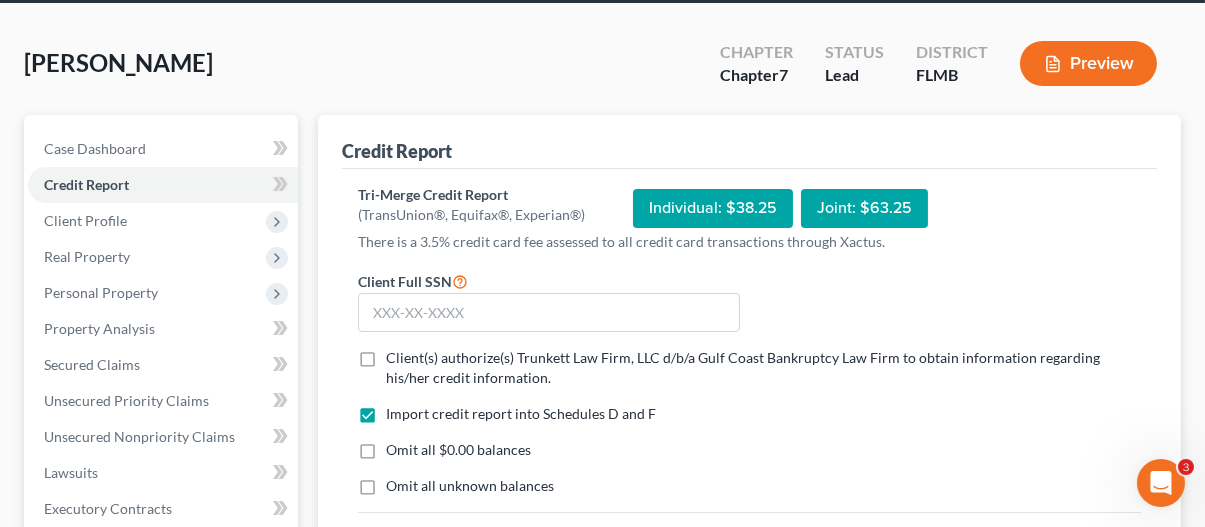 scroll, scrollTop: 200, scrollLeft: 0, axis: vertical 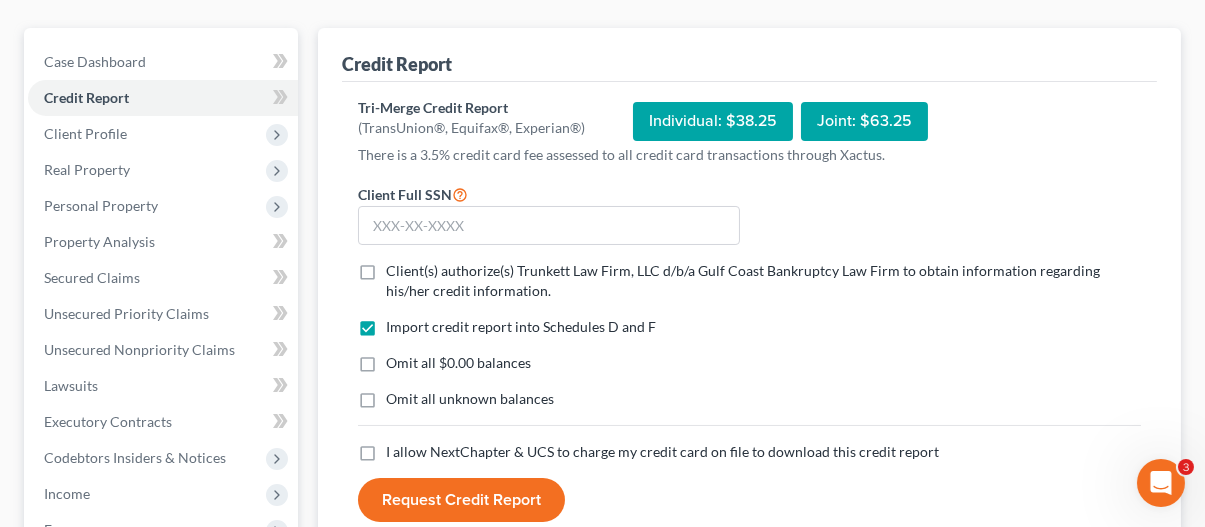 click on "Client(s) authorize(s) Trunkett Law Firm, LLC d/b/a Gulf Coast Bankruptcy Law Firm to obtain information regarding his/her credit information.
*" at bounding box center [763, 281] 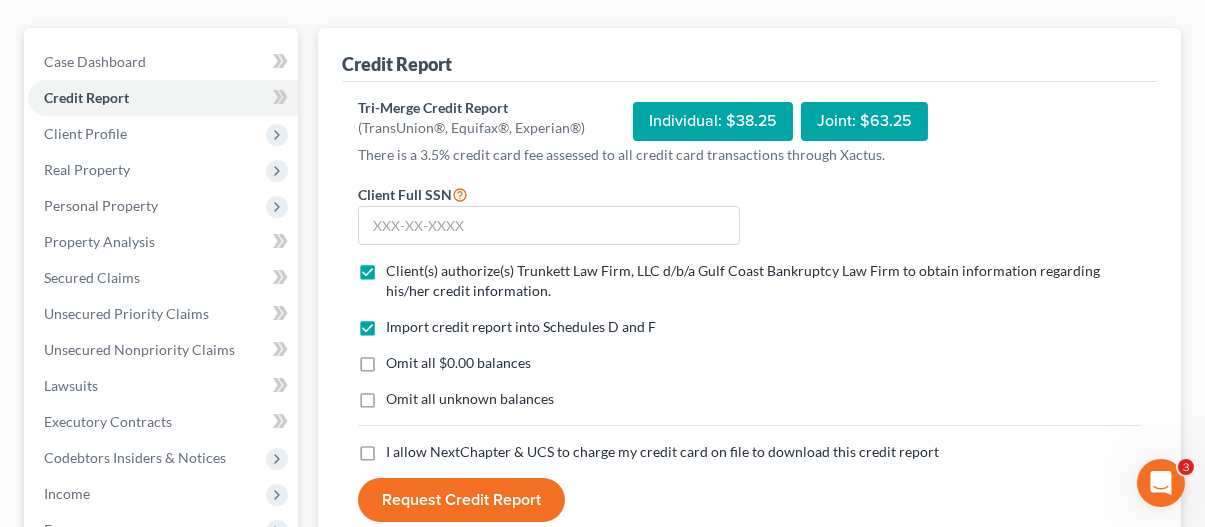 click on "I allow NextChapter & UCS to charge my credit card on file to download this credit report
*" at bounding box center [662, 452] 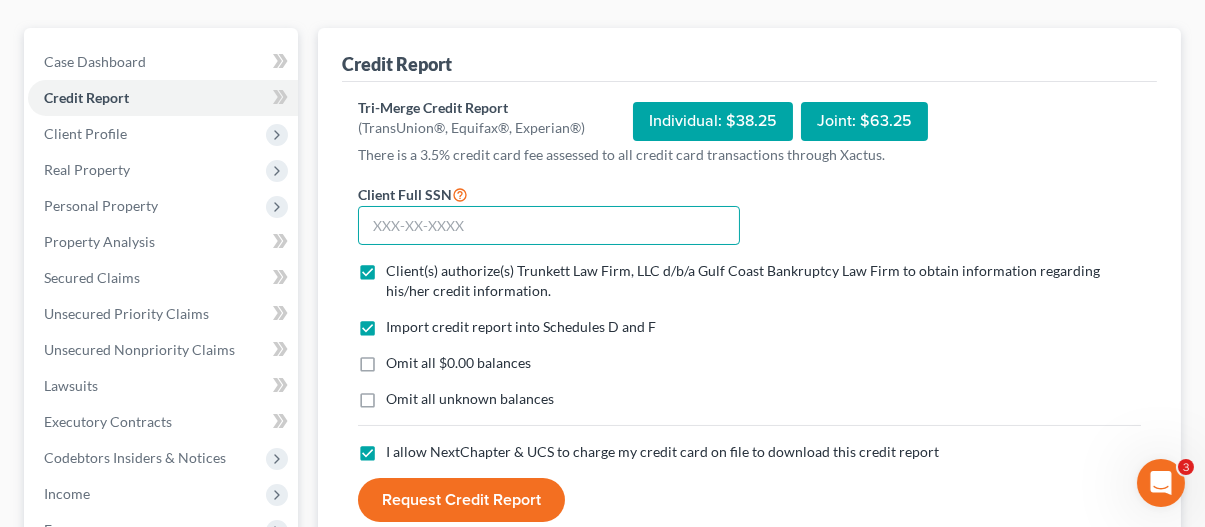 drag, startPoint x: 419, startPoint y: 228, endPoint x: 414, endPoint y: 194, distance: 34.36568 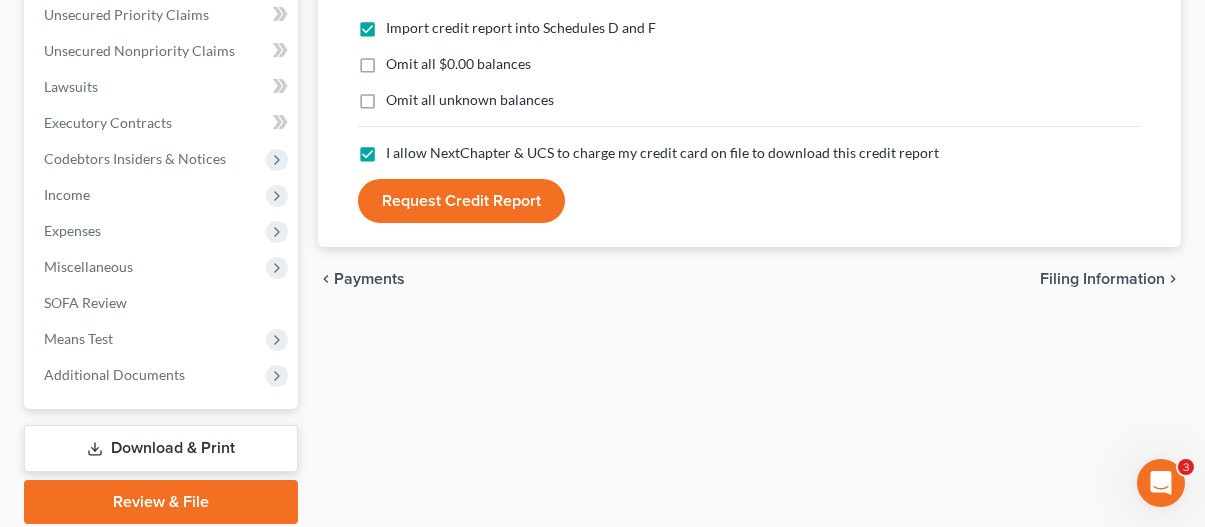 scroll, scrollTop: 500, scrollLeft: 0, axis: vertical 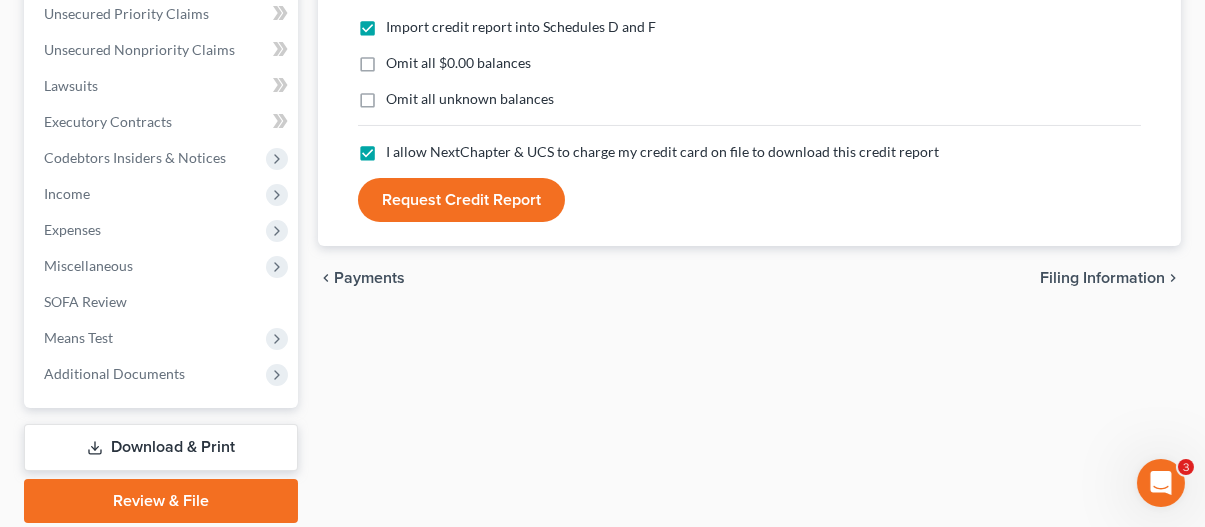 type on "041-70-1593" 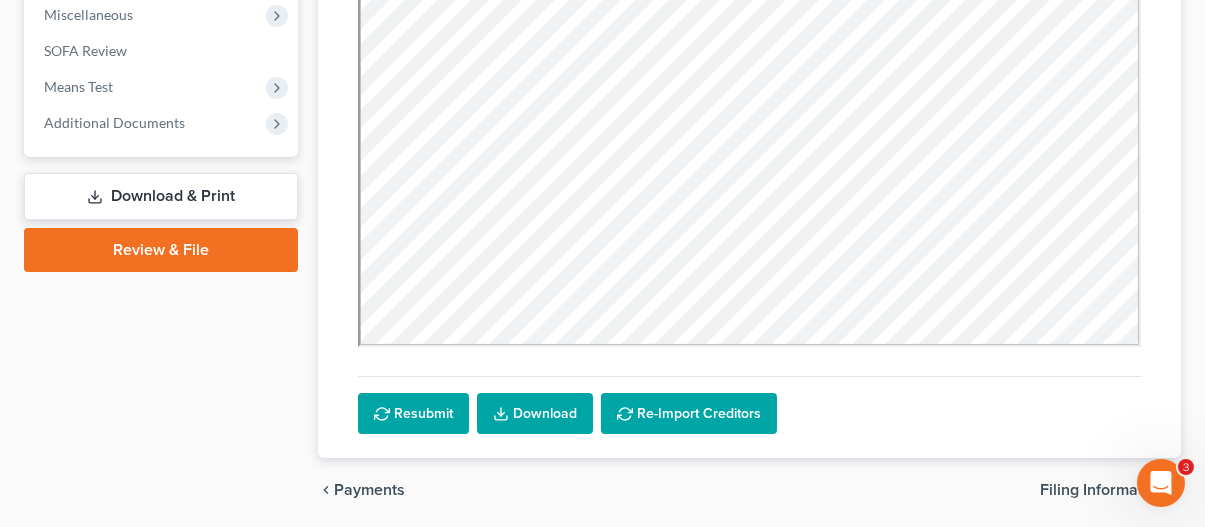 scroll, scrollTop: 800, scrollLeft: 0, axis: vertical 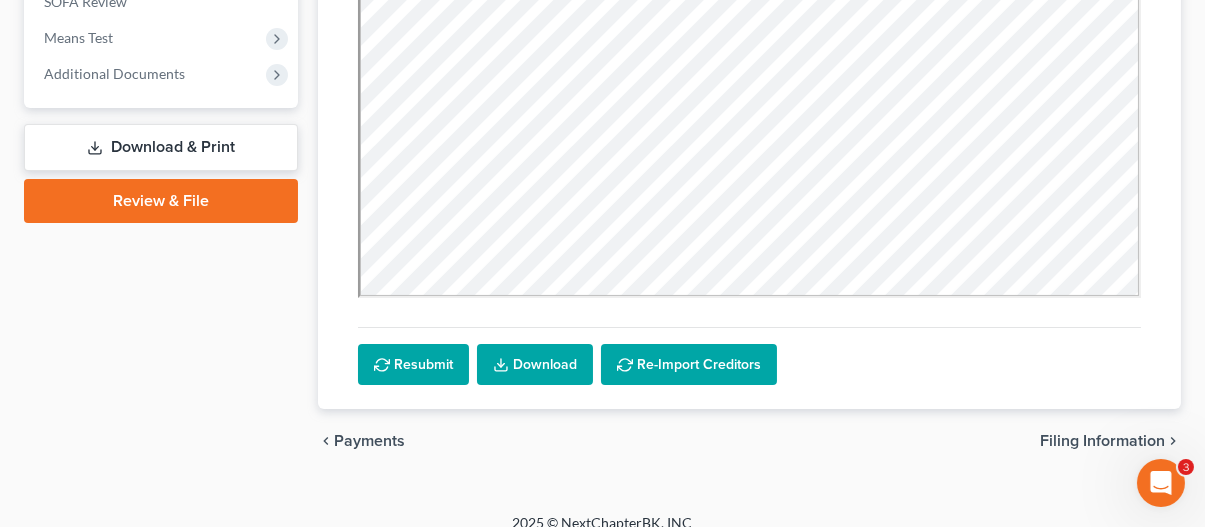 click on "Download" at bounding box center [535, 365] 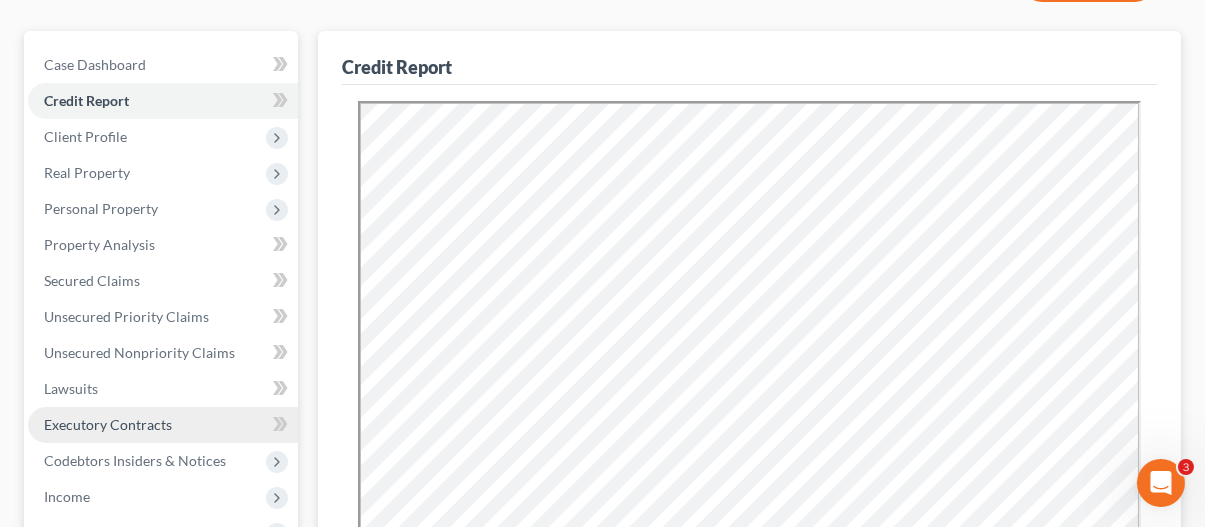 scroll, scrollTop: 200, scrollLeft: 0, axis: vertical 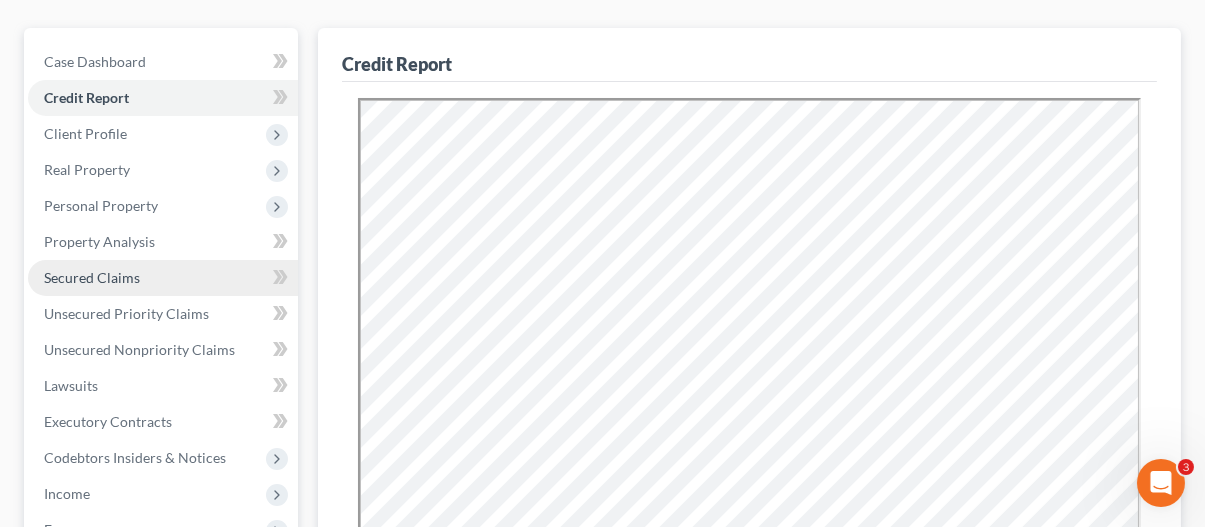 click on "Secured Claims" at bounding box center [163, 278] 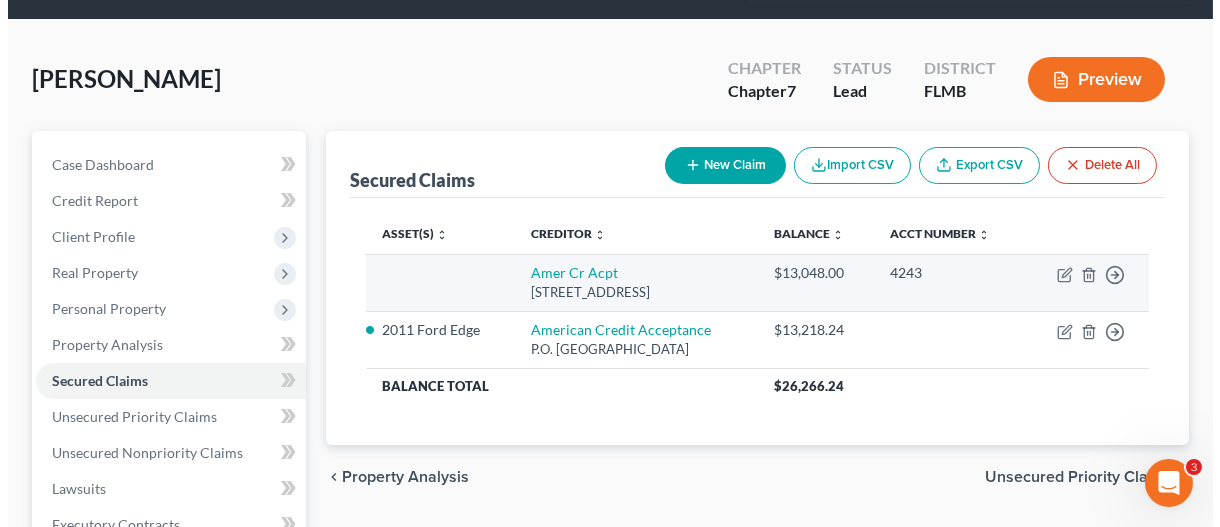 scroll, scrollTop: 100, scrollLeft: 0, axis: vertical 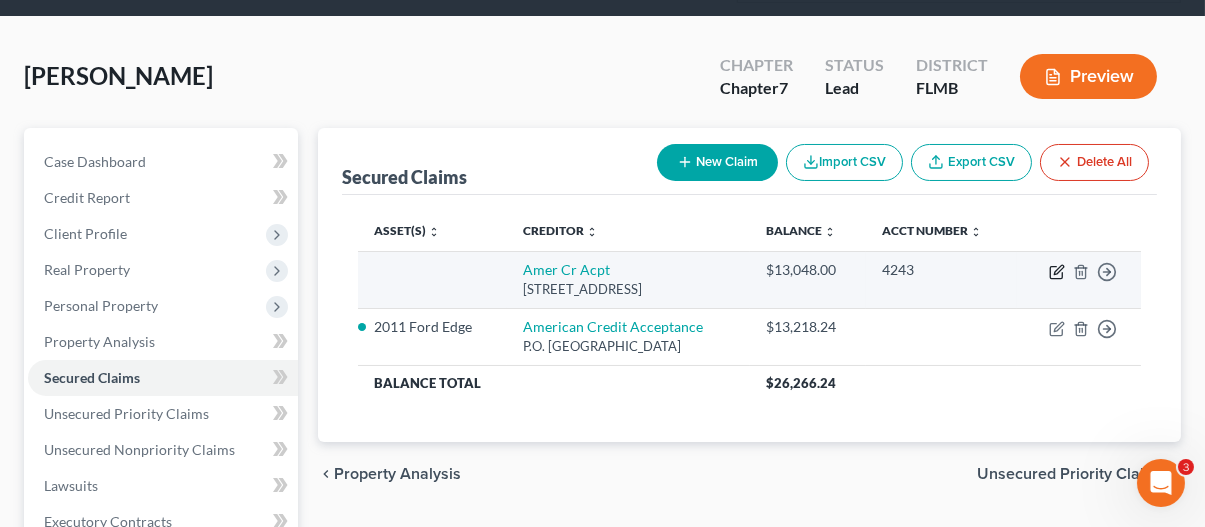 click 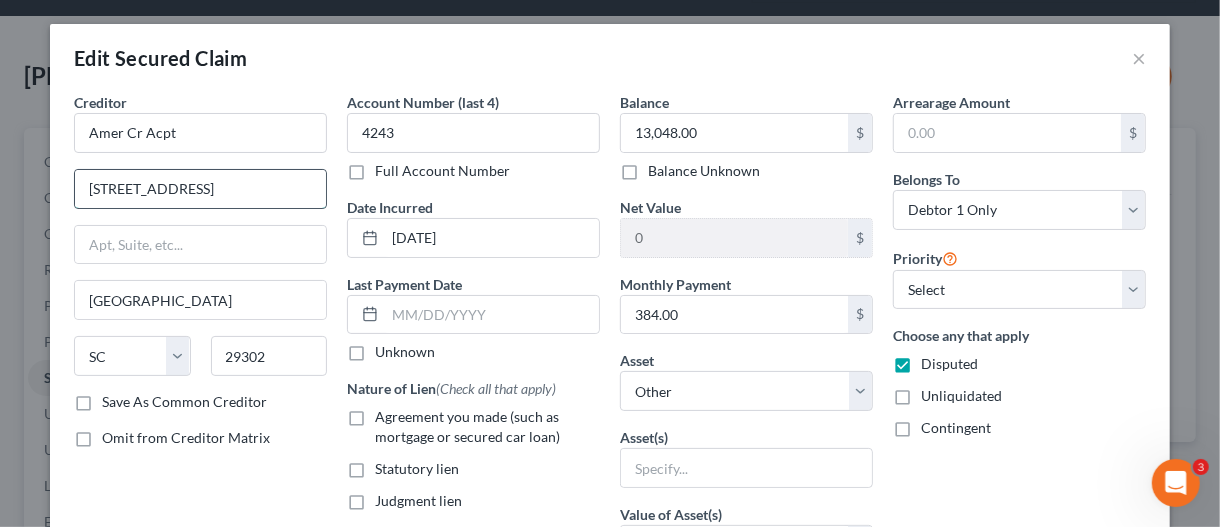 drag, startPoint x: 216, startPoint y: 190, endPoint x: 66, endPoint y: 190, distance: 150 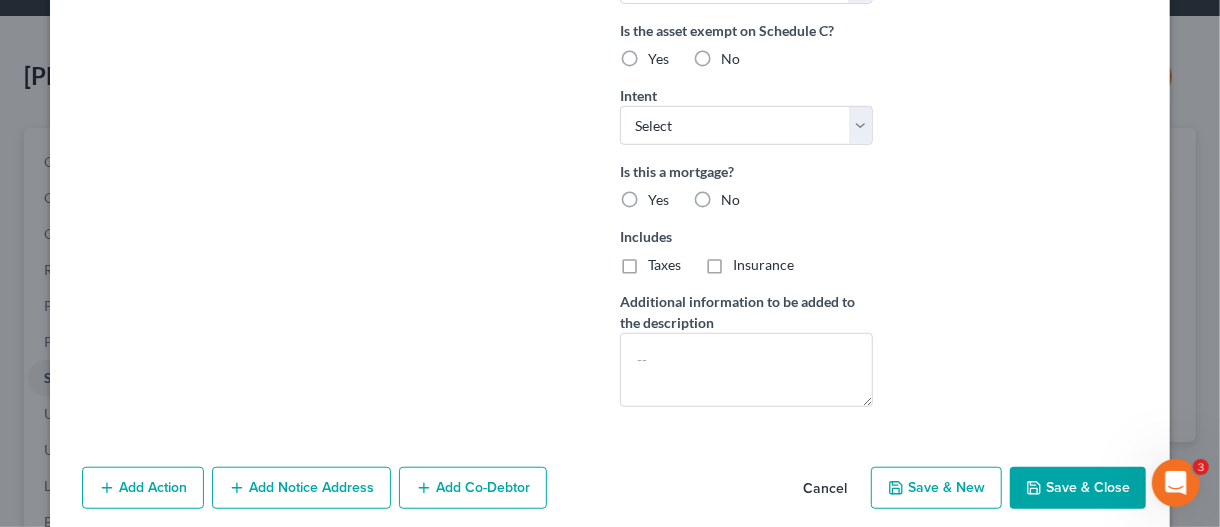 scroll, scrollTop: 633, scrollLeft: 0, axis: vertical 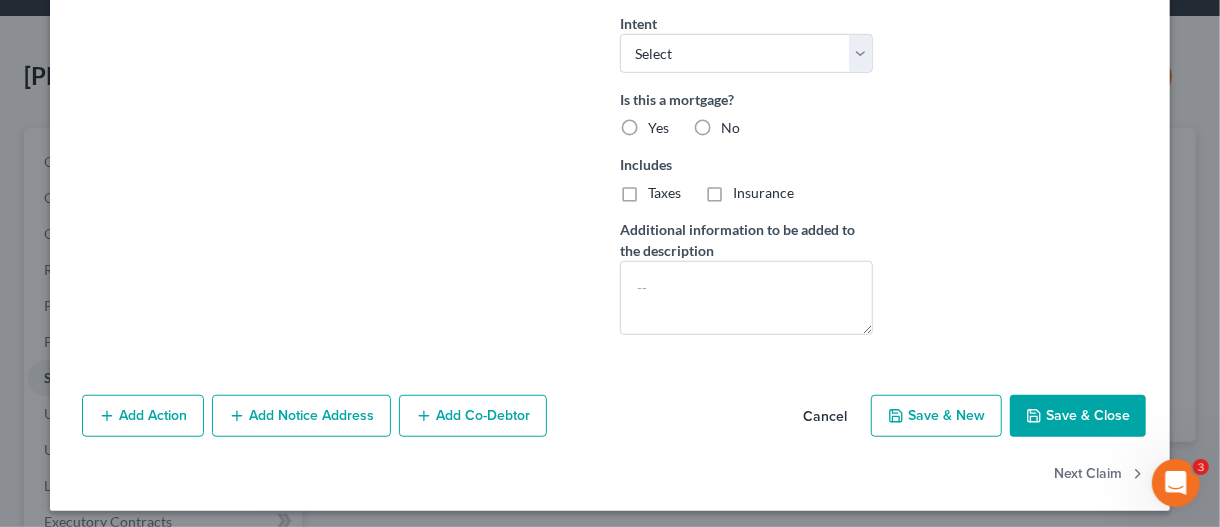 click on "Save & Close" at bounding box center [1078, 416] 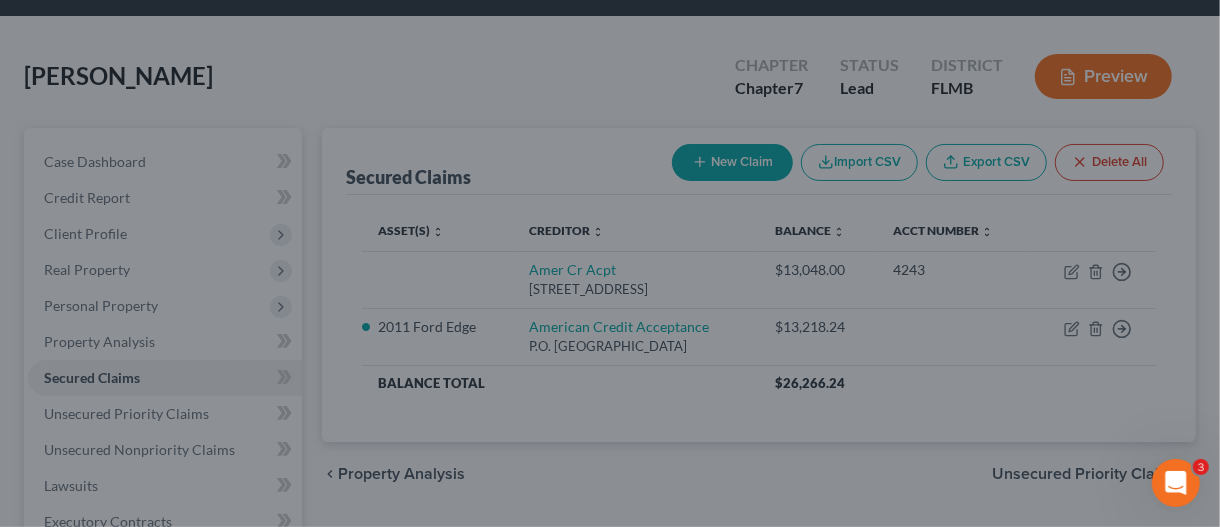 scroll, scrollTop: 0, scrollLeft: 0, axis: both 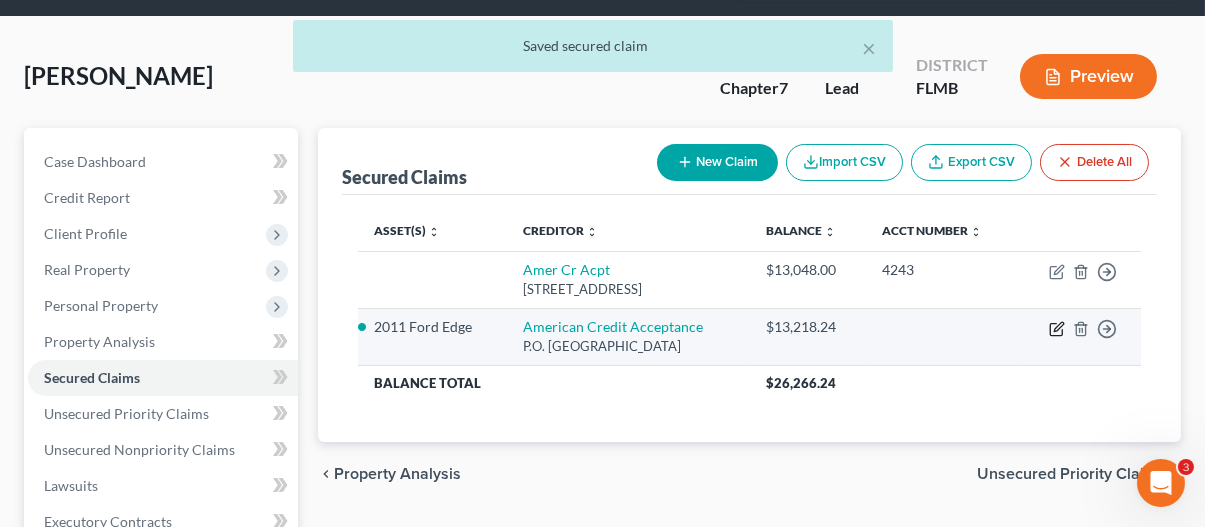 click 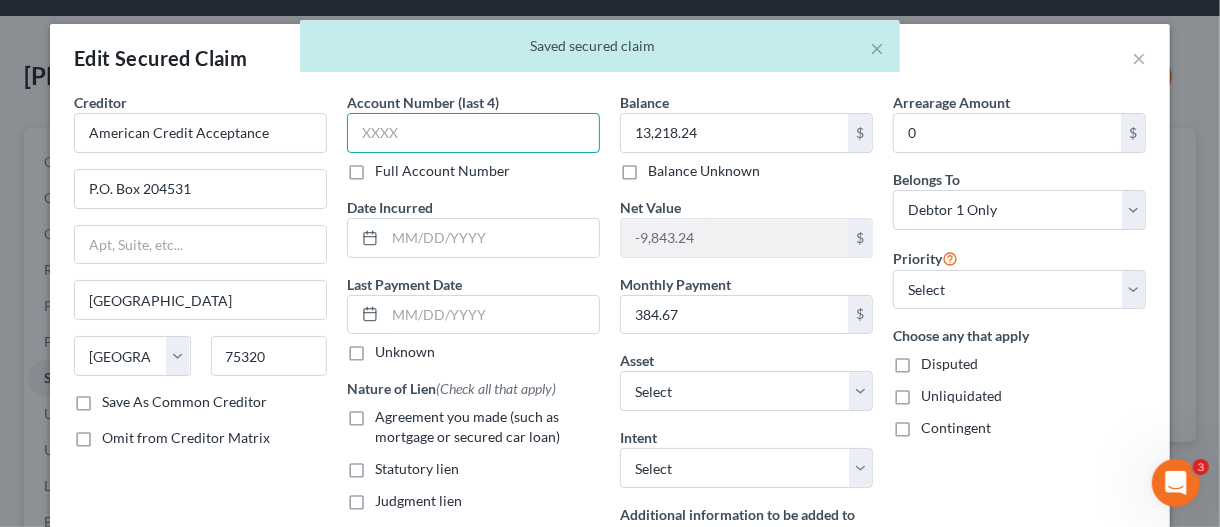 click at bounding box center (473, 133) 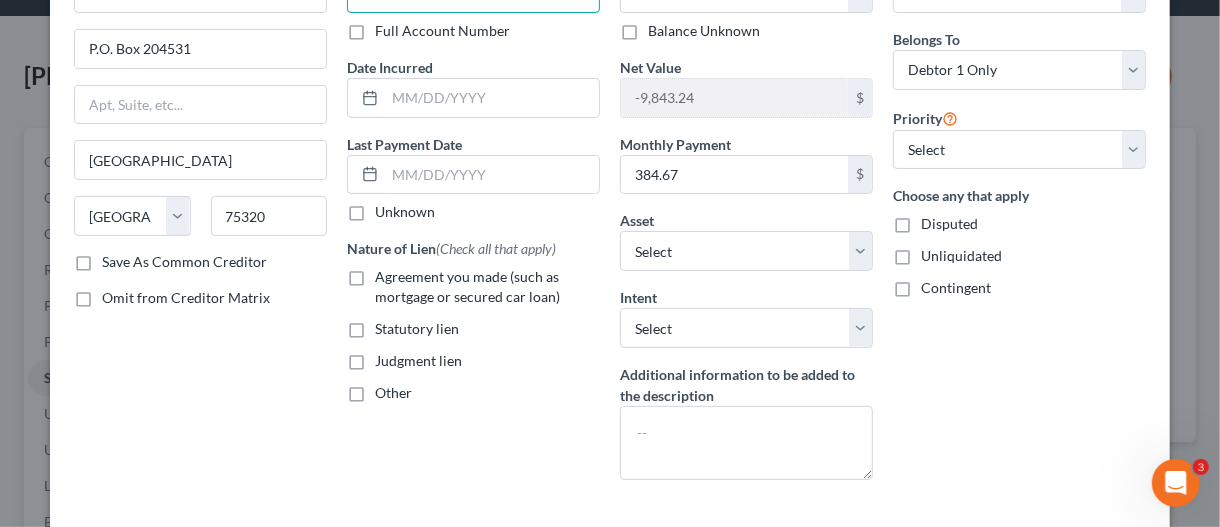 scroll, scrollTop: 200, scrollLeft: 0, axis: vertical 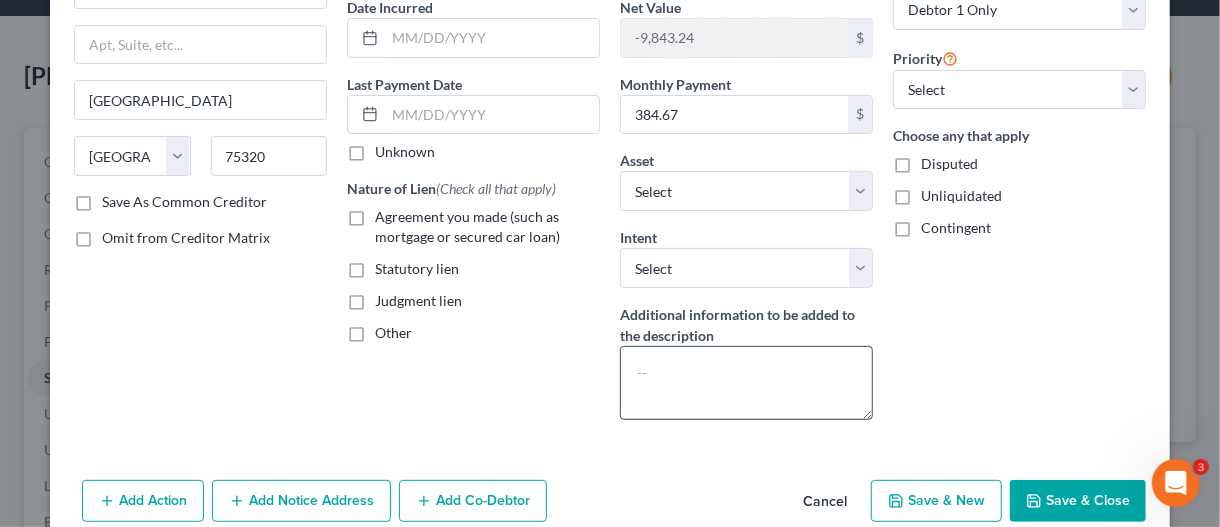 type on "4243" 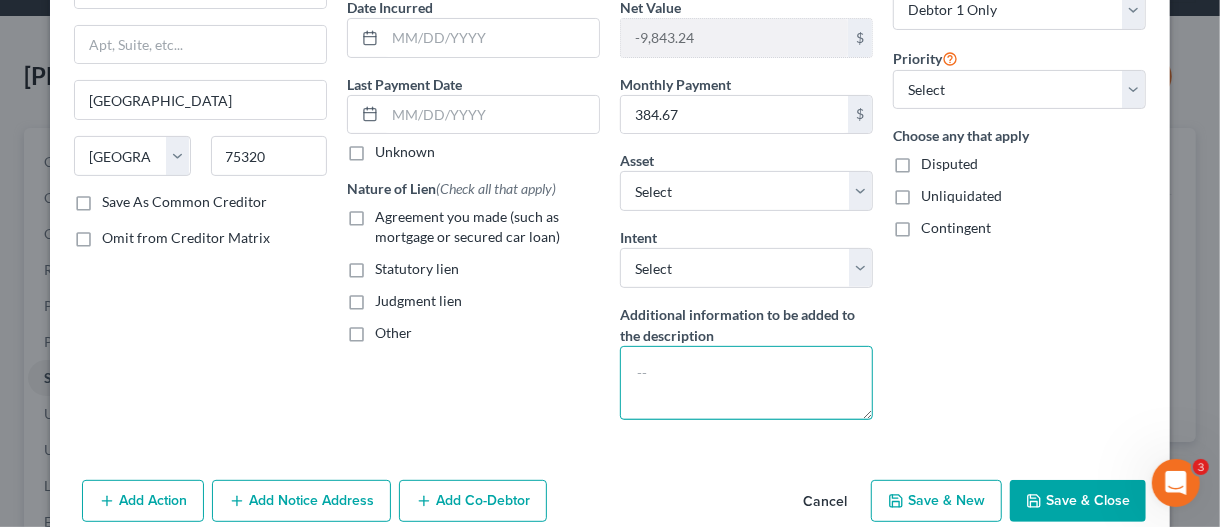 click at bounding box center [746, 383] 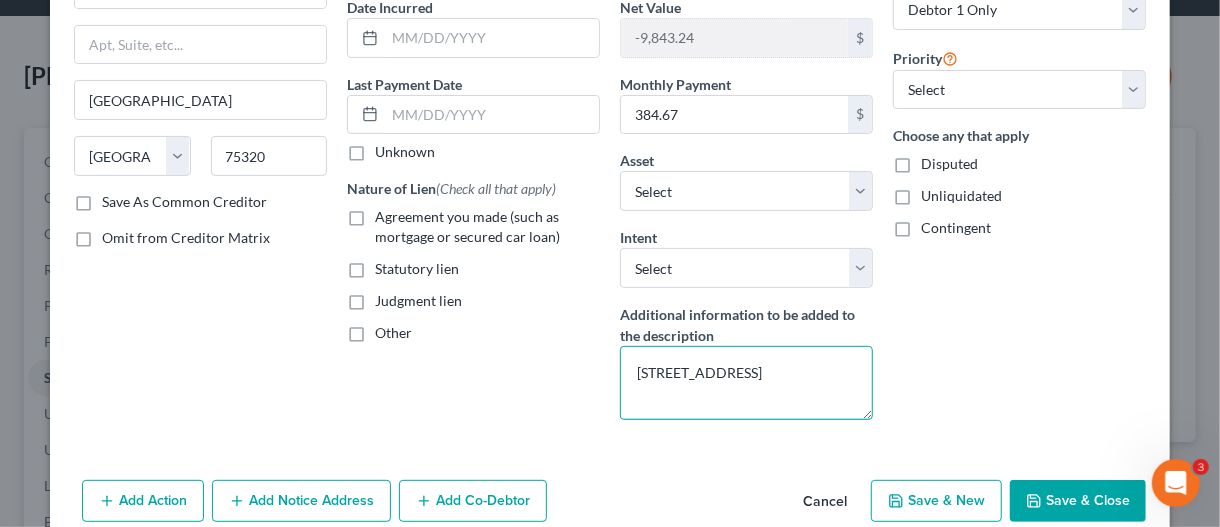 drag, startPoint x: 737, startPoint y: 368, endPoint x: 598, endPoint y: 371, distance: 139.03236 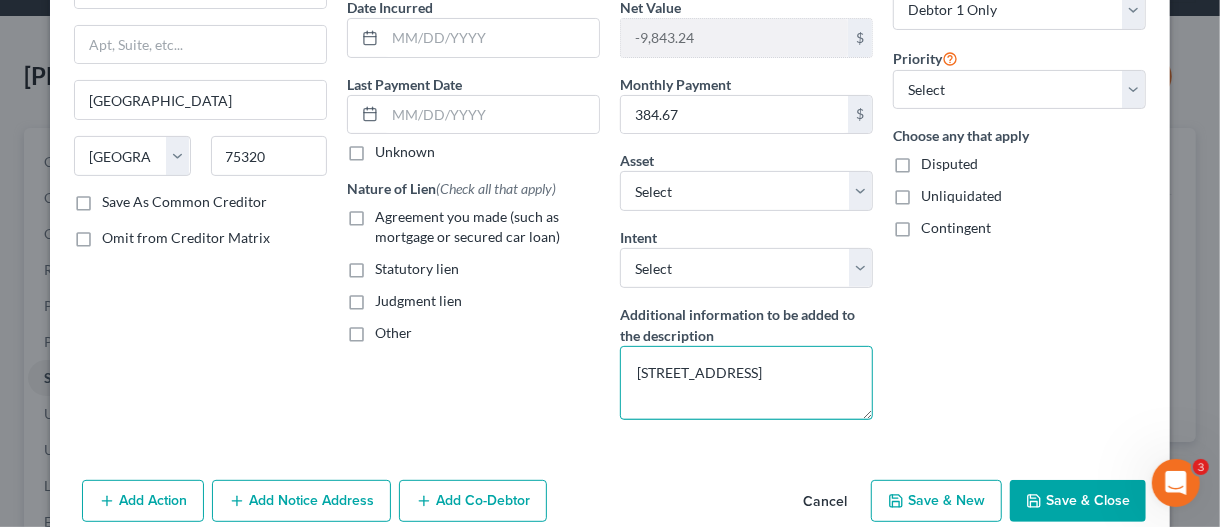 type 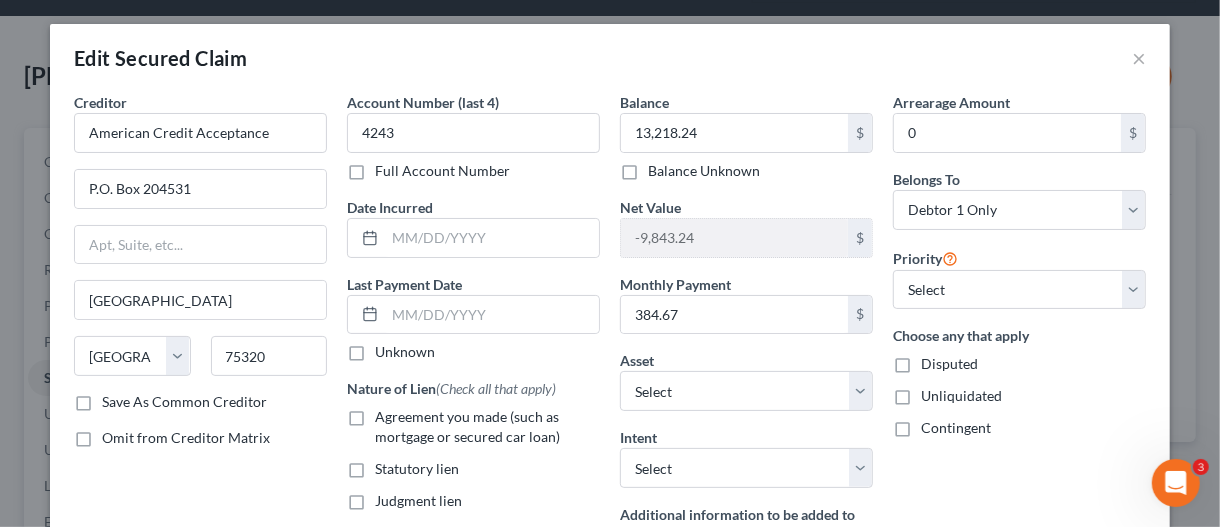 scroll, scrollTop: 286, scrollLeft: 0, axis: vertical 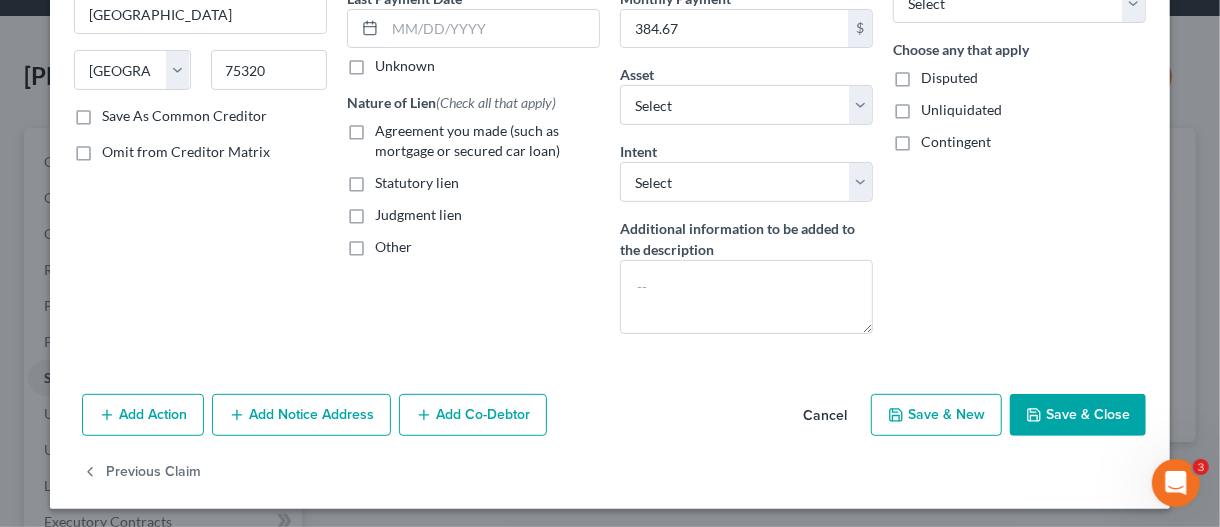click on "Add Notice Address" at bounding box center [301, 415] 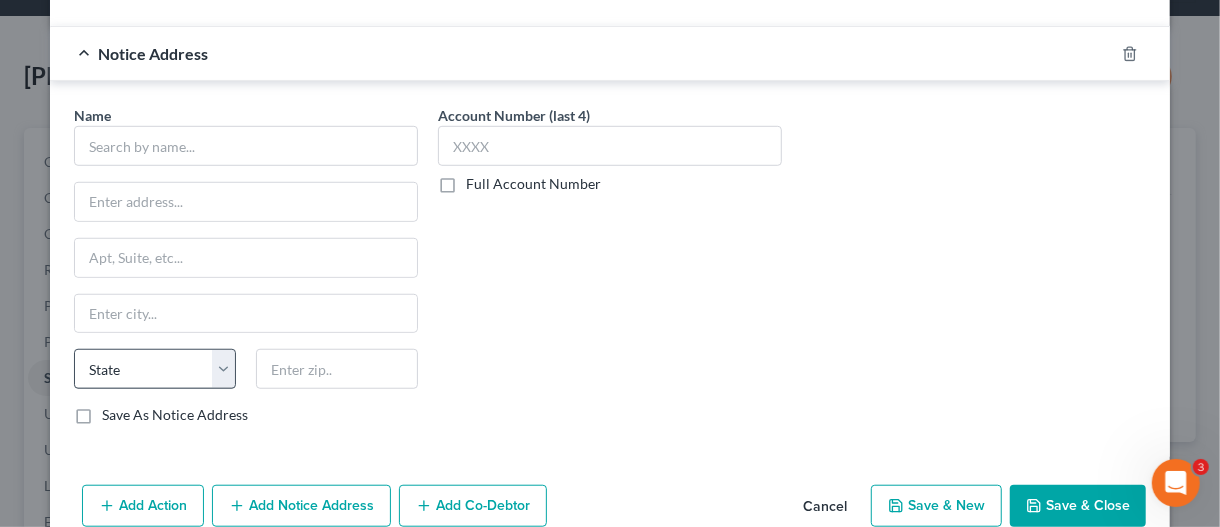scroll, scrollTop: 686, scrollLeft: 0, axis: vertical 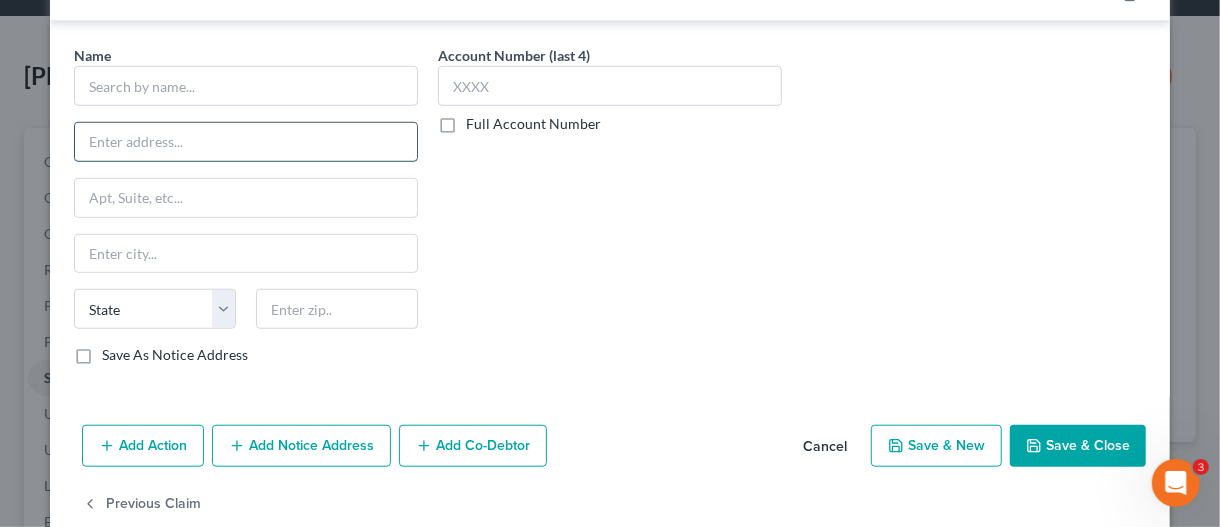 click at bounding box center (246, 142) 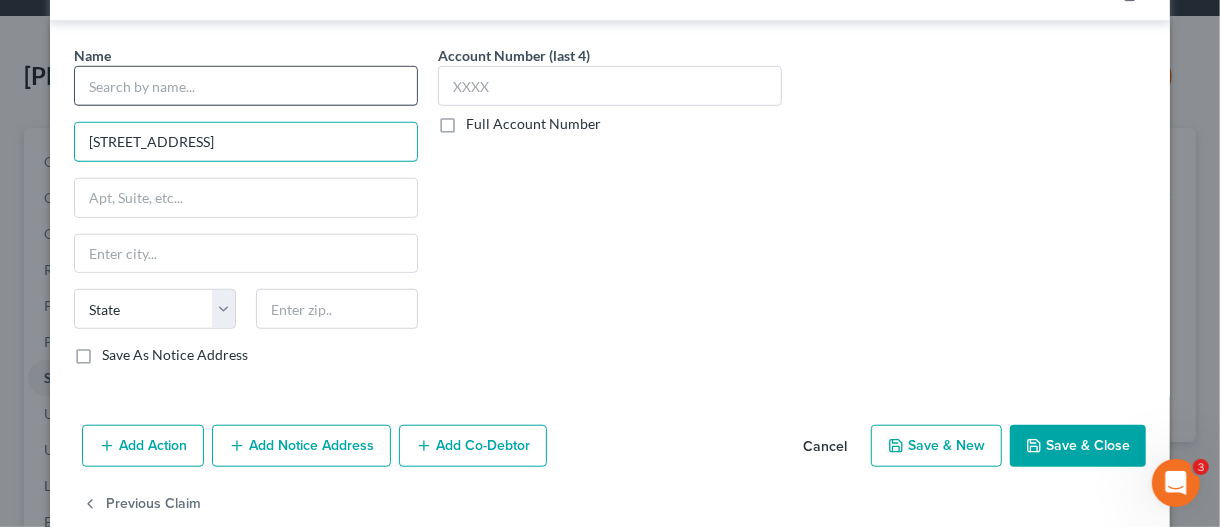 type on "[STREET_ADDRESS]" 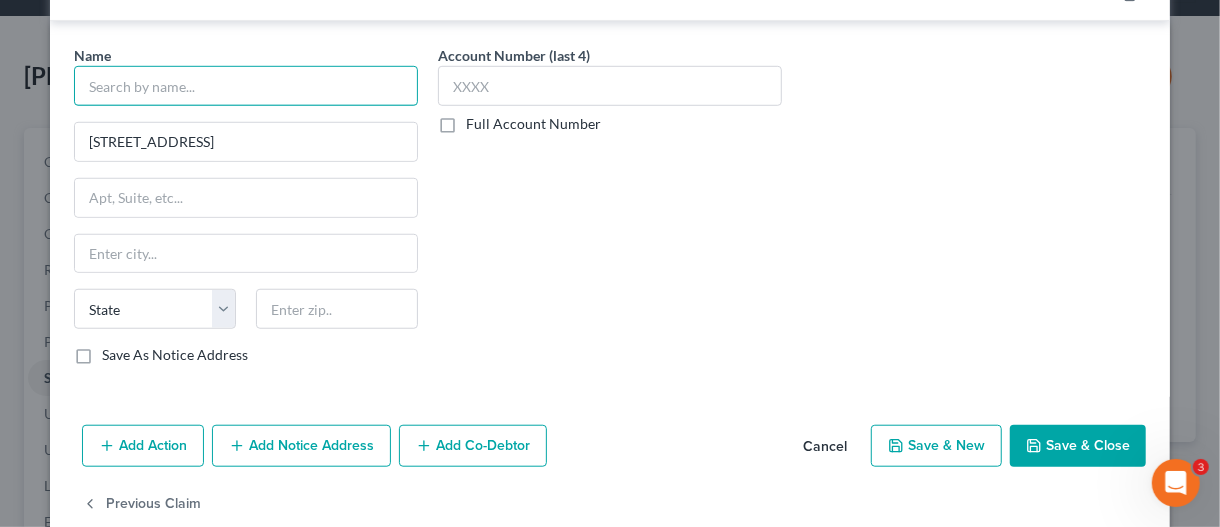 click at bounding box center (246, 86) 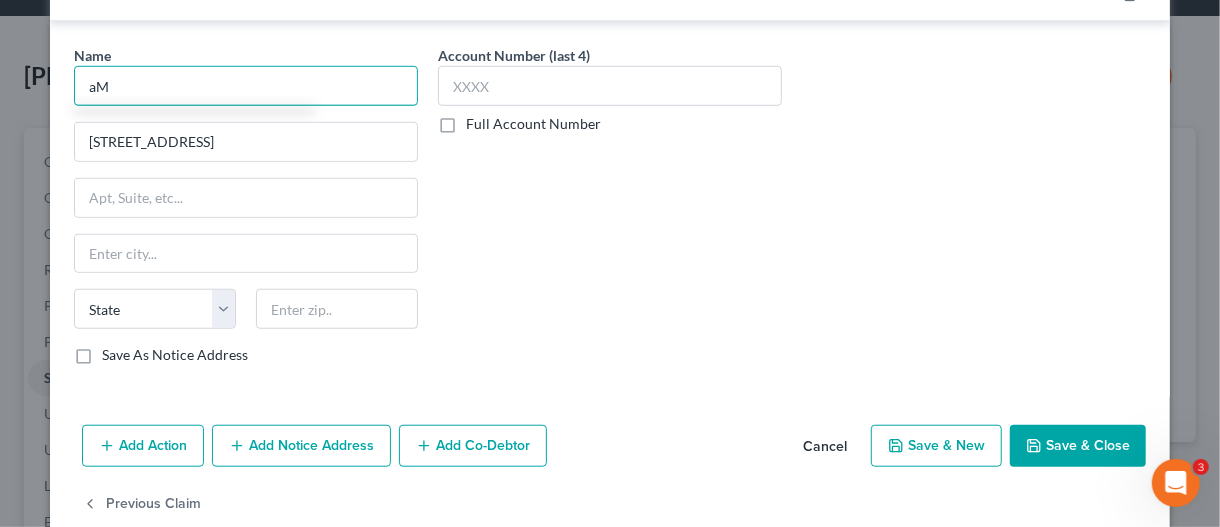 type on "a" 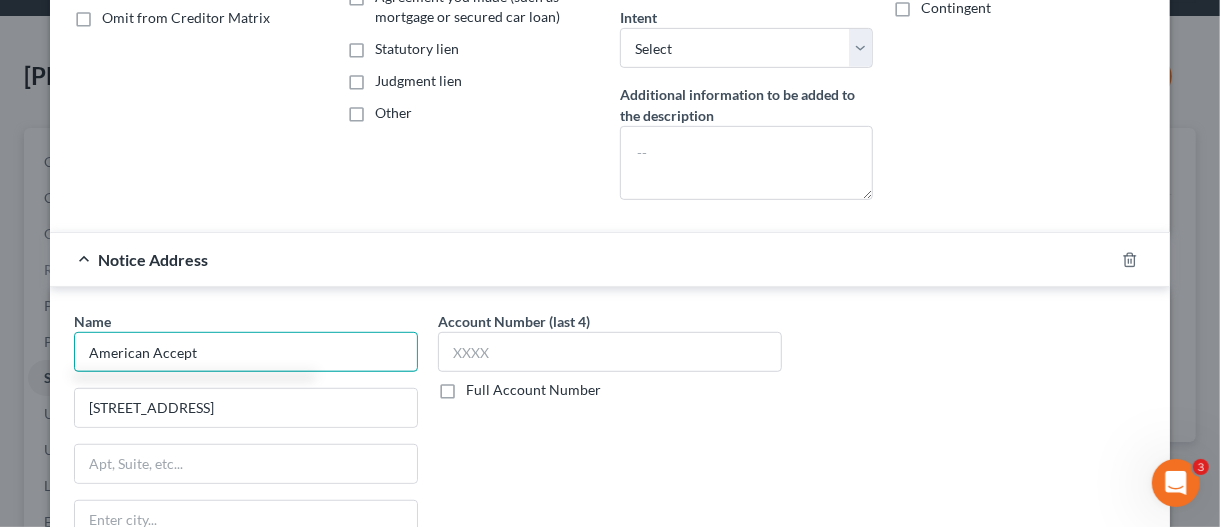 scroll, scrollTop: 600, scrollLeft: 0, axis: vertical 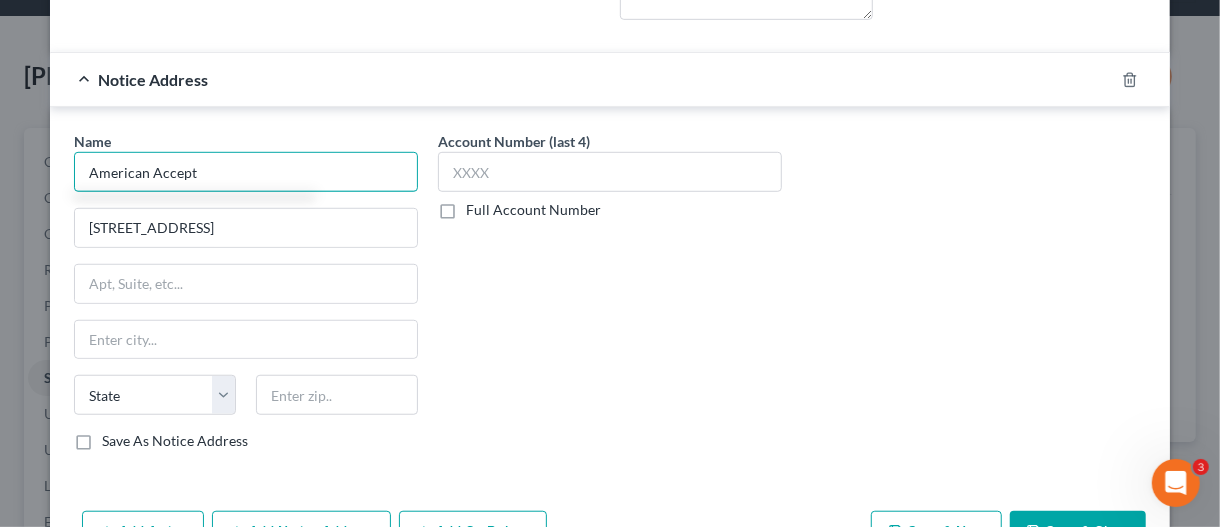 click on "American Accept" at bounding box center [246, 172] 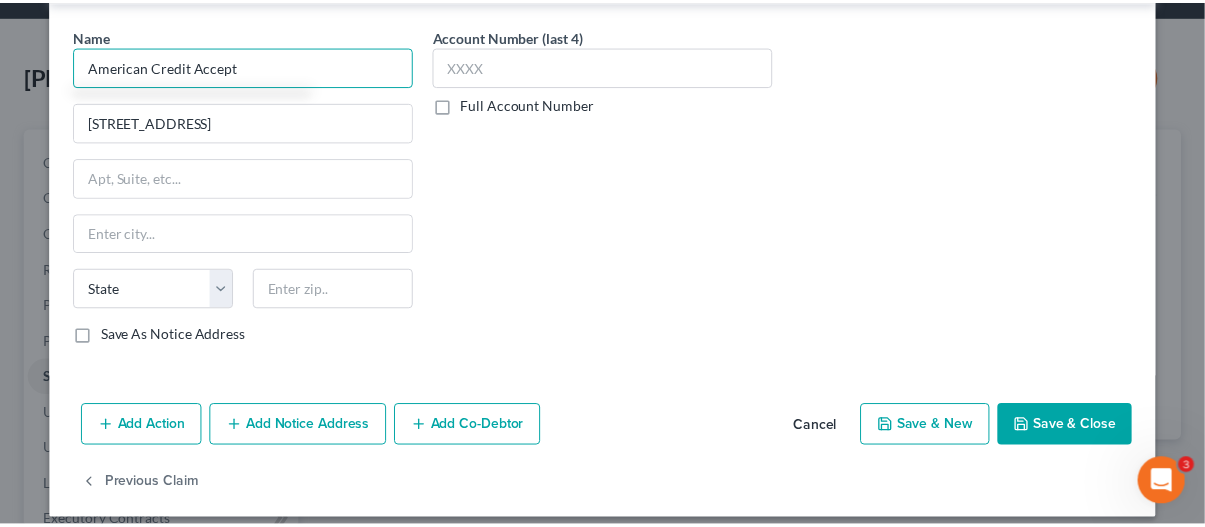 scroll, scrollTop: 713, scrollLeft: 0, axis: vertical 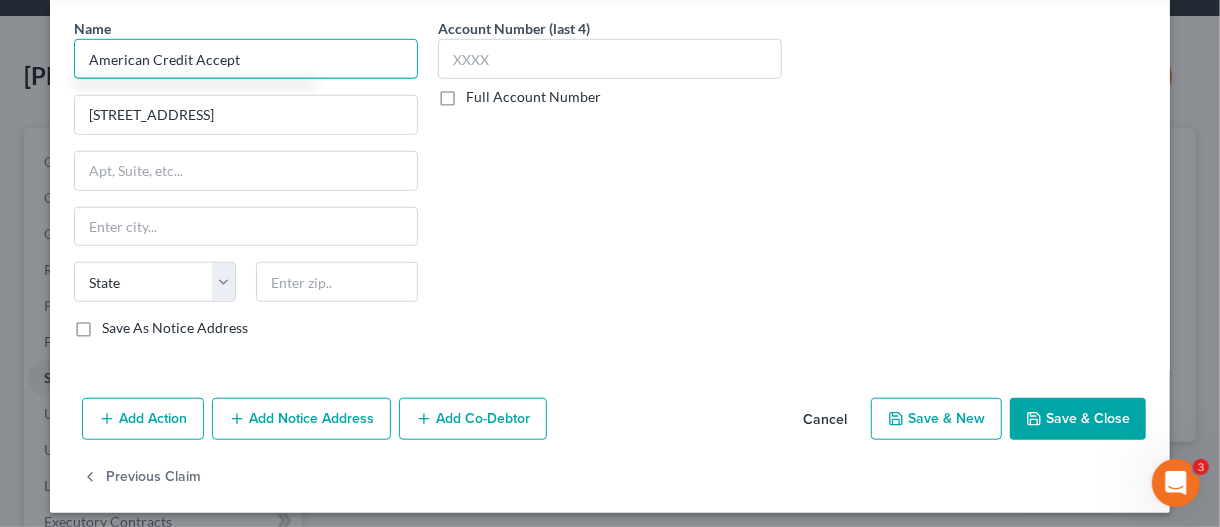 type on "American Credit Accept" 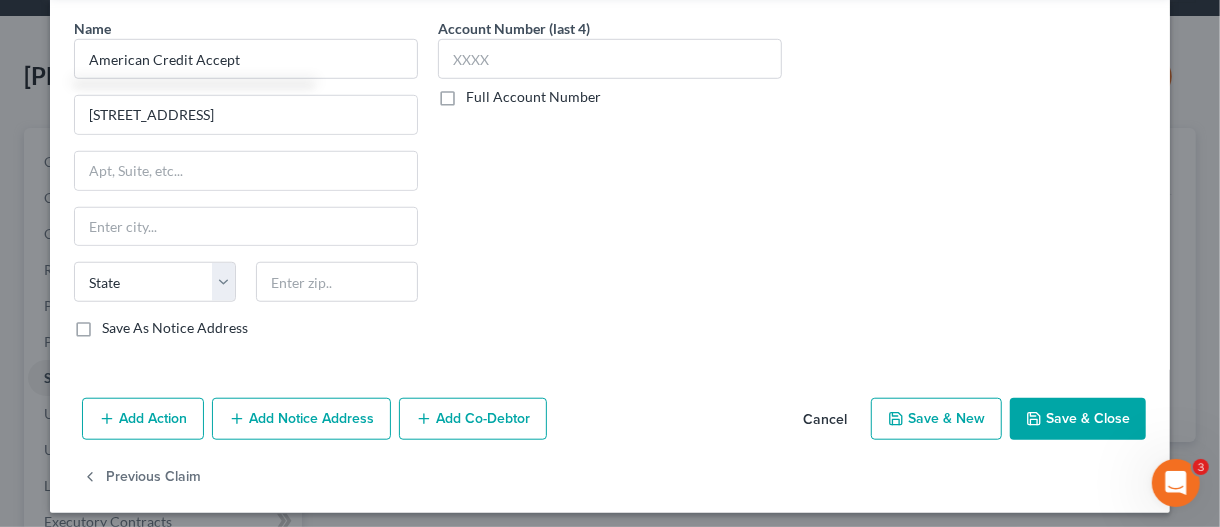 click on "Save & Close" at bounding box center [1078, 419] 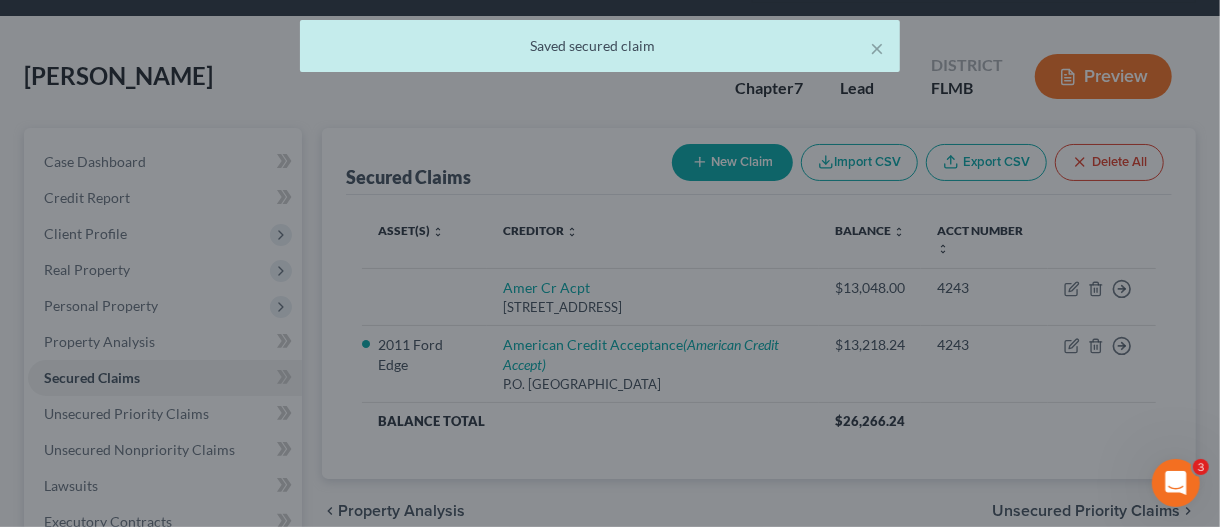 scroll, scrollTop: 0, scrollLeft: 0, axis: both 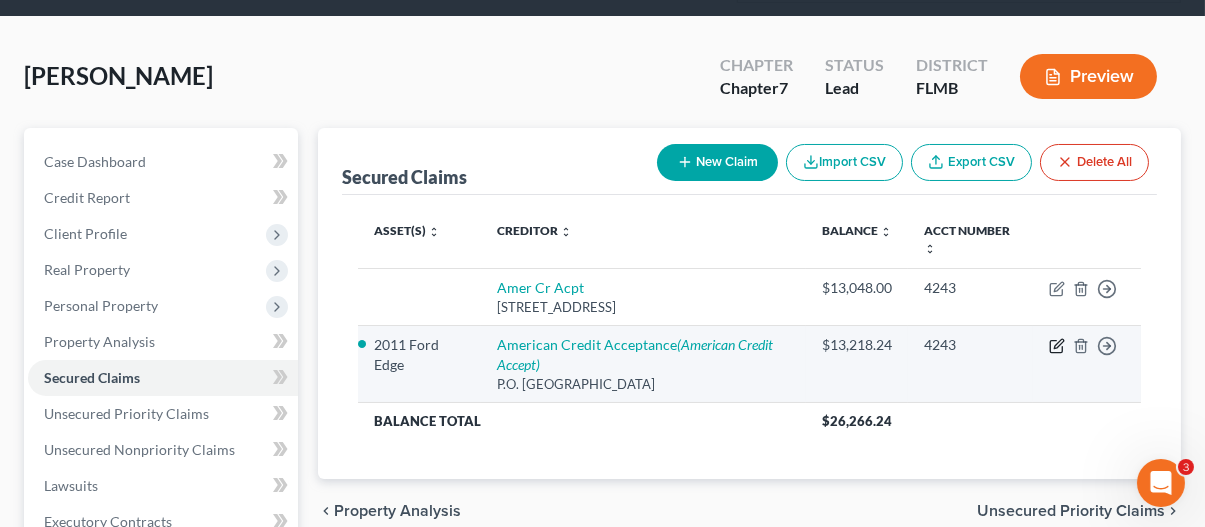 click 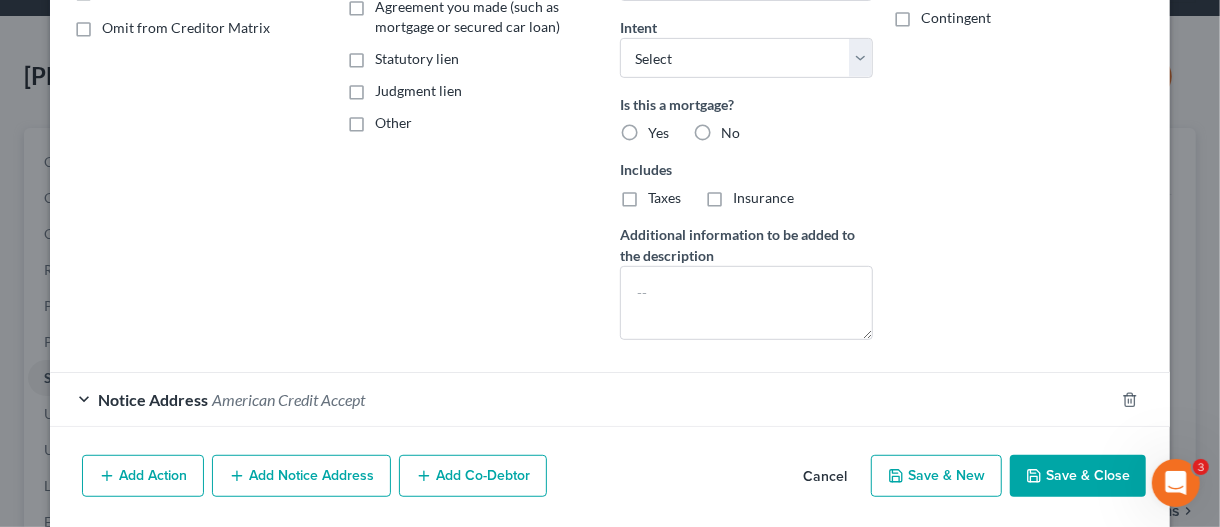 scroll, scrollTop: 471, scrollLeft: 0, axis: vertical 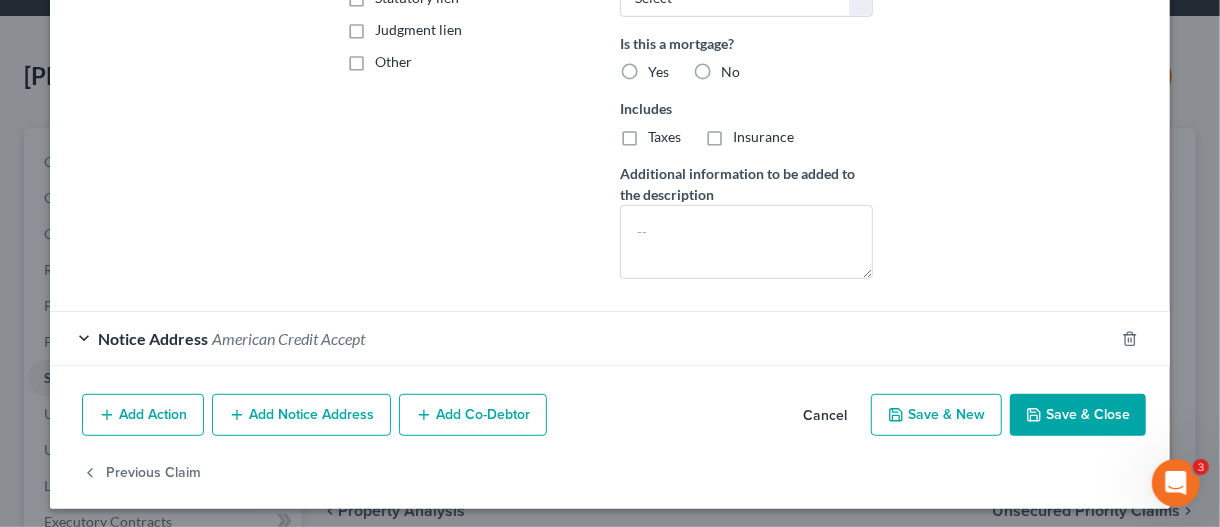 click on "Notice Address American Credit Accept" at bounding box center [582, 338] 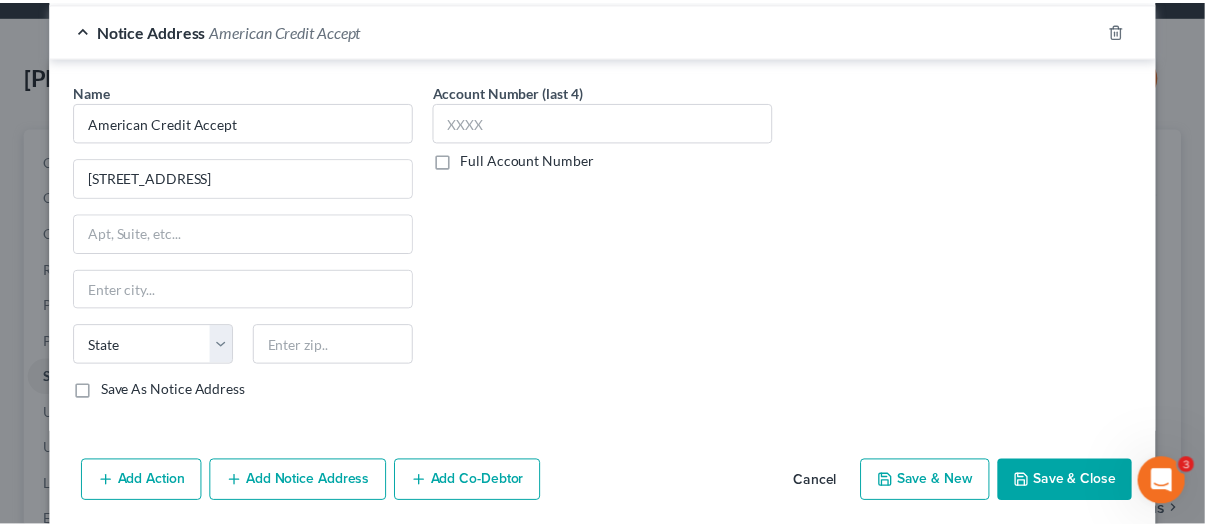 scroll, scrollTop: 843, scrollLeft: 0, axis: vertical 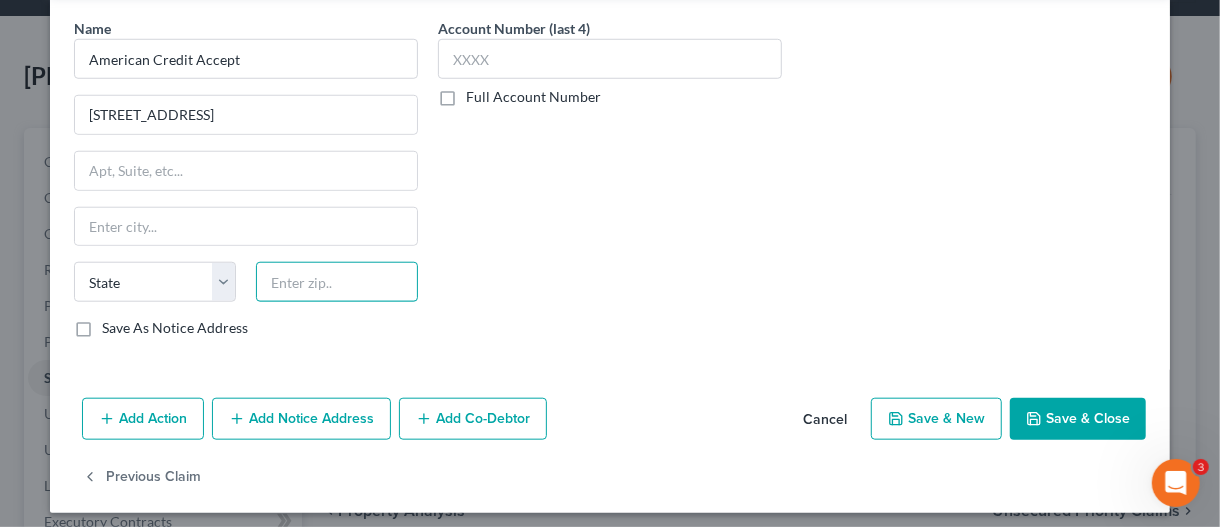 drag, startPoint x: 302, startPoint y: 272, endPoint x: 303, endPoint y: 238, distance: 34.0147 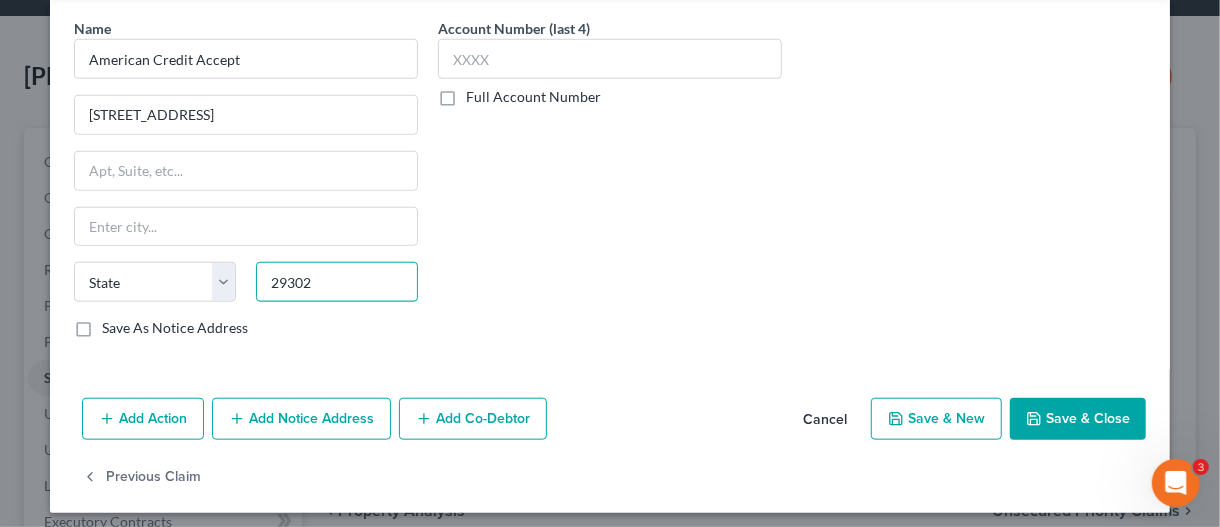 type on "29302" 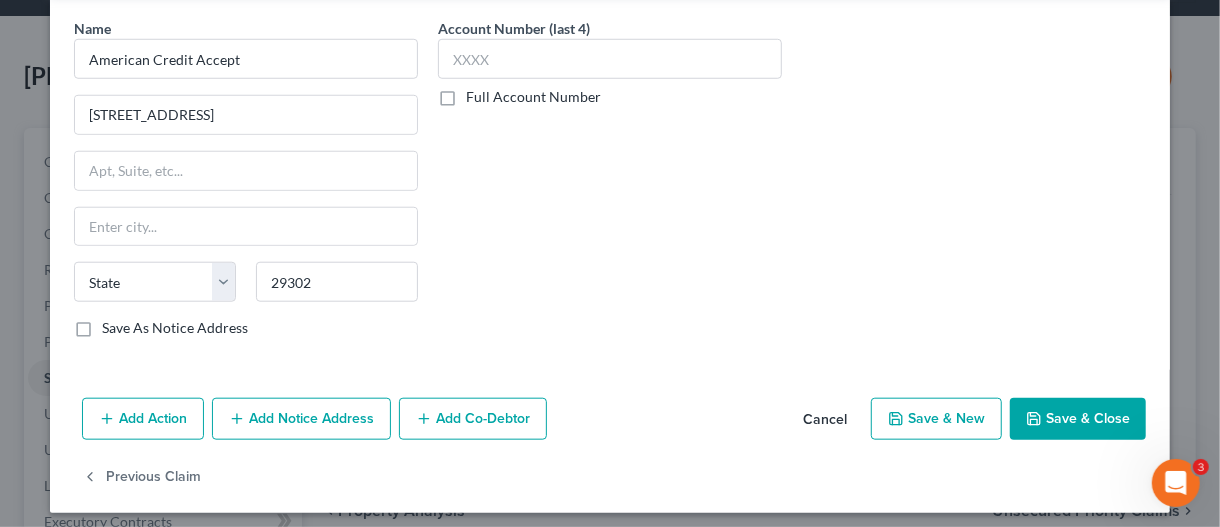 type on "[GEOGRAPHIC_DATA]" 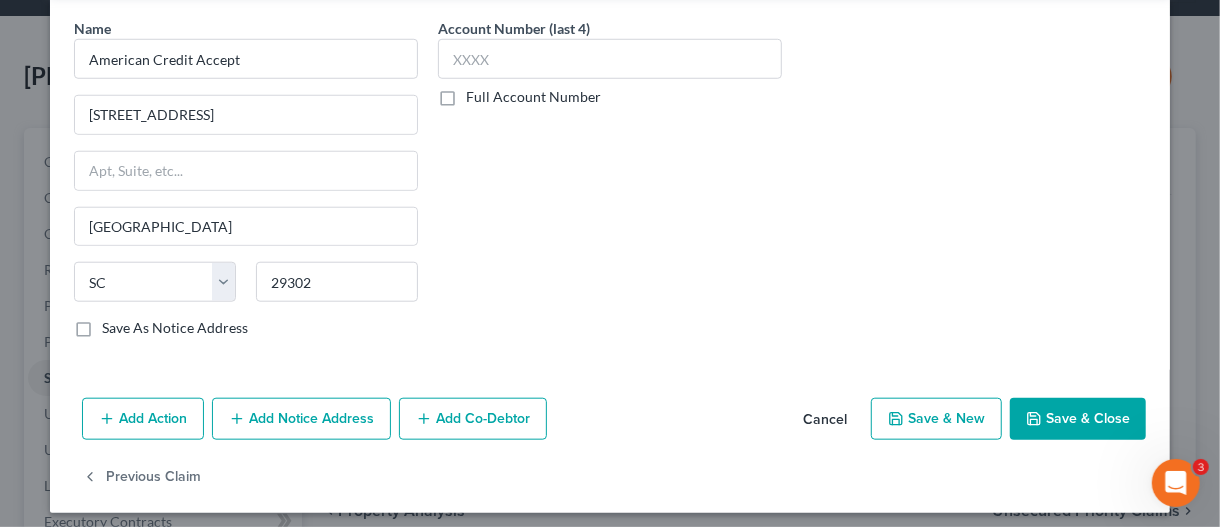 click on "Save & Close" at bounding box center (1078, 419) 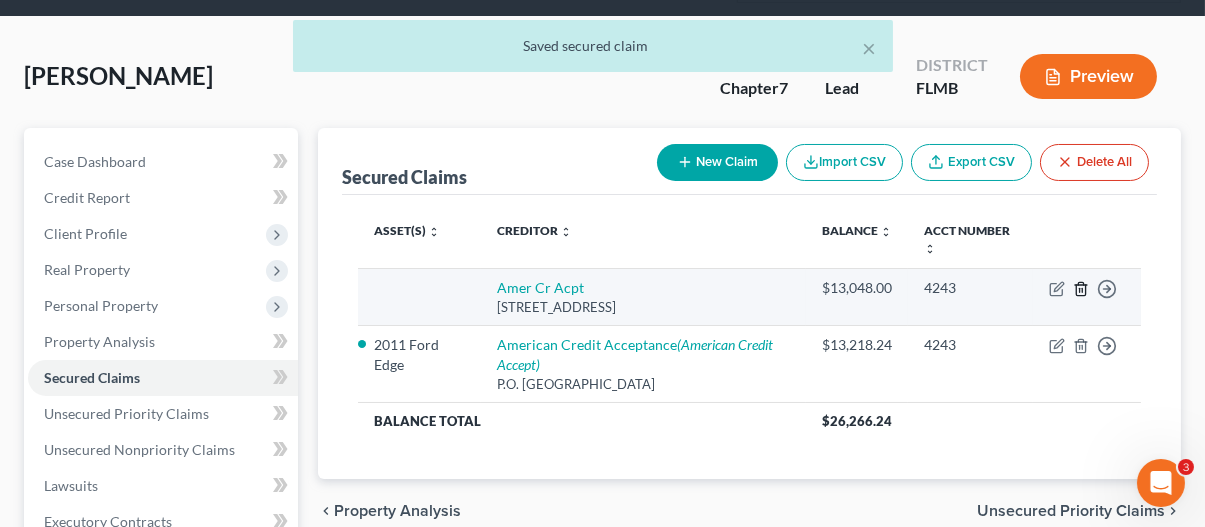 click 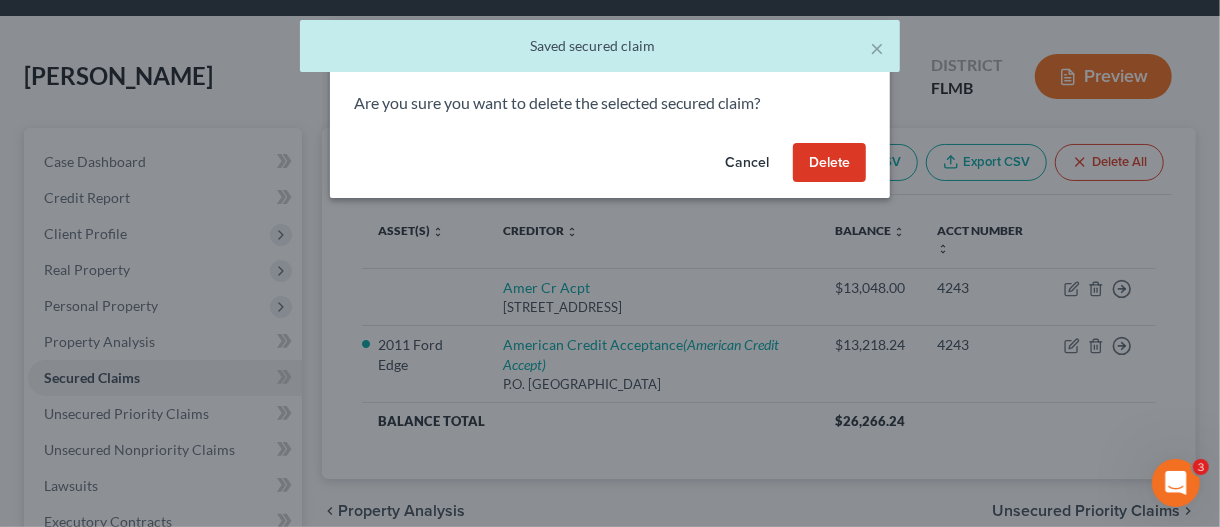 click on "Delete" at bounding box center [829, 163] 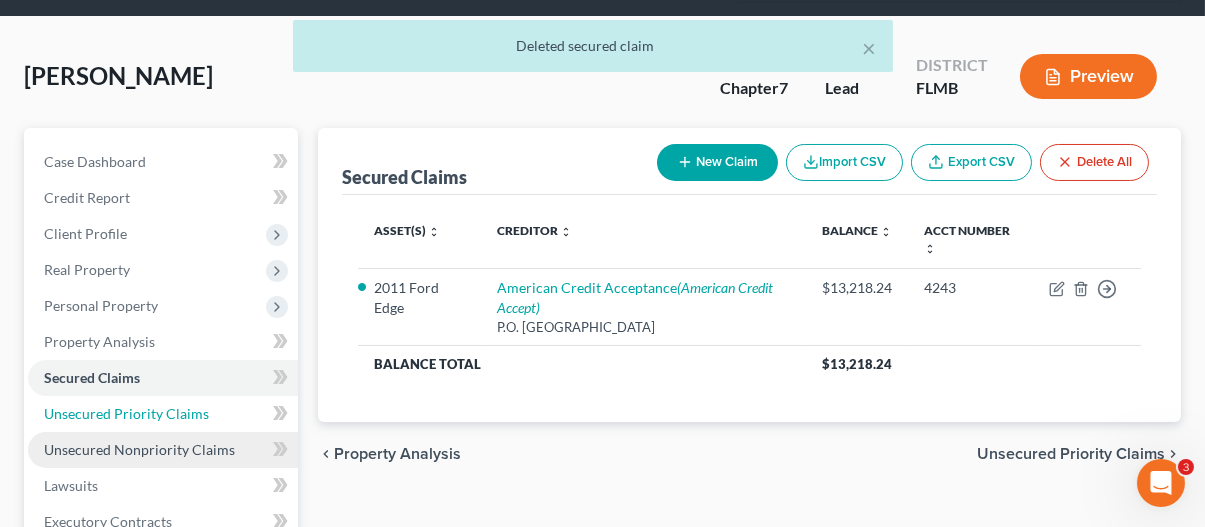 drag, startPoint x: 117, startPoint y: 413, endPoint x: 123, endPoint y: 451, distance: 38.470768 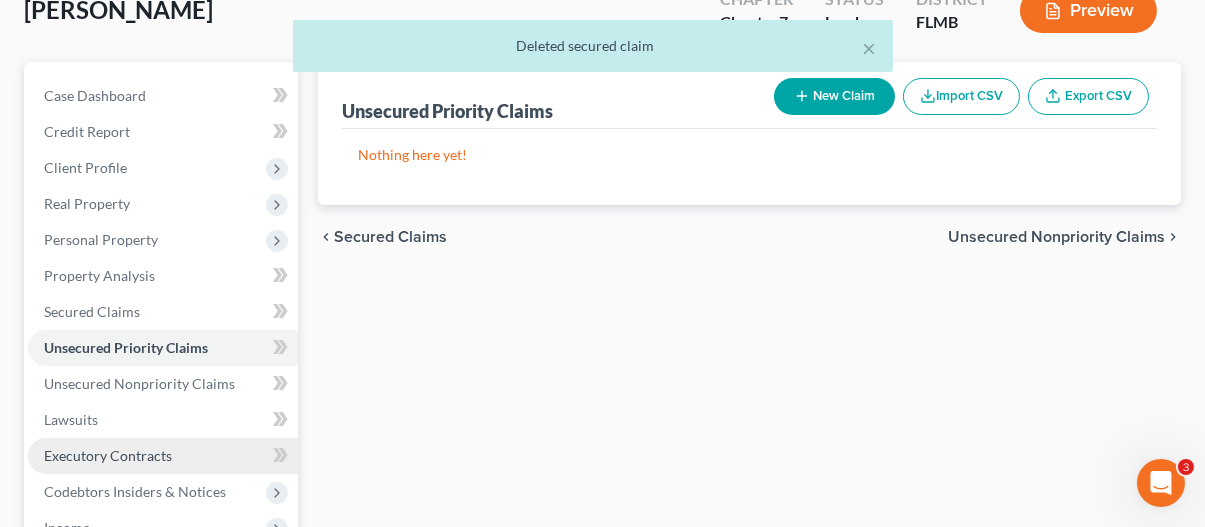 scroll, scrollTop: 200, scrollLeft: 0, axis: vertical 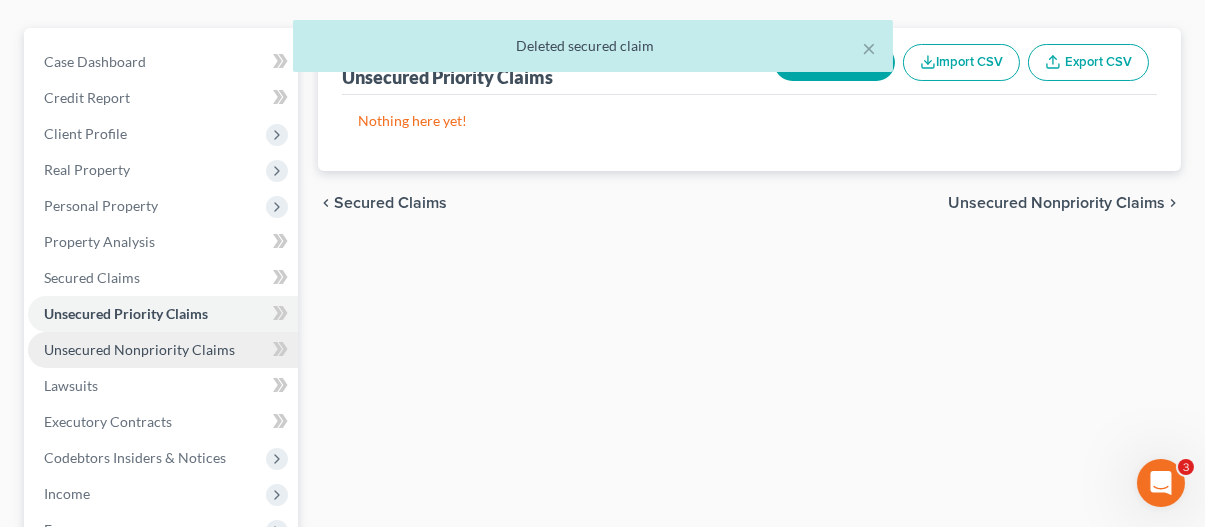 click on "Unsecured Nonpriority Claims" at bounding box center (139, 349) 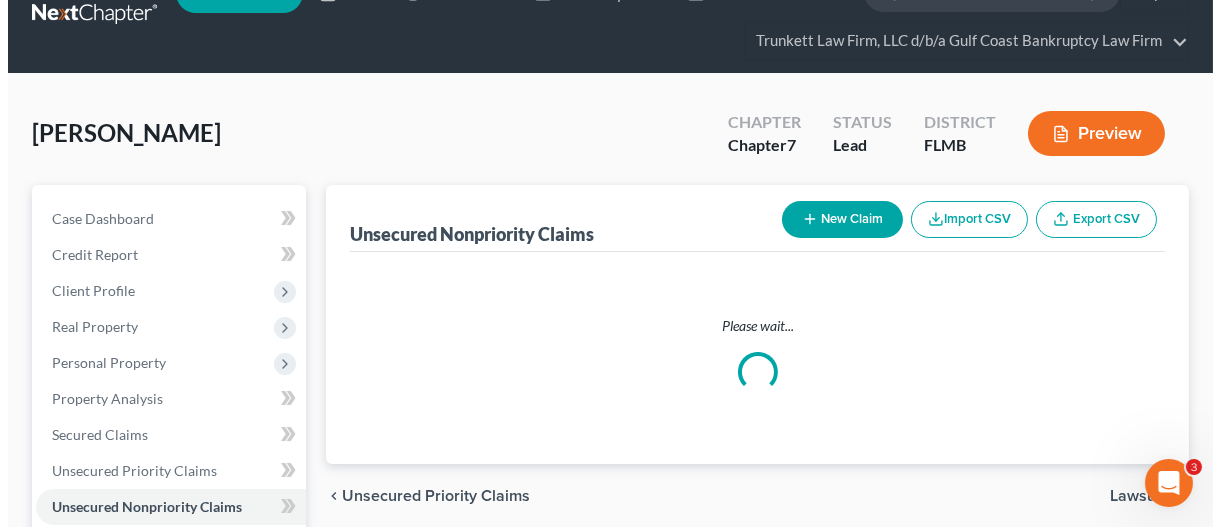 scroll, scrollTop: 0, scrollLeft: 0, axis: both 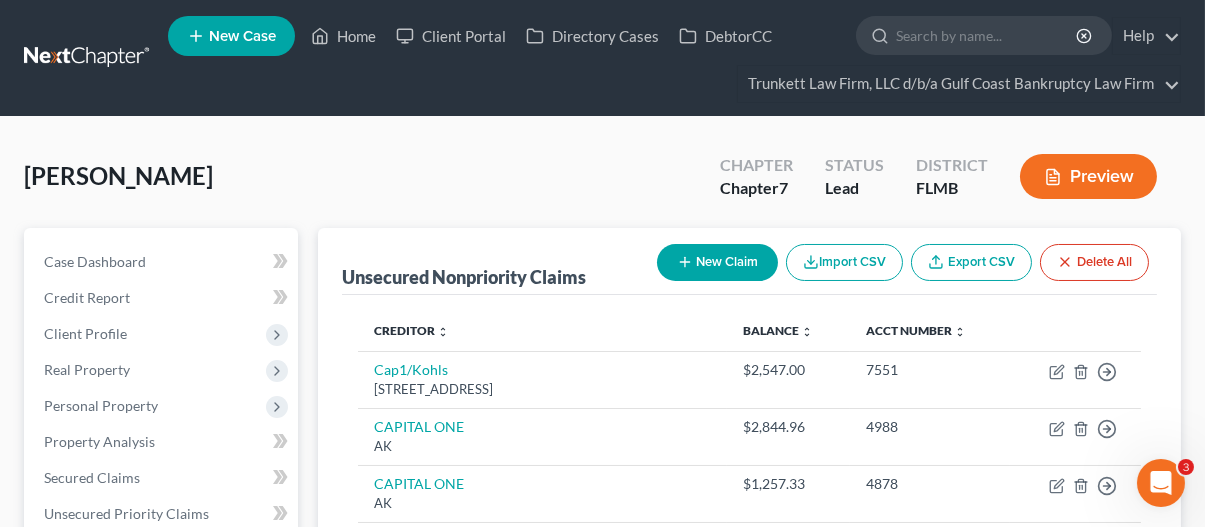 click on "Import CSV" at bounding box center [844, 262] 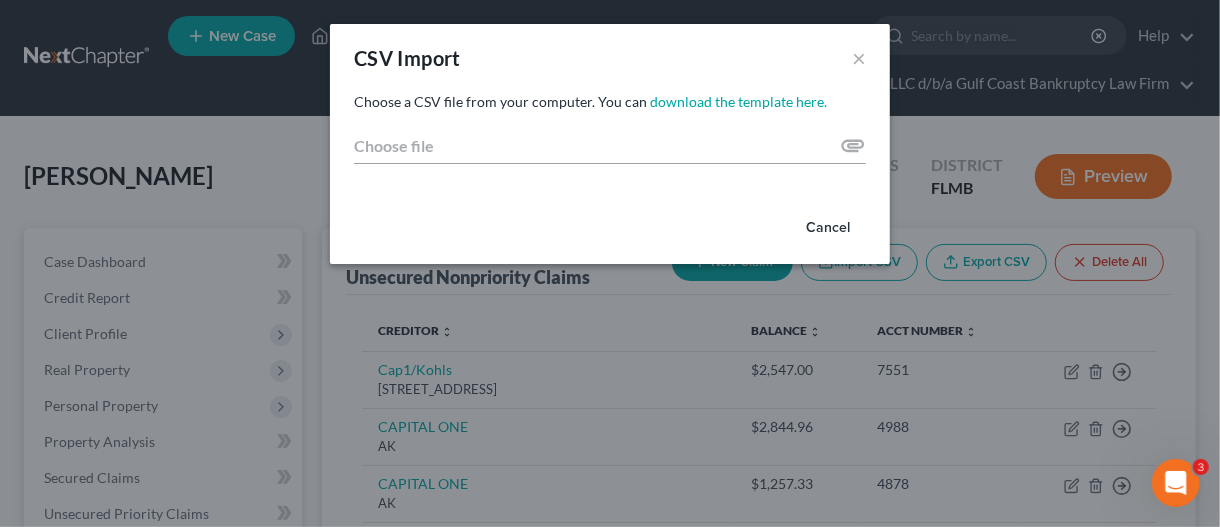 click on "Cancel" at bounding box center (828, 228) 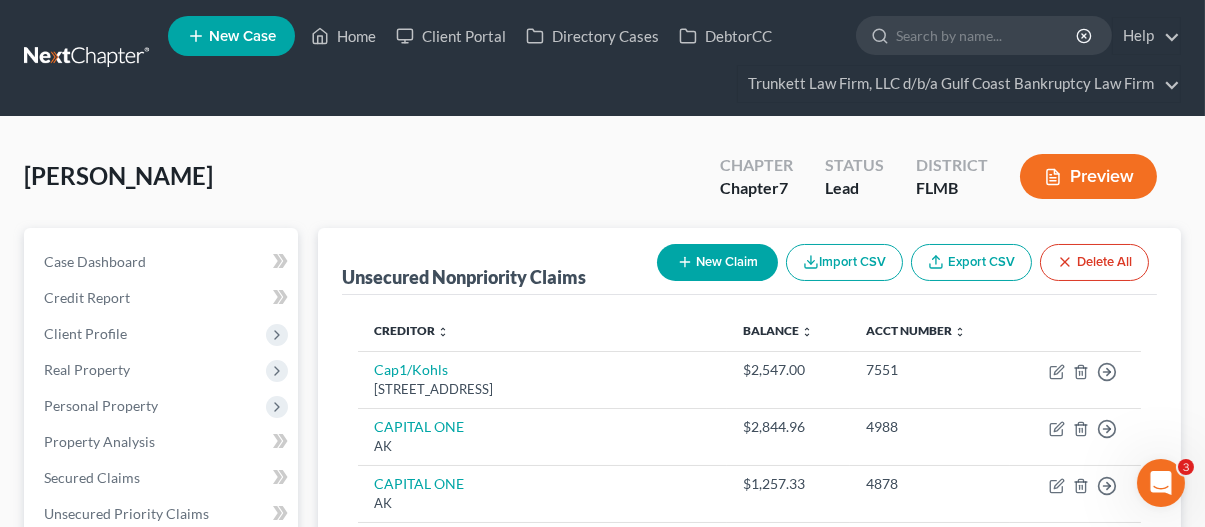 click on "New Claim" at bounding box center (717, 262) 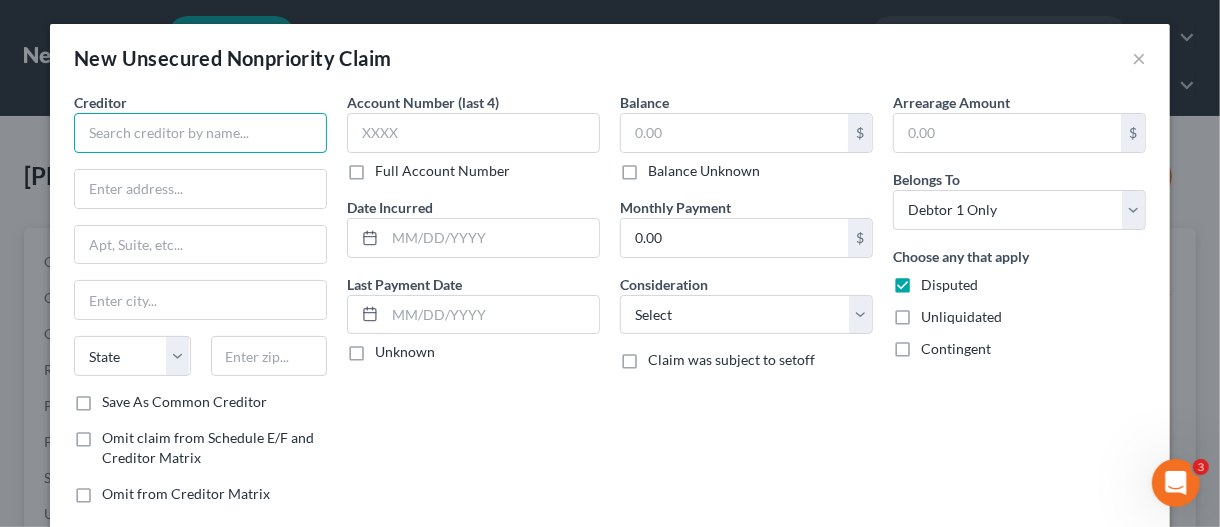 click at bounding box center (200, 133) 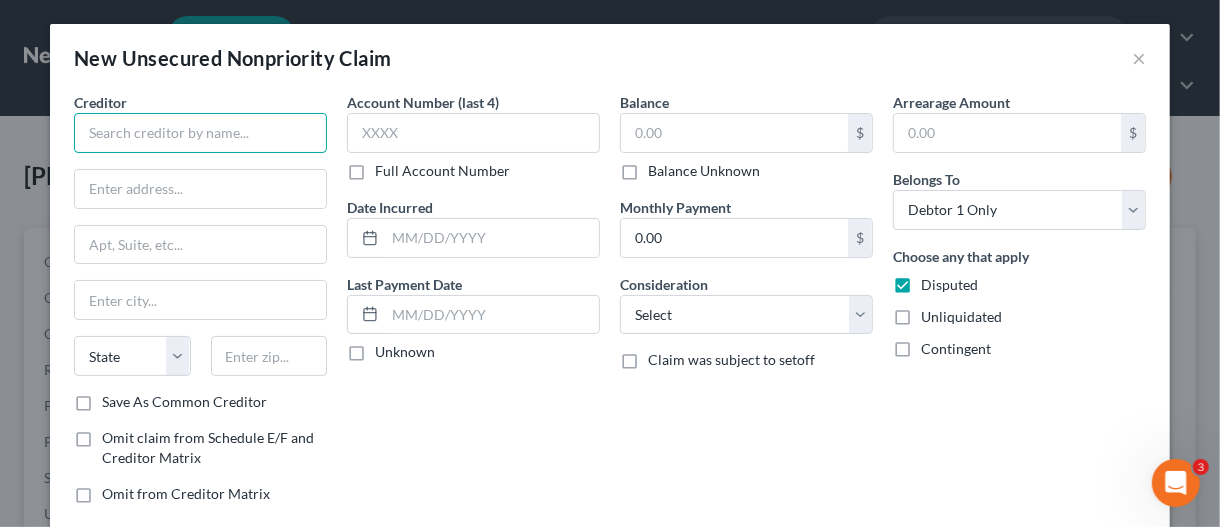 type on "n" 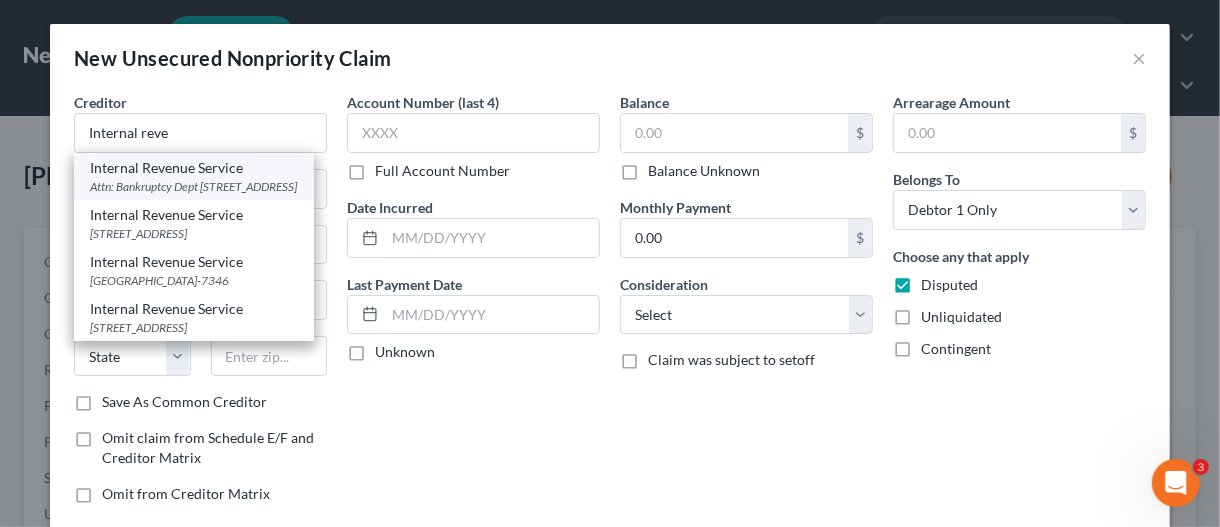 click on "Attn: Bankruptcy Dept [STREET_ADDRESS]" at bounding box center [194, 186] 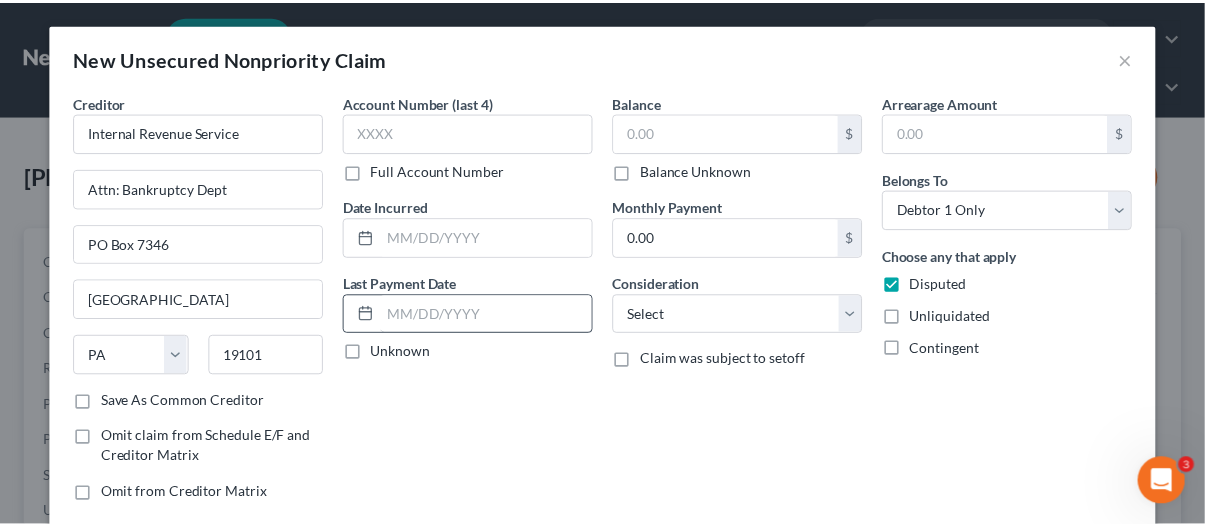 scroll, scrollTop: 100, scrollLeft: 0, axis: vertical 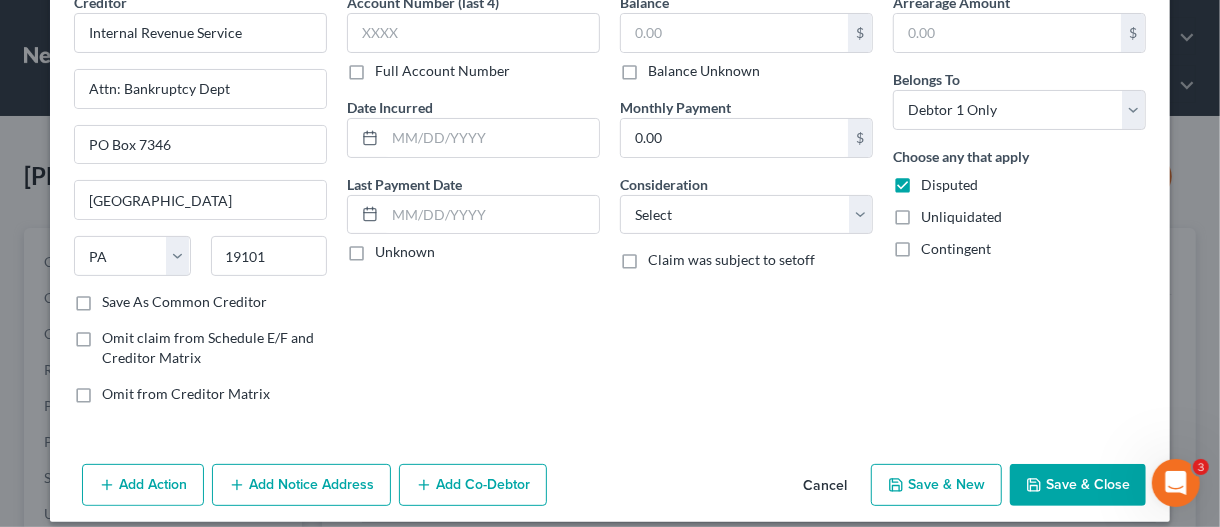 click on "Balance Unknown" at bounding box center (704, 71) 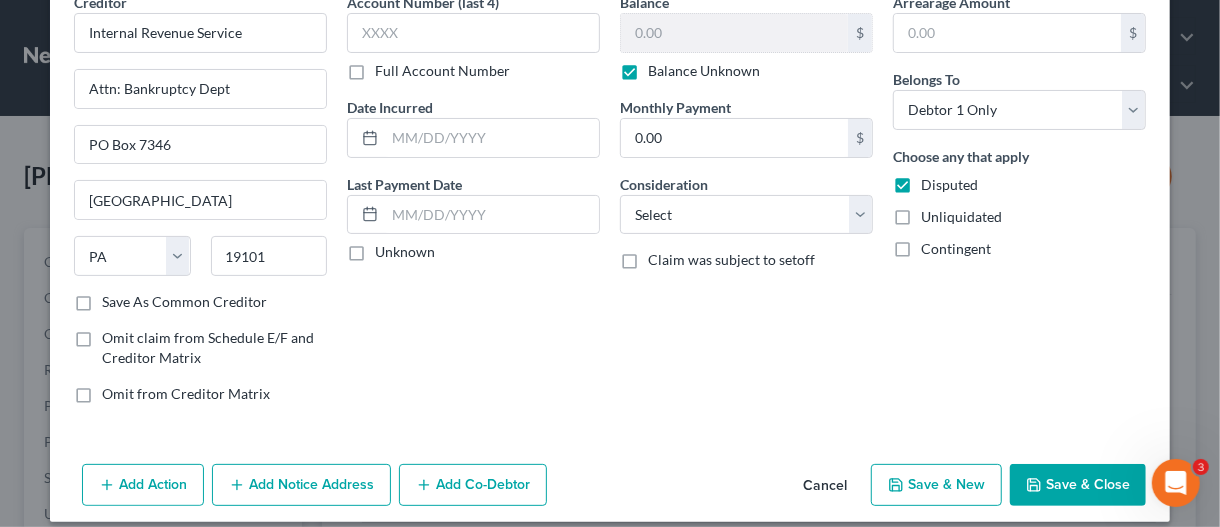 type on "0.00" 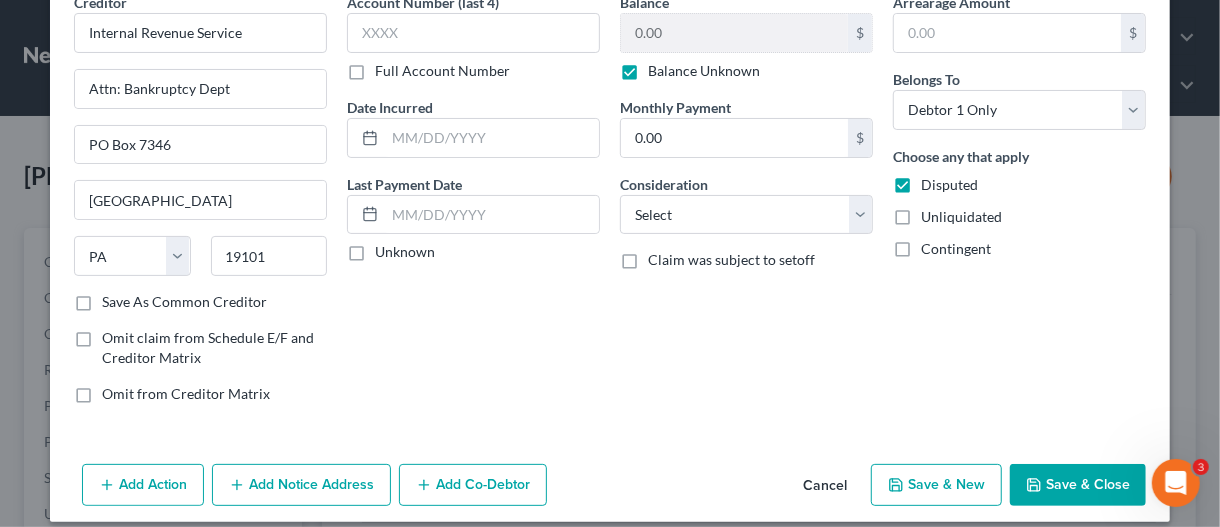 click on "Save & Close" at bounding box center [1078, 485] 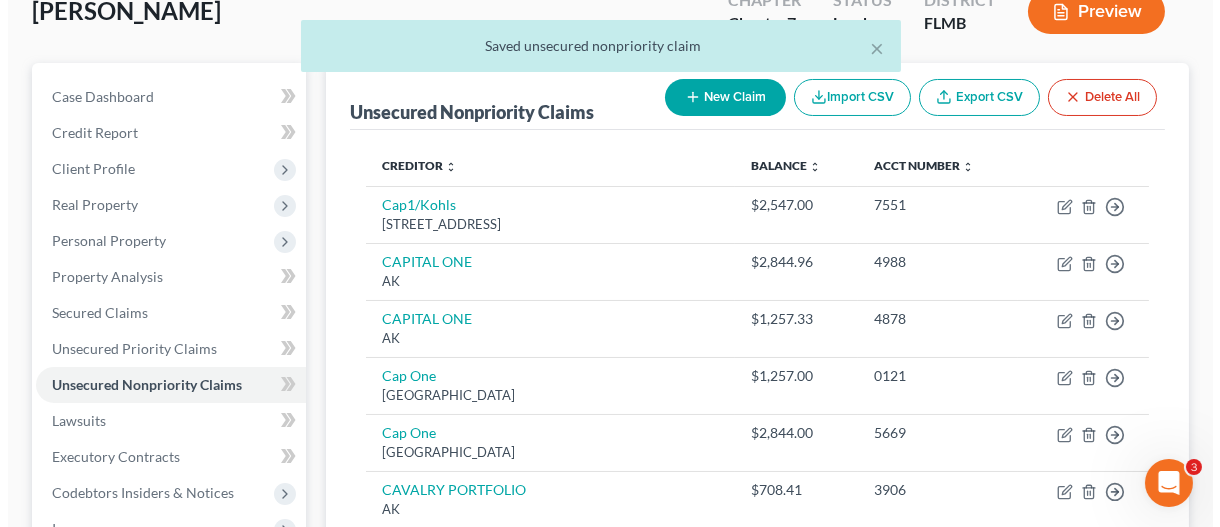 scroll, scrollTop: 200, scrollLeft: 0, axis: vertical 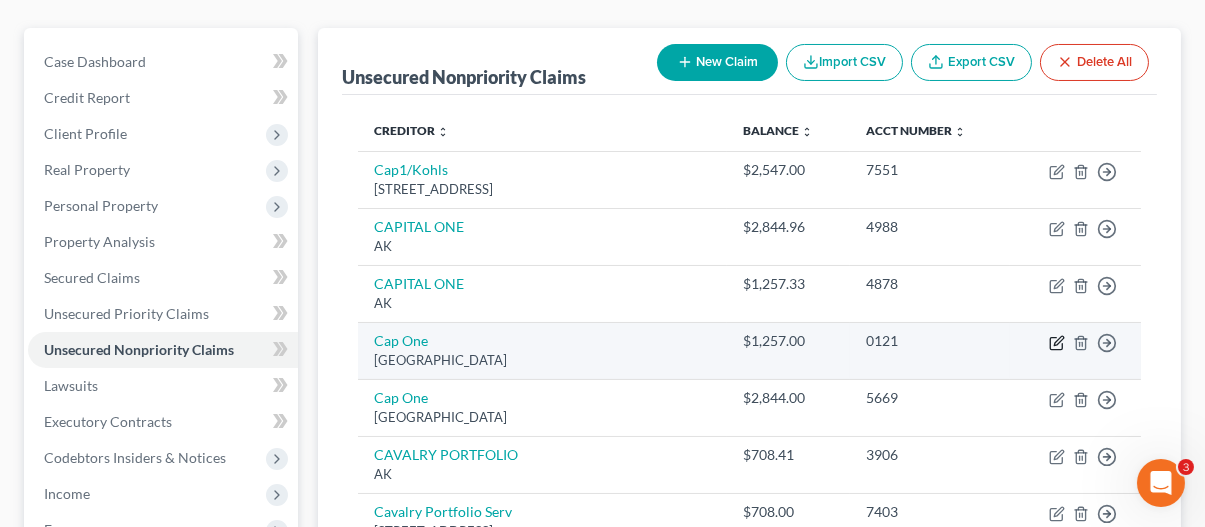 click 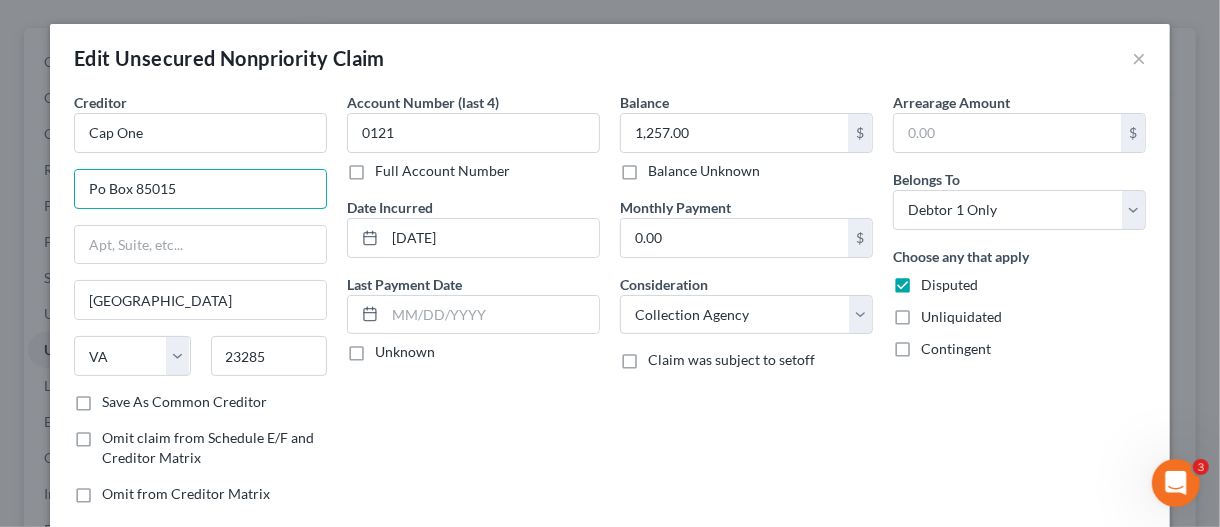 drag, startPoint x: 182, startPoint y: 182, endPoint x: 60, endPoint y: 186, distance: 122.06556 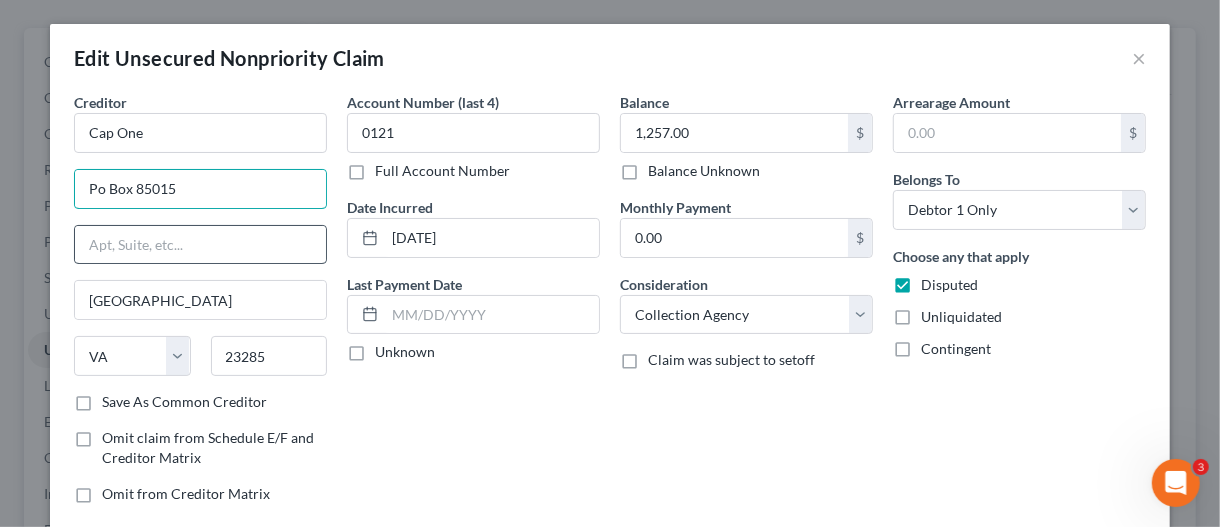 drag, startPoint x: 98, startPoint y: 187, endPoint x: 143, endPoint y: 225, distance: 58.898216 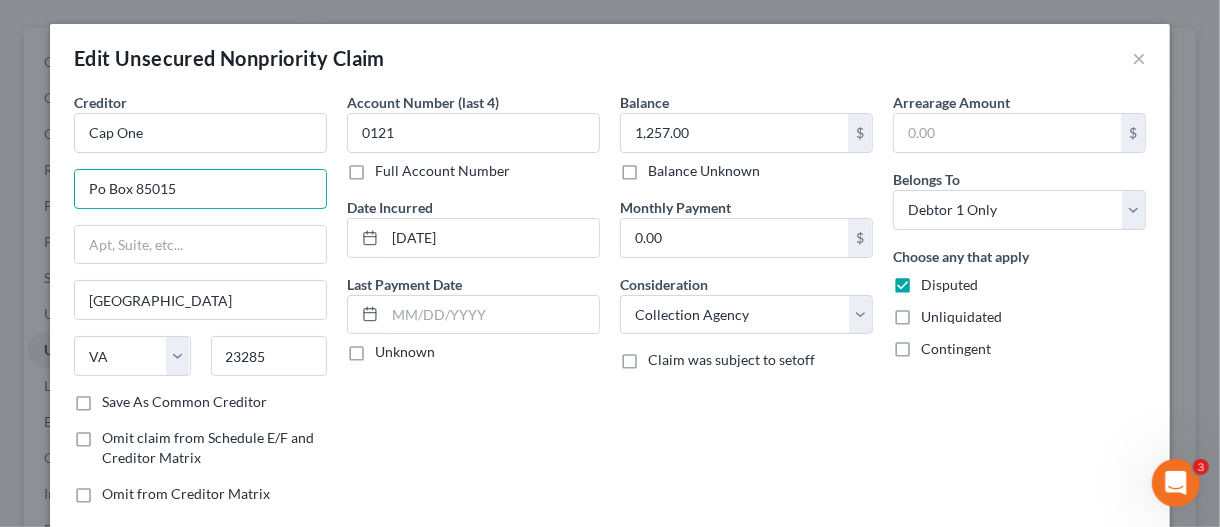 type on "PO Box 85015" 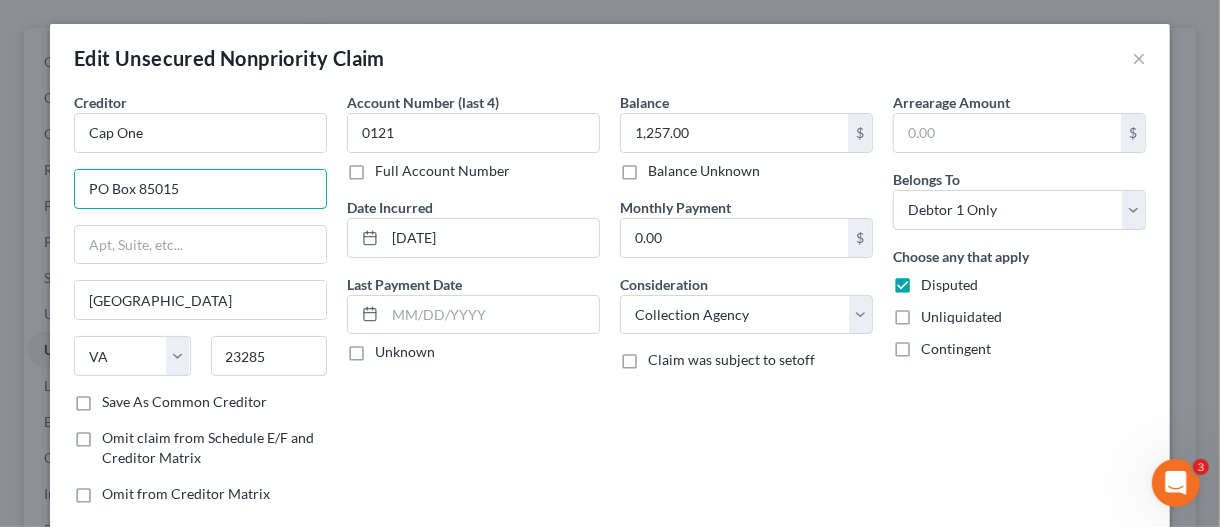 drag, startPoint x: 184, startPoint y: 176, endPoint x: 57, endPoint y: 192, distance: 128.0039 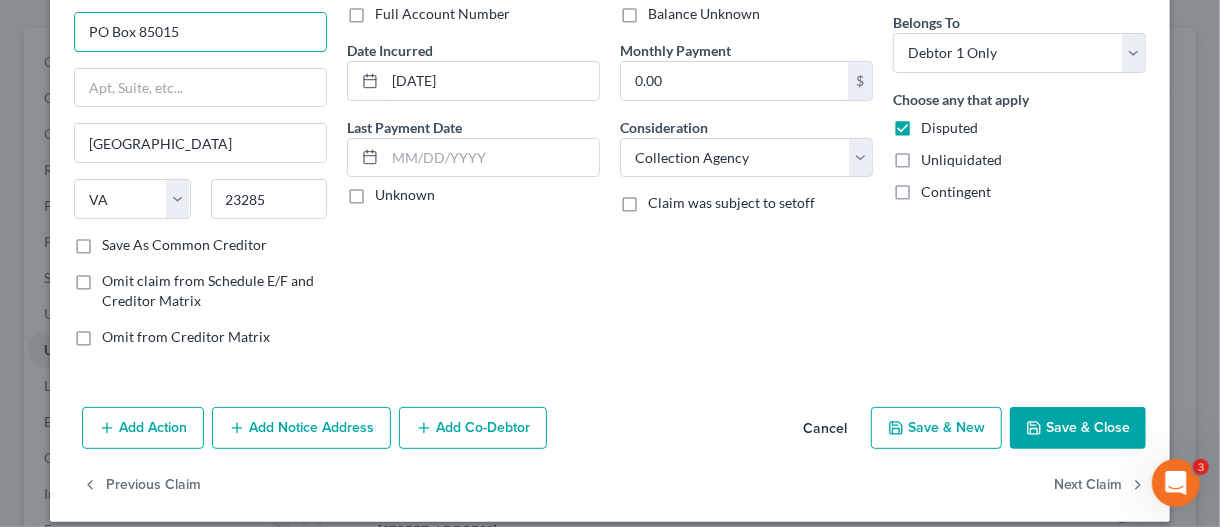scroll, scrollTop: 171, scrollLeft: 0, axis: vertical 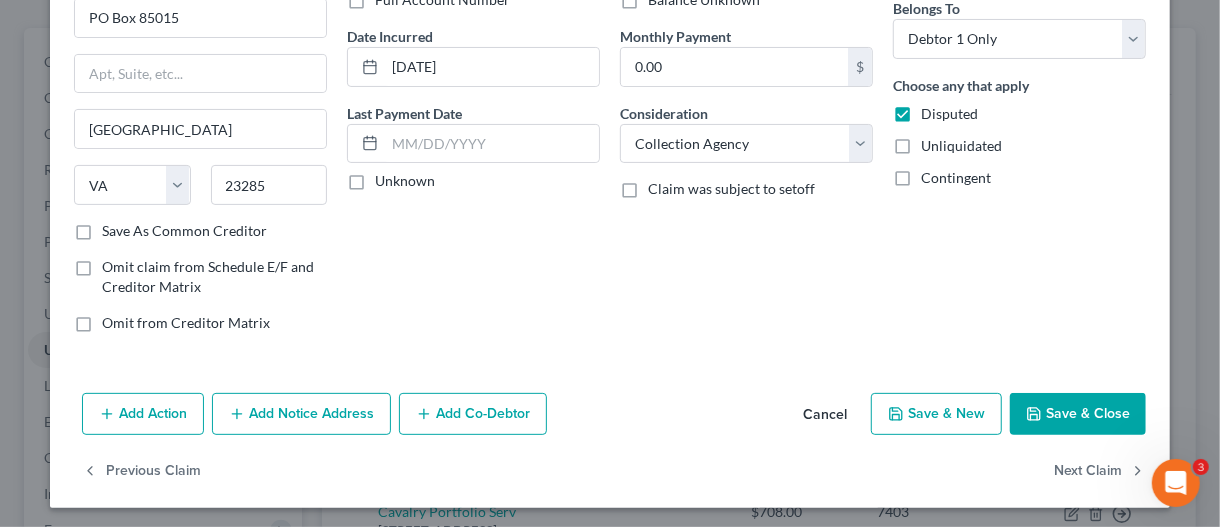click on "Save & Close" at bounding box center (1078, 414) 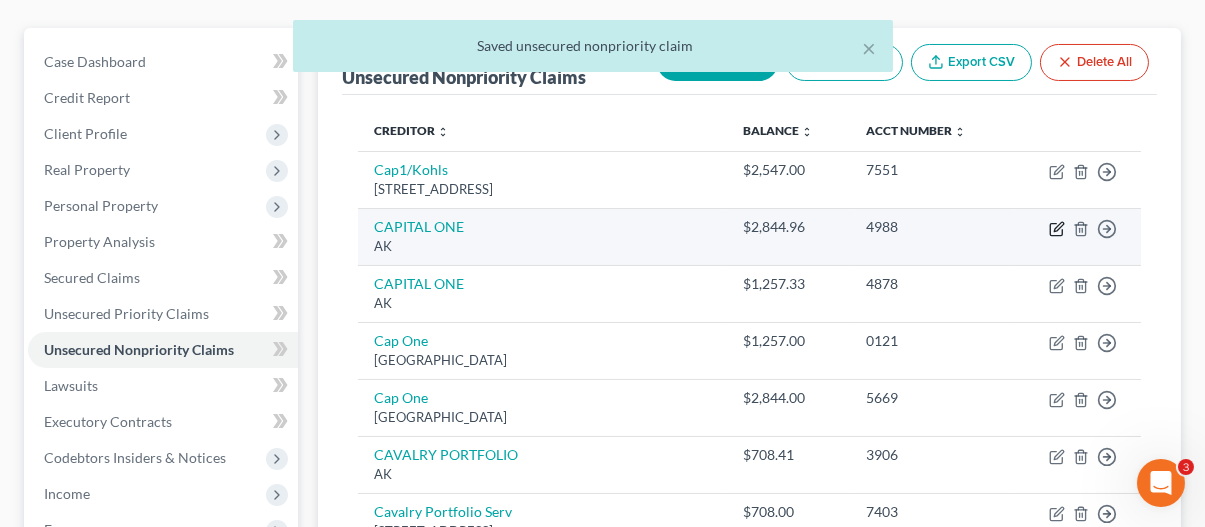 click 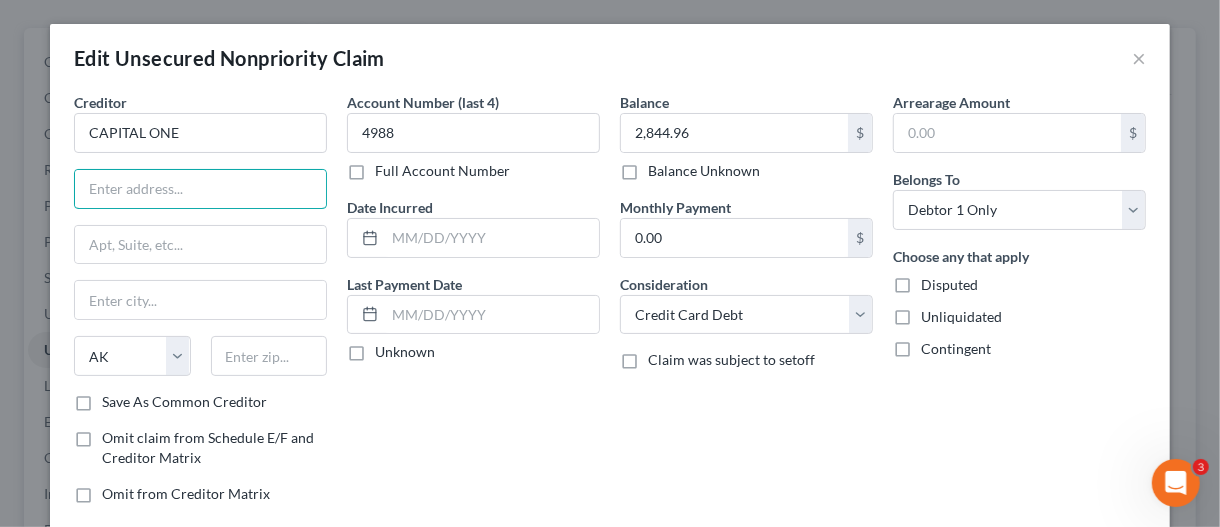 drag, startPoint x: 116, startPoint y: 185, endPoint x: 173, endPoint y: 219, distance: 66.37017 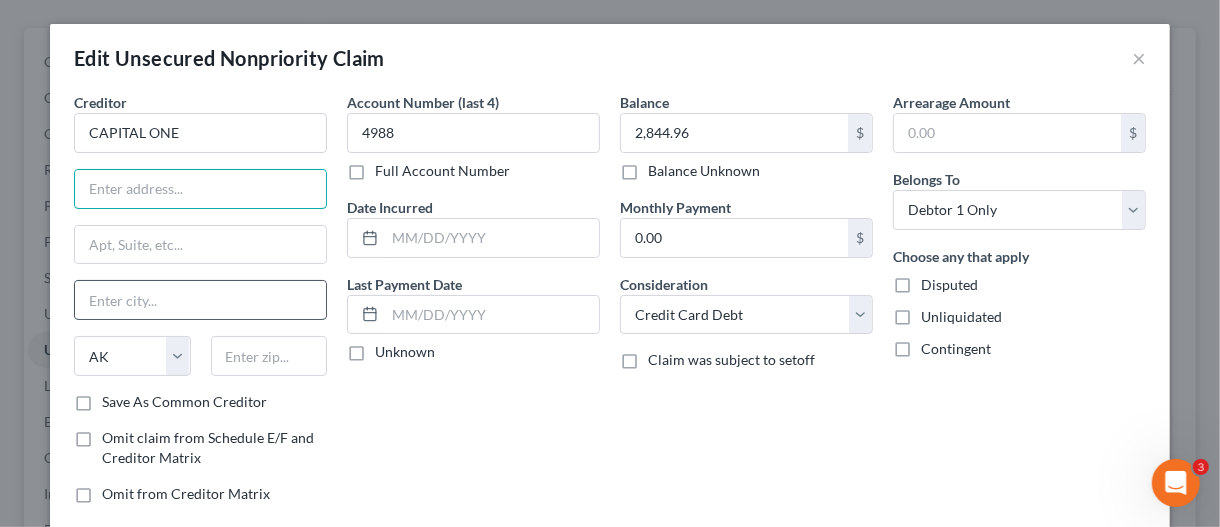 paste on "PO Box 85015" 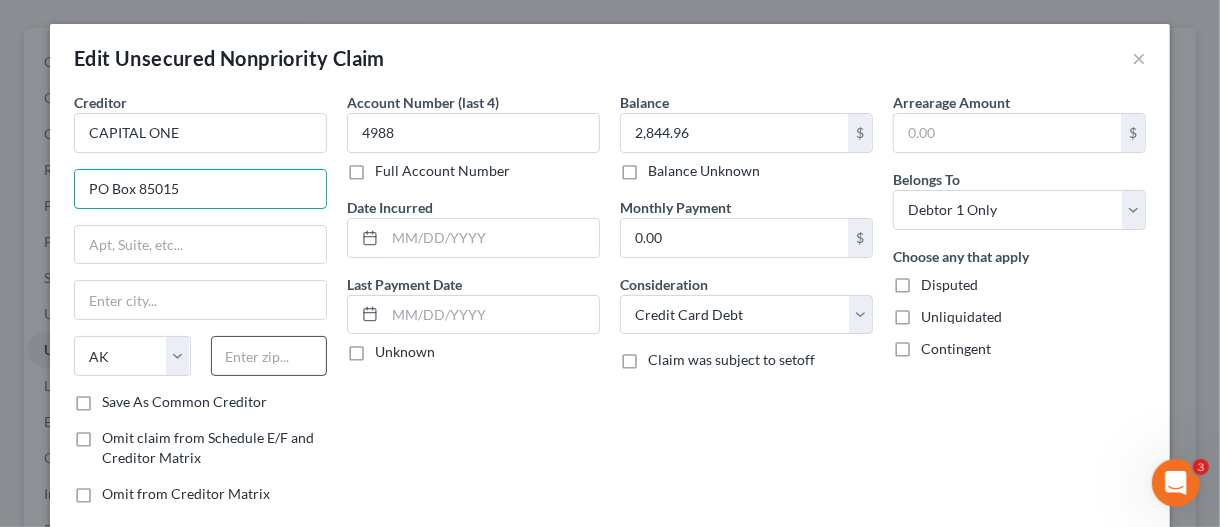 type on "PO Box 85015" 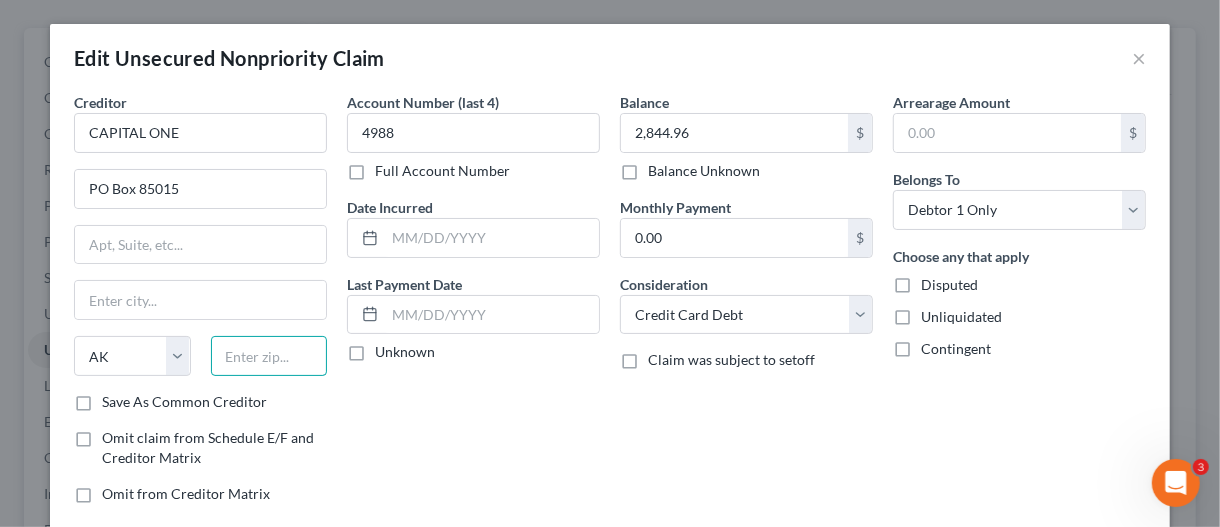 drag, startPoint x: 245, startPoint y: 350, endPoint x: 262, endPoint y: 341, distance: 19.235384 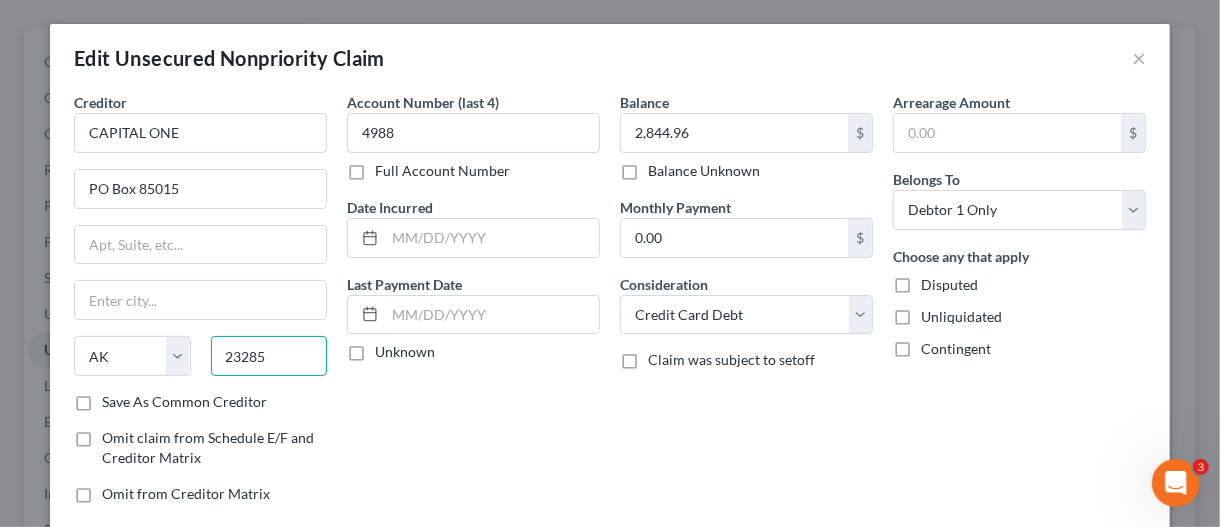 type on "23285" 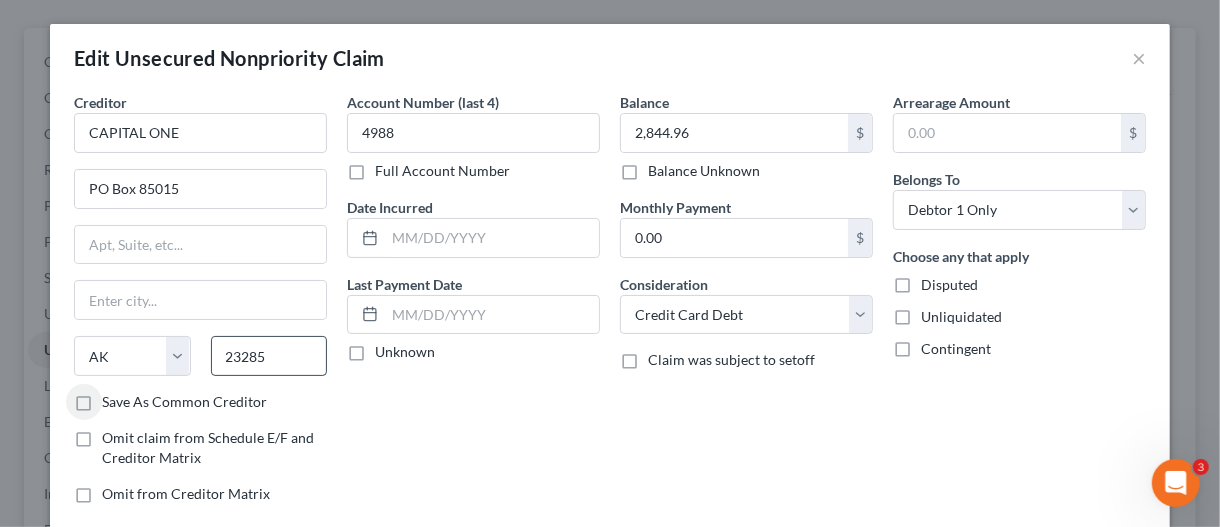type on "[GEOGRAPHIC_DATA]" 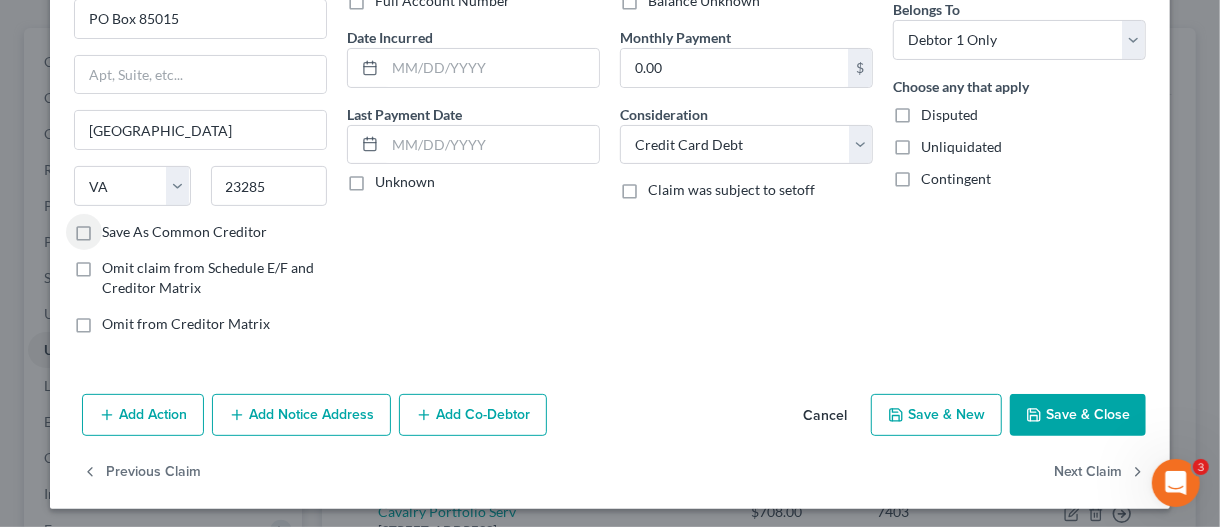 scroll, scrollTop: 171, scrollLeft: 0, axis: vertical 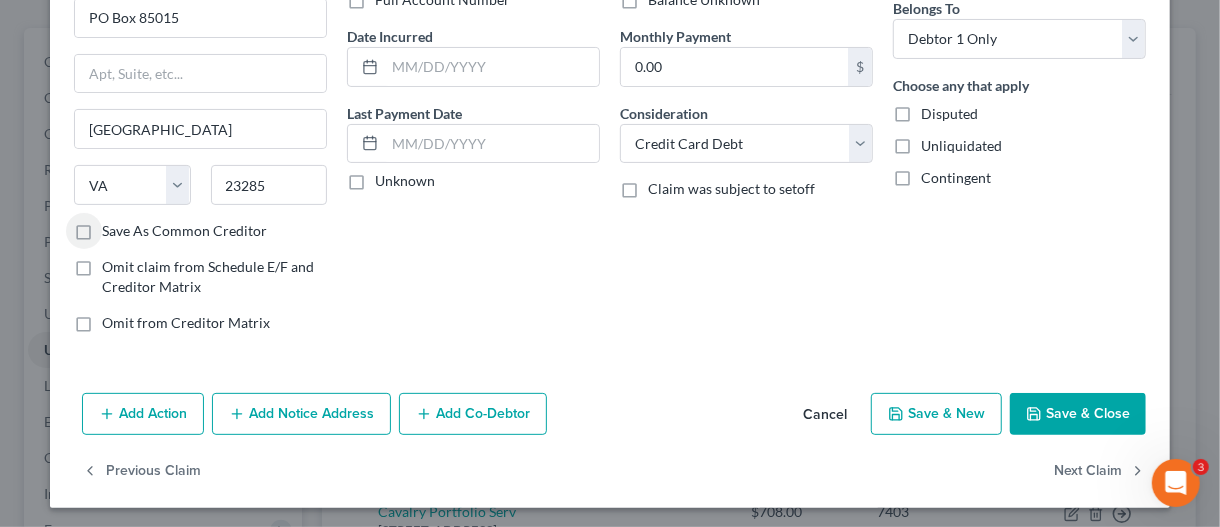 click on "Save & Close" at bounding box center [1078, 414] 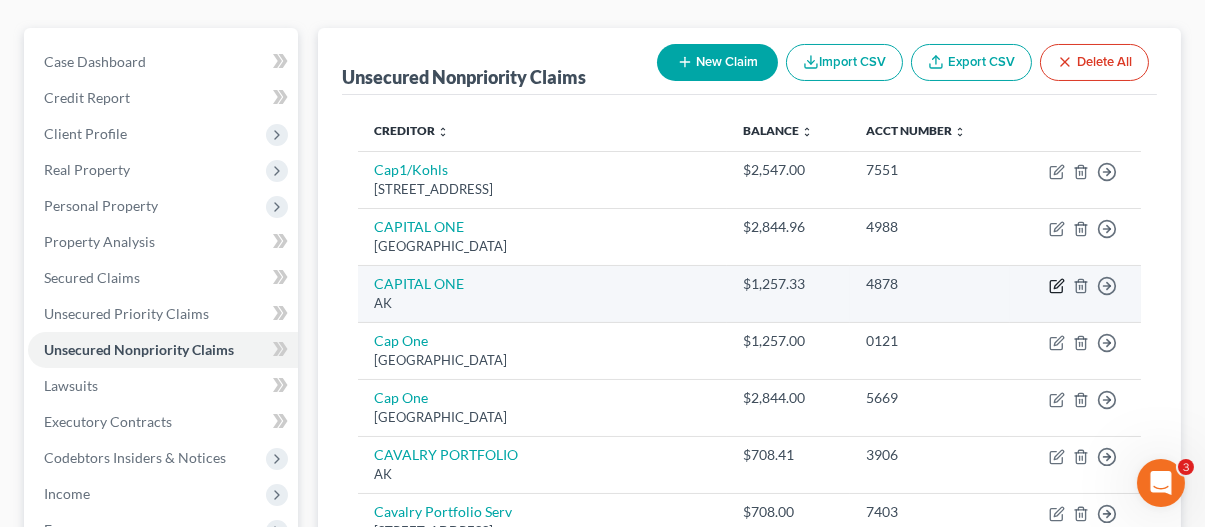 click 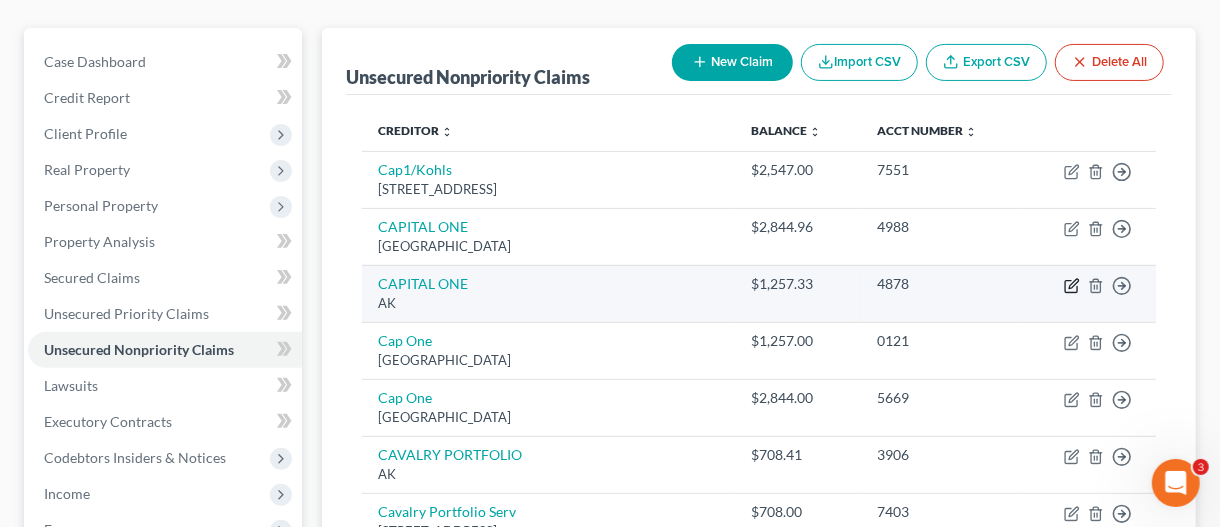 select on "1" 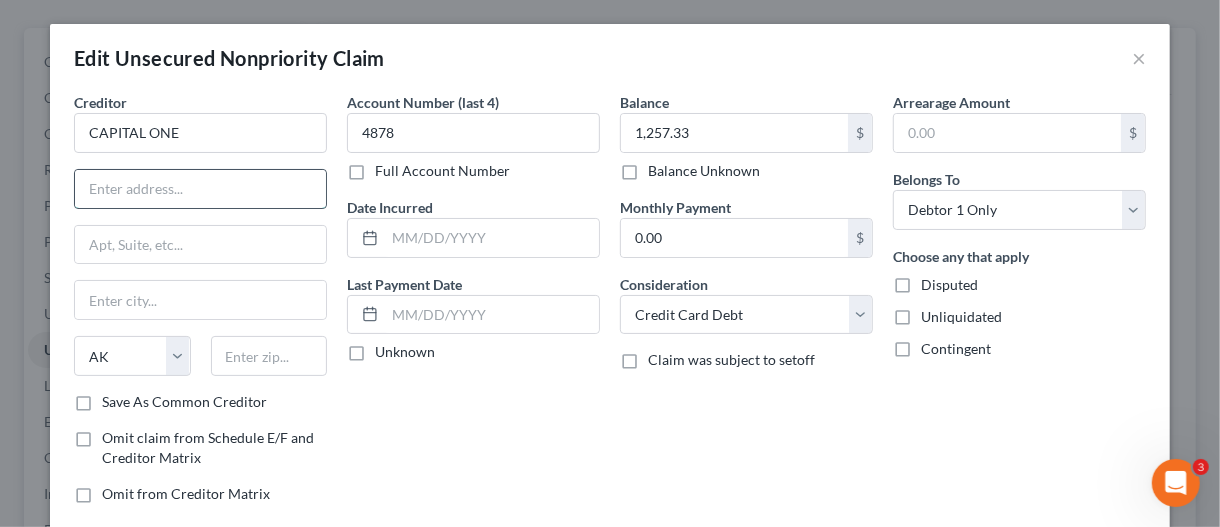 click at bounding box center (200, 189) 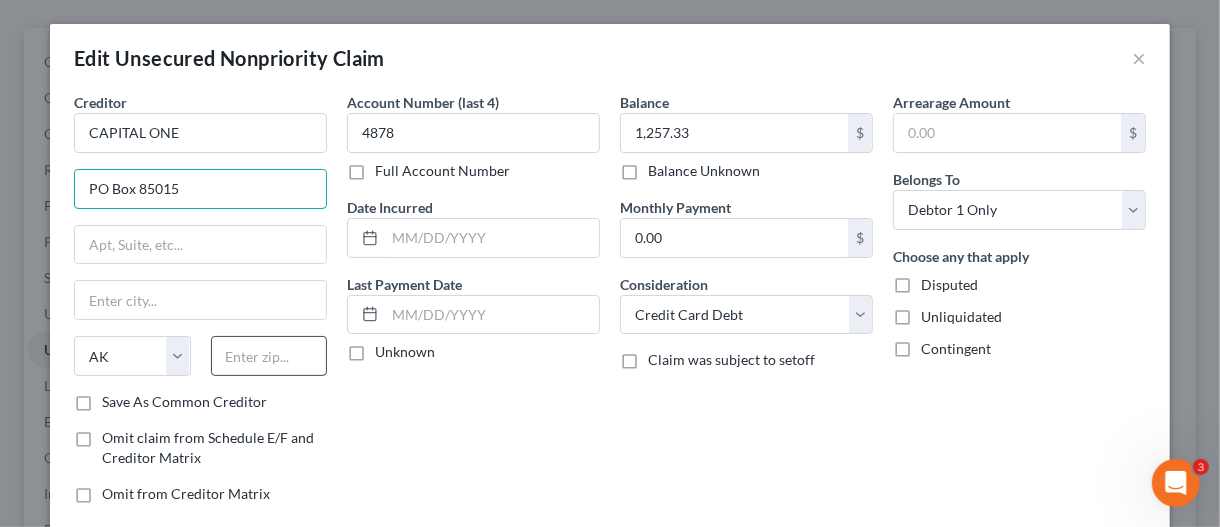 type on "PO Box 85015" 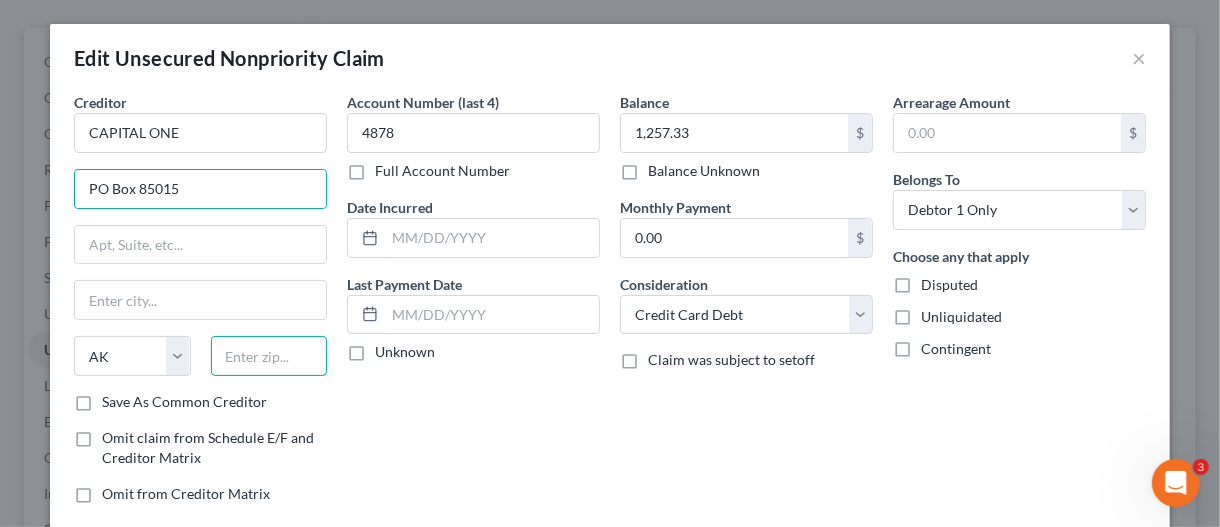 drag, startPoint x: 252, startPoint y: 358, endPoint x: 260, endPoint y: 331, distance: 28.160255 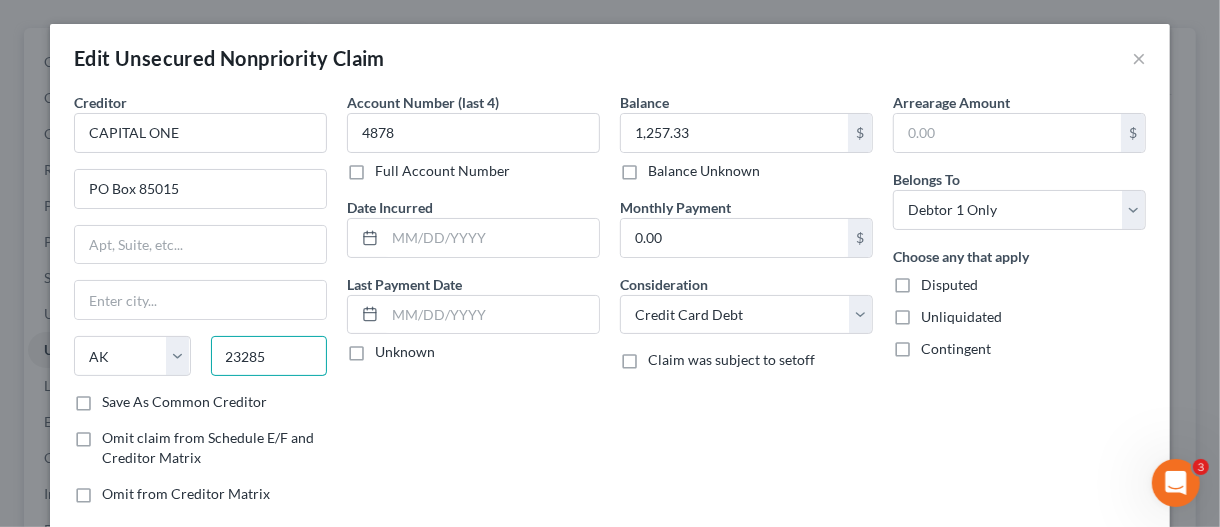 type on "23285" 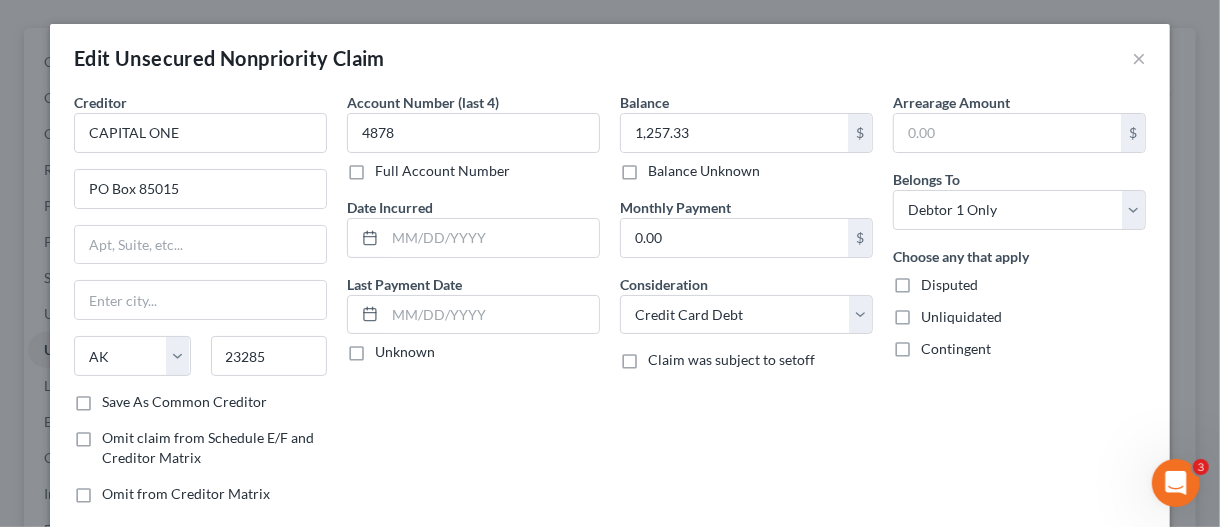 type on "[GEOGRAPHIC_DATA]" 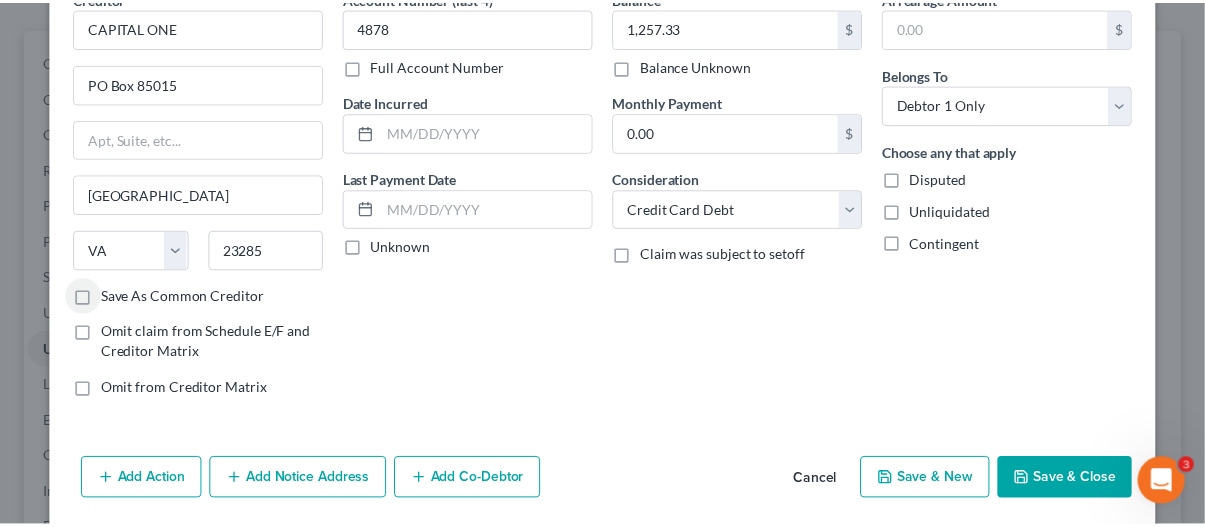 scroll, scrollTop: 171, scrollLeft: 0, axis: vertical 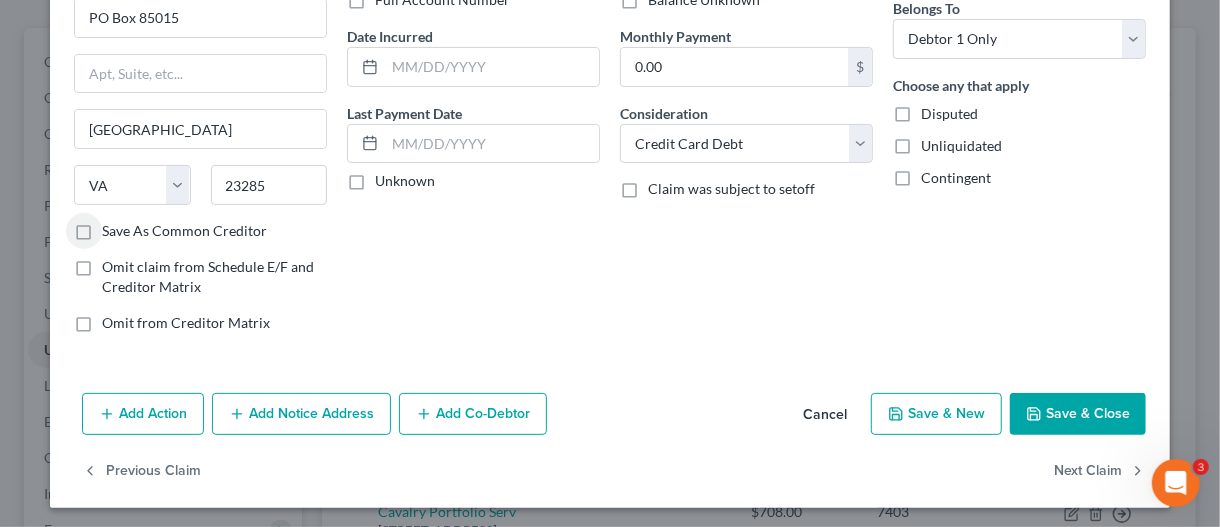 click 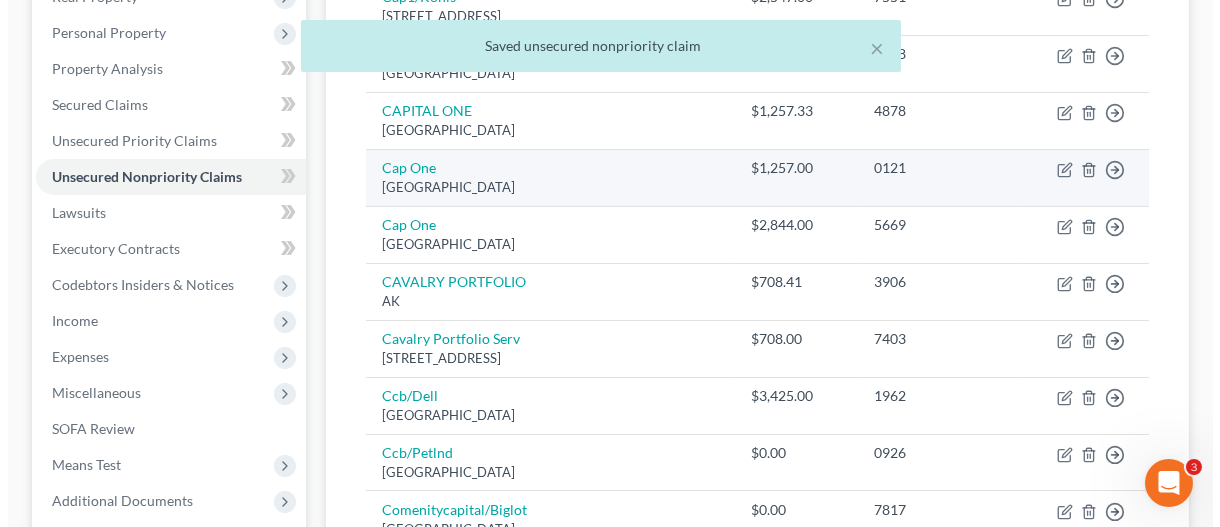 scroll, scrollTop: 400, scrollLeft: 0, axis: vertical 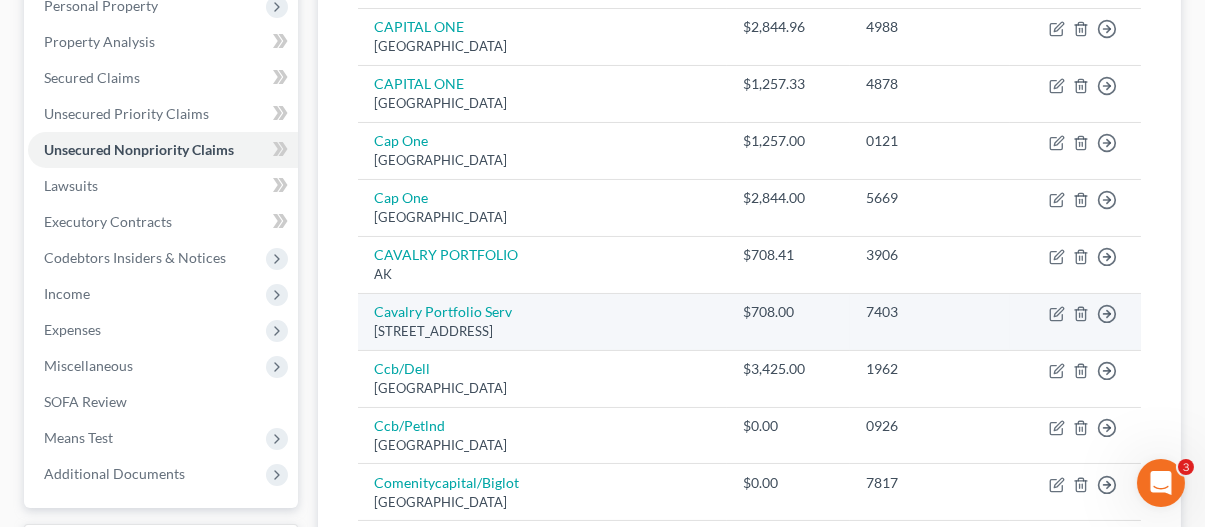drag, startPoint x: 375, startPoint y: 325, endPoint x: 511, endPoint y: 355, distance: 139.26952 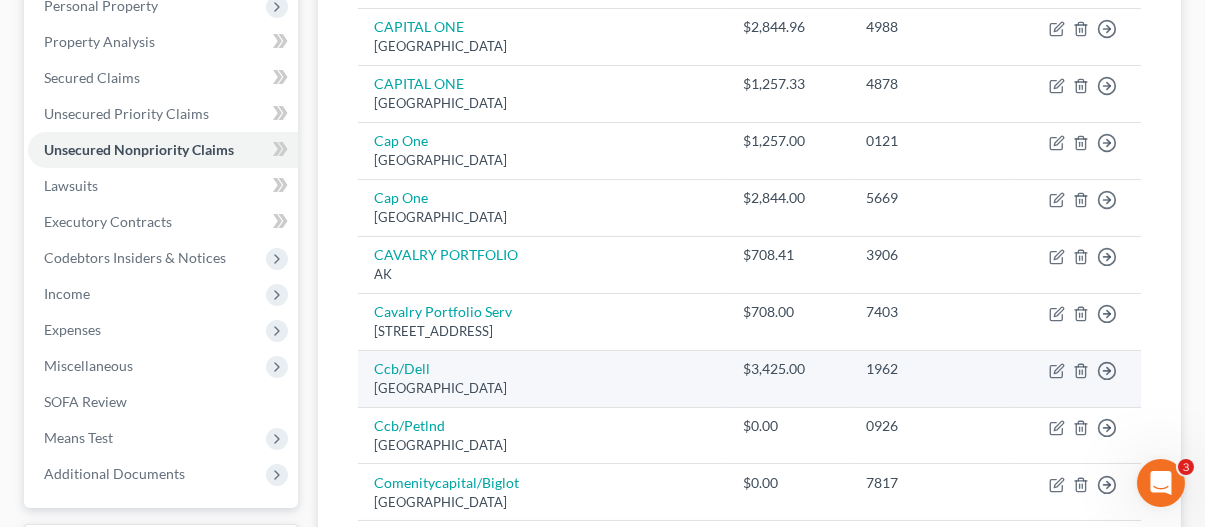 click on "[STREET_ADDRESS]" at bounding box center (542, 331) 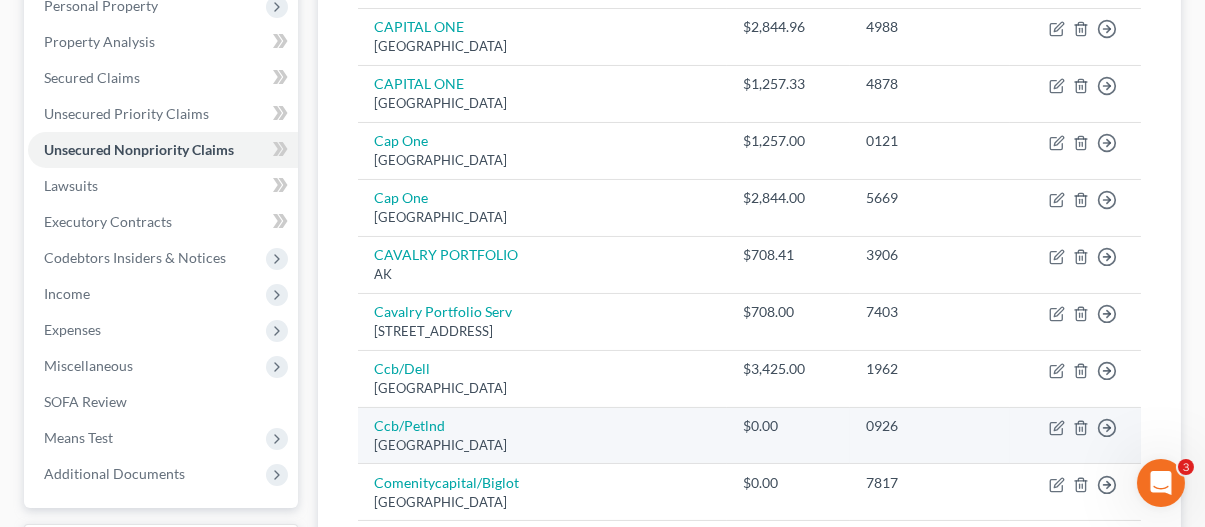 copy on "[STREET_ADDRESS]" 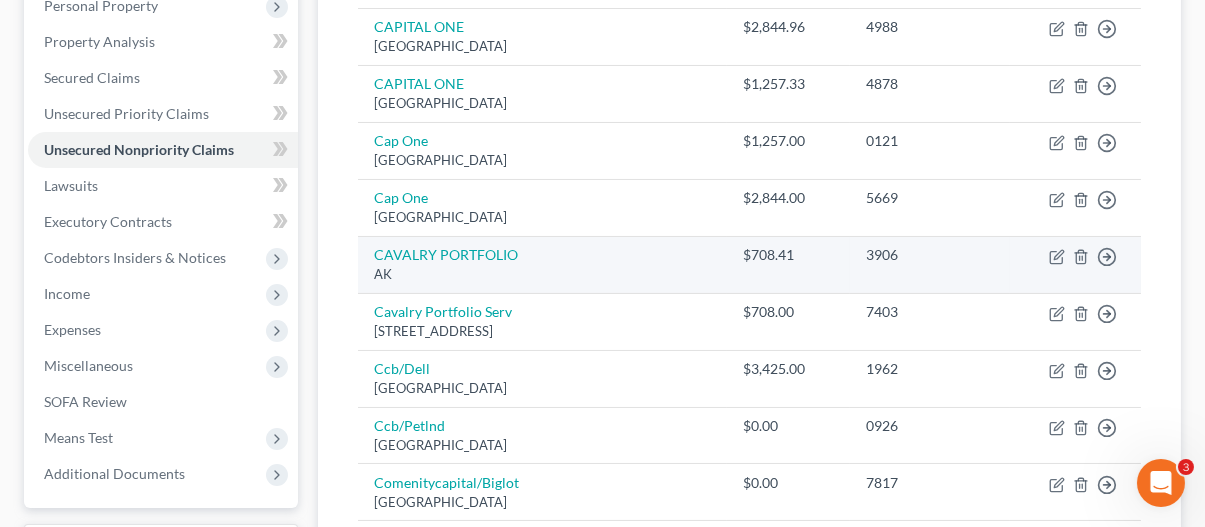 click on "Move to D Move to E Move to G Move to Notice Only" at bounding box center (1075, 264) 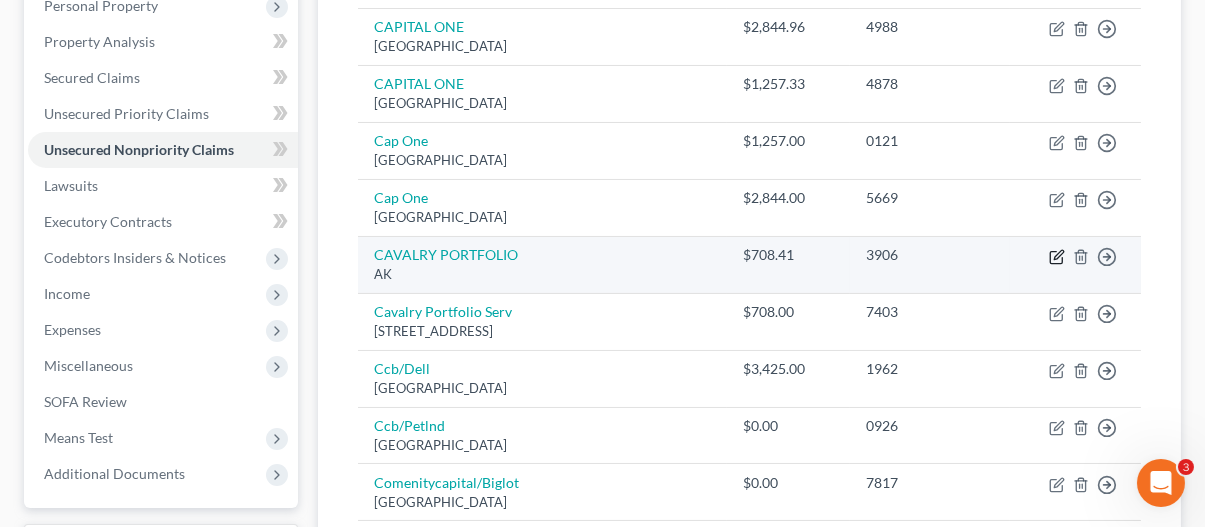 click 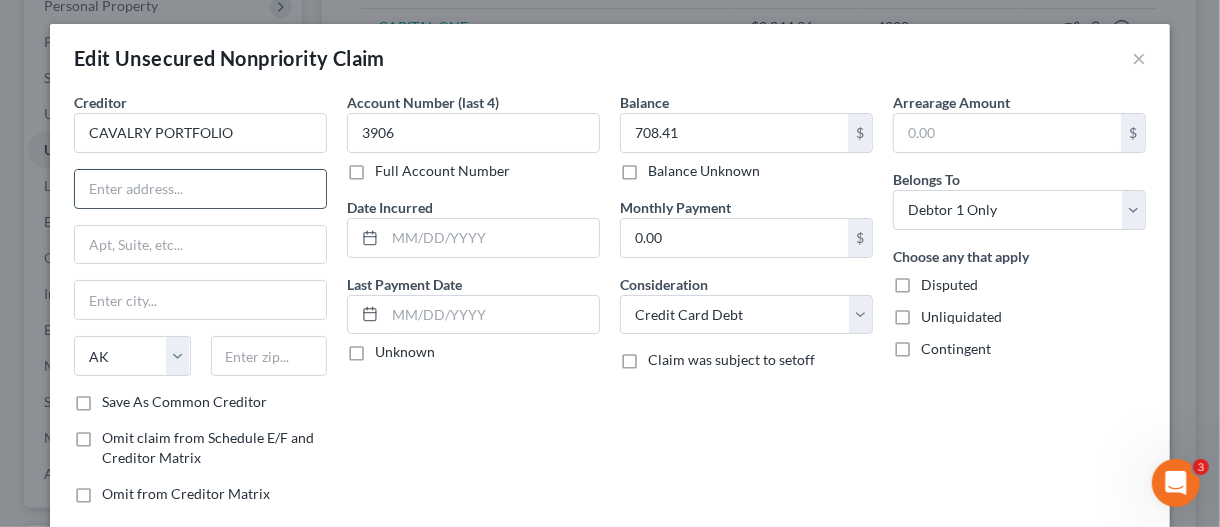 drag, startPoint x: 112, startPoint y: 193, endPoint x: 118, endPoint y: 204, distance: 12.529964 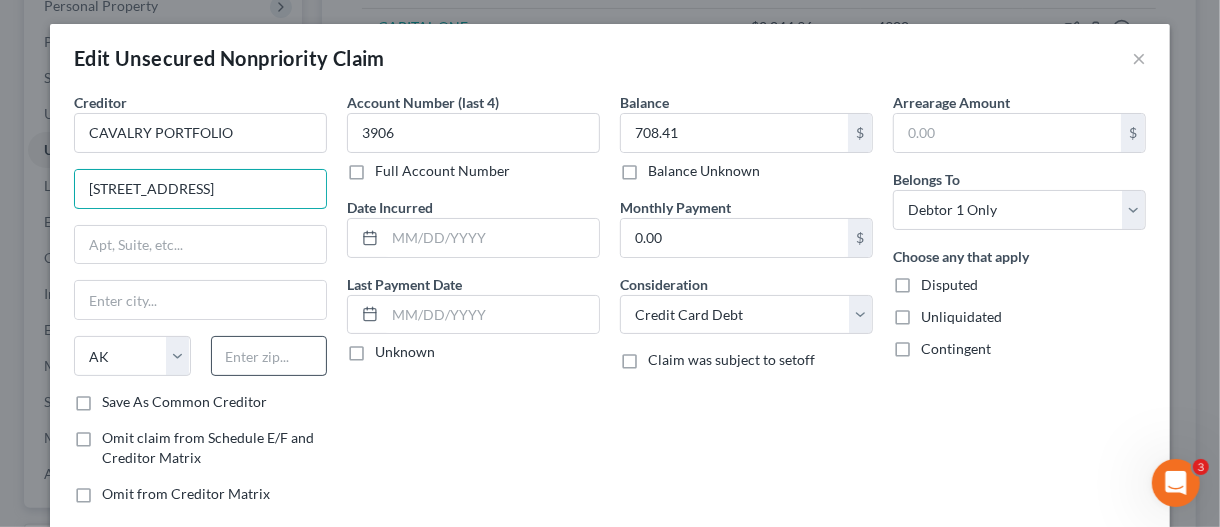 type on "[STREET_ADDRESS]" 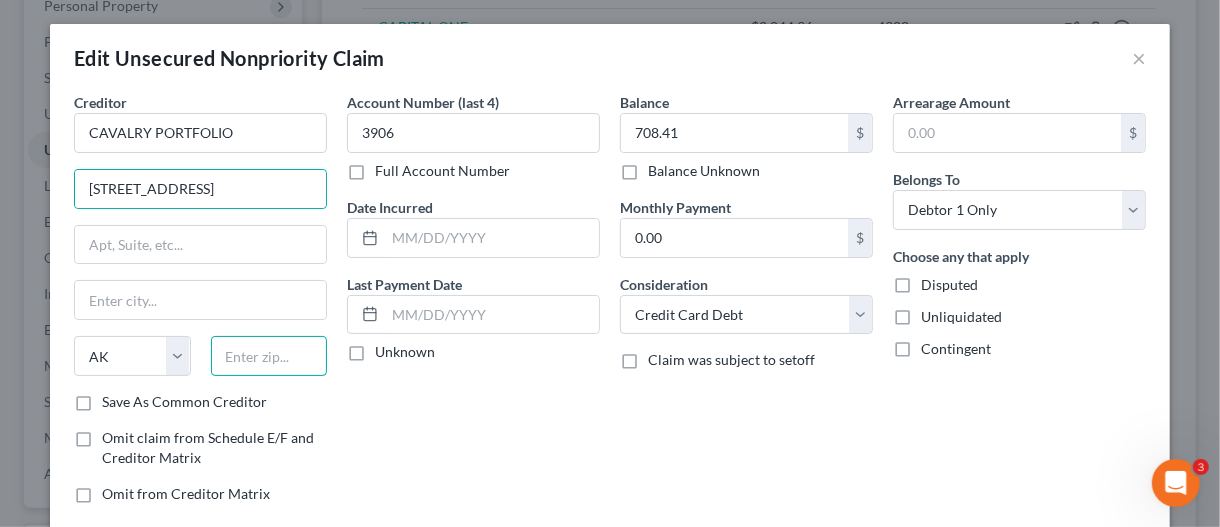 click at bounding box center (269, 356) 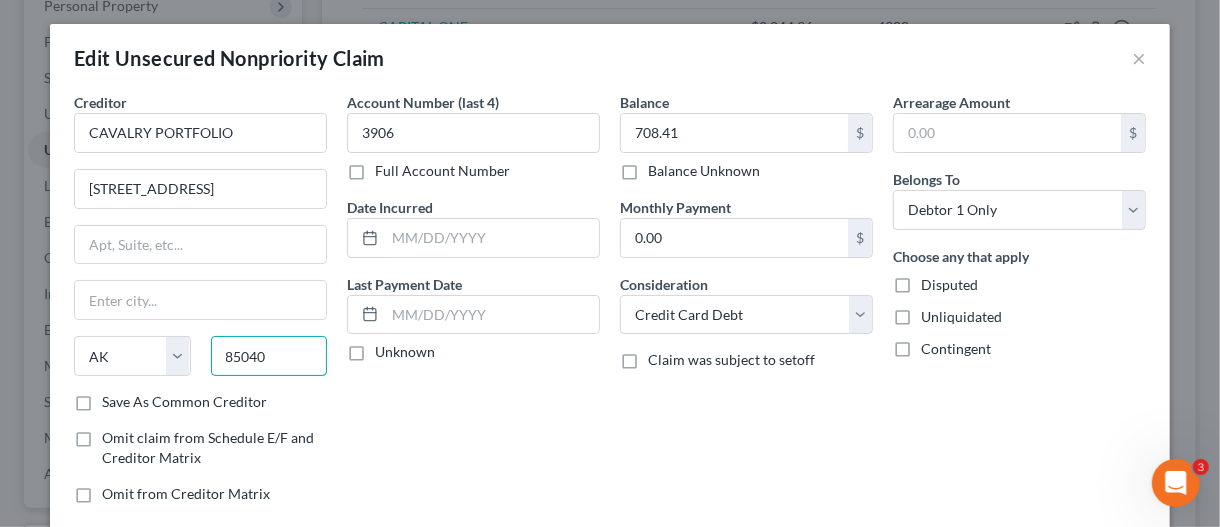 type on "85040" 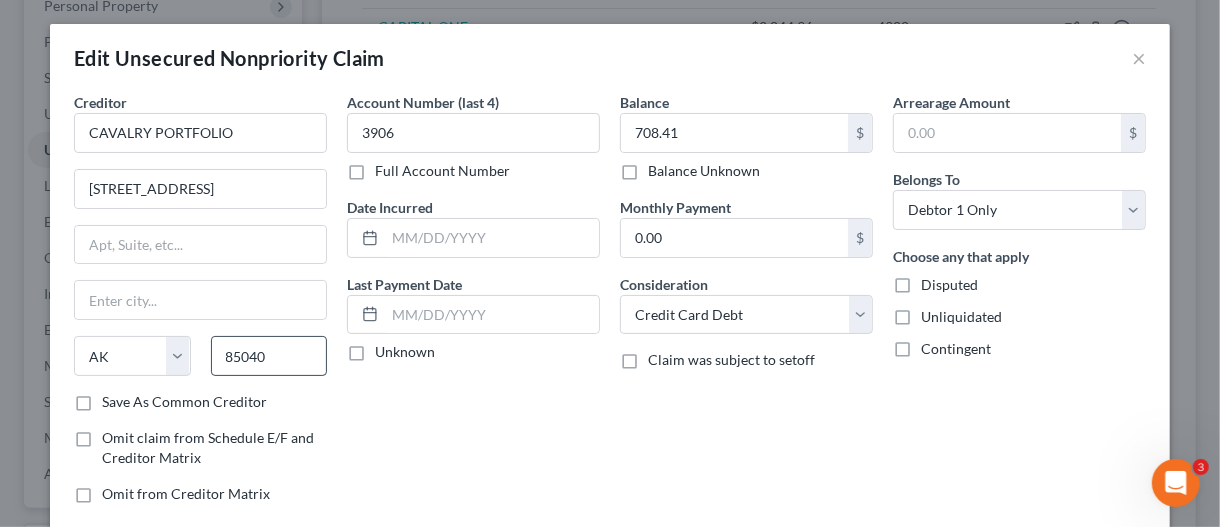 type on "Phoenix" 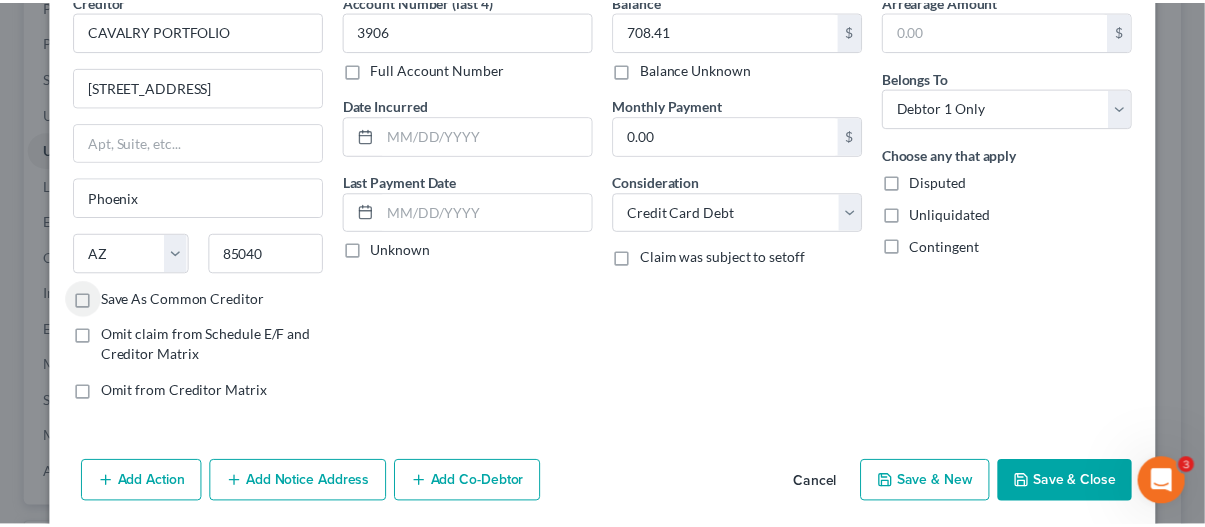 scroll, scrollTop: 171, scrollLeft: 0, axis: vertical 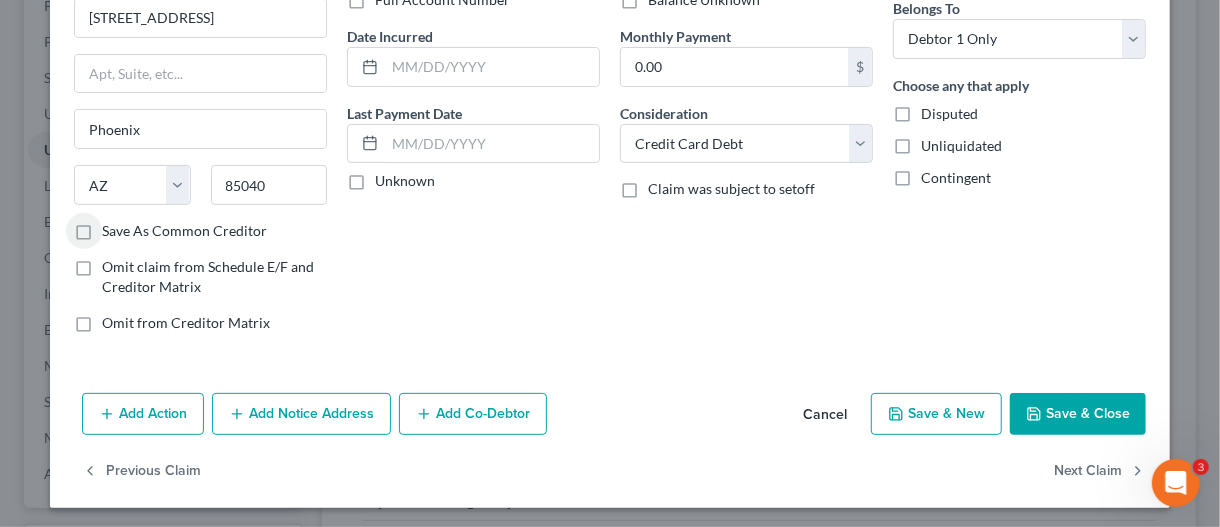 click on "Save & Close" at bounding box center [1078, 414] 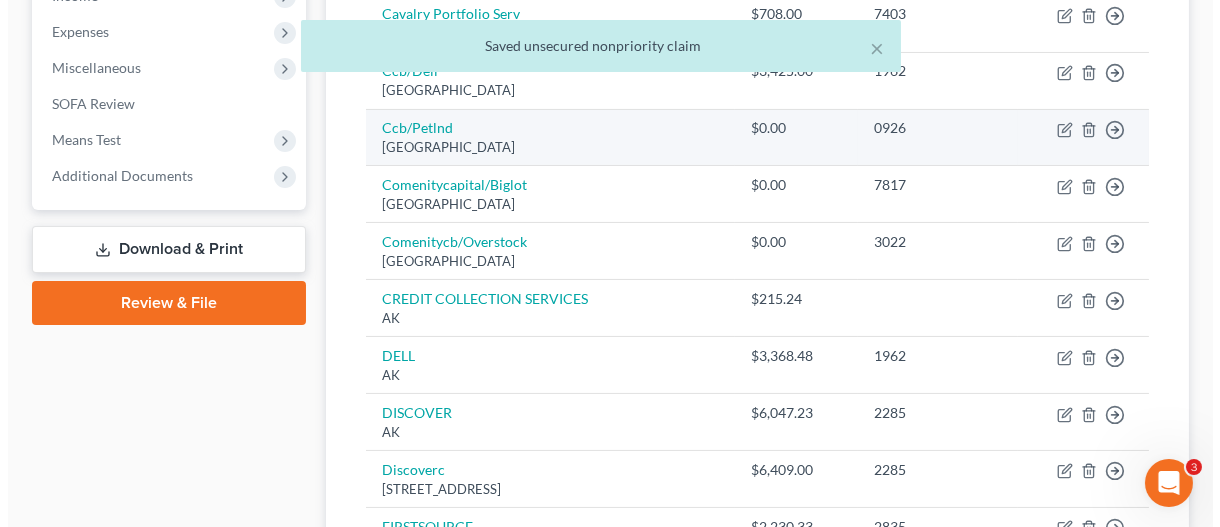 scroll, scrollTop: 700, scrollLeft: 0, axis: vertical 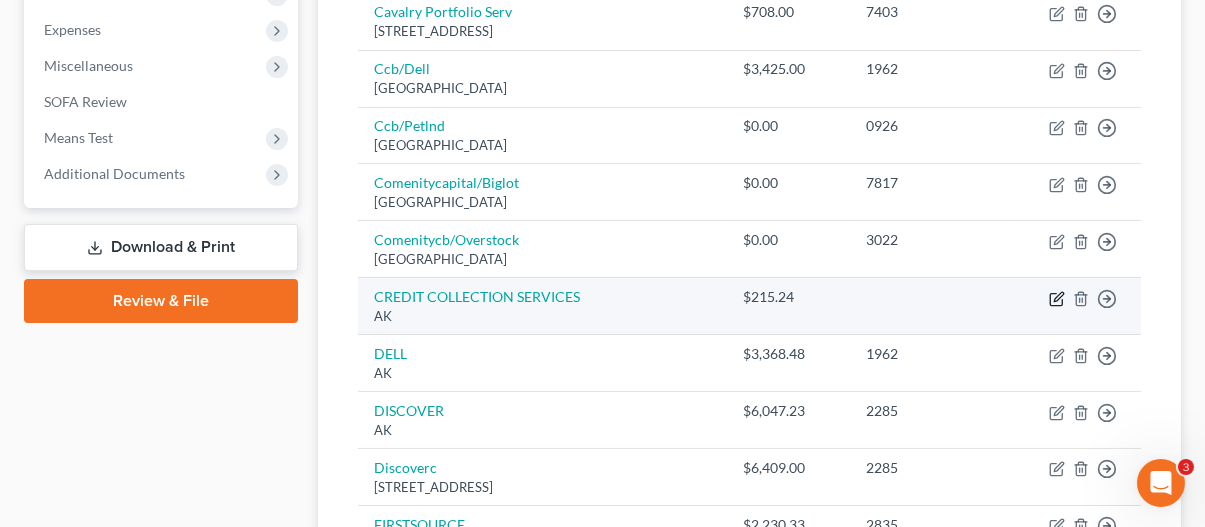 click 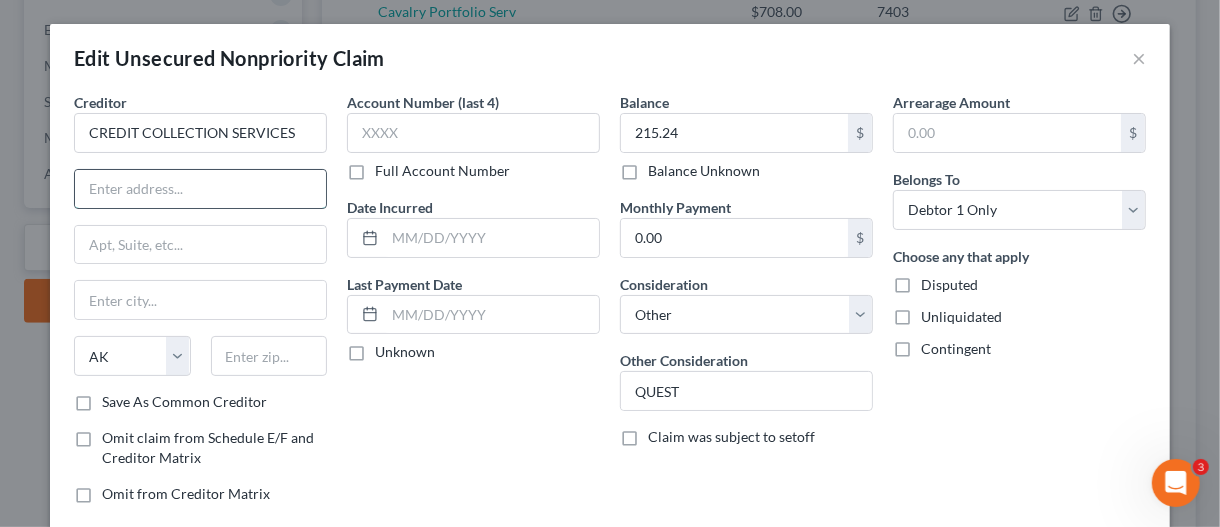 click at bounding box center [200, 189] 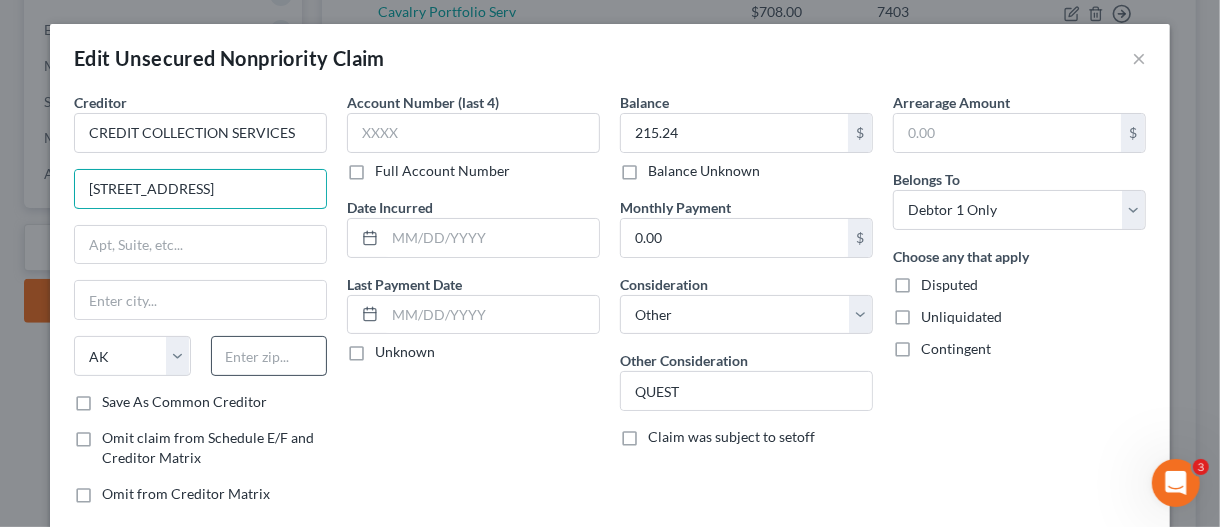type on "[STREET_ADDRESS]" 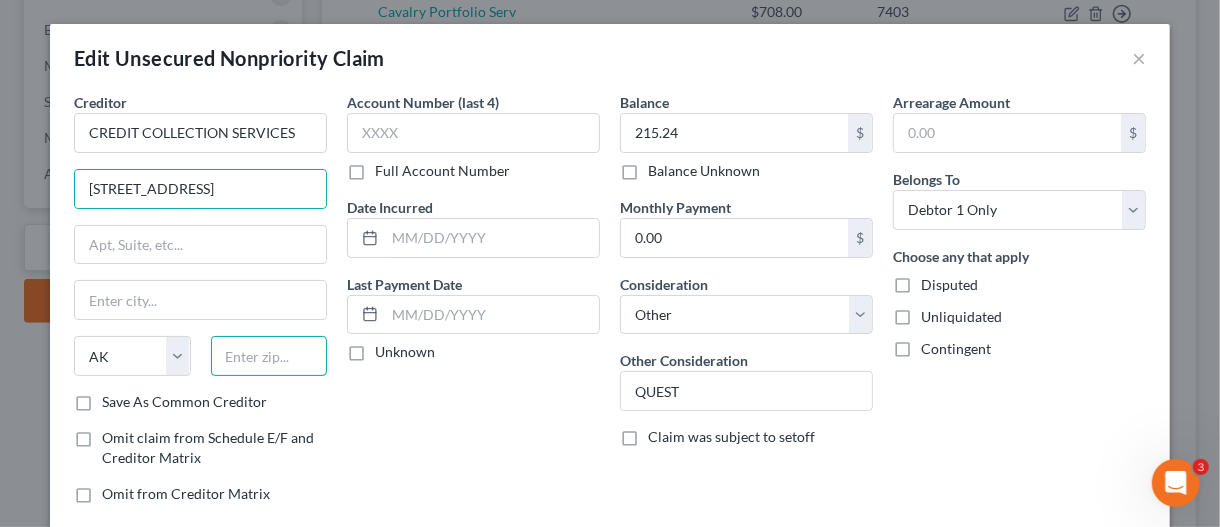 drag, startPoint x: 250, startPoint y: 349, endPoint x: 292, endPoint y: 333, distance: 44.94441 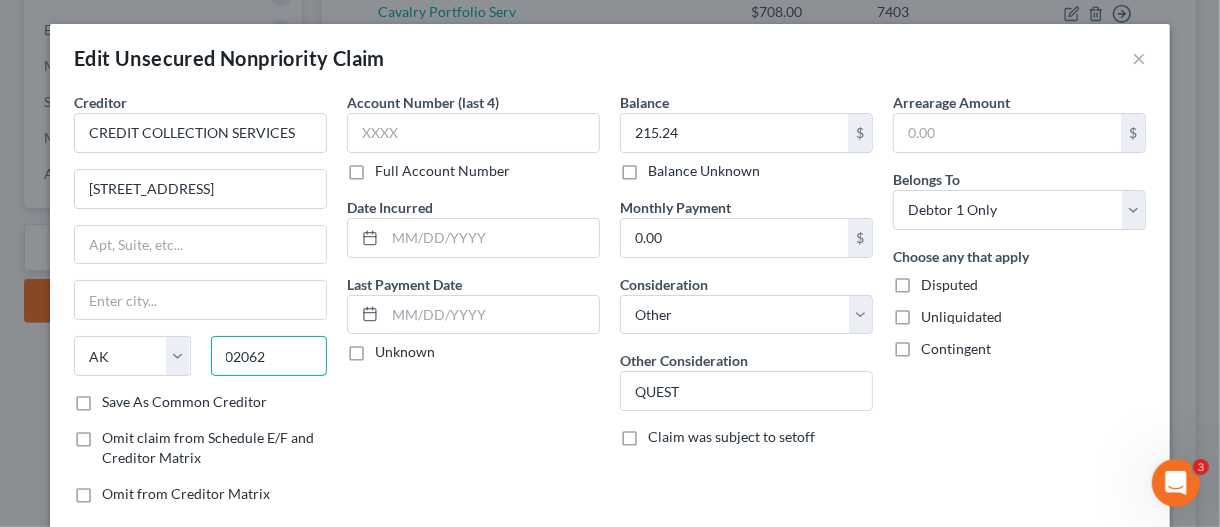 type on "02062" 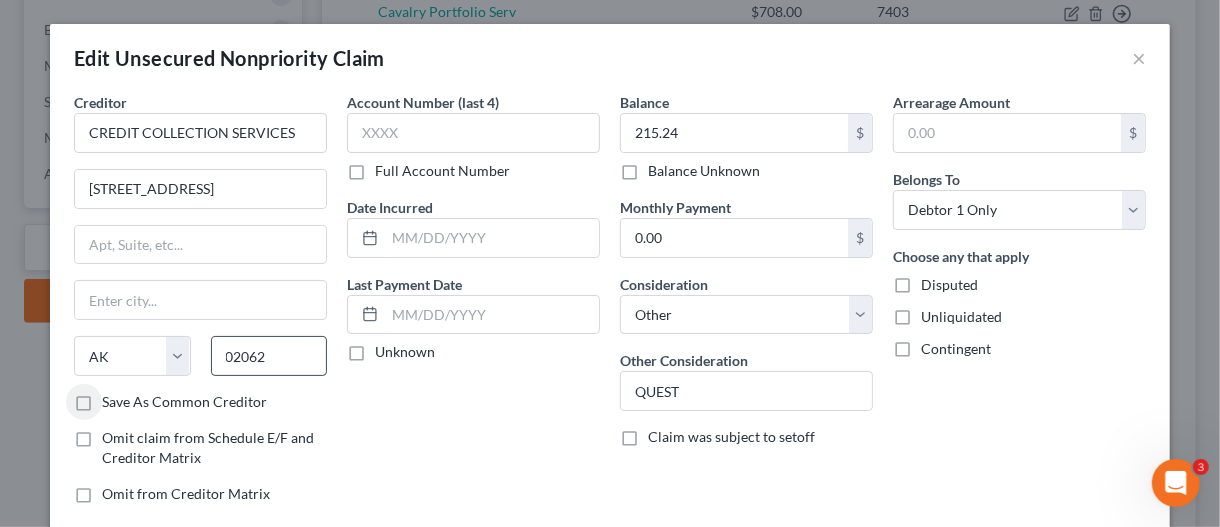 type on "[PERSON_NAME]" 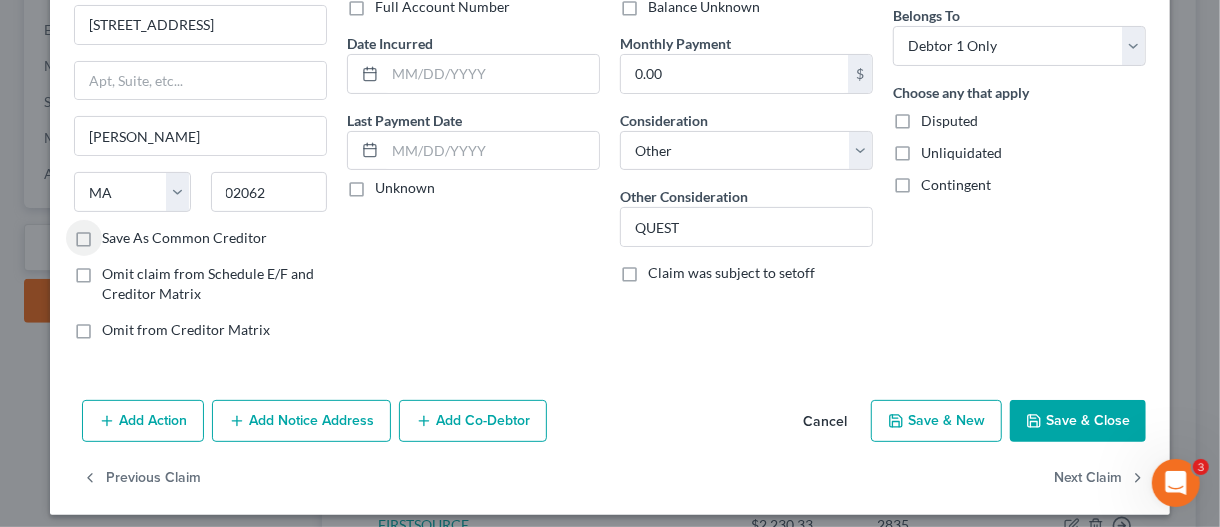 scroll, scrollTop: 171, scrollLeft: 0, axis: vertical 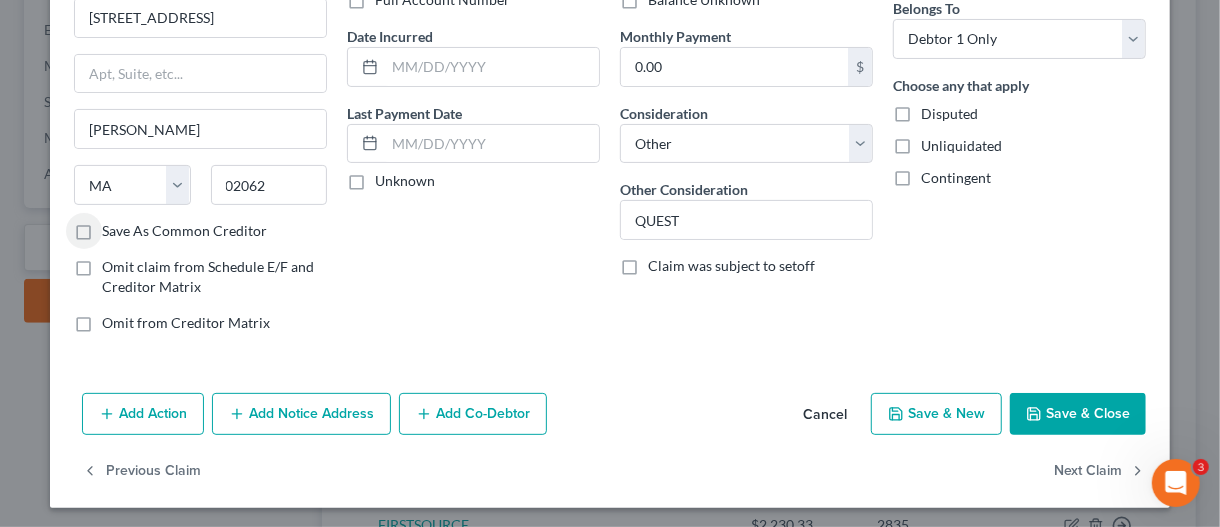 click on "Save & Close" at bounding box center [1078, 414] 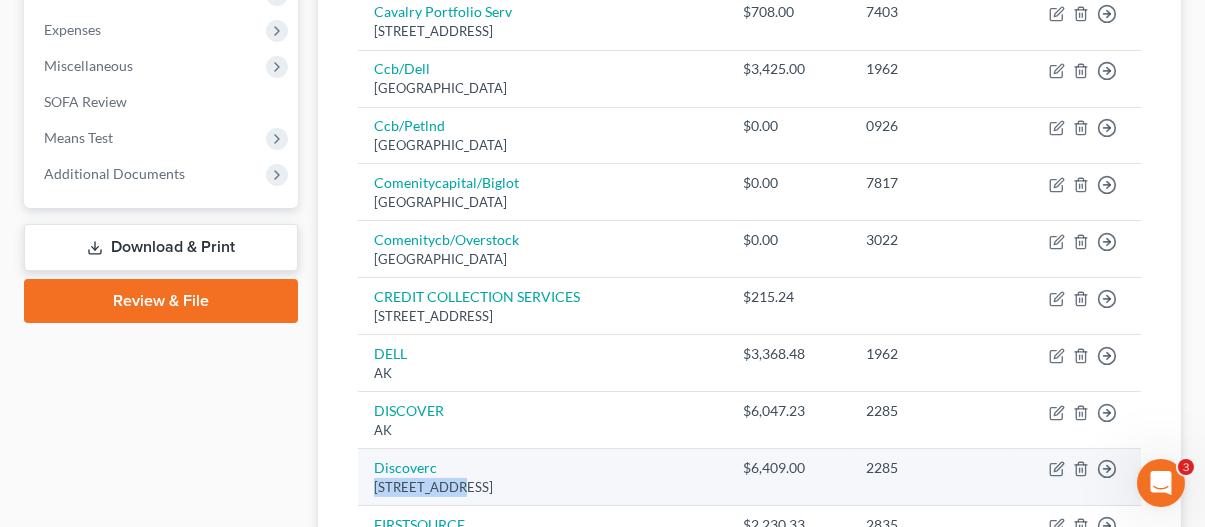 drag, startPoint x: 374, startPoint y: 478, endPoint x: 451, endPoint y: 475, distance: 77.05842 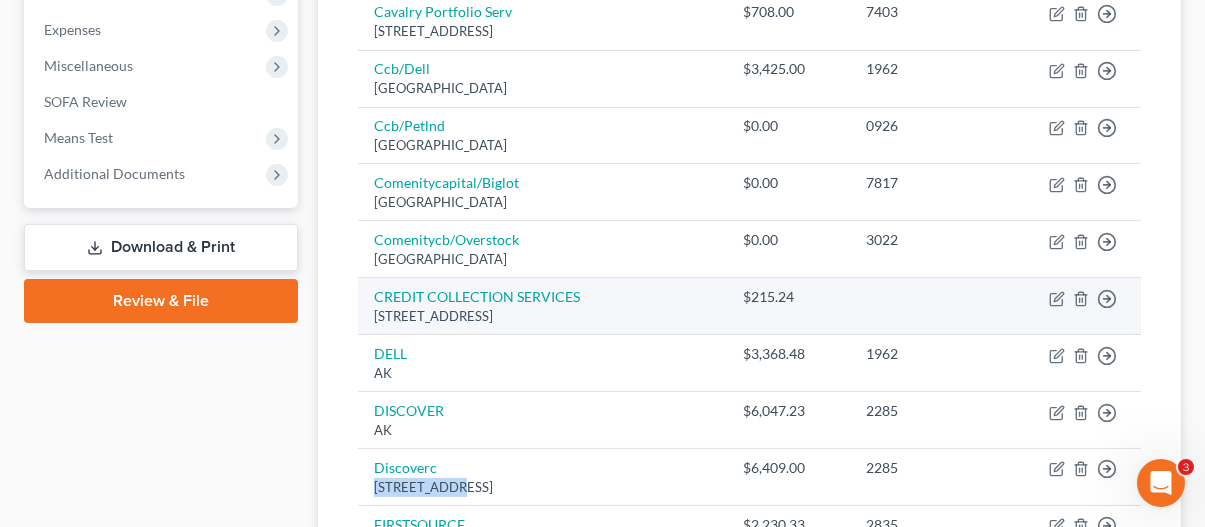 copy on "Po Box 15316" 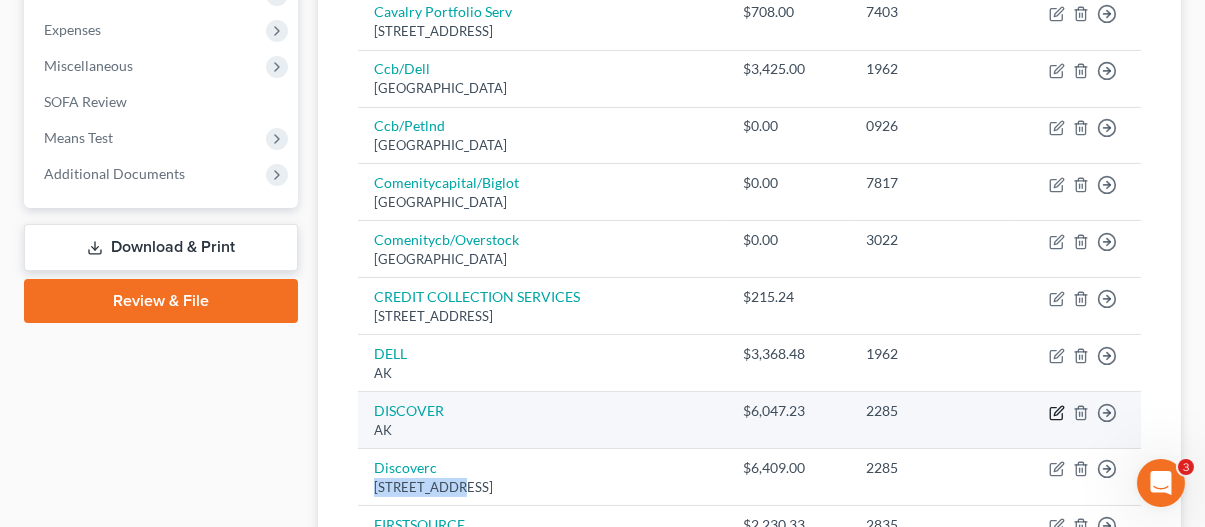 click 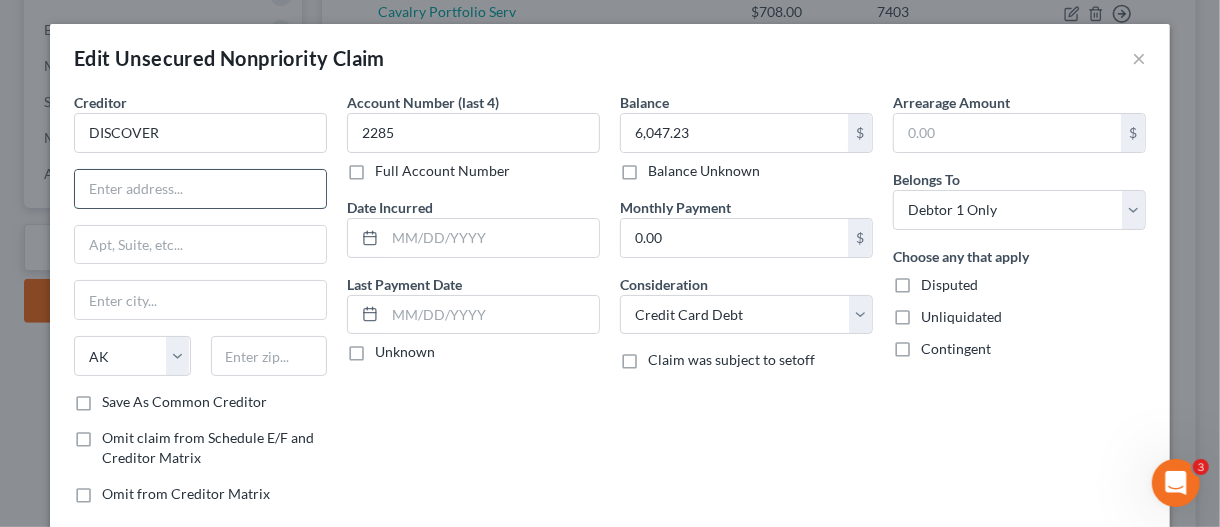 drag, startPoint x: 182, startPoint y: 186, endPoint x: 281, endPoint y: 251, distance: 118.43141 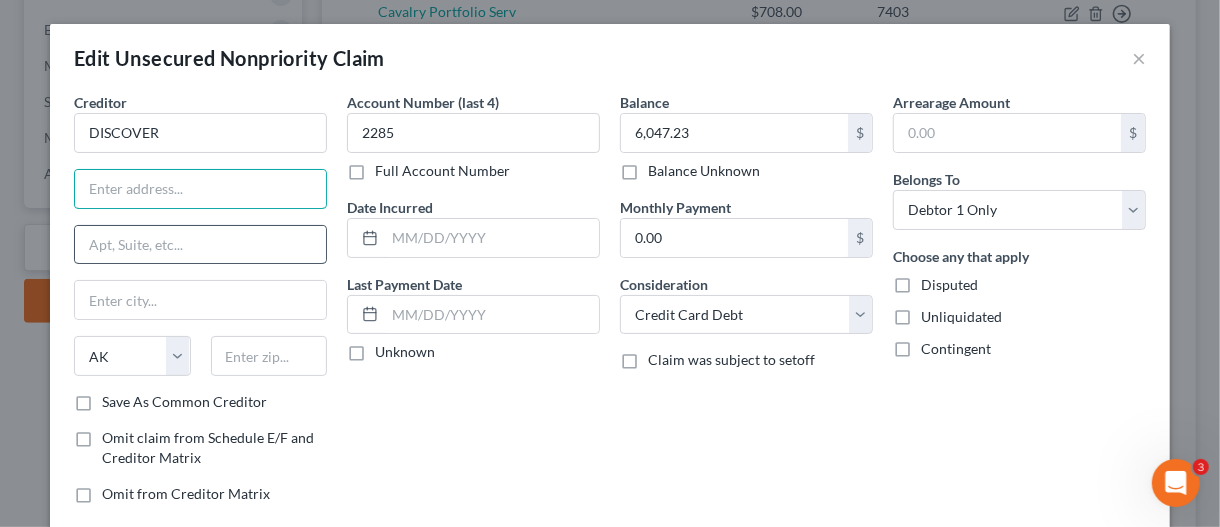 click at bounding box center (200, 189) 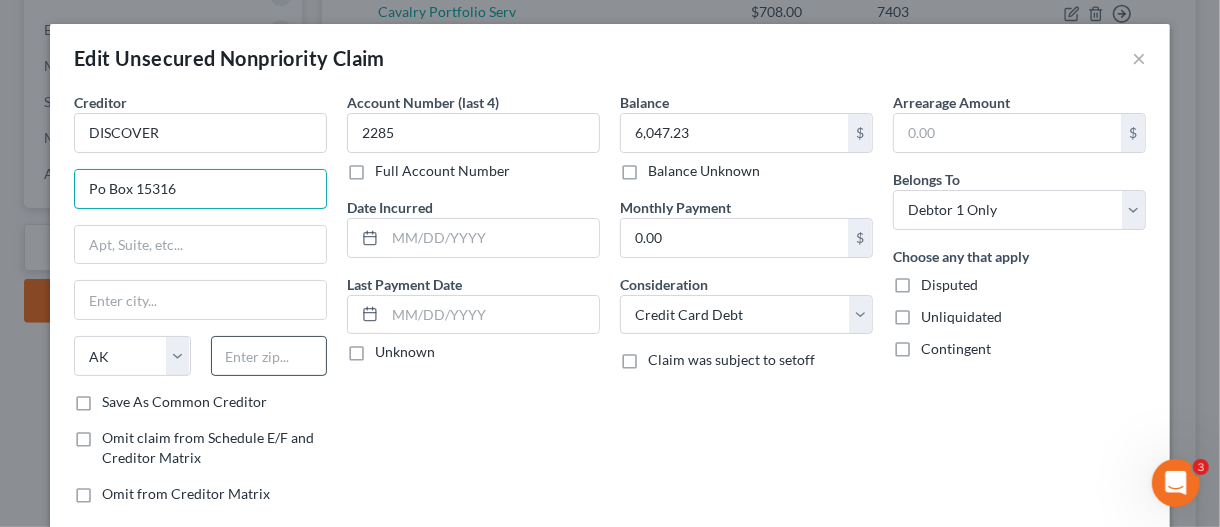 type on "Po Box 15316" 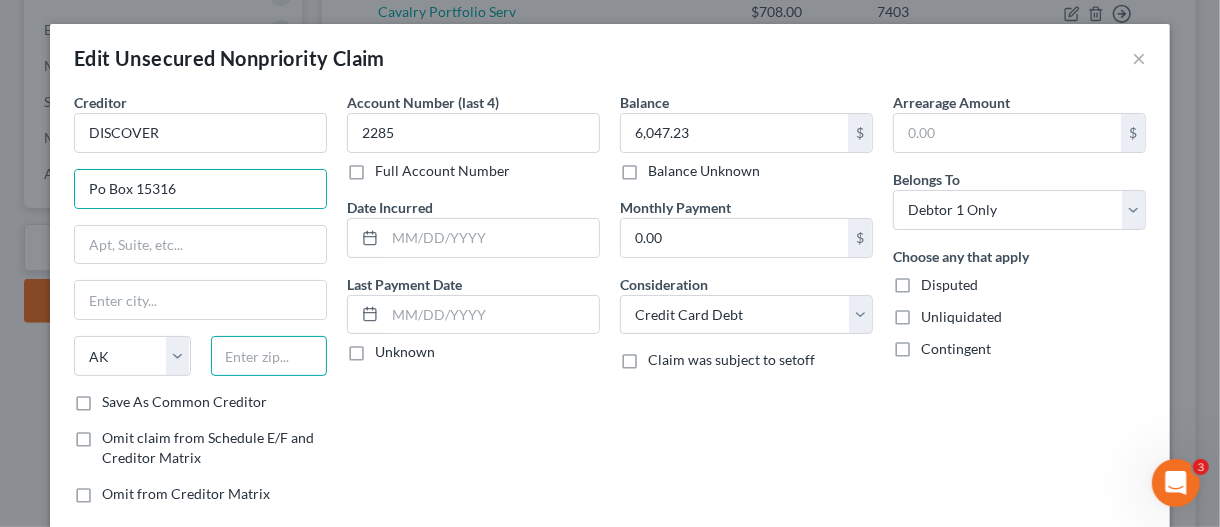 click at bounding box center (269, 356) 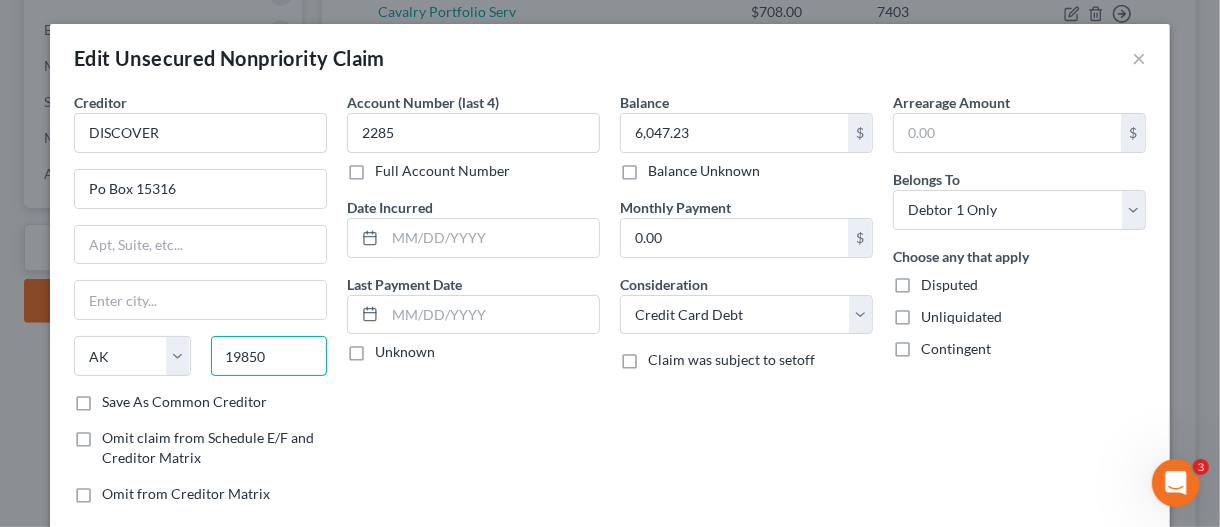 type on "19850" 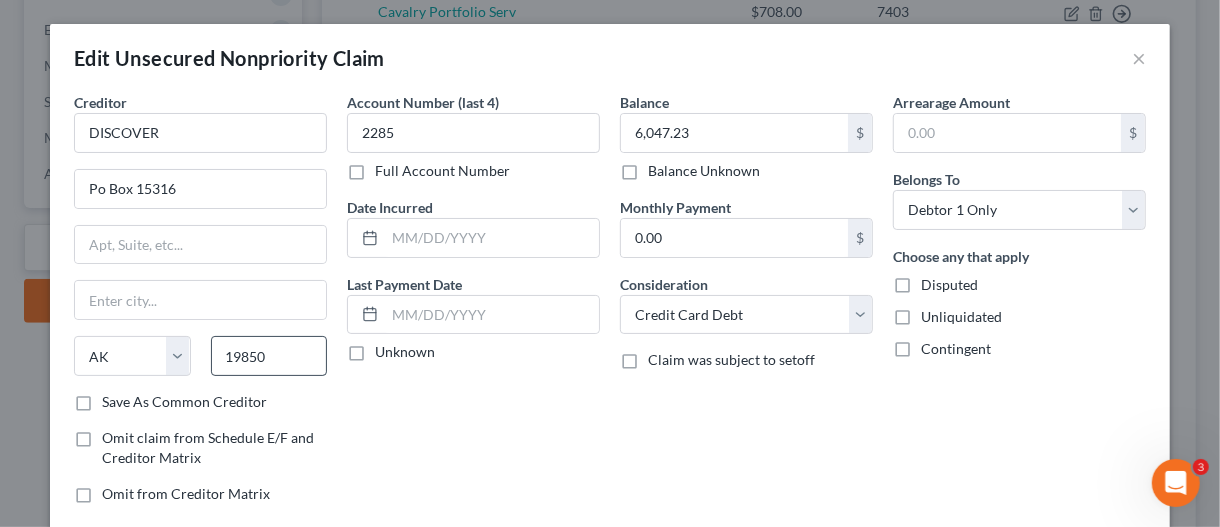 type on "Wilmington" 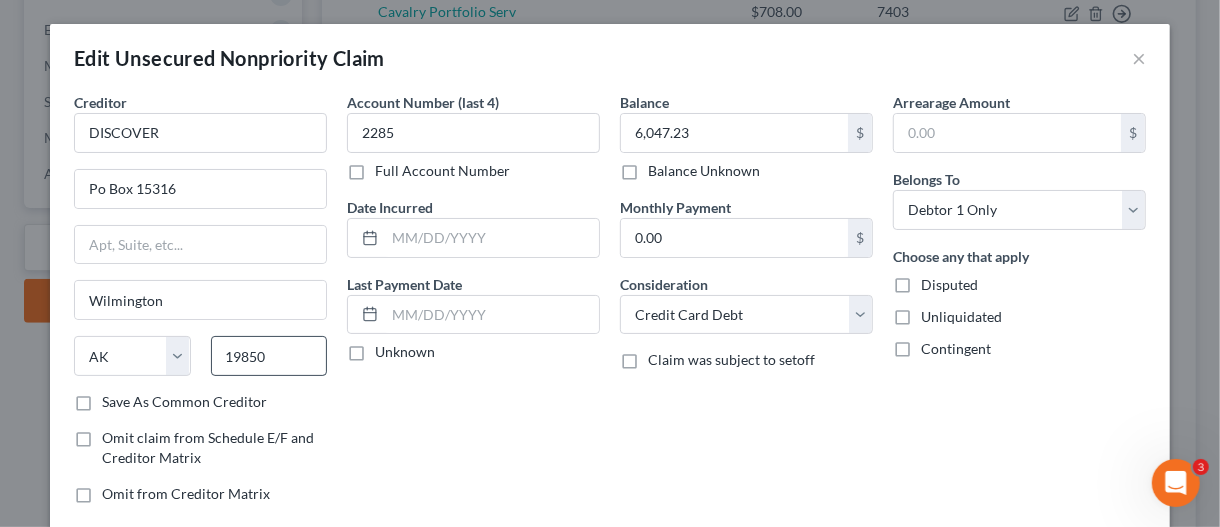 select on "7" 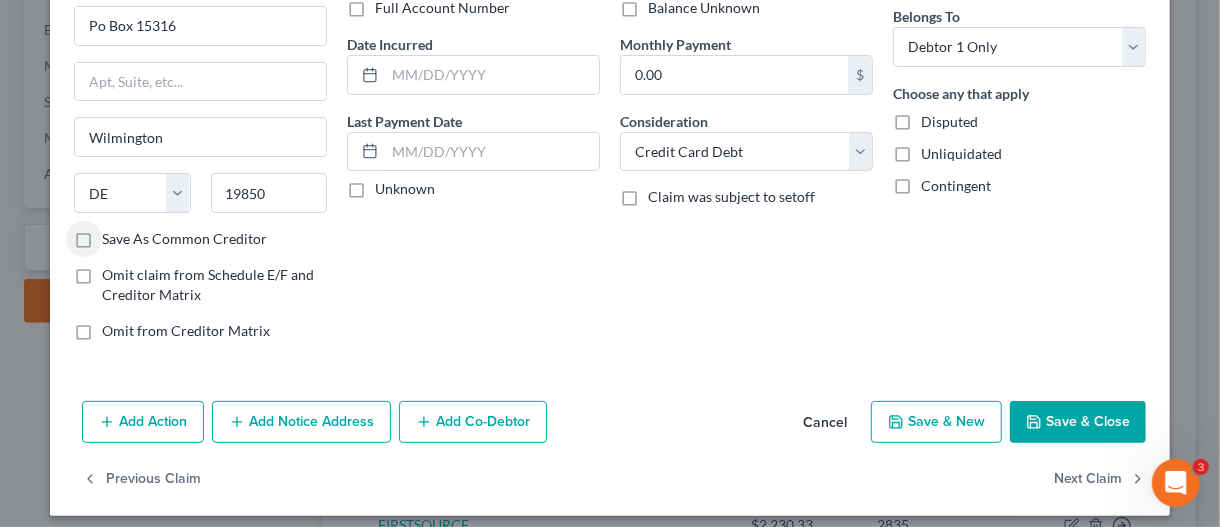 scroll, scrollTop: 171, scrollLeft: 0, axis: vertical 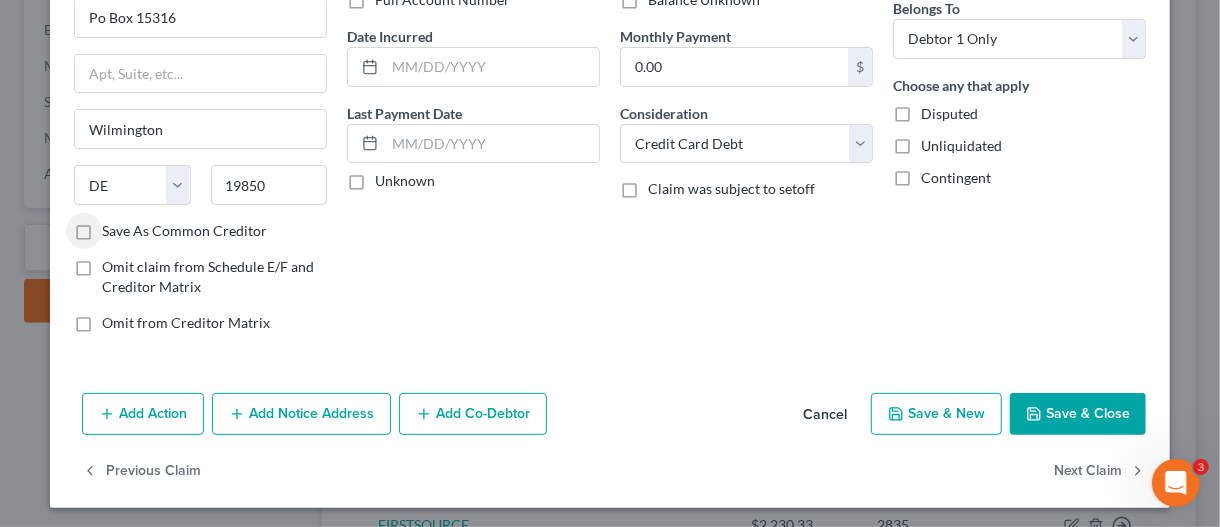 click on "Save & Close" at bounding box center (1078, 414) 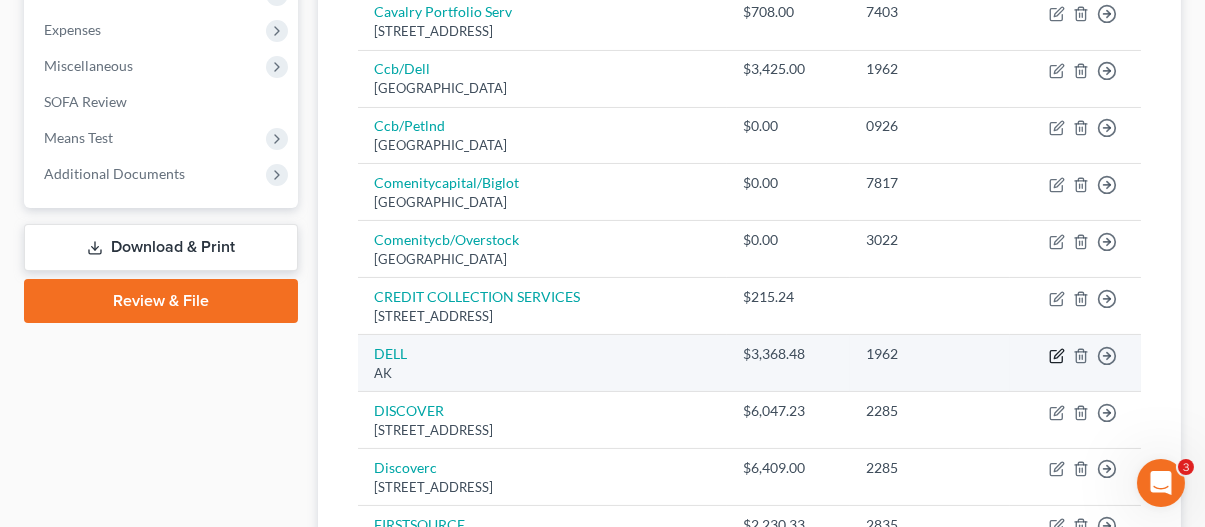 click 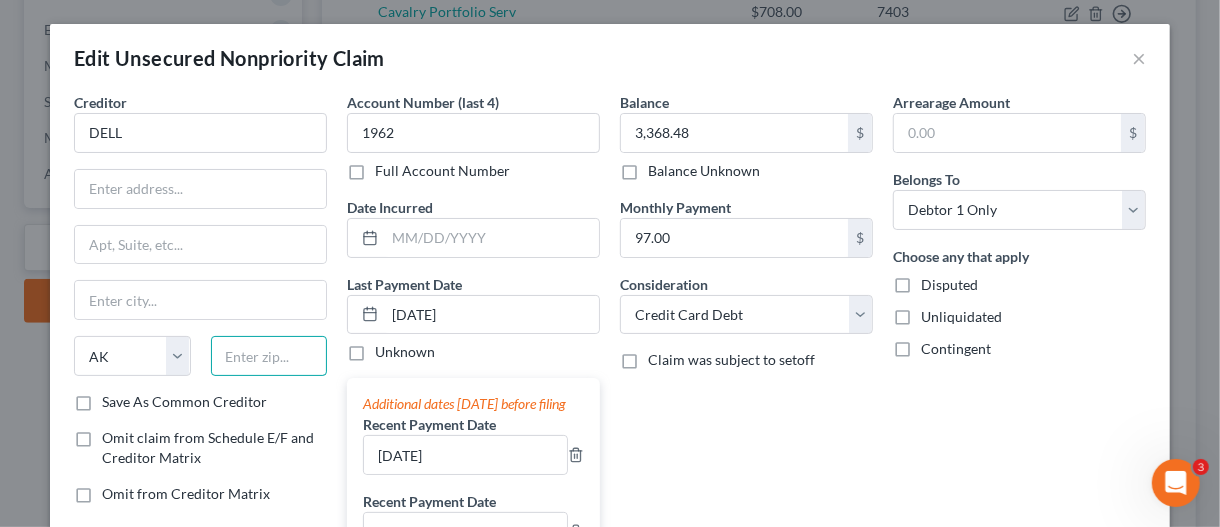 drag, startPoint x: 226, startPoint y: 357, endPoint x: 253, endPoint y: 357, distance: 27 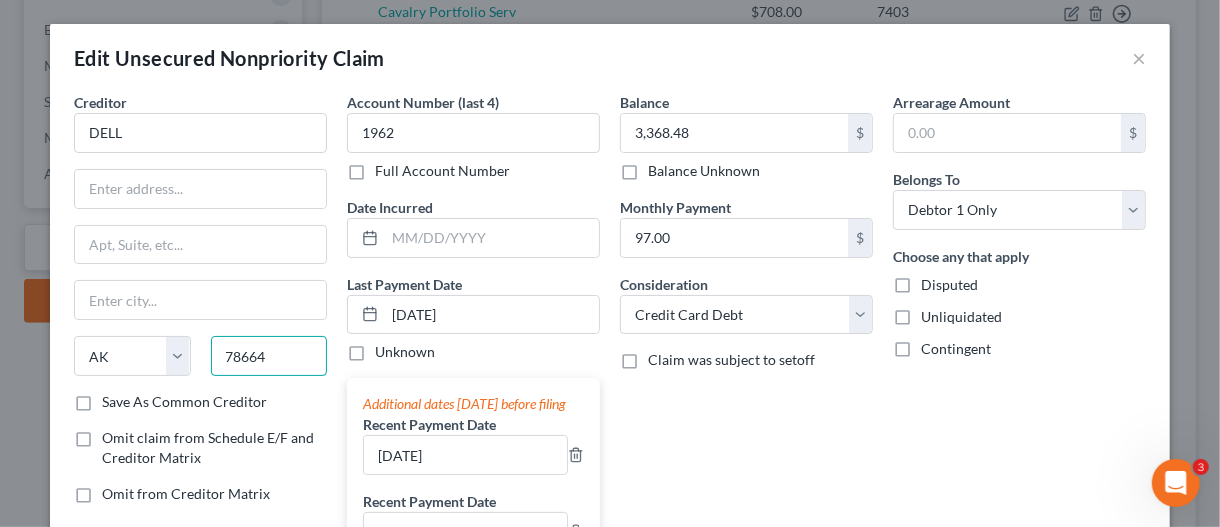 type on "78664" 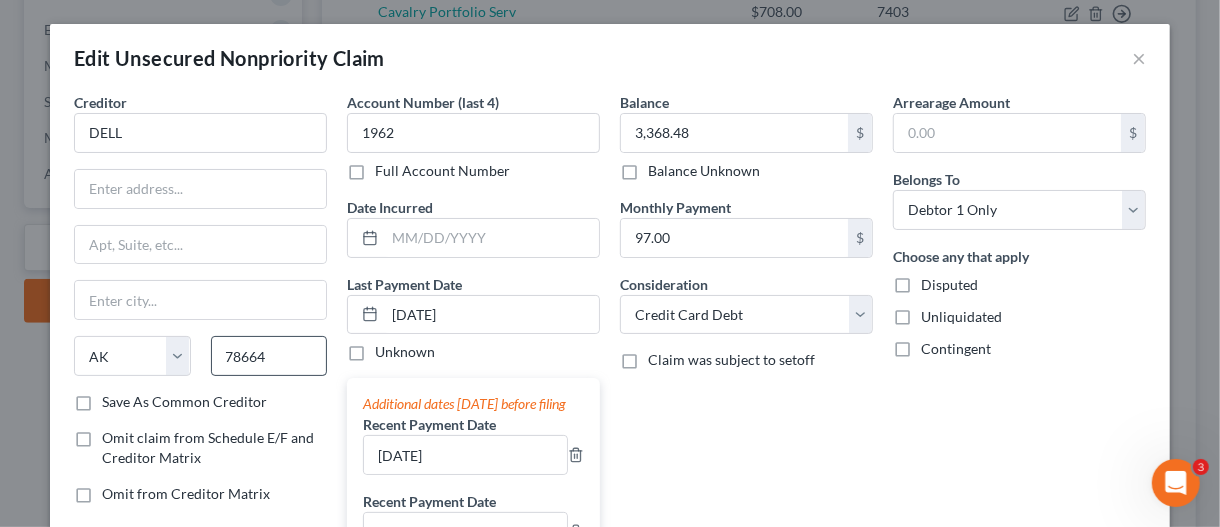 type on "Round Rock" 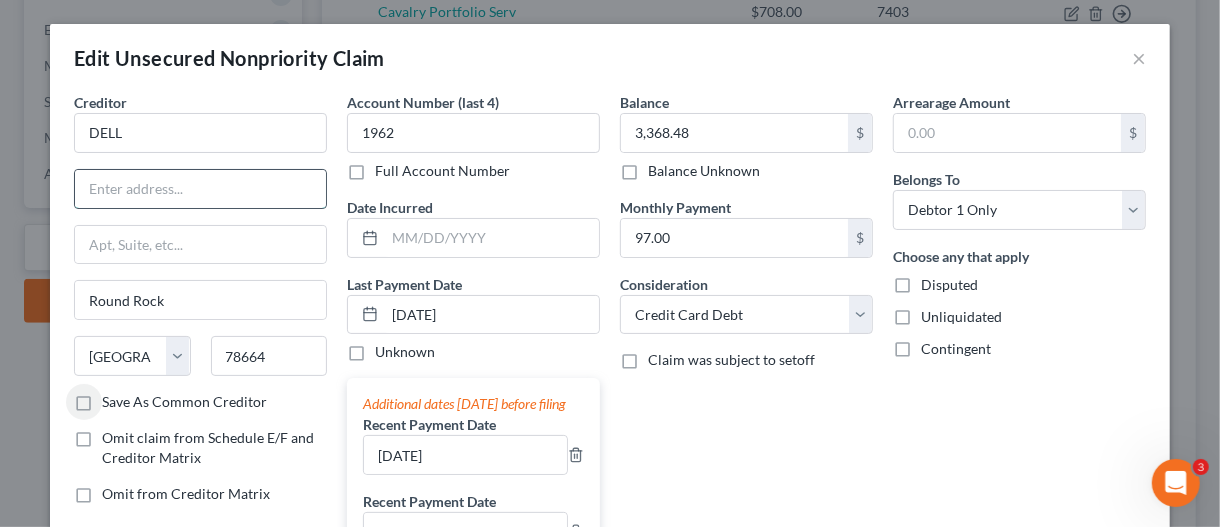 click at bounding box center [200, 189] 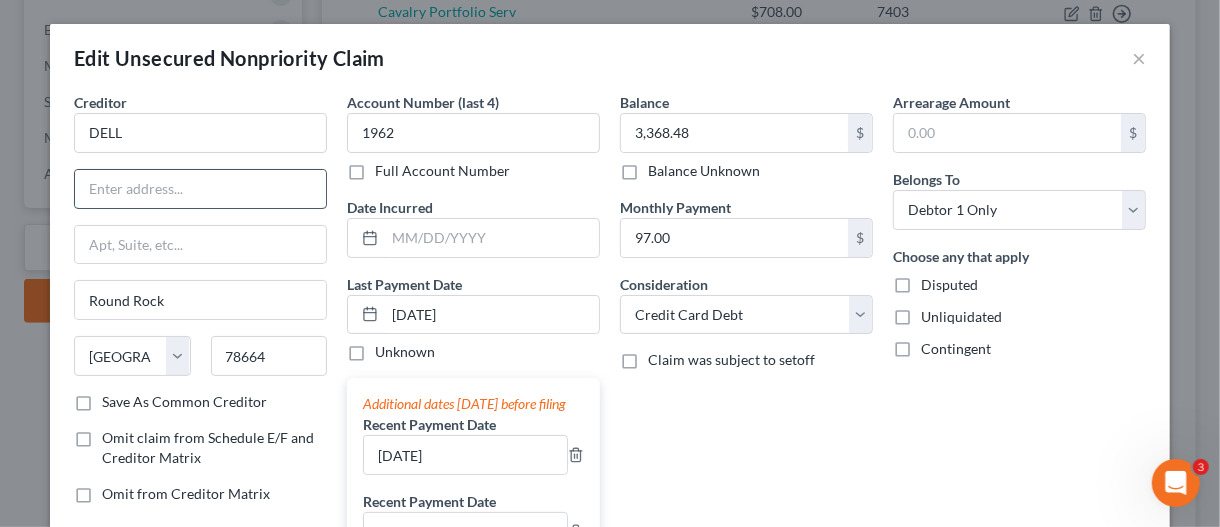 paste on "[STREET_ADDRESS]" 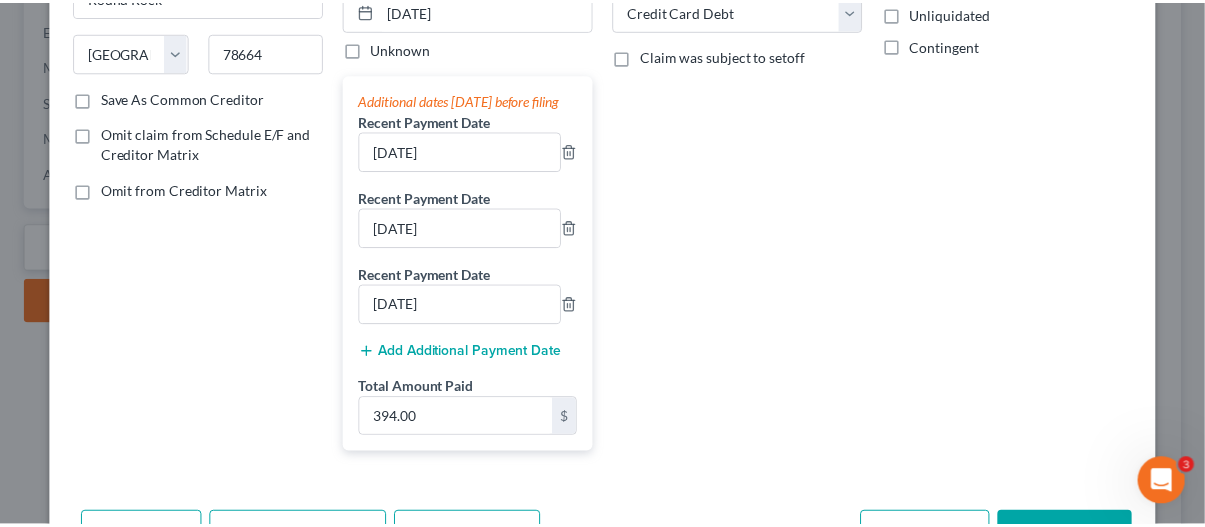 scroll, scrollTop: 400, scrollLeft: 0, axis: vertical 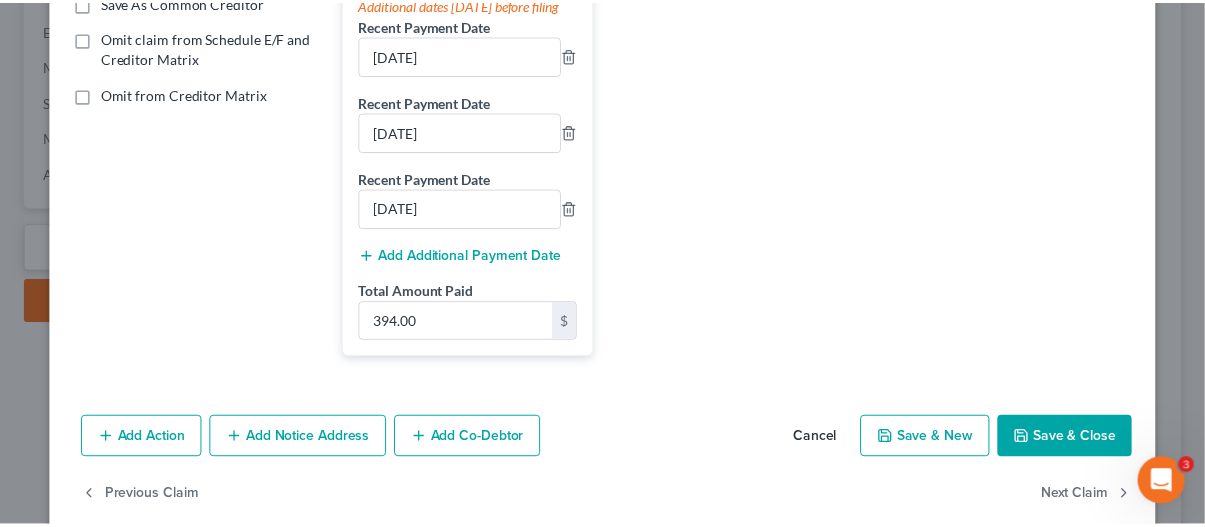 type 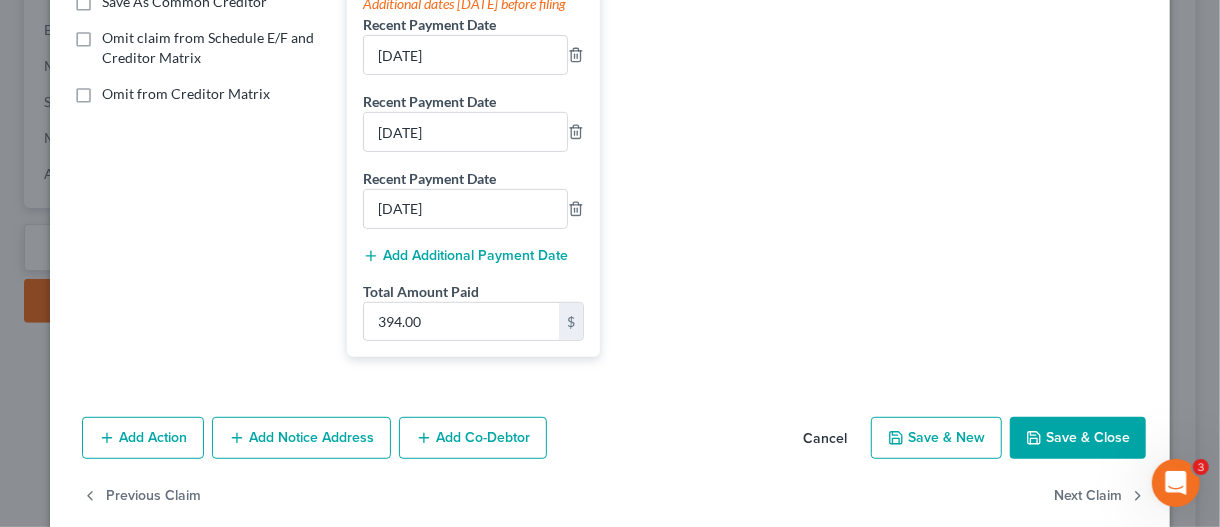 click 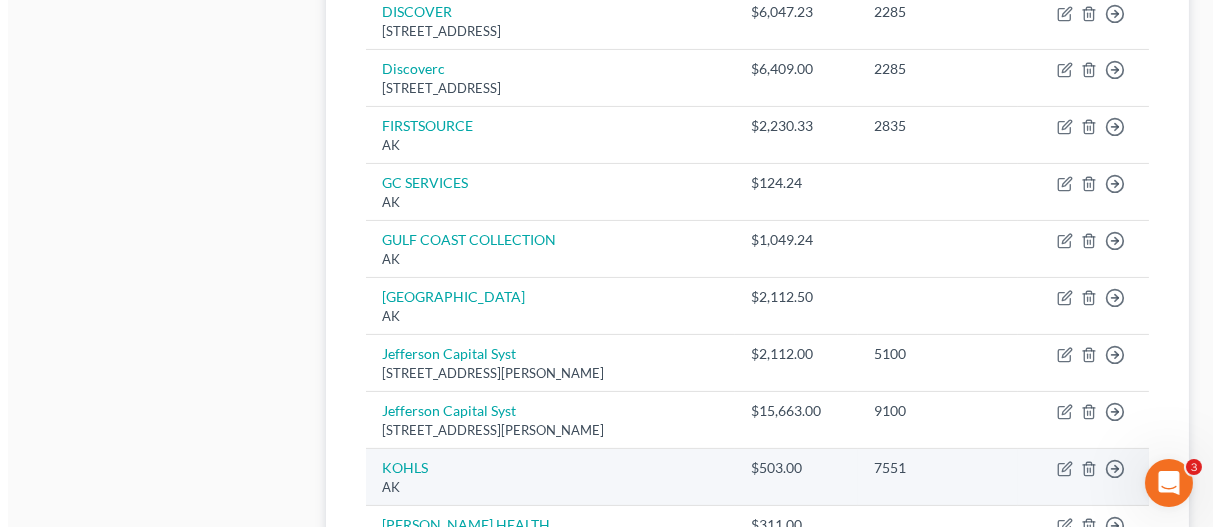 scroll, scrollTop: 1100, scrollLeft: 0, axis: vertical 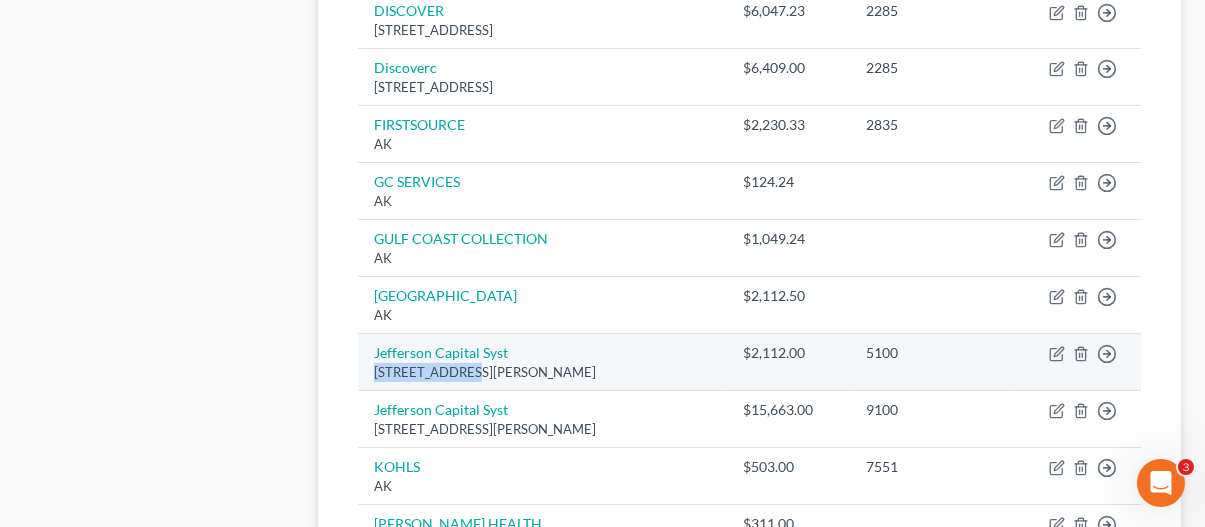 drag, startPoint x: 378, startPoint y: 362, endPoint x: 460, endPoint y: 377, distance: 83.360664 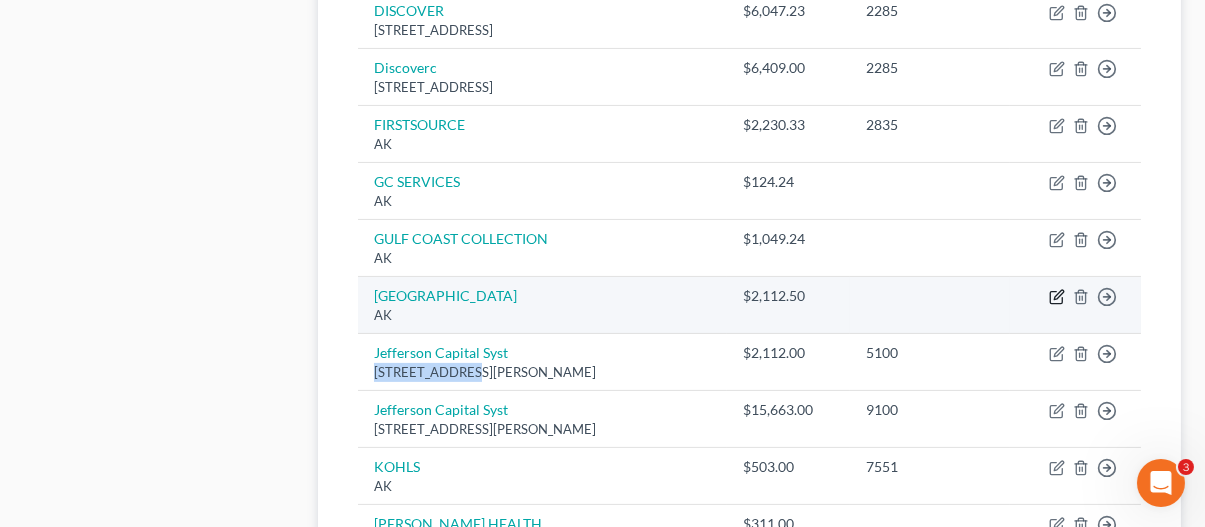 click 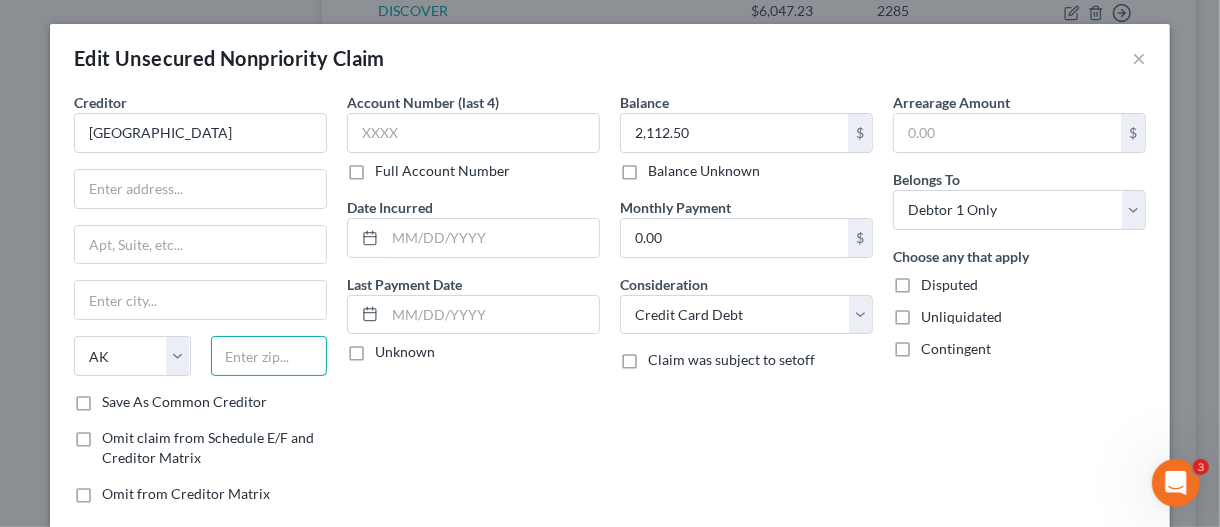 drag, startPoint x: 277, startPoint y: 341, endPoint x: 304, endPoint y: 357, distance: 31.38471 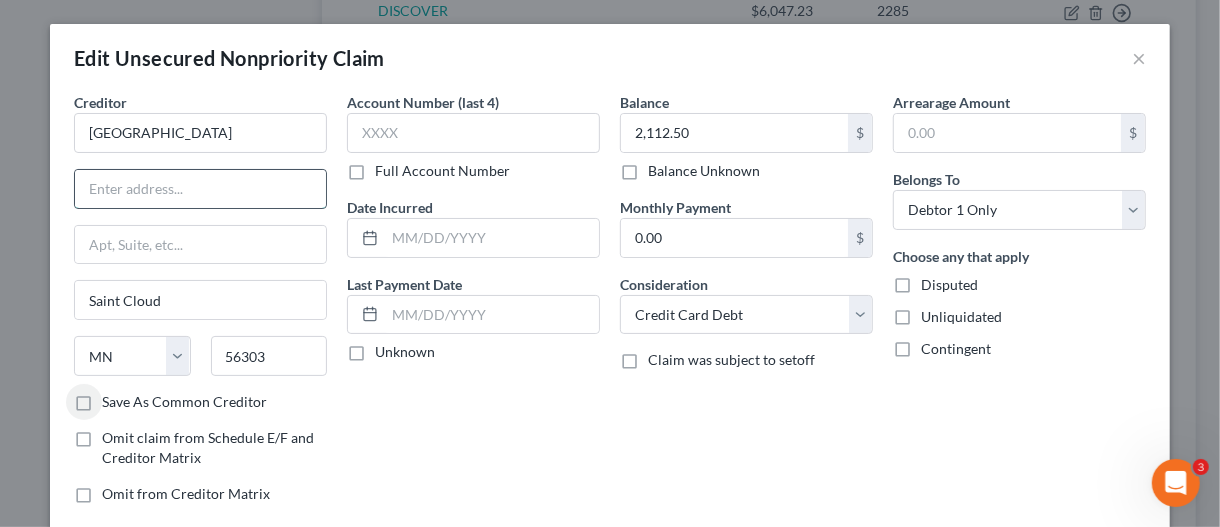click at bounding box center [200, 189] 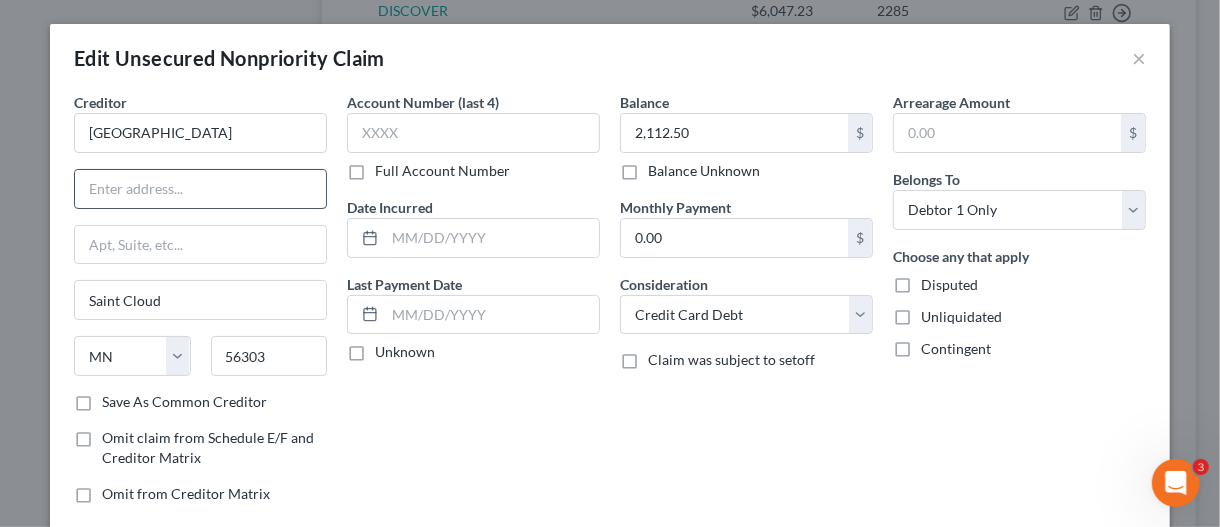 paste on "16 [PERSON_NAME]" 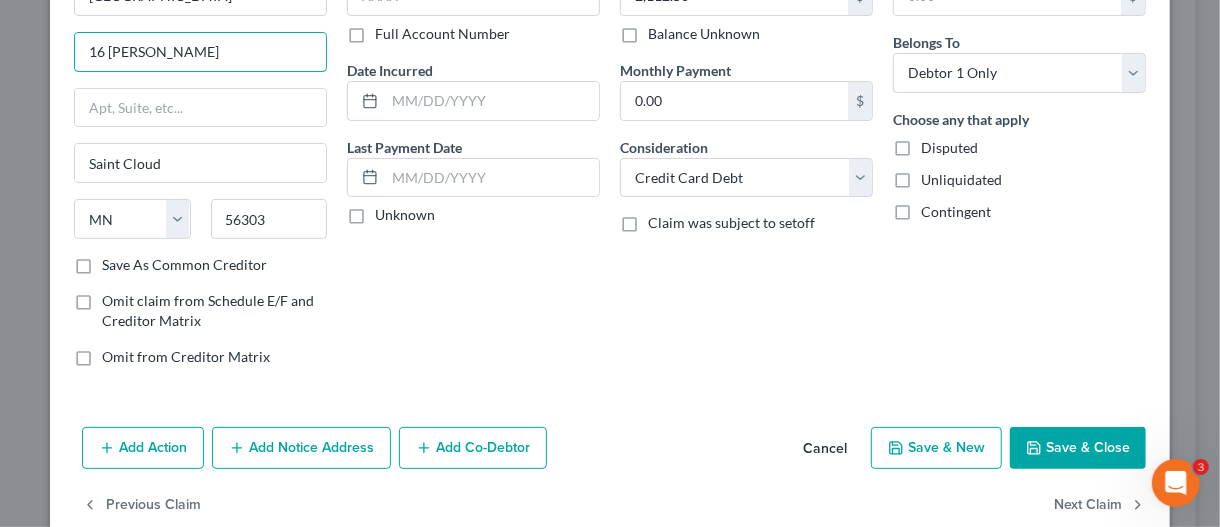 scroll, scrollTop: 171, scrollLeft: 0, axis: vertical 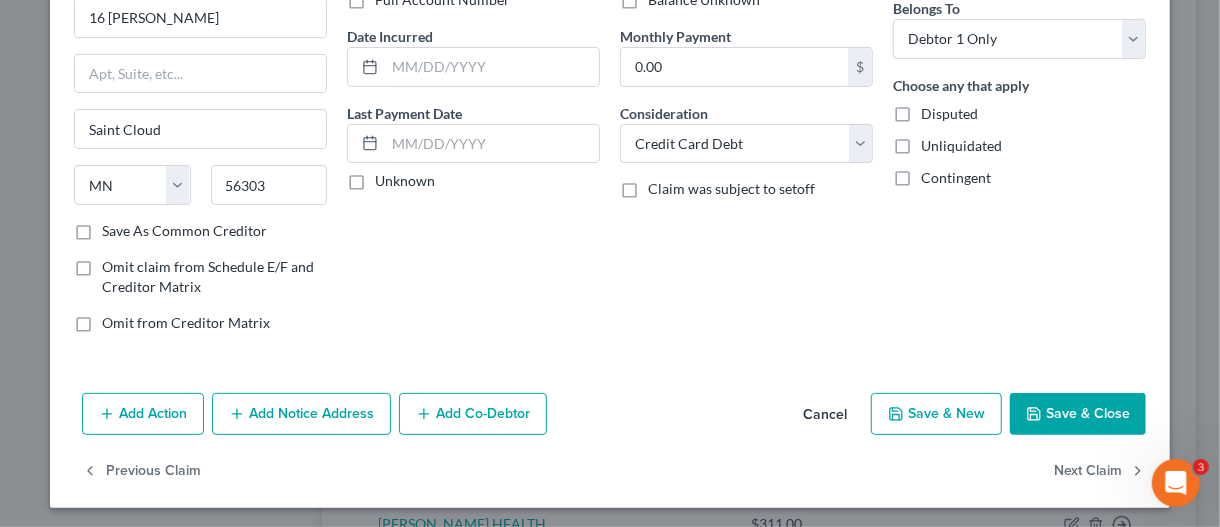 click on "Save & Close" at bounding box center [1078, 414] 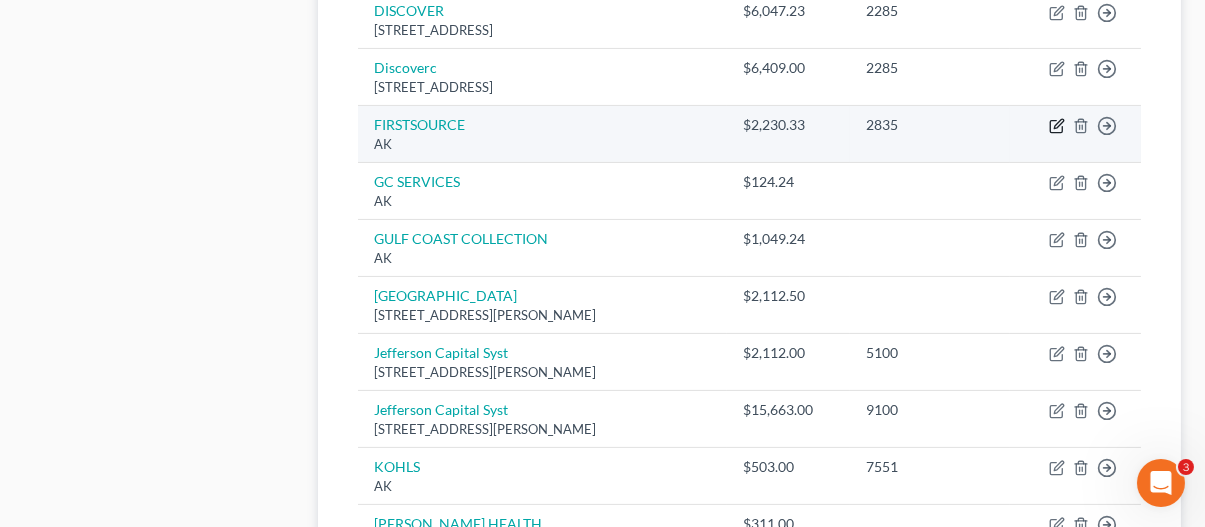 click 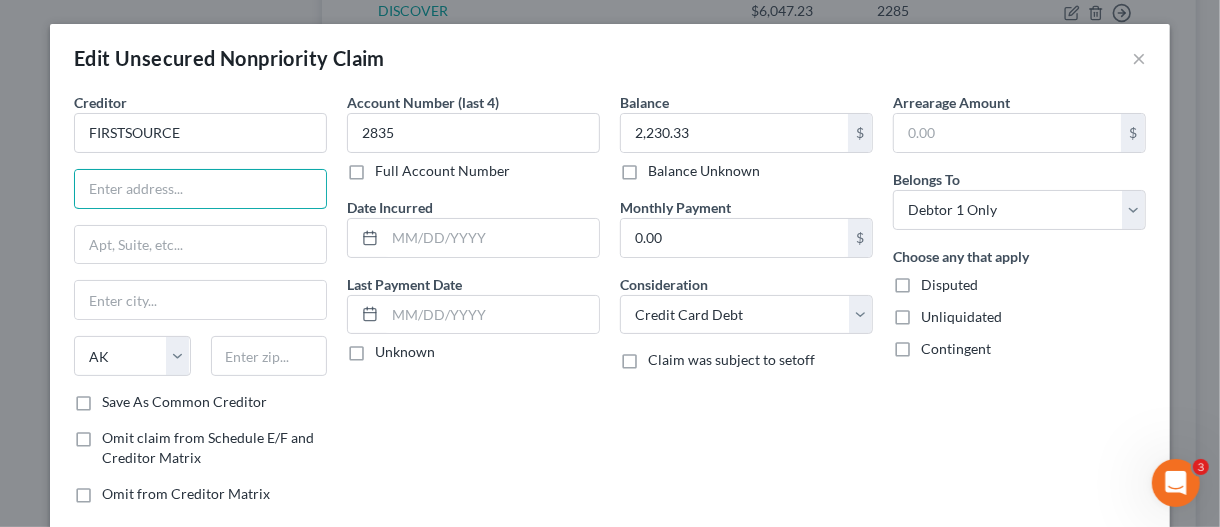 drag, startPoint x: 180, startPoint y: 183, endPoint x: 171, endPoint y: 221, distance: 39.051247 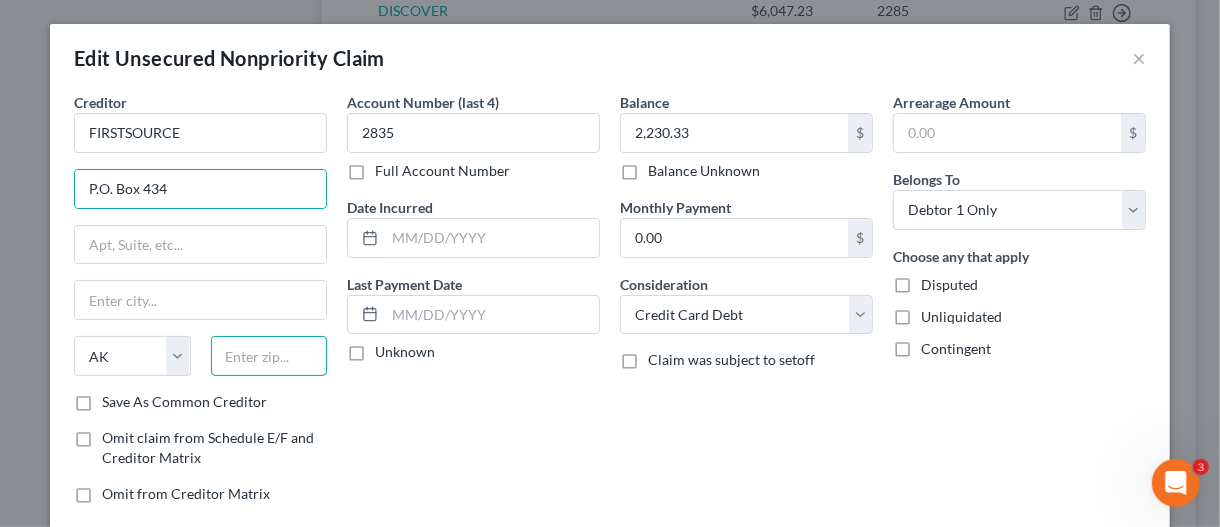 drag, startPoint x: 251, startPoint y: 362, endPoint x: 256, endPoint y: 349, distance: 13.928389 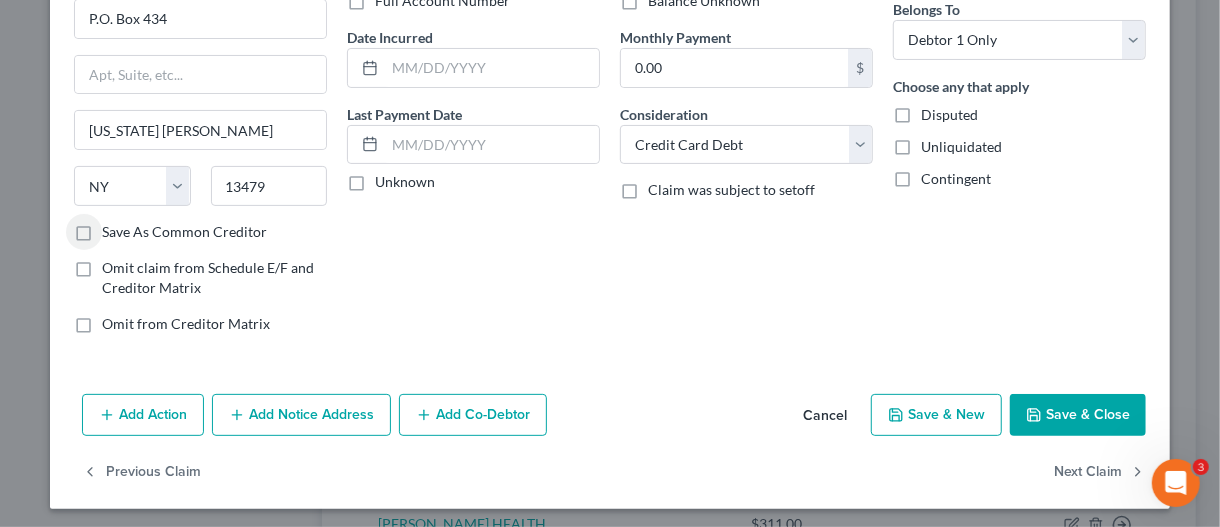 scroll, scrollTop: 171, scrollLeft: 0, axis: vertical 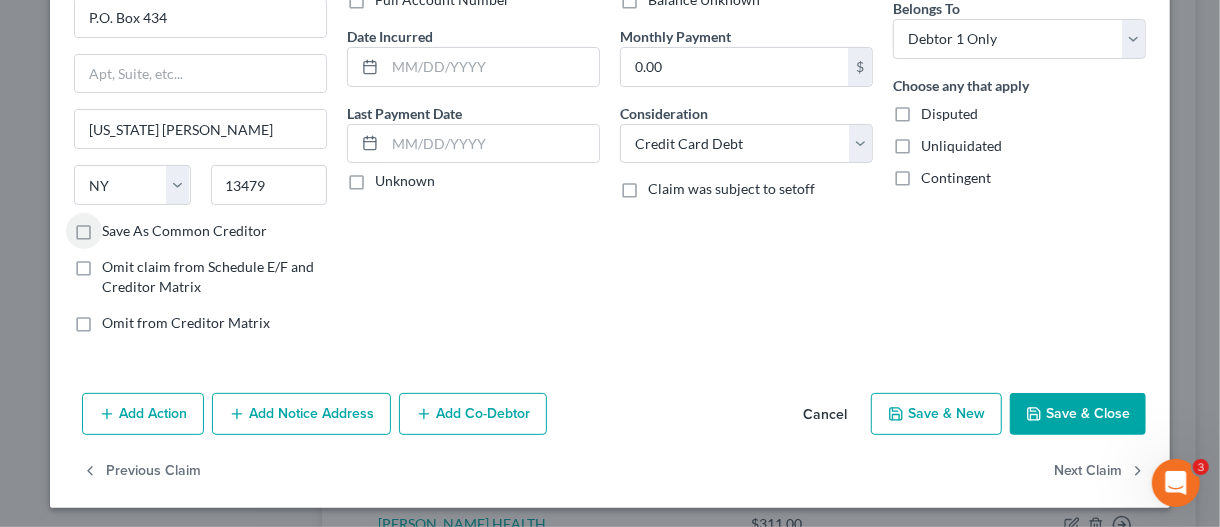 click on "Save & Close" at bounding box center (1078, 414) 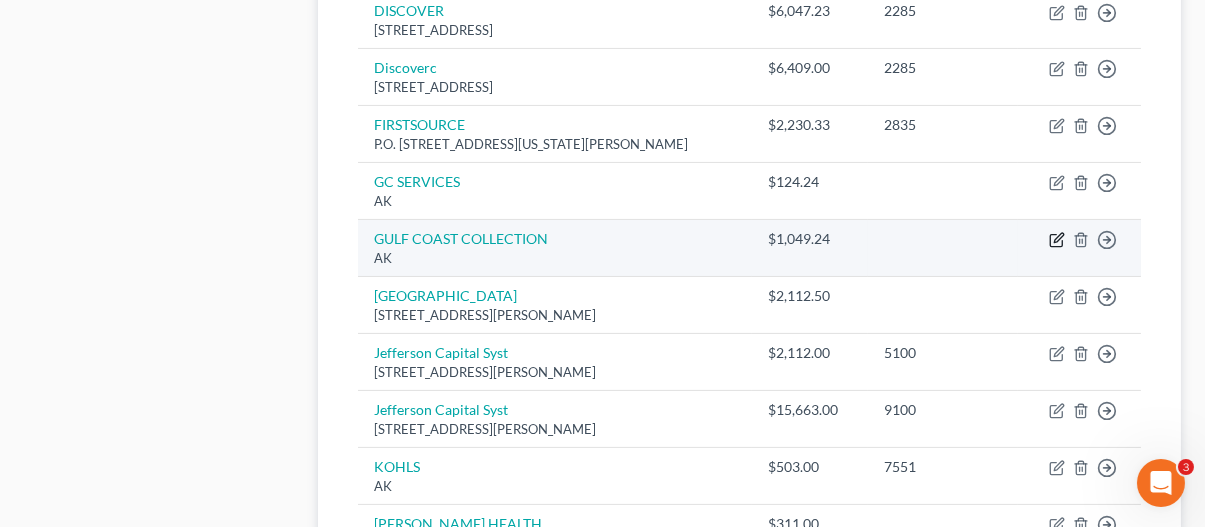 drag, startPoint x: 1050, startPoint y: 232, endPoint x: 852, endPoint y: 248, distance: 198.64542 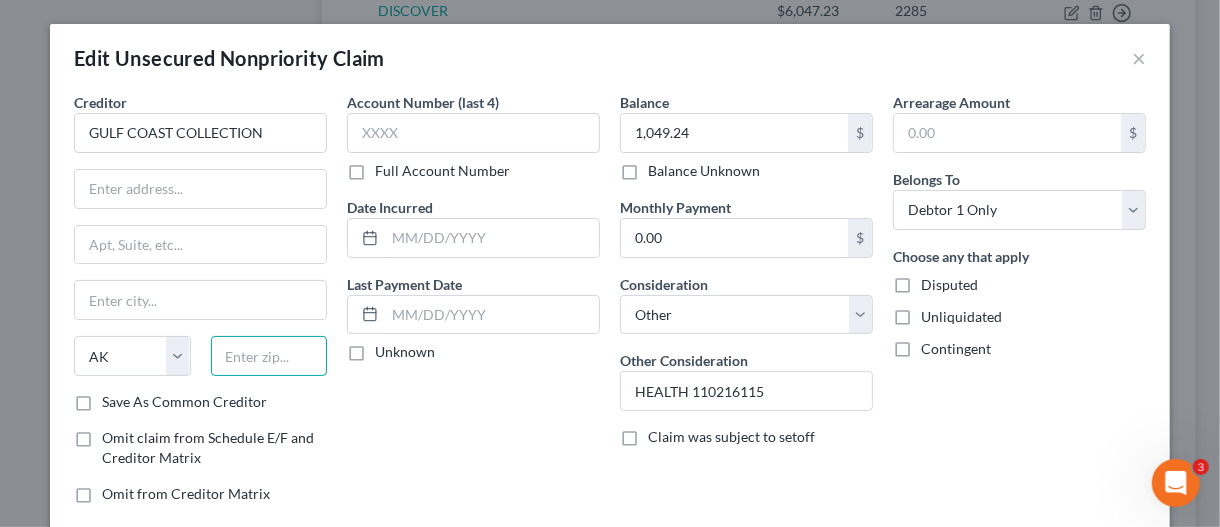 drag, startPoint x: 280, startPoint y: 344, endPoint x: 316, endPoint y: 344, distance: 36 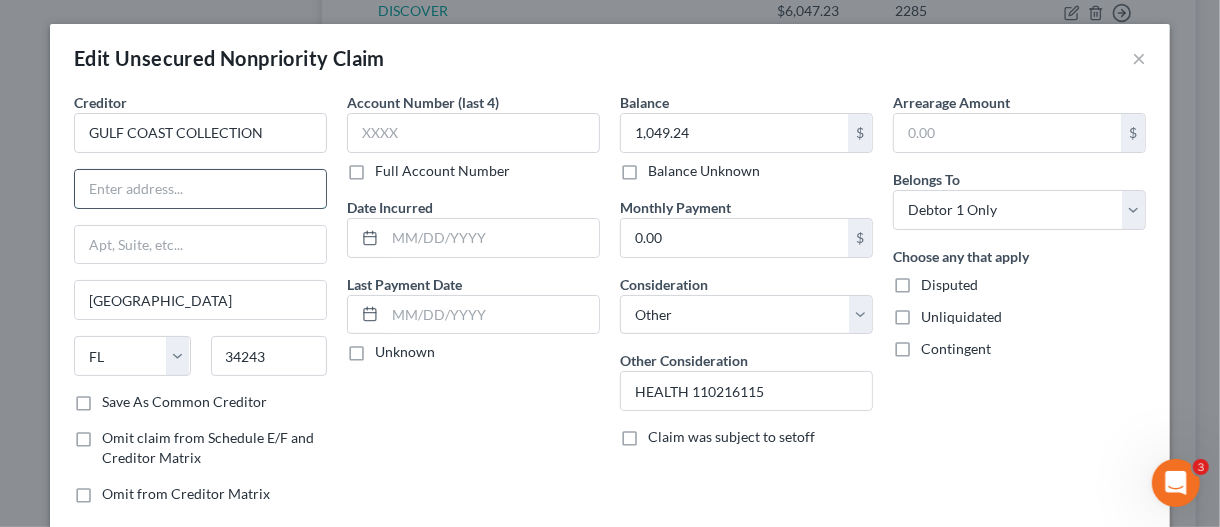 click at bounding box center (200, 189) 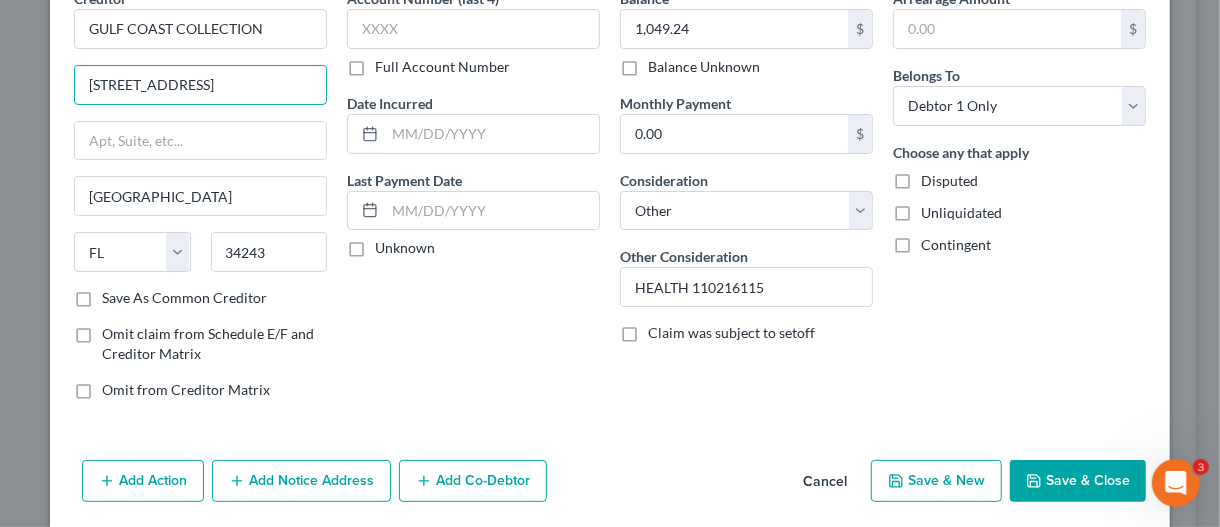 scroll, scrollTop: 171, scrollLeft: 0, axis: vertical 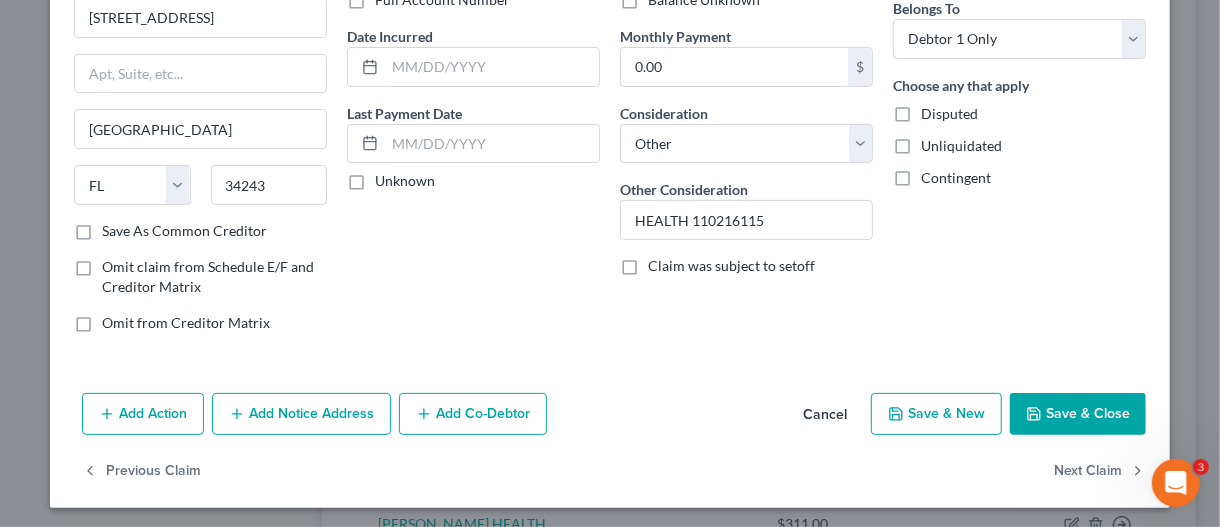 click on "Save & Close" at bounding box center (1078, 414) 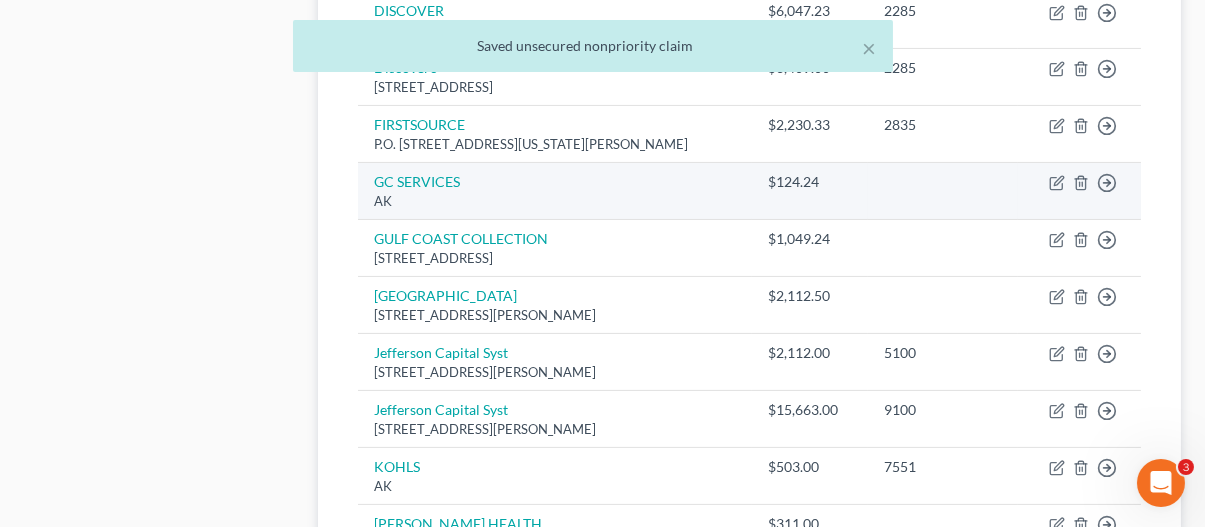 drag, startPoint x: 518, startPoint y: 186, endPoint x: 666, endPoint y: 201, distance: 148.7582 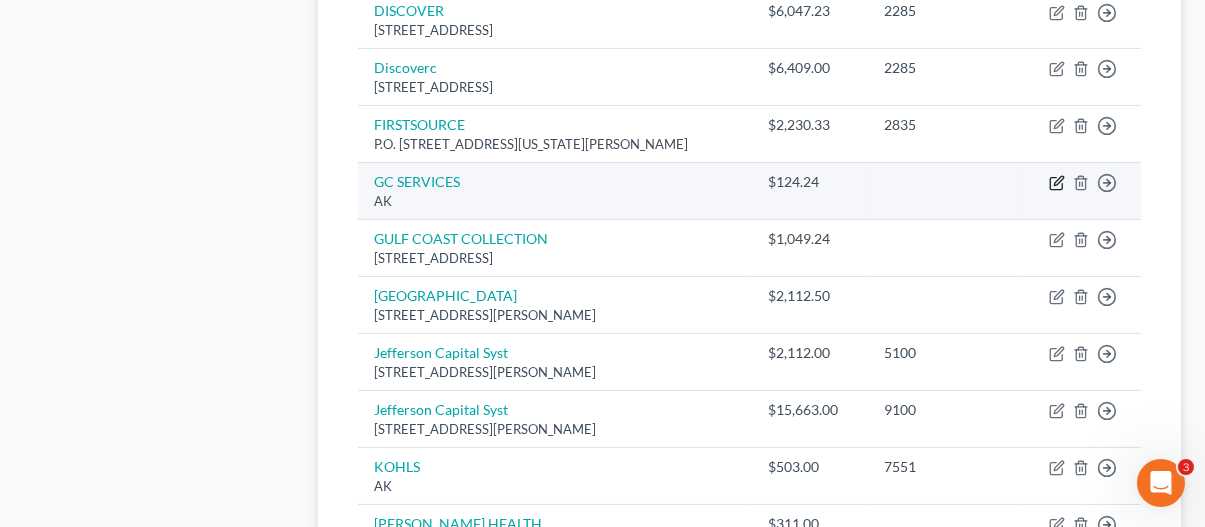 click 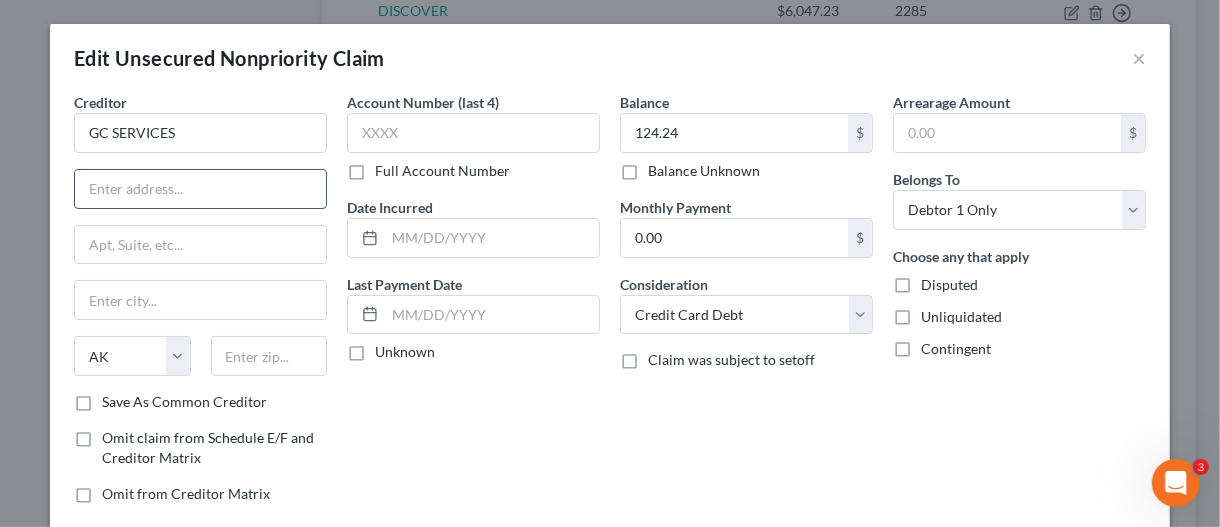 click at bounding box center [200, 189] 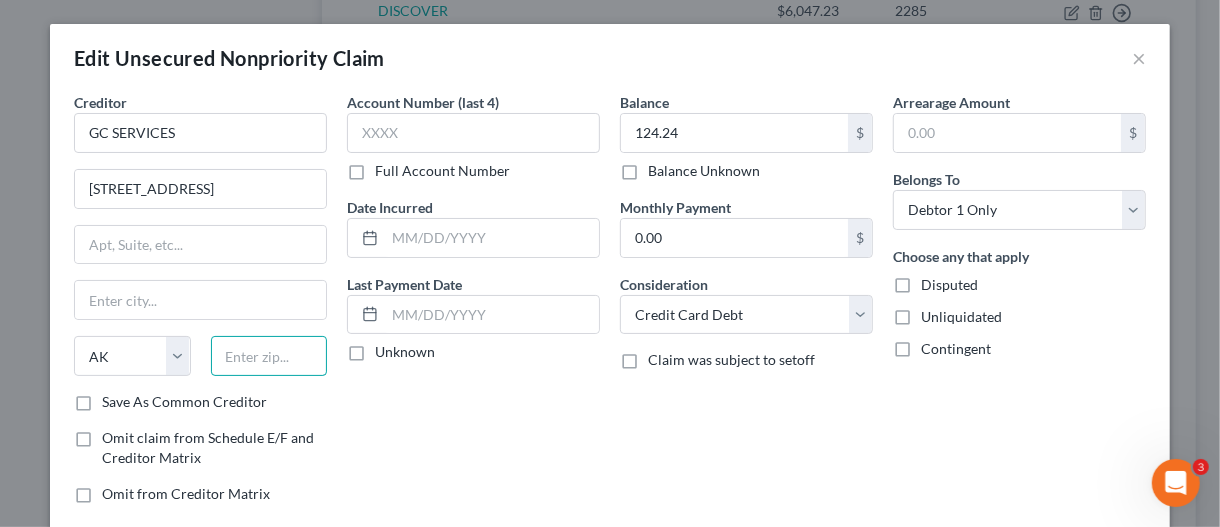 click at bounding box center (269, 356) 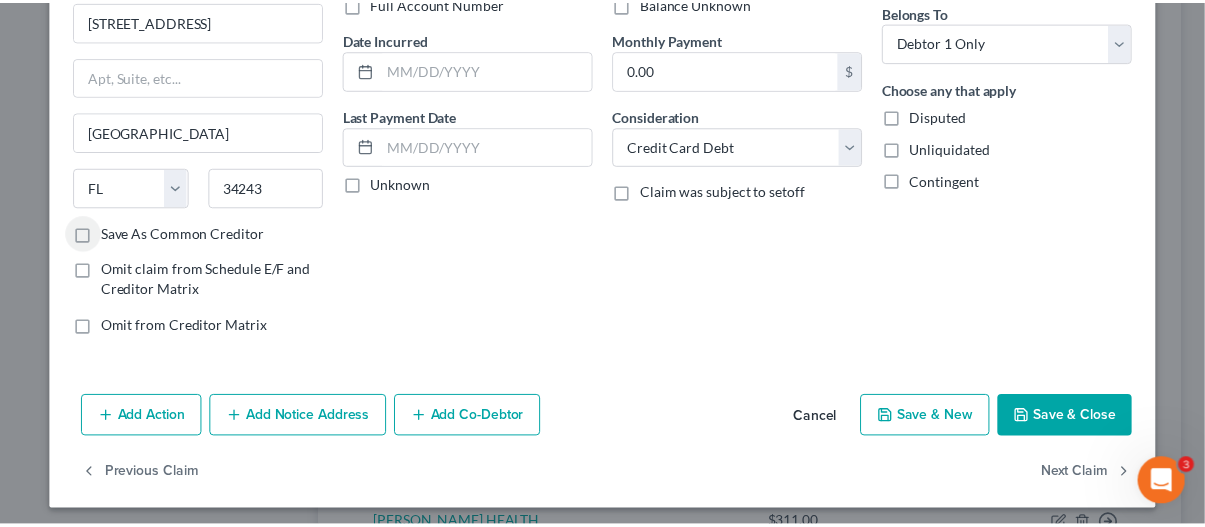 scroll, scrollTop: 171, scrollLeft: 0, axis: vertical 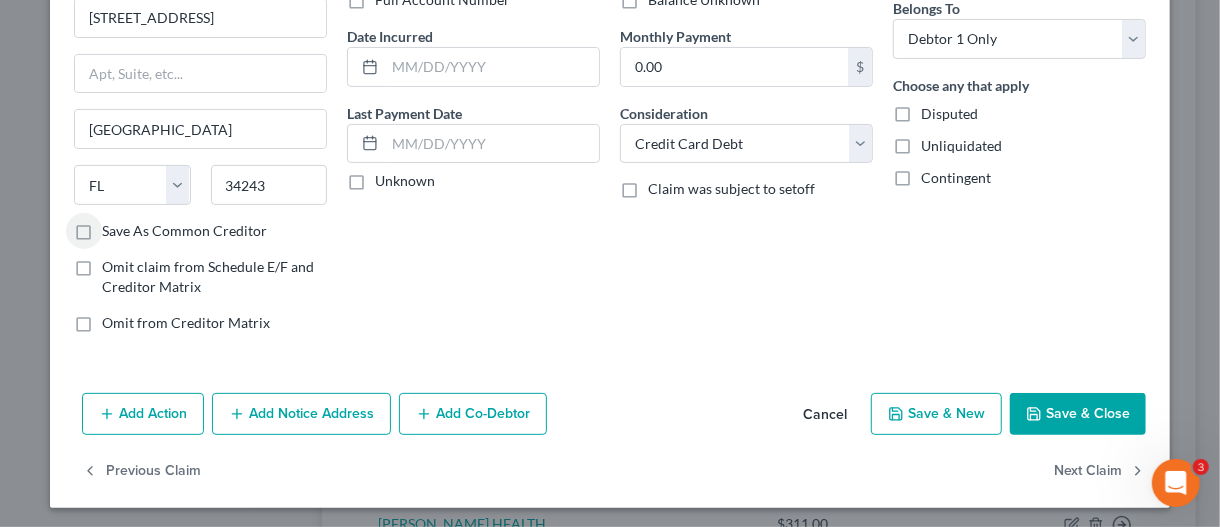 click on "Save & Close" at bounding box center (1078, 414) 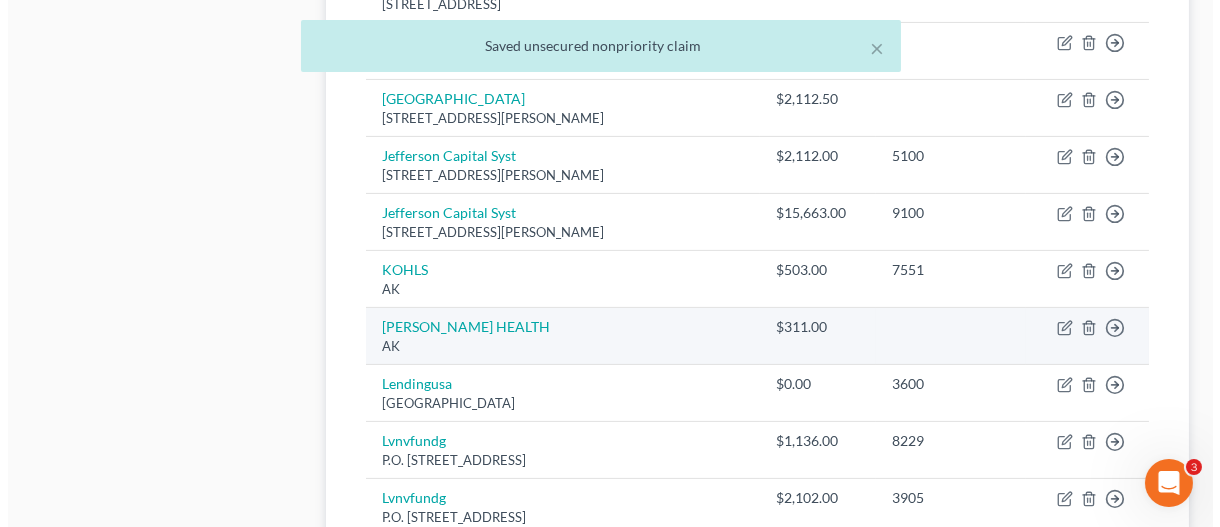 scroll, scrollTop: 1300, scrollLeft: 0, axis: vertical 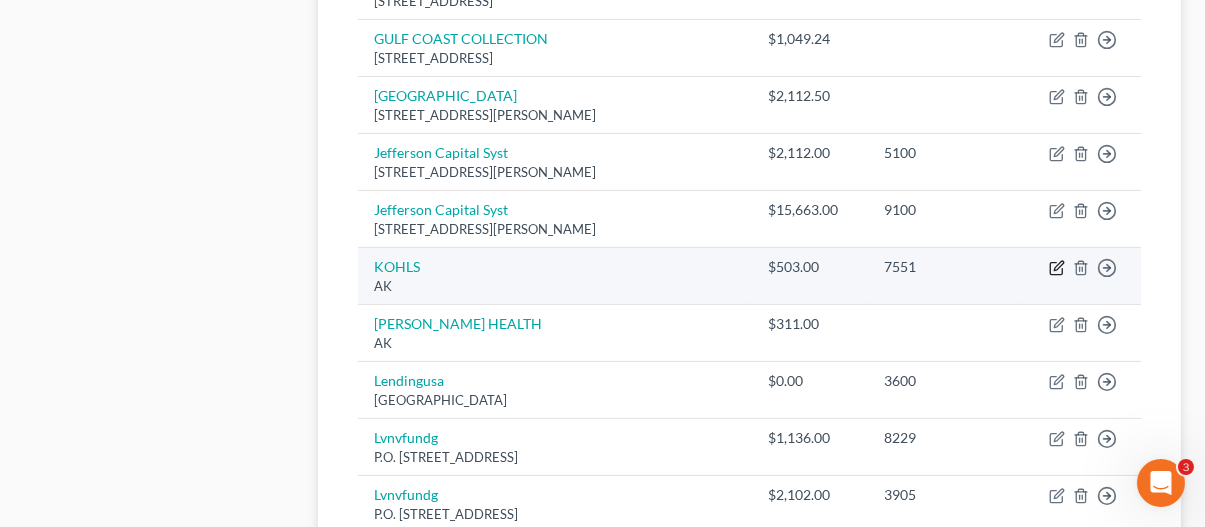 click 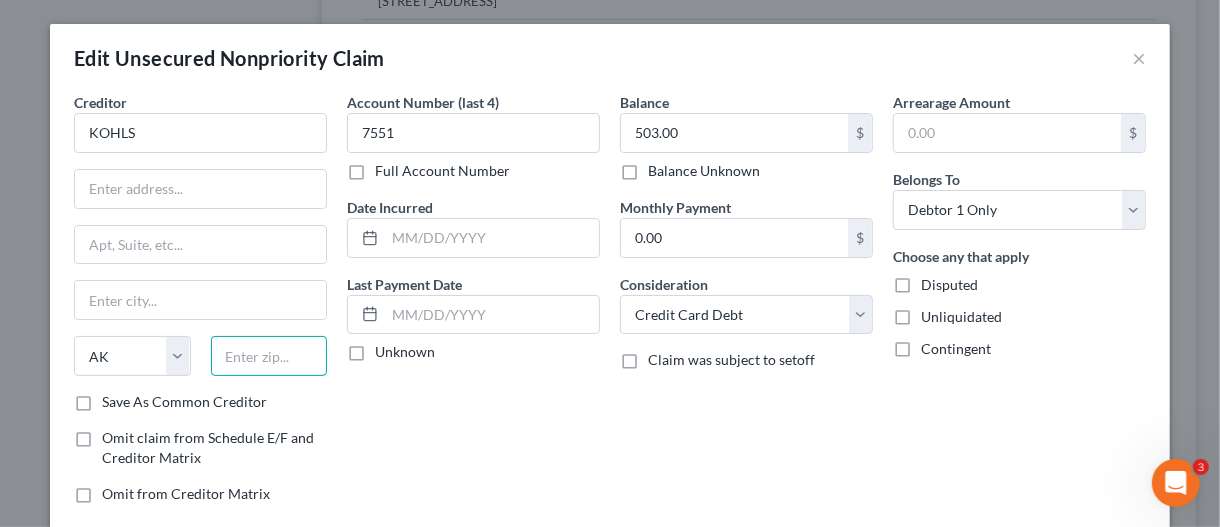 drag, startPoint x: 289, startPoint y: 357, endPoint x: 309, endPoint y: 317, distance: 44.72136 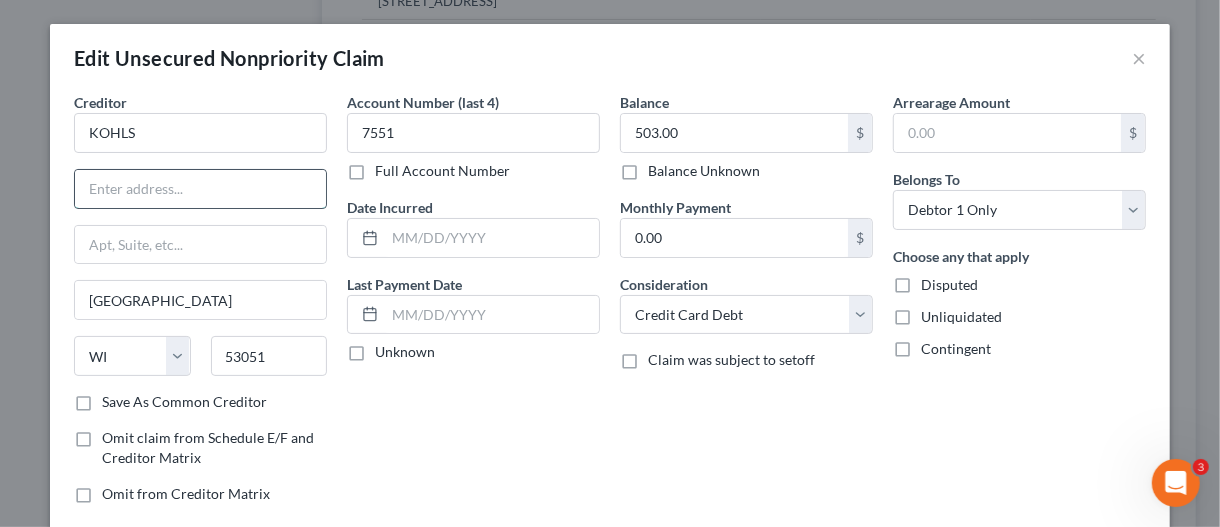 click at bounding box center [200, 189] 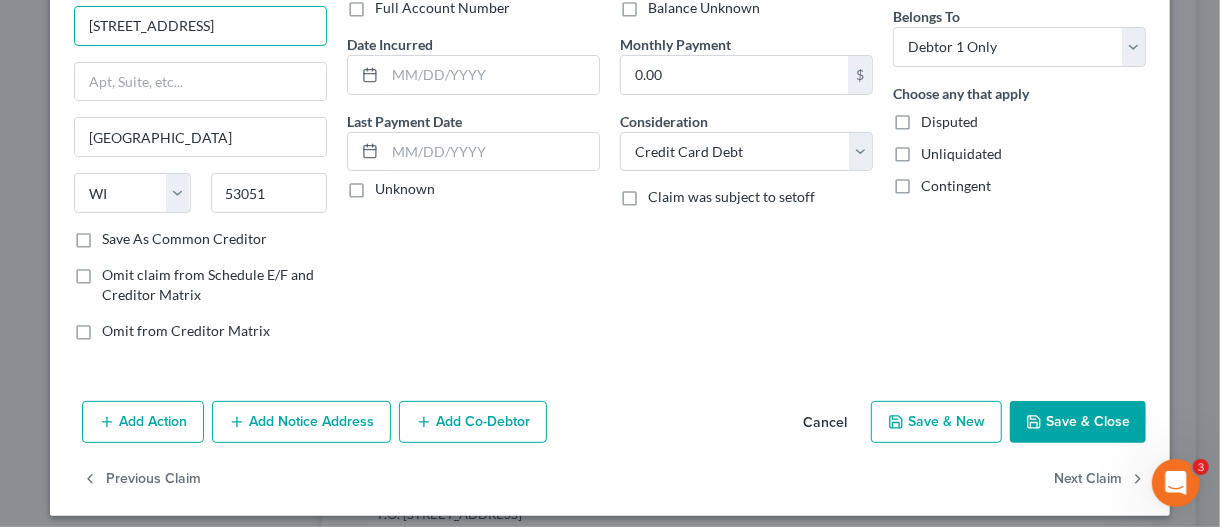 scroll, scrollTop: 171, scrollLeft: 0, axis: vertical 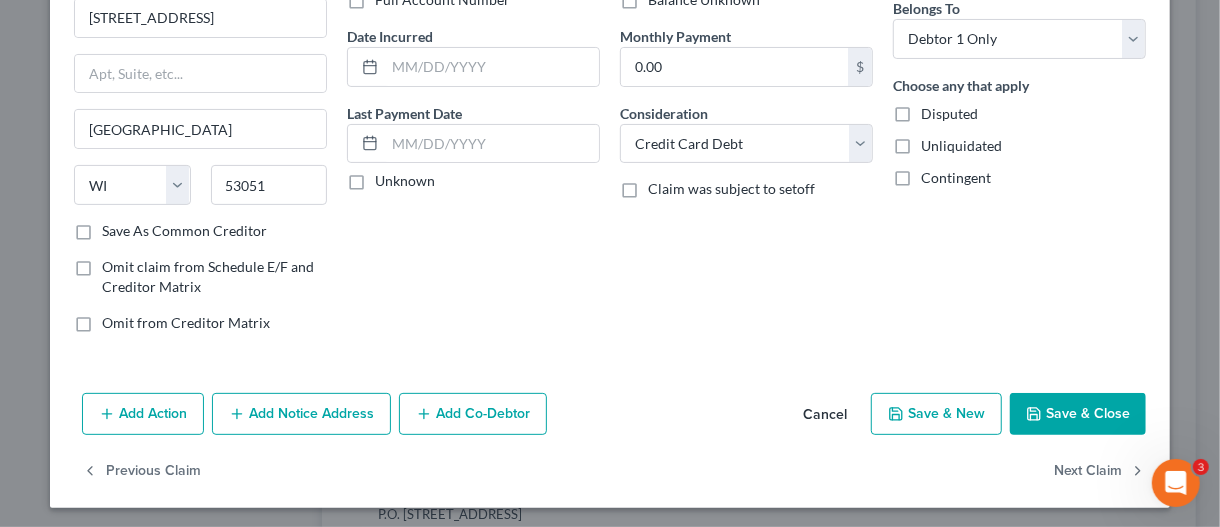 click on "Save & Close" at bounding box center [1078, 414] 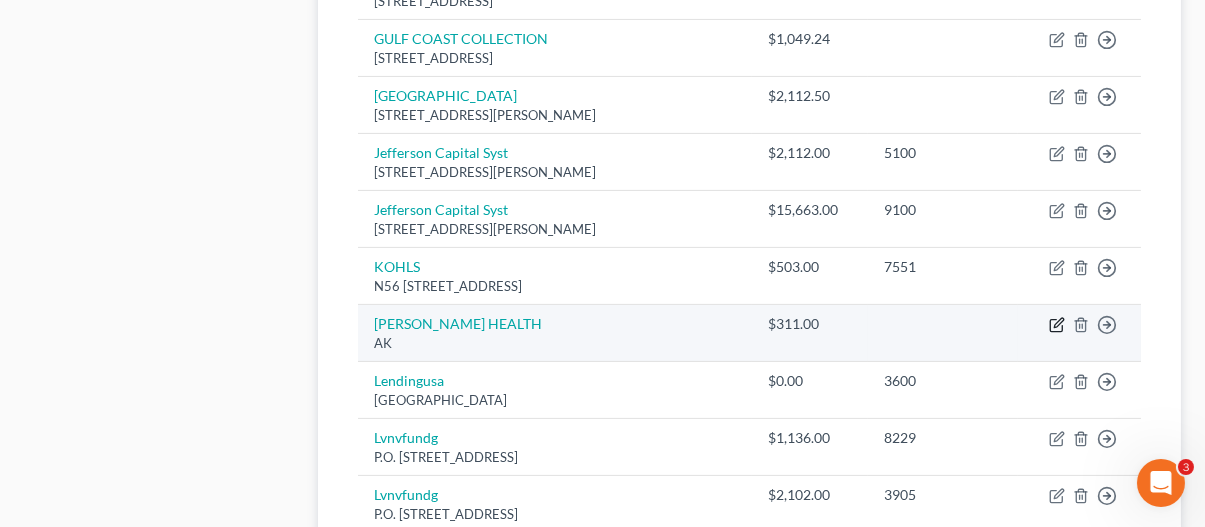 click 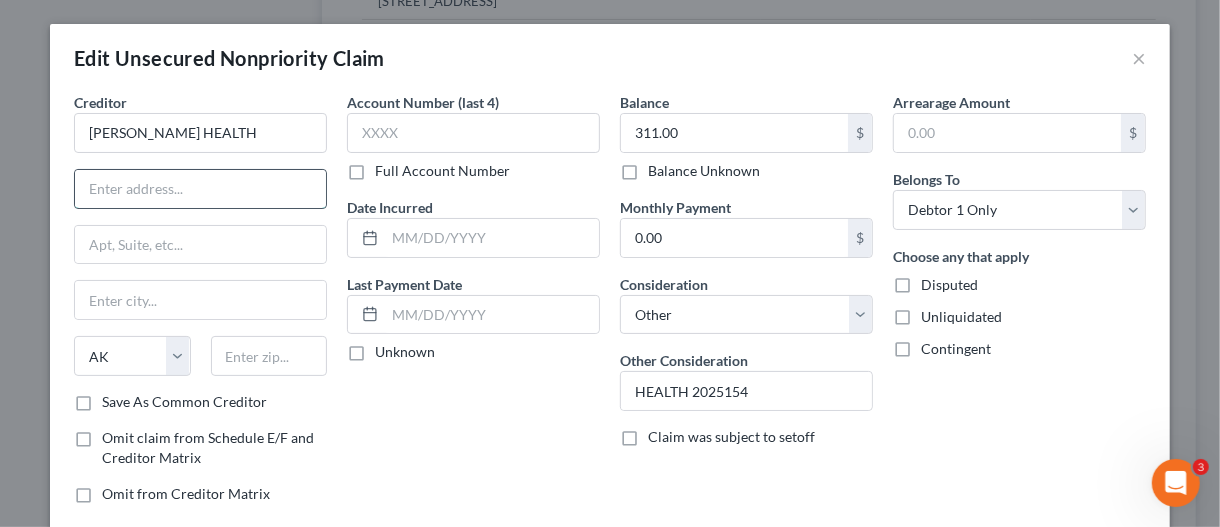 click at bounding box center [200, 189] 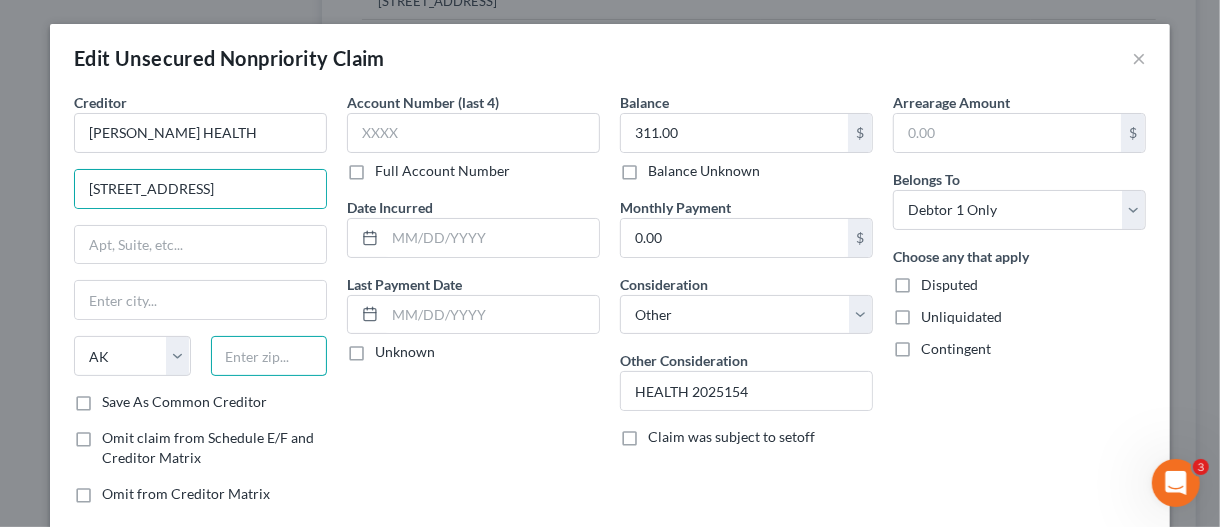 click at bounding box center [269, 356] 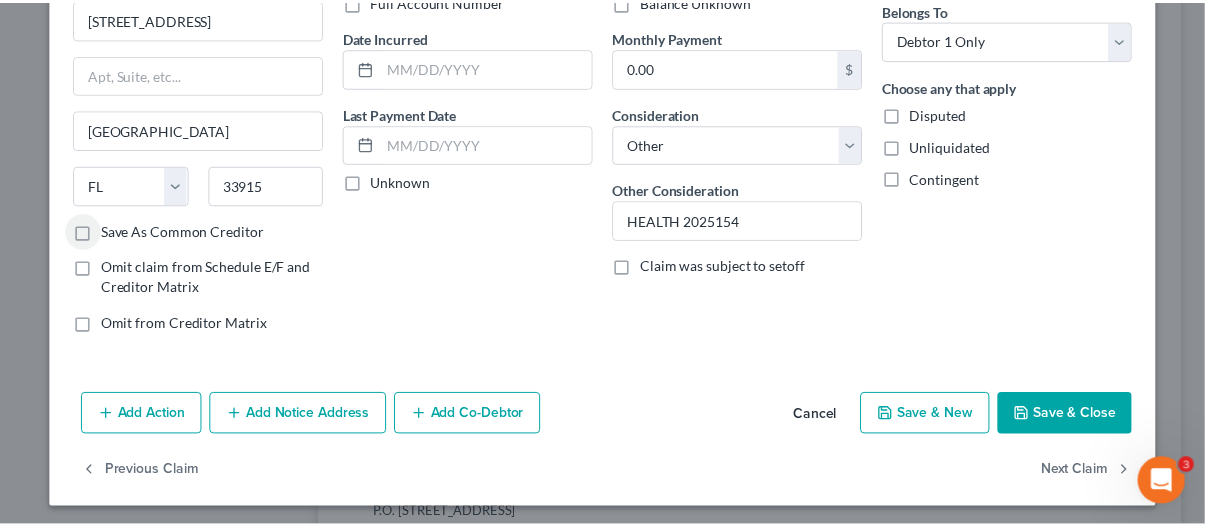 scroll, scrollTop: 171, scrollLeft: 0, axis: vertical 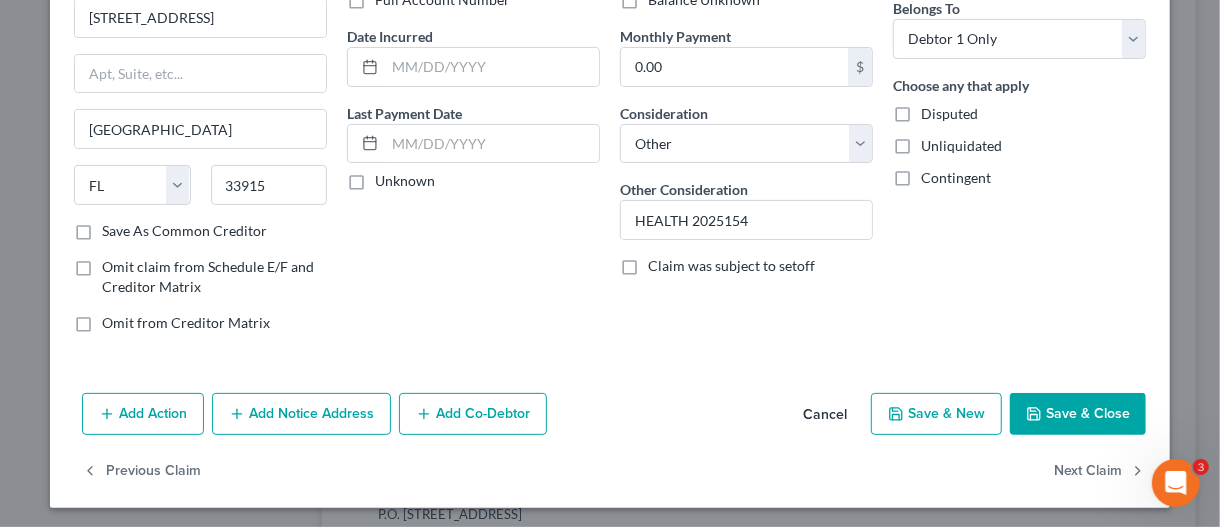 click 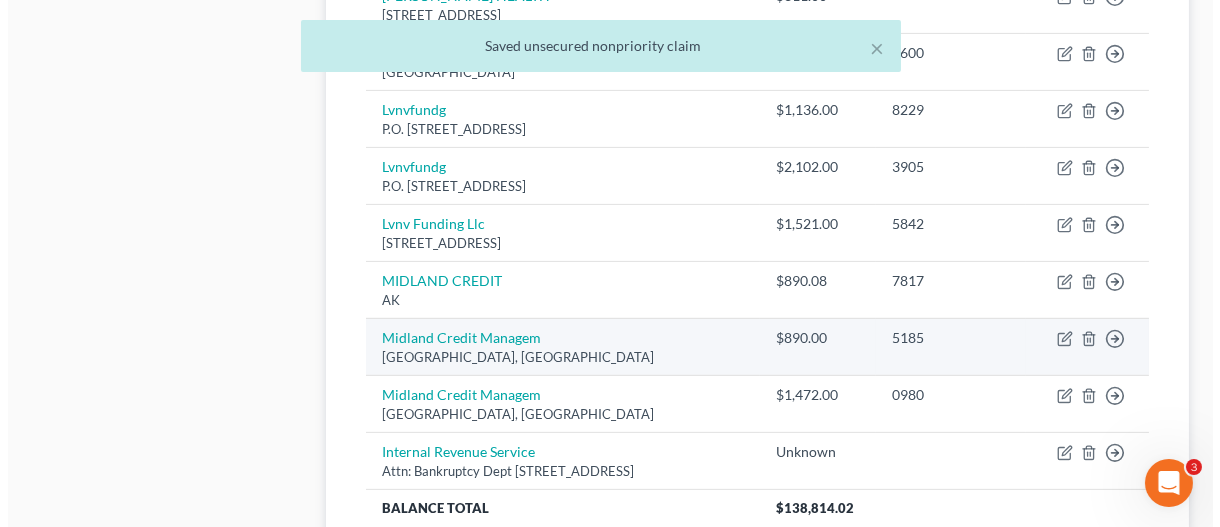 scroll, scrollTop: 1700, scrollLeft: 0, axis: vertical 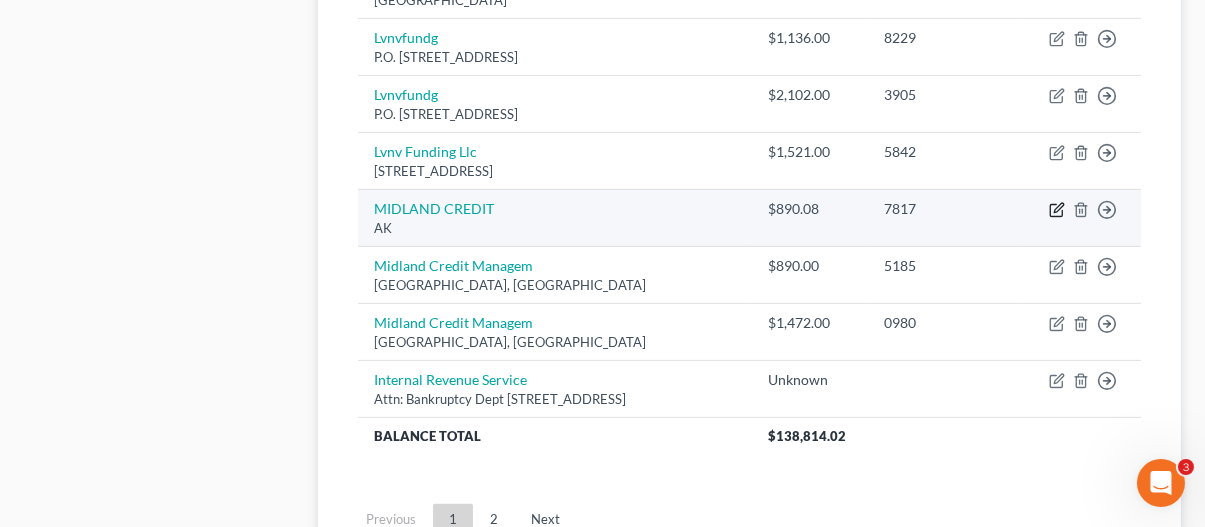 click 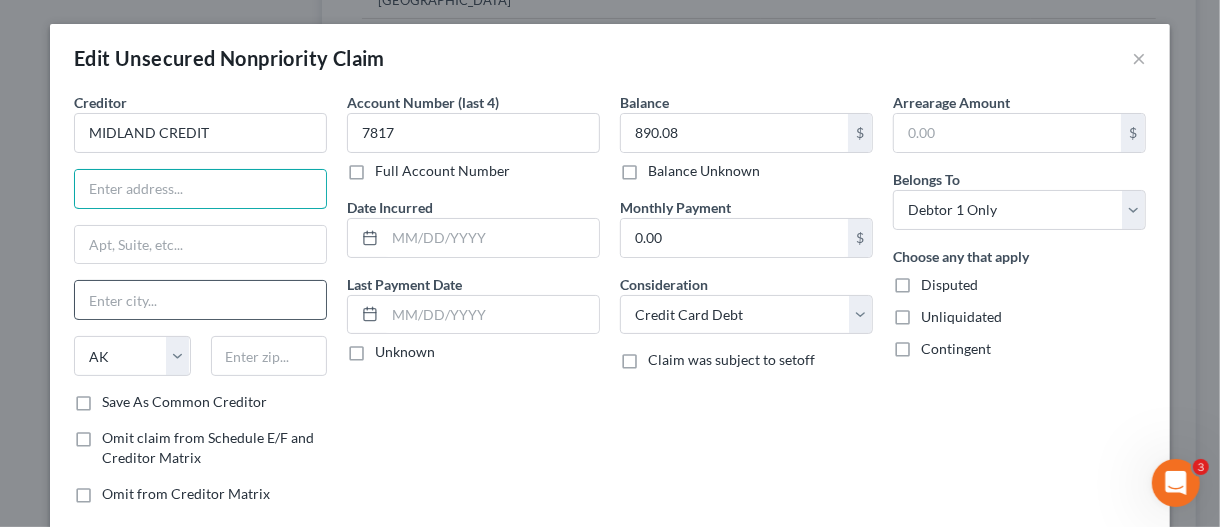 drag, startPoint x: 150, startPoint y: 183, endPoint x: 206, endPoint y: 282, distance: 113.74094 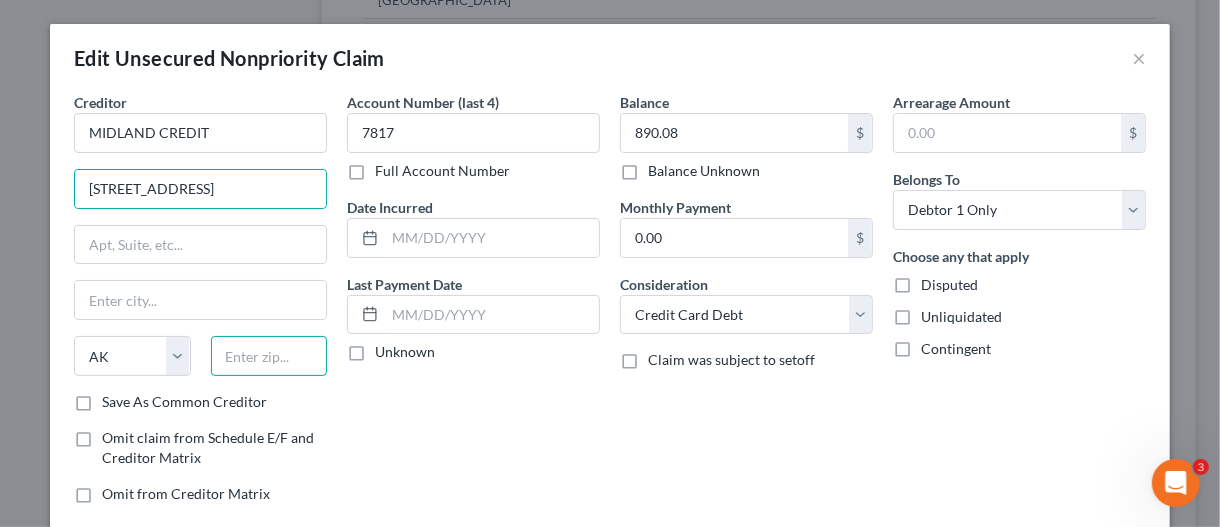 click at bounding box center (269, 356) 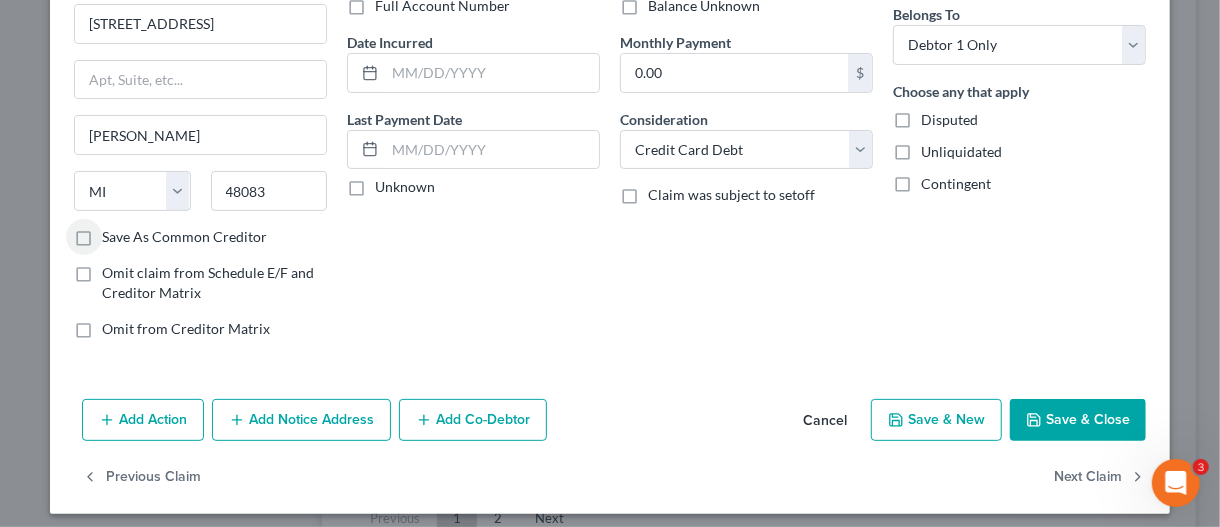 scroll, scrollTop: 171, scrollLeft: 0, axis: vertical 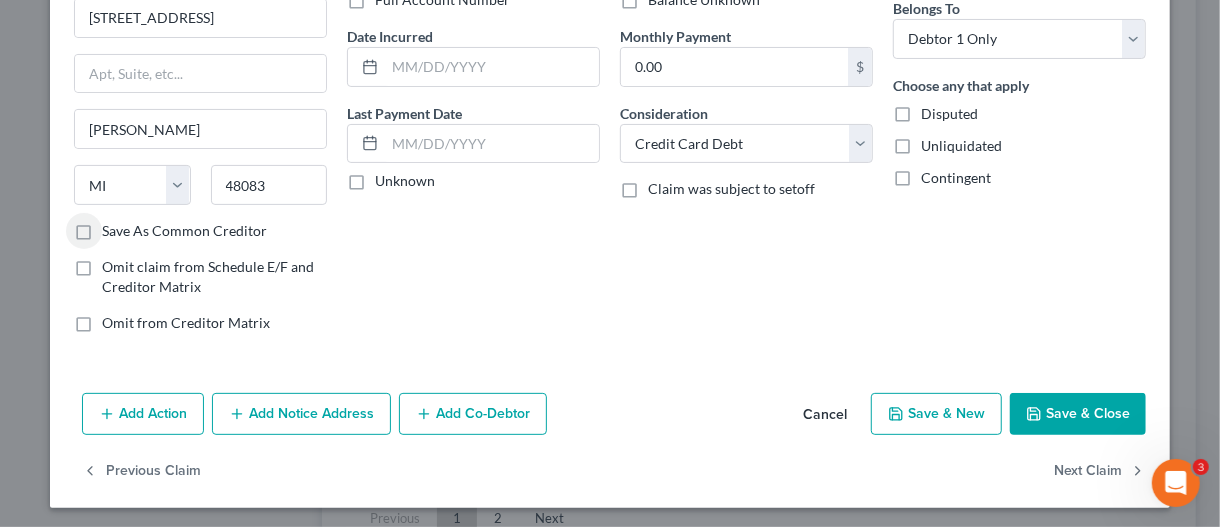 click on "Save & Close" at bounding box center (1078, 414) 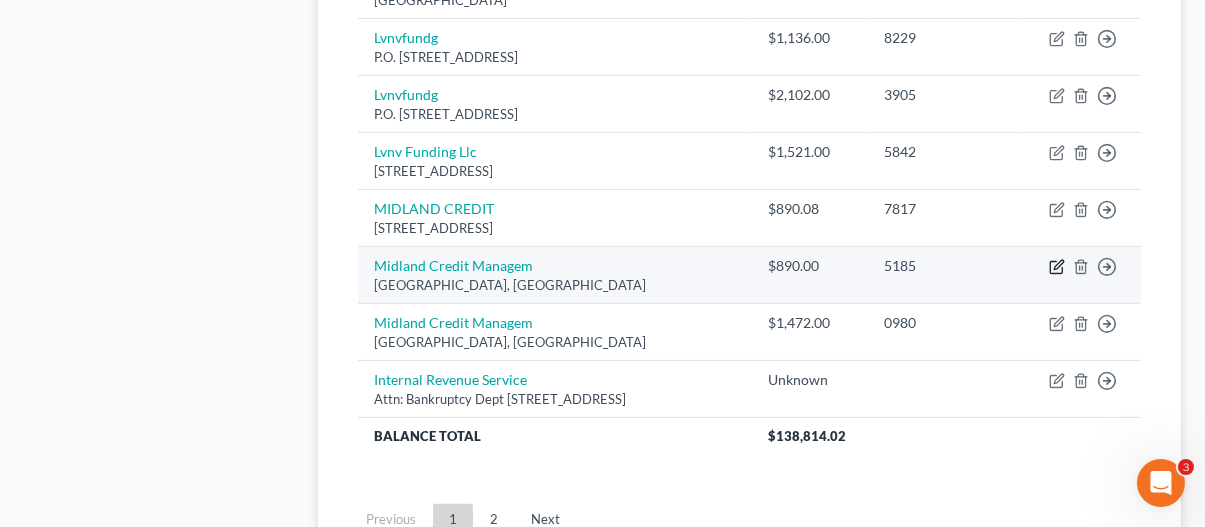 click 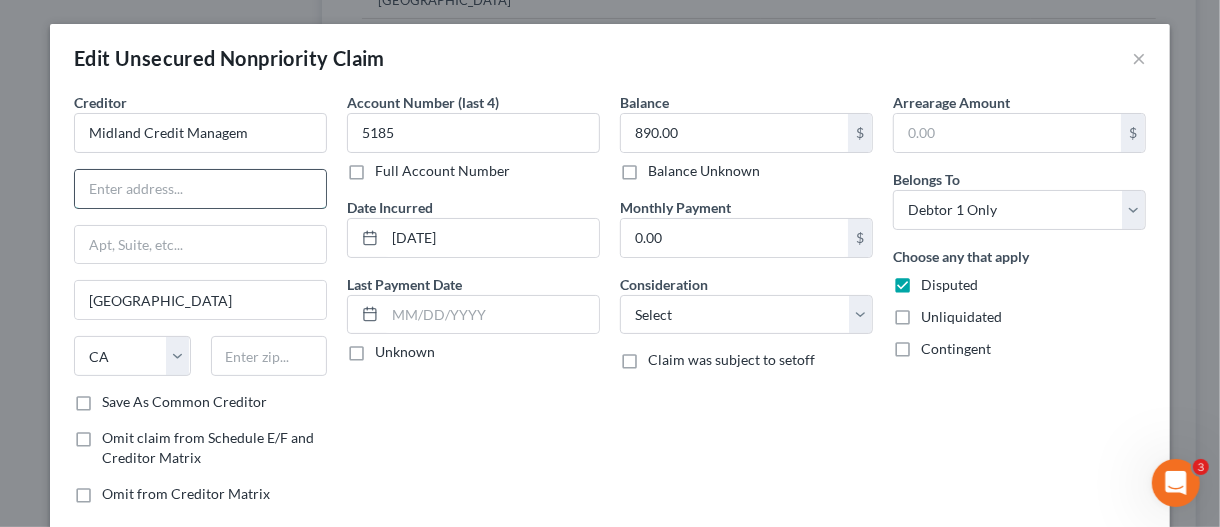 click at bounding box center [200, 189] 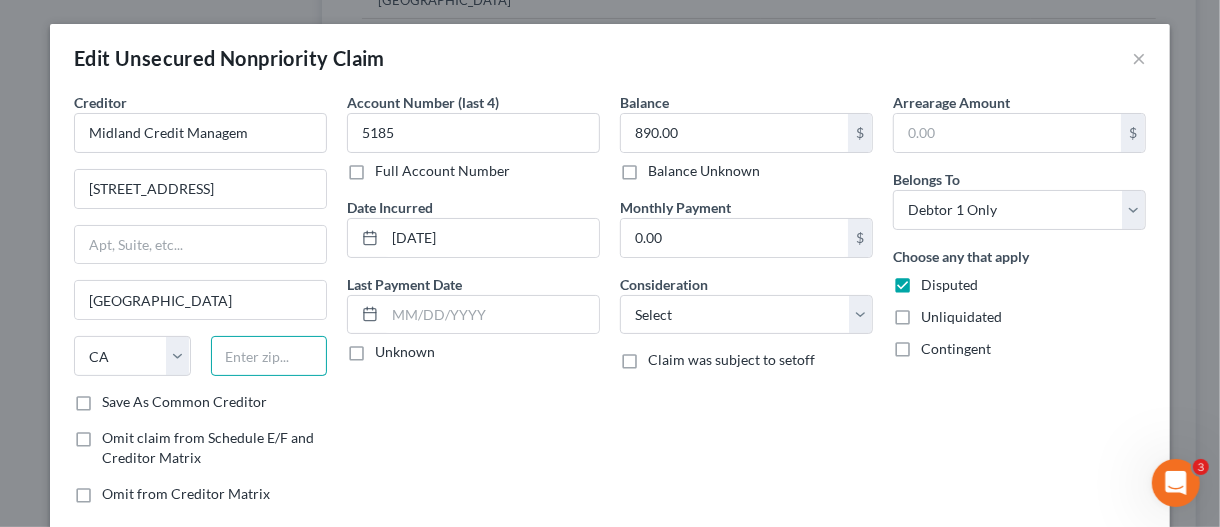drag, startPoint x: 241, startPoint y: 355, endPoint x: 257, endPoint y: 366, distance: 19.416489 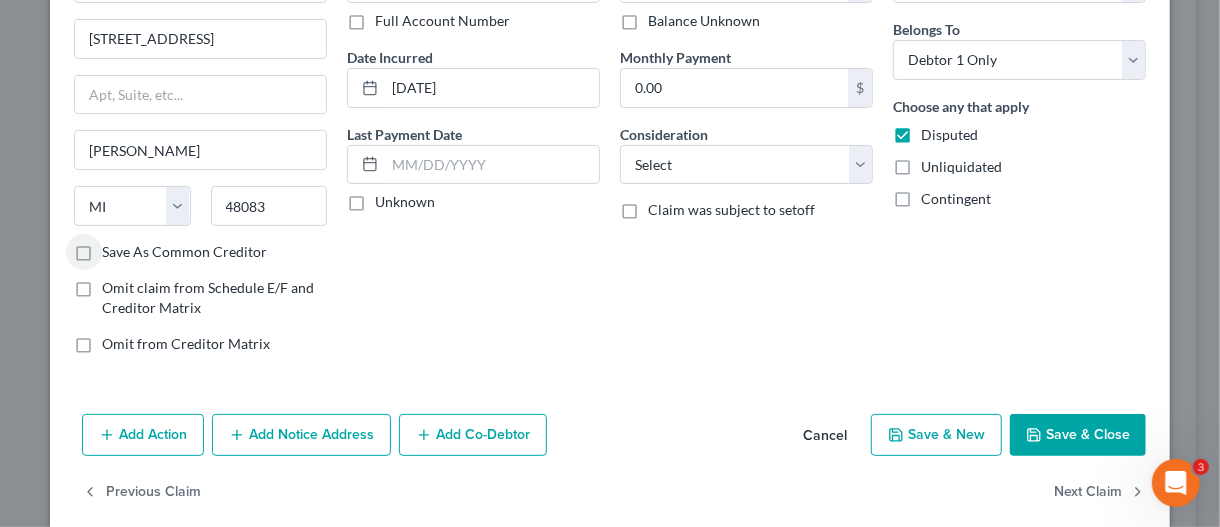 scroll, scrollTop: 171, scrollLeft: 0, axis: vertical 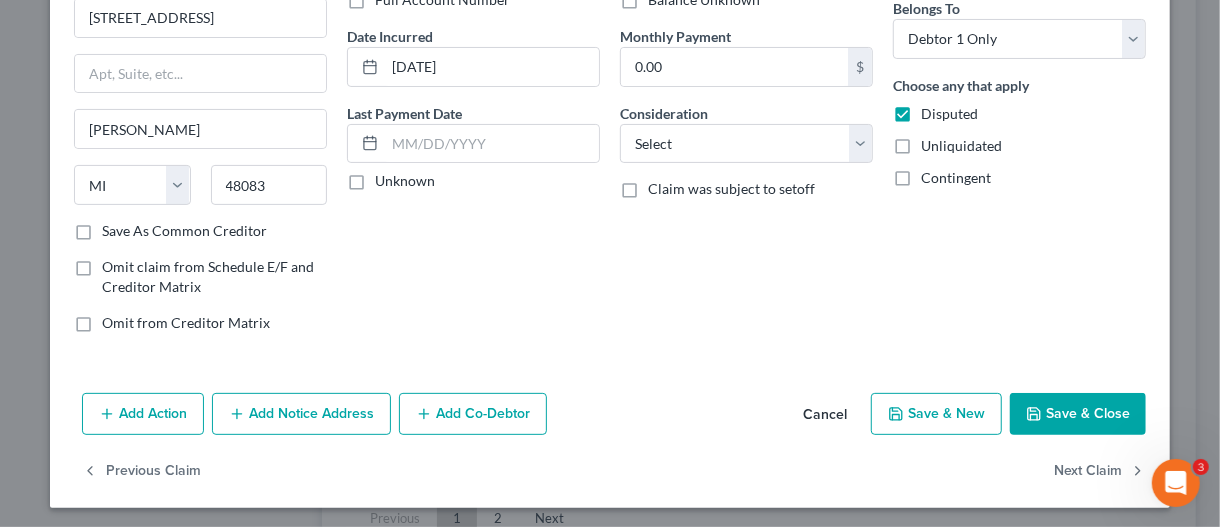 click on "Save & Close" at bounding box center (1078, 414) 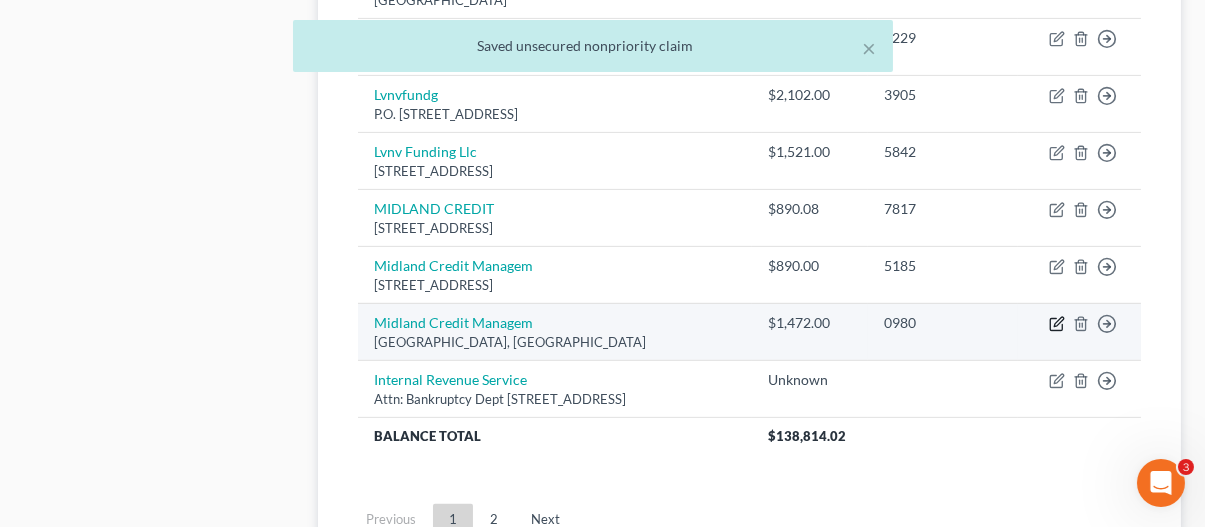 click 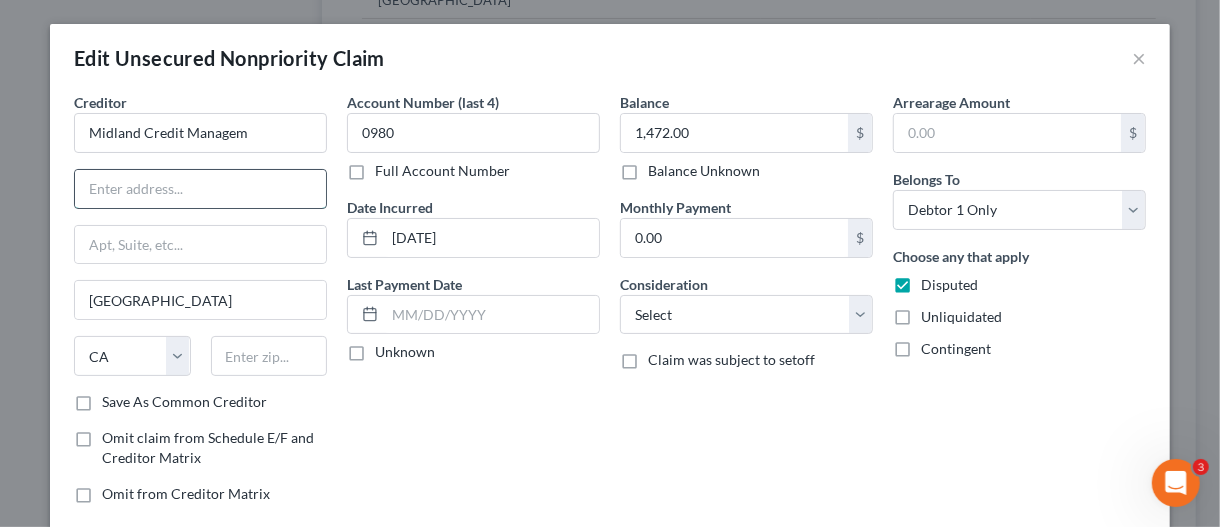 click at bounding box center (200, 189) 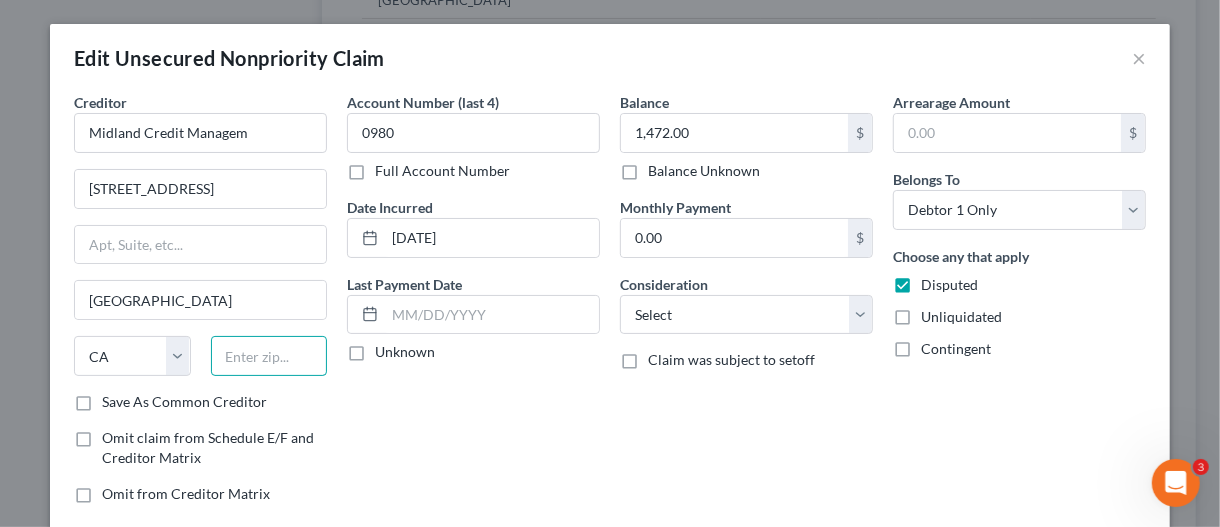 drag, startPoint x: 254, startPoint y: 358, endPoint x: 243, endPoint y: 347, distance: 15.556349 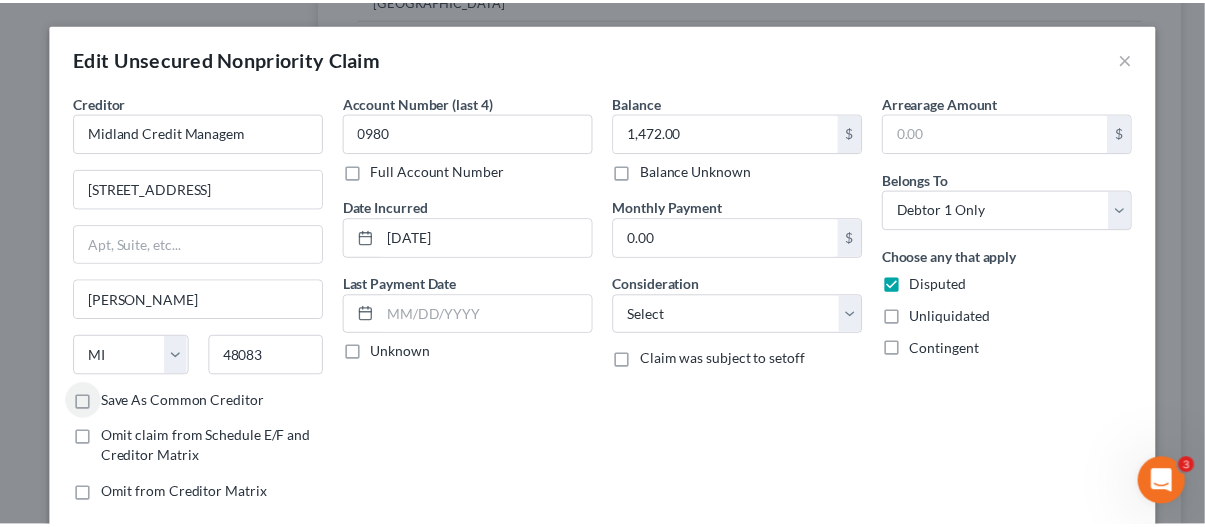 scroll, scrollTop: 100, scrollLeft: 0, axis: vertical 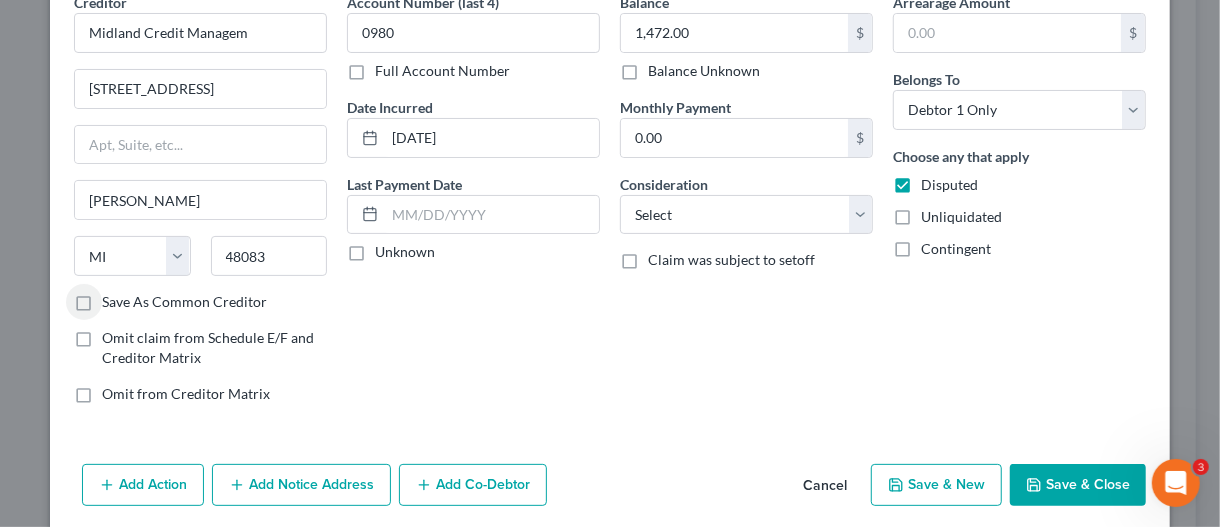 click on "Save & Close" at bounding box center (1078, 485) 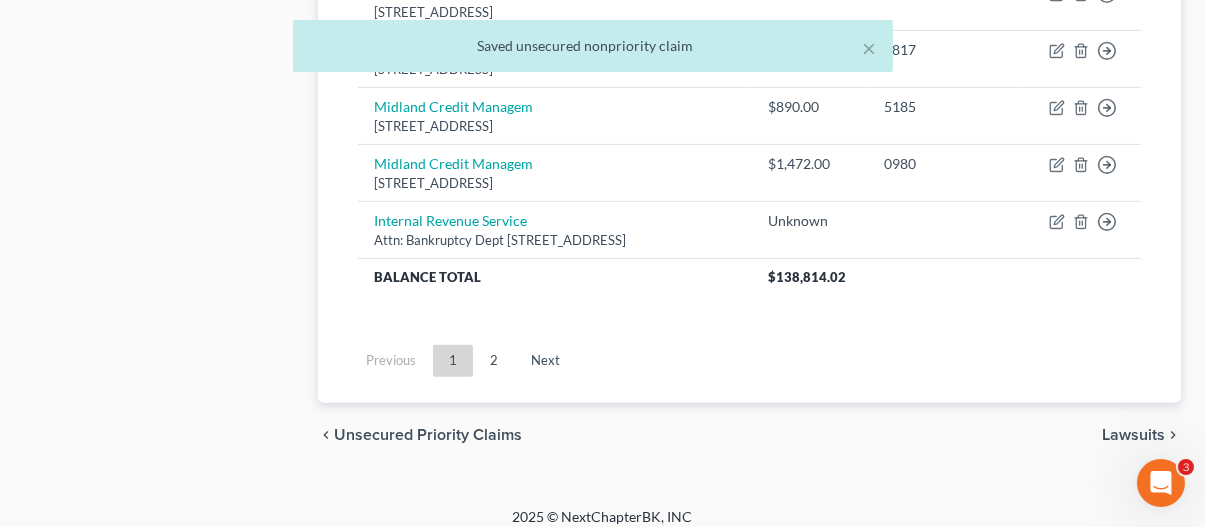 scroll, scrollTop: 1860, scrollLeft: 0, axis: vertical 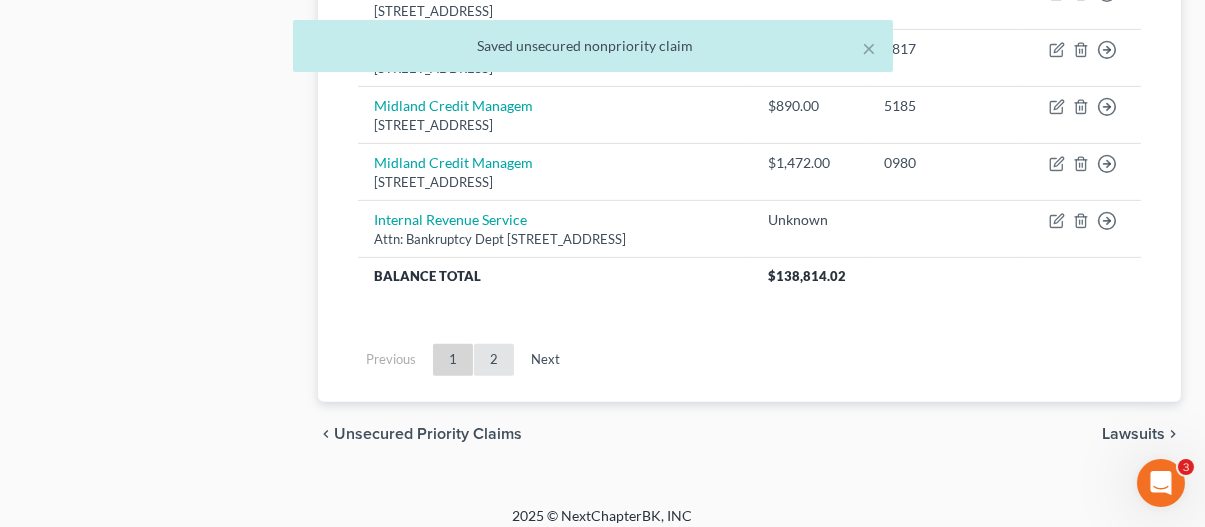 click on "2" at bounding box center [494, 360] 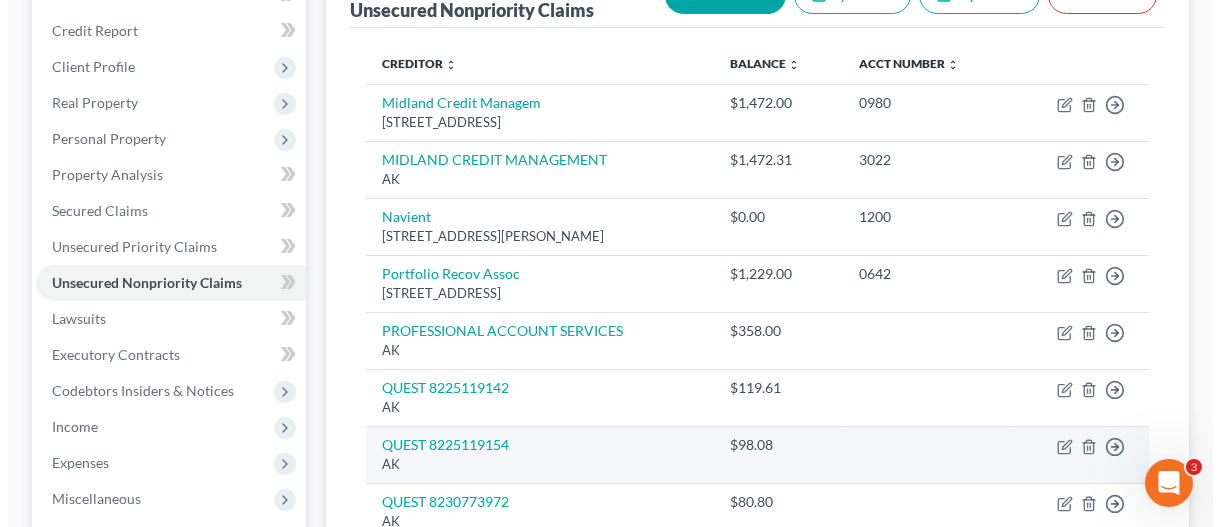 scroll, scrollTop: 200, scrollLeft: 0, axis: vertical 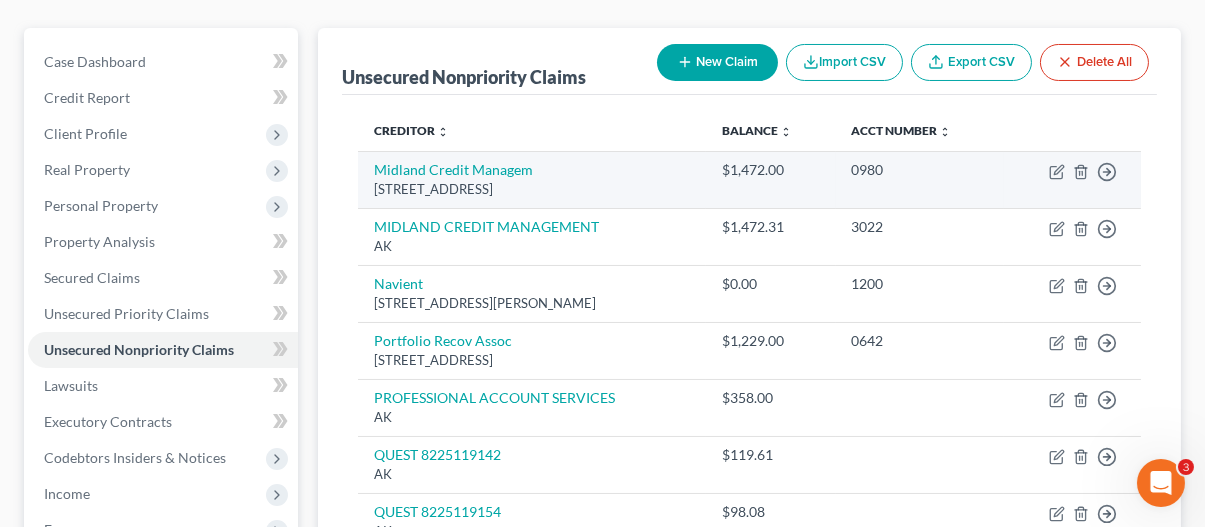 drag, startPoint x: 372, startPoint y: 188, endPoint x: 550, endPoint y: 202, distance: 178.54971 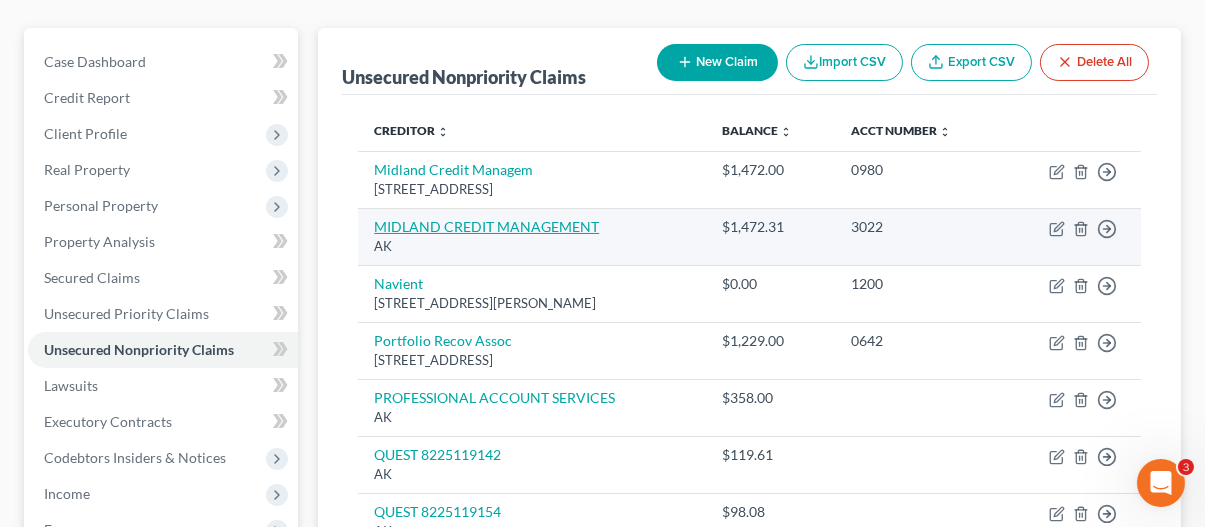copy on "[STREET_ADDRESS]" 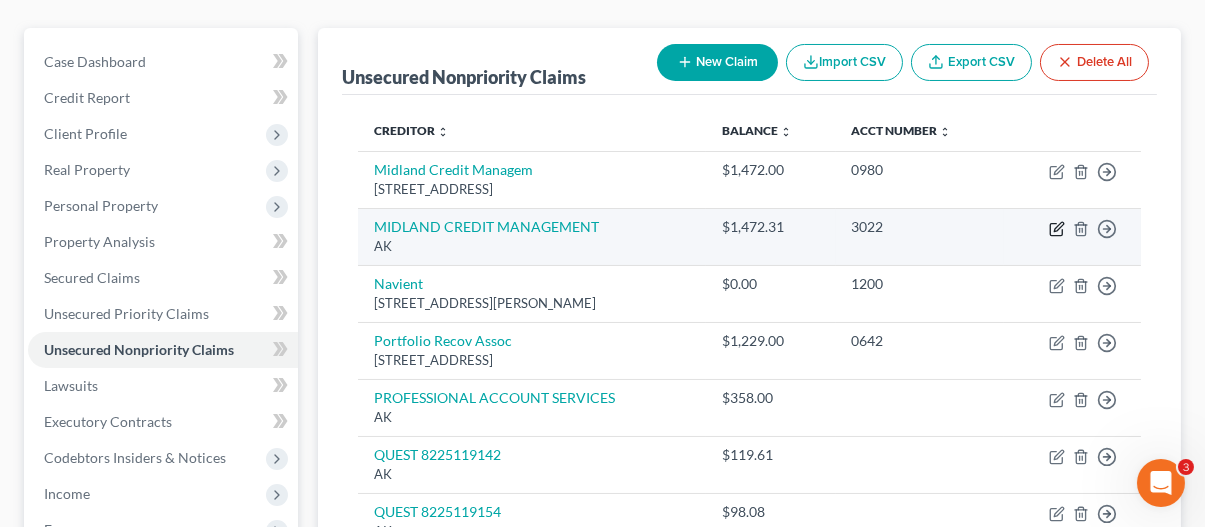 click 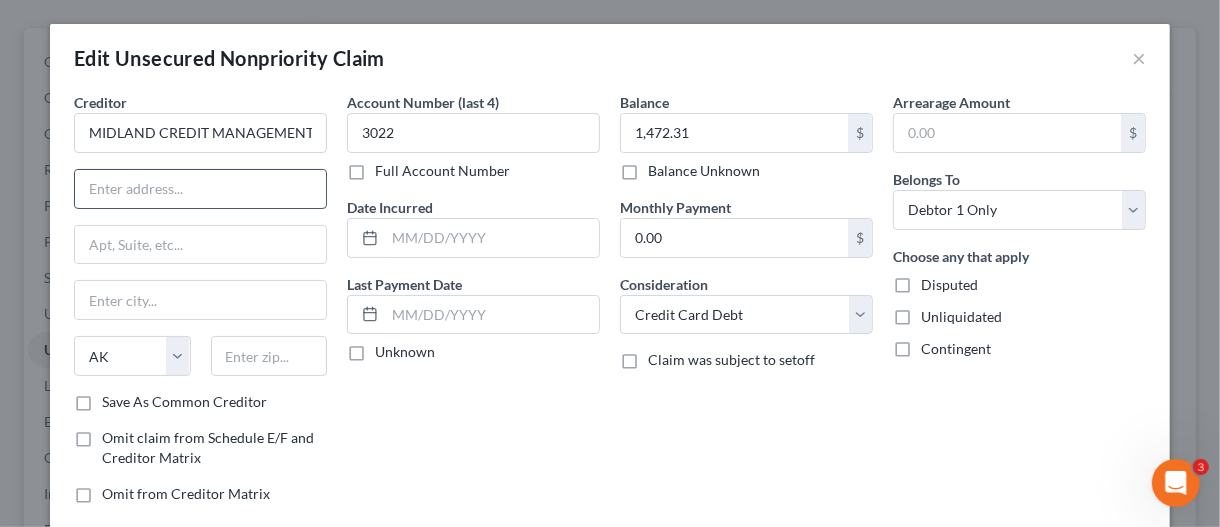 click at bounding box center [200, 189] 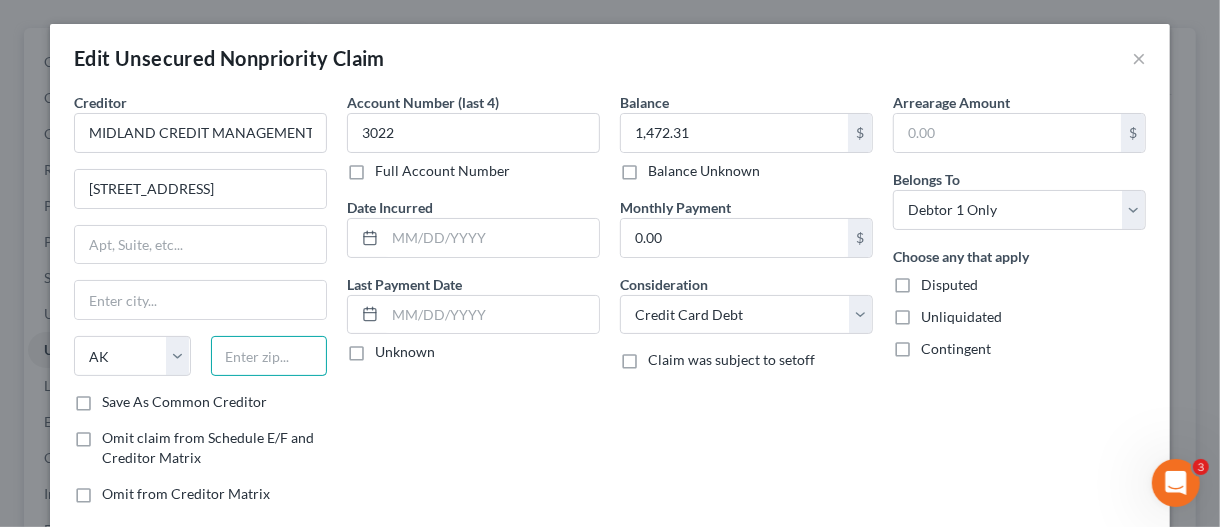 drag, startPoint x: 256, startPoint y: 353, endPoint x: 301, endPoint y: 352, distance: 45.01111 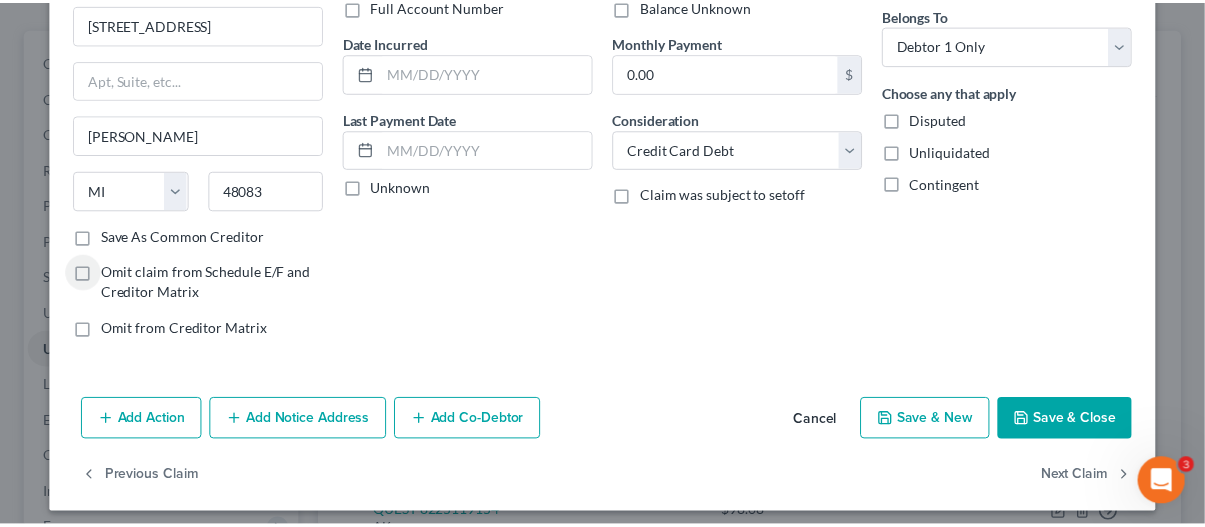 scroll, scrollTop: 171, scrollLeft: 0, axis: vertical 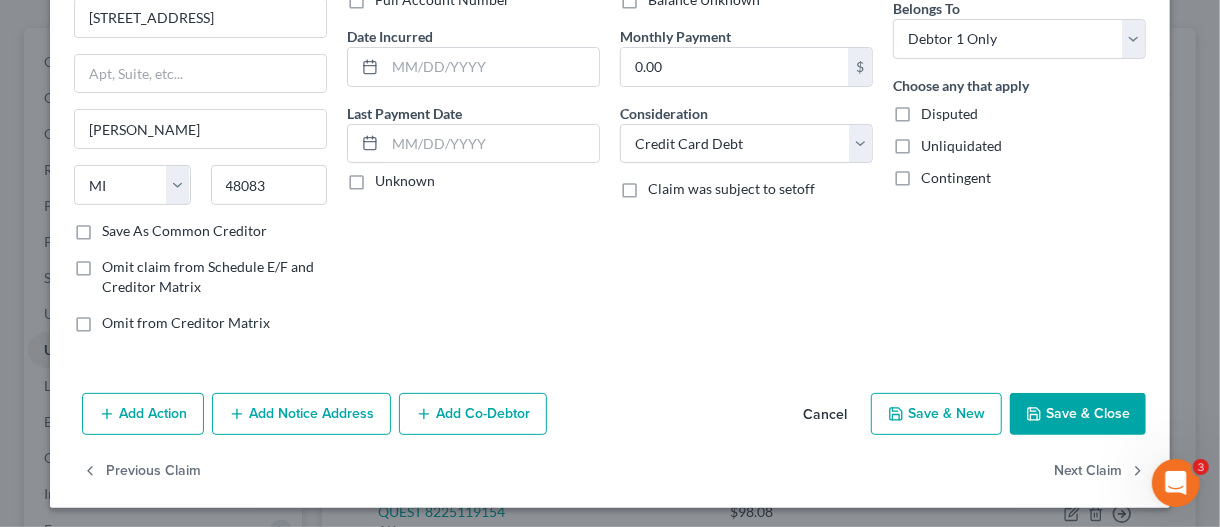 click on "Save & Close" at bounding box center [1078, 414] 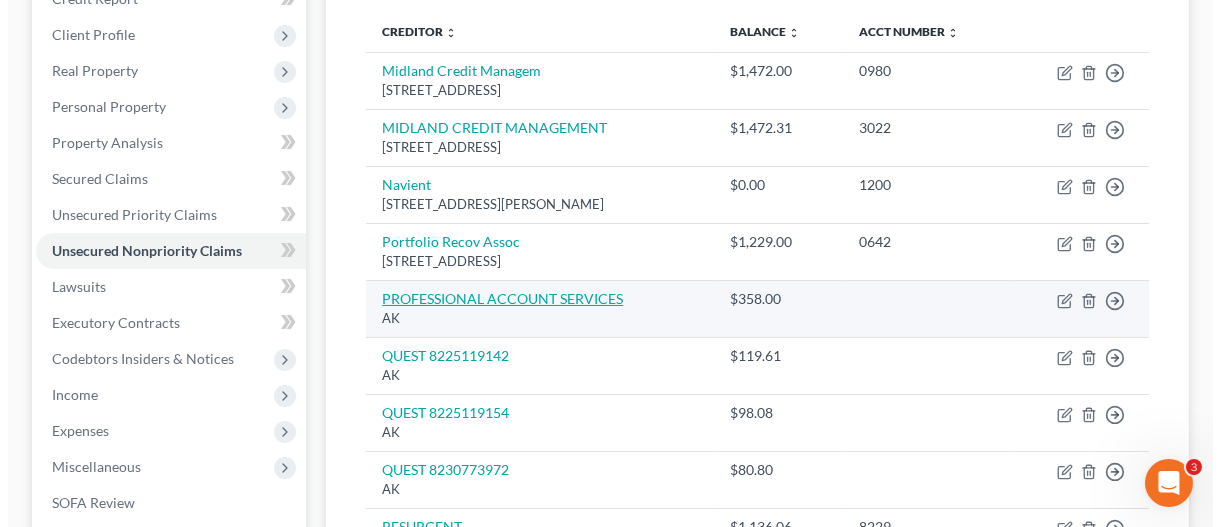 scroll, scrollTop: 300, scrollLeft: 0, axis: vertical 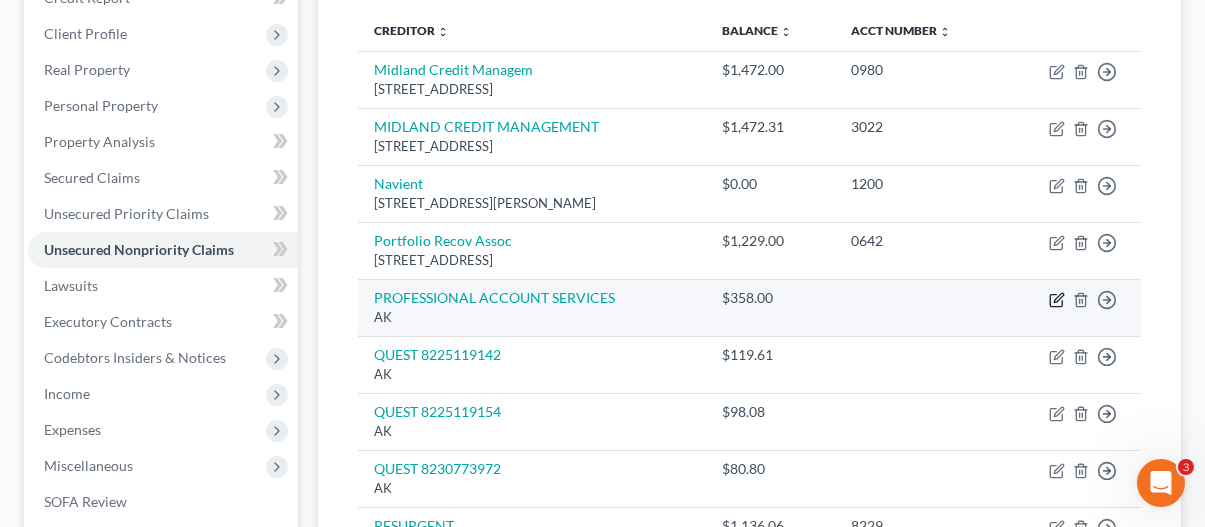 click 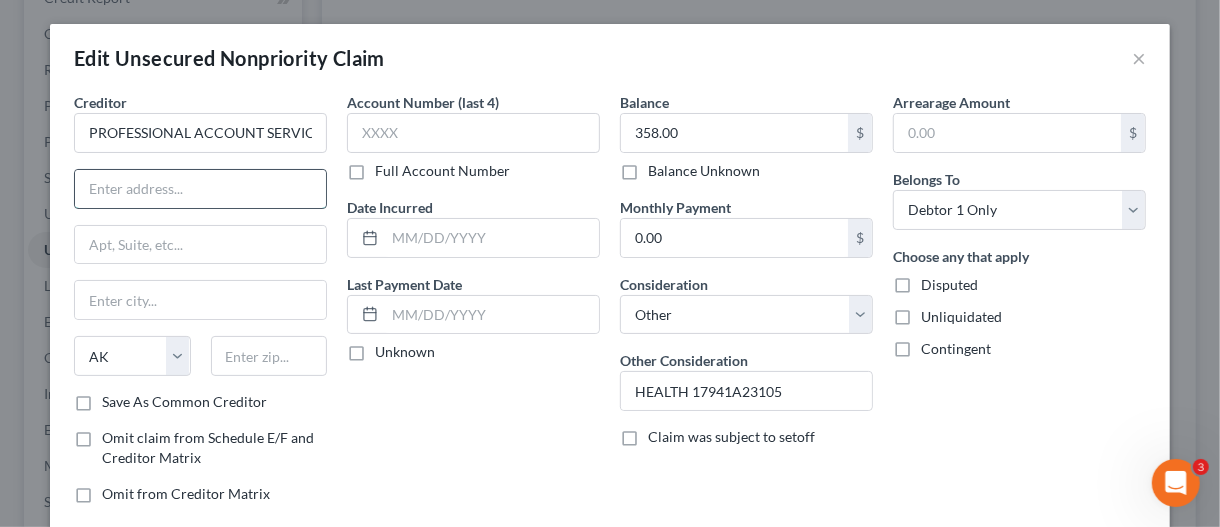 click at bounding box center [200, 189] 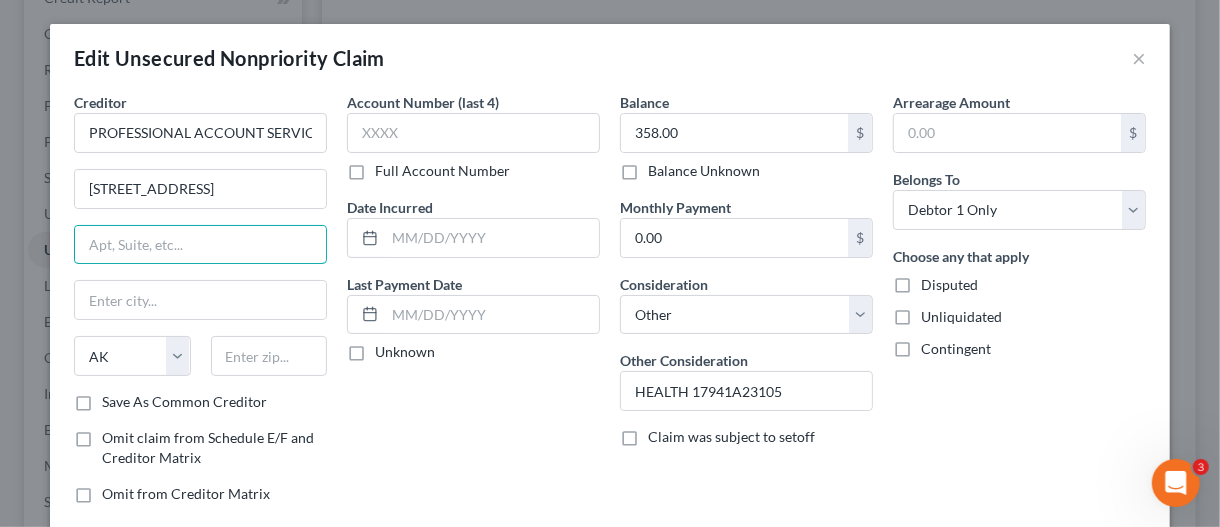 drag, startPoint x: 199, startPoint y: 235, endPoint x: 535, endPoint y: 99, distance: 362.48035 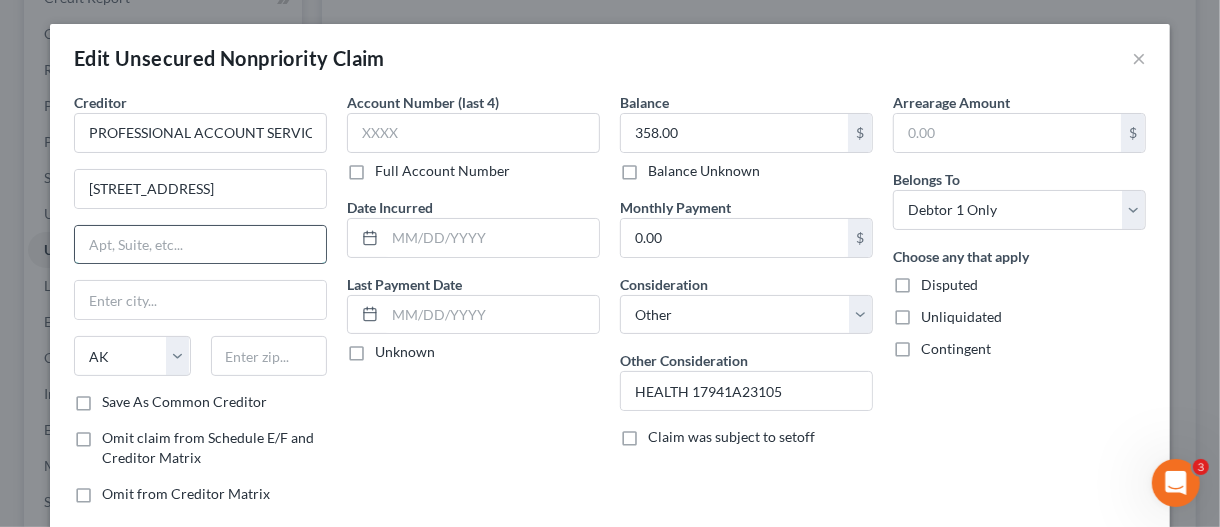 paste on "1st Floor PASI" 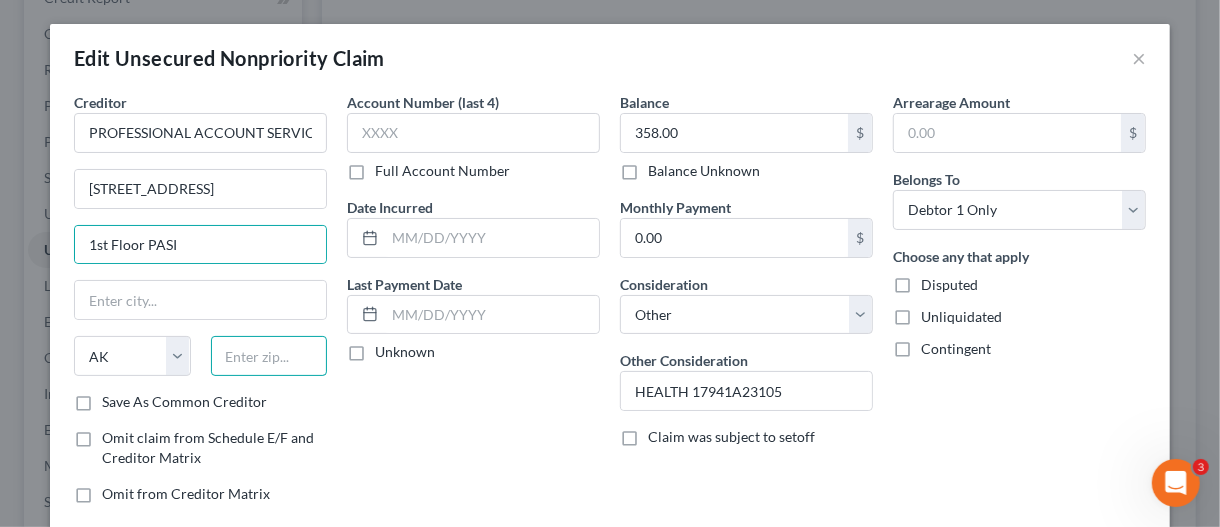 click at bounding box center (269, 356) 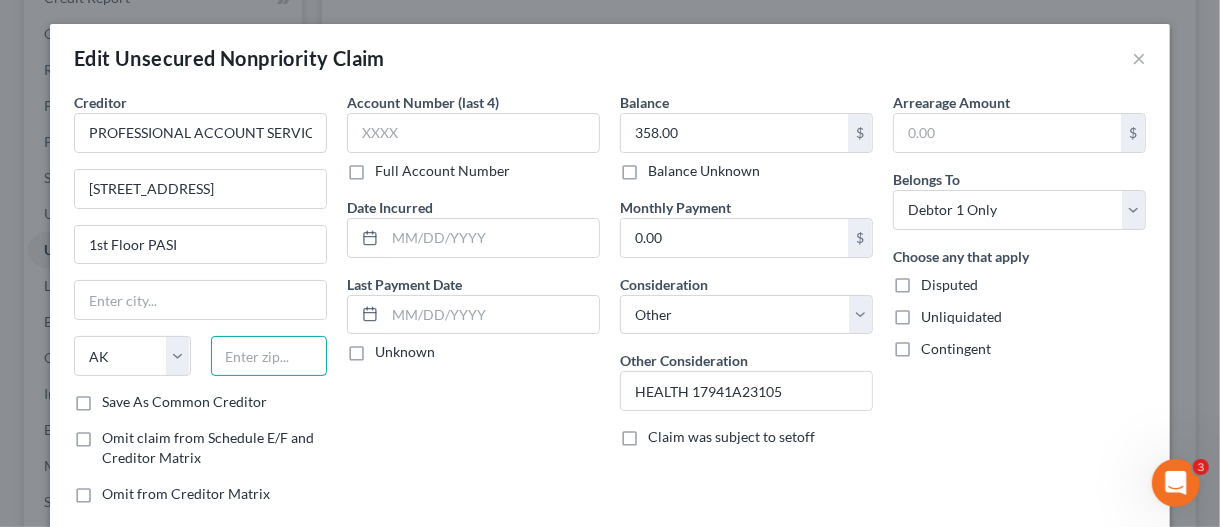 drag, startPoint x: 262, startPoint y: 361, endPoint x: 297, endPoint y: 332, distance: 45.453274 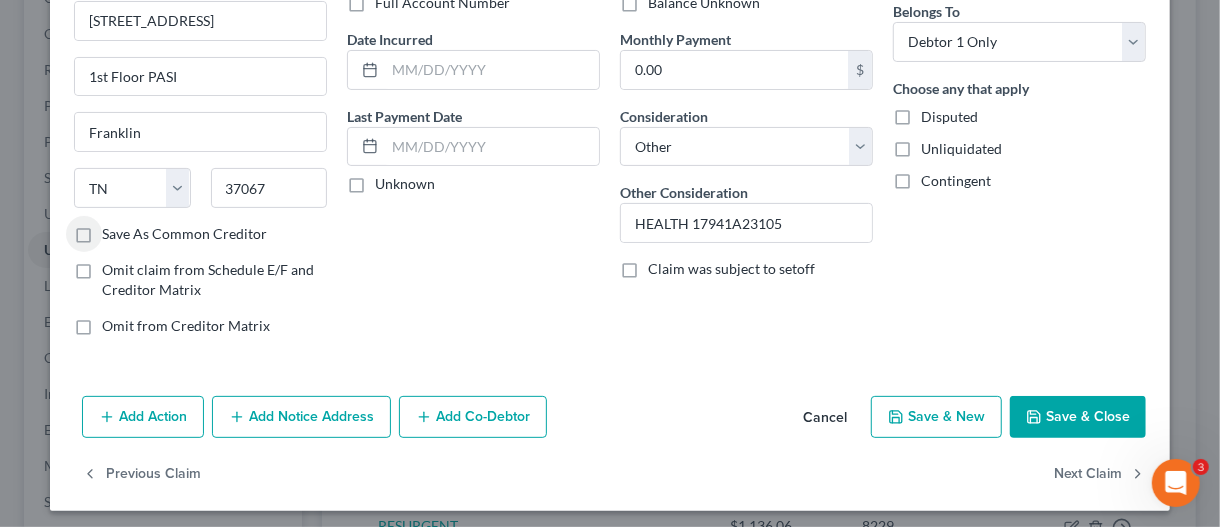 scroll, scrollTop: 171, scrollLeft: 0, axis: vertical 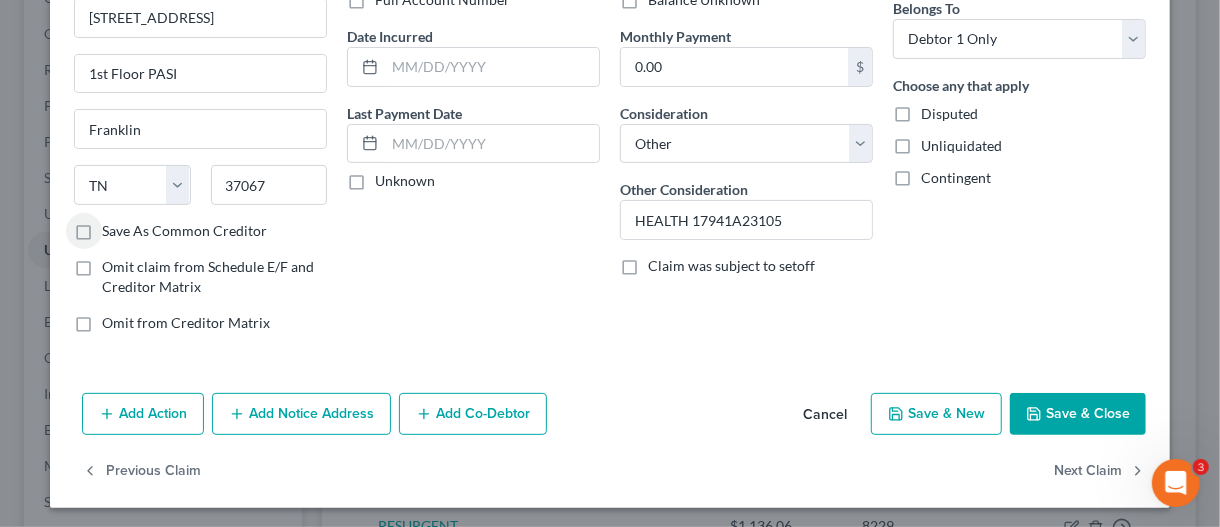drag, startPoint x: 1057, startPoint y: 419, endPoint x: 1008, endPoint y: 419, distance: 49 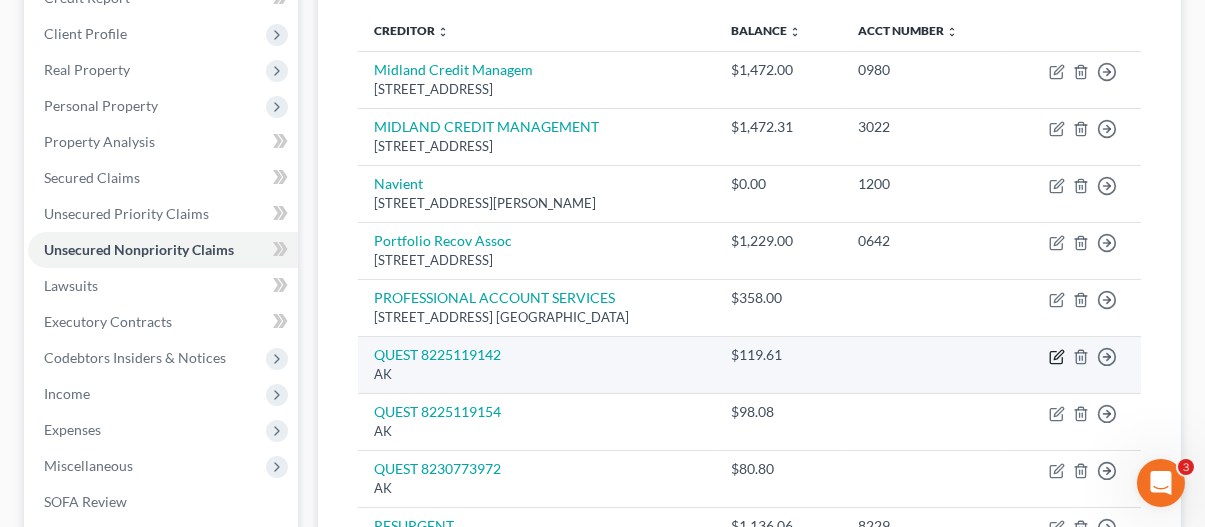 click 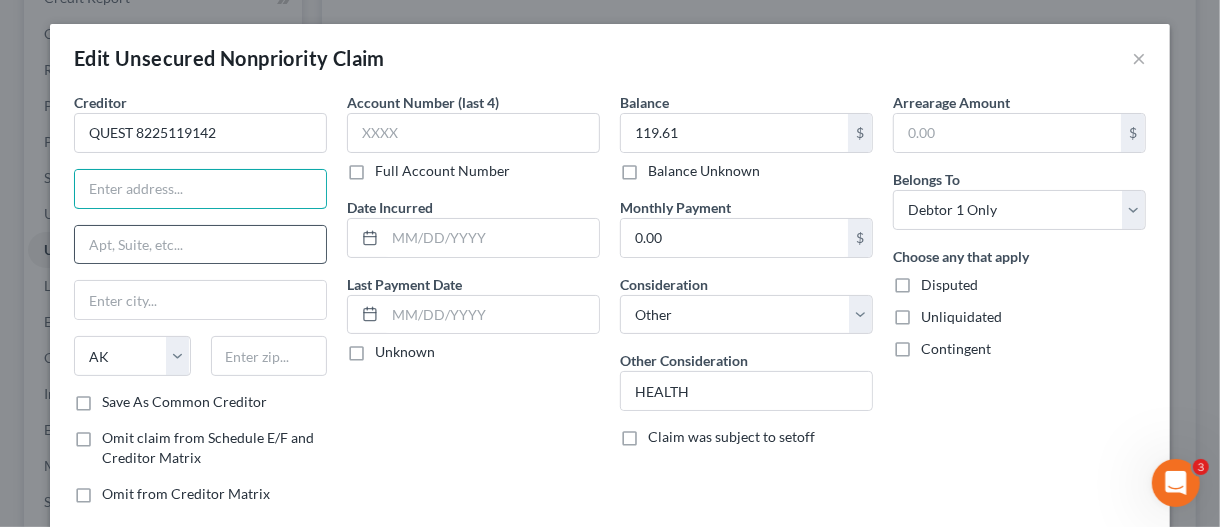 drag, startPoint x: 264, startPoint y: 198, endPoint x: 277, endPoint y: 229, distance: 33.61547 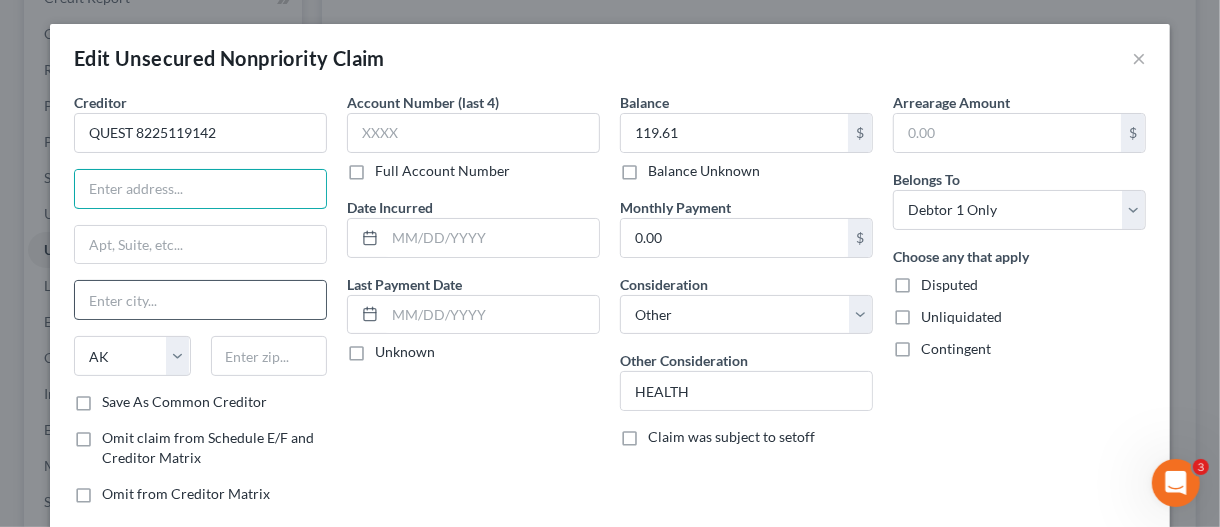 paste on "[STREET_ADDRESS]" 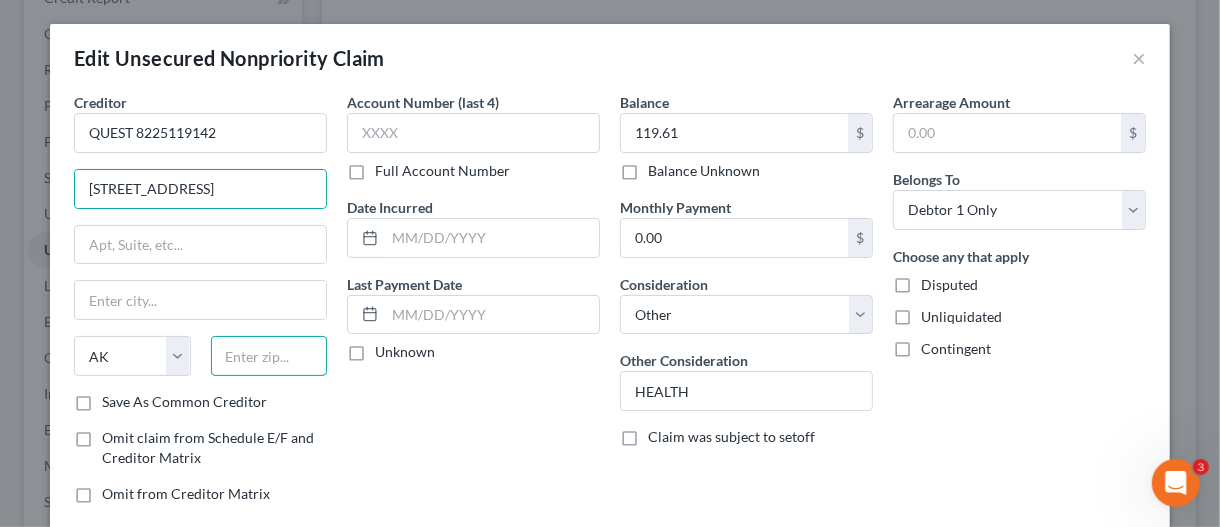 drag, startPoint x: 248, startPoint y: 346, endPoint x: 297, endPoint y: 353, distance: 49.497475 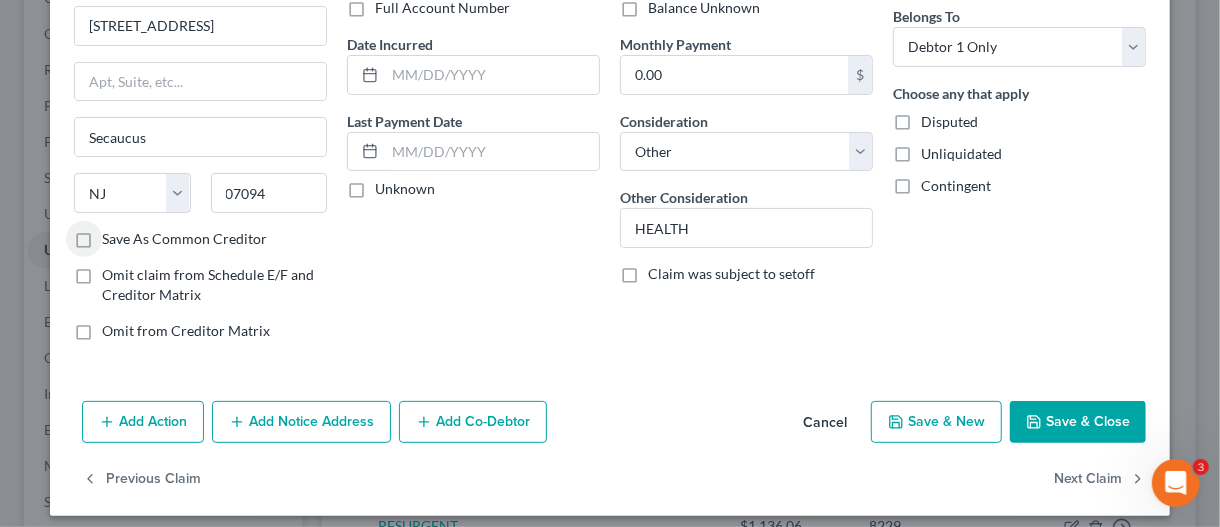 scroll, scrollTop: 171, scrollLeft: 0, axis: vertical 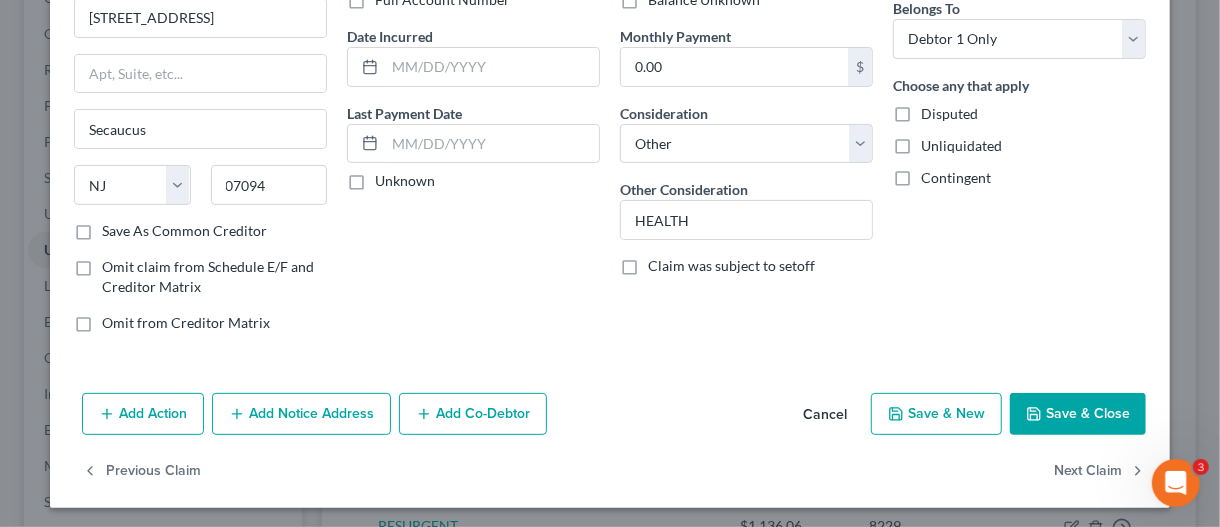 click 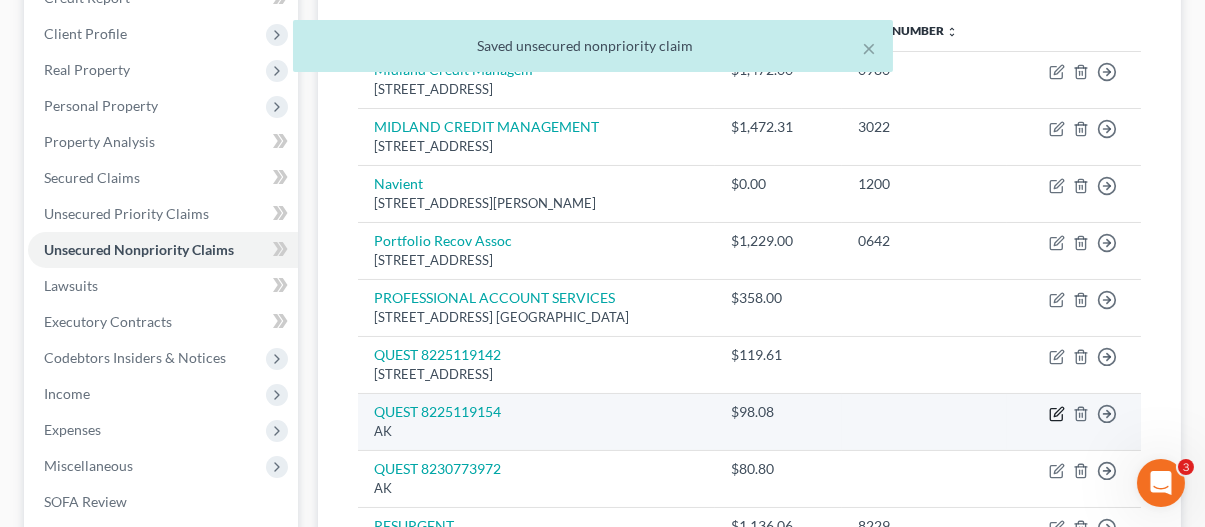 click 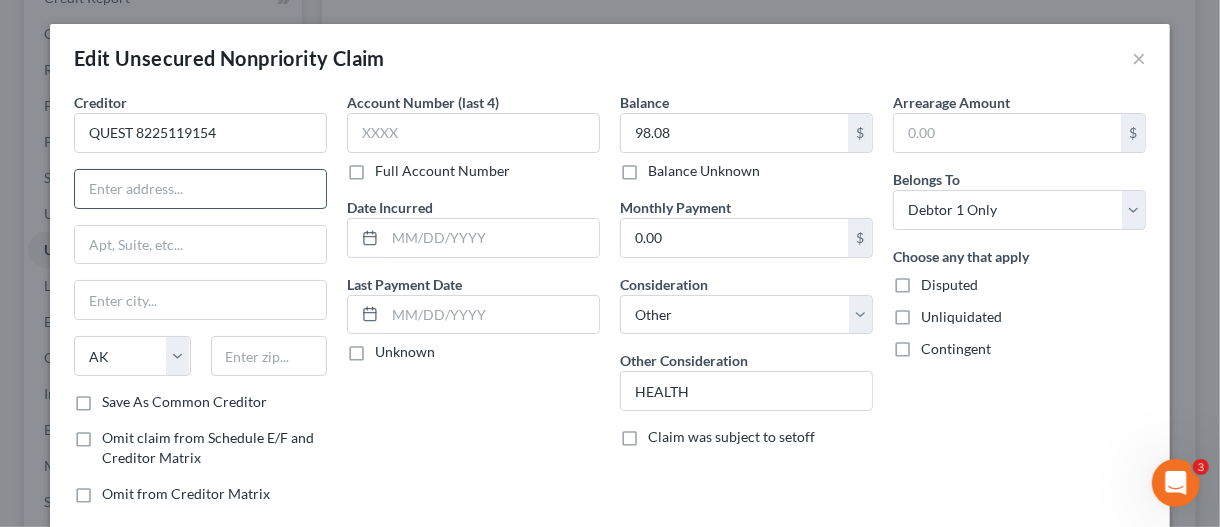 click at bounding box center (200, 189) 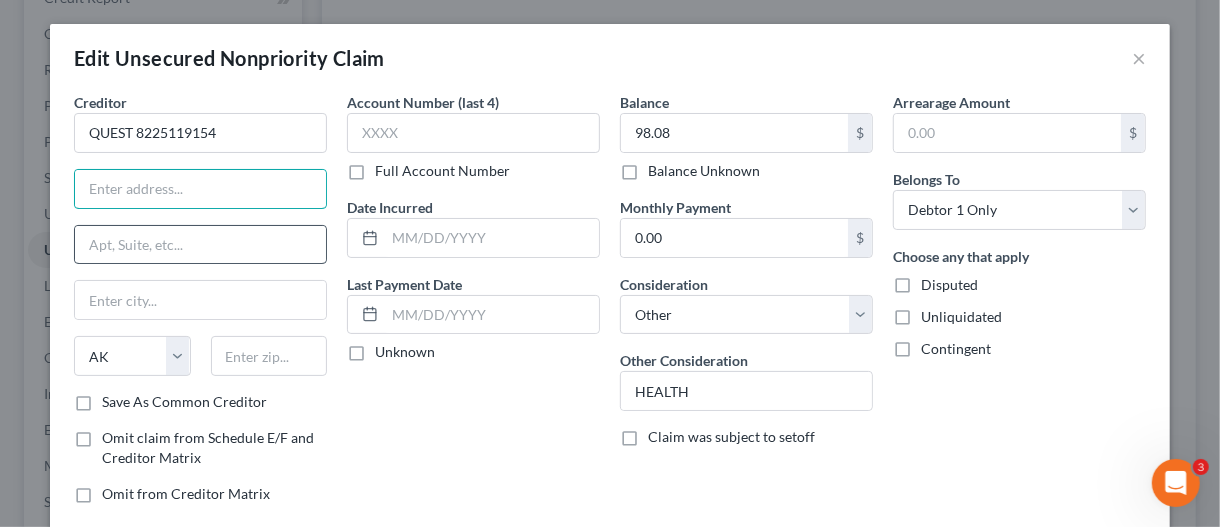 paste on "[STREET_ADDRESS]" 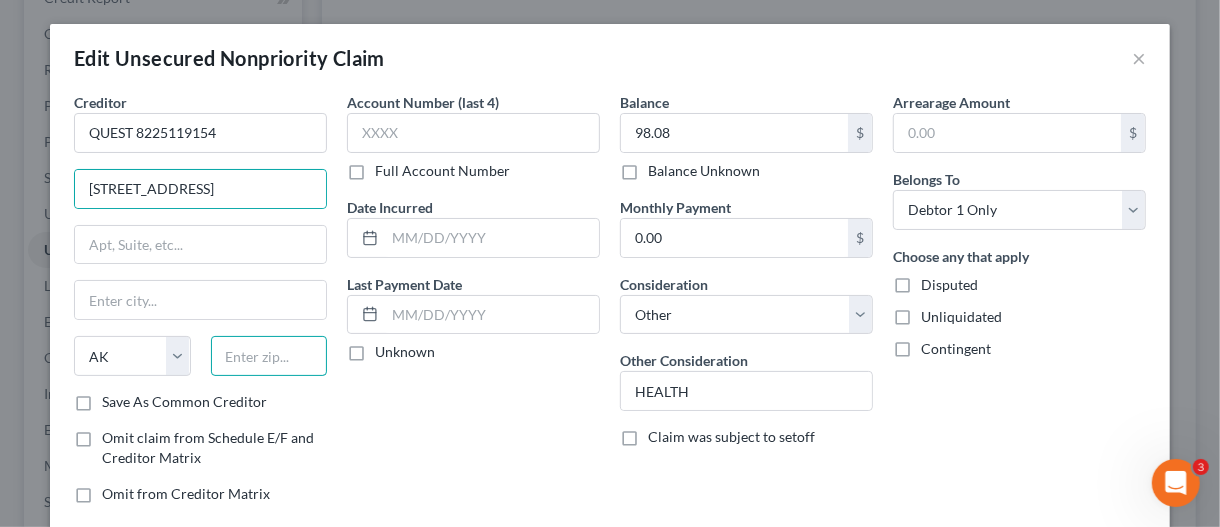 click at bounding box center (269, 356) 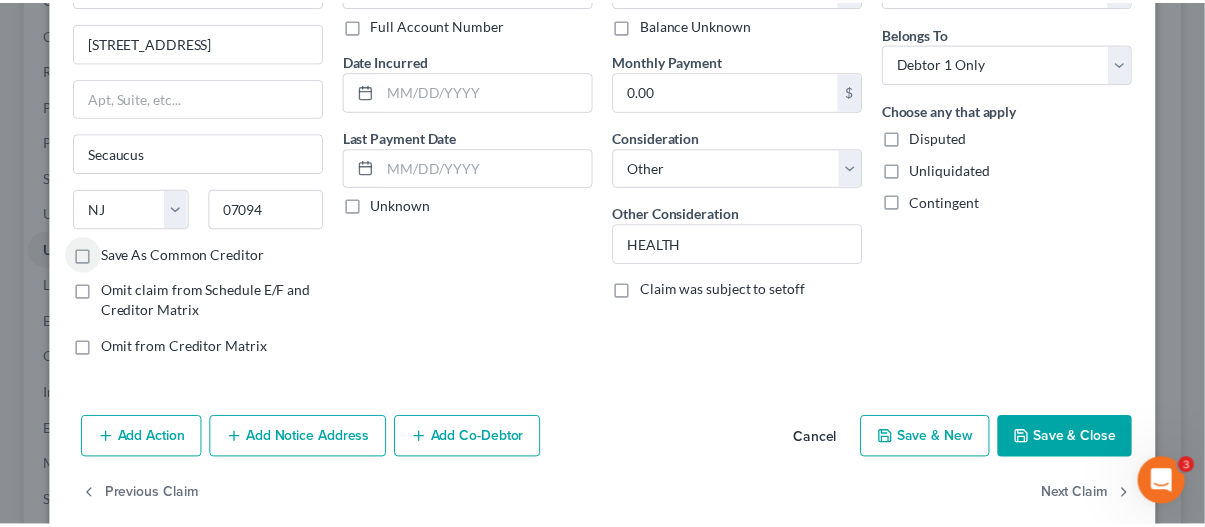 scroll, scrollTop: 171, scrollLeft: 0, axis: vertical 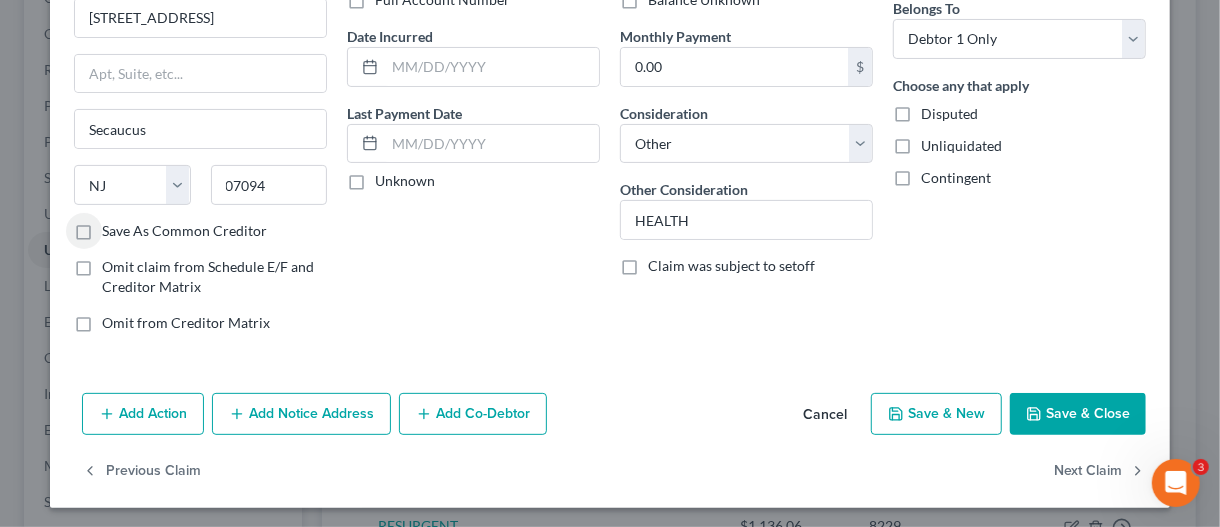 click on "Save & Close" at bounding box center (1078, 414) 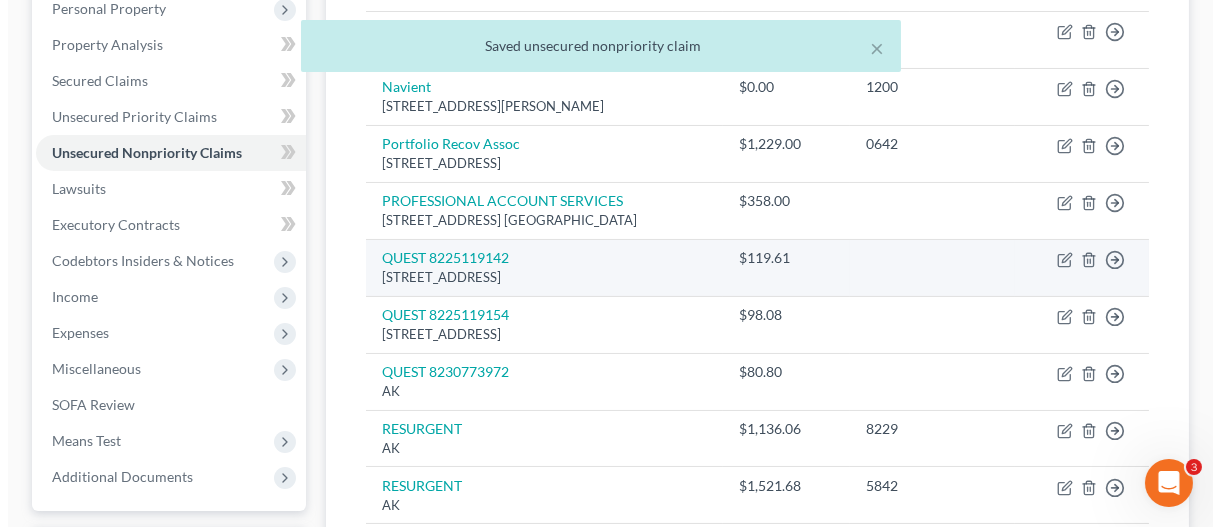 scroll, scrollTop: 400, scrollLeft: 0, axis: vertical 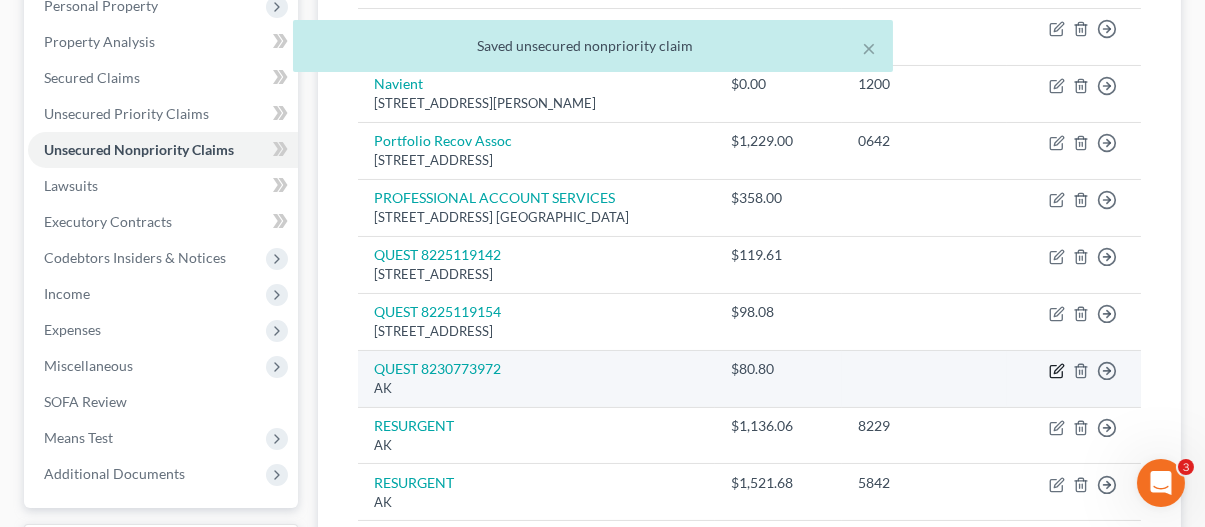 click 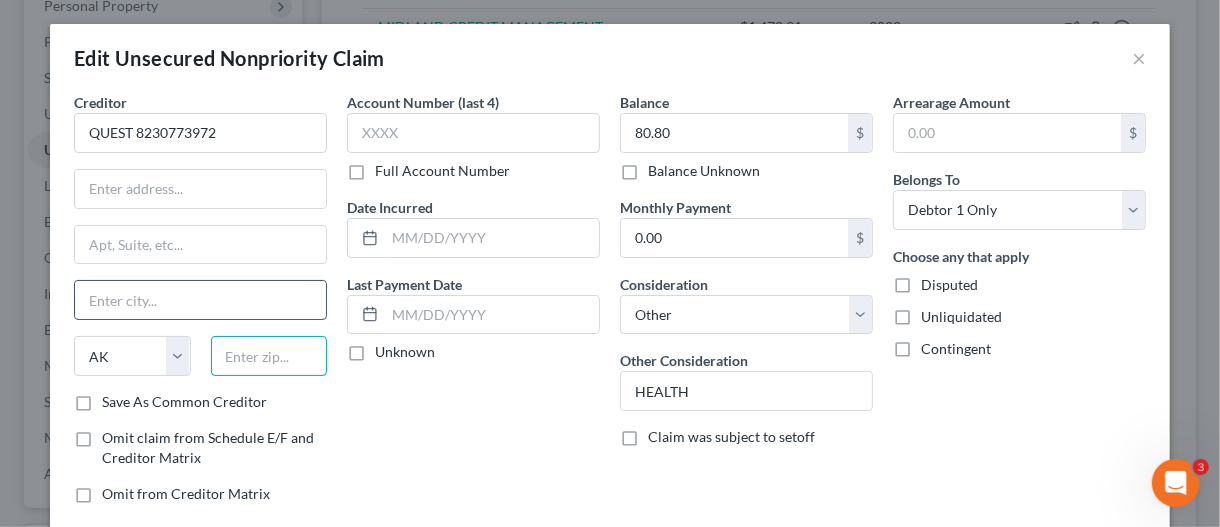 drag, startPoint x: 273, startPoint y: 343, endPoint x: 316, endPoint y: 313, distance: 52.43091 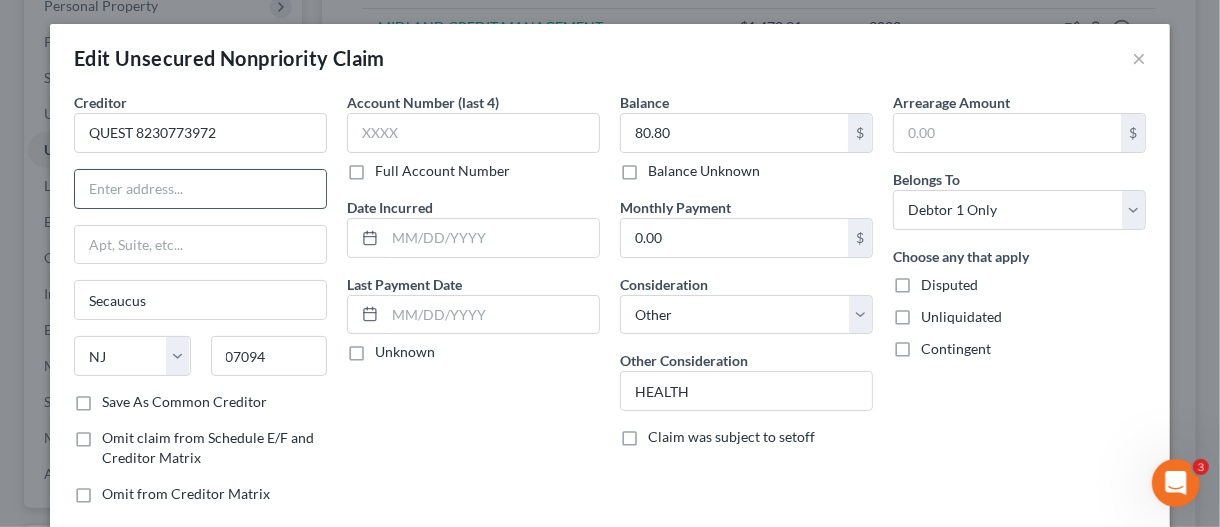 click at bounding box center (200, 189) 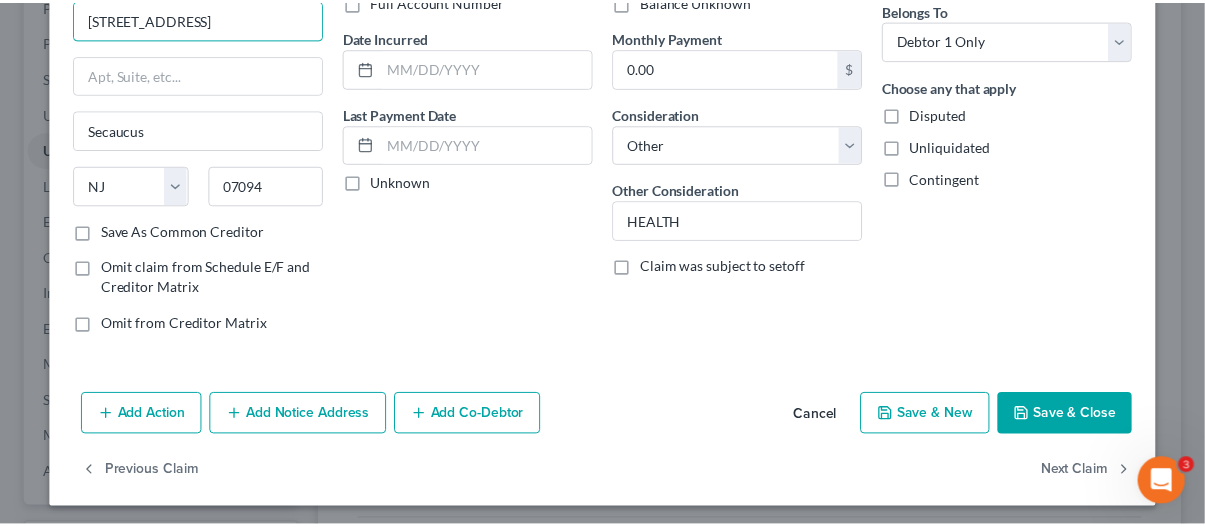 scroll, scrollTop: 171, scrollLeft: 0, axis: vertical 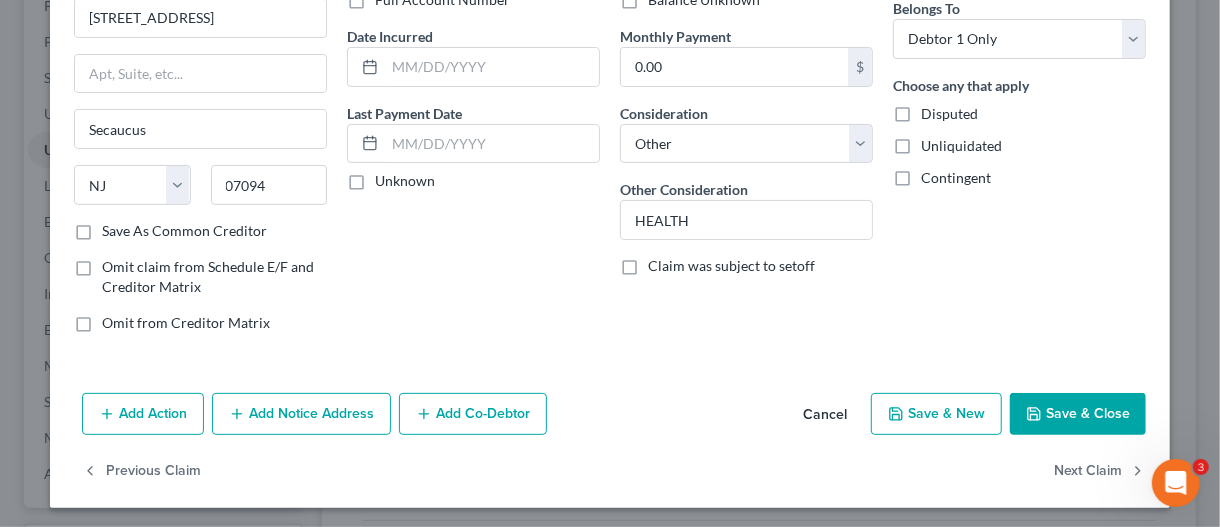 click on "Save & Close" at bounding box center (1078, 414) 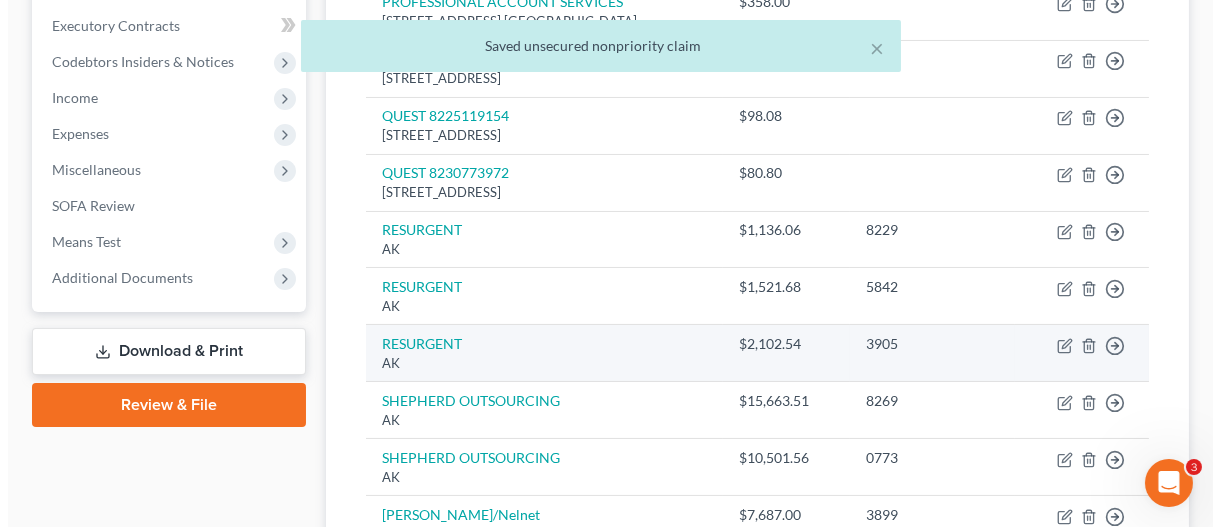 scroll, scrollTop: 600, scrollLeft: 0, axis: vertical 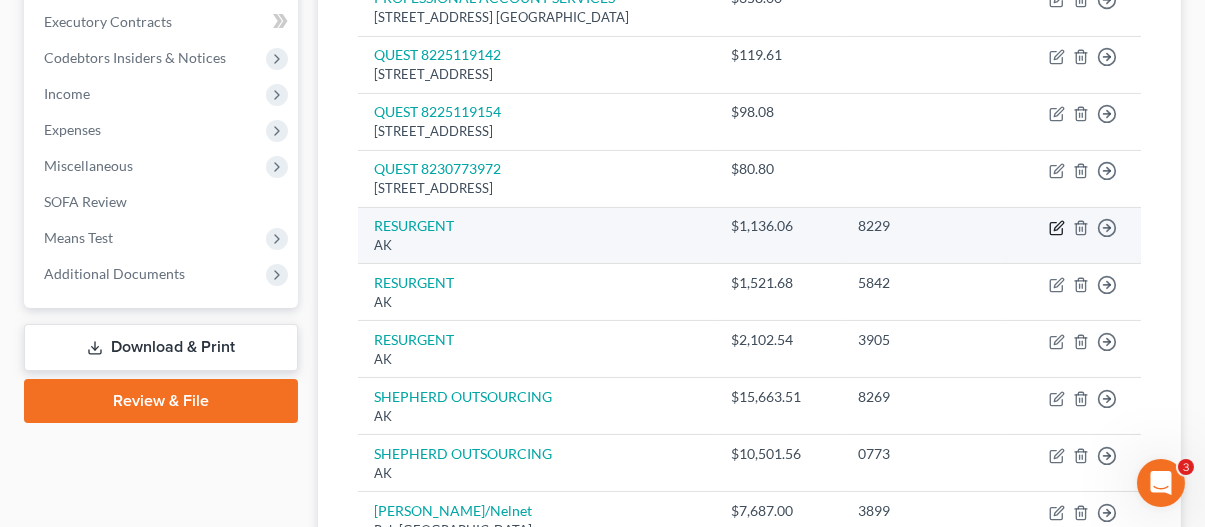 click 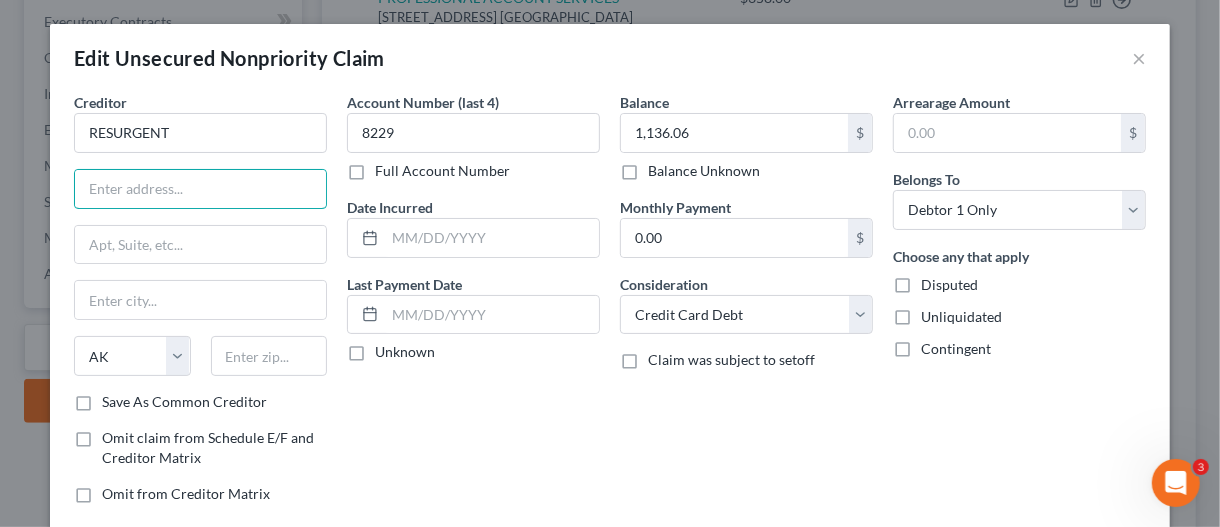 drag, startPoint x: 197, startPoint y: 173, endPoint x: 207, endPoint y: 215, distance: 43.174065 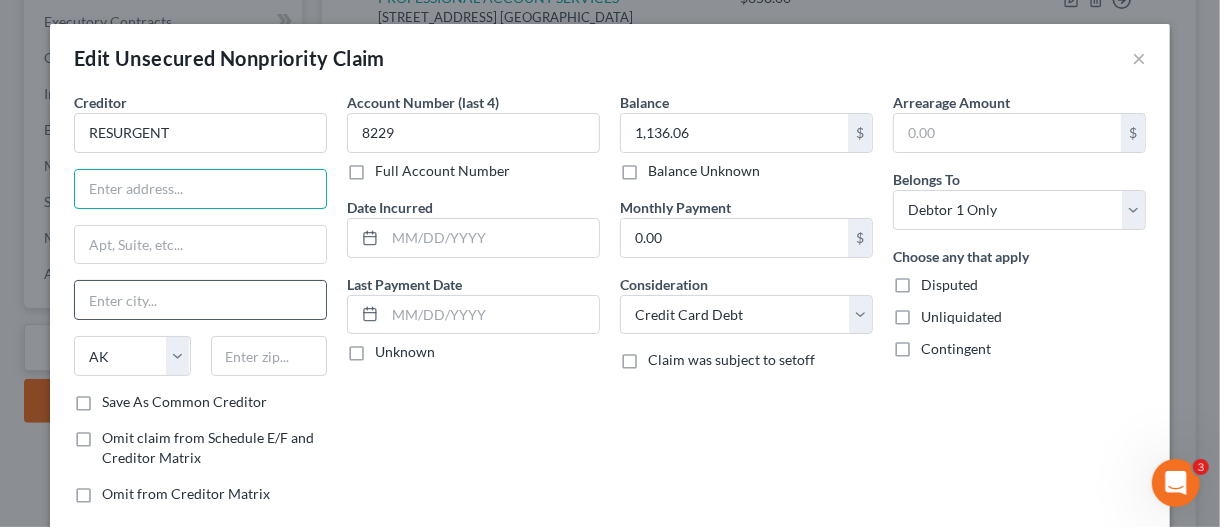 paste on "P.O. Box 10497" 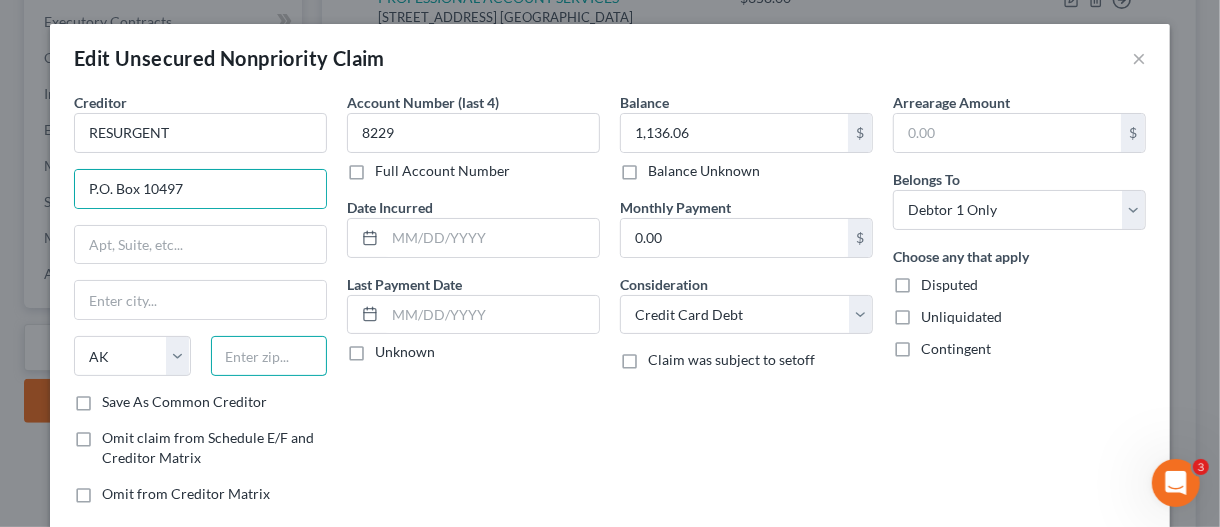 drag, startPoint x: 241, startPoint y: 355, endPoint x: 269, endPoint y: 357, distance: 28.071337 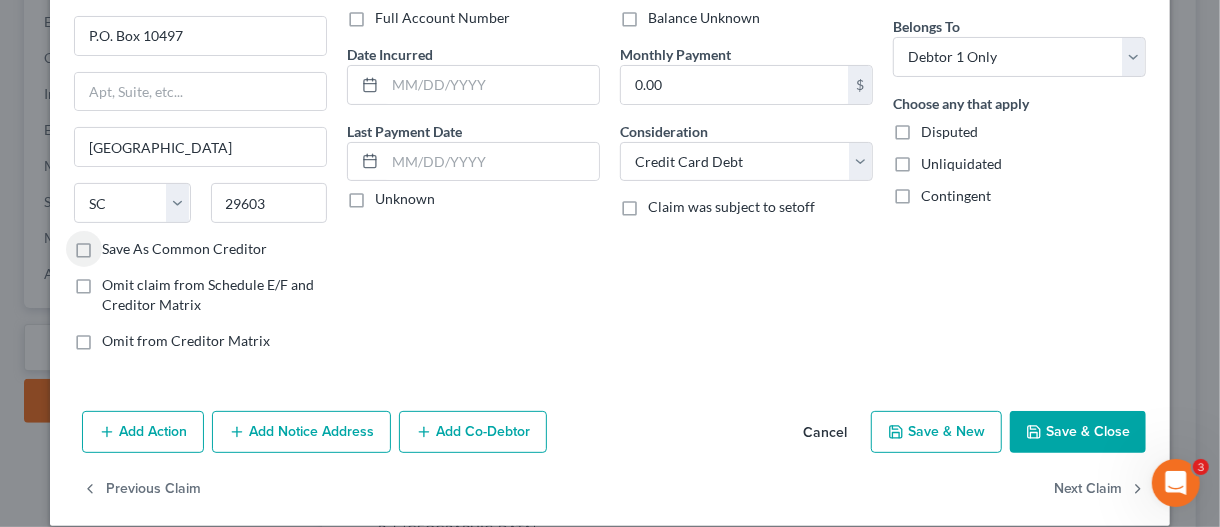 scroll, scrollTop: 171, scrollLeft: 0, axis: vertical 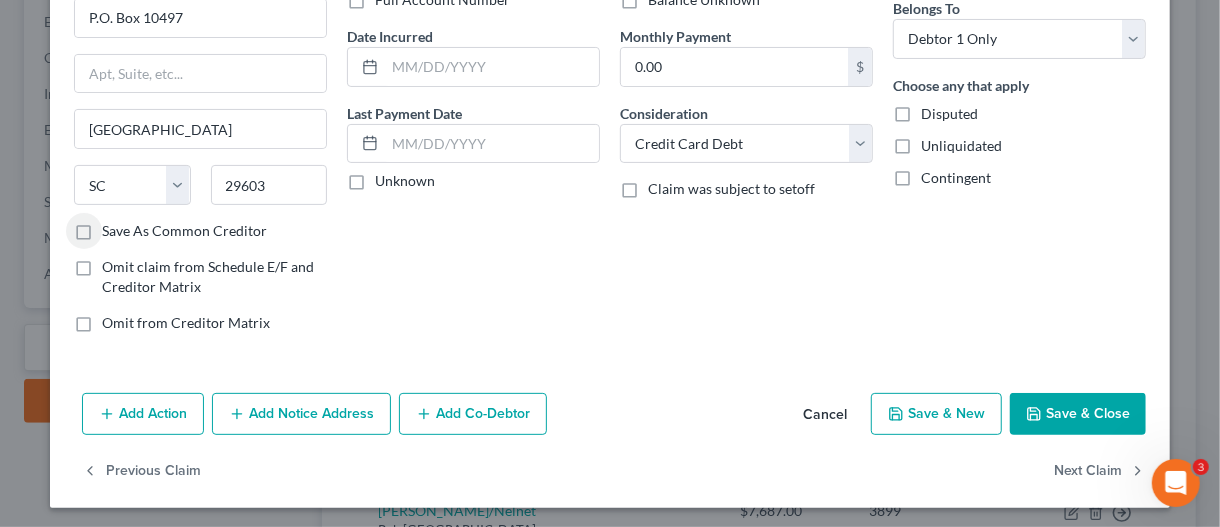click on "Save & Close" at bounding box center [1078, 414] 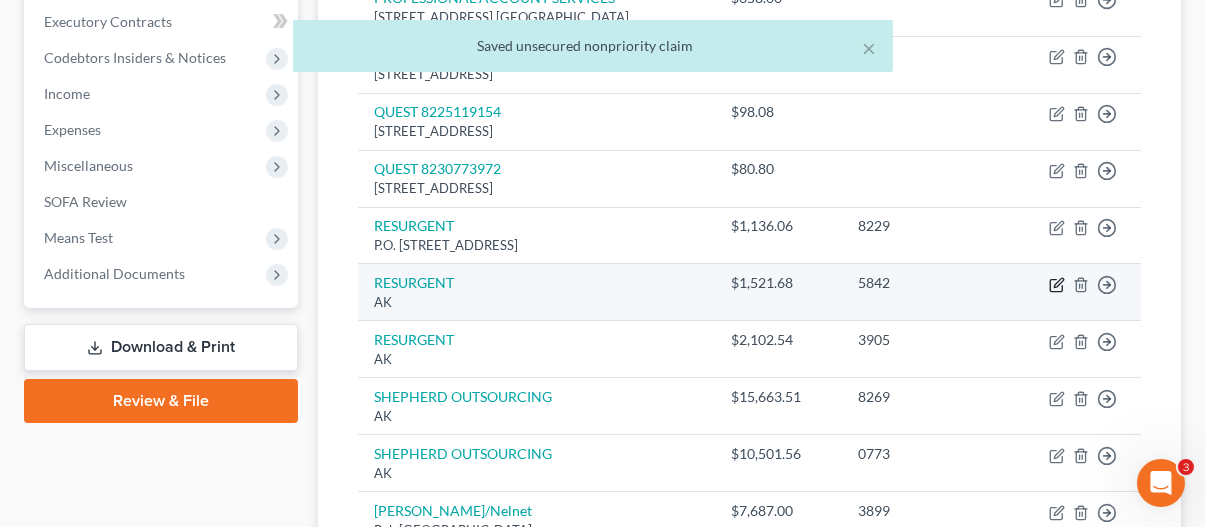 click 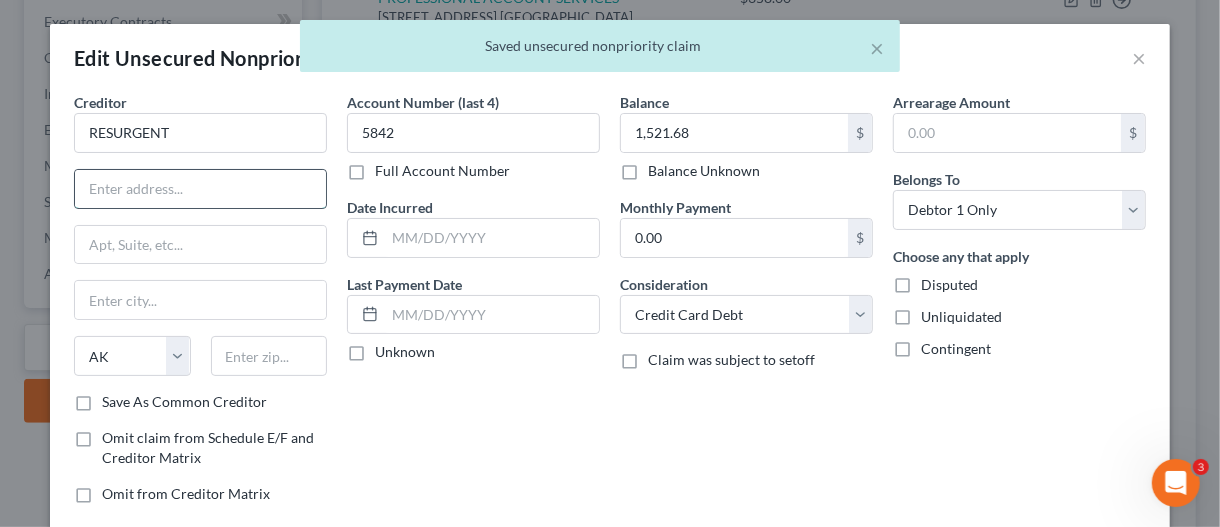 click at bounding box center (200, 189) 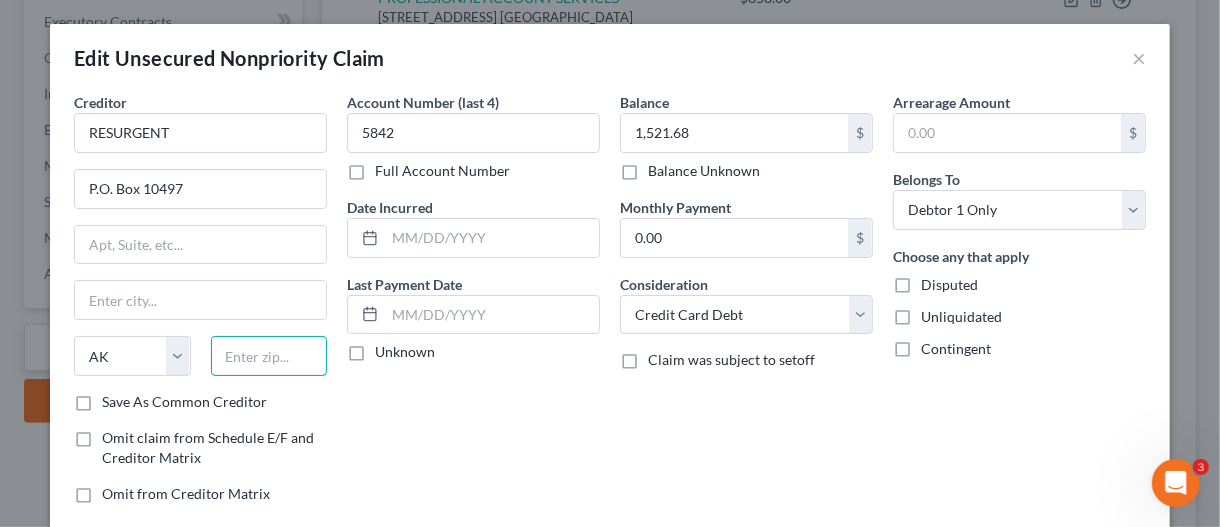 drag, startPoint x: 240, startPoint y: 356, endPoint x: 252, endPoint y: 336, distance: 23.323807 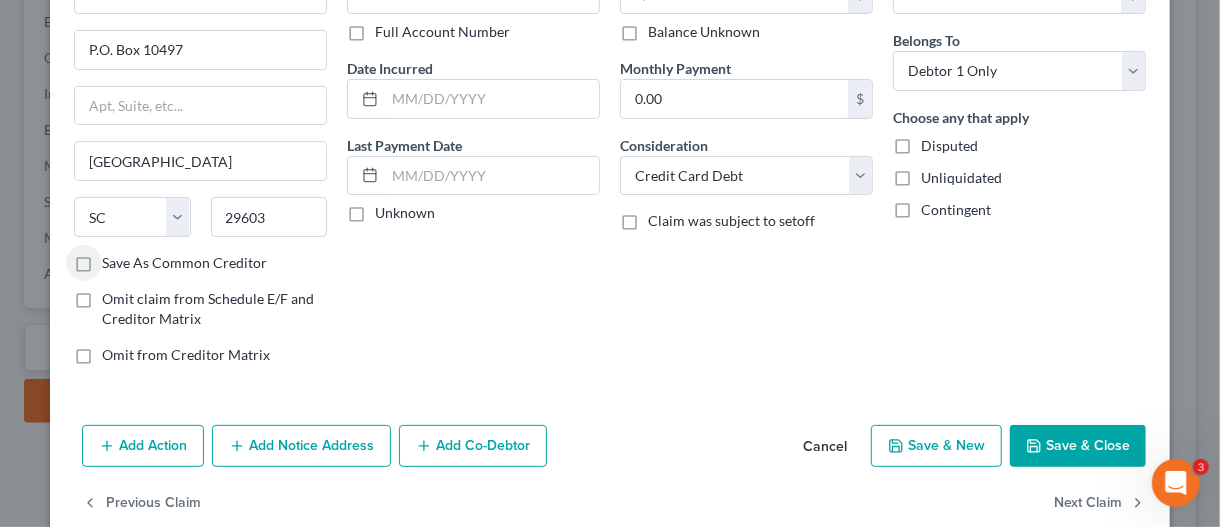 scroll, scrollTop: 171, scrollLeft: 0, axis: vertical 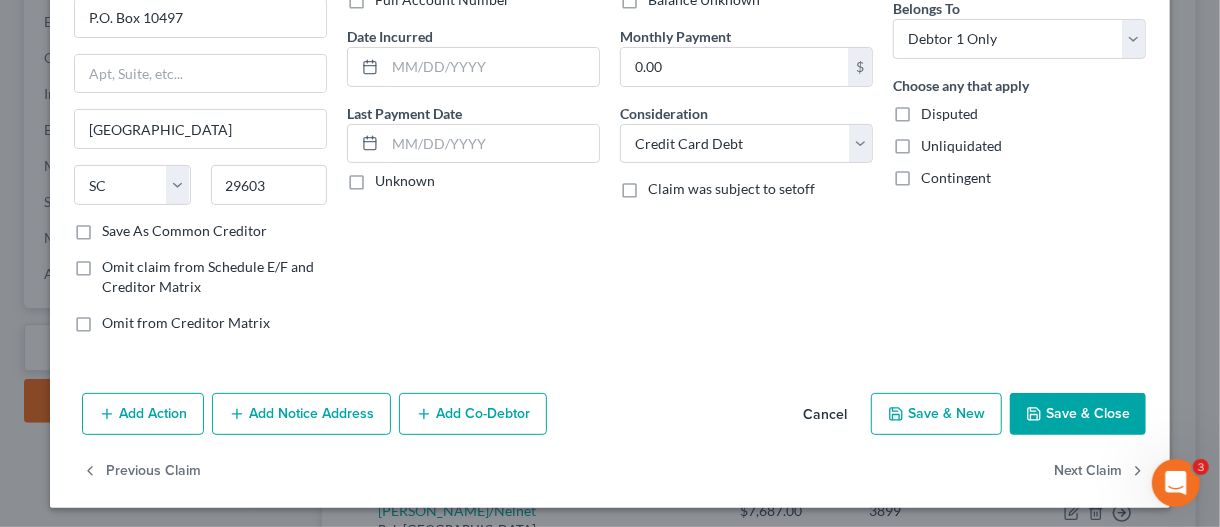 click on "Save & Close" at bounding box center (1078, 414) 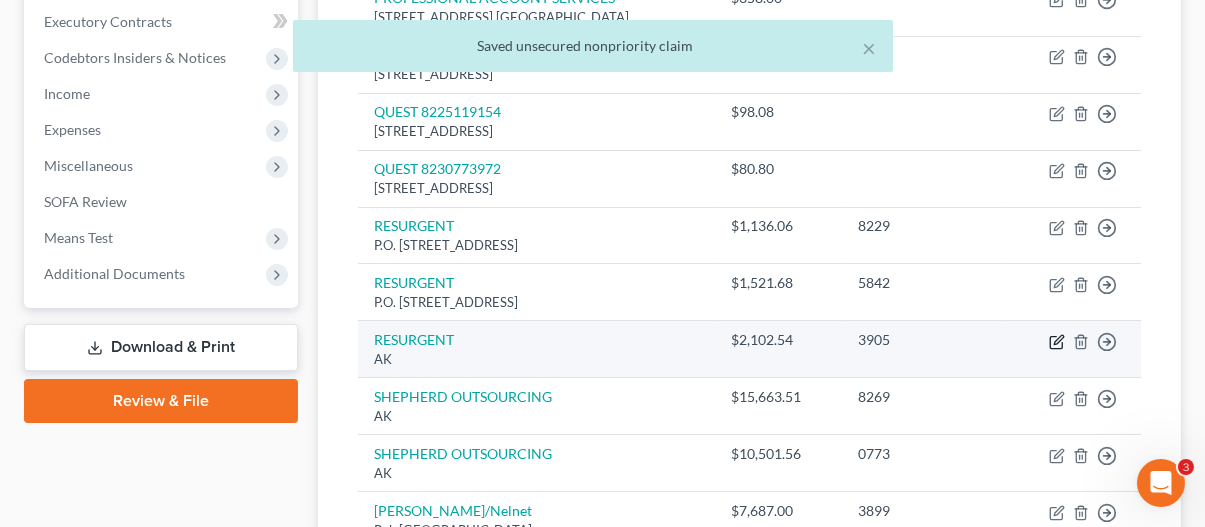 click 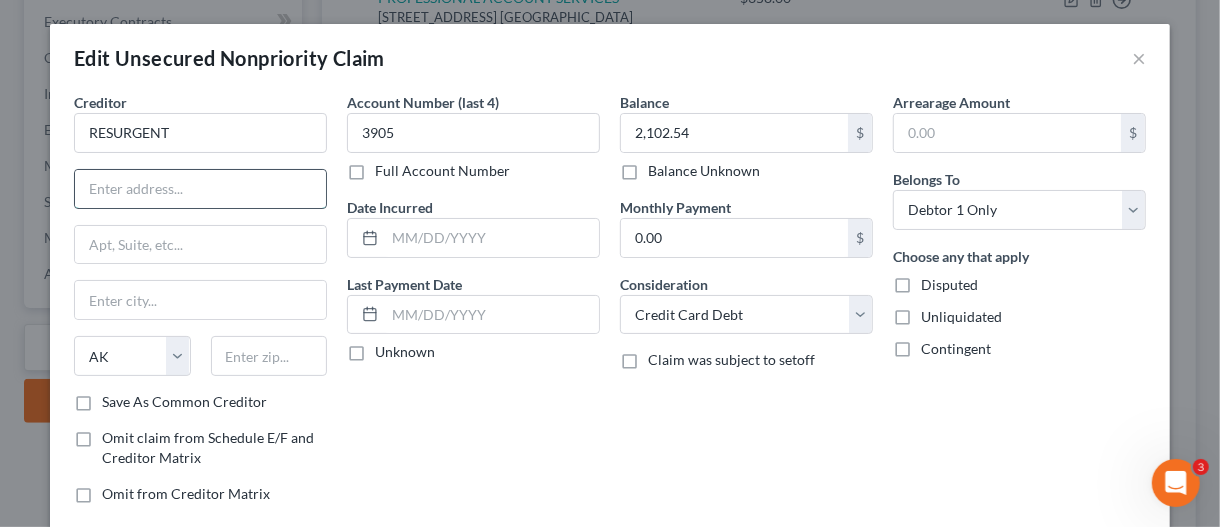 click at bounding box center [200, 189] 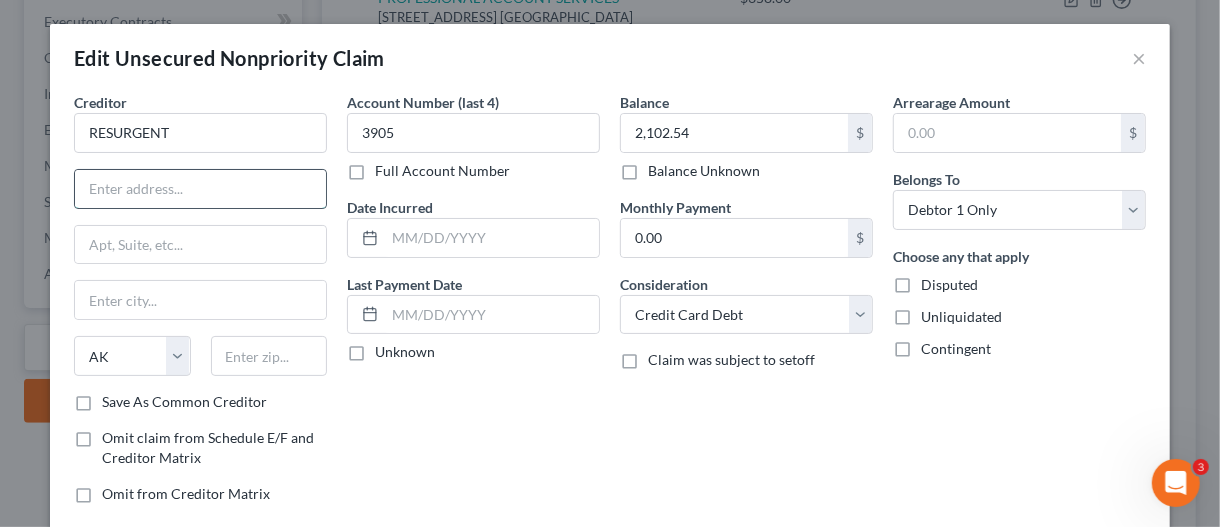 paste on "P.O. Box 10497" 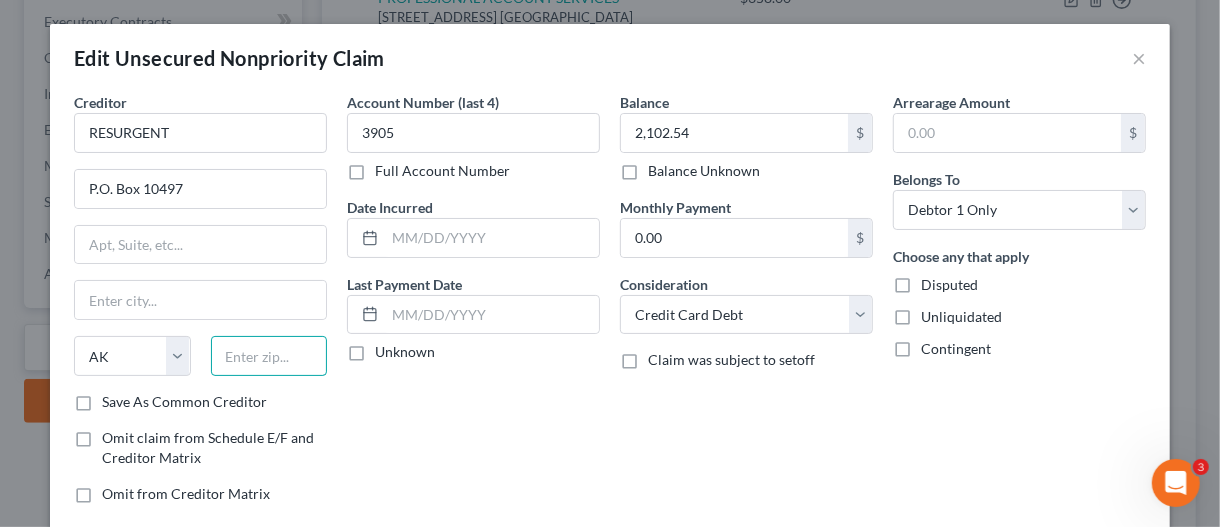 drag, startPoint x: 241, startPoint y: 349, endPoint x: 314, endPoint y: 322, distance: 77.83315 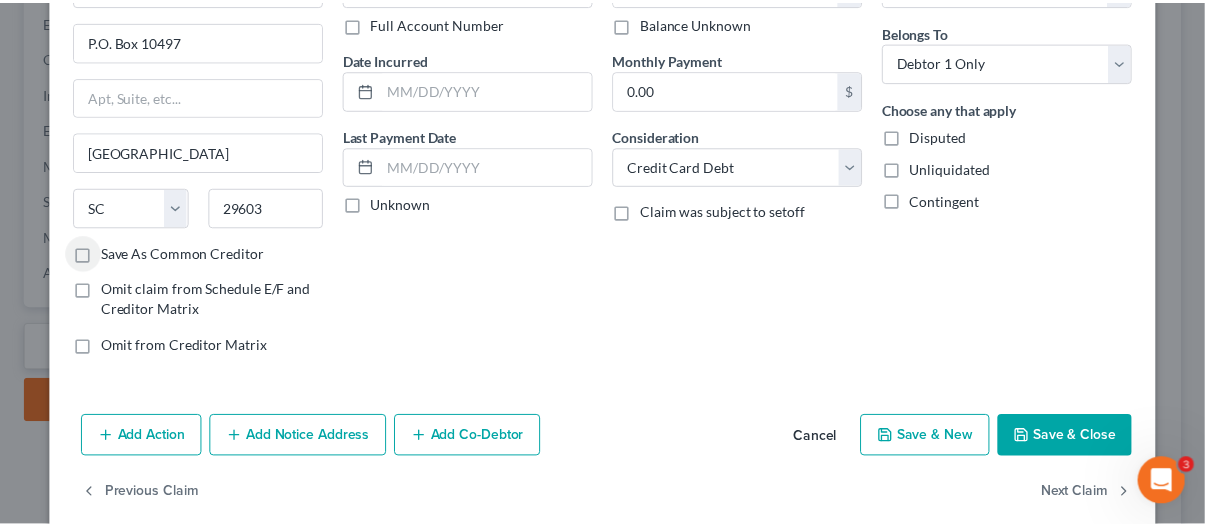 scroll, scrollTop: 171, scrollLeft: 0, axis: vertical 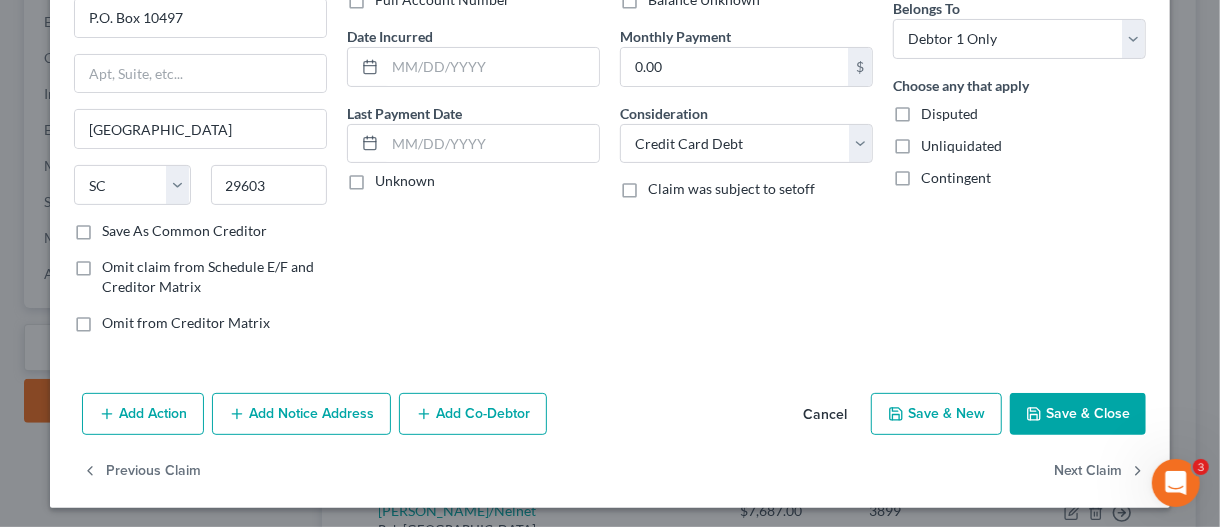 drag, startPoint x: 1012, startPoint y: 410, endPoint x: 1011, endPoint y: 399, distance: 11.045361 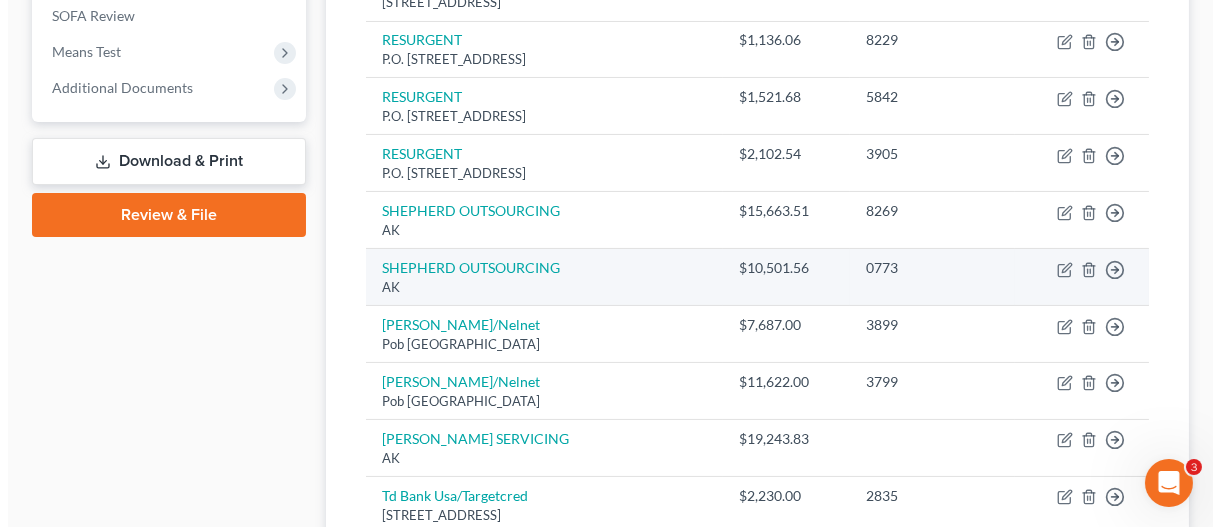scroll, scrollTop: 800, scrollLeft: 0, axis: vertical 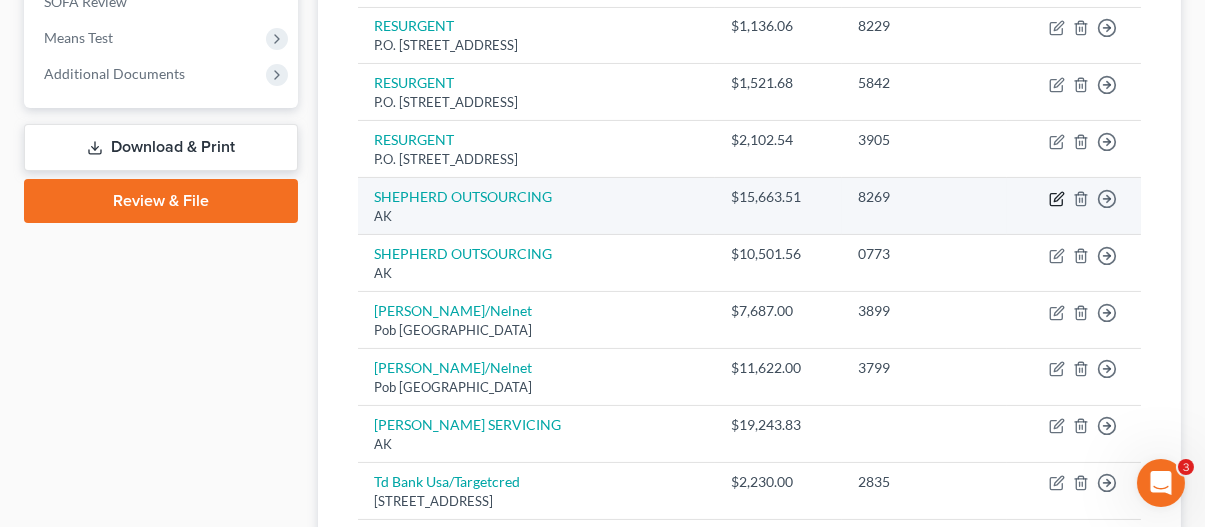 click 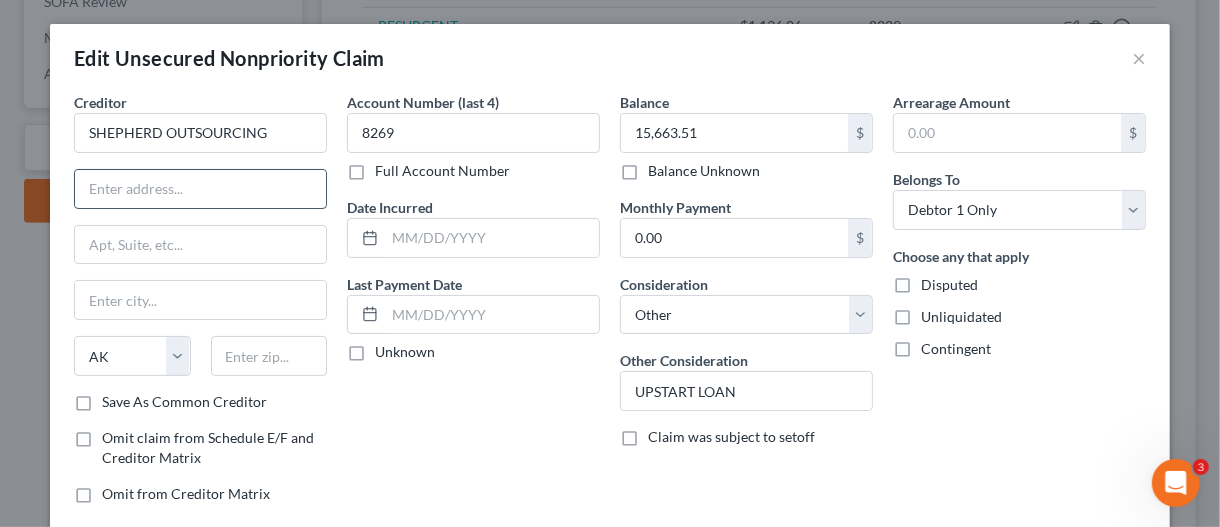 click at bounding box center (200, 189) 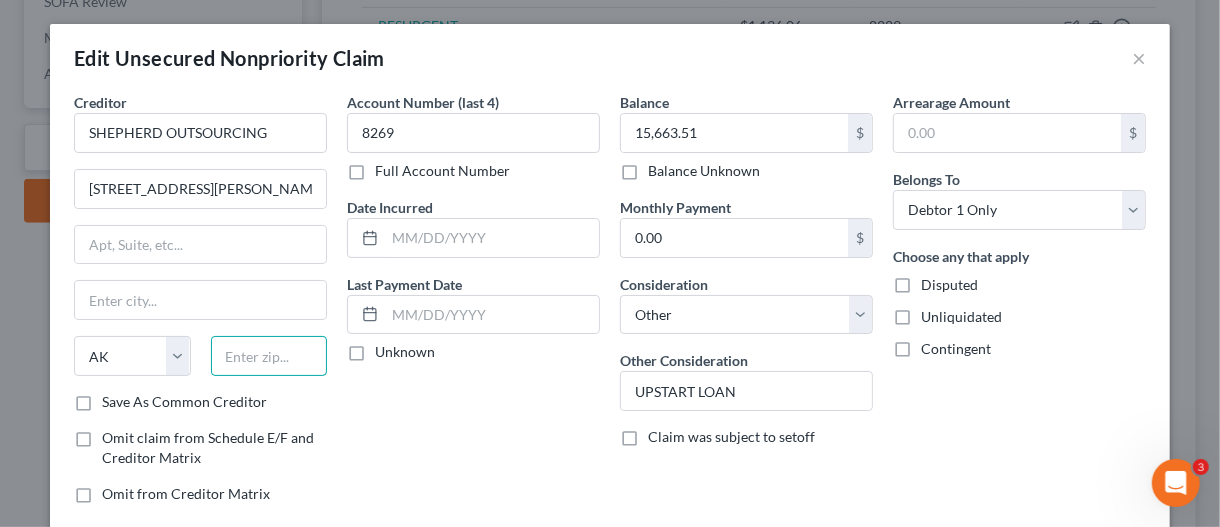 drag, startPoint x: 239, startPoint y: 339, endPoint x: 285, endPoint y: 334, distance: 46.270943 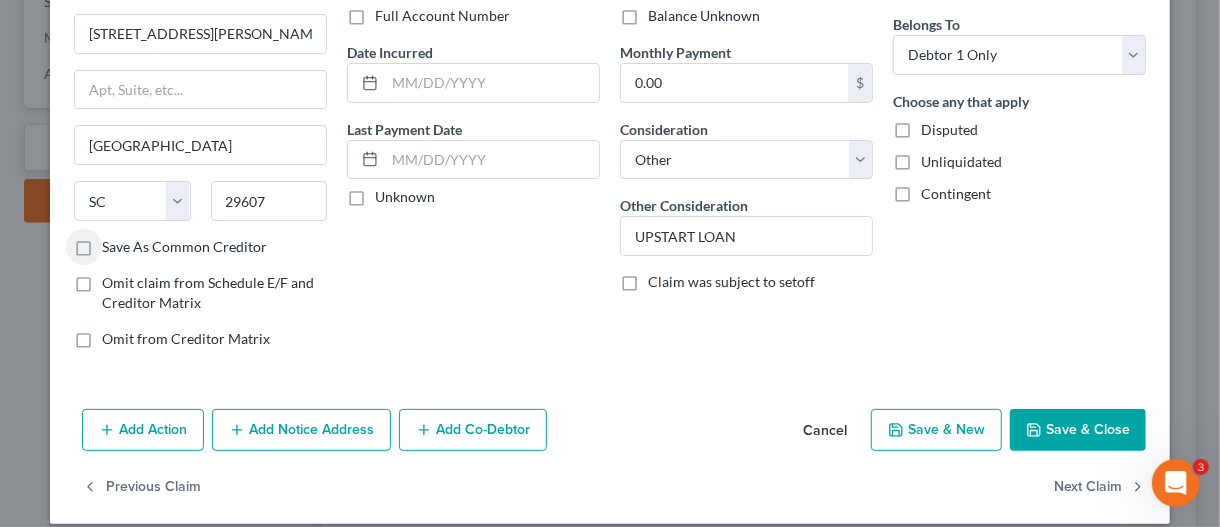 scroll, scrollTop: 171, scrollLeft: 0, axis: vertical 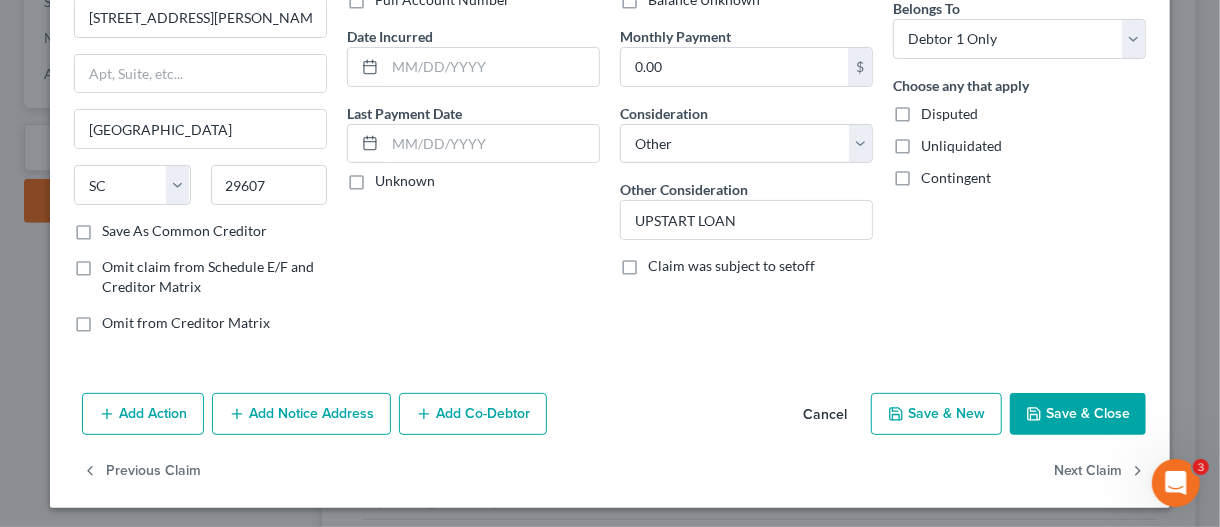 click on "Save & New" at bounding box center [936, 414] 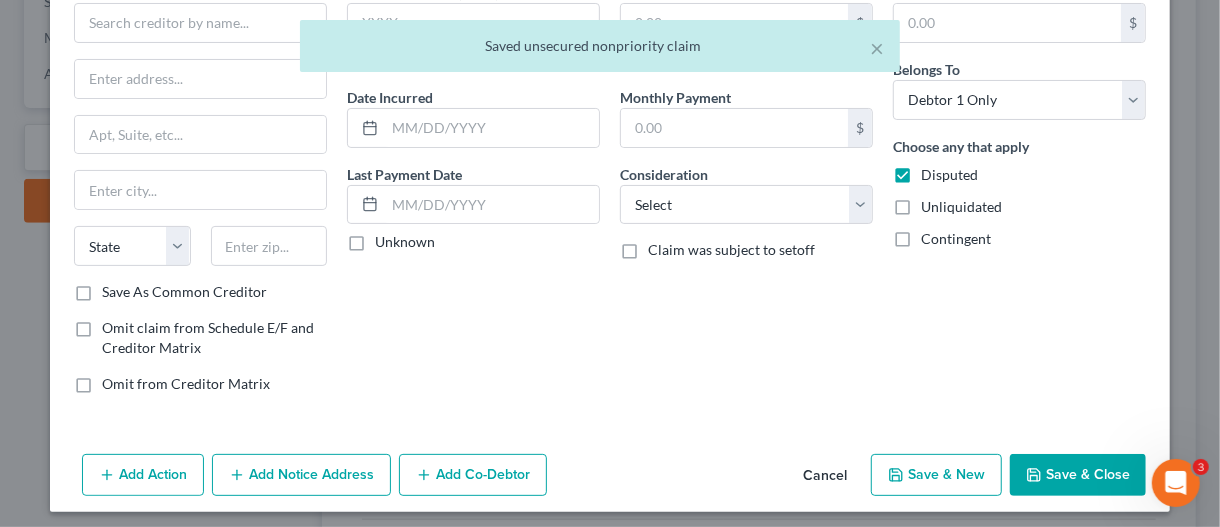 scroll, scrollTop: 114, scrollLeft: 0, axis: vertical 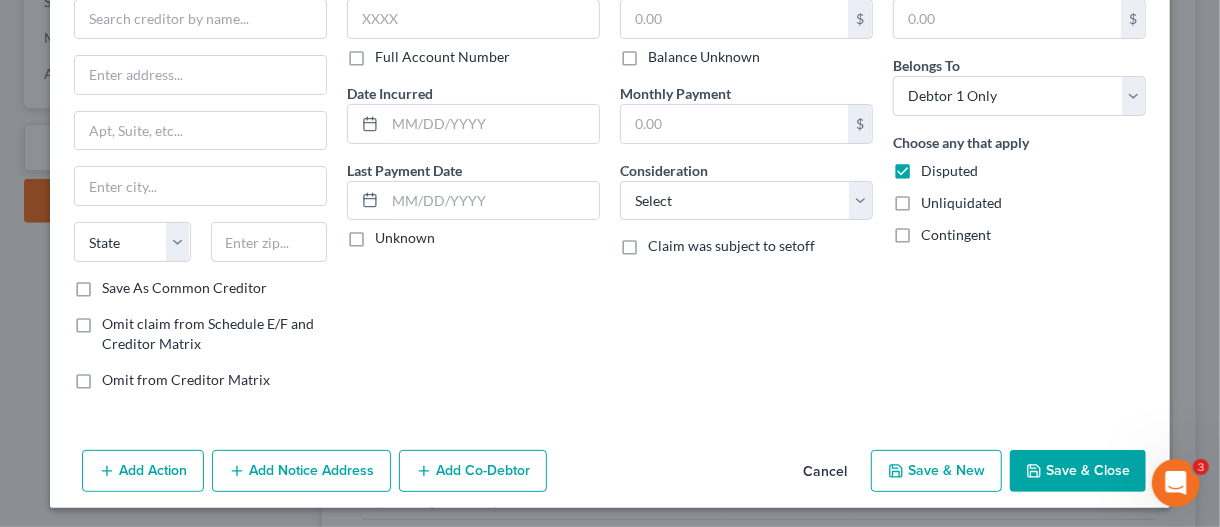 click 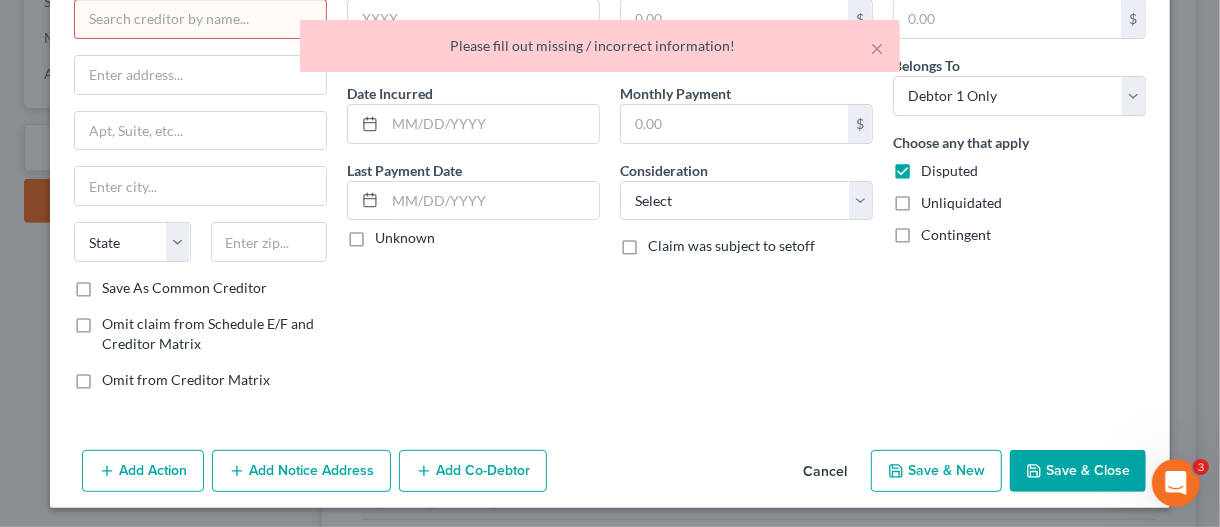 drag, startPoint x: 819, startPoint y: 473, endPoint x: 806, endPoint y: 472, distance: 13.038404 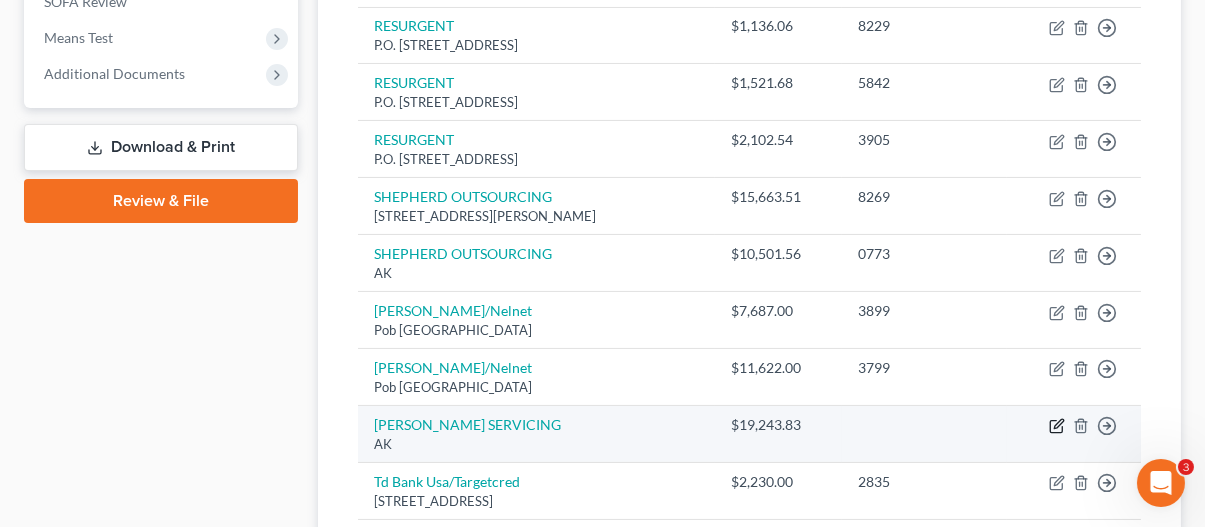 click 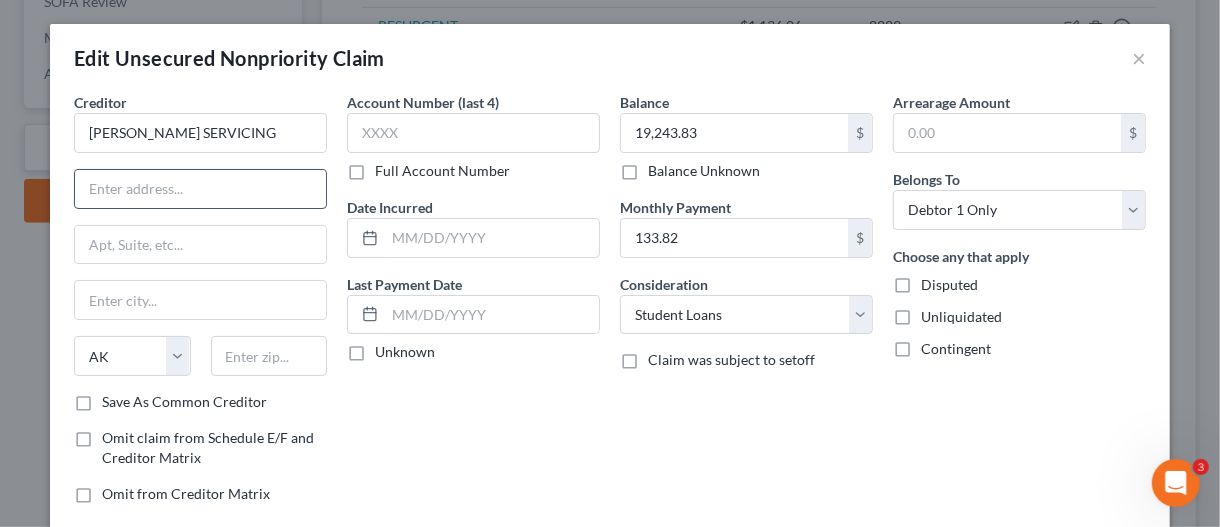 click at bounding box center (200, 189) 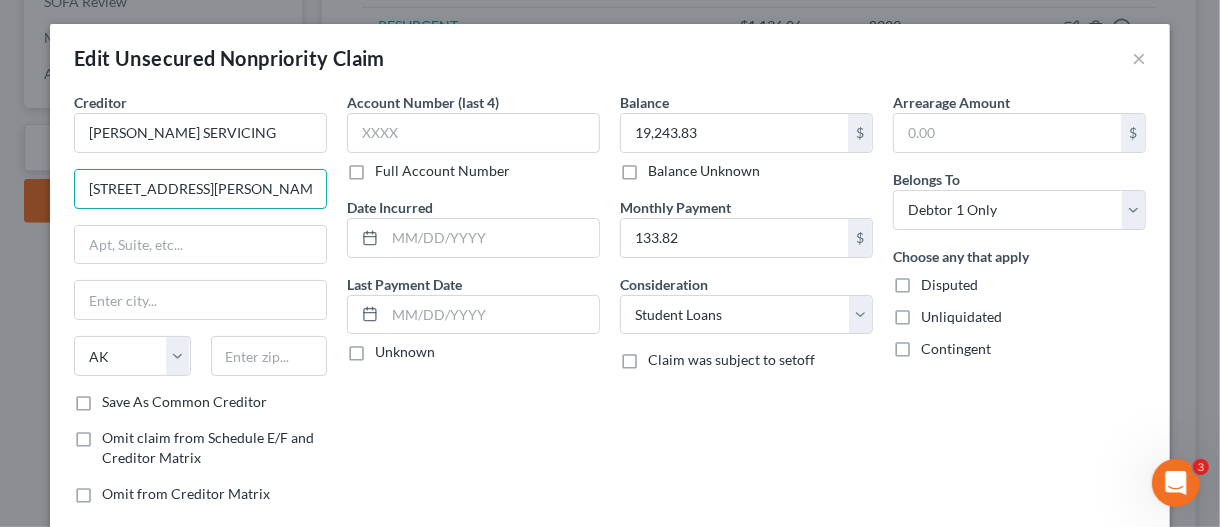 drag, startPoint x: 281, startPoint y: 181, endPoint x: 147, endPoint y: 190, distance: 134.3019 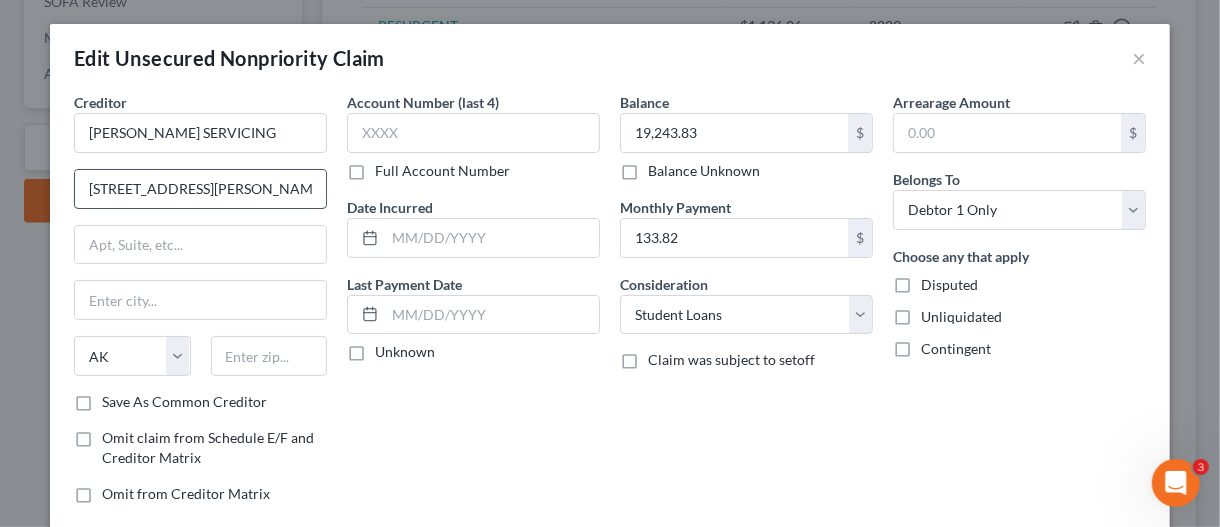 click on "Creditor *    [PERSON_NAME] SERVICING                      [STREET_ADDRESS][PERSON_NAME] [US_STATE] AK AR AZ CA CO [GEOGRAPHIC_DATA] DE DC [GEOGRAPHIC_DATA] [GEOGRAPHIC_DATA] GU HI ID IL IN [GEOGRAPHIC_DATA] [GEOGRAPHIC_DATA] [GEOGRAPHIC_DATA] [GEOGRAPHIC_DATA] MD [GEOGRAPHIC_DATA] [GEOGRAPHIC_DATA] [GEOGRAPHIC_DATA] [GEOGRAPHIC_DATA] [GEOGRAPHIC_DATA] MT [GEOGRAPHIC_DATA] [GEOGRAPHIC_DATA] [GEOGRAPHIC_DATA] [GEOGRAPHIC_DATA] [GEOGRAPHIC_DATA] [GEOGRAPHIC_DATA] [GEOGRAPHIC_DATA] [GEOGRAPHIC_DATA] [GEOGRAPHIC_DATA] [GEOGRAPHIC_DATA] OR [GEOGRAPHIC_DATA] PR RI SC SD [GEOGRAPHIC_DATA] [GEOGRAPHIC_DATA] [GEOGRAPHIC_DATA] VI [GEOGRAPHIC_DATA] [GEOGRAPHIC_DATA] [GEOGRAPHIC_DATA] WV WI WY Save As Common Creditor Omit claim from Schedule E/F and Creditor Matrix Omit from Creditor Matrix" at bounding box center (200, 306) 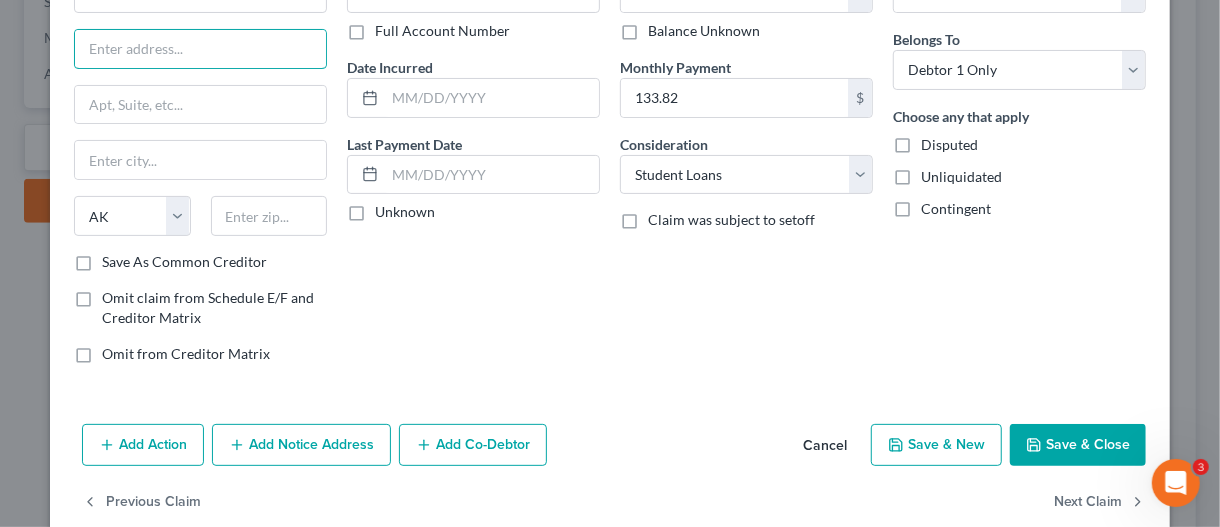 scroll, scrollTop: 171, scrollLeft: 0, axis: vertical 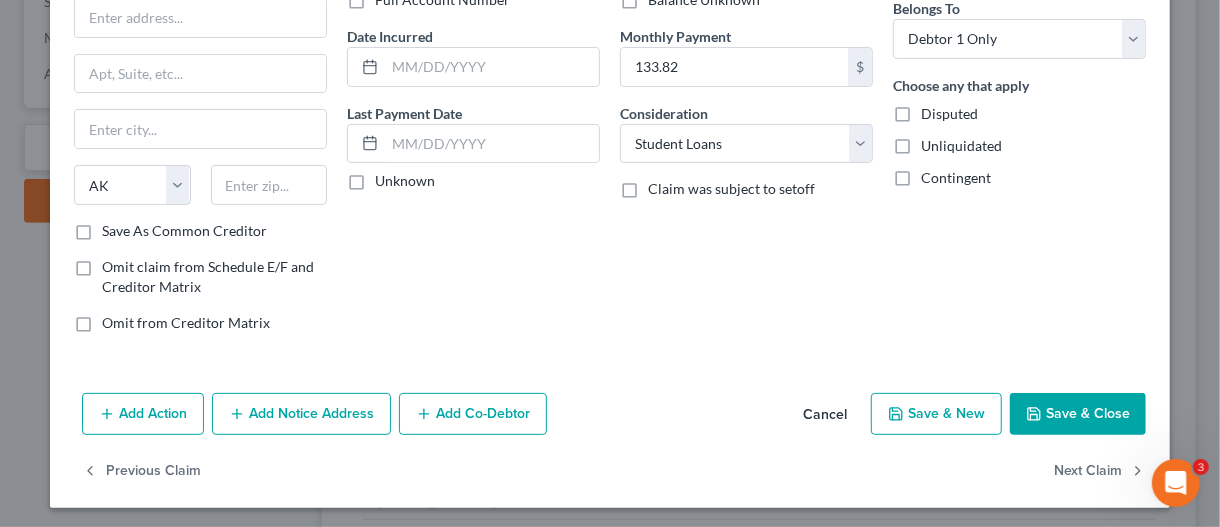 click on "Cancel" at bounding box center (825, 415) 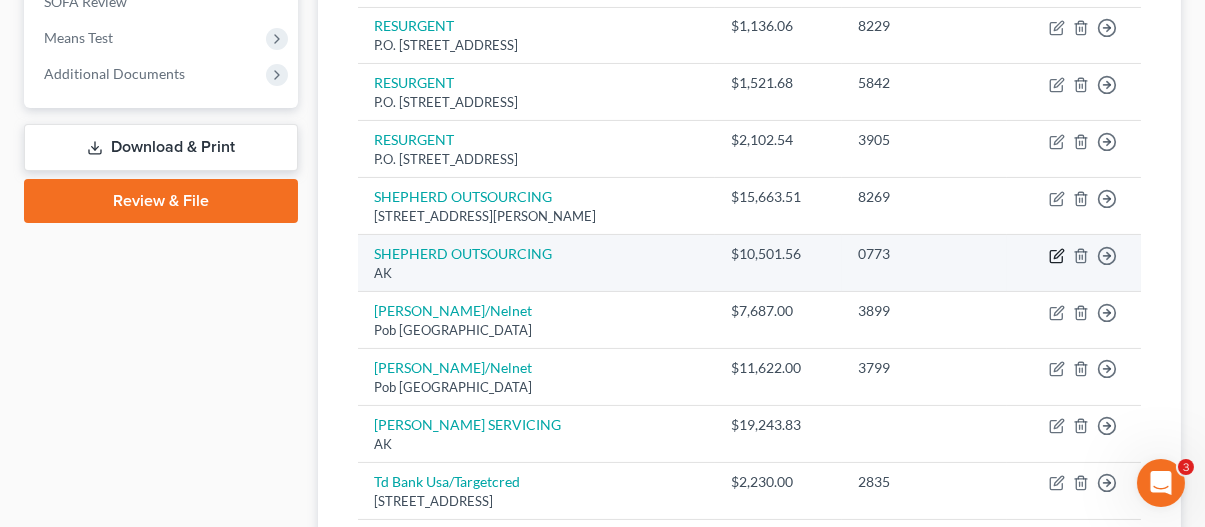 click 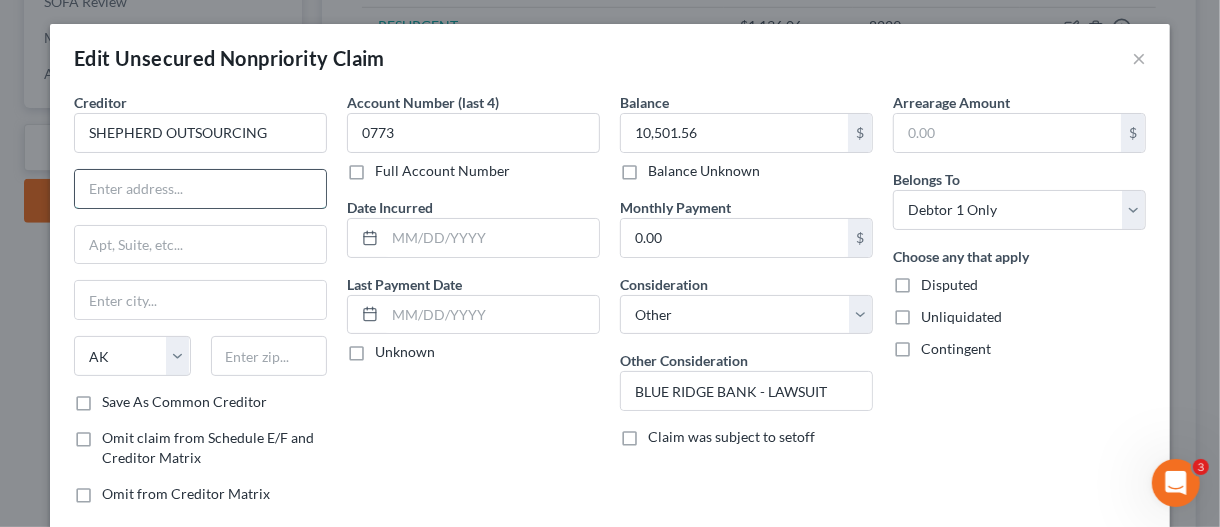 click at bounding box center [200, 189] 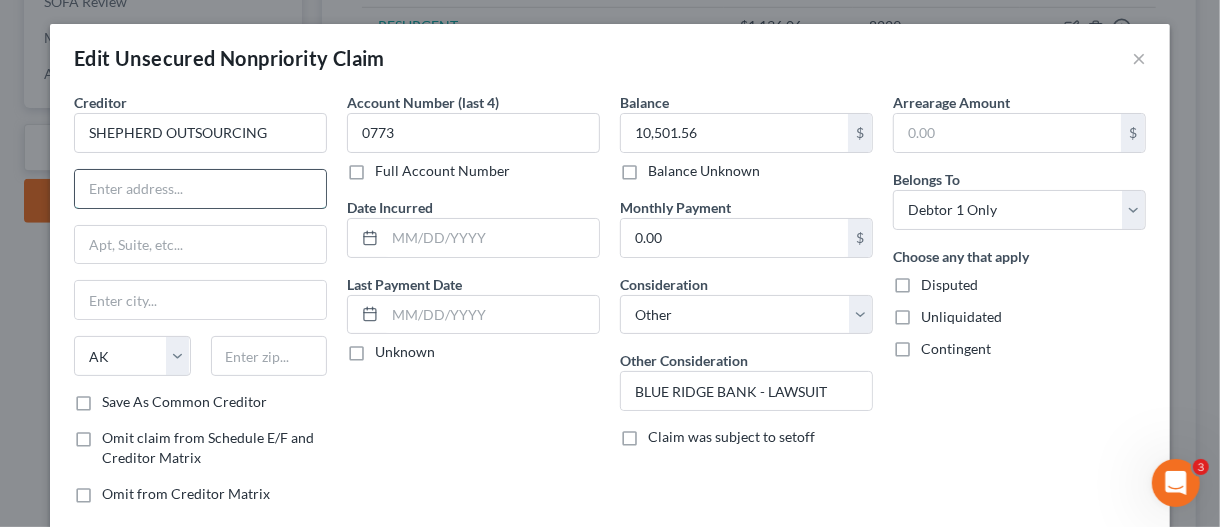 paste on "[STREET_ADDRESS][PERSON_NAME]" 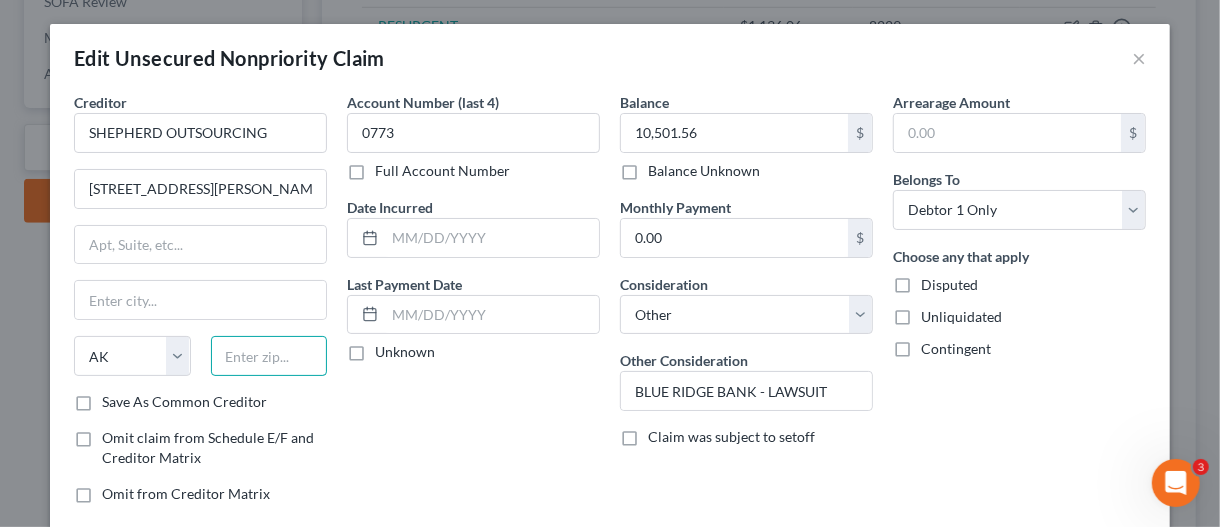 drag, startPoint x: 258, startPoint y: 348, endPoint x: 521, endPoint y: 406, distance: 269.31952 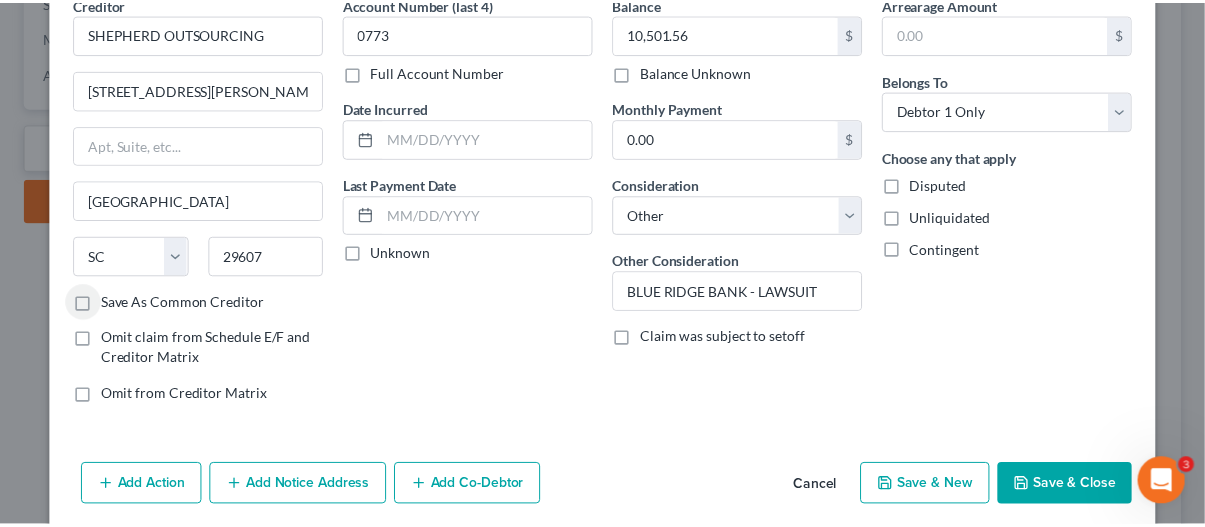 scroll, scrollTop: 100, scrollLeft: 0, axis: vertical 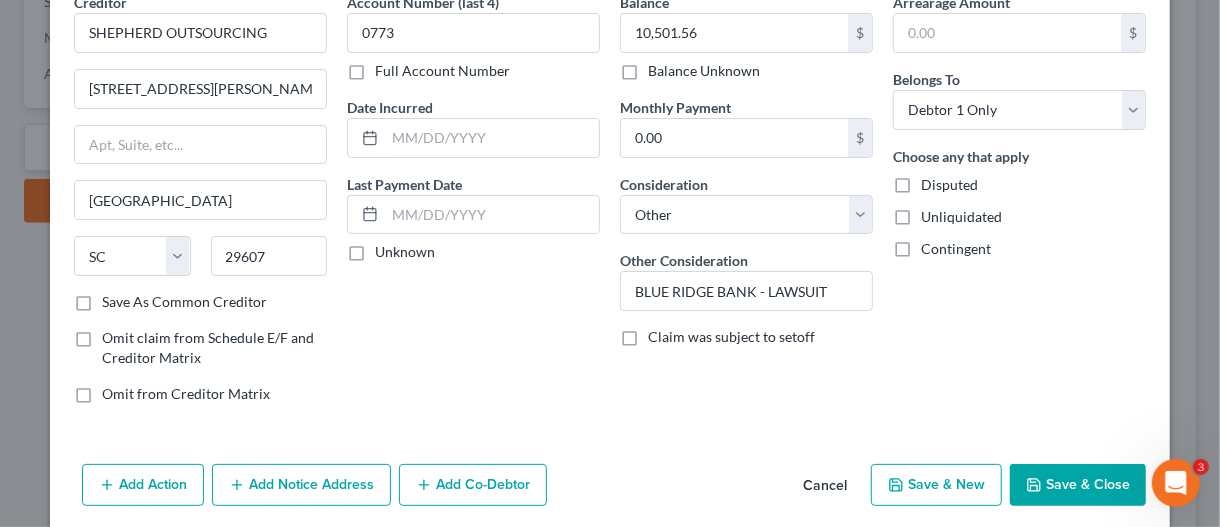 click on "Save & Close" at bounding box center [1078, 485] 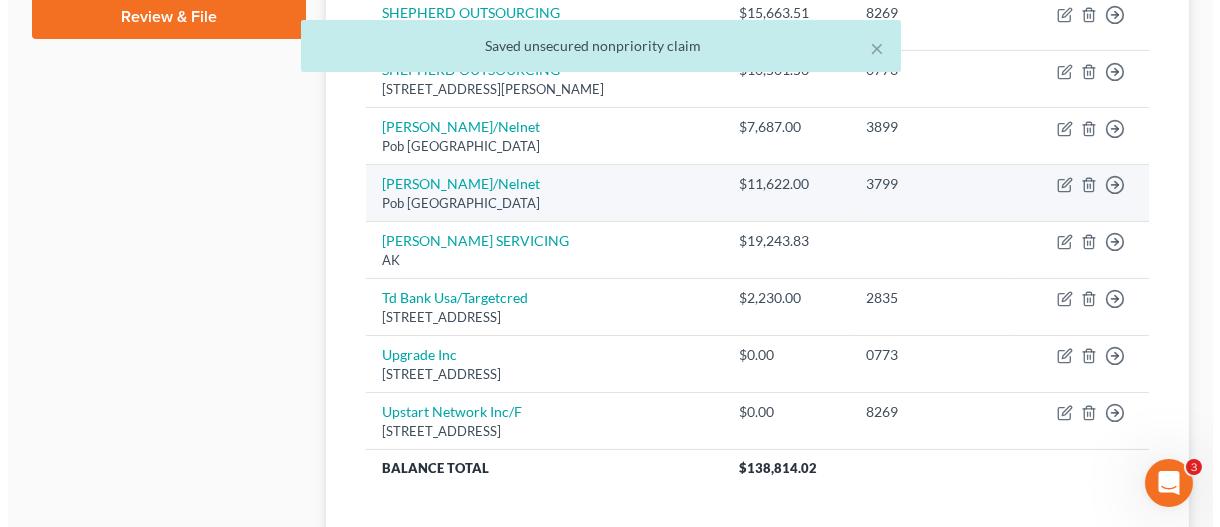 scroll, scrollTop: 1000, scrollLeft: 0, axis: vertical 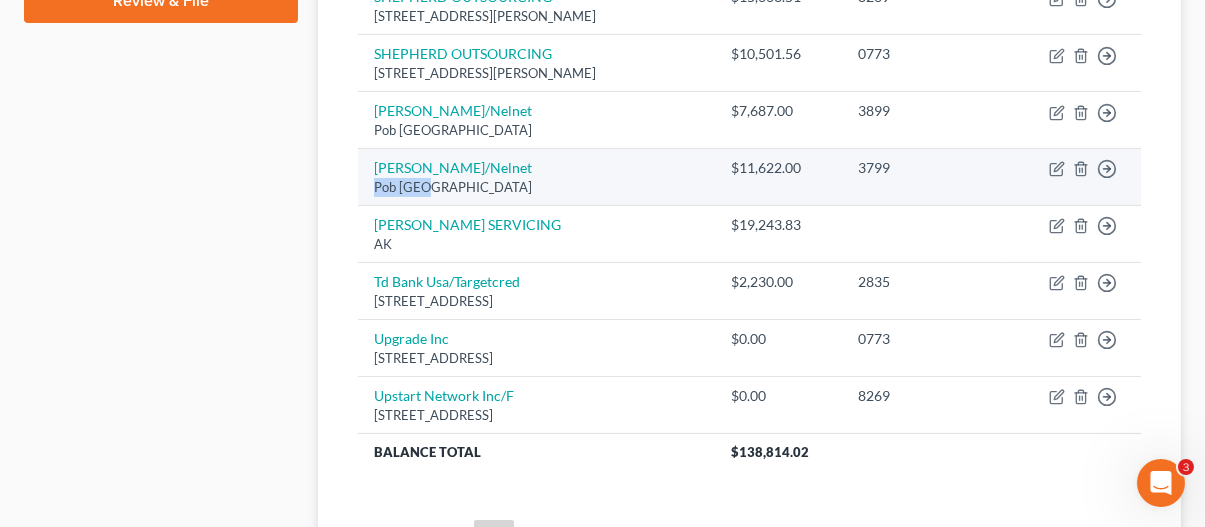 drag, startPoint x: 375, startPoint y: 176, endPoint x: 427, endPoint y: 174, distance: 52.03845 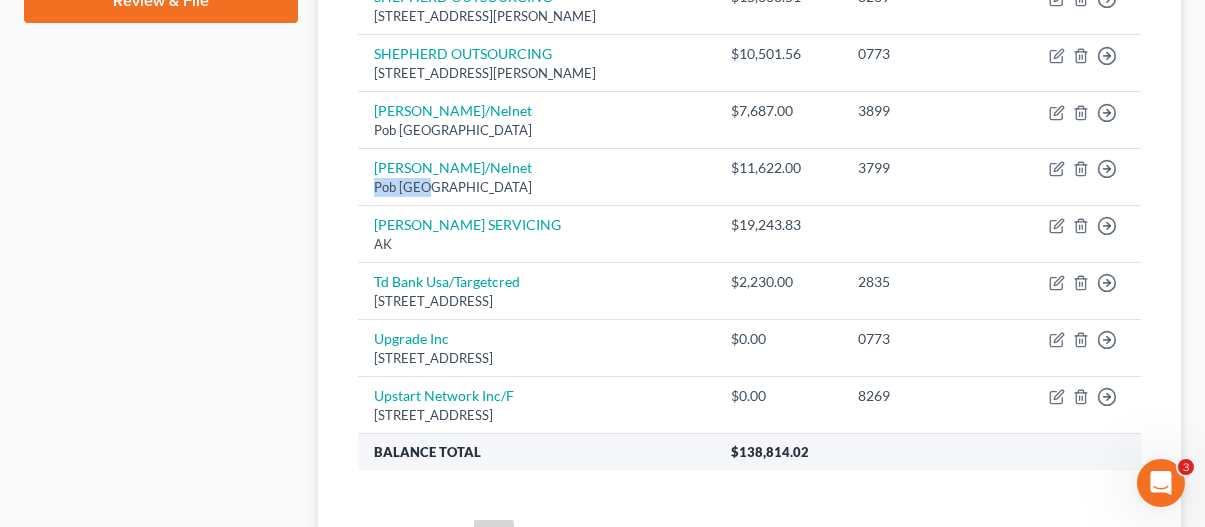 copy on "Pob 1649" 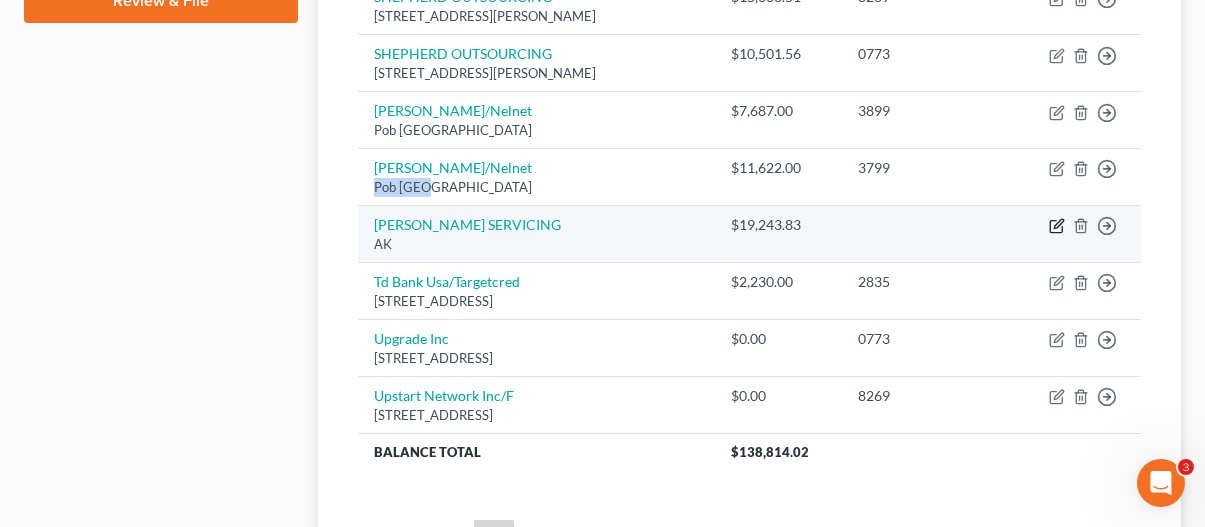 click 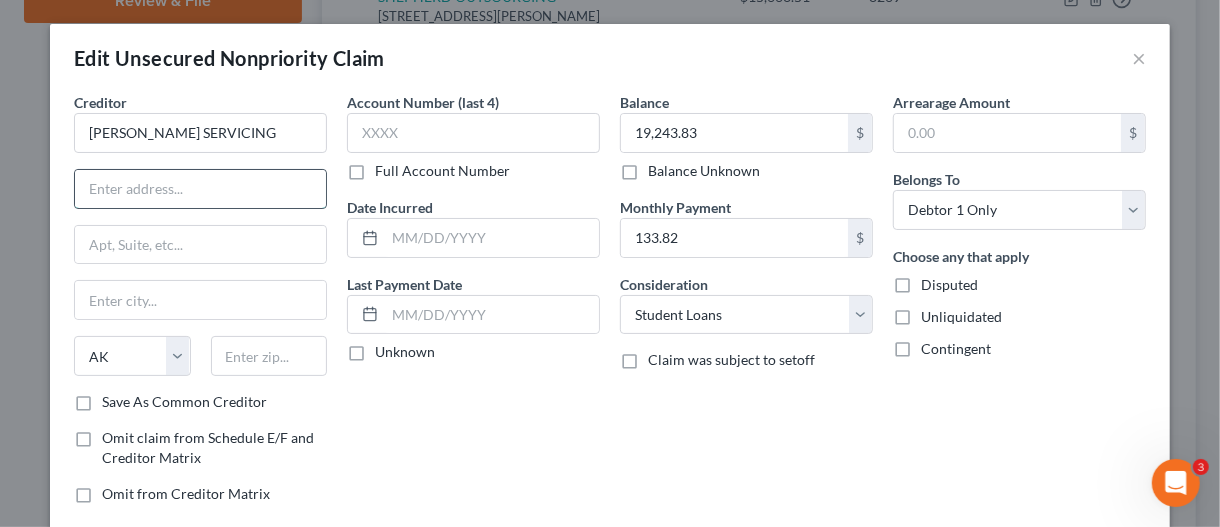 click at bounding box center (200, 189) 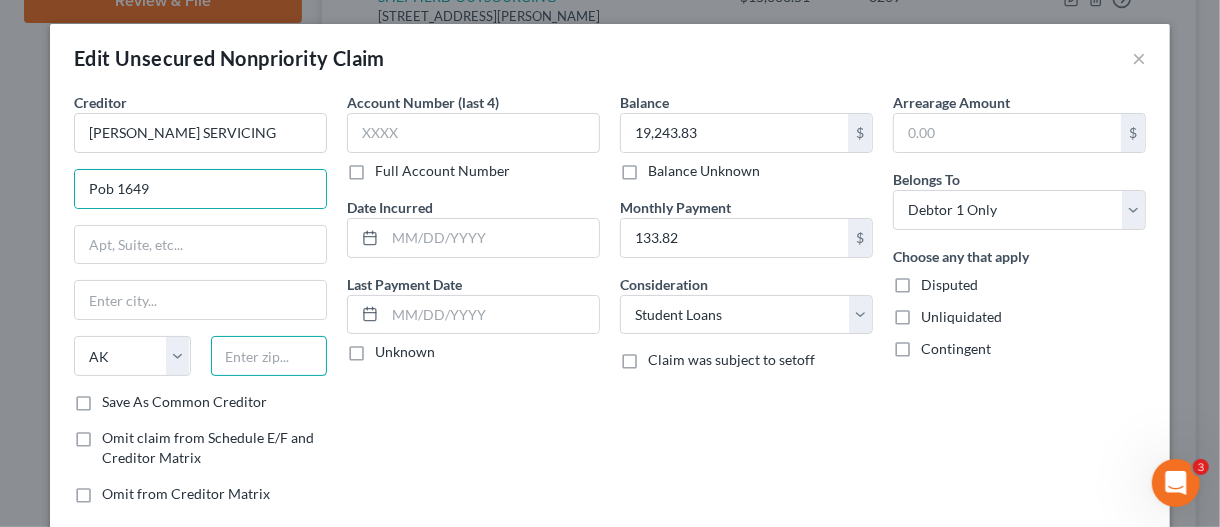 drag, startPoint x: 245, startPoint y: 348, endPoint x: 267, endPoint y: 356, distance: 23.409399 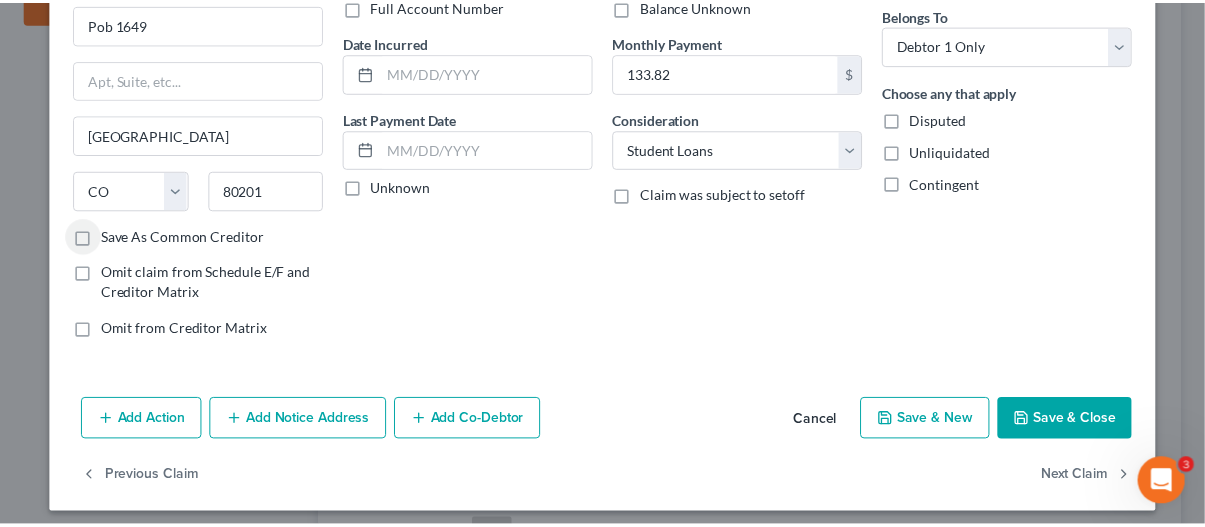scroll, scrollTop: 171, scrollLeft: 0, axis: vertical 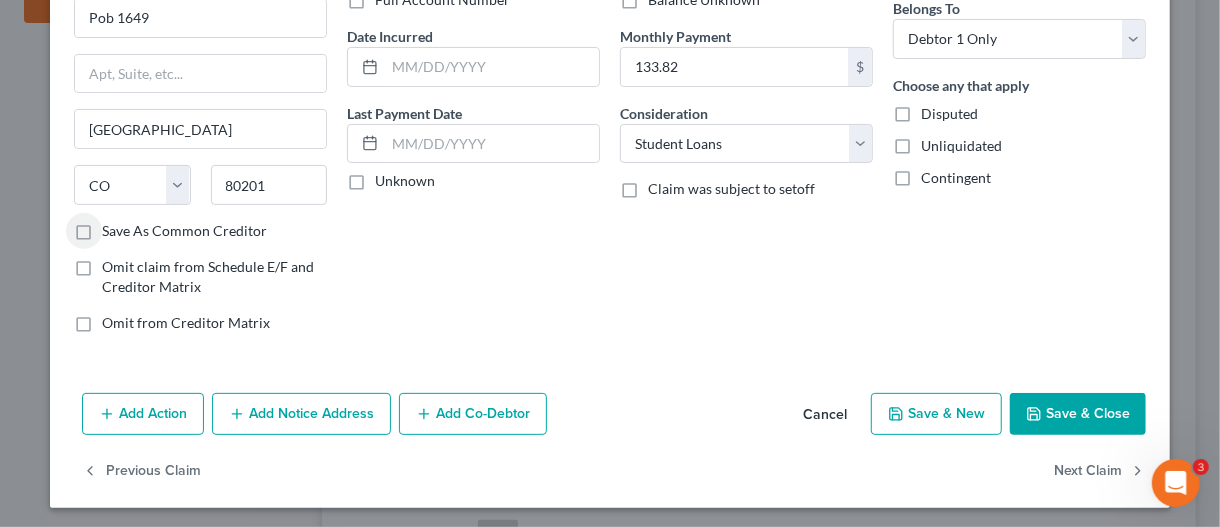 click on "Save & Close" at bounding box center (1078, 414) 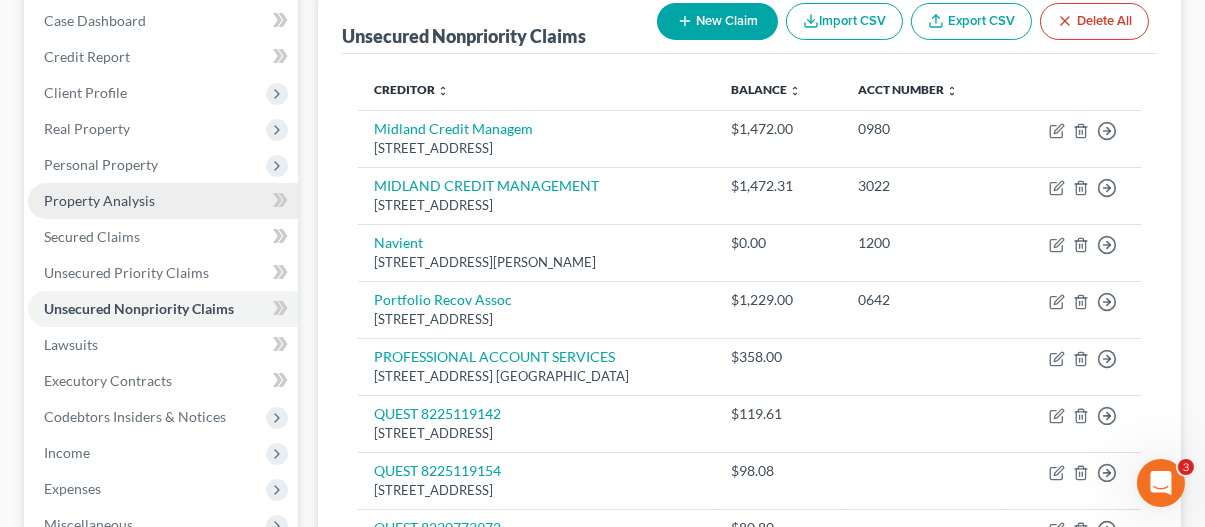 scroll, scrollTop: 300, scrollLeft: 0, axis: vertical 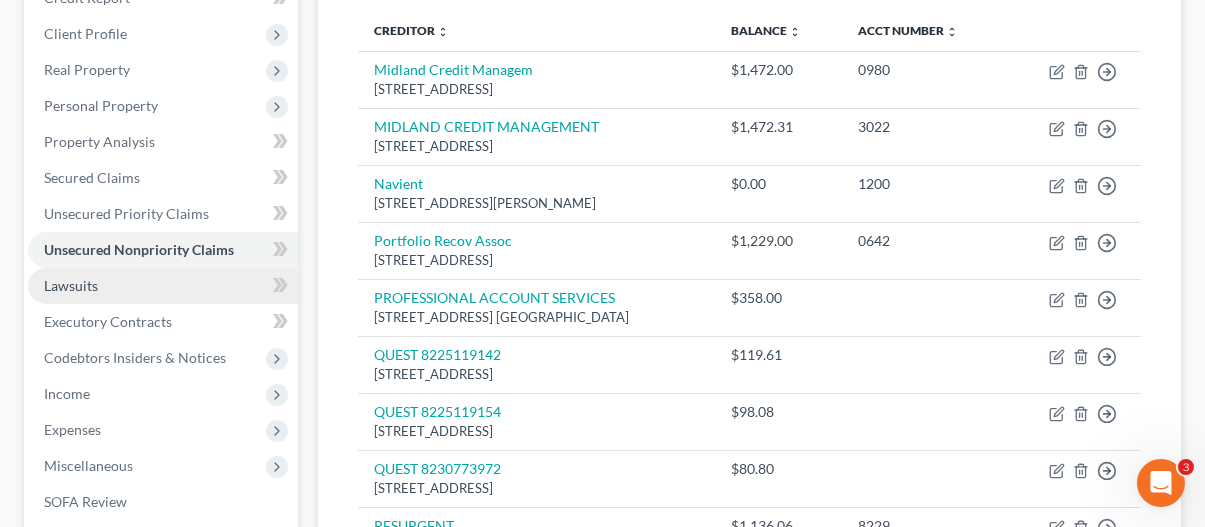 click on "Lawsuits" at bounding box center [163, 286] 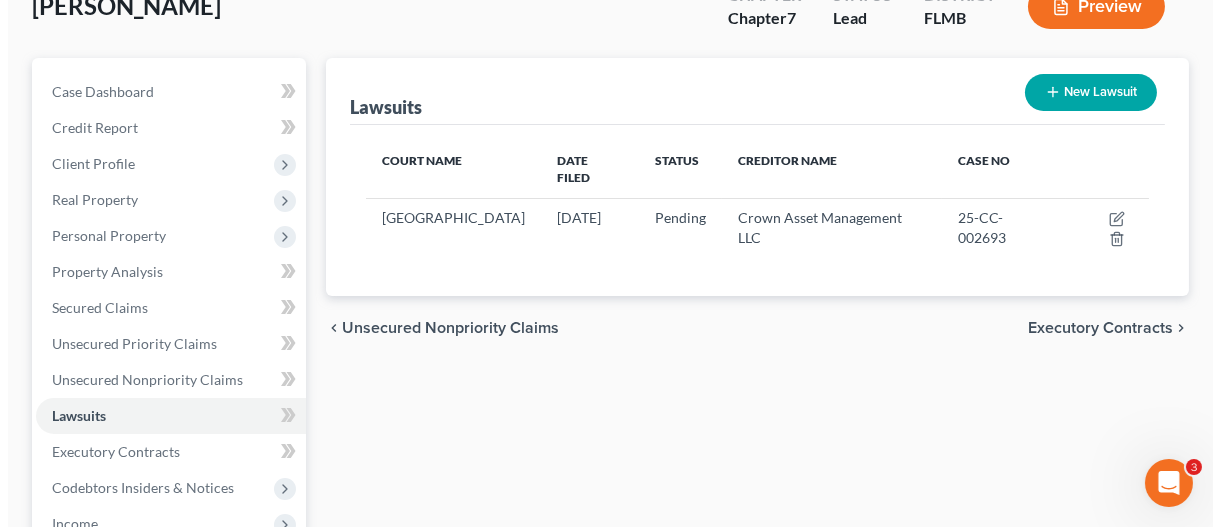 scroll, scrollTop: 0, scrollLeft: 0, axis: both 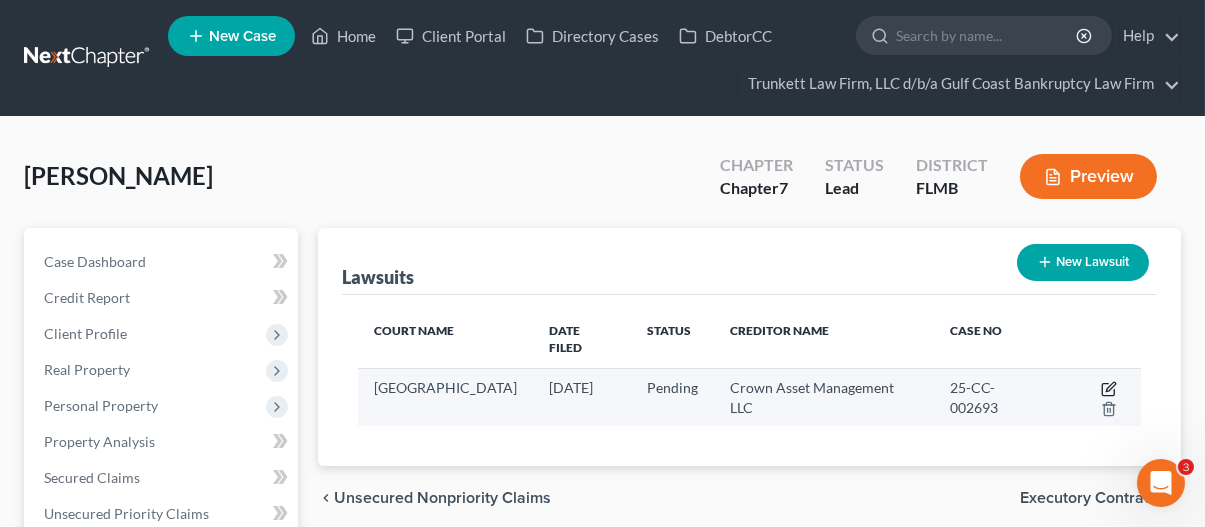 click 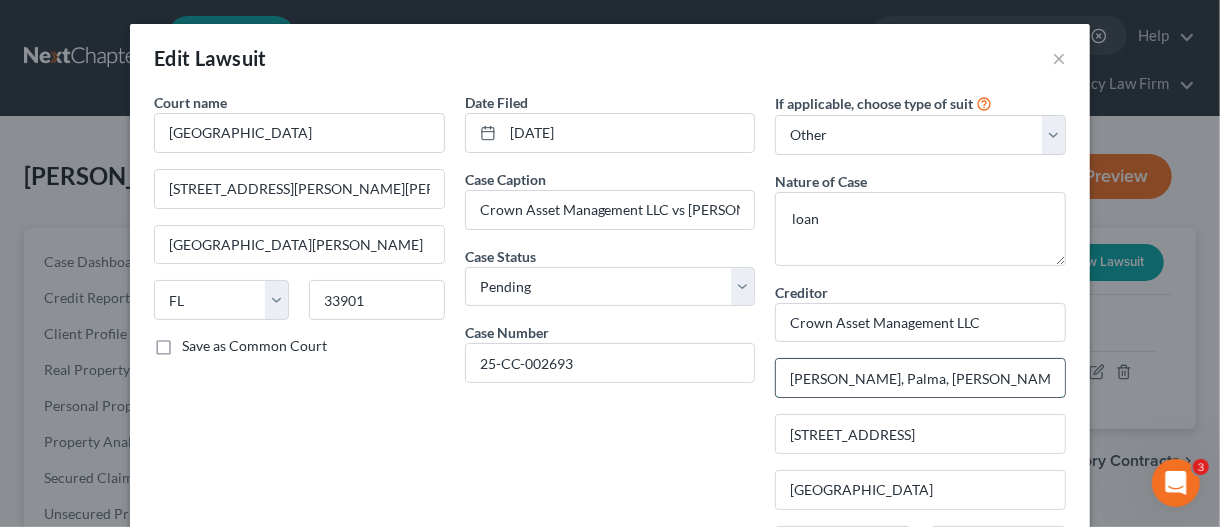 drag, startPoint x: 998, startPoint y: 378, endPoint x: 772, endPoint y: 379, distance: 226.00221 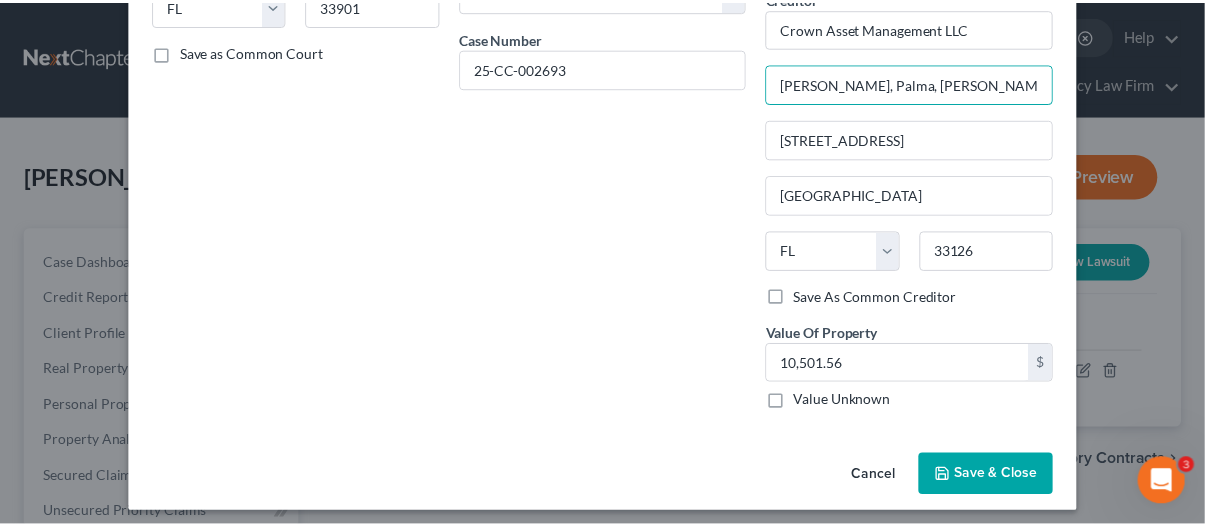 scroll, scrollTop: 298, scrollLeft: 0, axis: vertical 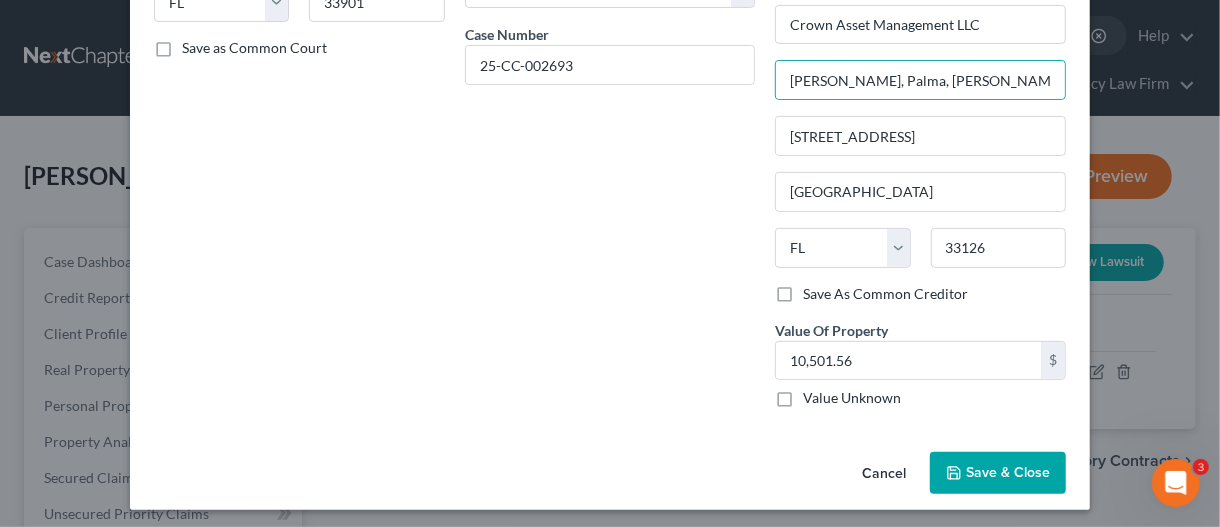 click on "Save & Close" at bounding box center [998, 473] 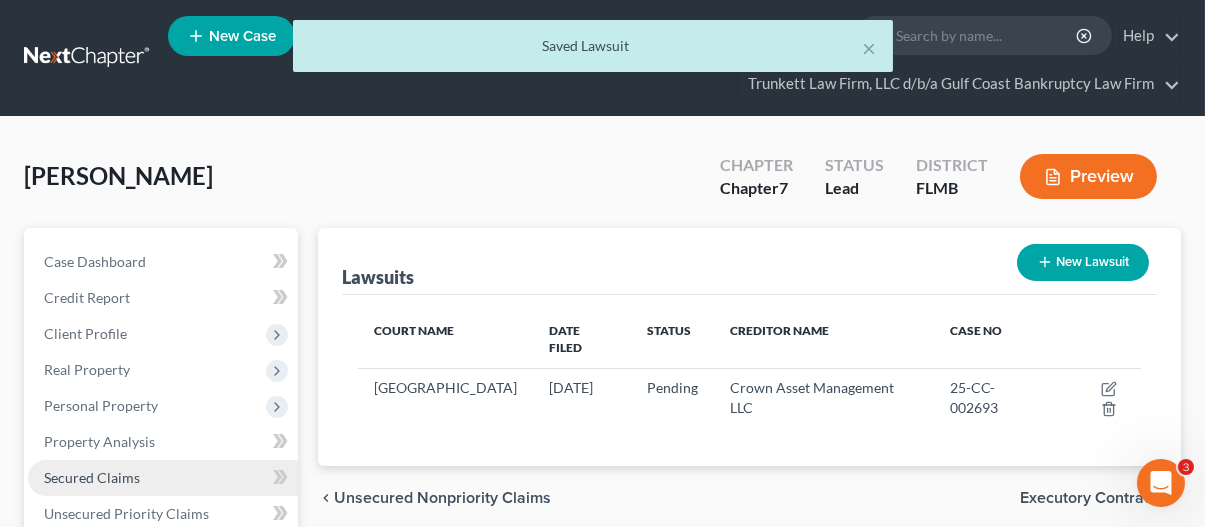 click on "Secured Claims" at bounding box center [92, 477] 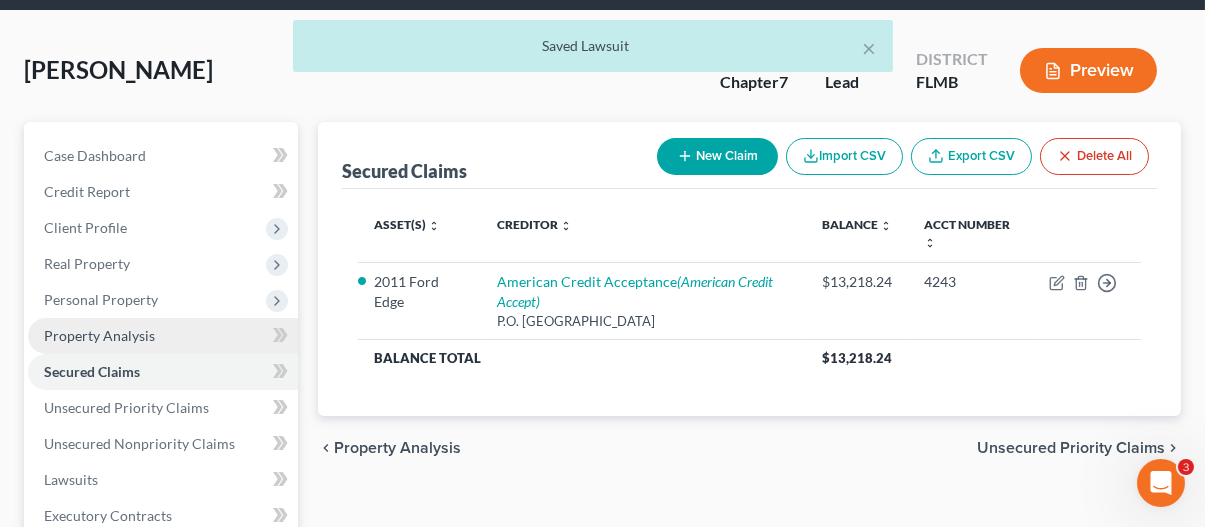 scroll, scrollTop: 200, scrollLeft: 0, axis: vertical 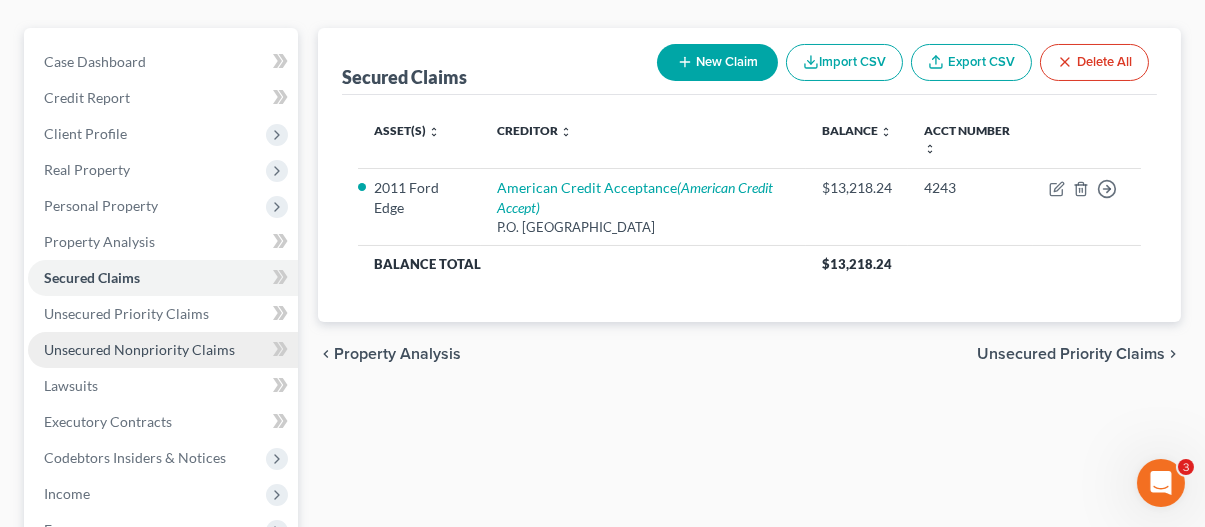 click on "Unsecured Nonpriority Claims" at bounding box center (139, 349) 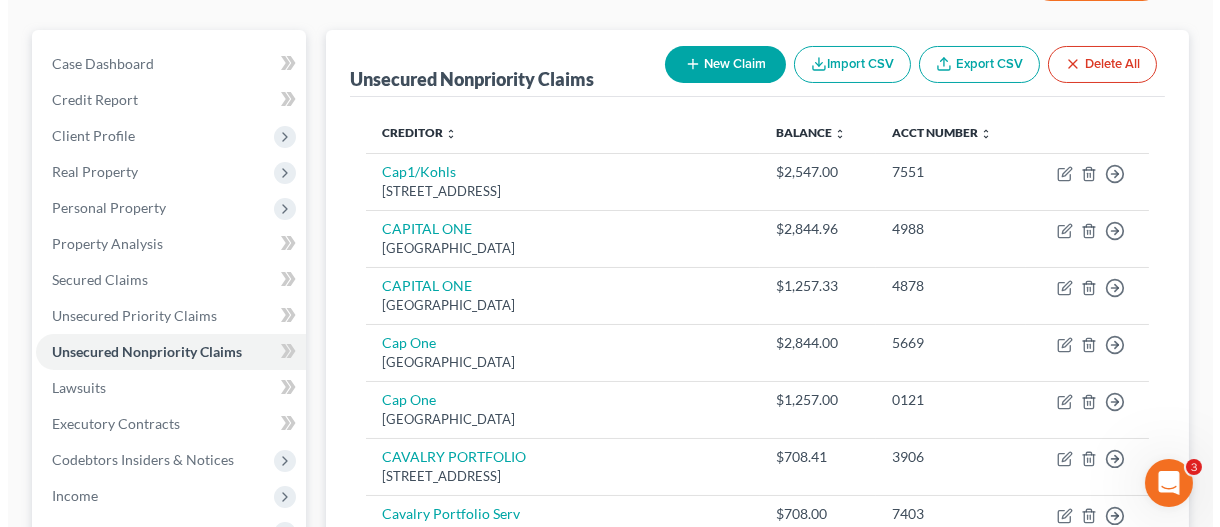 scroll, scrollTop: 0, scrollLeft: 0, axis: both 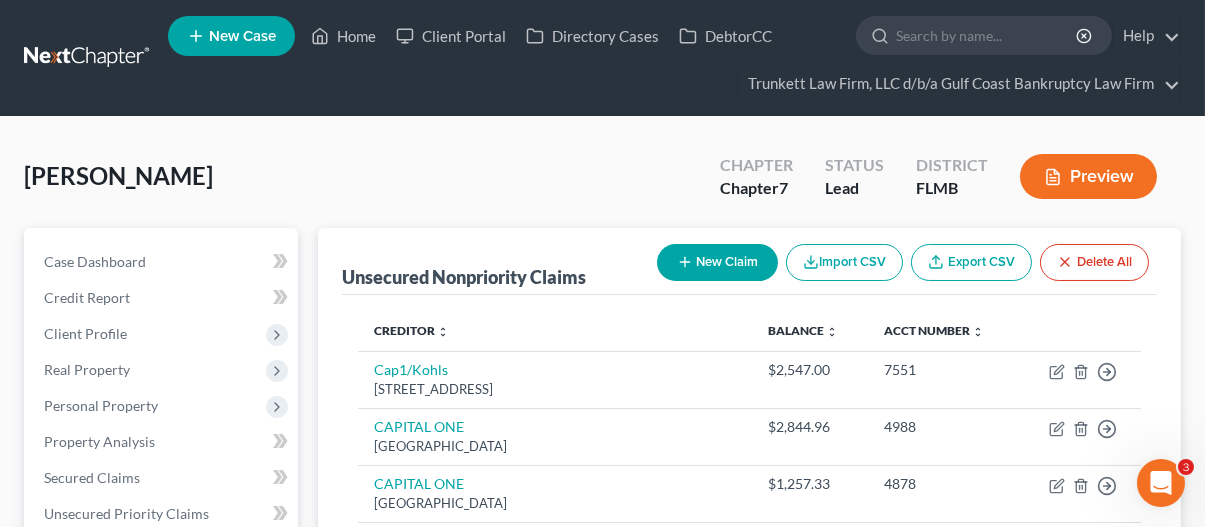 click on "New Claim" at bounding box center [717, 262] 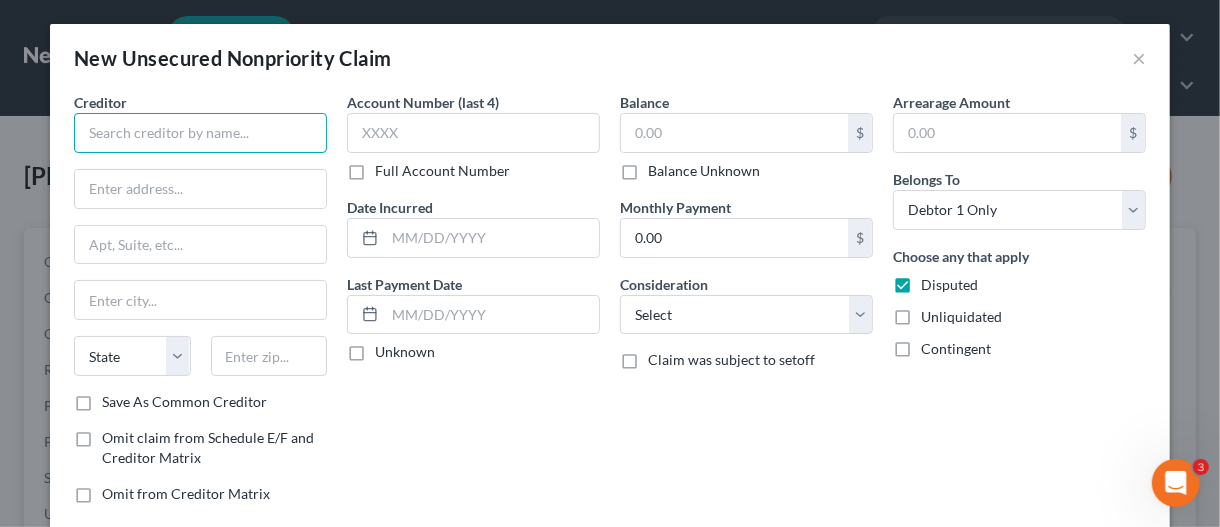 click at bounding box center (200, 133) 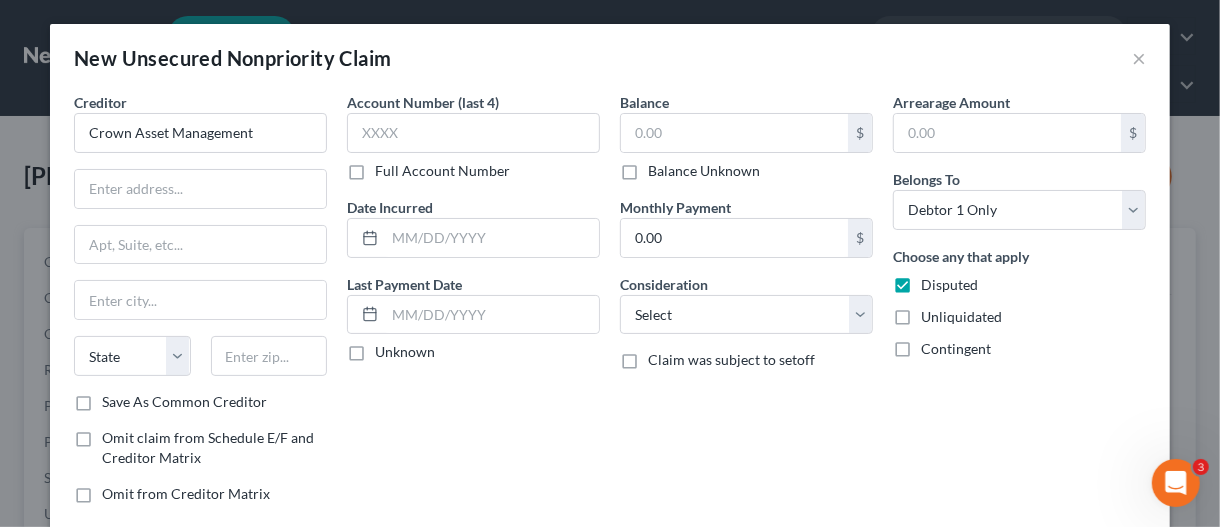 drag, startPoint x: 822, startPoint y: 412, endPoint x: 951, endPoint y: 502, distance: 157.29272 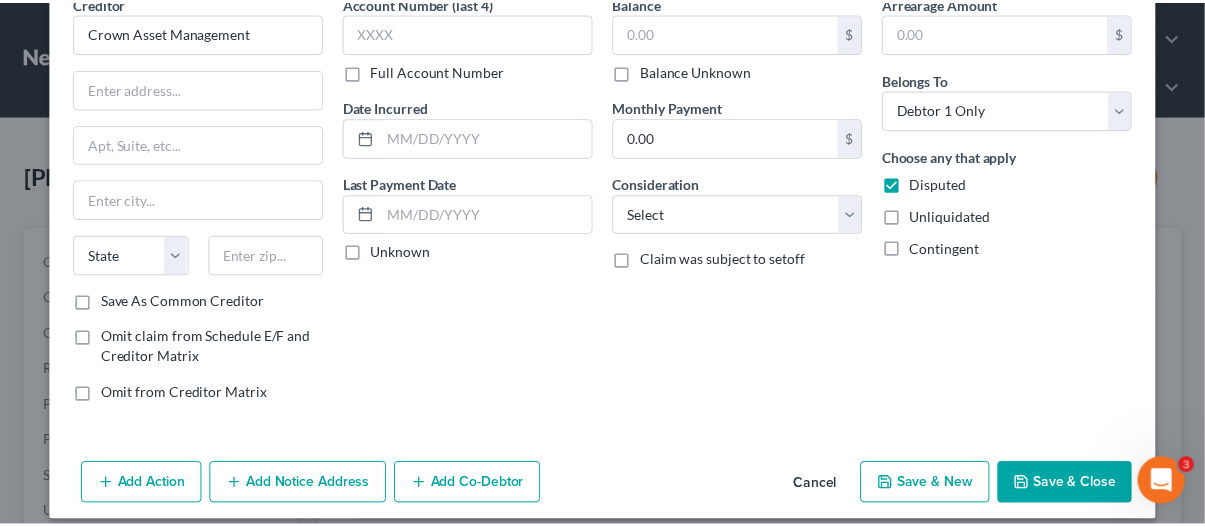scroll, scrollTop: 114, scrollLeft: 0, axis: vertical 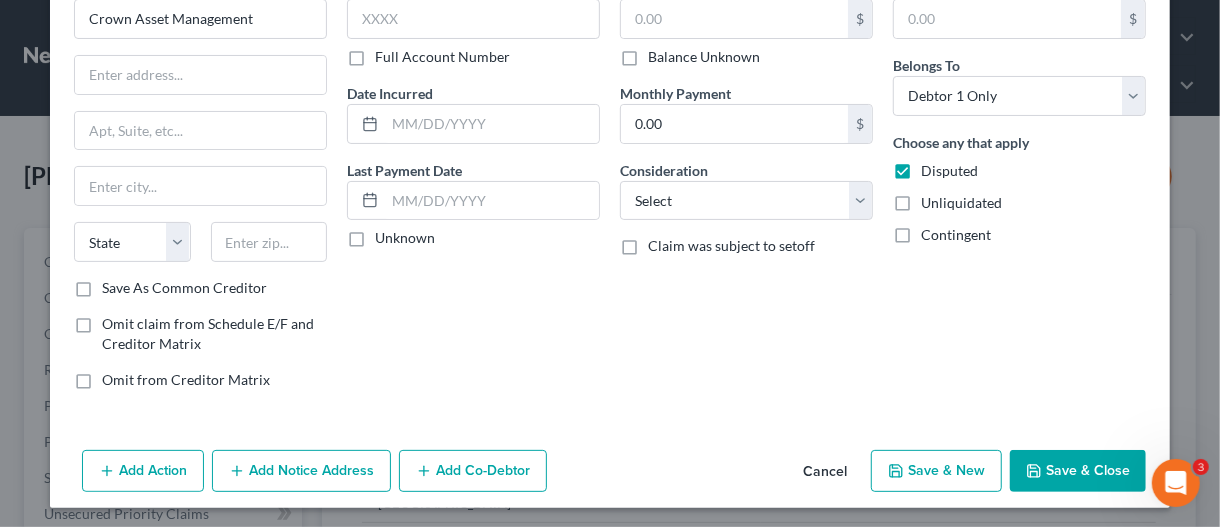 click on "Save & Close" at bounding box center (1078, 471) 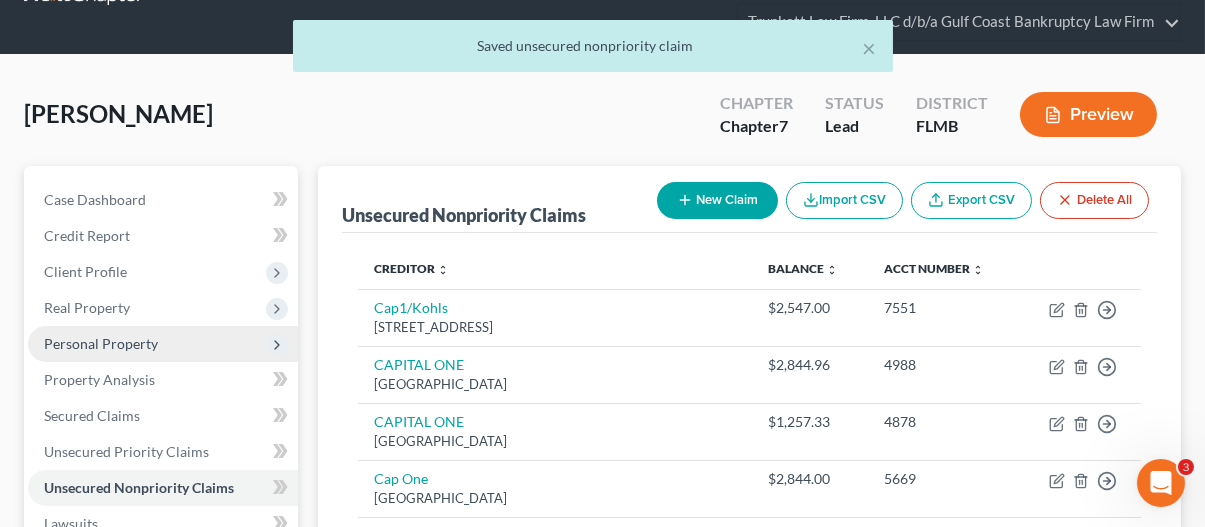 scroll, scrollTop: 200, scrollLeft: 0, axis: vertical 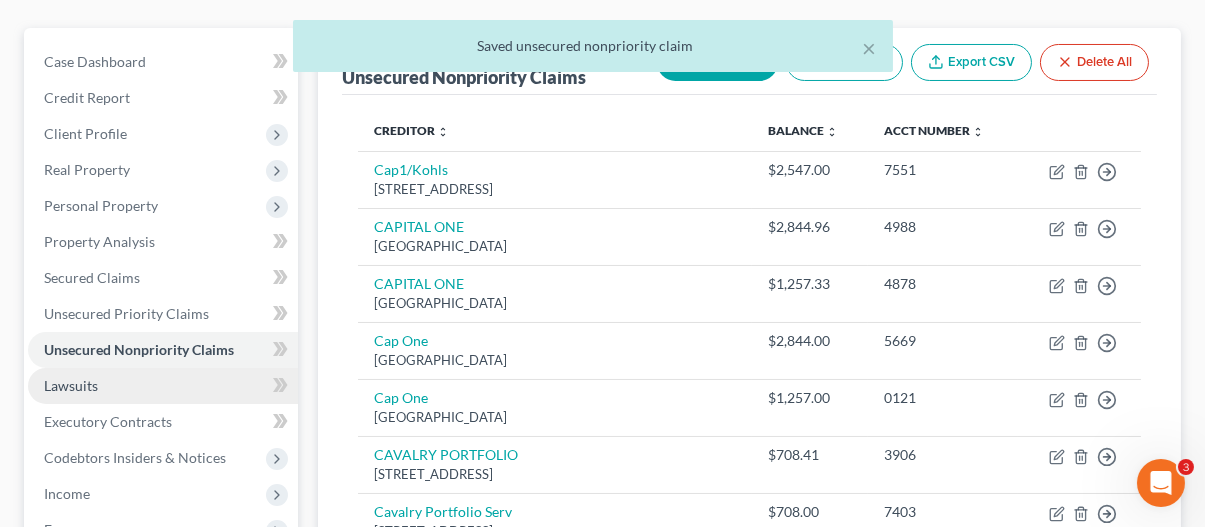 click on "Lawsuits" at bounding box center (71, 385) 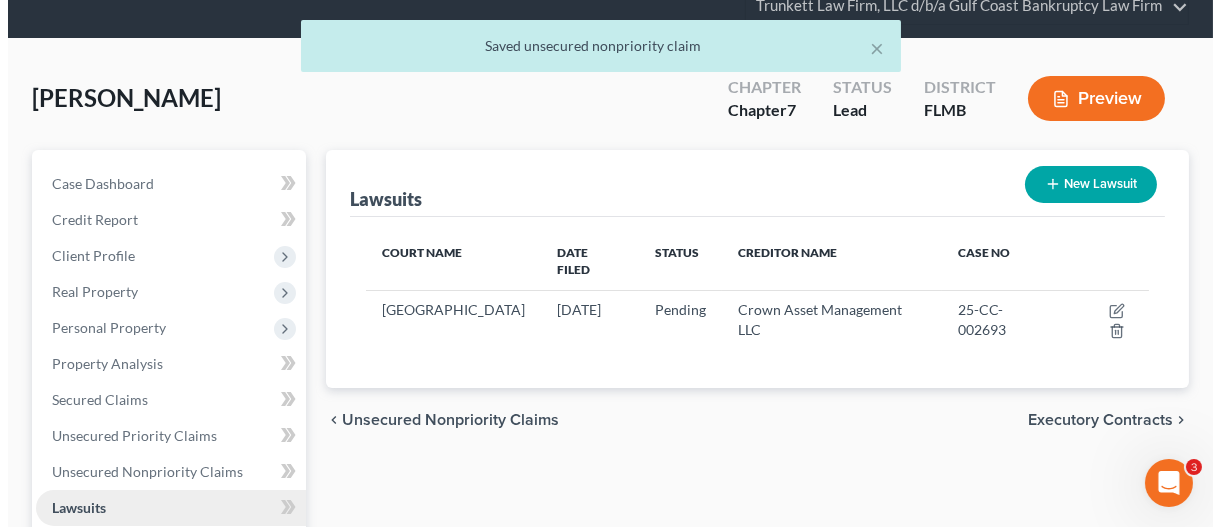 scroll, scrollTop: 0, scrollLeft: 0, axis: both 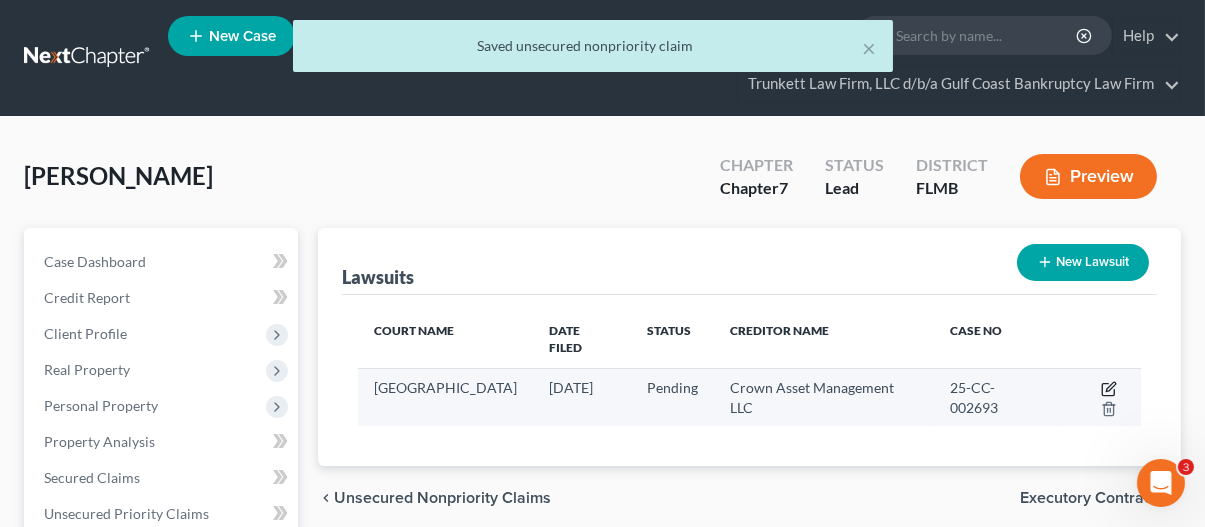 click 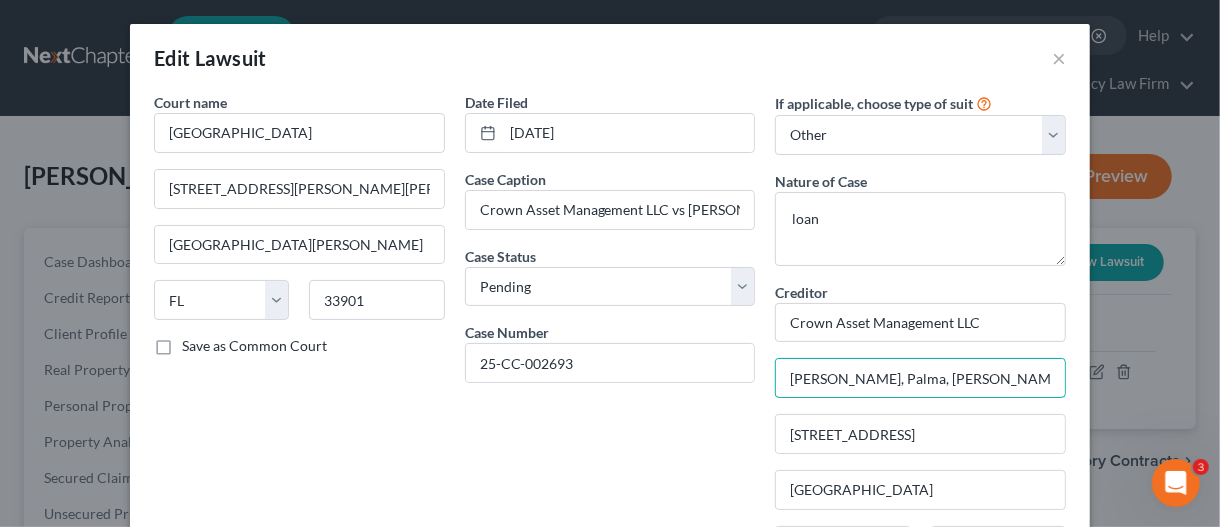 drag, startPoint x: 989, startPoint y: 381, endPoint x: 758, endPoint y: 385, distance: 231.03462 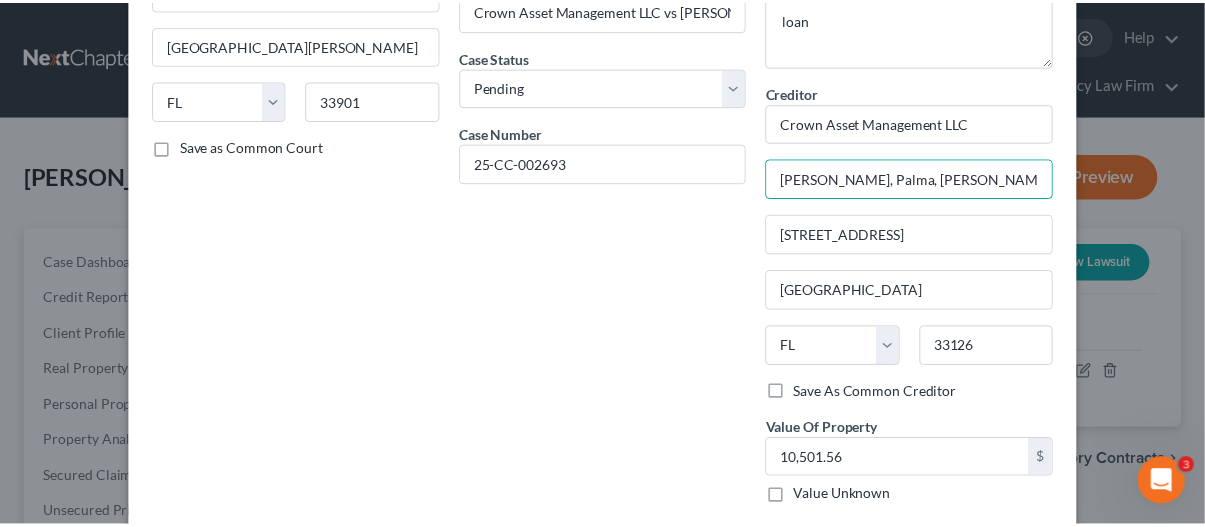 scroll, scrollTop: 298, scrollLeft: 0, axis: vertical 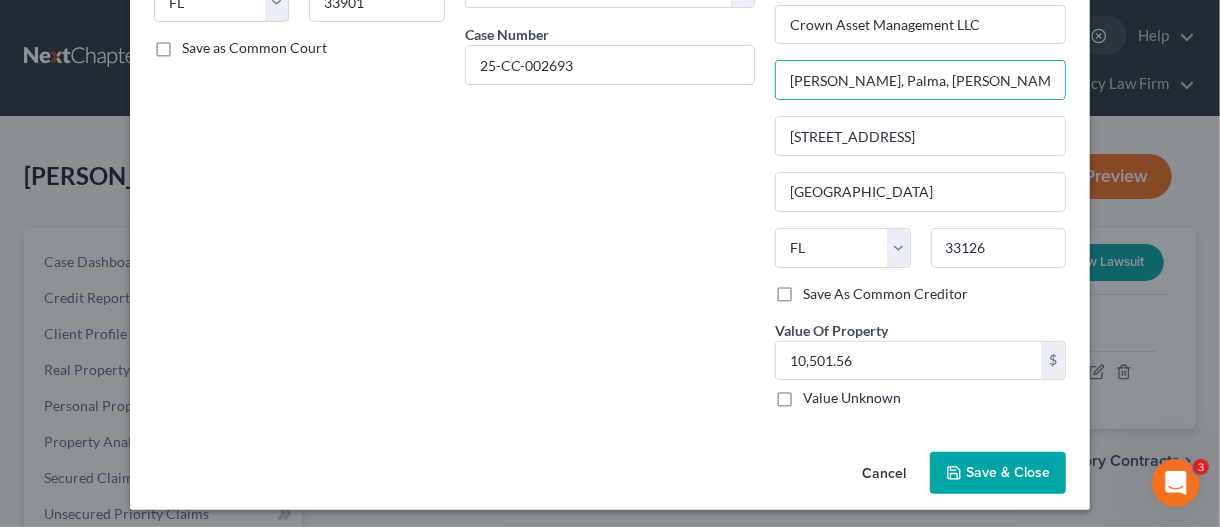 click on "Save & Close" at bounding box center [1008, 472] 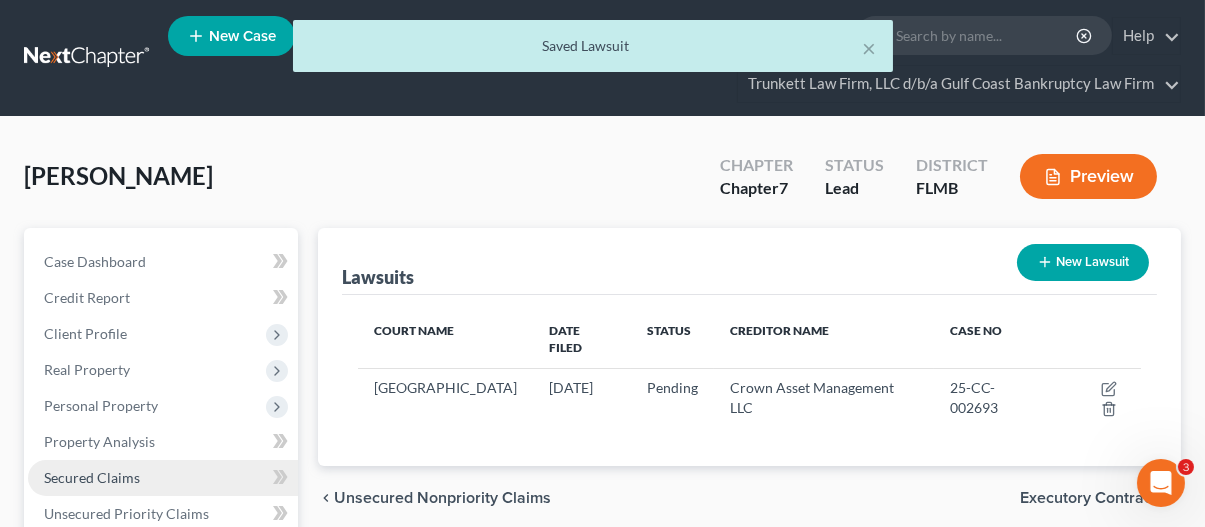 scroll, scrollTop: 100, scrollLeft: 0, axis: vertical 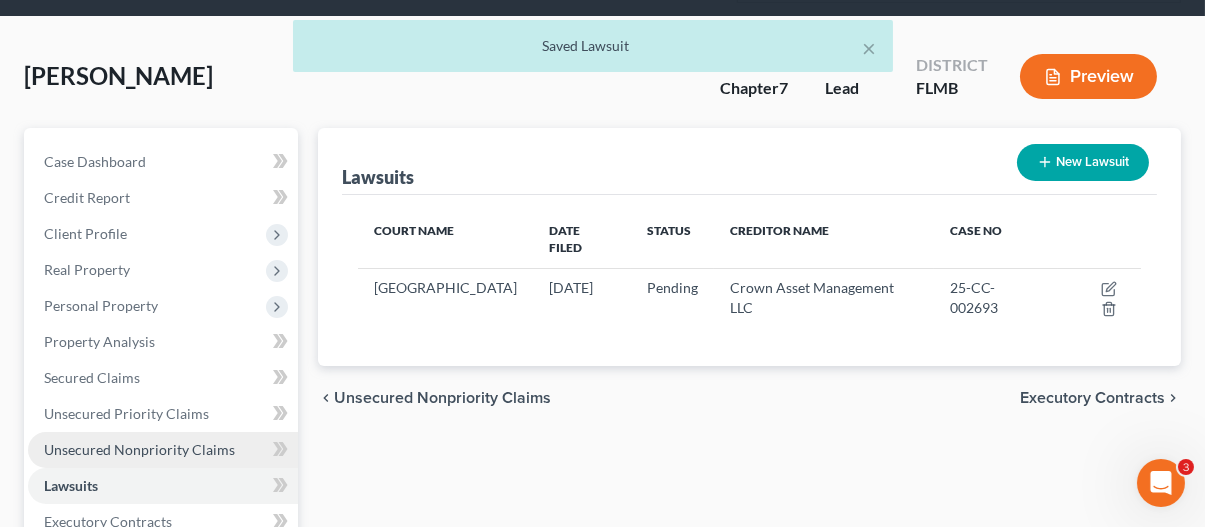 click on "Unsecured Nonpriority Claims" at bounding box center [139, 449] 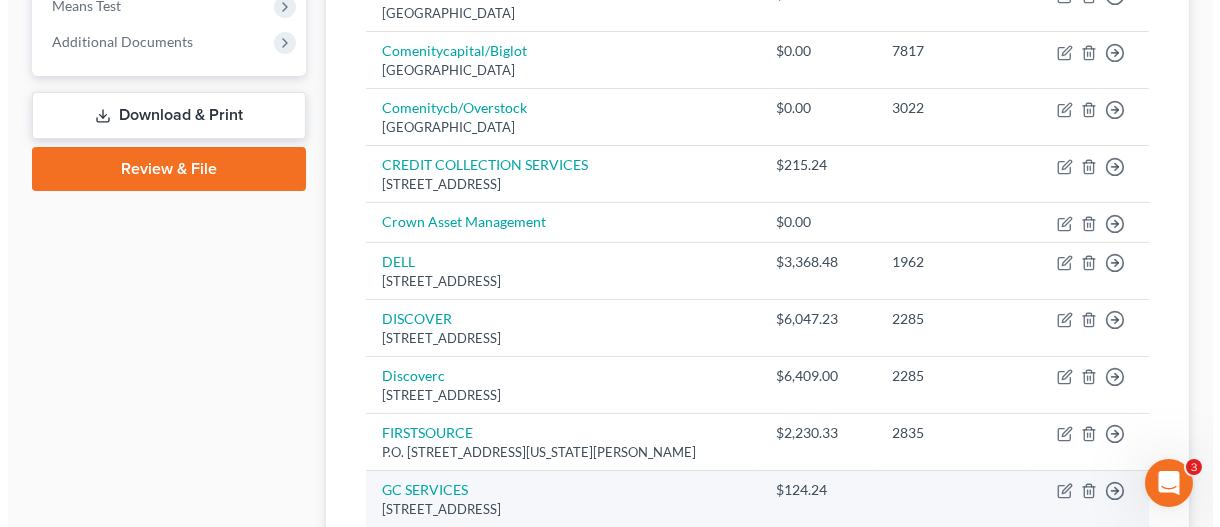 scroll, scrollTop: 787, scrollLeft: 0, axis: vertical 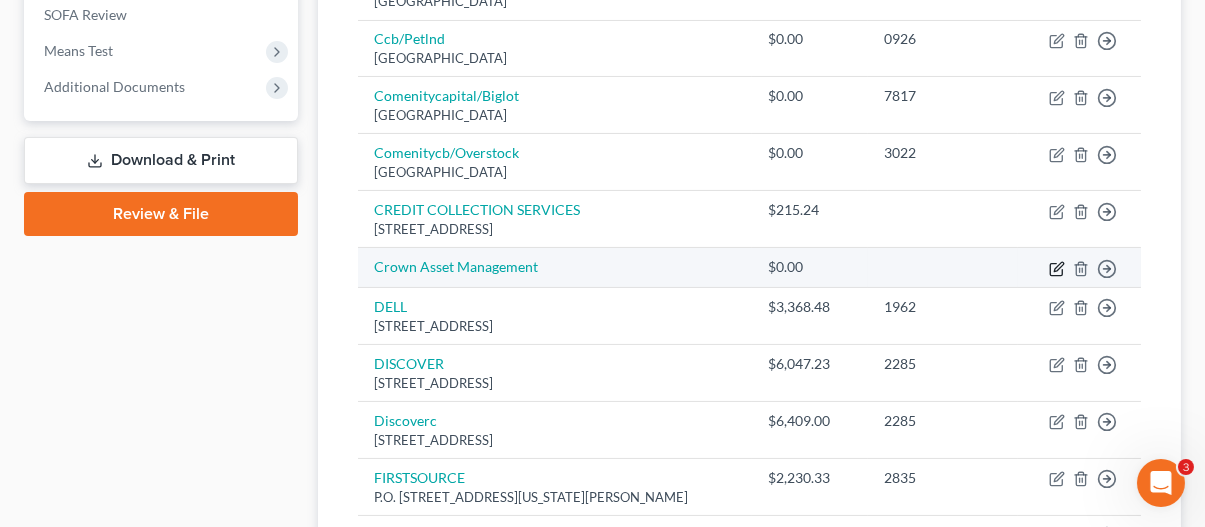 click 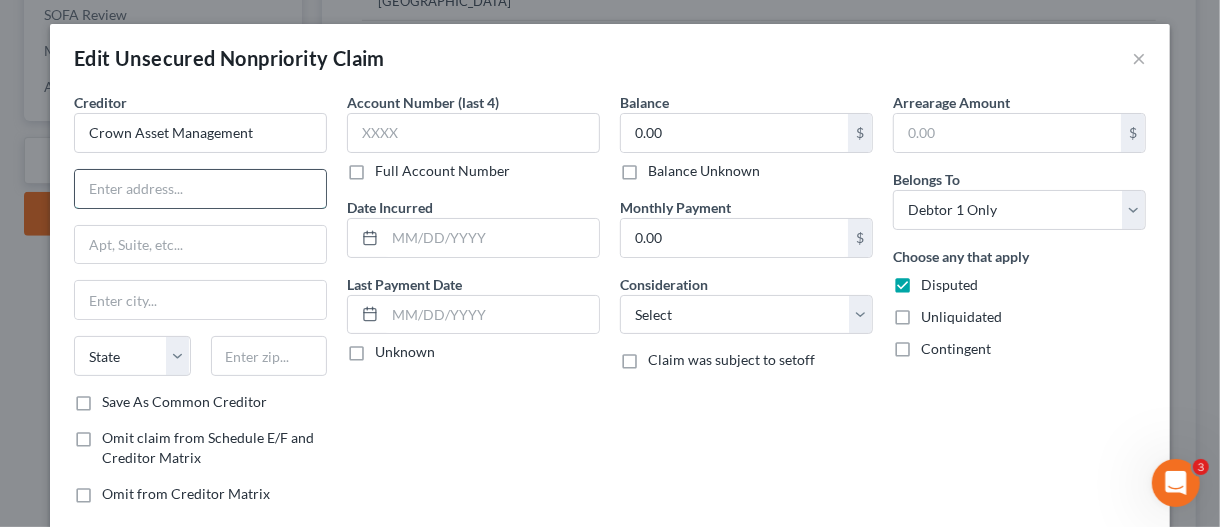 click at bounding box center (200, 189) 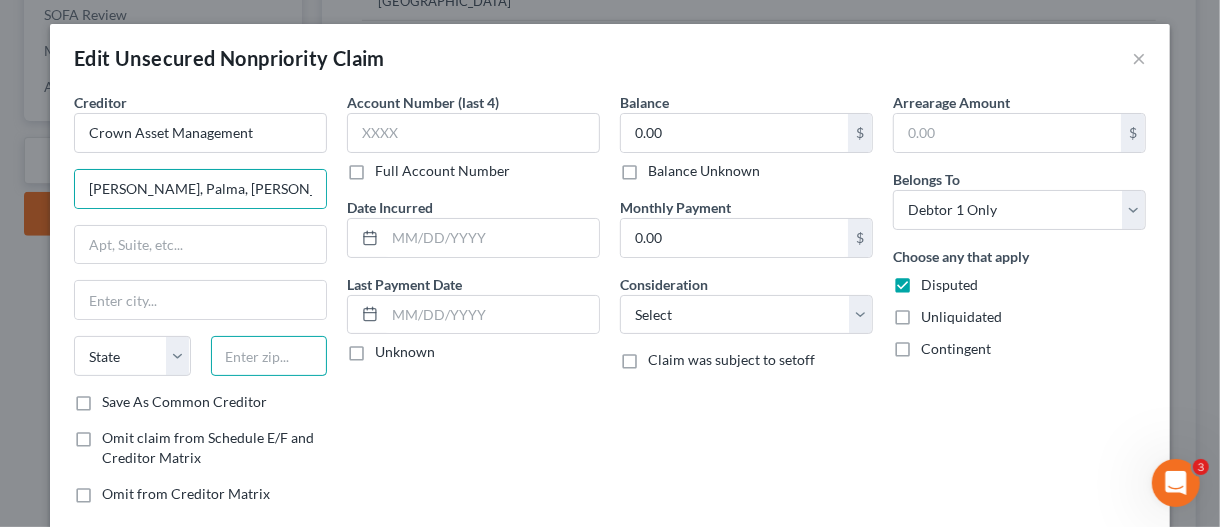 drag, startPoint x: 229, startPoint y: 353, endPoint x: 241, endPoint y: 352, distance: 12.0415945 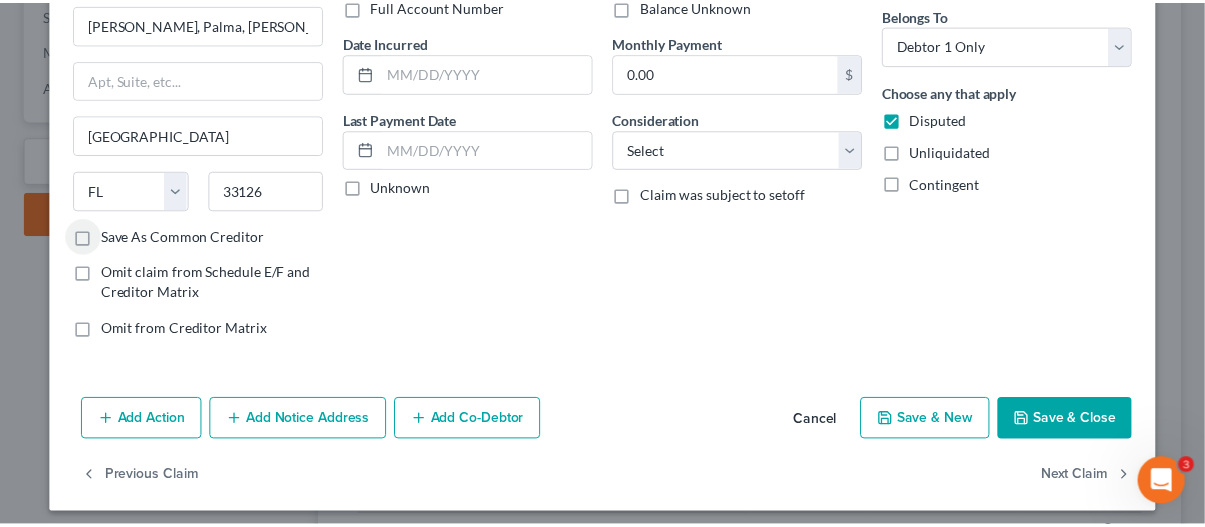 scroll, scrollTop: 171, scrollLeft: 0, axis: vertical 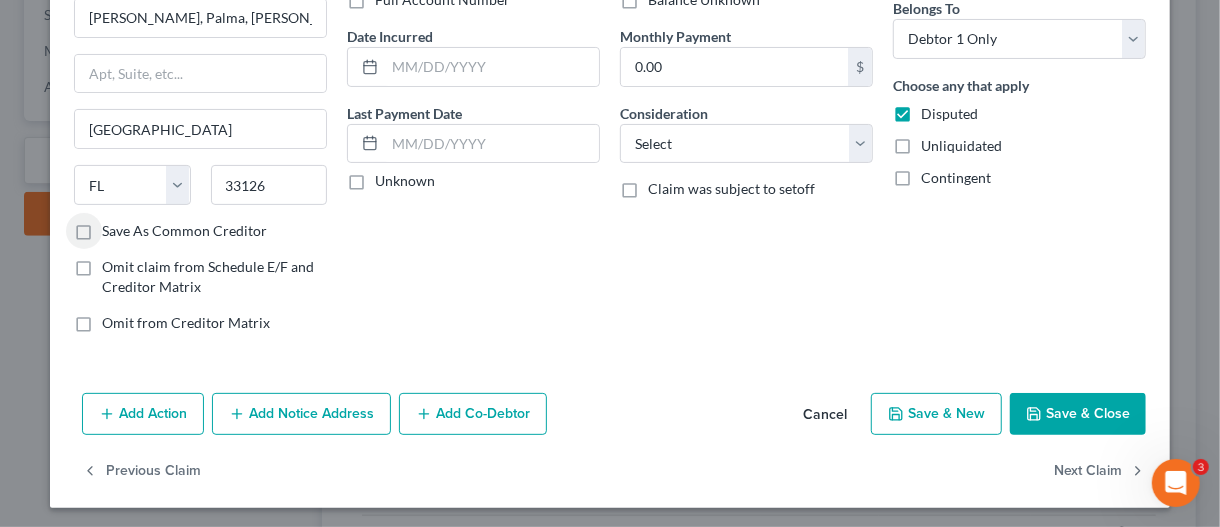 click on "Save & Close" at bounding box center [1078, 414] 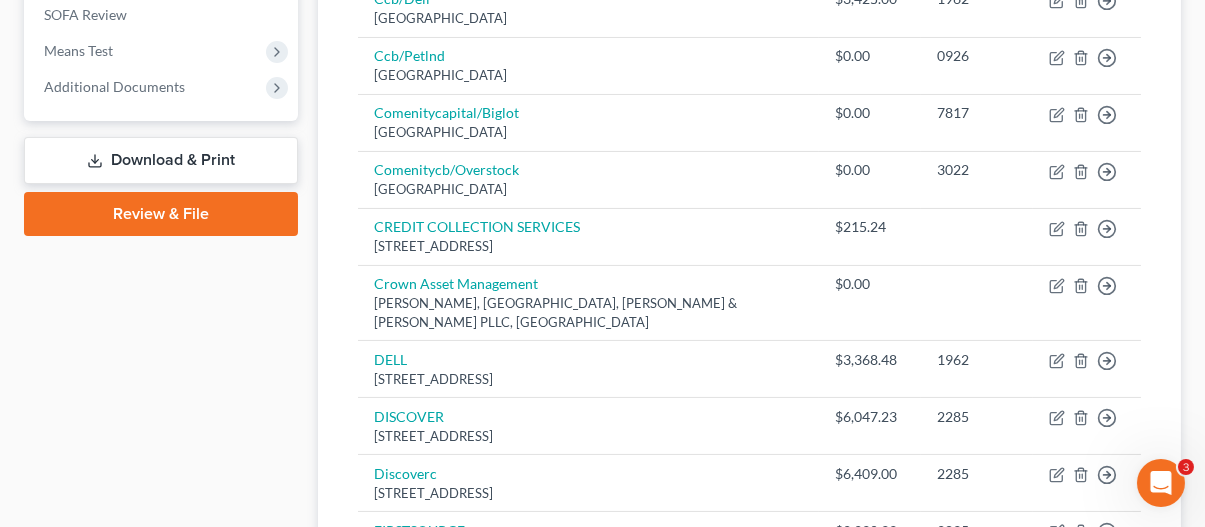 click on "Case Dashboard
Payments
Invoices
Payments
Payments
Credit Report
Client Profile" at bounding box center [161, 479] 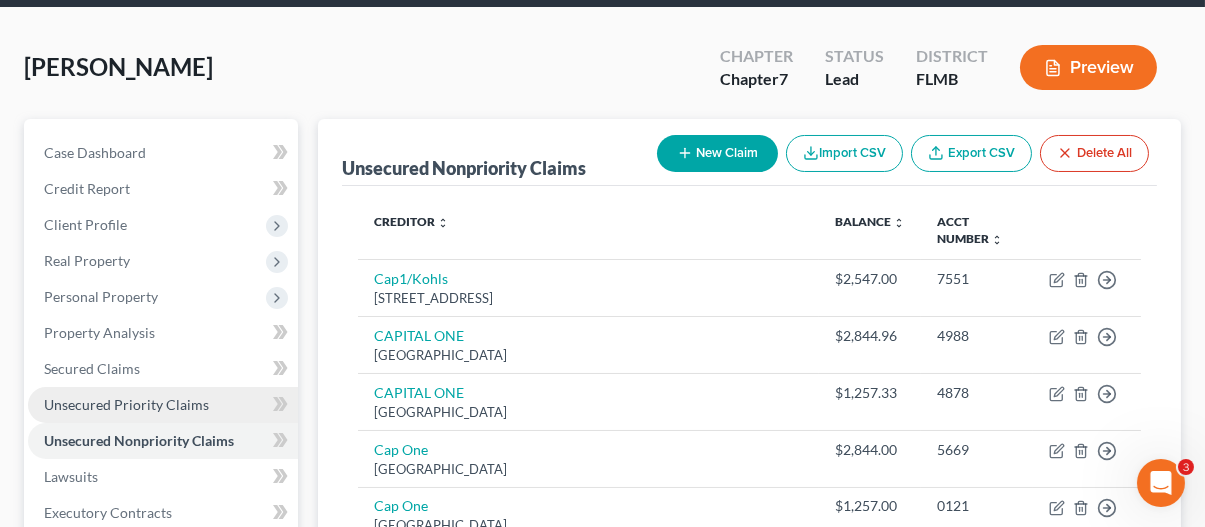 scroll, scrollTop: 200, scrollLeft: 0, axis: vertical 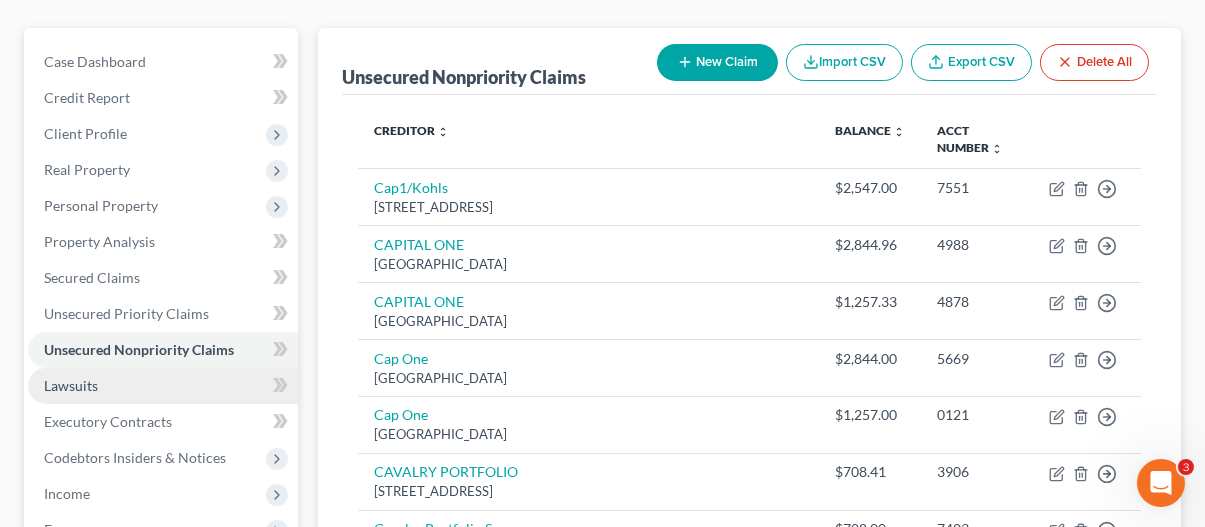 click on "Lawsuits" at bounding box center (163, 386) 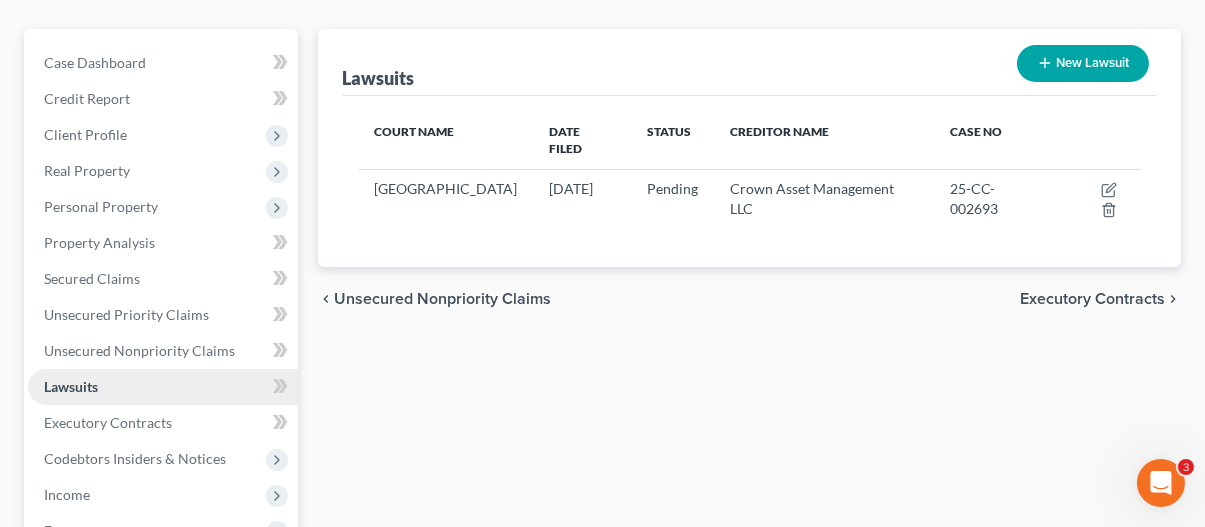scroll, scrollTop: 200, scrollLeft: 0, axis: vertical 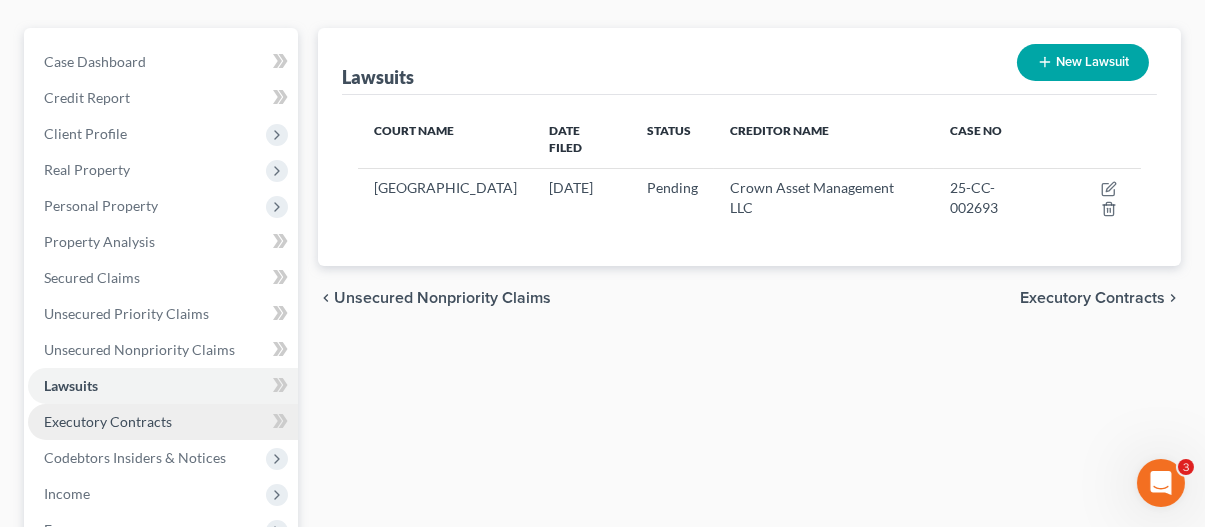 click on "Executory Contracts" at bounding box center [163, 422] 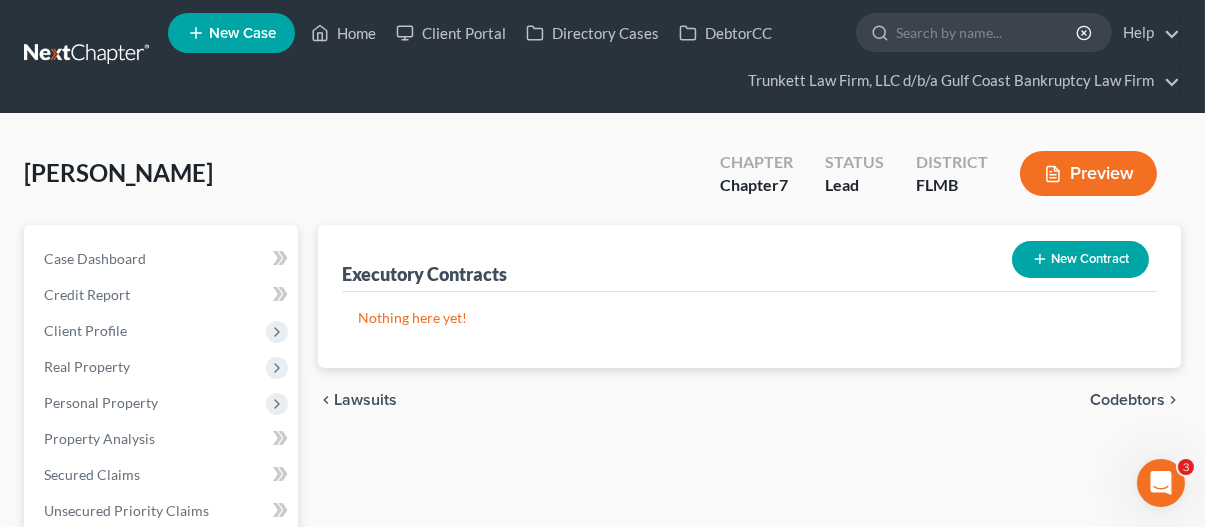 scroll, scrollTop: 0, scrollLeft: 0, axis: both 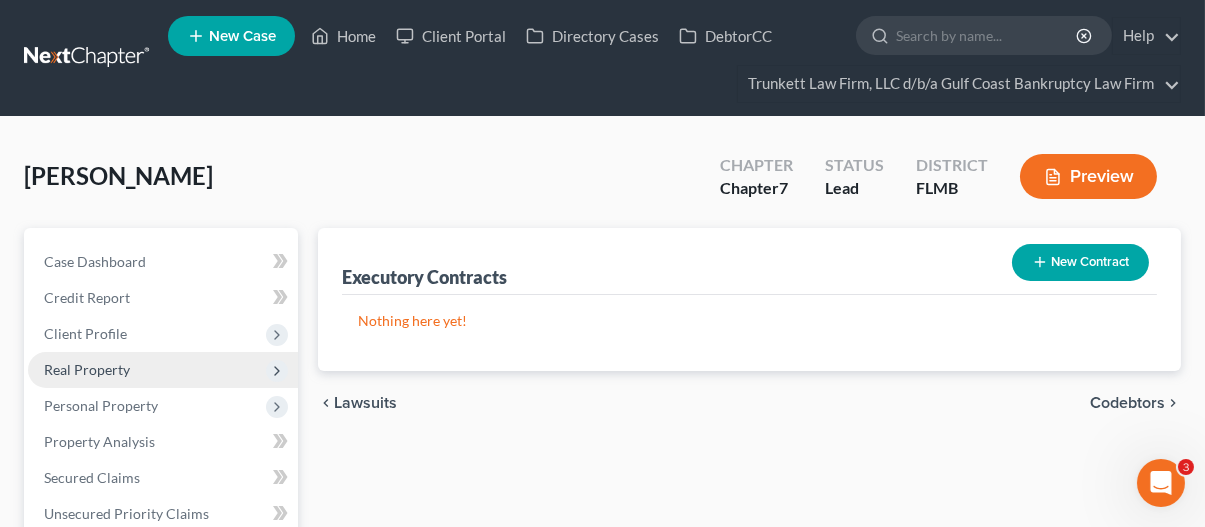 click on "Real Property" at bounding box center [87, 369] 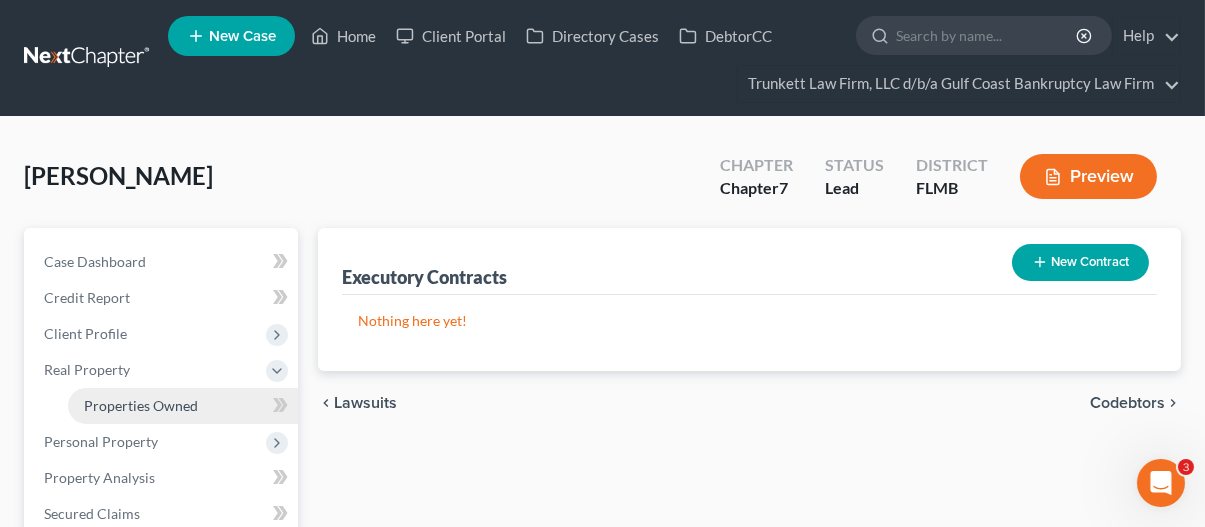 click on "Properties Owned" at bounding box center [141, 405] 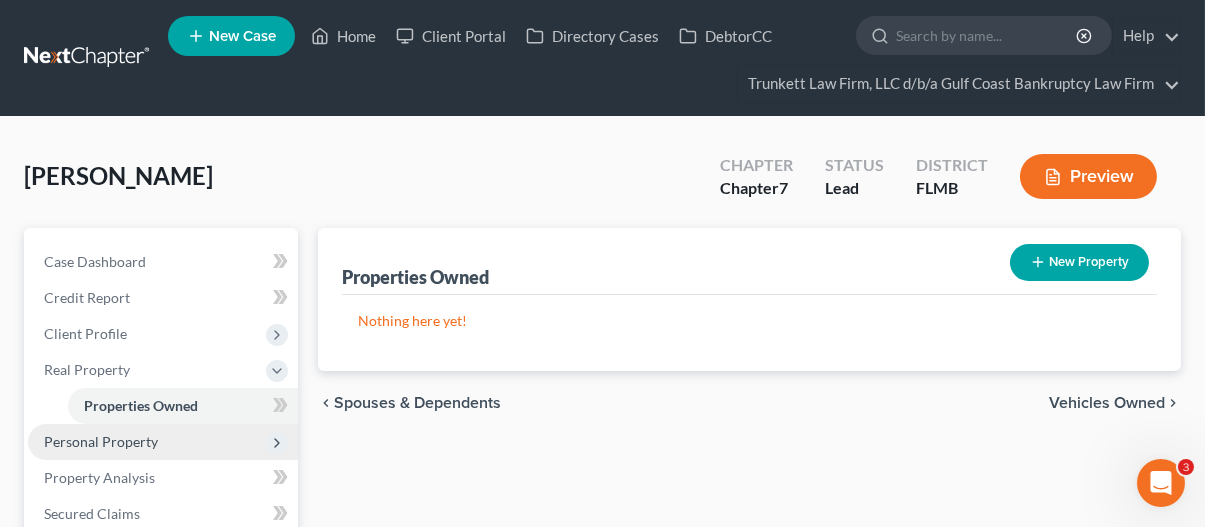 click on "Personal Property" at bounding box center [101, 441] 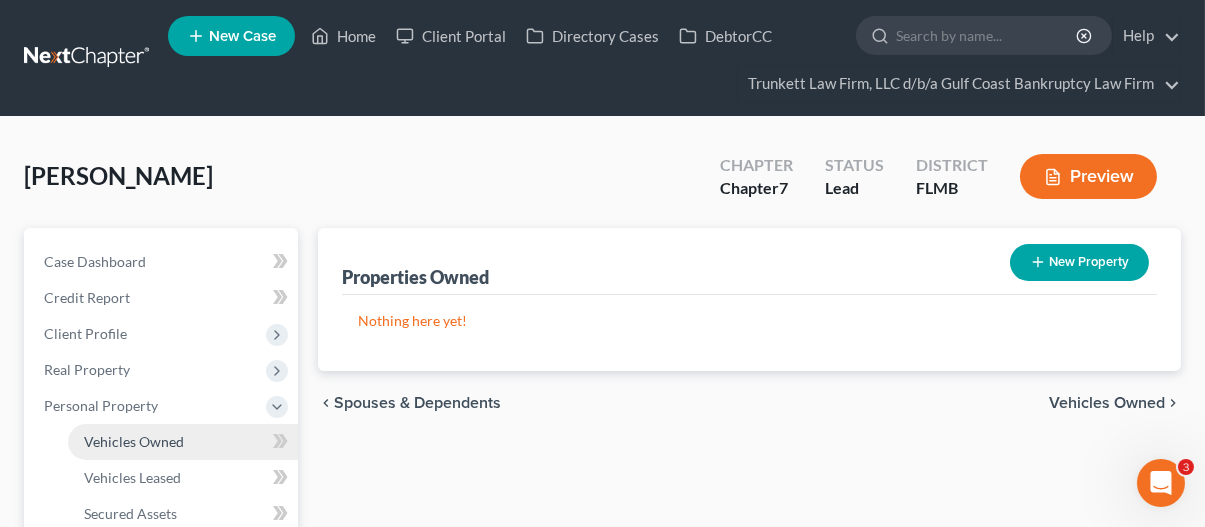click on "Vehicles Owned" at bounding box center [134, 441] 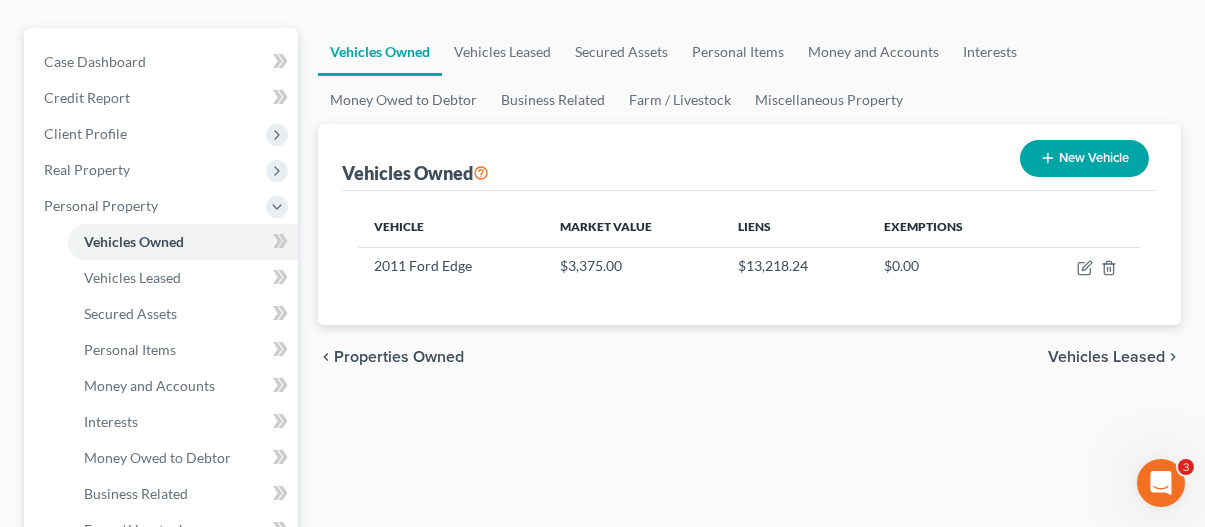 scroll, scrollTop: 0, scrollLeft: 0, axis: both 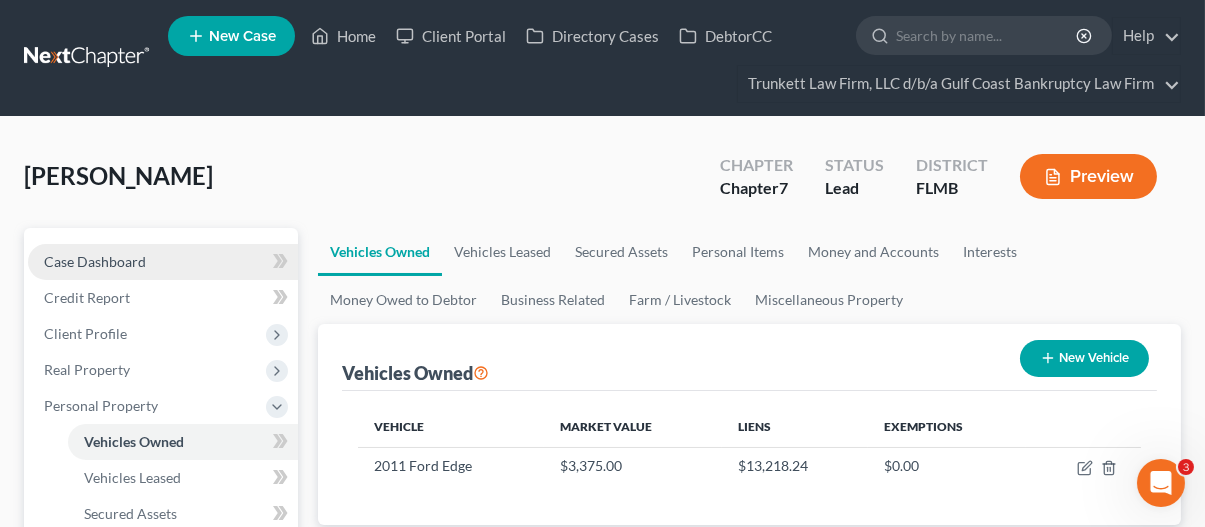 click on "Case Dashboard" at bounding box center [163, 262] 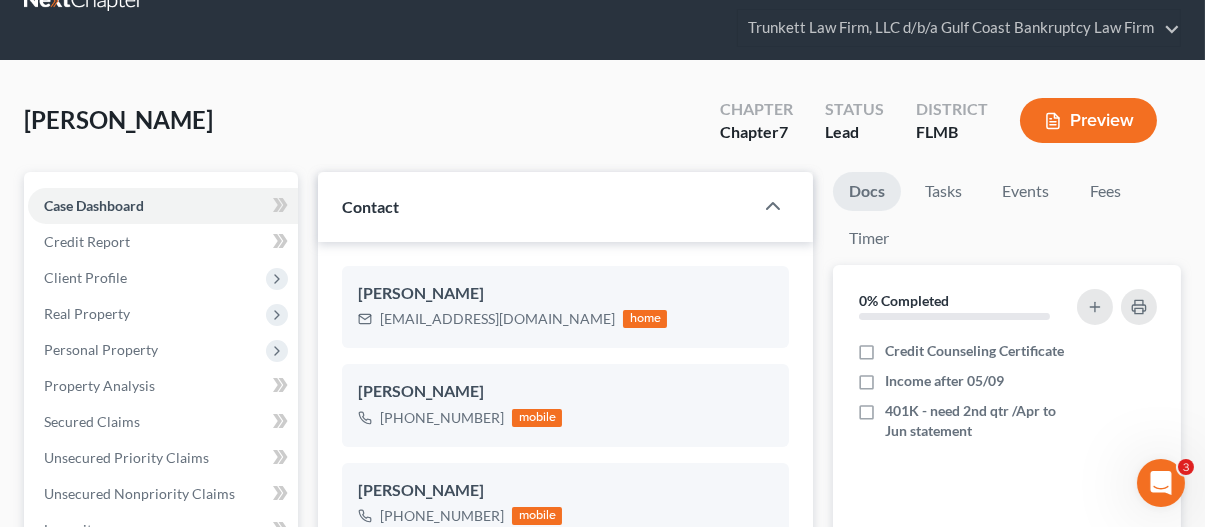 scroll, scrollTop: 100, scrollLeft: 0, axis: vertical 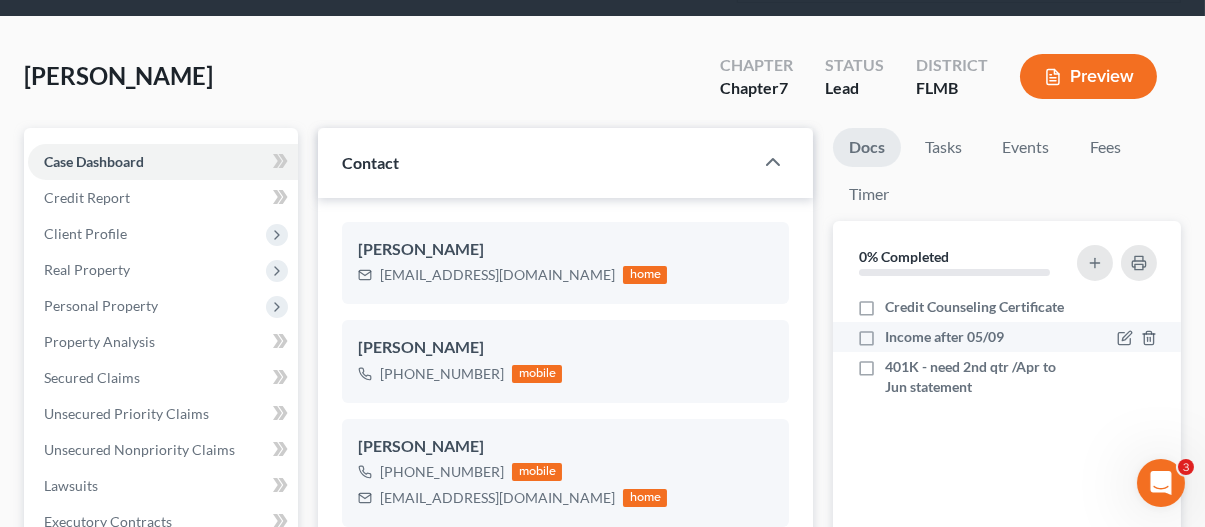click on "Income after 05/09" at bounding box center [967, 337] 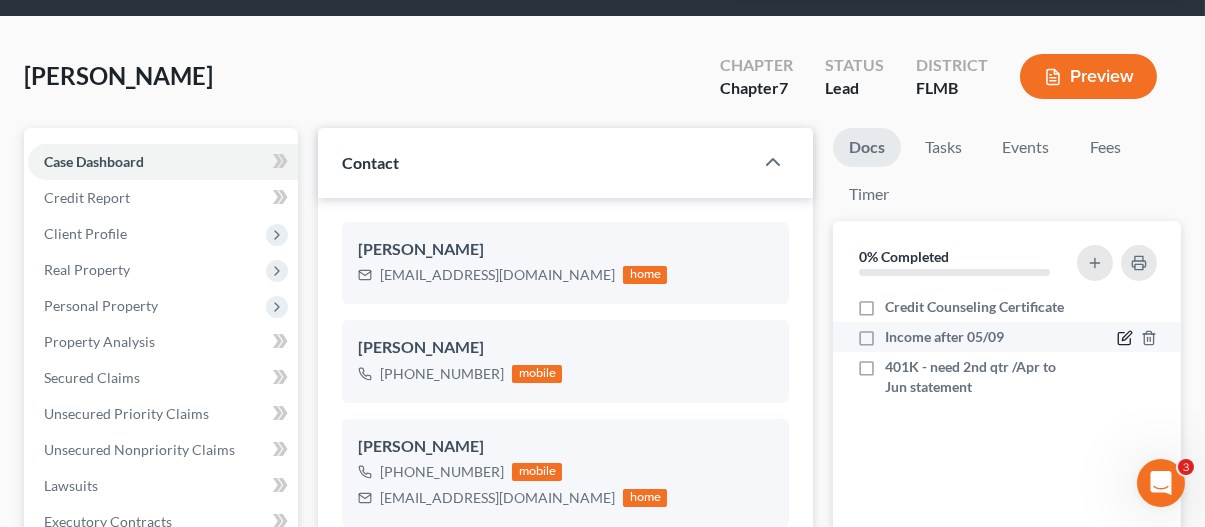 click 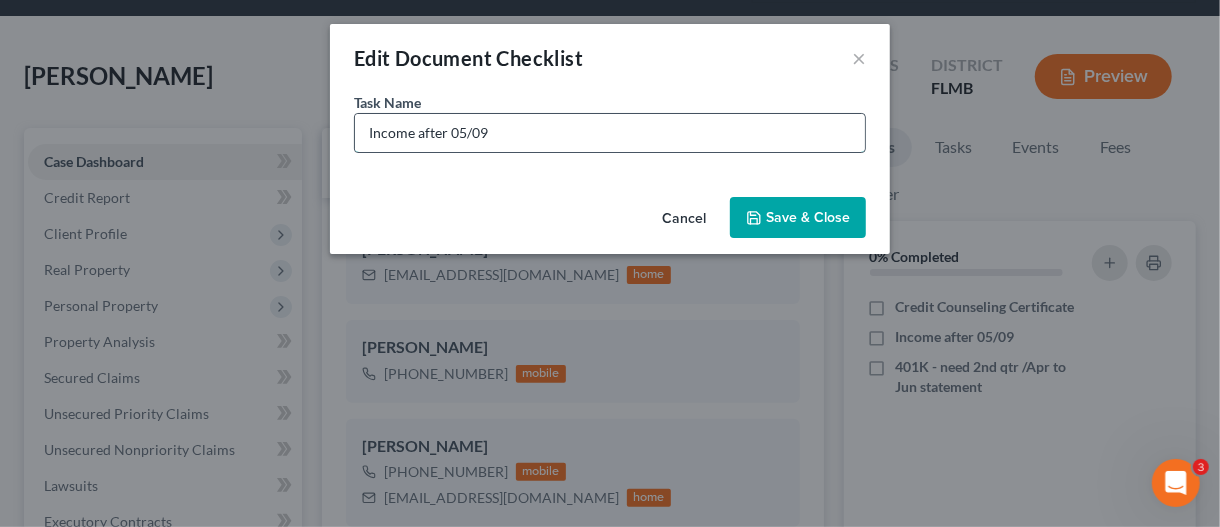 drag, startPoint x: 549, startPoint y: 129, endPoint x: 528, endPoint y: 129, distance: 21 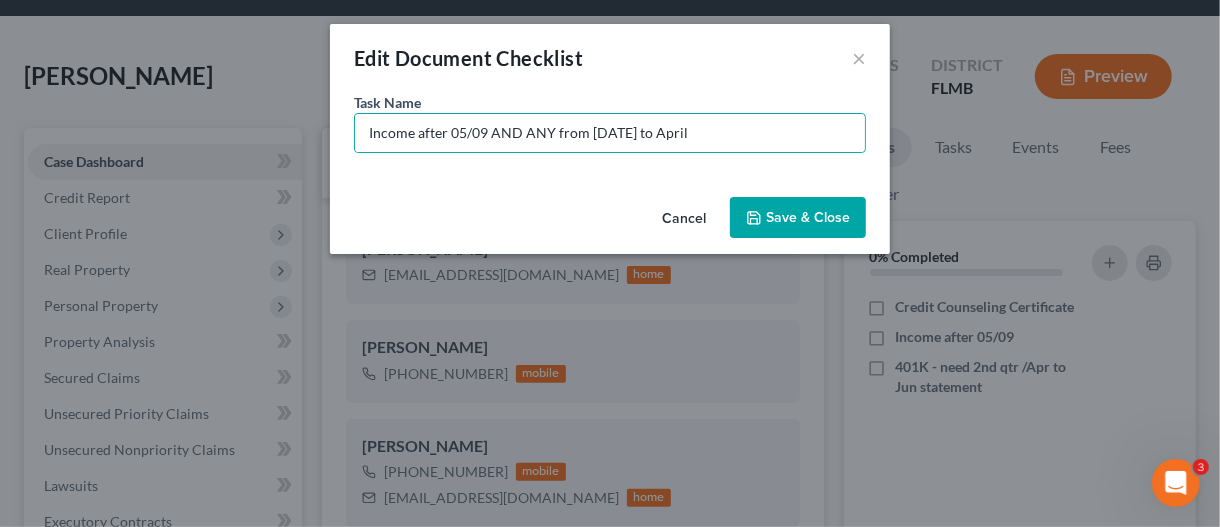 click on "Save & Close" at bounding box center [798, 218] 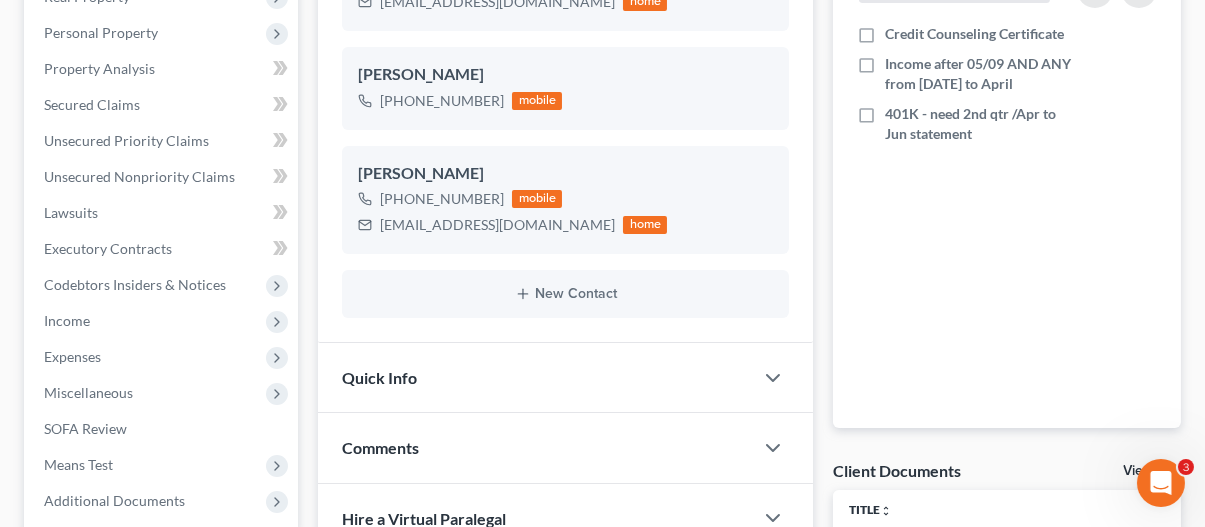 scroll, scrollTop: 400, scrollLeft: 0, axis: vertical 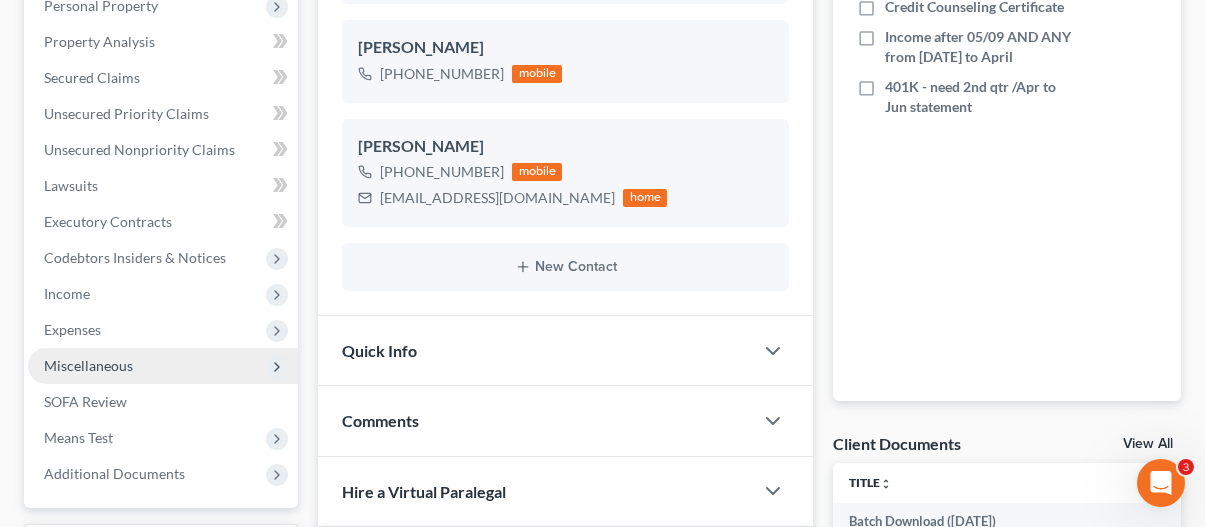 drag, startPoint x: 88, startPoint y: 333, endPoint x: 88, endPoint y: 362, distance: 29 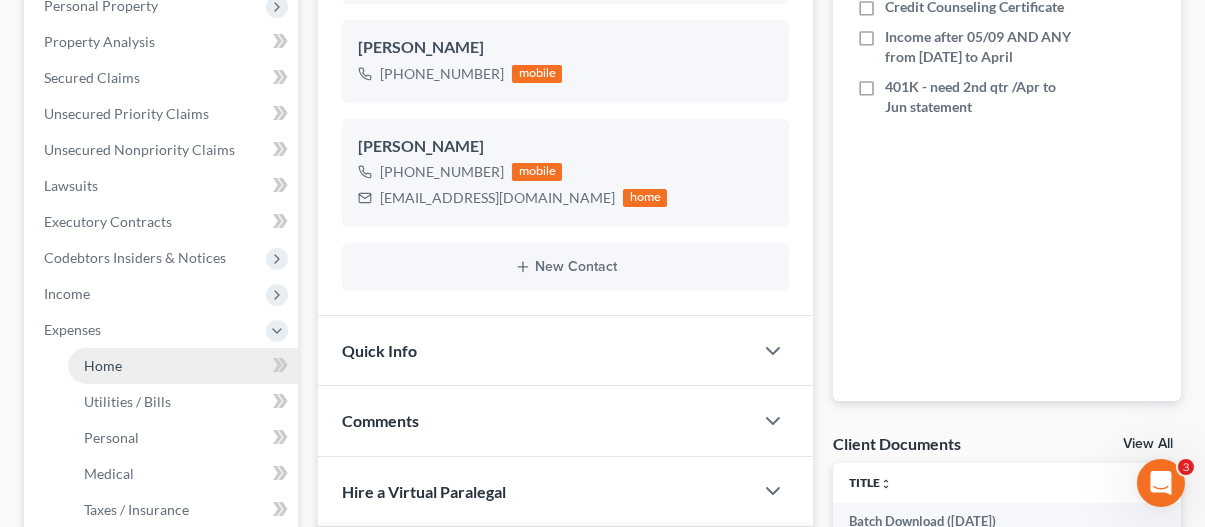 click on "Home" at bounding box center (103, 365) 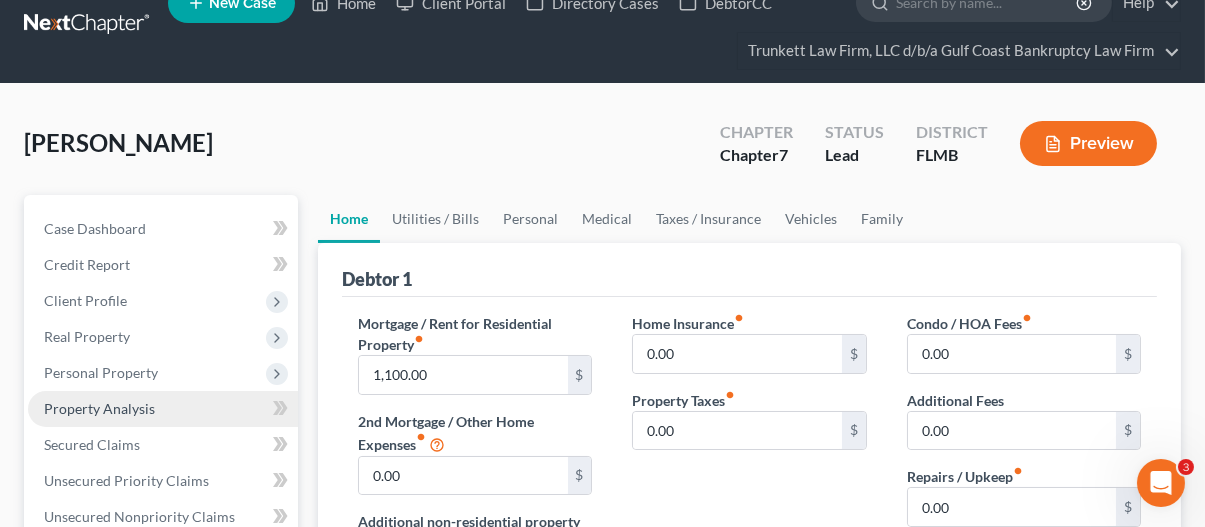 scroll, scrollTop: 0, scrollLeft: 0, axis: both 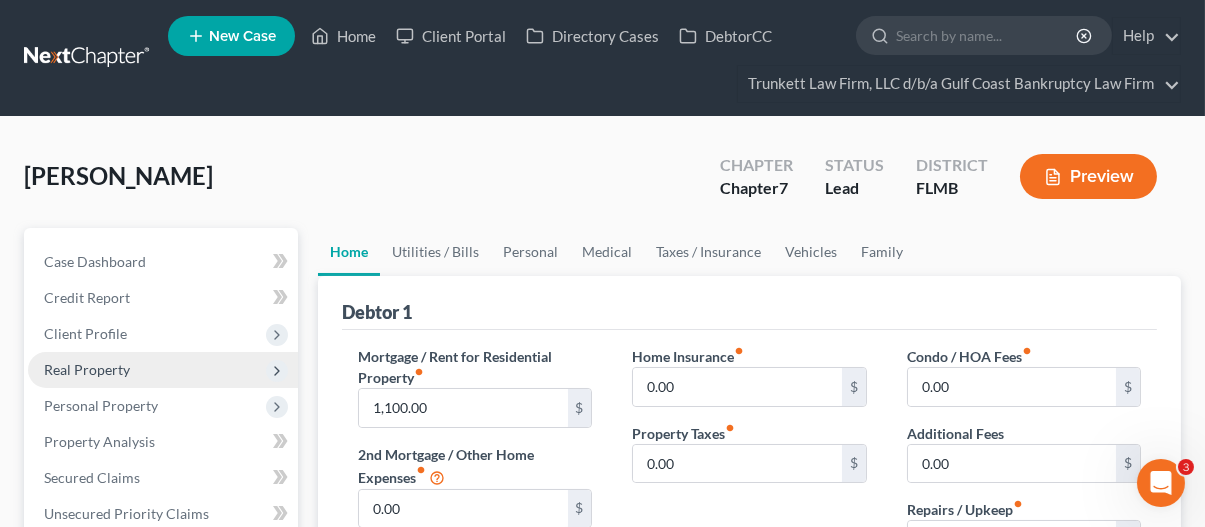 click on "Real Property" at bounding box center (87, 369) 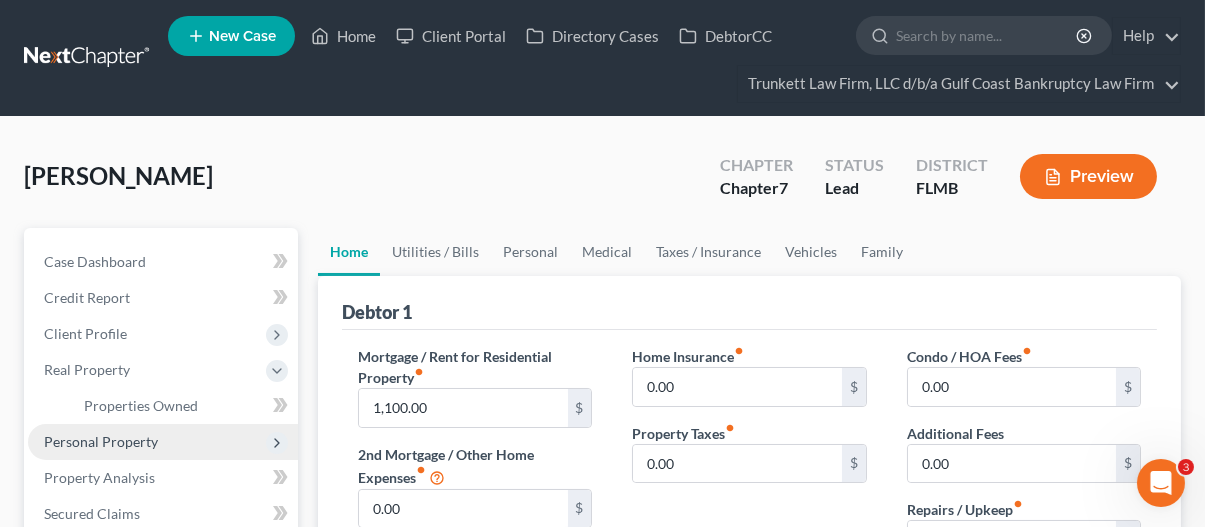 drag, startPoint x: 60, startPoint y: 433, endPoint x: 112, endPoint y: 425, distance: 52.611786 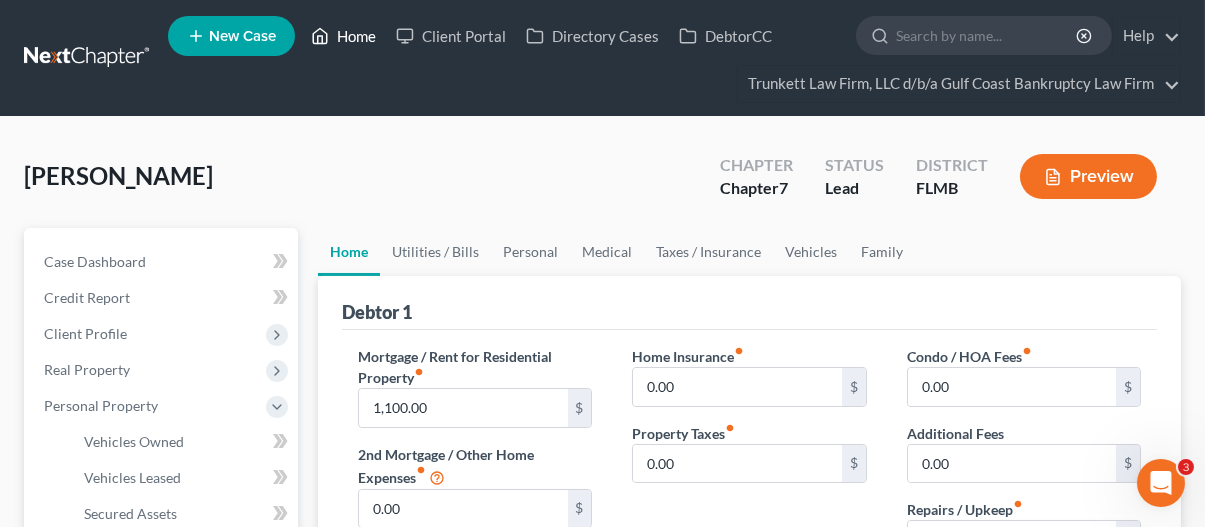 click on "Home" at bounding box center [343, 36] 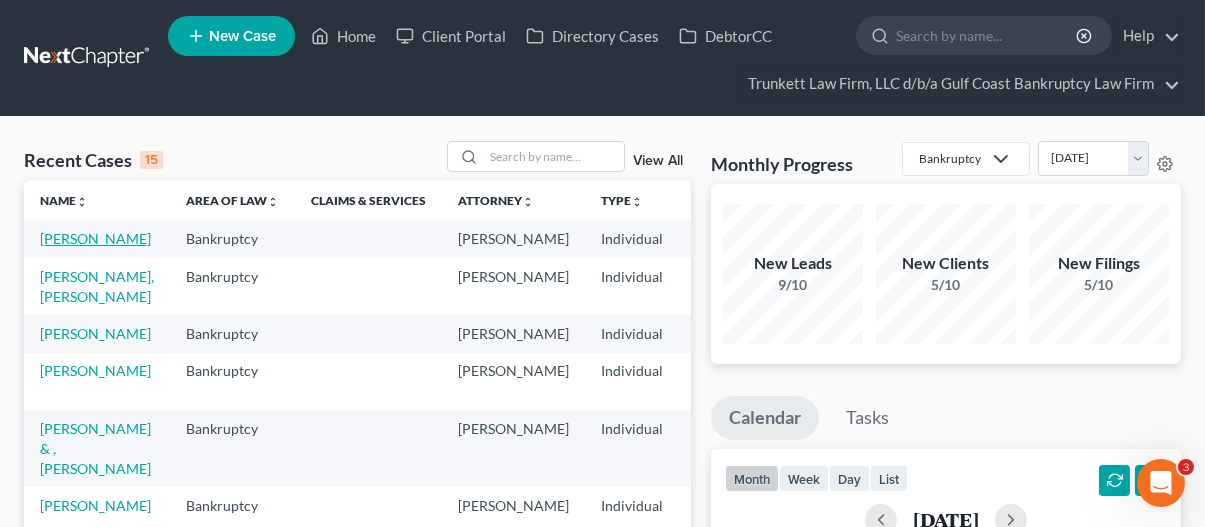 click on "[PERSON_NAME]" at bounding box center (95, 238) 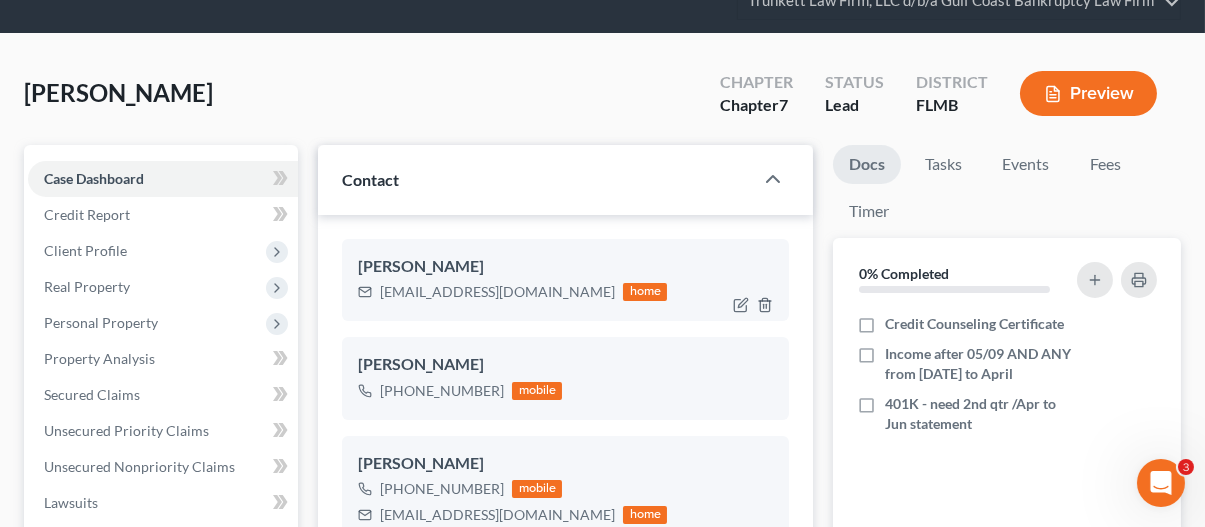 scroll, scrollTop: 100, scrollLeft: 0, axis: vertical 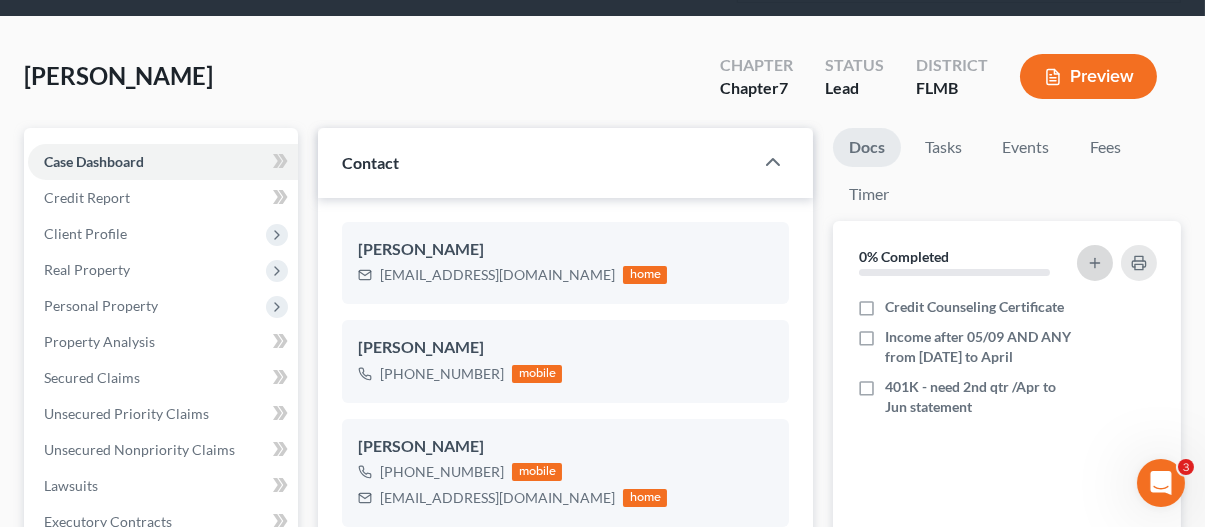 click at bounding box center [1095, 263] 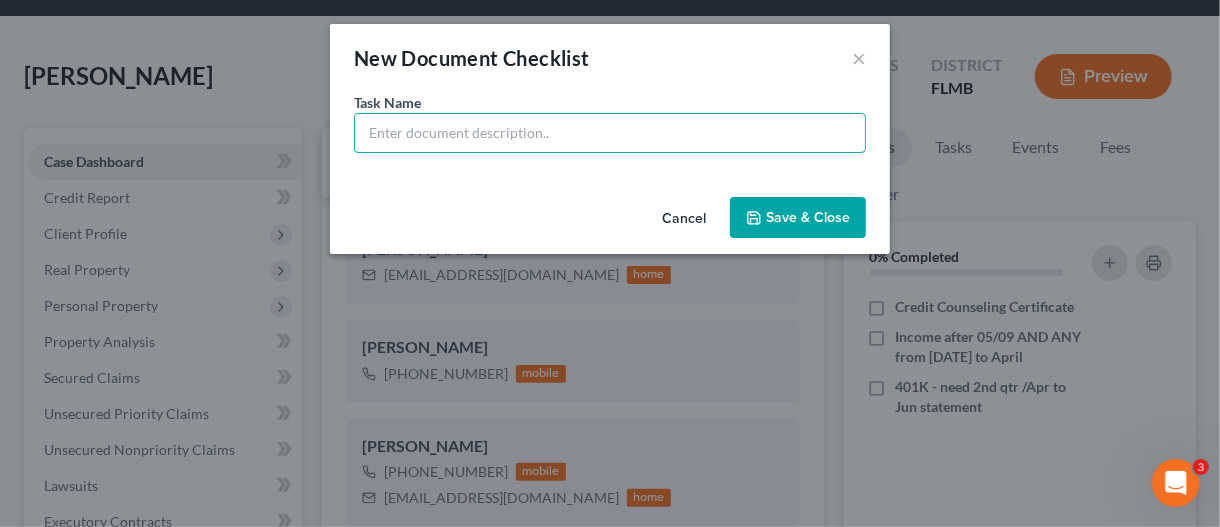 drag, startPoint x: 547, startPoint y: 129, endPoint x: 1218, endPoint y: 507, distance: 770.1461 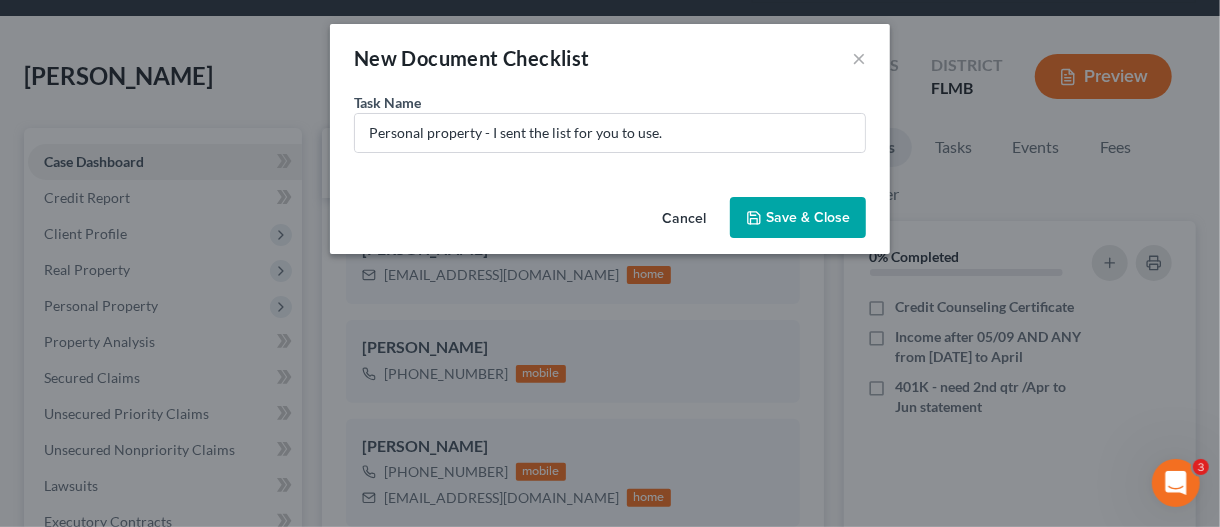 click on "Save & Close" at bounding box center (798, 218) 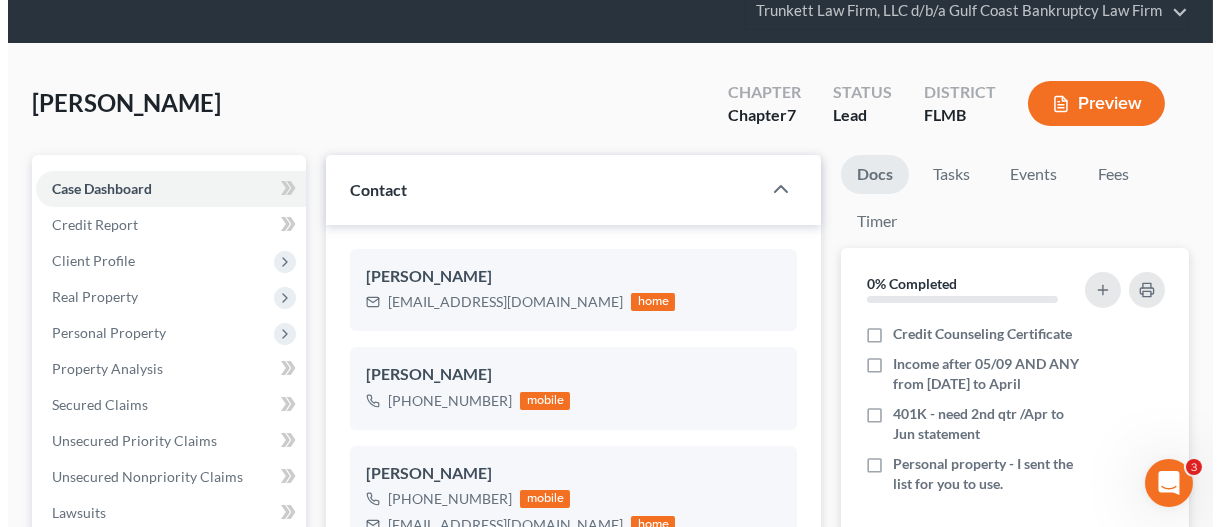 scroll, scrollTop: 0, scrollLeft: 0, axis: both 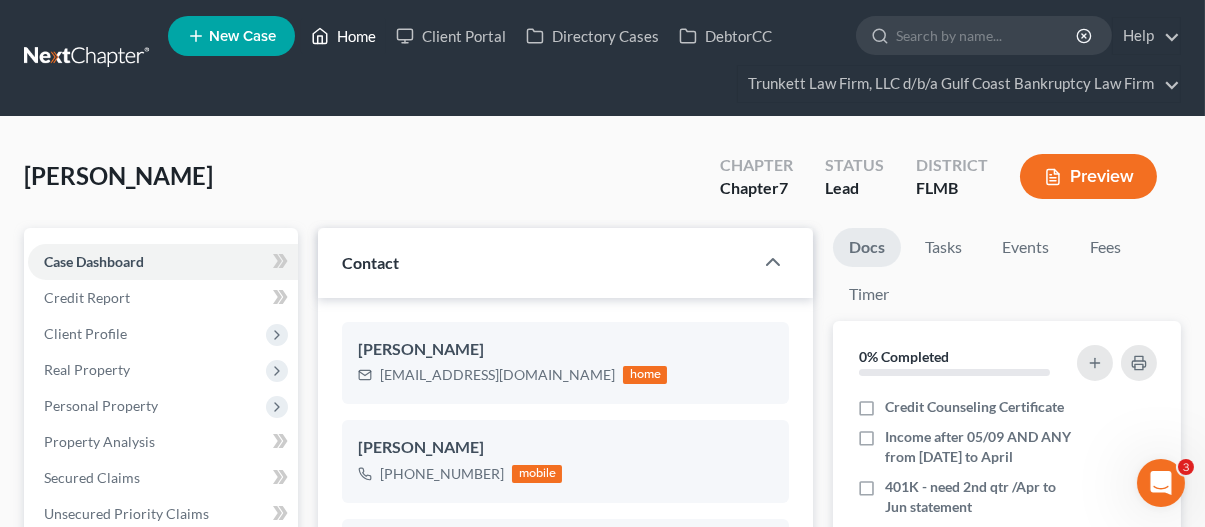 click on "Home" at bounding box center [343, 36] 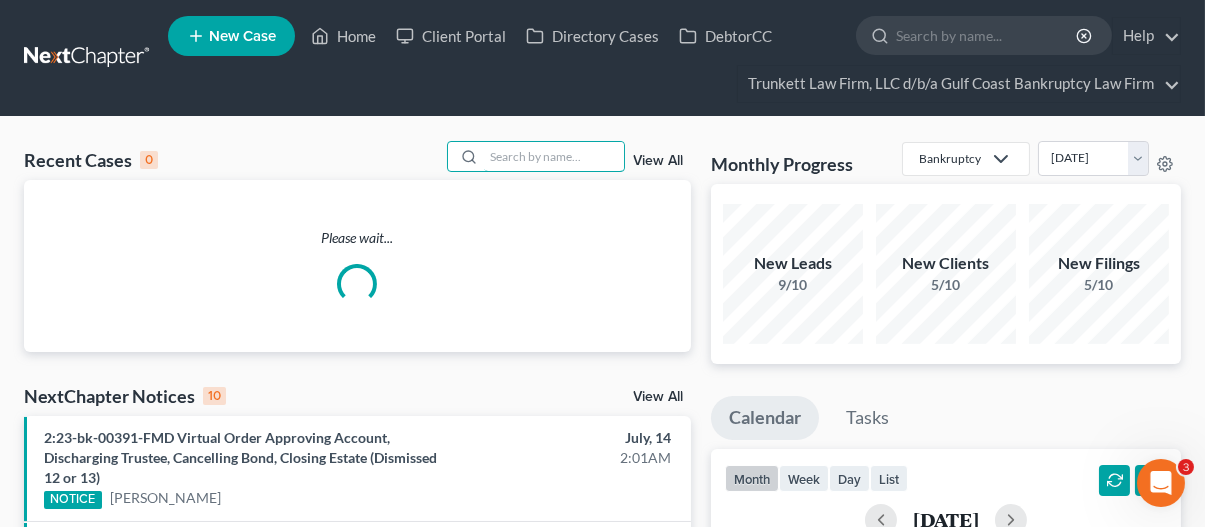 drag, startPoint x: 565, startPoint y: 158, endPoint x: 582, endPoint y: 63, distance: 96.50906 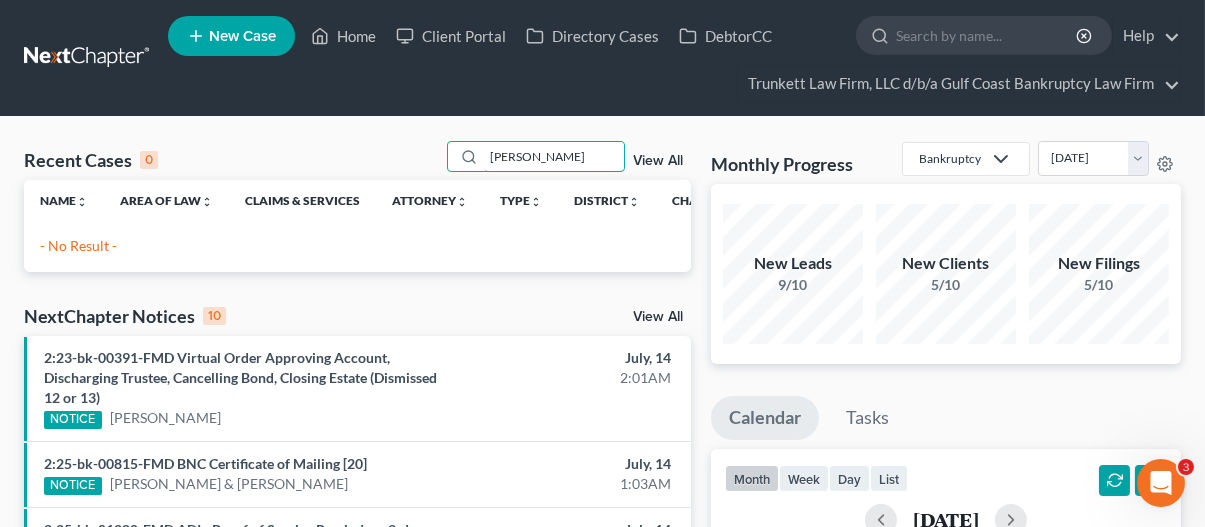 drag, startPoint x: 568, startPoint y: 157, endPoint x: 413, endPoint y: 159, distance: 155.01291 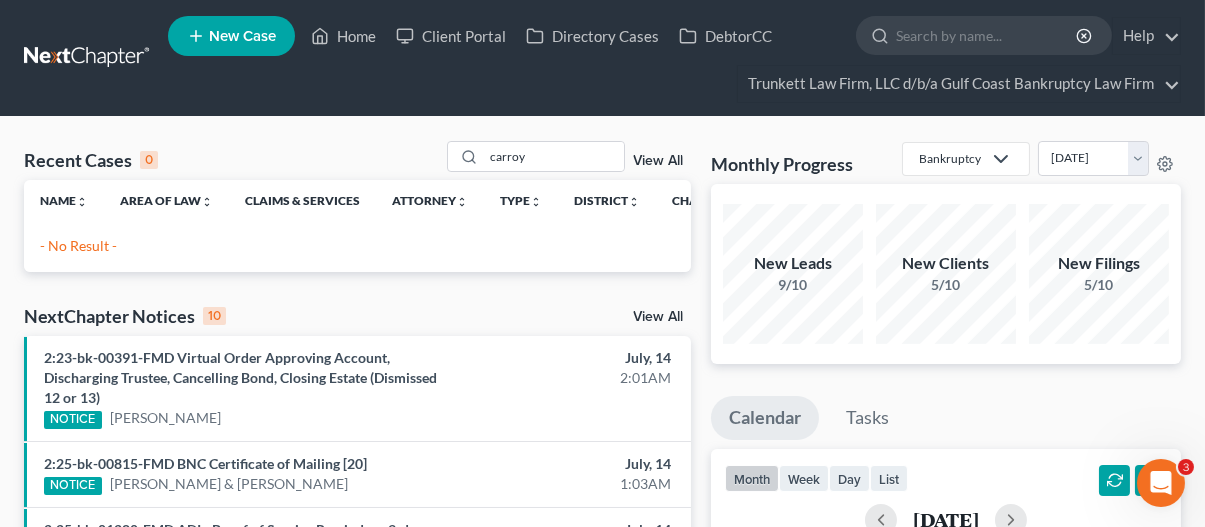 click on "New Case" at bounding box center [231, 36] 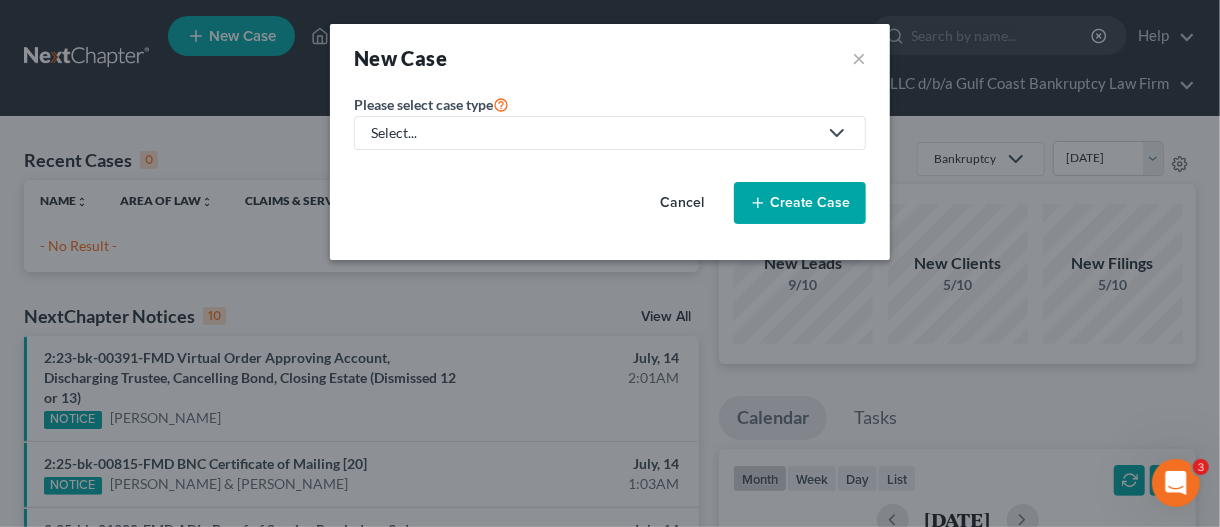 click on "Select..." at bounding box center (594, 133) 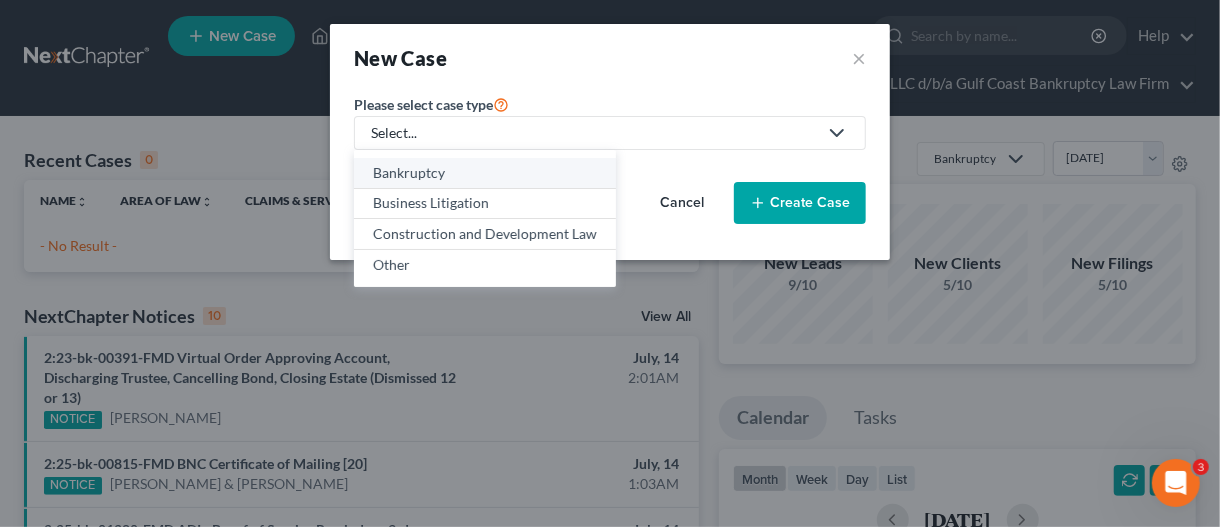 click on "Bankruptcy" at bounding box center (485, 173) 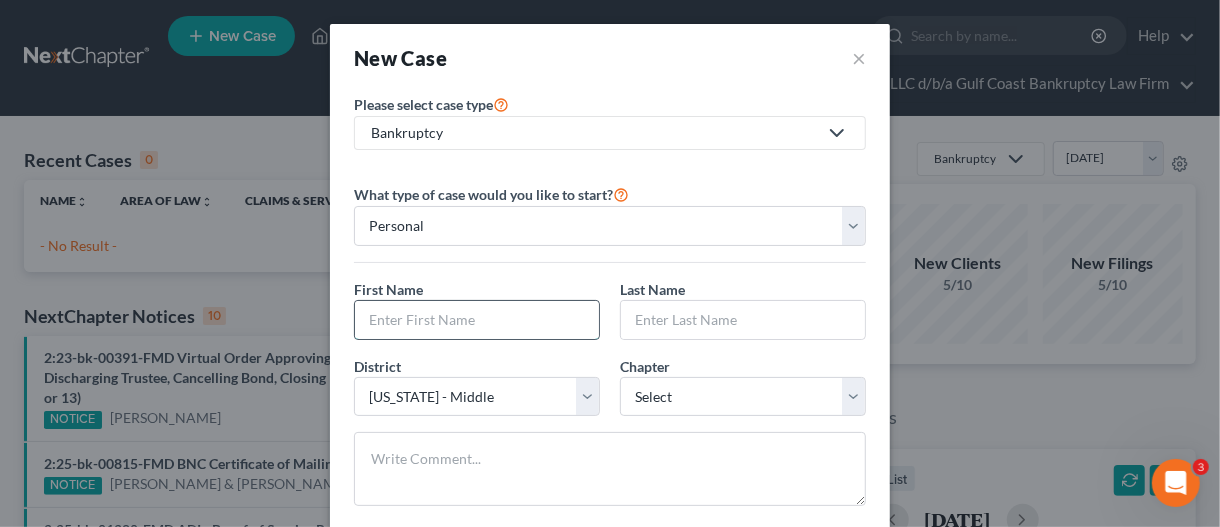 click at bounding box center (477, 320) 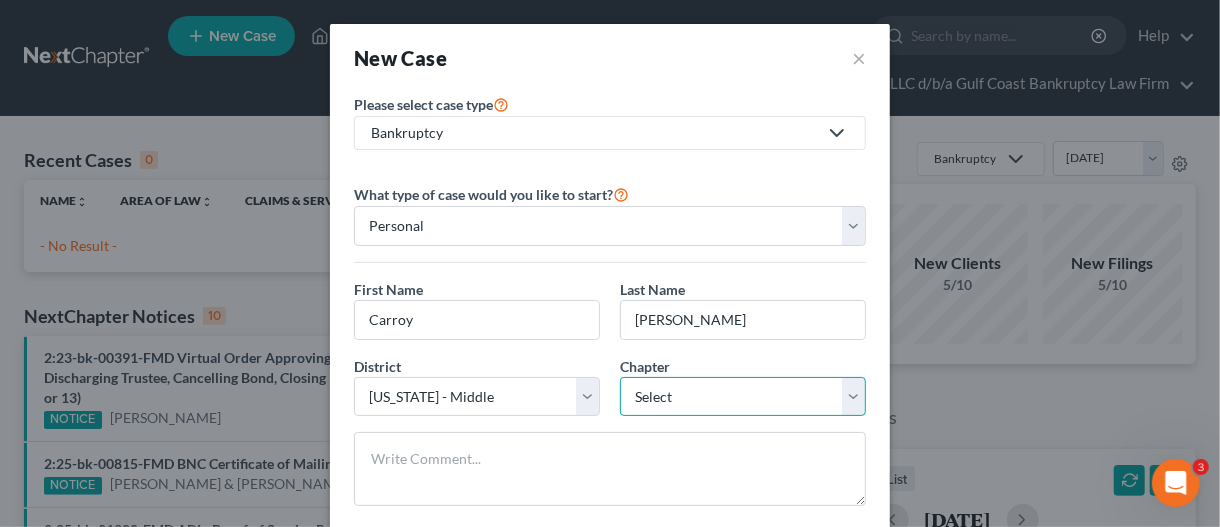 click on "Select 7 11 12 13" at bounding box center [743, 397] 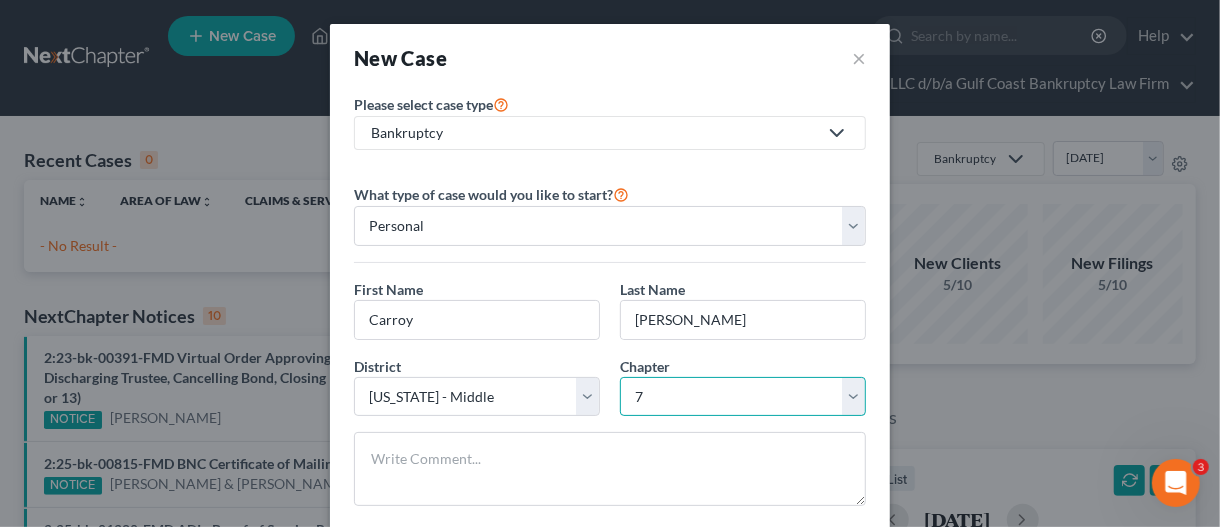 click on "Select 7 11 12 13" at bounding box center (743, 397) 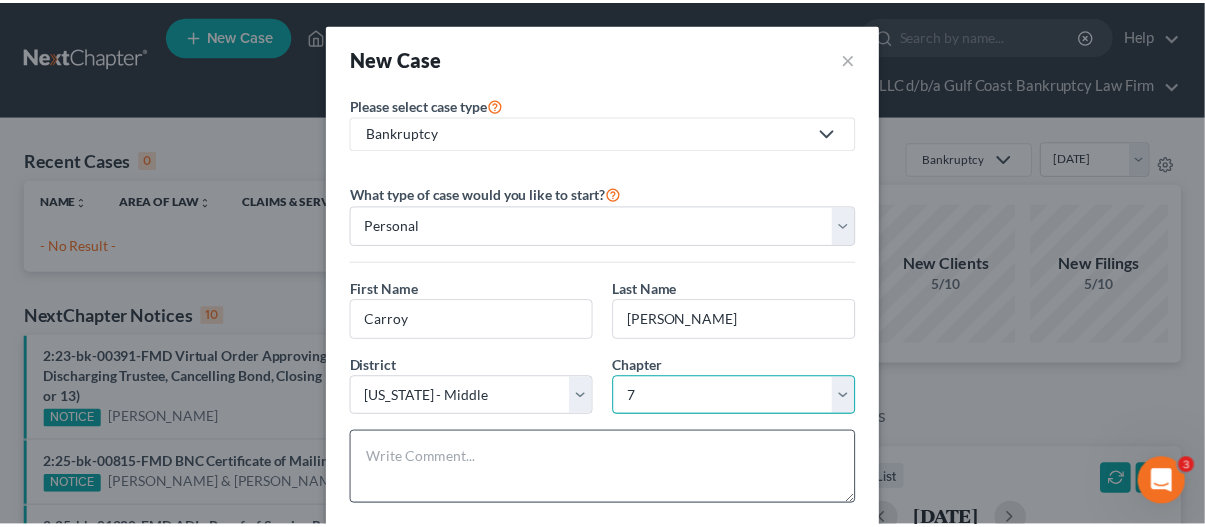 scroll, scrollTop: 107, scrollLeft: 0, axis: vertical 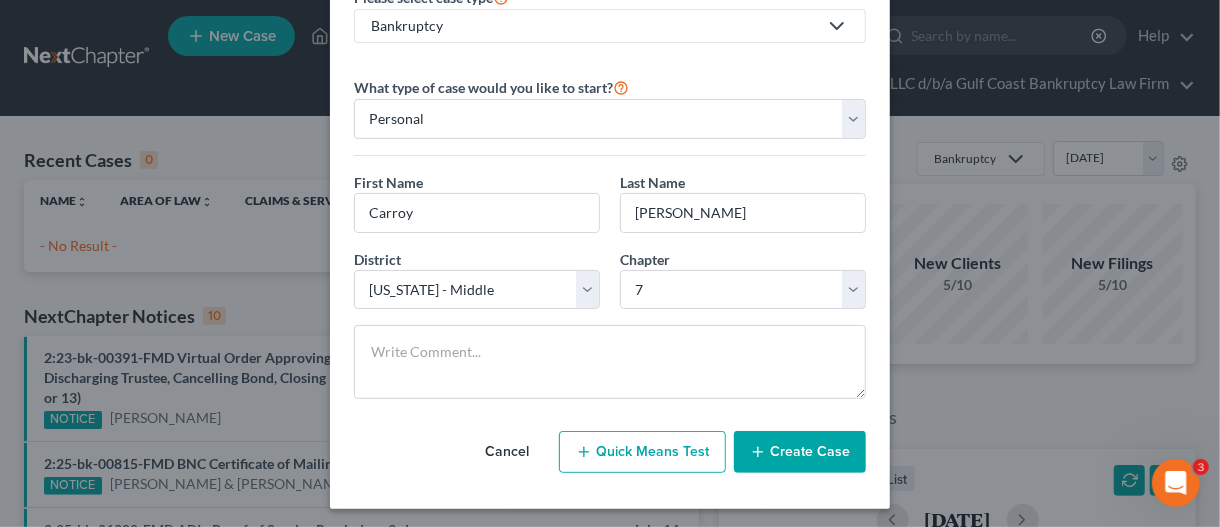 click on "Create Case" at bounding box center (800, 452) 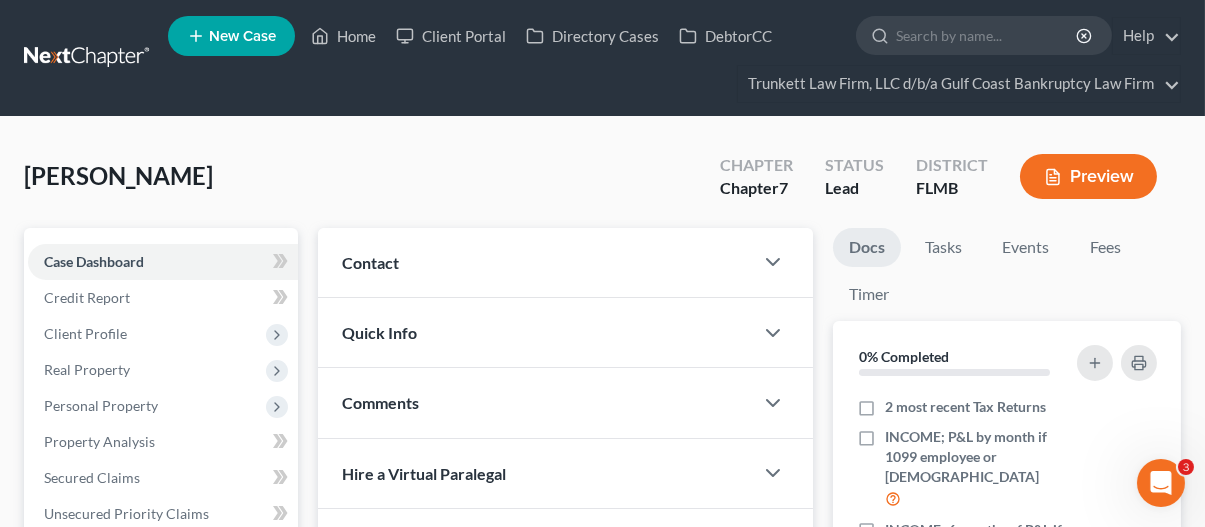 click on "Contact" at bounding box center (535, 262) 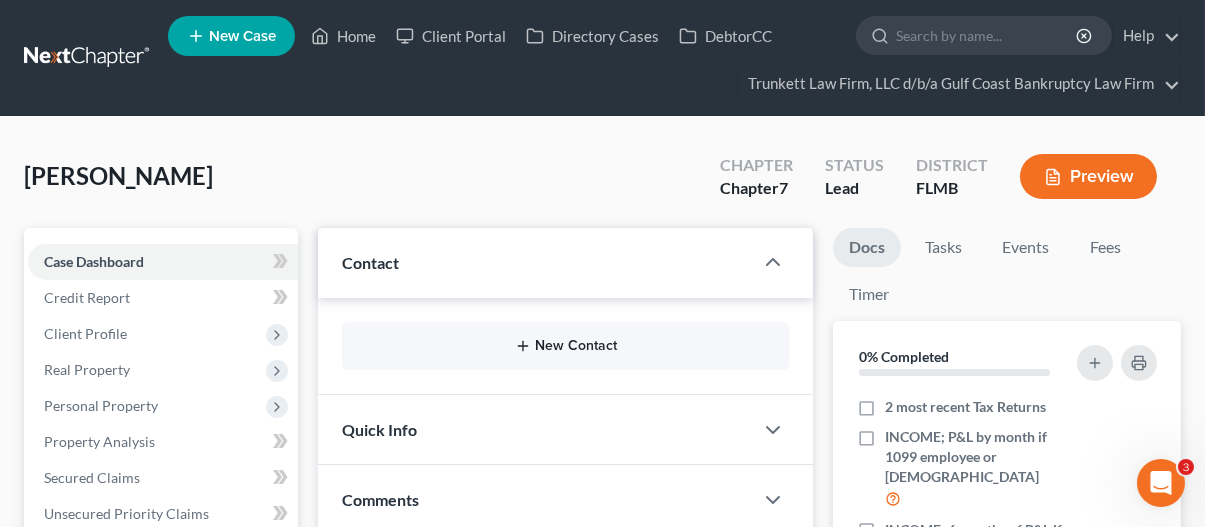 click on "New Contact" at bounding box center (565, 346) 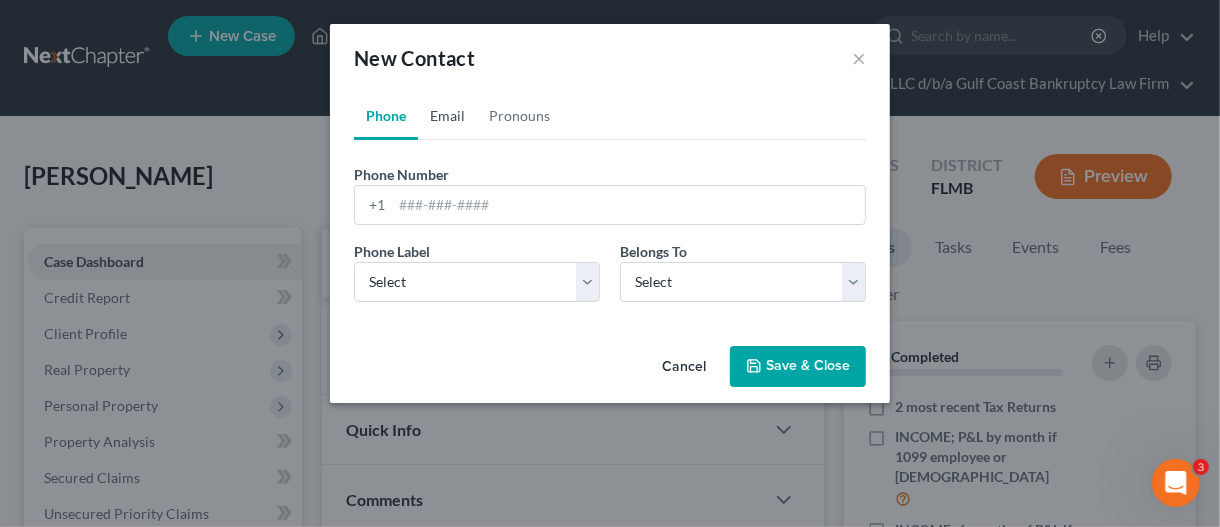 click on "Email" at bounding box center (447, 116) 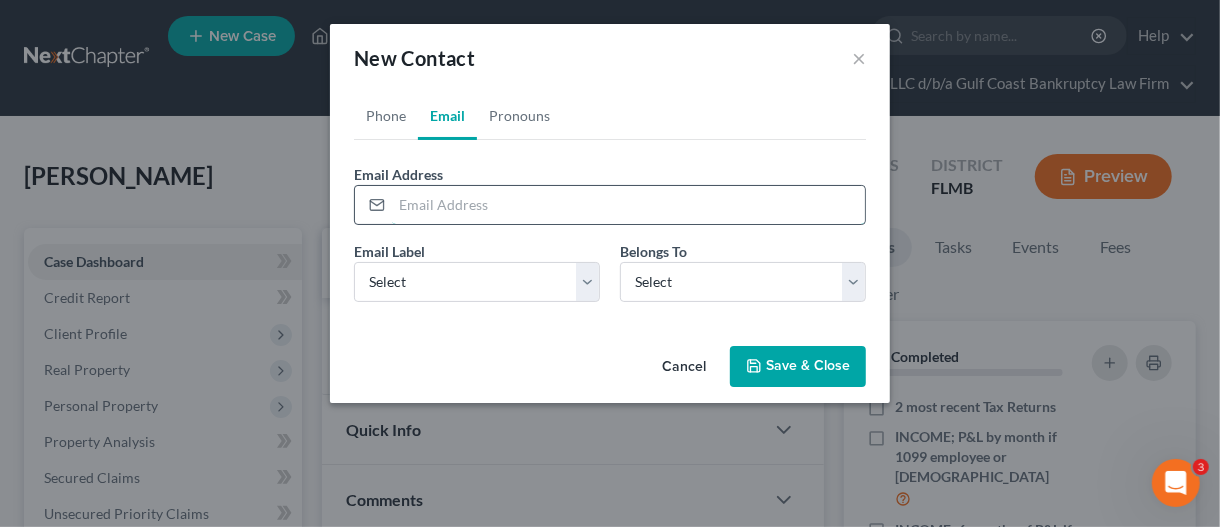 click at bounding box center [628, 205] 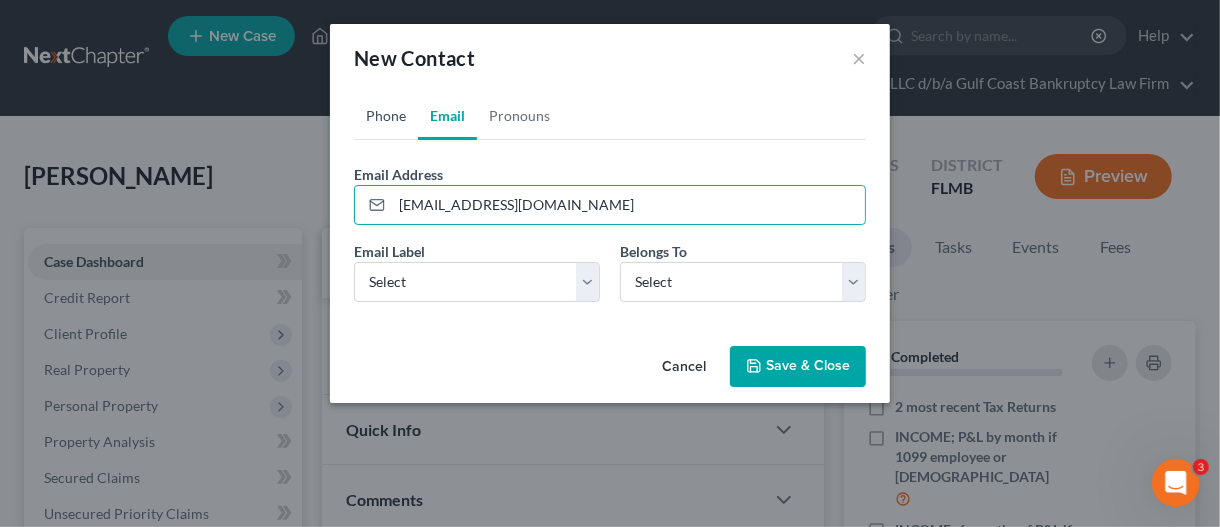 click on "Phone" at bounding box center [386, 116] 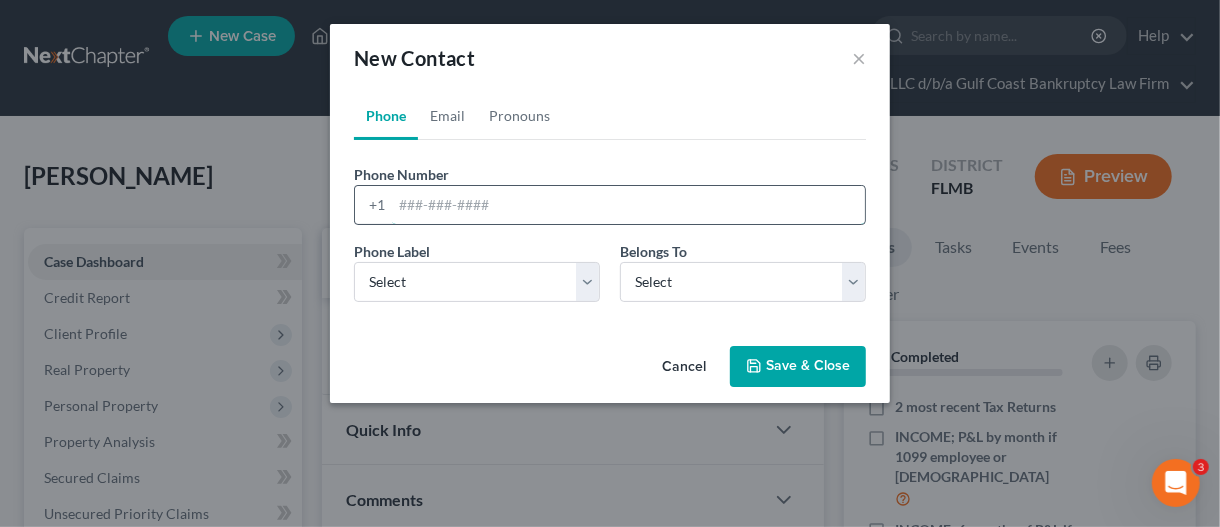 click at bounding box center [628, 205] 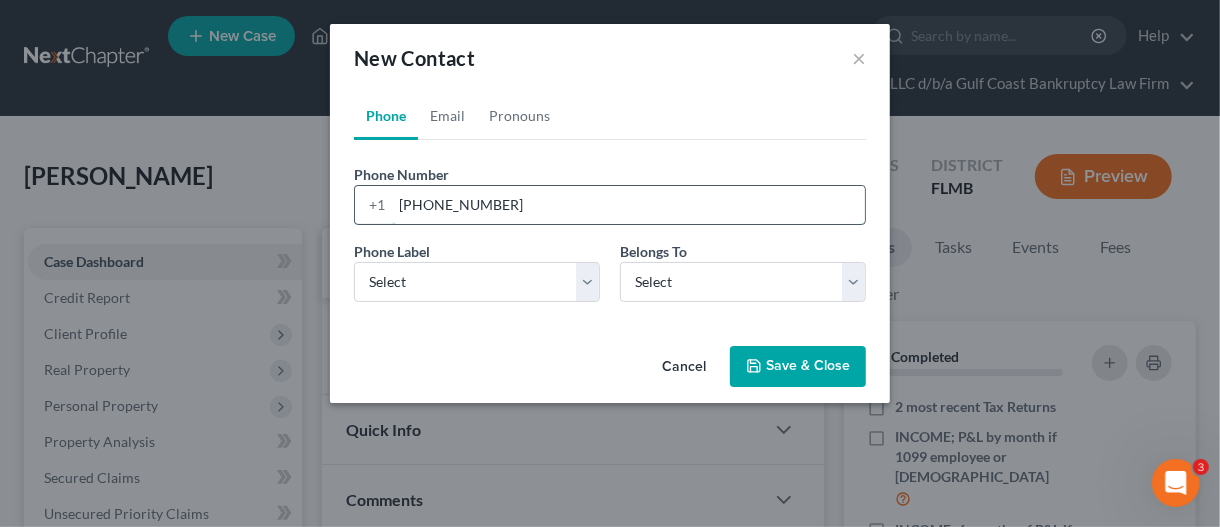 click on "[PHONE_NUMBER]" at bounding box center [628, 205] 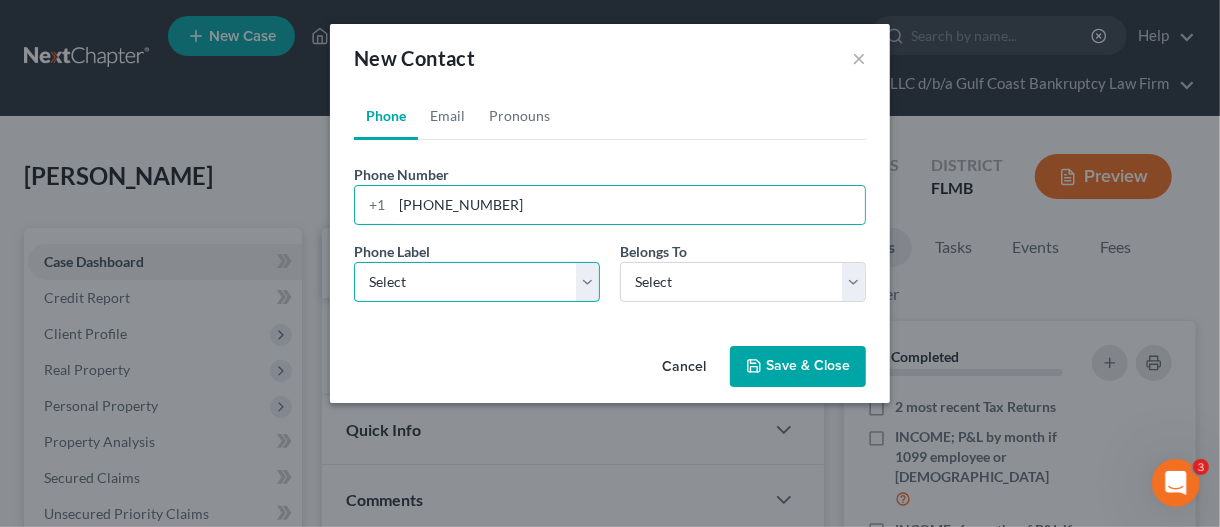 drag, startPoint x: 456, startPoint y: 280, endPoint x: 443, endPoint y: 298, distance: 22.203604 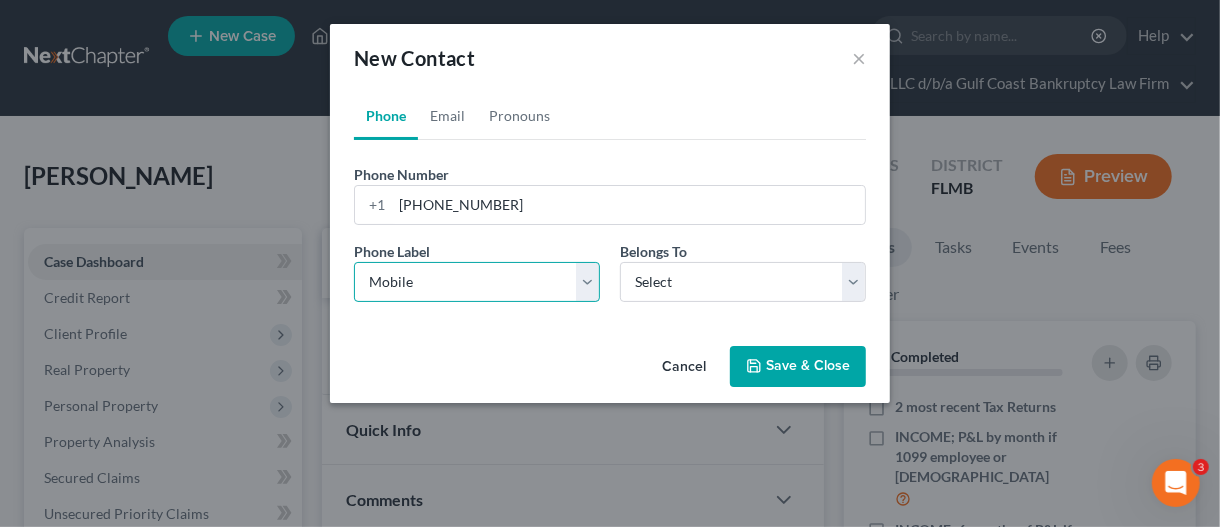 click on "Select Mobile Home Work Other" at bounding box center [477, 282] 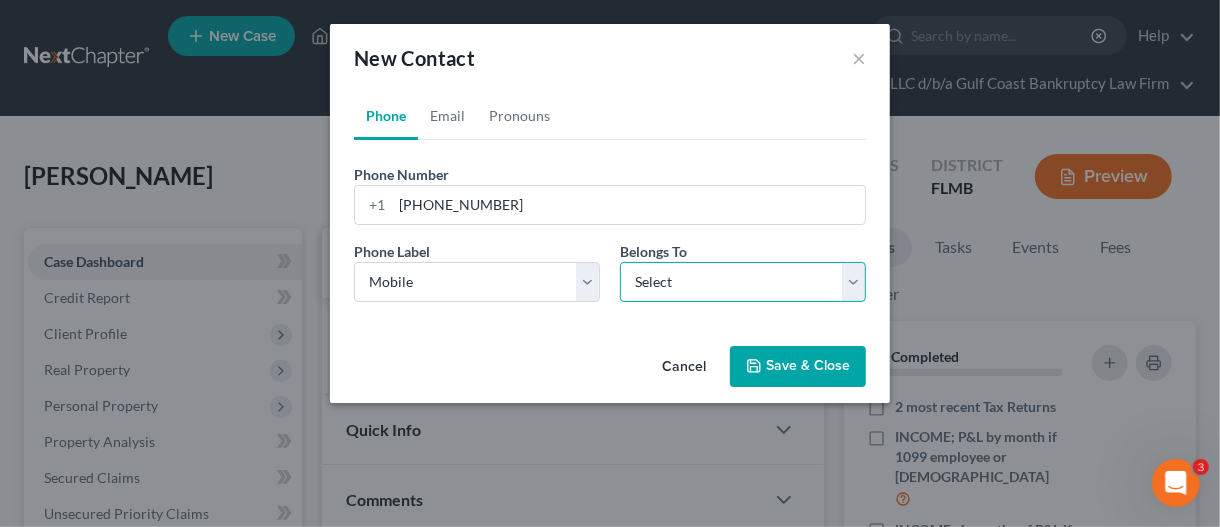 drag, startPoint x: 659, startPoint y: 288, endPoint x: 657, endPoint y: 298, distance: 10.198039 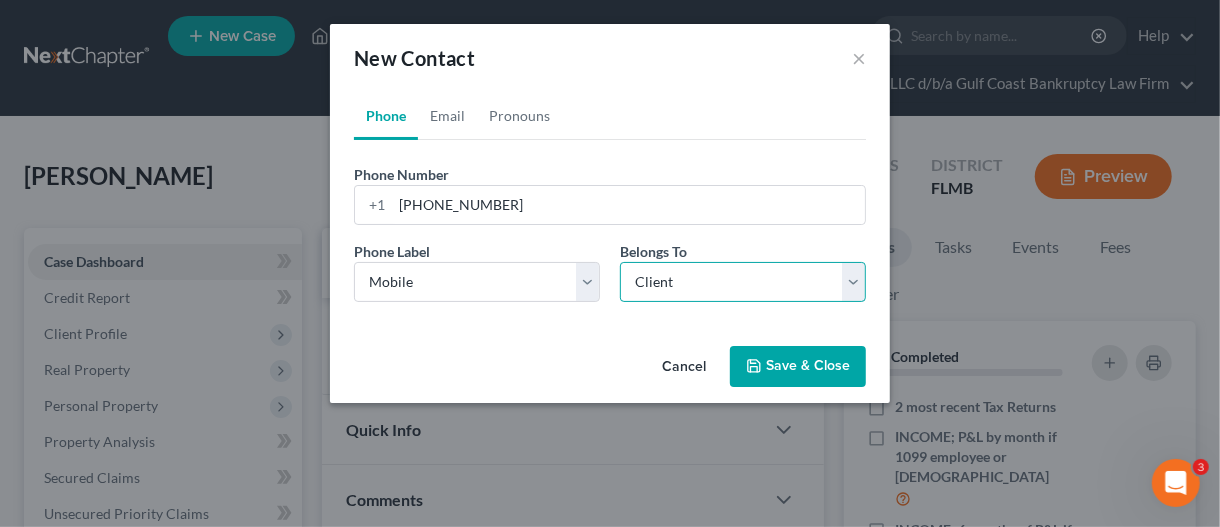 click on "Select Client Other" at bounding box center [743, 282] 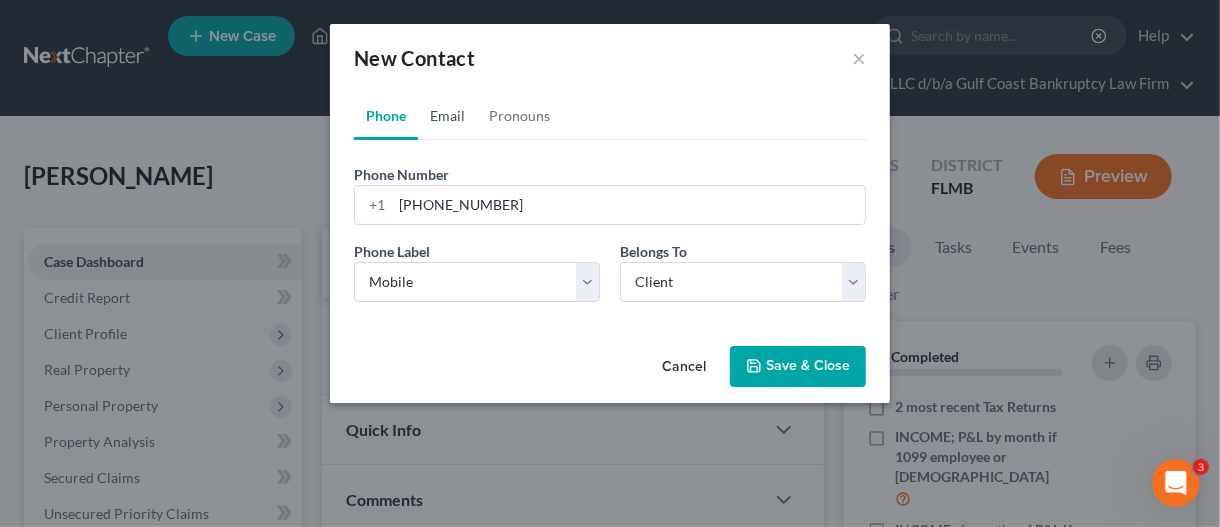 click on "Email" at bounding box center [447, 116] 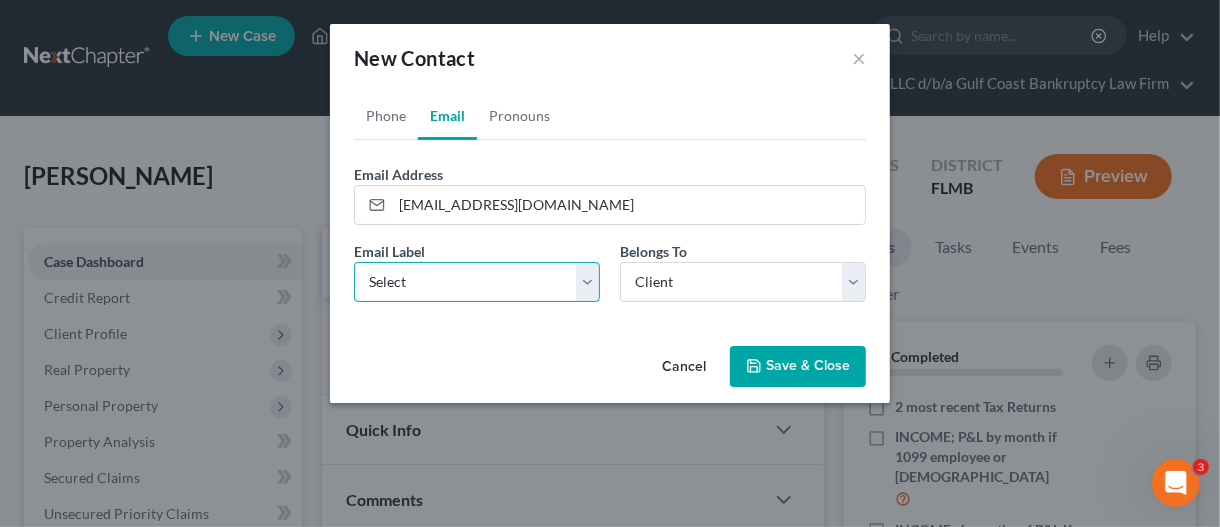 drag, startPoint x: 425, startPoint y: 277, endPoint x: 425, endPoint y: 298, distance: 21 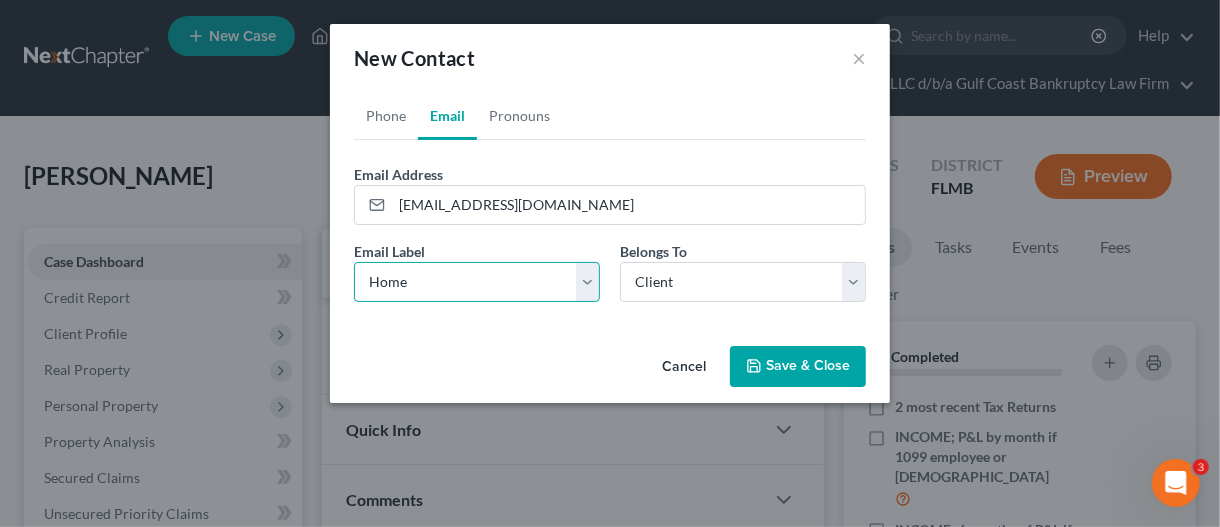 click on "Select Home Work Other" at bounding box center [477, 282] 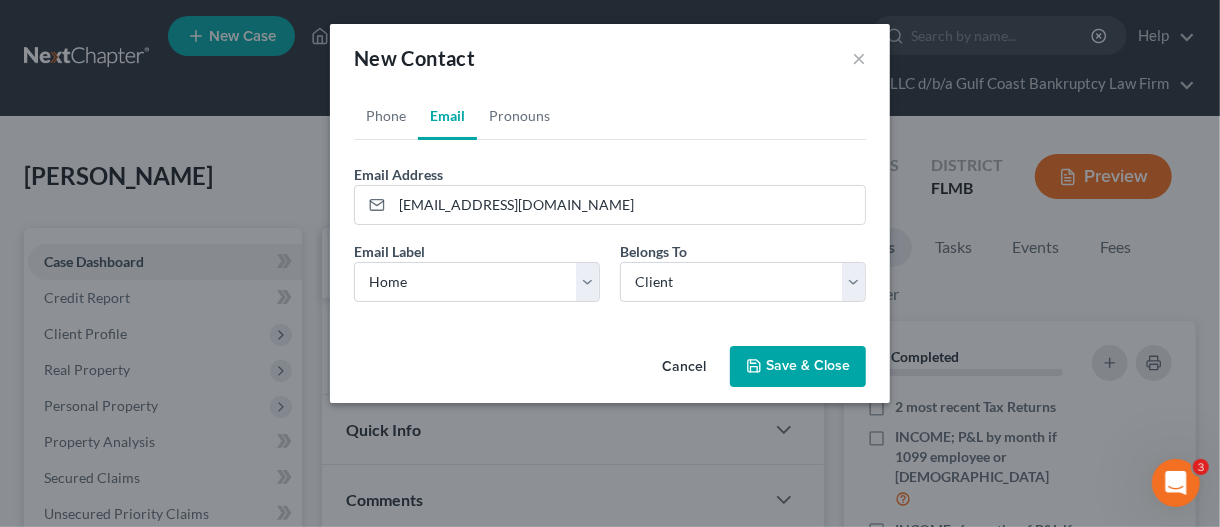 click on "Save & Close" at bounding box center [798, 367] 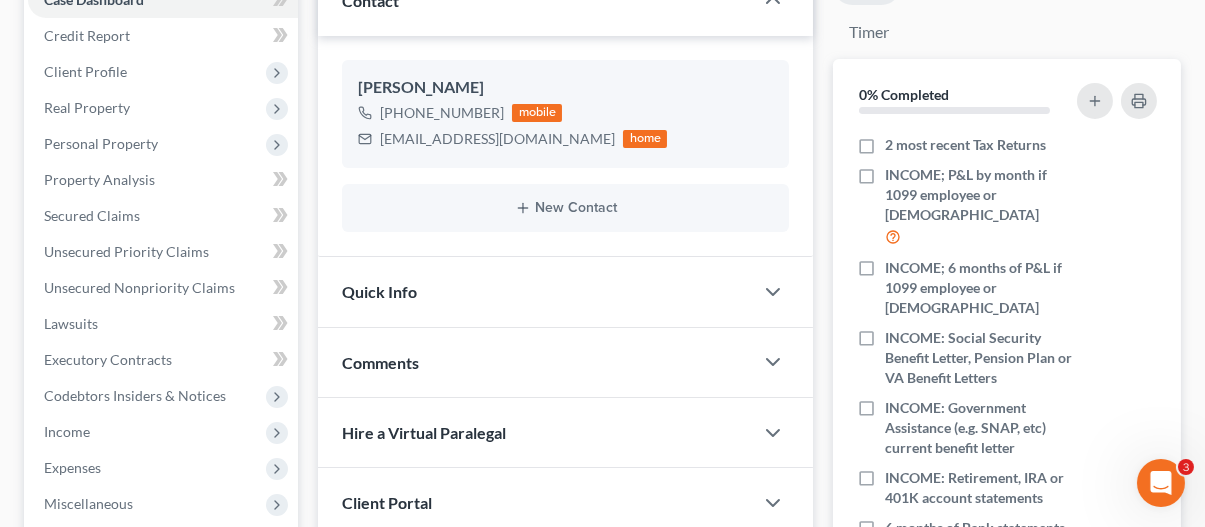 scroll, scrollTop: 300, scrollLeft: 0, axis: vertical 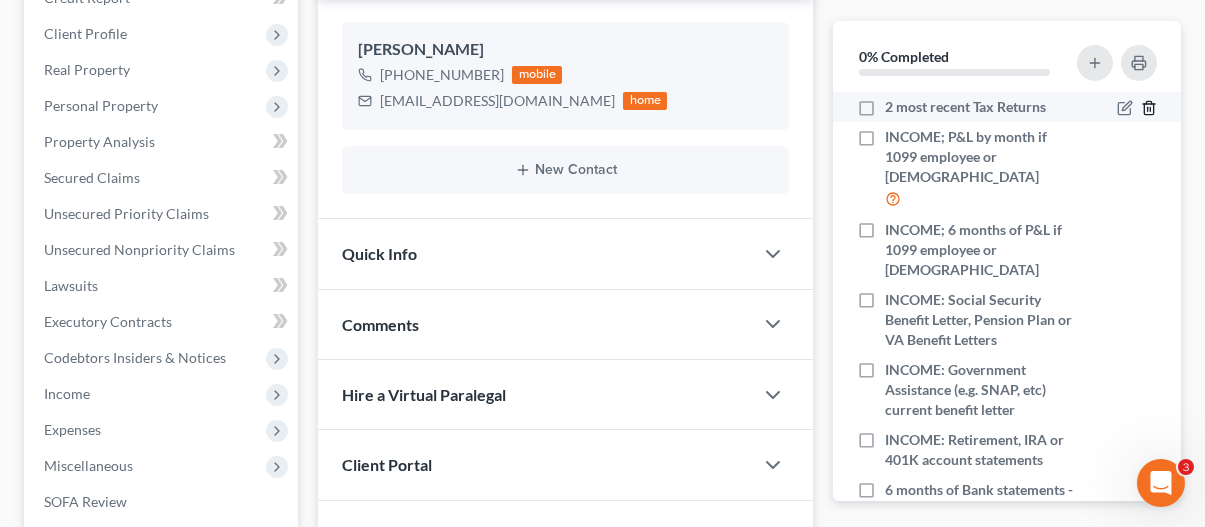 click 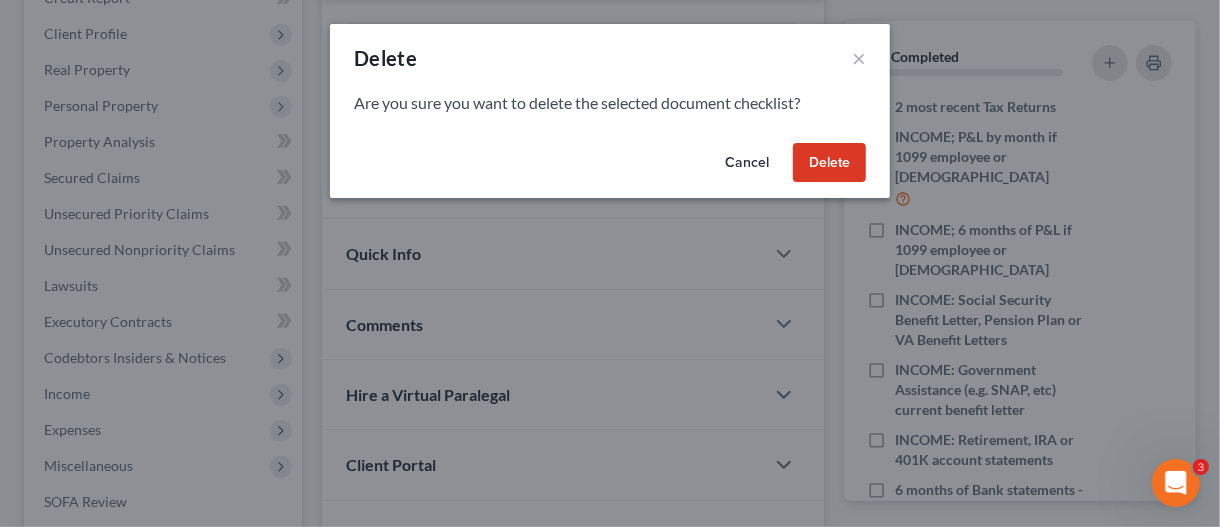 click on "Delete" at bounding box center [829, 163] 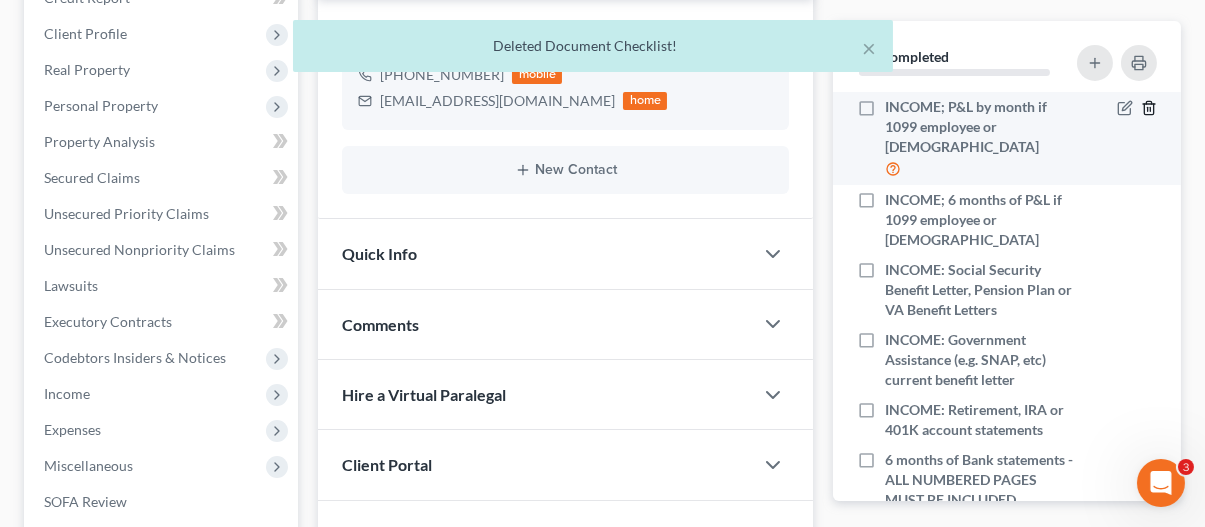 click 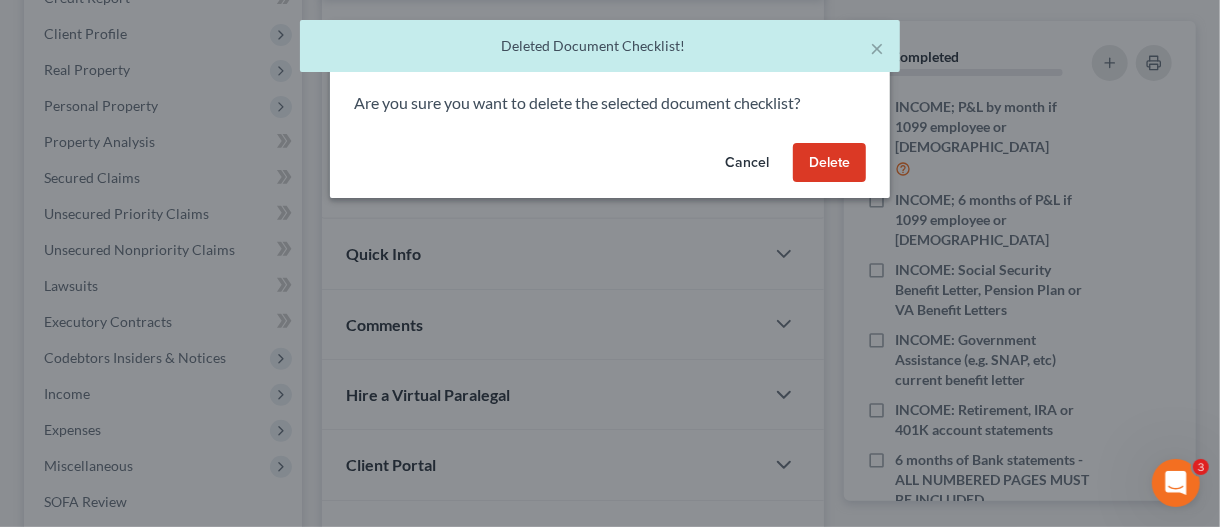 drag, startPoint x: 834, startPoint y: 167, endPoint x: 1111, endPoint y: 155, distance: 277.2598 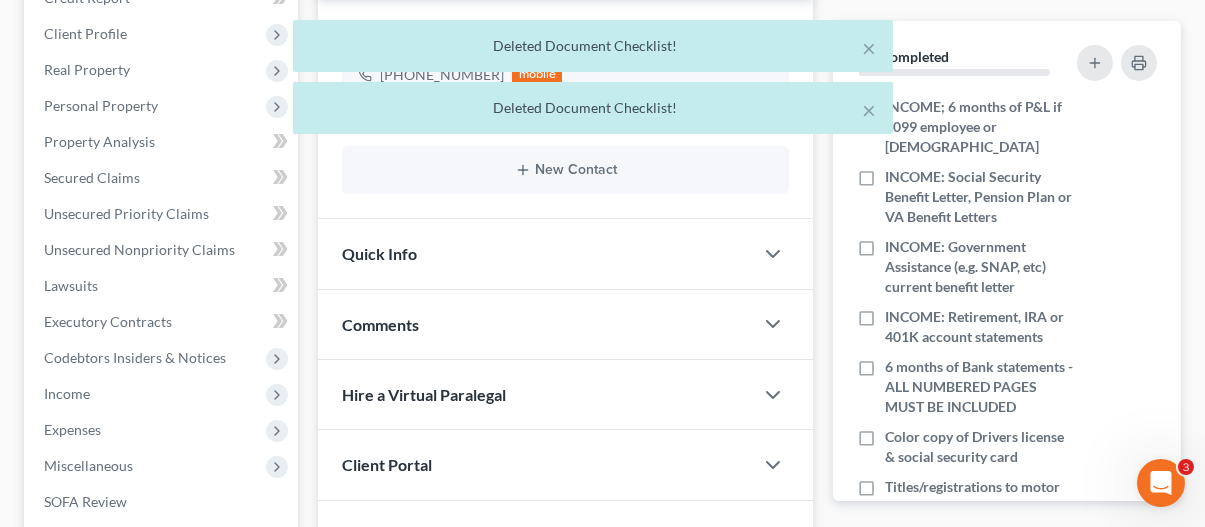 click on "×                     Deleted Document Checklist!                     	 		 ×                     Deleted Document Checklist!" at bounding box center [592, 82] 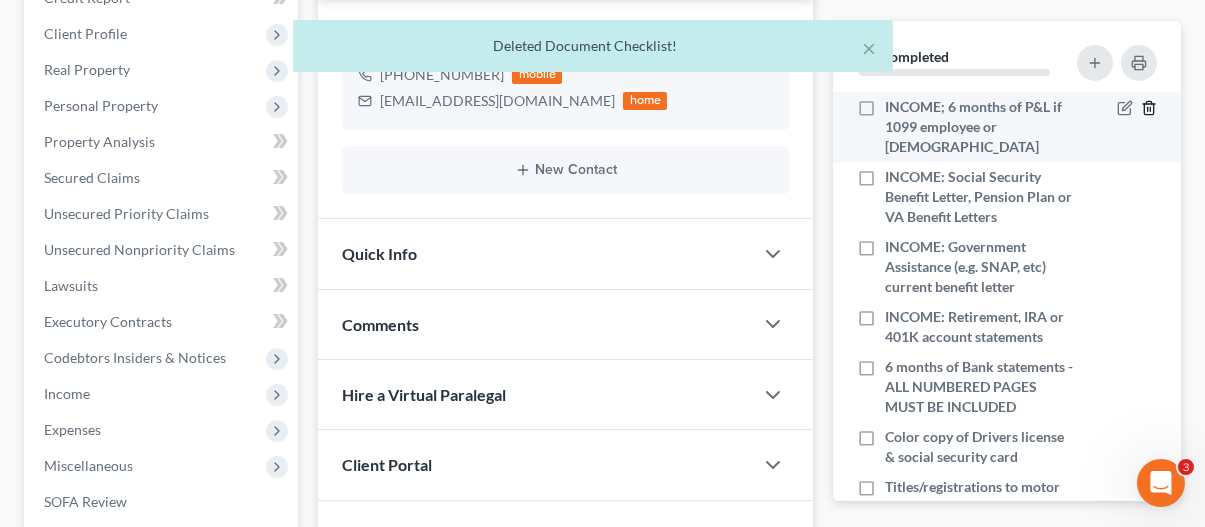 click 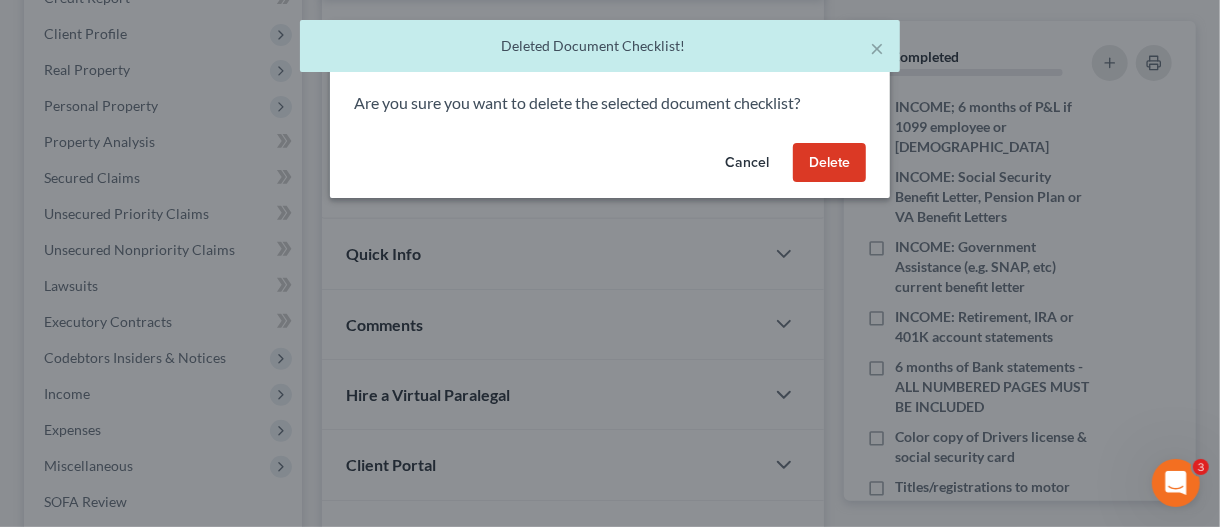 click on "Delete" at bounding box center [829, 163] 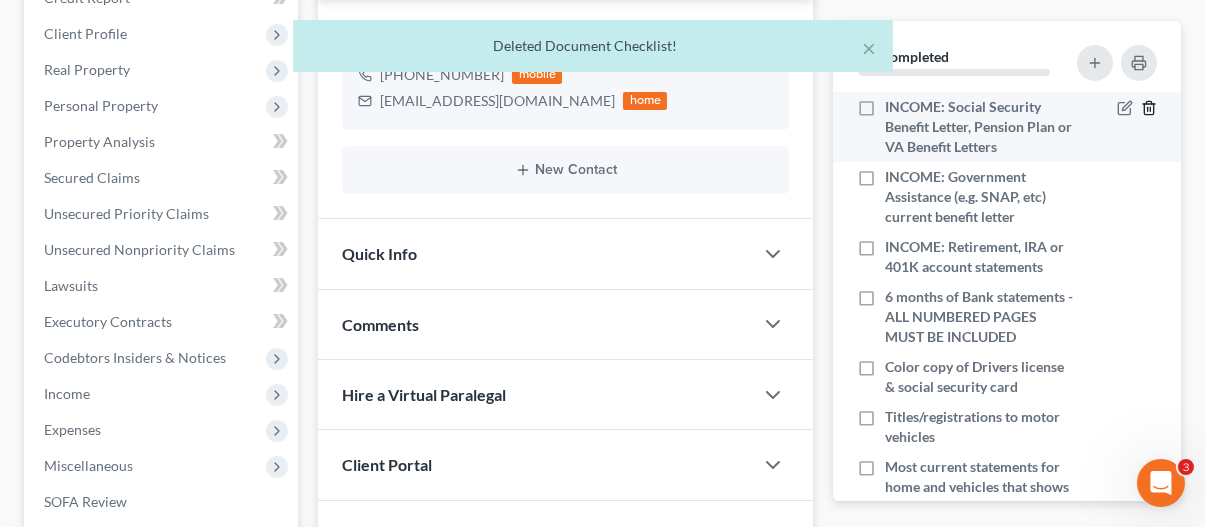 click 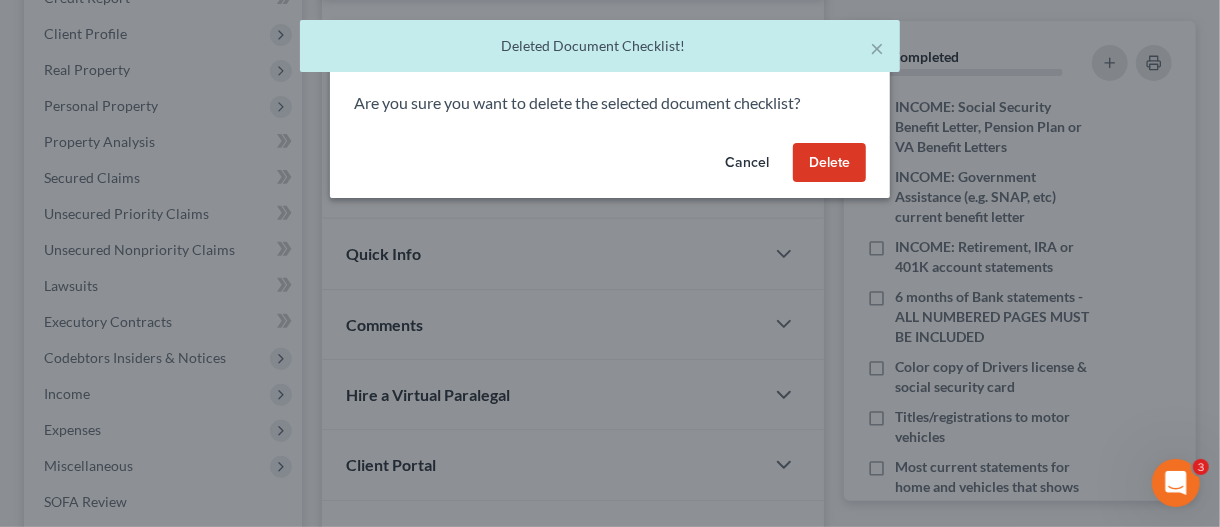 click on "Cancel
Delete" at bounding box center (610, 167) 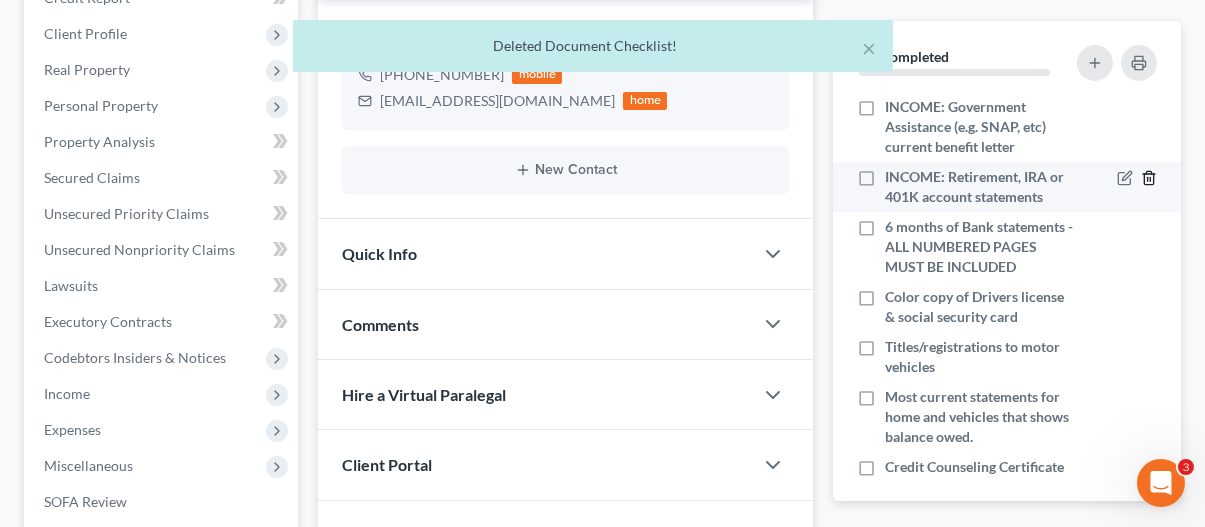 click 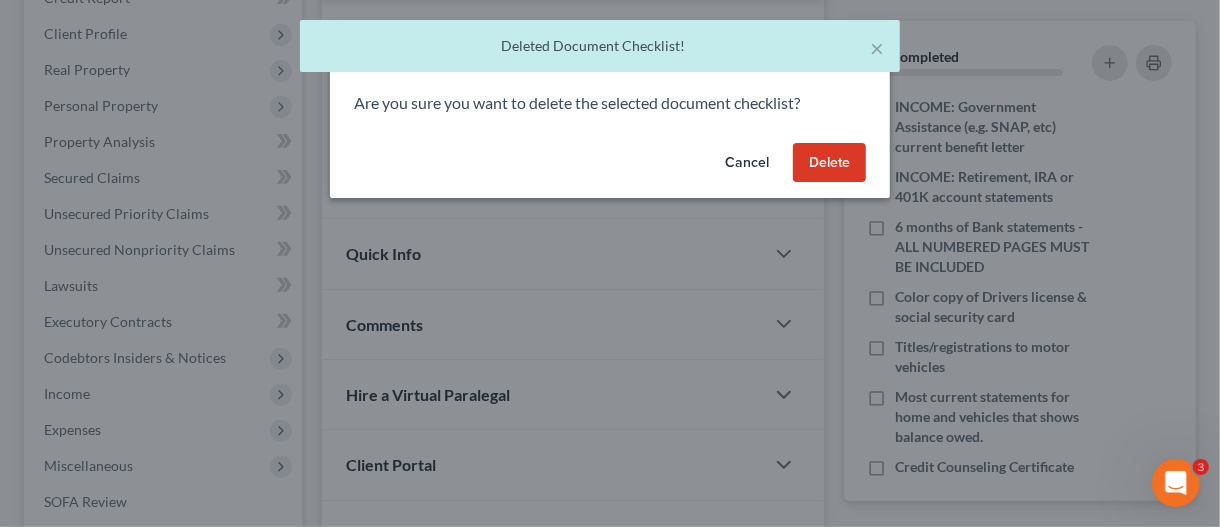 click on "Delete" at bounding box center [829, 163] 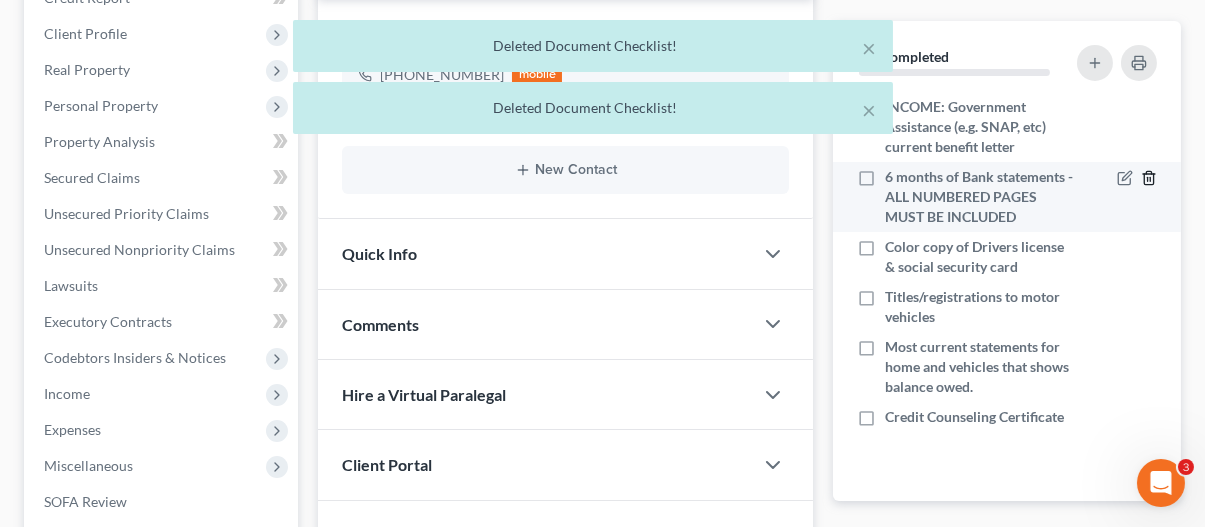 click 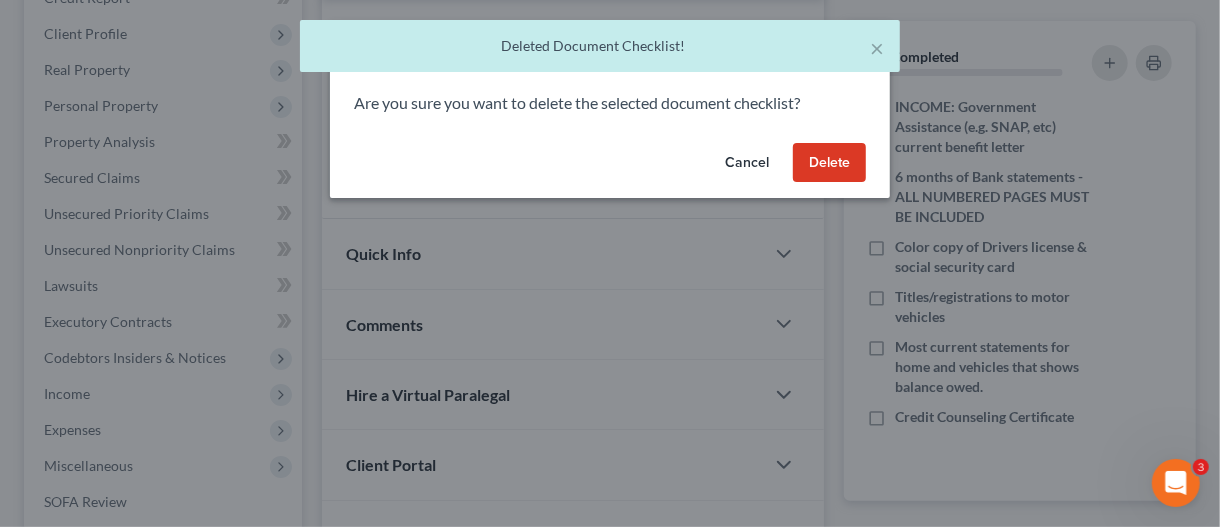drag, startPoint x: 834, startPoint y: 160, endPoint x: 1073, endPoint y: 203, distance: 242.83739 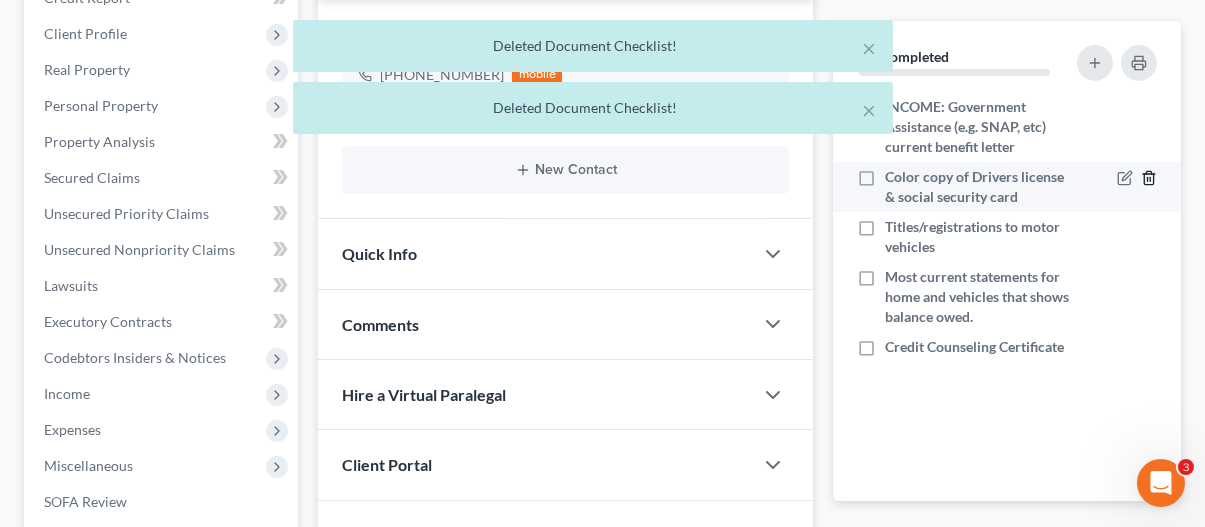 click 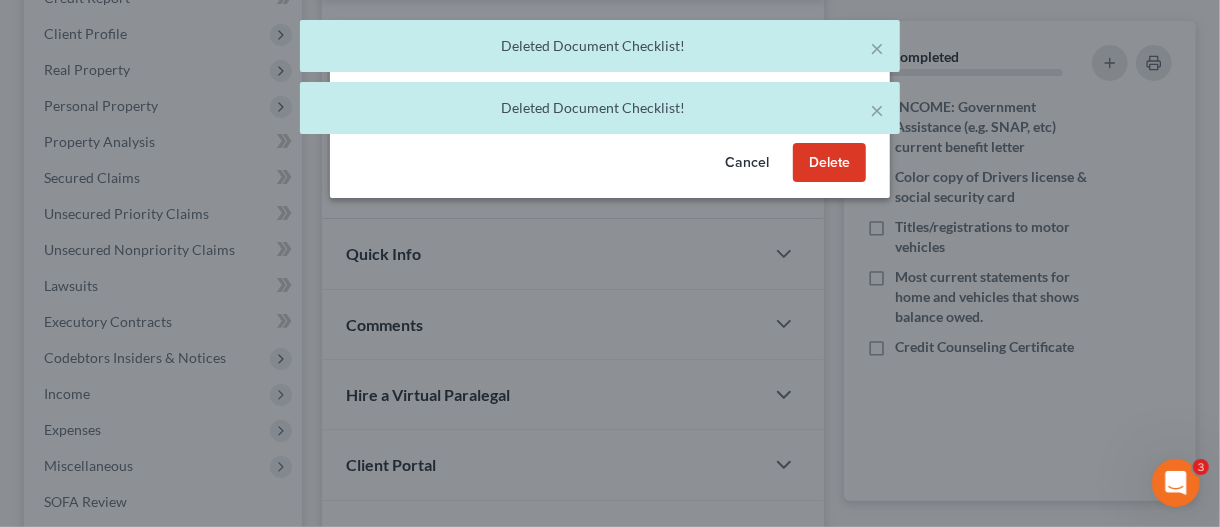 drag, startPoint x: 830, startPoint y: 173, endPoint x: 1135, endPoint y: 209, distance: 307.11725 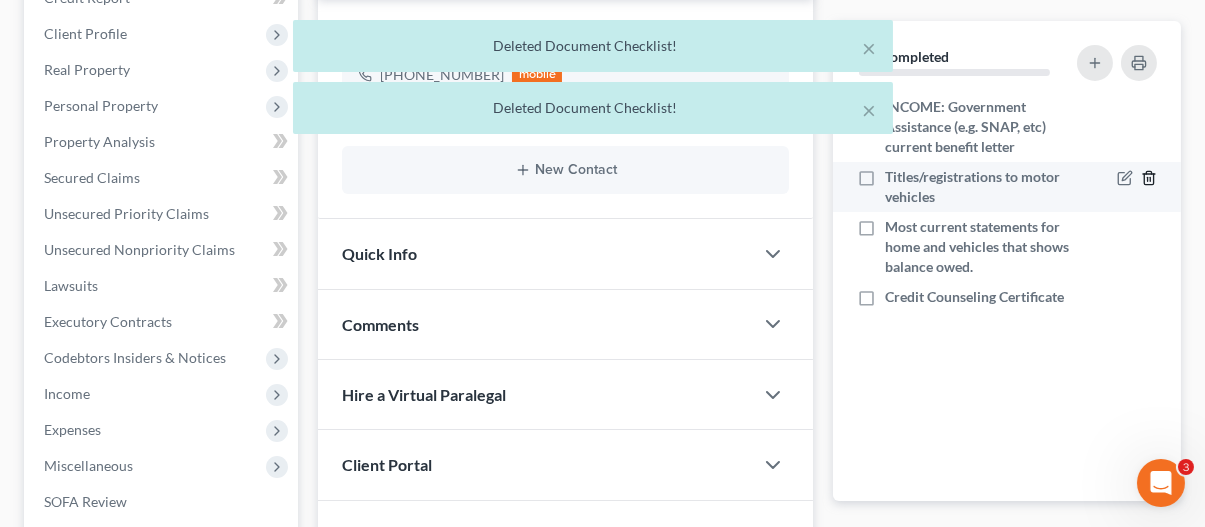 click 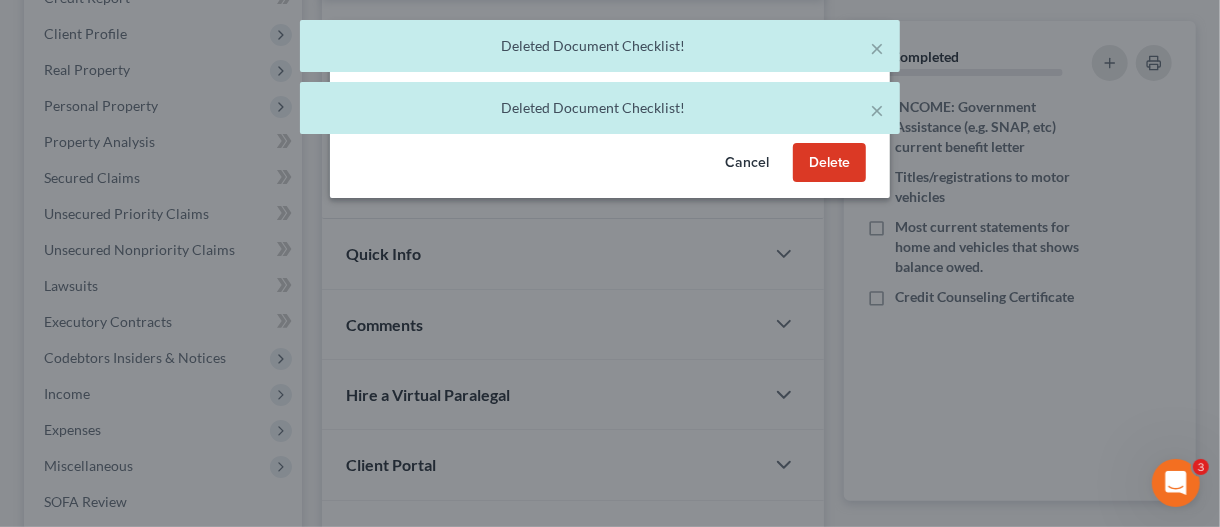 drag, startPoint x: 806, startPoint y: 168, endPoint x: 1059, endPoint y: 201, distance: 255.1431 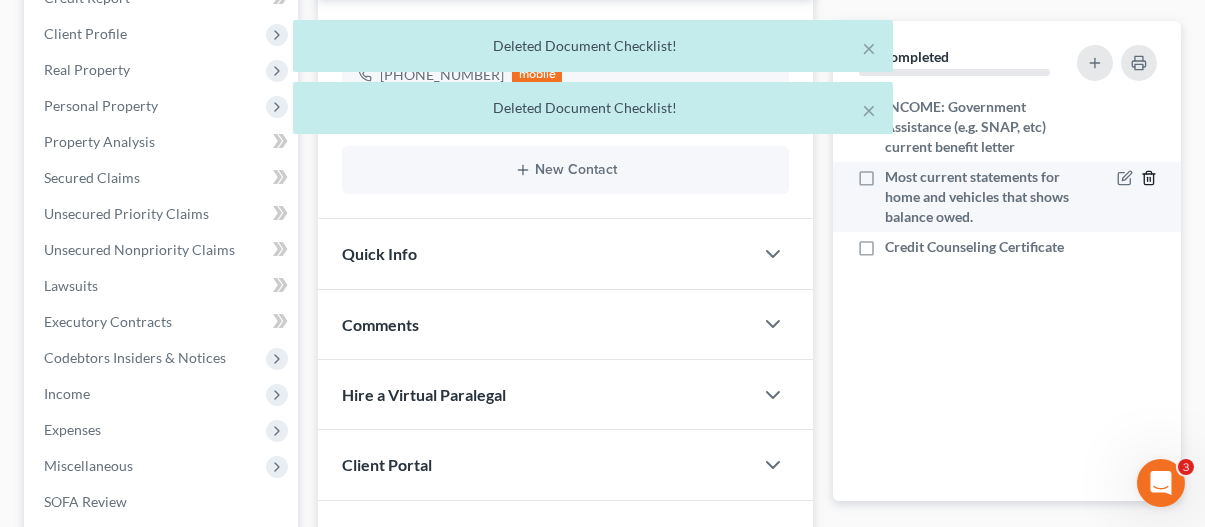 click 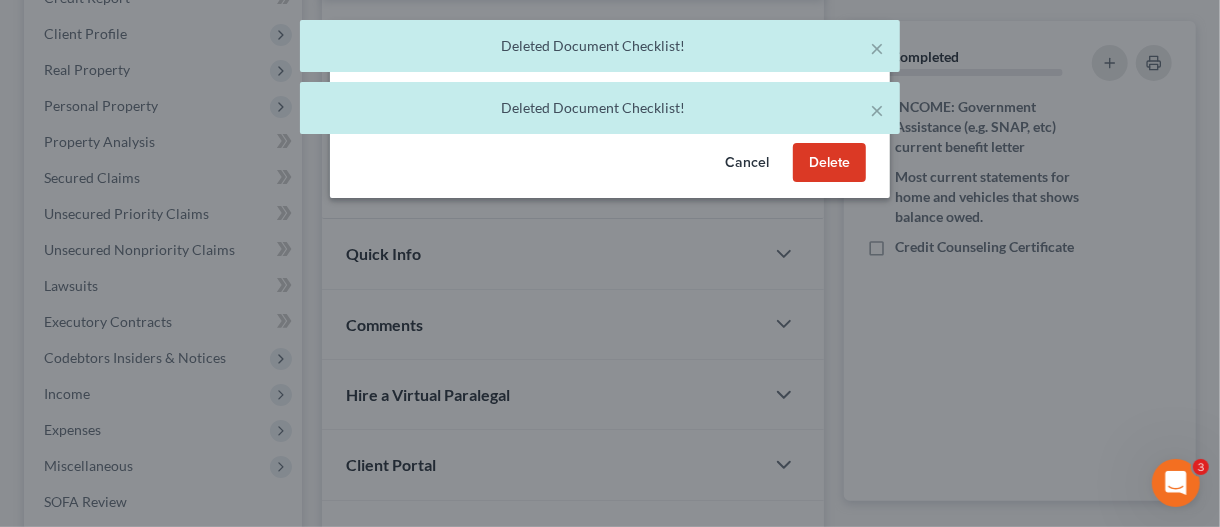click on "Delete" at bounding box center (829, 163) 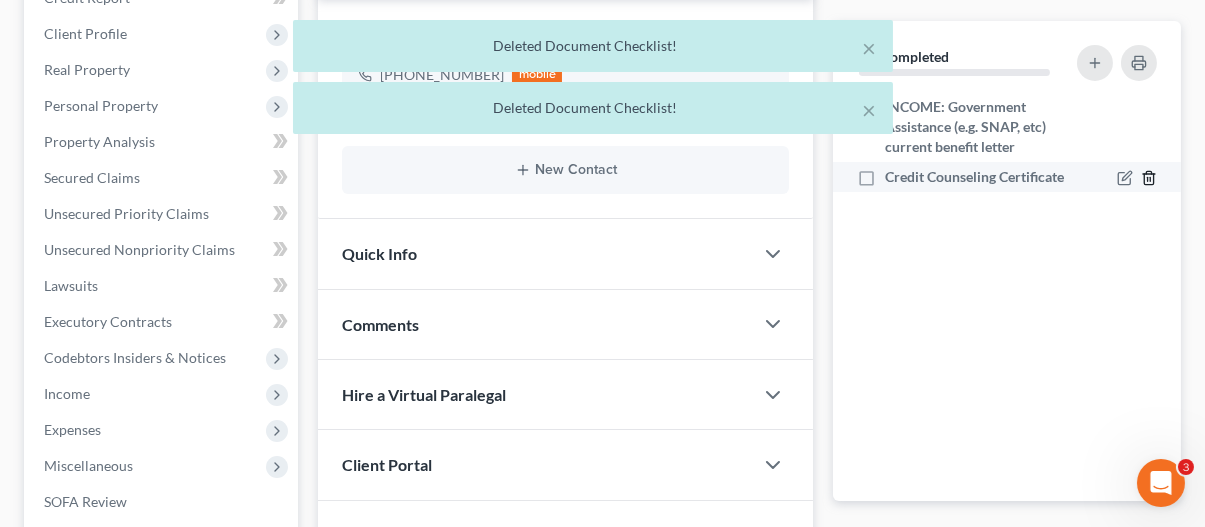 click 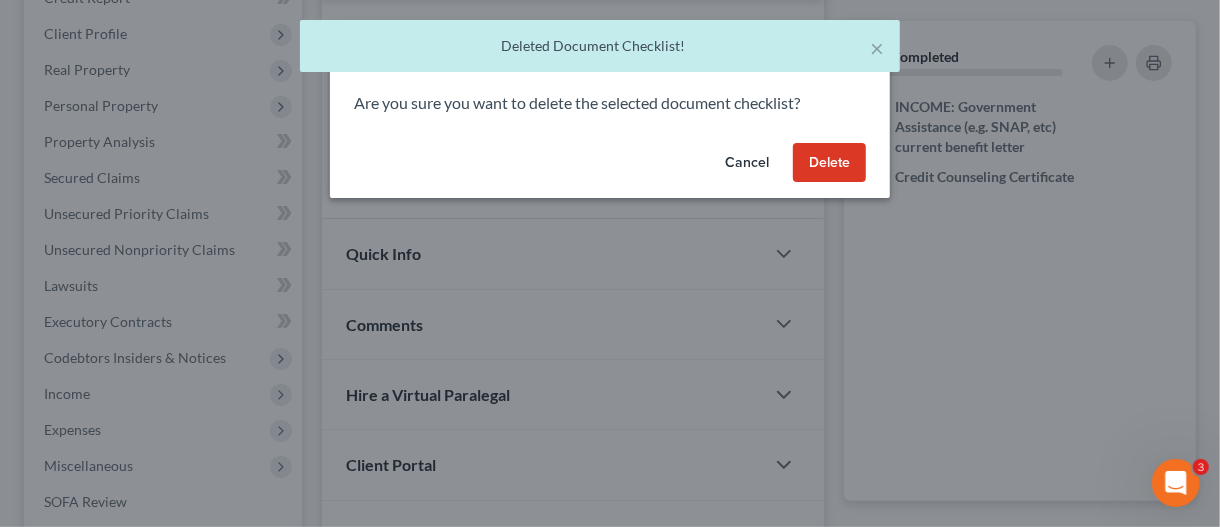 click on "Delete" at bounding box center (829, 163) 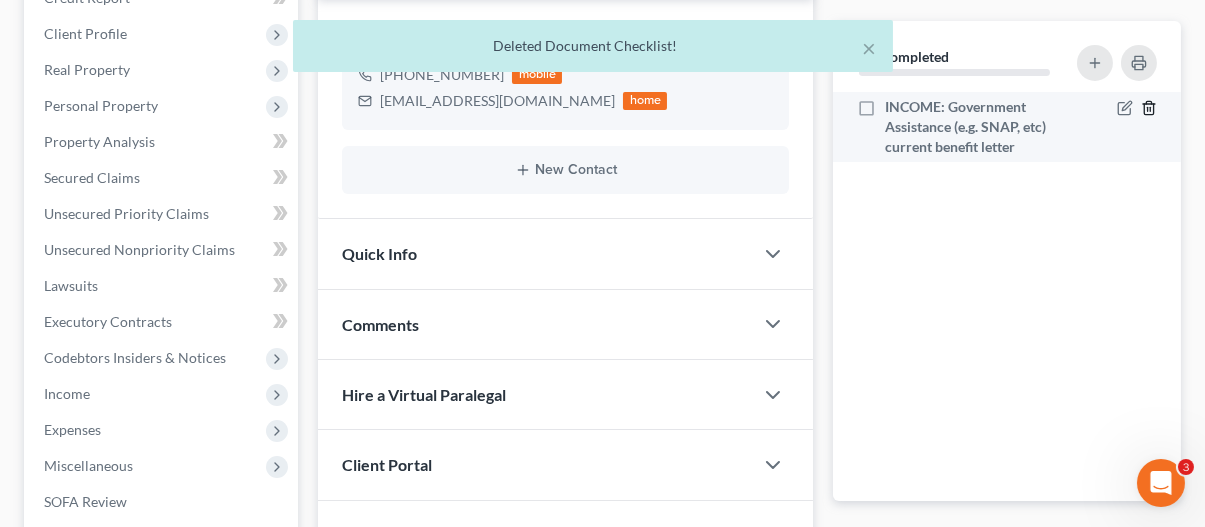click 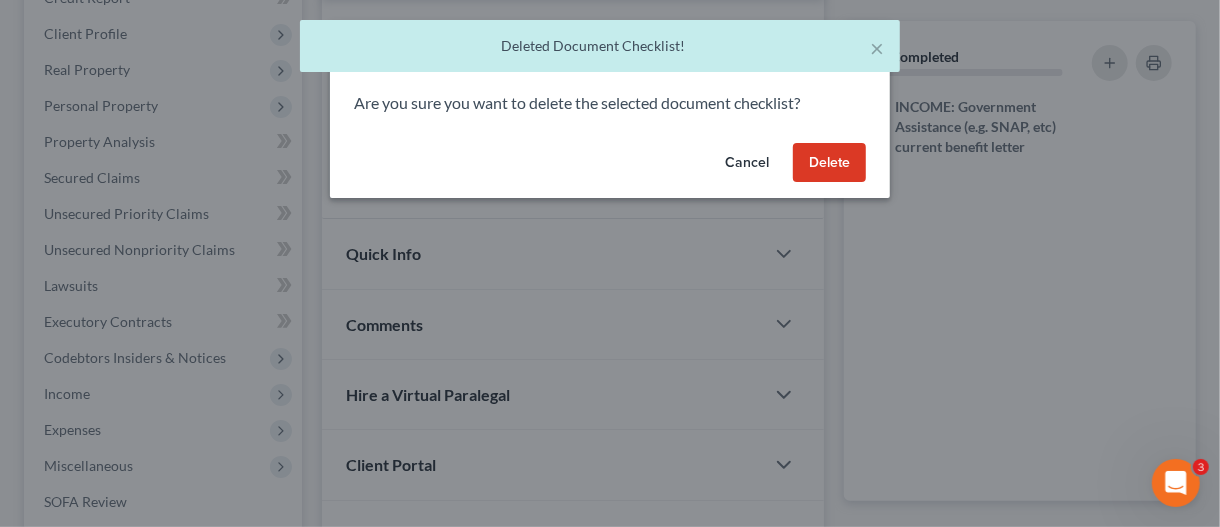 drag, startPoint x: 827, startPoint y: 151, endPoint x: 672, endPoint y: 225, distance: 171.75854 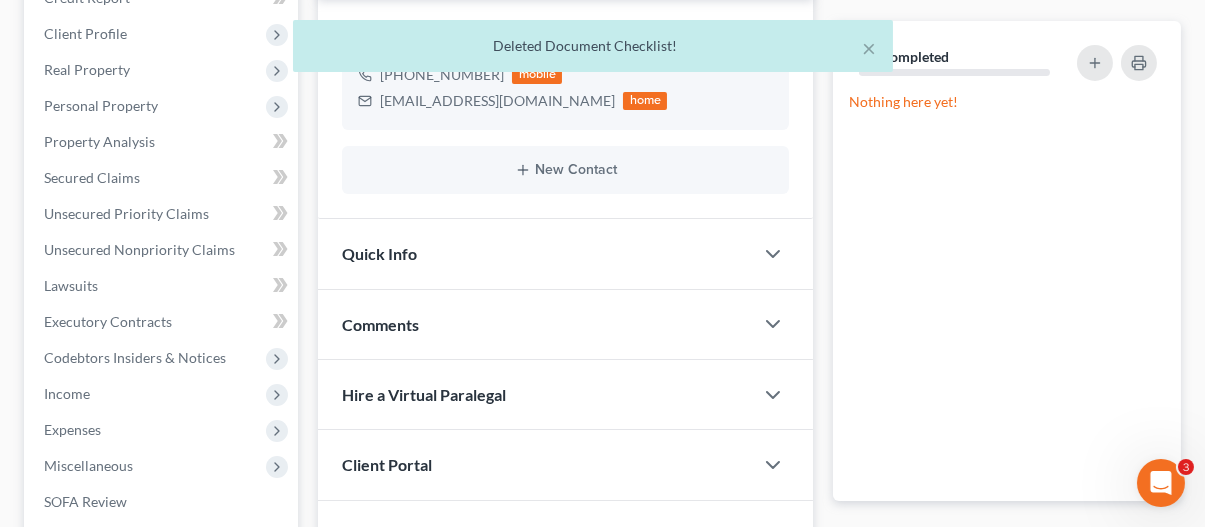 scroll, scrollTop: 400, scrollLeft: 0, axis: vertical 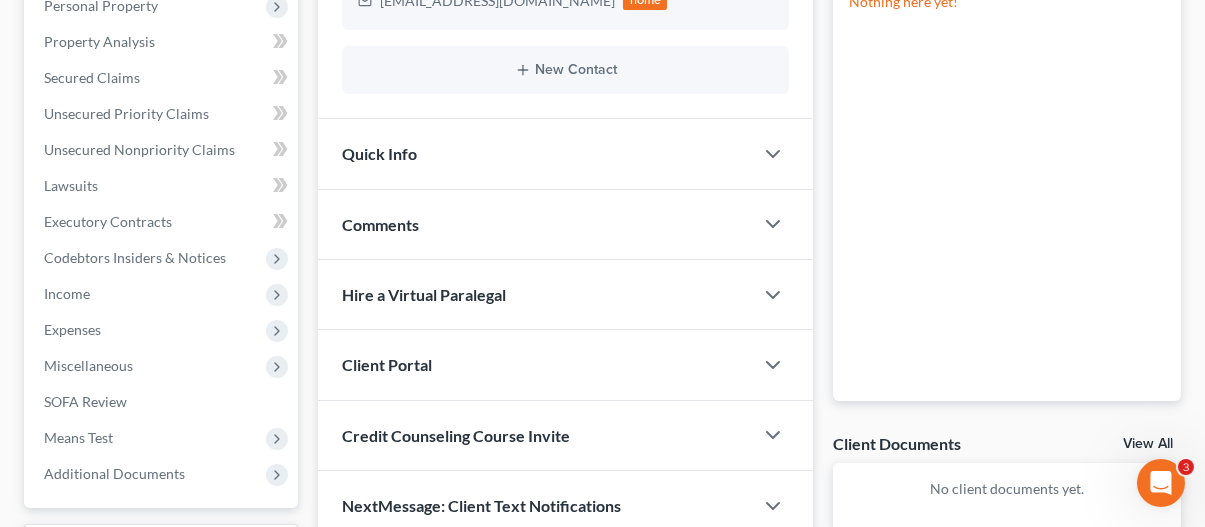 click on "Client Portal" at bounding box center (535, 364) 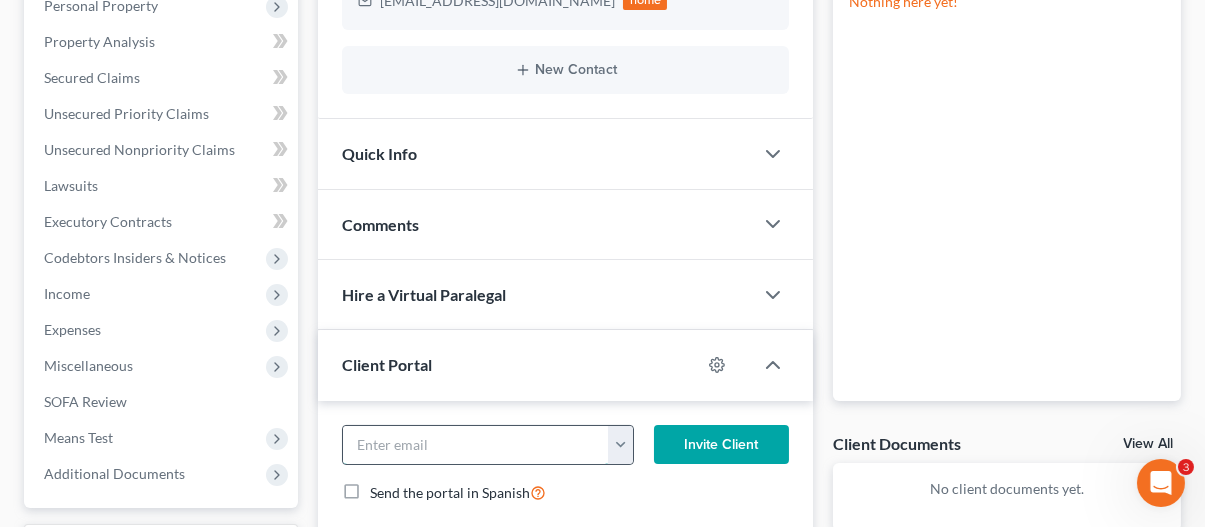 click at bounding box center [476, 445] 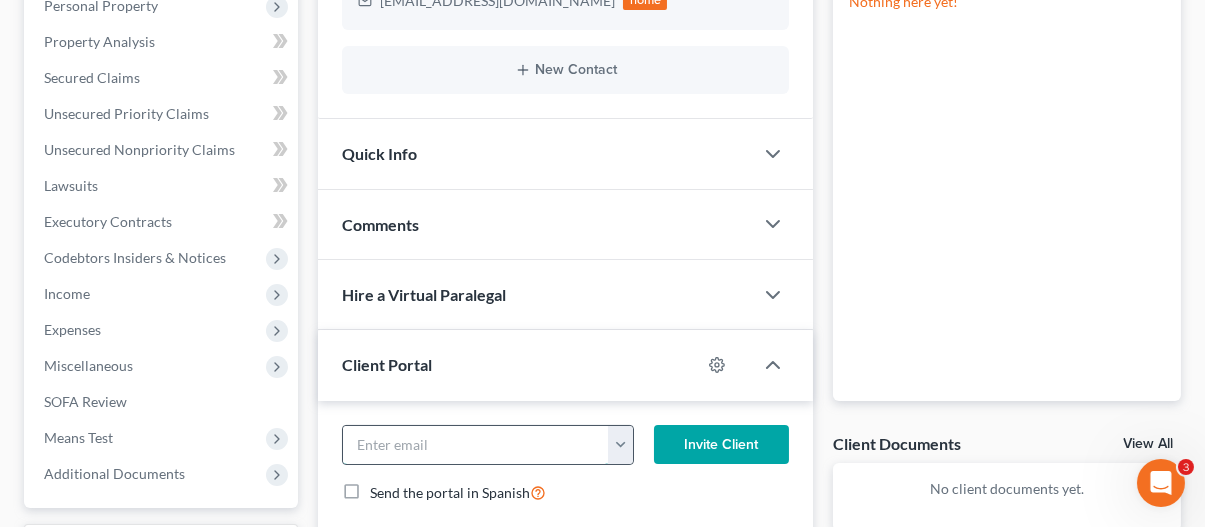 paste on "[PHONE_NUMBER]" 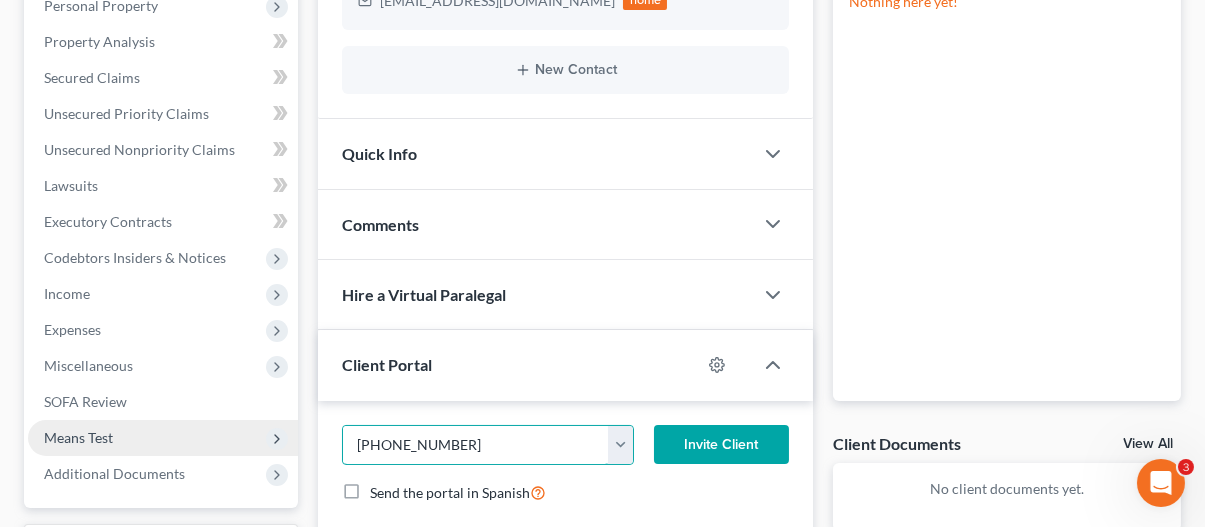 drag, startPoint x: 472, startPoint y: 443, endPoint x: 201, endPoint y: 419, distance: 272.06067 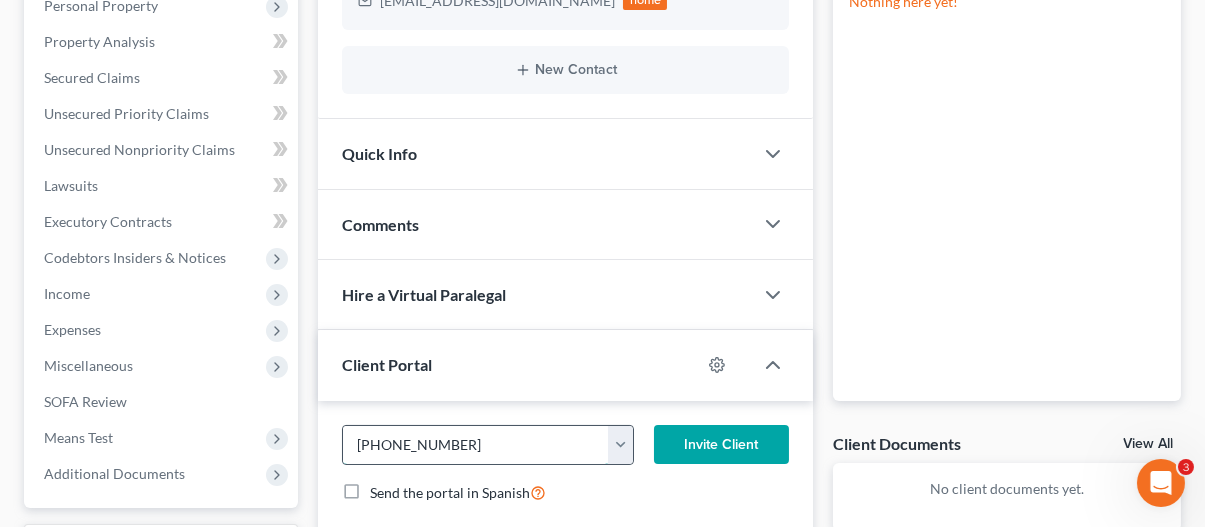 paste on "[EMAIL_ADDRESS][DOMAIN_NAME]" 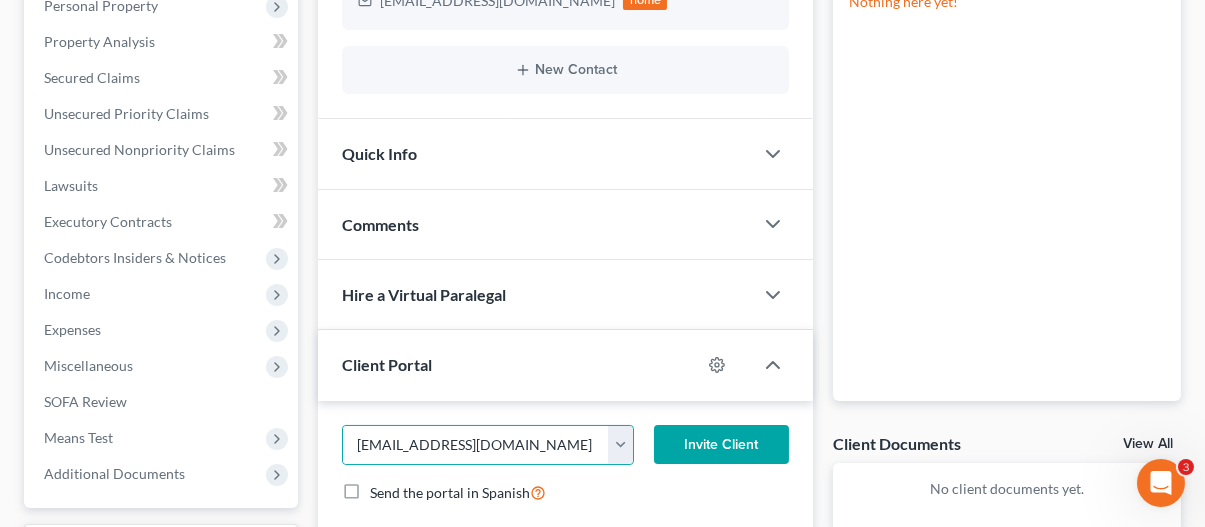 drag, startPoint x: 711, startPoint y: 447, endPoint x: 332, endPoint y: 348, distance: 391.71674 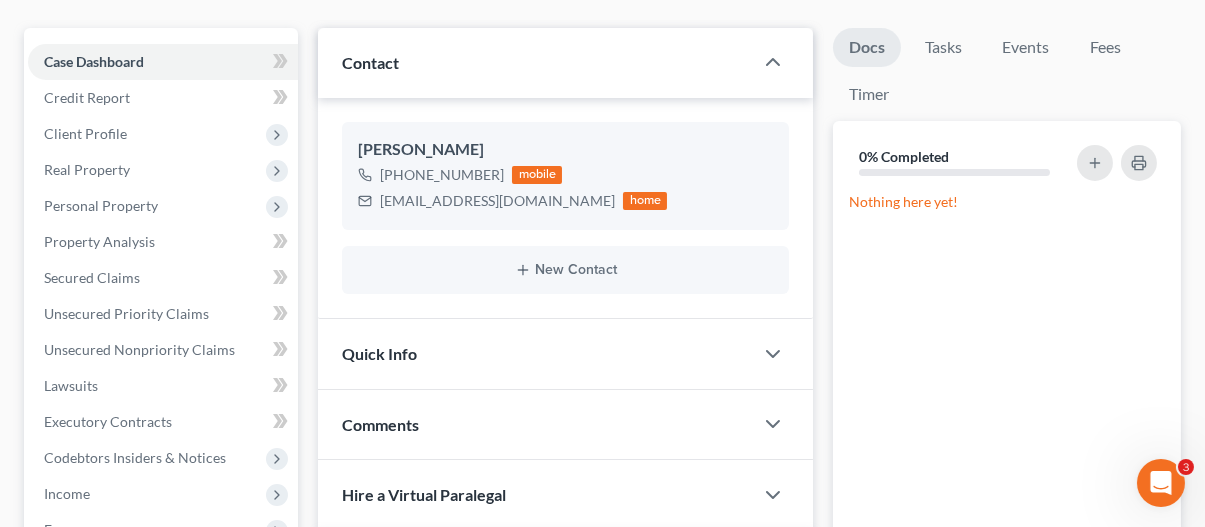 scroll, scrollTop: 0, scrollLeft: 0, axis: both 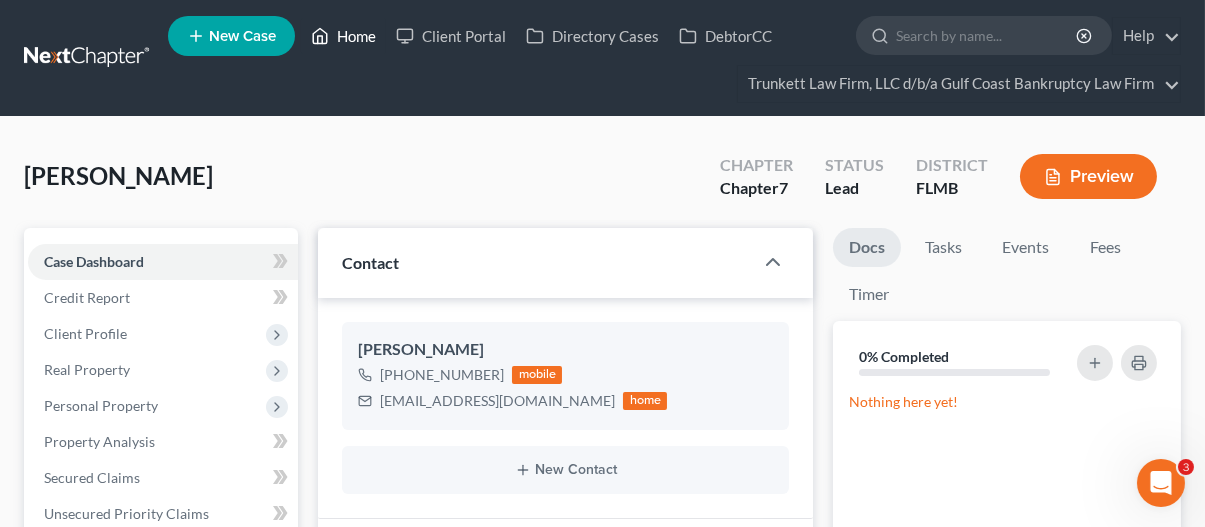 click on "Home" at bounding box center (343, 36) 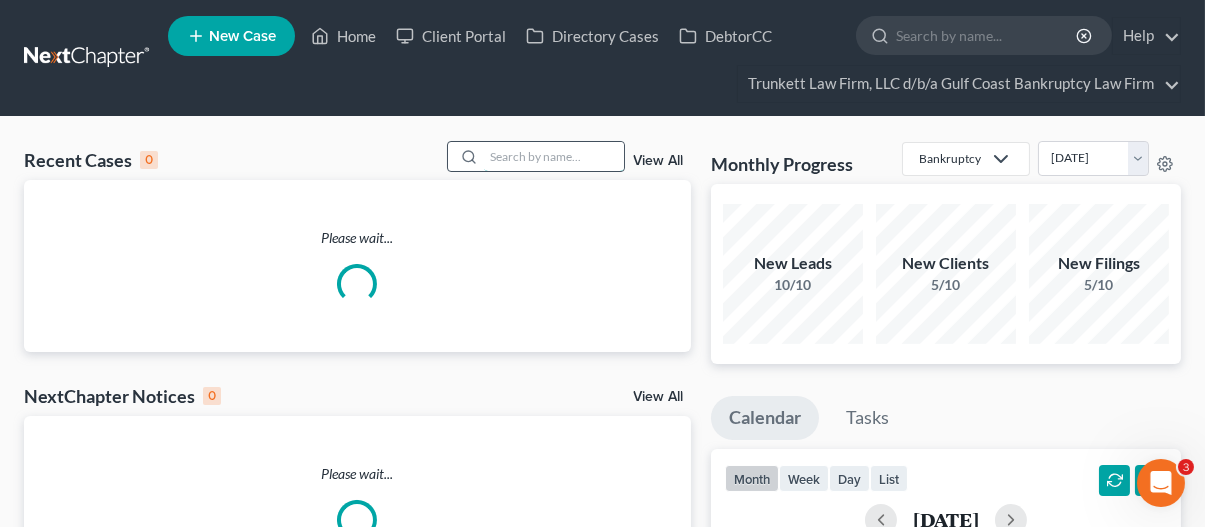 click at bounding box center [554, 156] 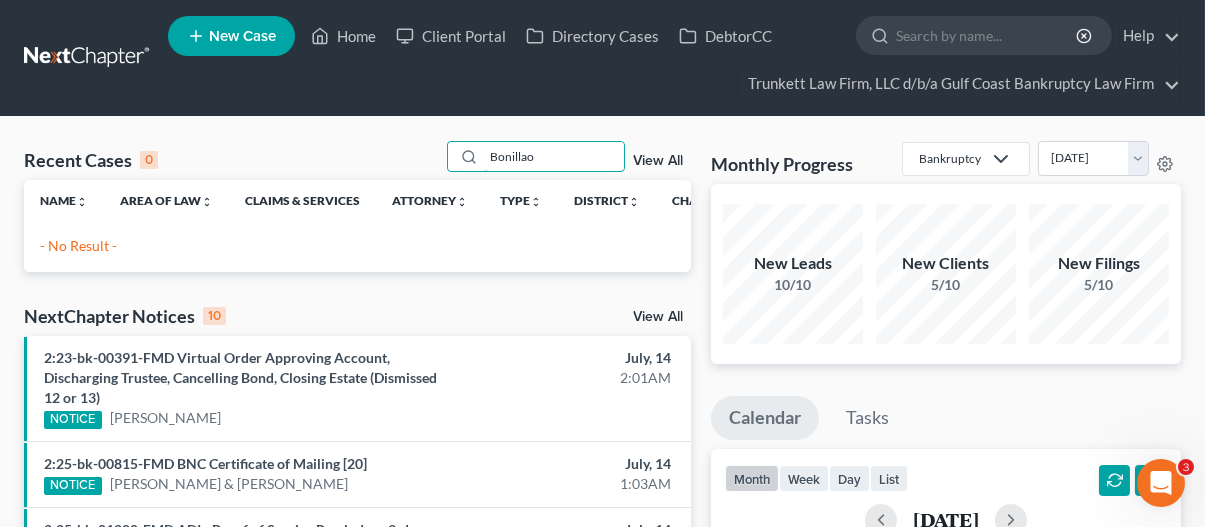 drag, startPoint x: 537, startPoint y: 164, endPoint x: 417, endPoint y: 162, distance: 120.01666 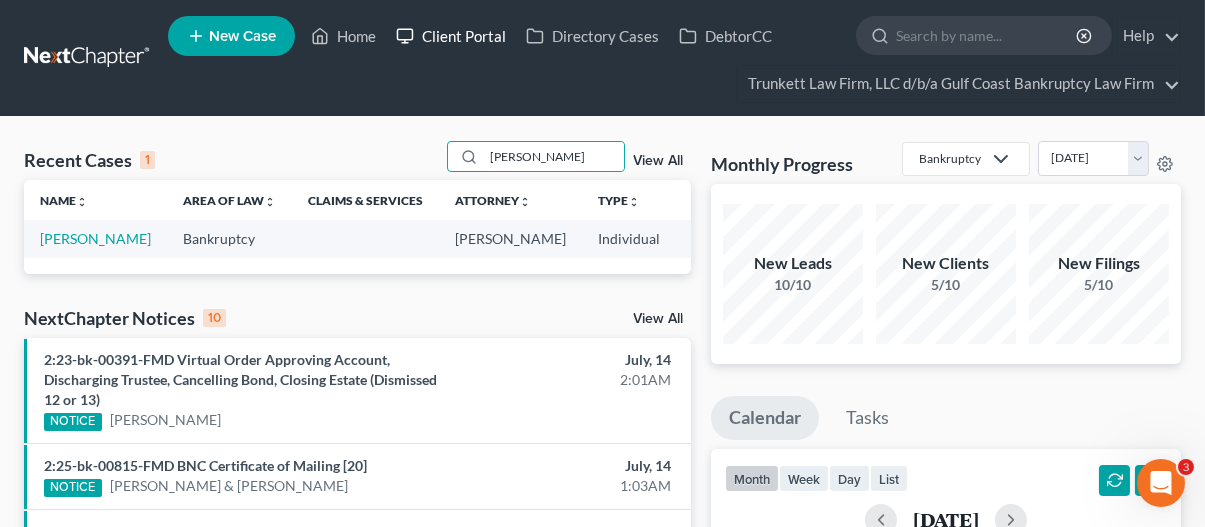 click on "Client Portal" at bounding box center (451, 36) 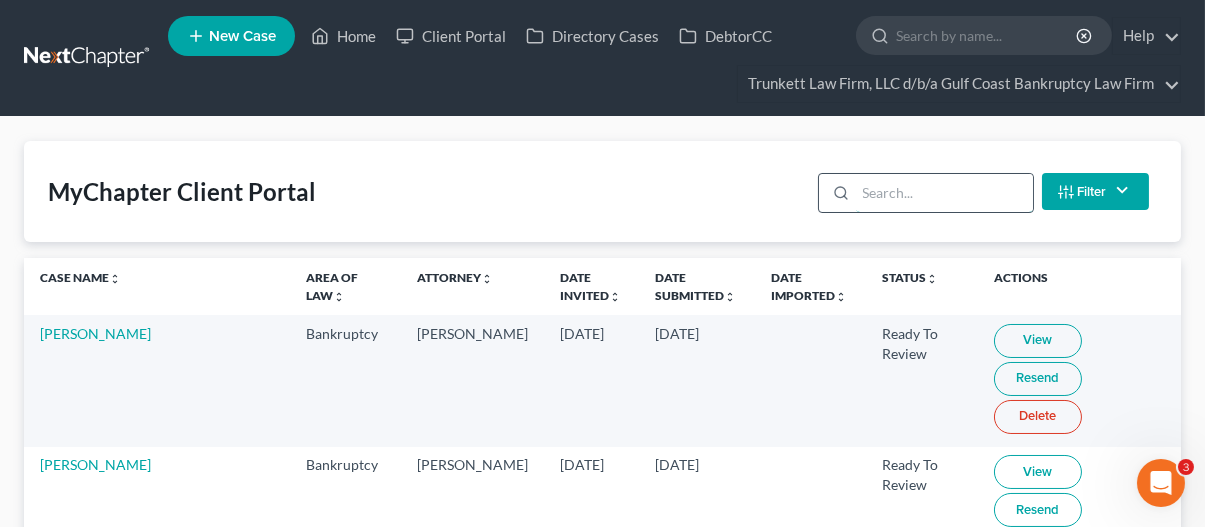 click at bounding box center (944, 193) 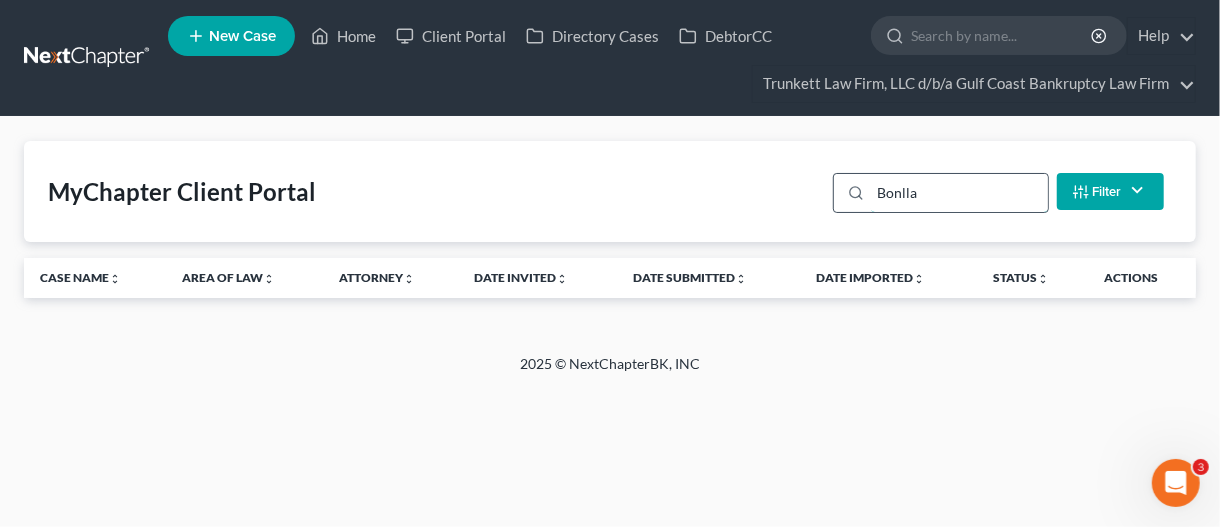 click on "Bonlla" at bounding box center (959, 193) 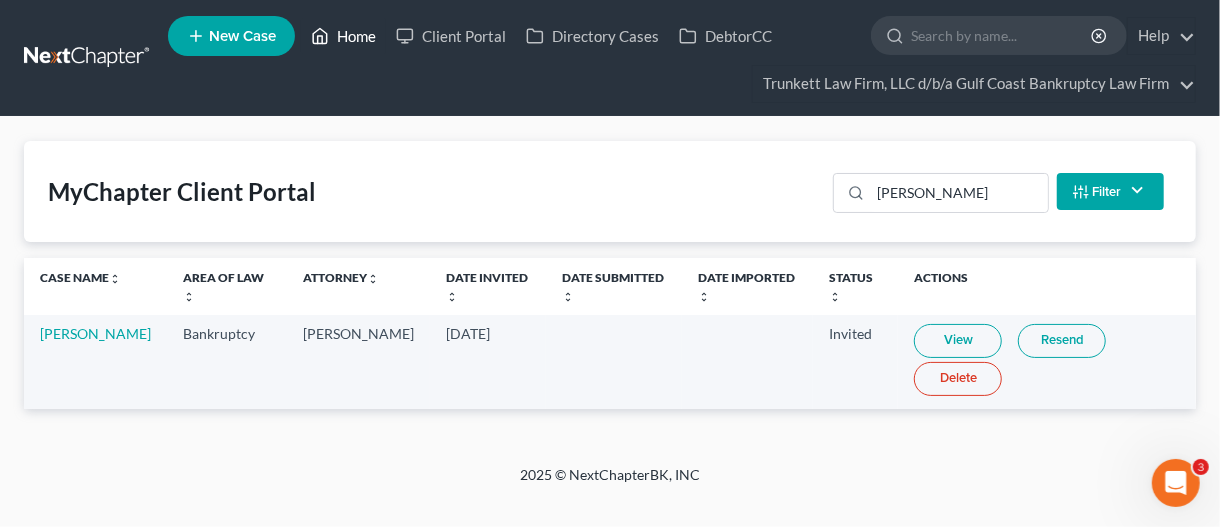 click on "Home" at bounding box center [343, 36] 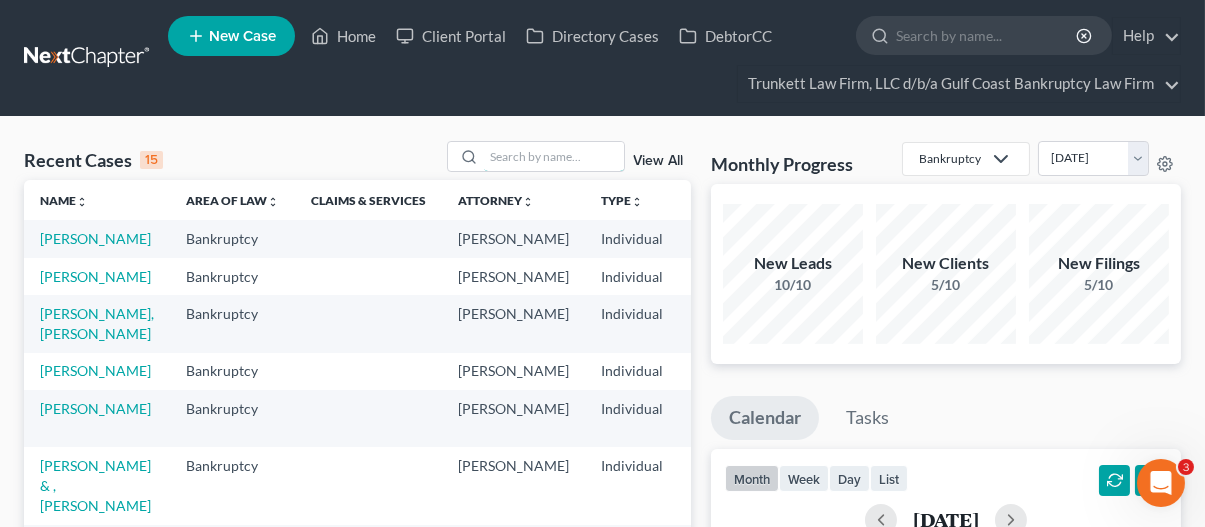 drag, startPoint x: 509, startPoint y: 161, endPoint x: 518, endPoint y: 83, distance: 78.51752 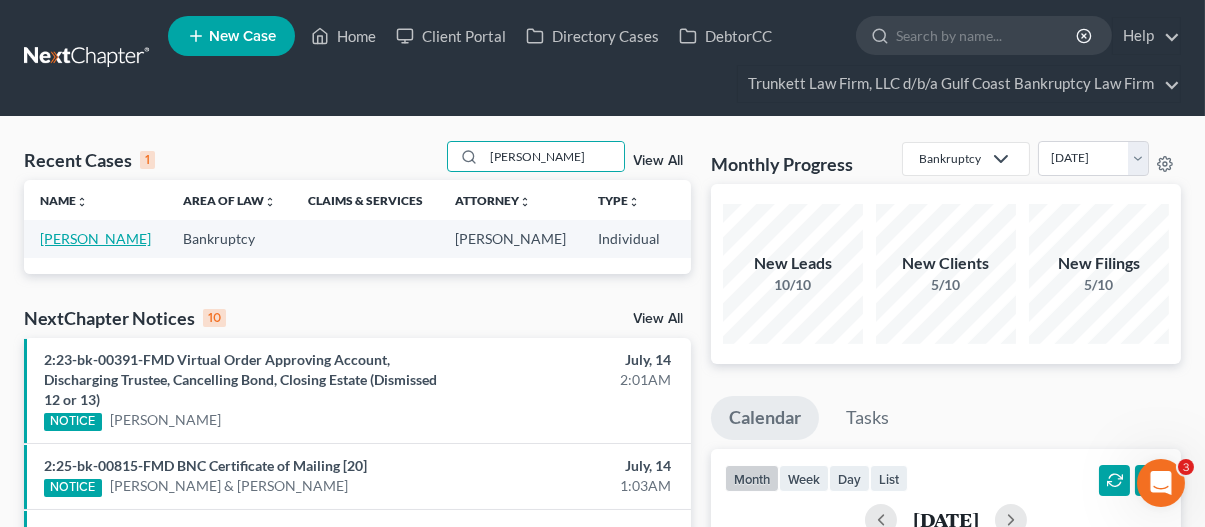 click on "[PERSON_NAME]" at bounding box center (95, 238) 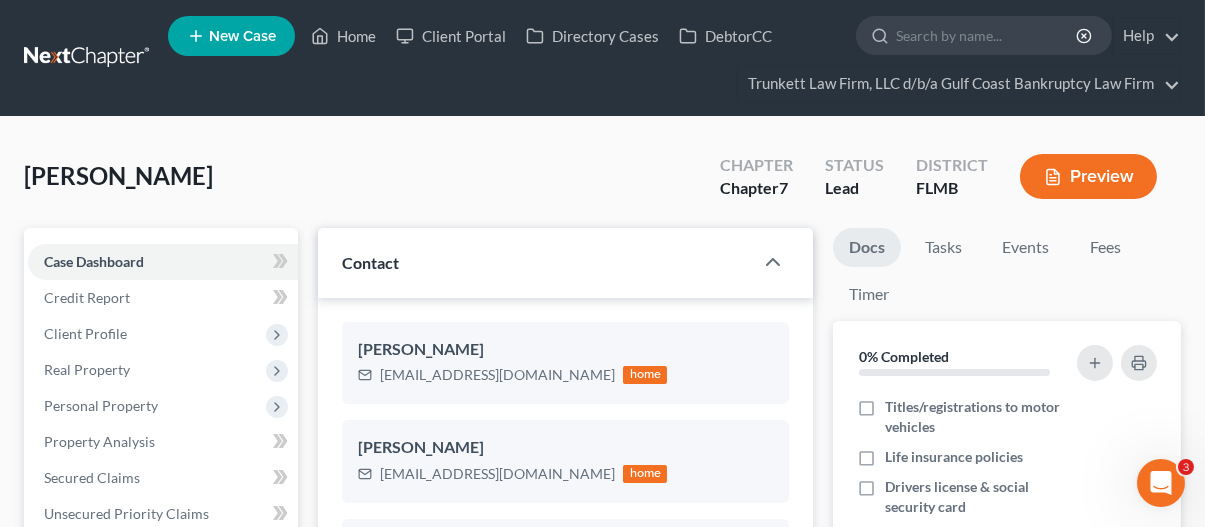scroll, scrollTop: 342, scrollLeft: 0, axis: vertical 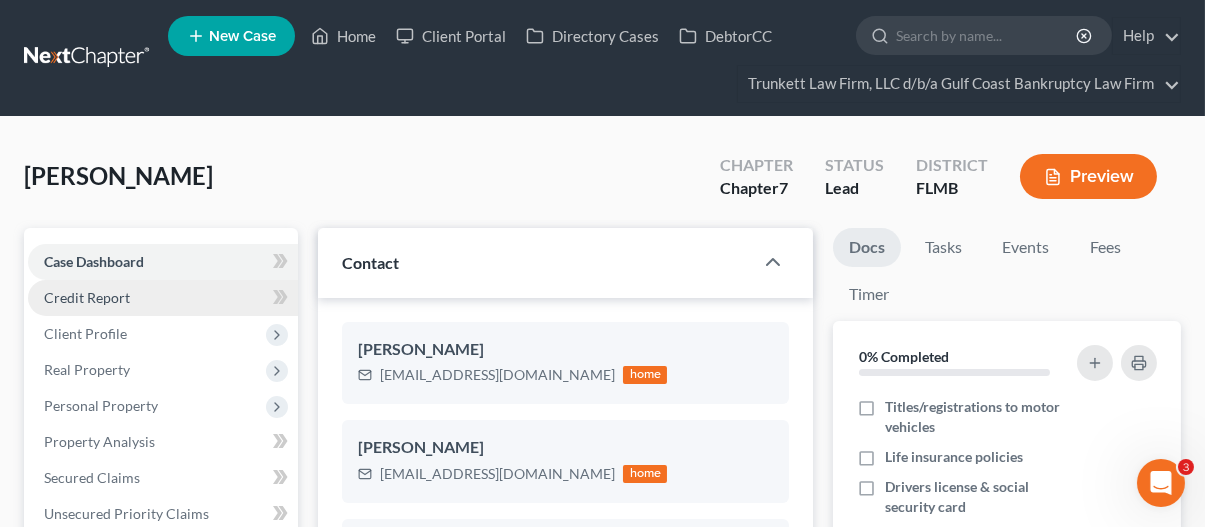 click on "Credit Report" at bounding box center (87, 297) 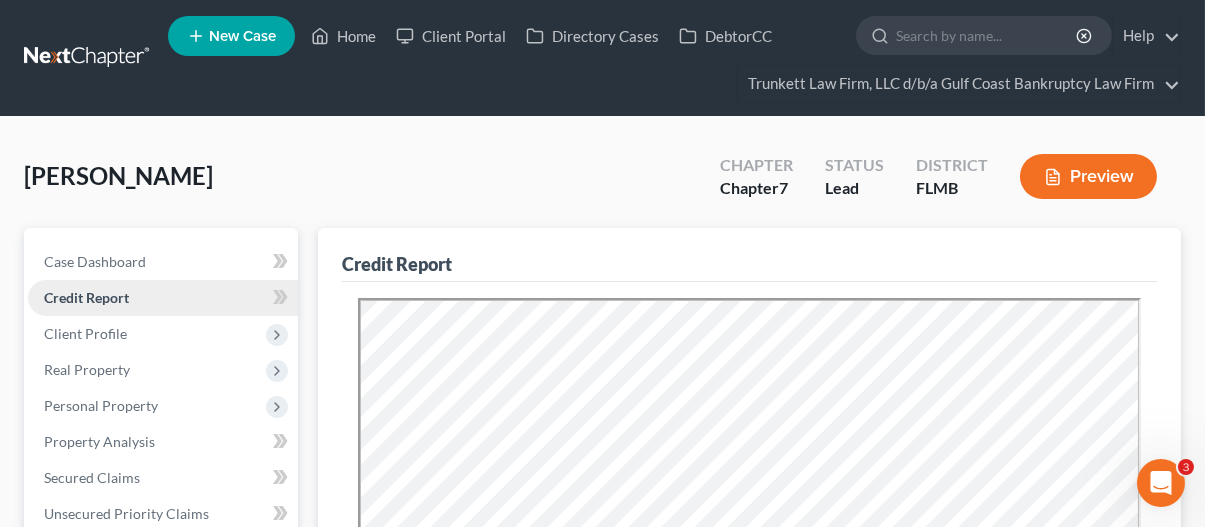 scroll, scrollTop: 0, scrollLeft: 0, axis: both 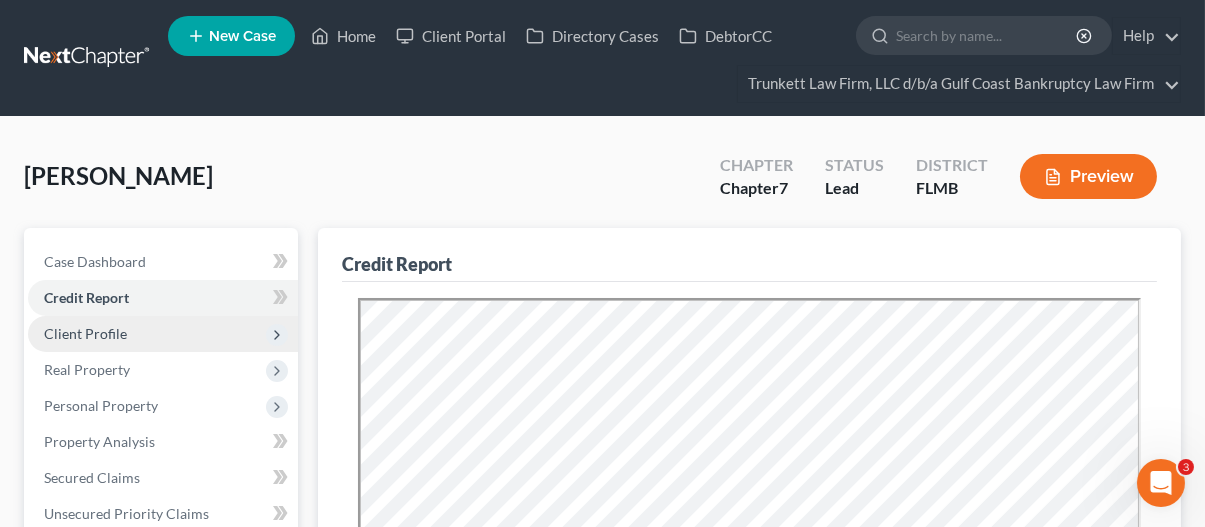 click on "Client Profile" at bounding box center (85, 333) 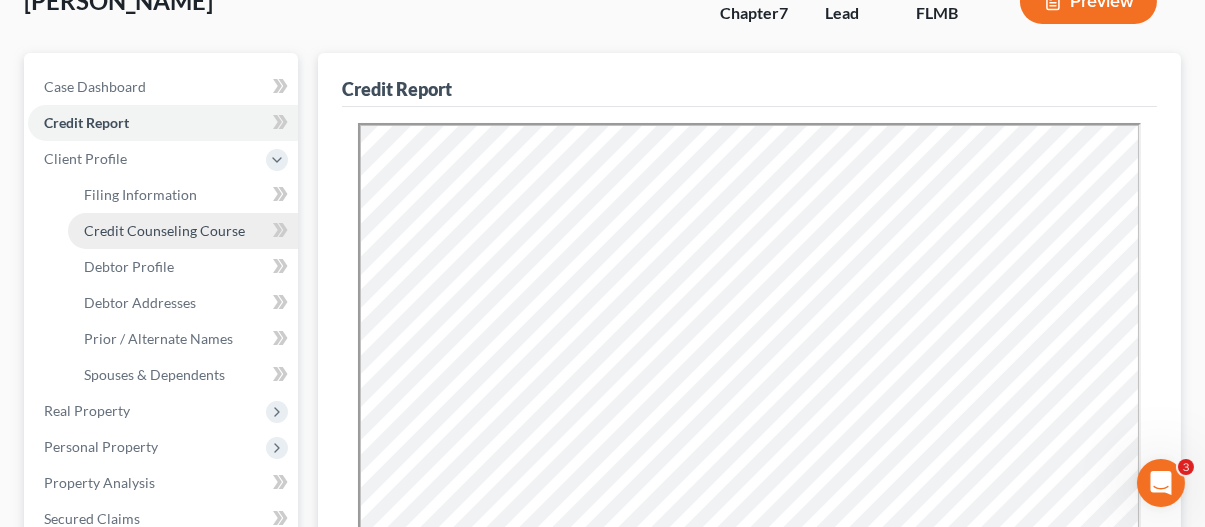 scroll, scrollTop: 200, scrollLeft: 0, axis: vertical 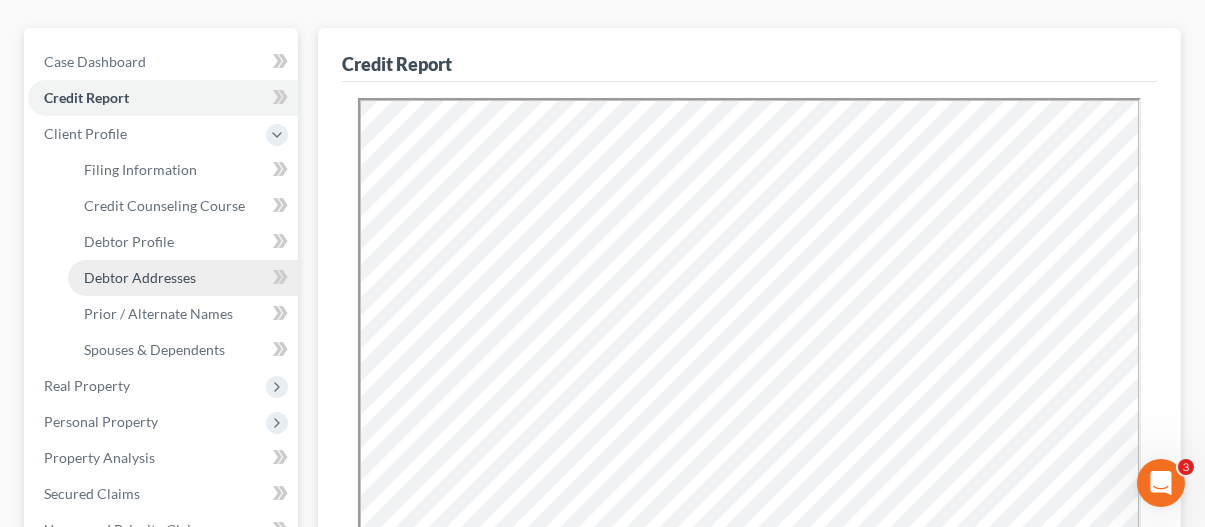 click on "Debtor Addresses" at bounding box center (140, 277) 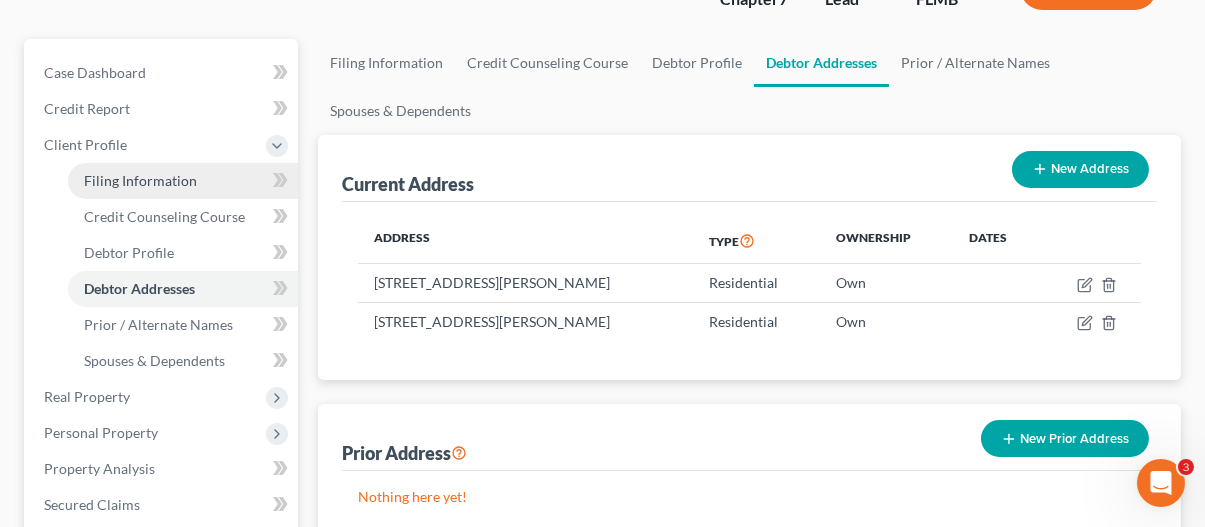scroll, scrollTop: 200, scrollLeft: 0, axis: vertical 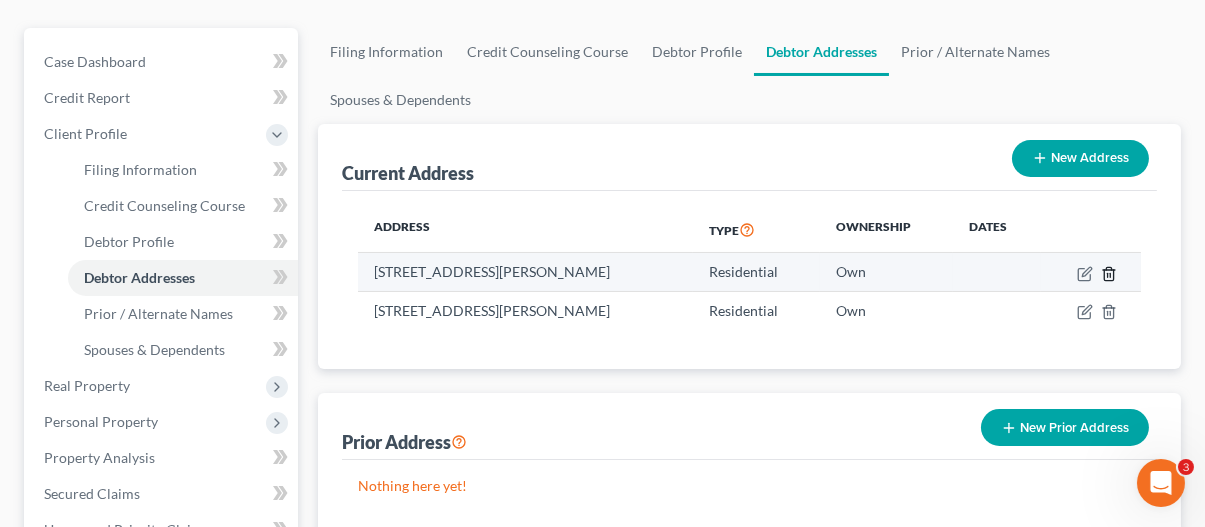 click 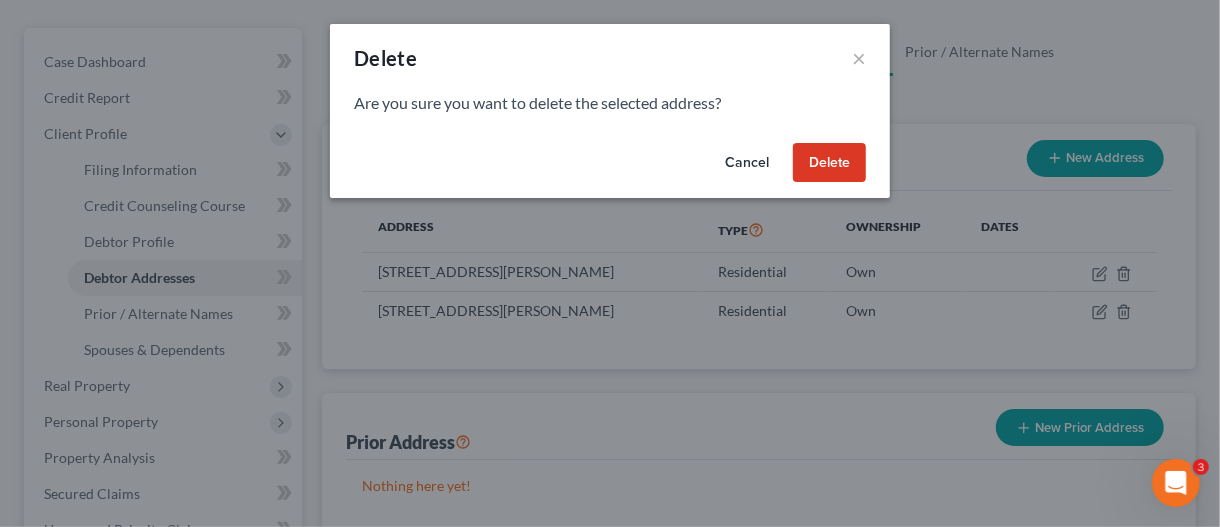 click on "Delete" at bounding box center [829, 163] 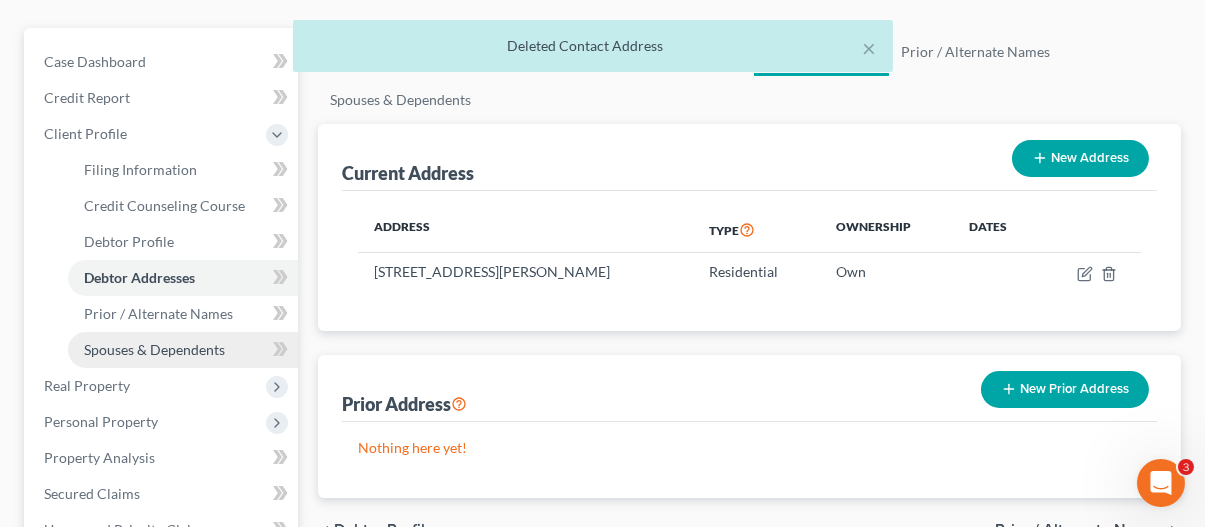 click on "Spouses & Dependents" at bounding box center [154, 349] 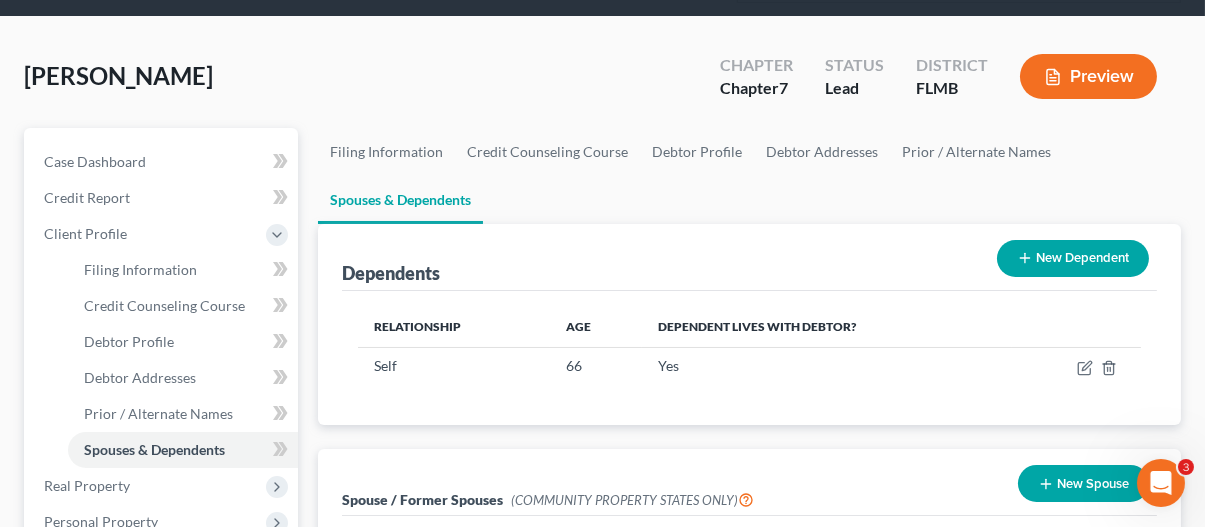 scroll, scrollTop: 200, scrollLeft: 0, axis: vertical 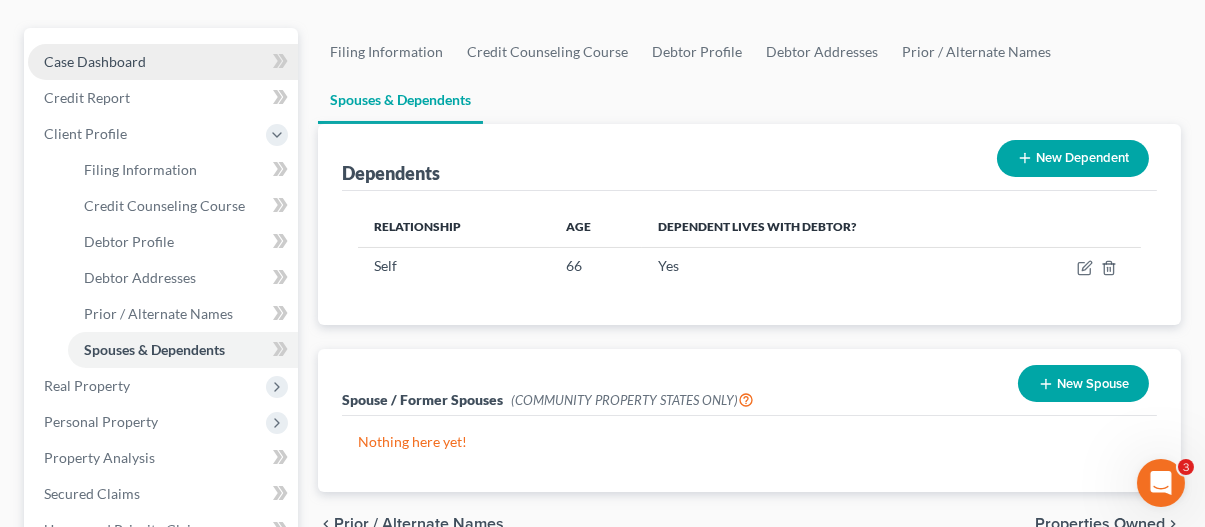 click on "Case Dashboard" at bounding box center [95, 61] 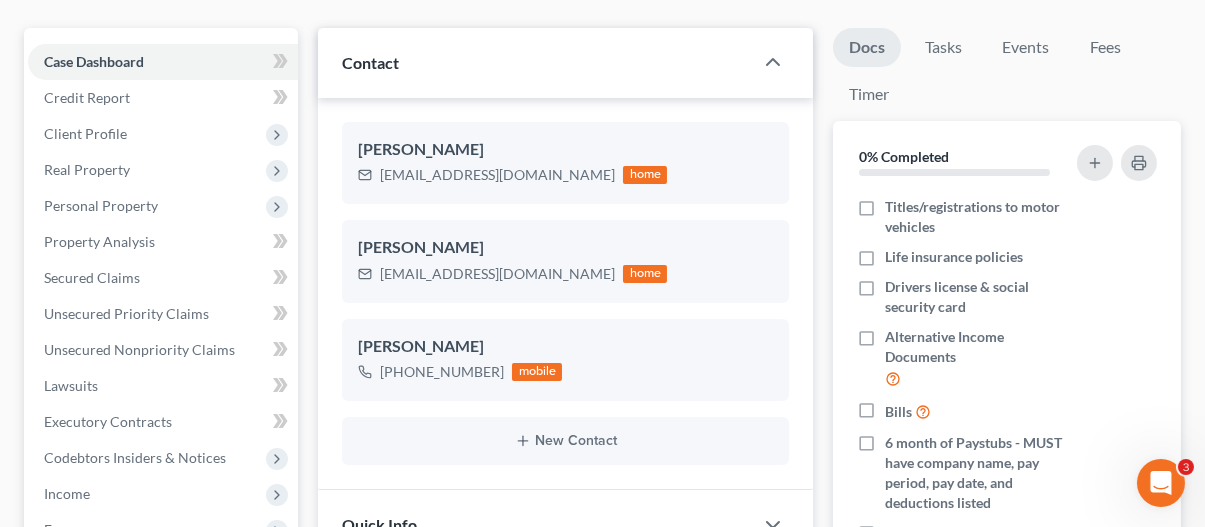 scroll, scrollTop: 0, scrollLeft: 0, axis: both 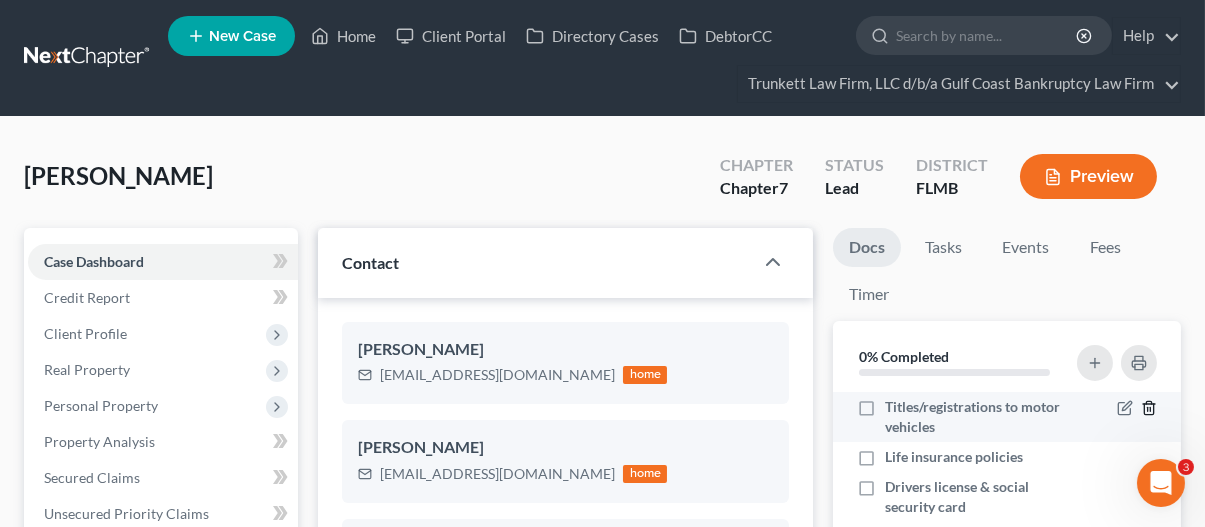click 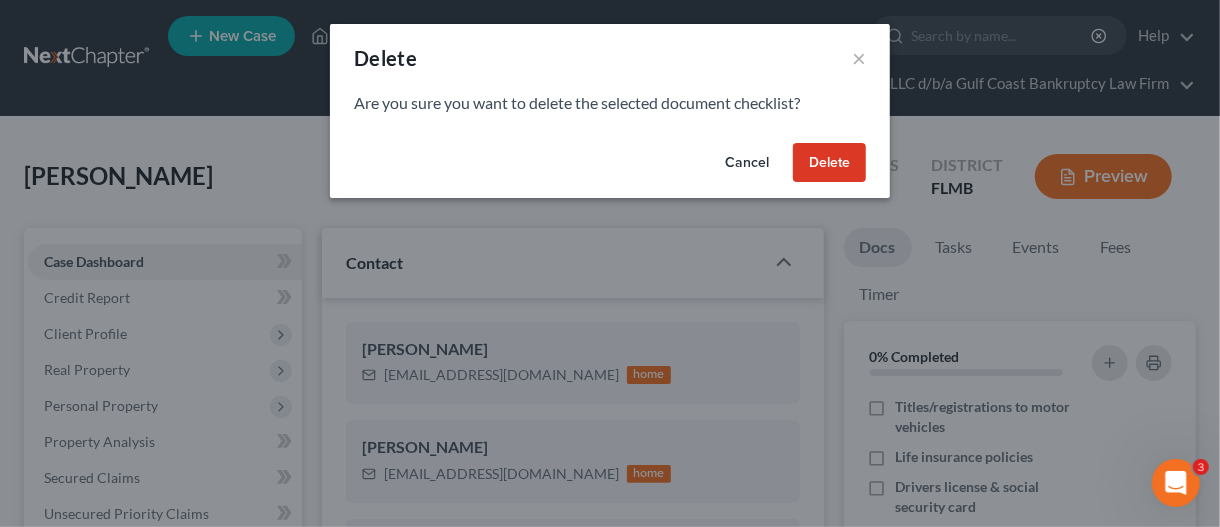 drag, startPoint x: 826, startPoint y: 170, endPoint x: 1151, endPoint y: 378, distance: 385.8614 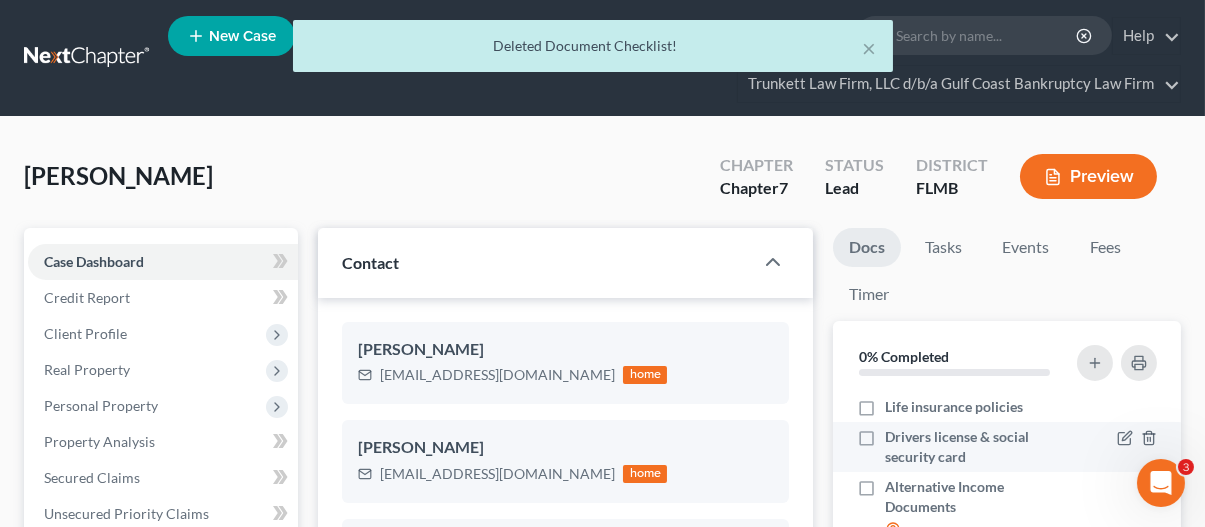 click on "Drivers license & social security card" at bounding box center (1007, 447) 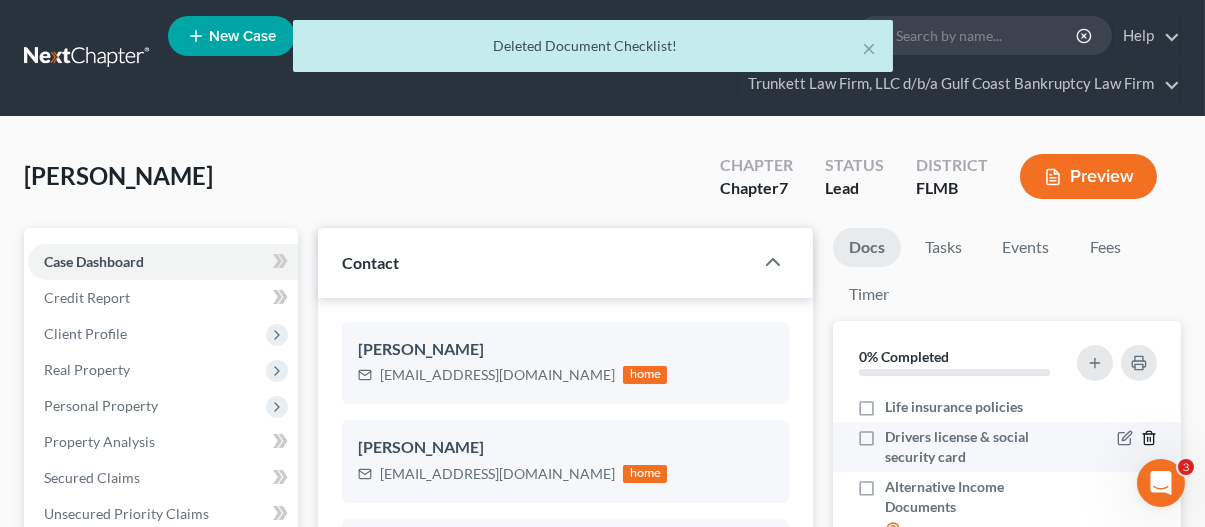 click 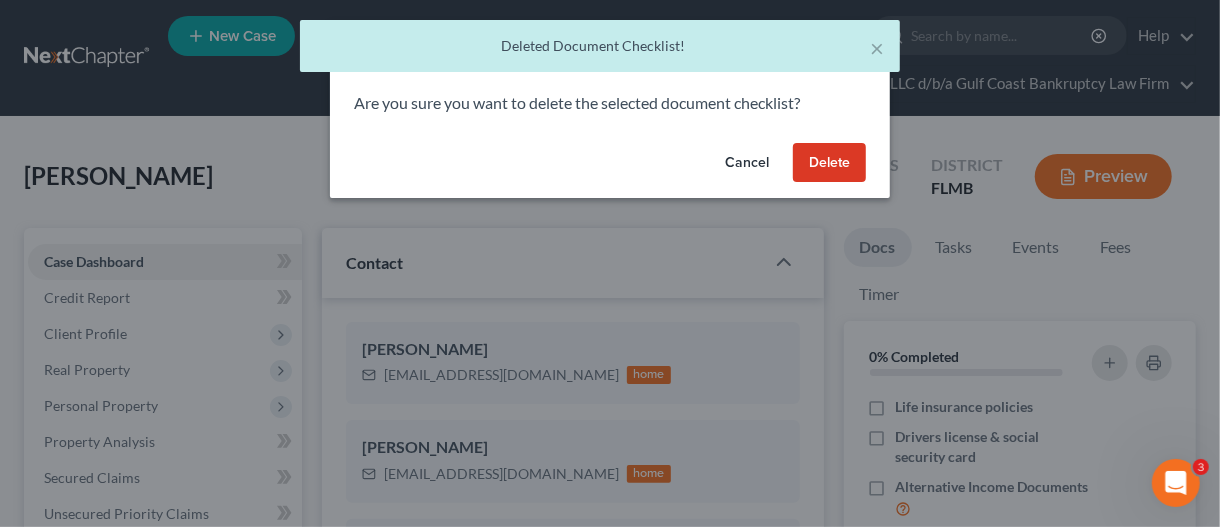 drag, startPoint x: 834, startPoint y: 166, endPoint x: 1132, endPoint y: 397, distance: 377.04773 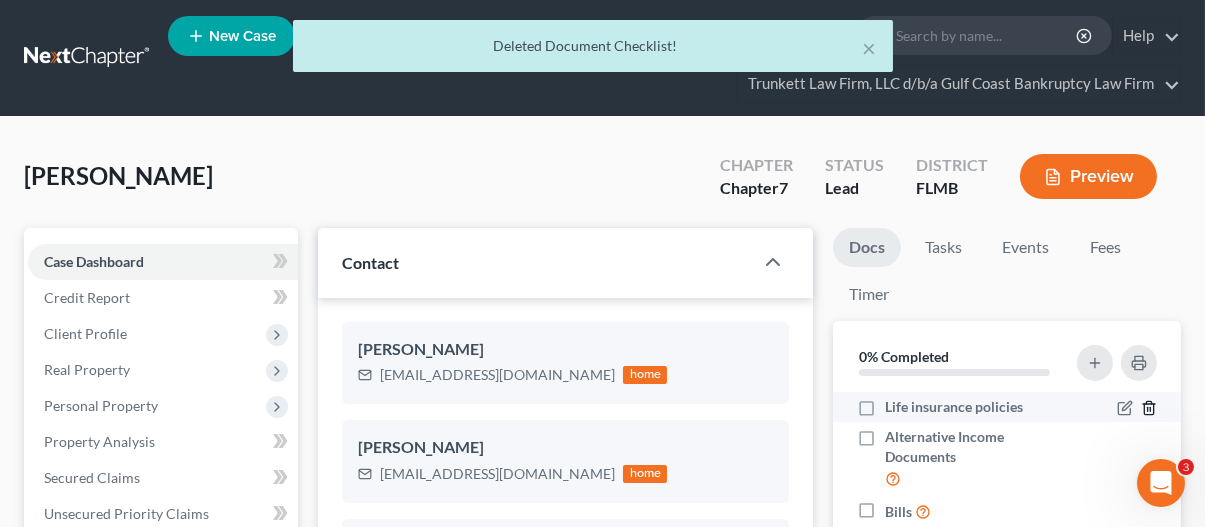 click 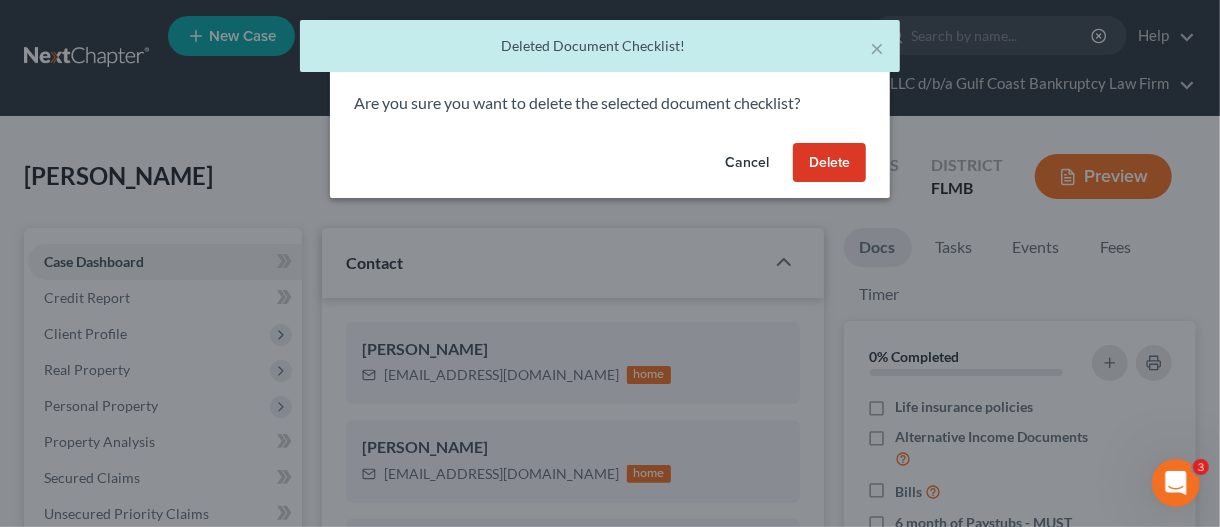 drag, startPoint x: 833, startPoint y: 159, endPoint x: 1118, endPoint y: 444, distance: 403.05087 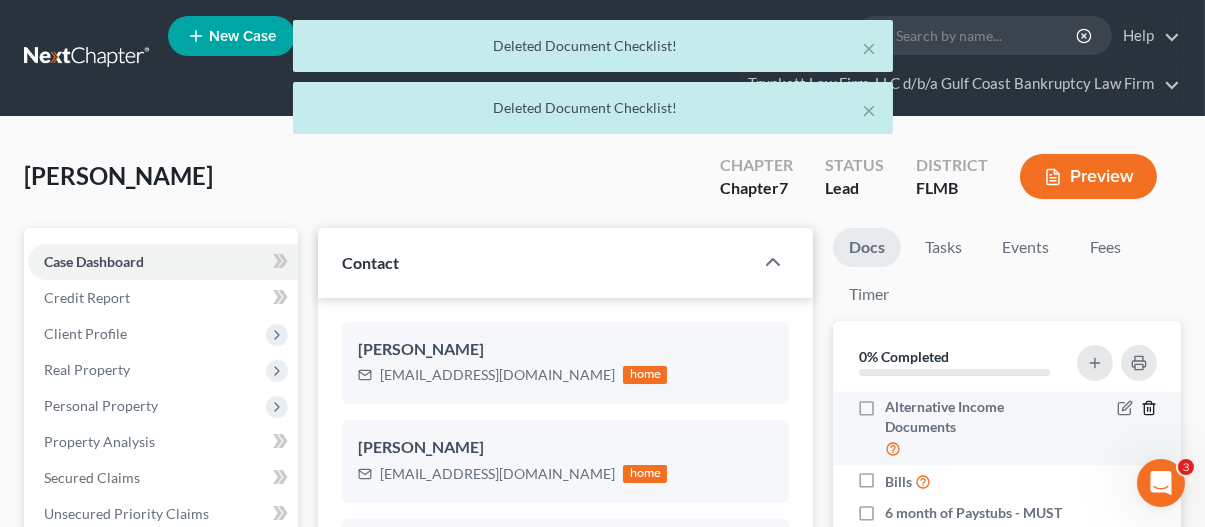 click 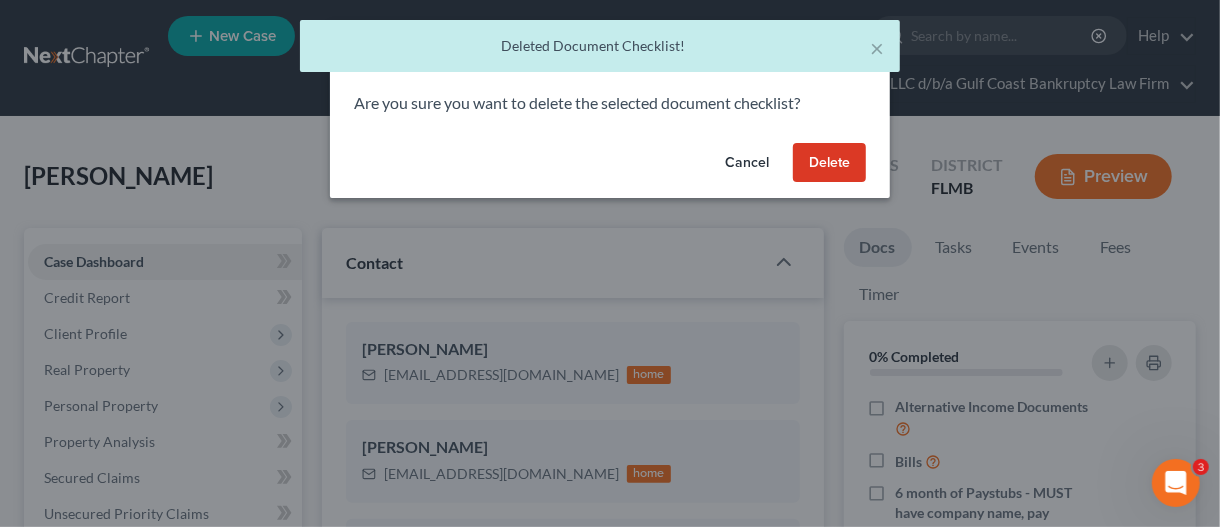 drag, startPoint x: 827, startPoint y: 161, endPoint x: 1122, endPoint y: 397, distance: 377.78433 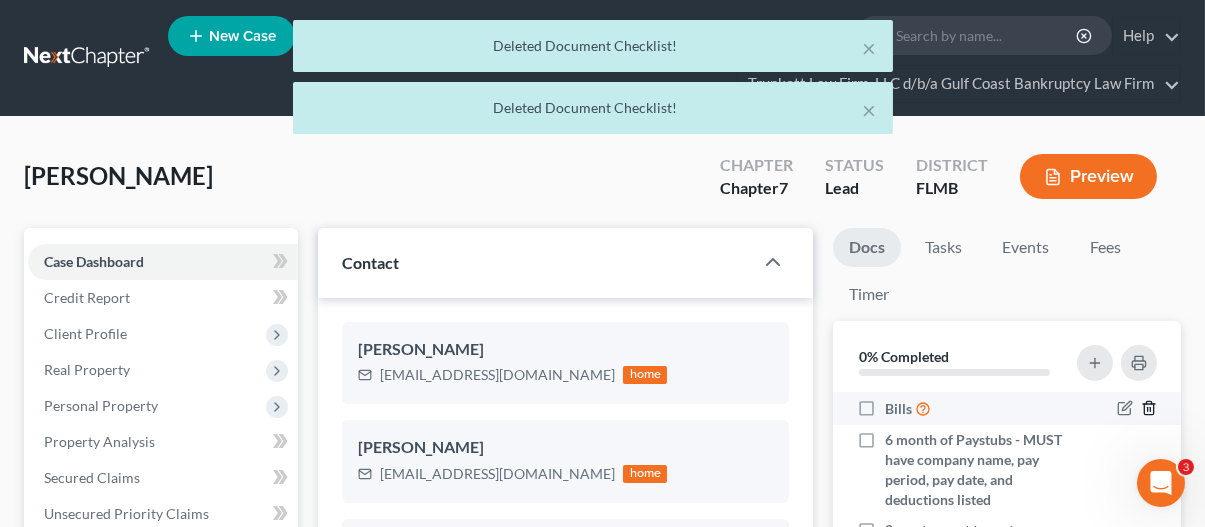 click 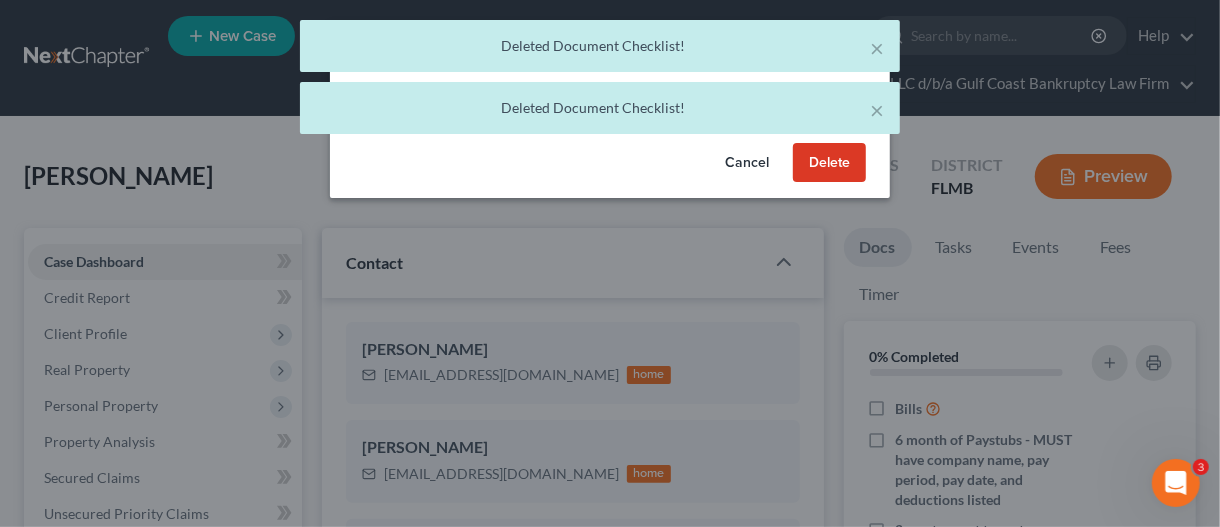drag, startPoint x: 814, startPoint y: 164, endPoint x: 1111, endPoint y: 397, distance: 377.48907 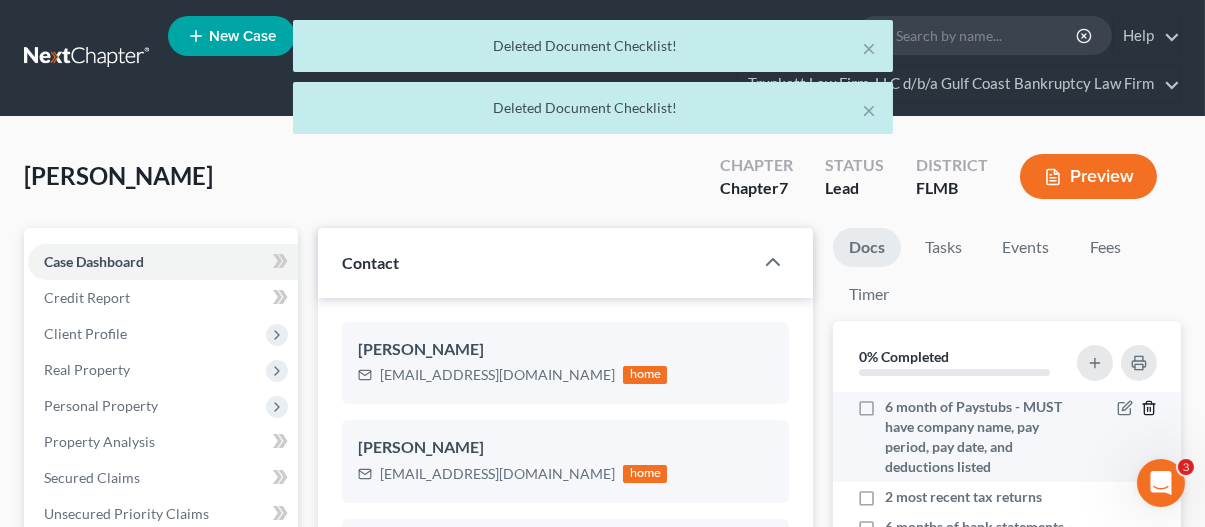 click 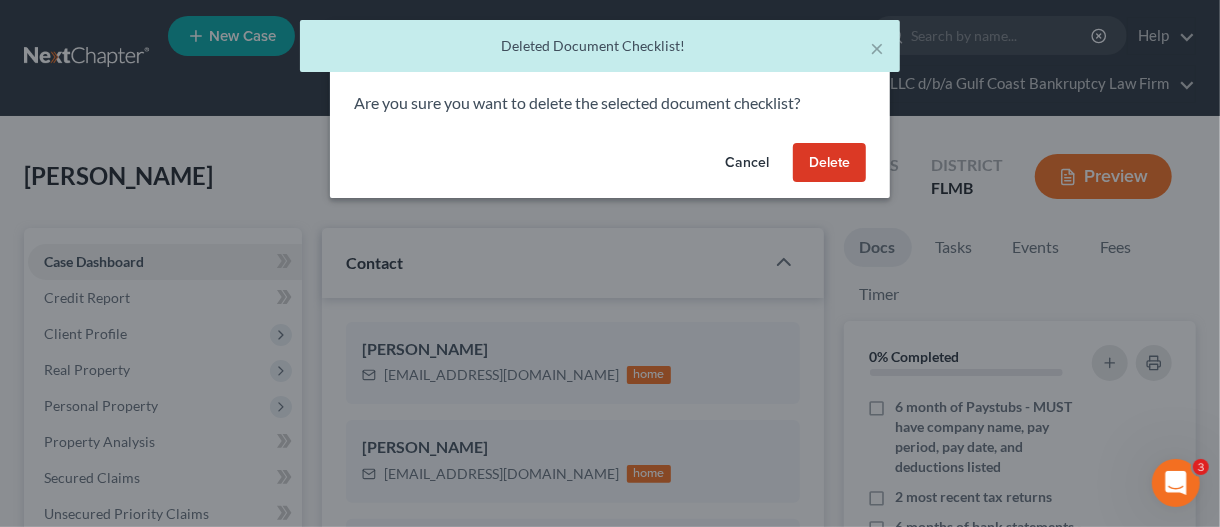 drag, startPoint x: 832, startPoint y: 160, endPoint x: 1126, endPoint y: 414, distance: 388.52542 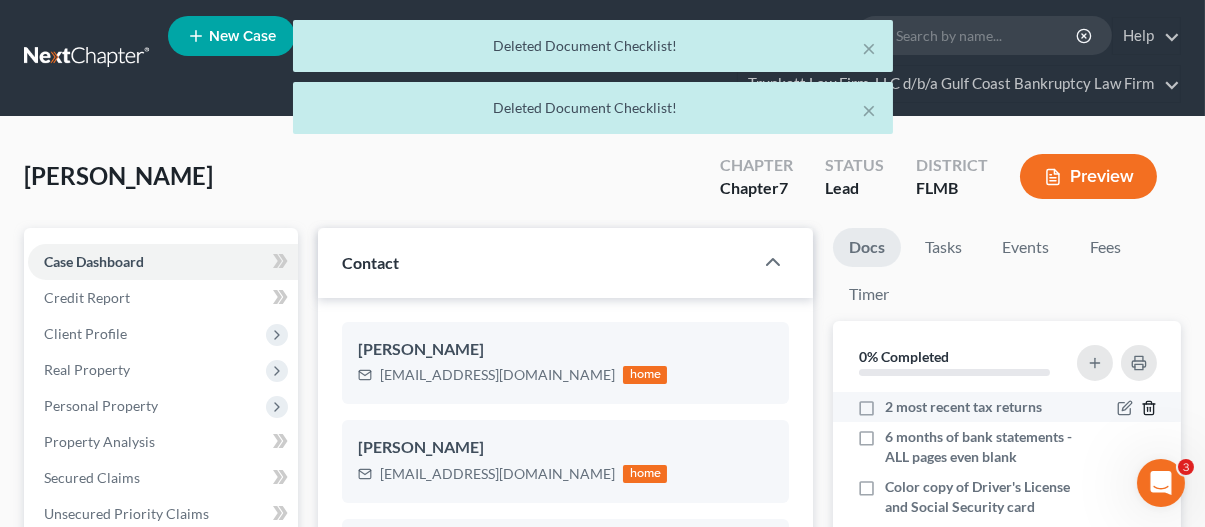 click 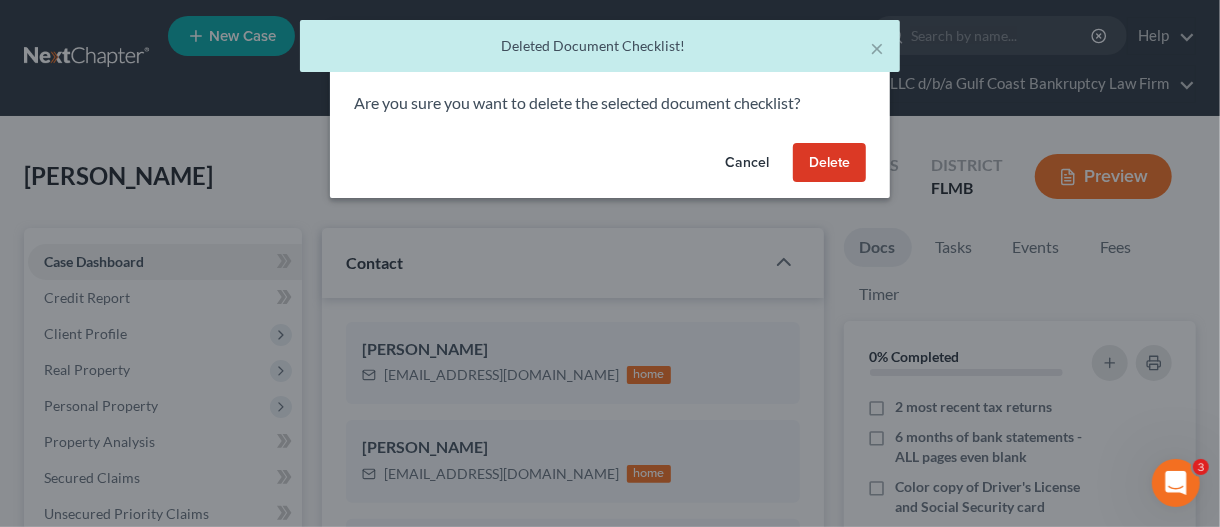drag, startPoint x: 820, startPoint y: 154, endPoint x: 1113, endPoint y: 395, distance: 379.38107 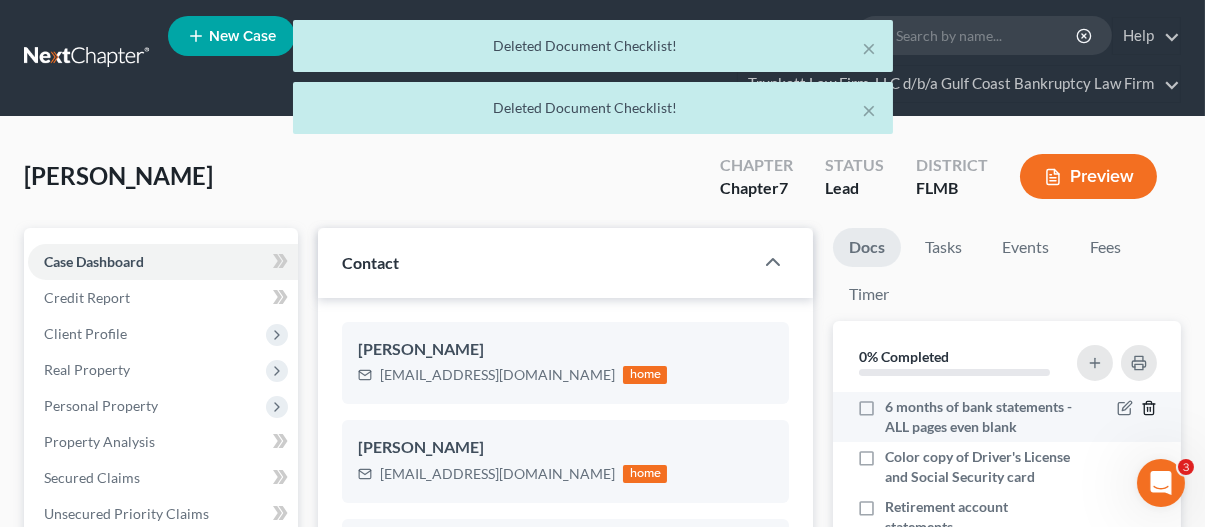 click 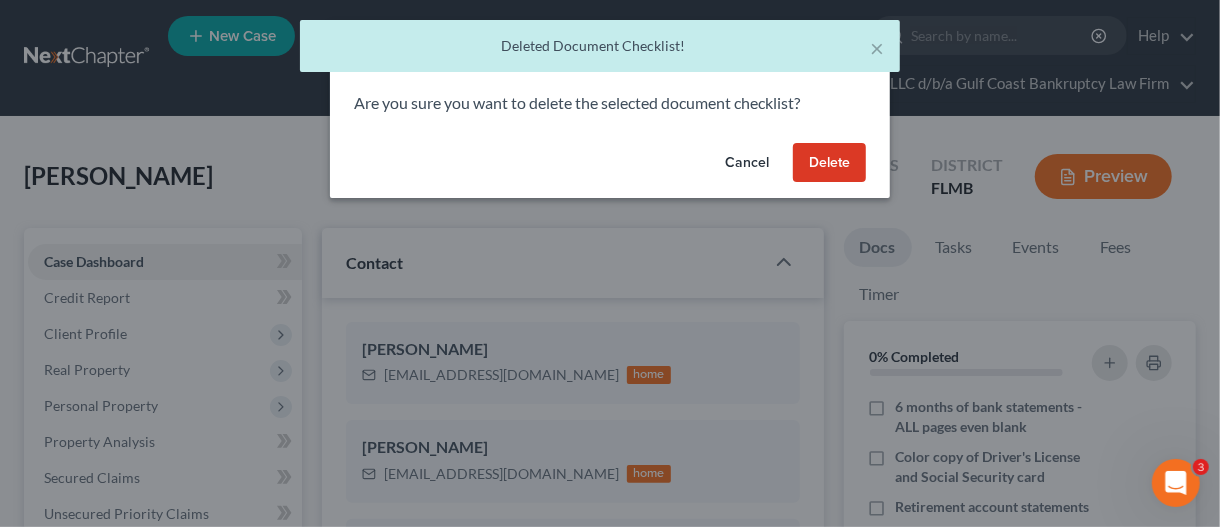 drag, startPoint x: 819, startPoint y: 181, endPoint x: 1129, endPoint y: 412, distance: 386.60187 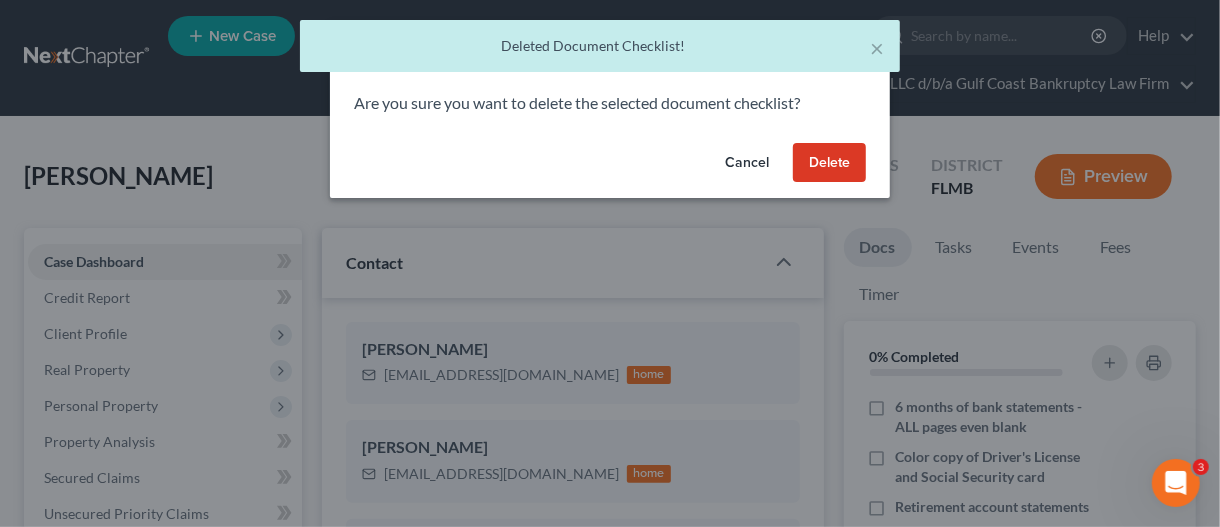 drag, startPoint x: 825, startPoint y: 171, endPoint x: 1137, endPoint y: 396, distance: 384.6674 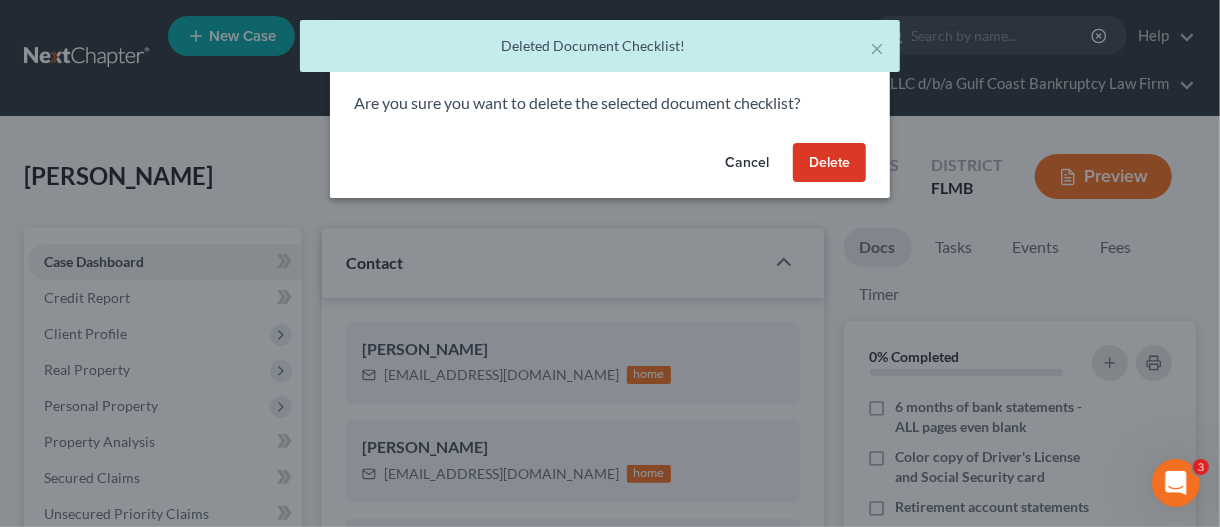 click on "Delete" at bounding box center (829, 163) 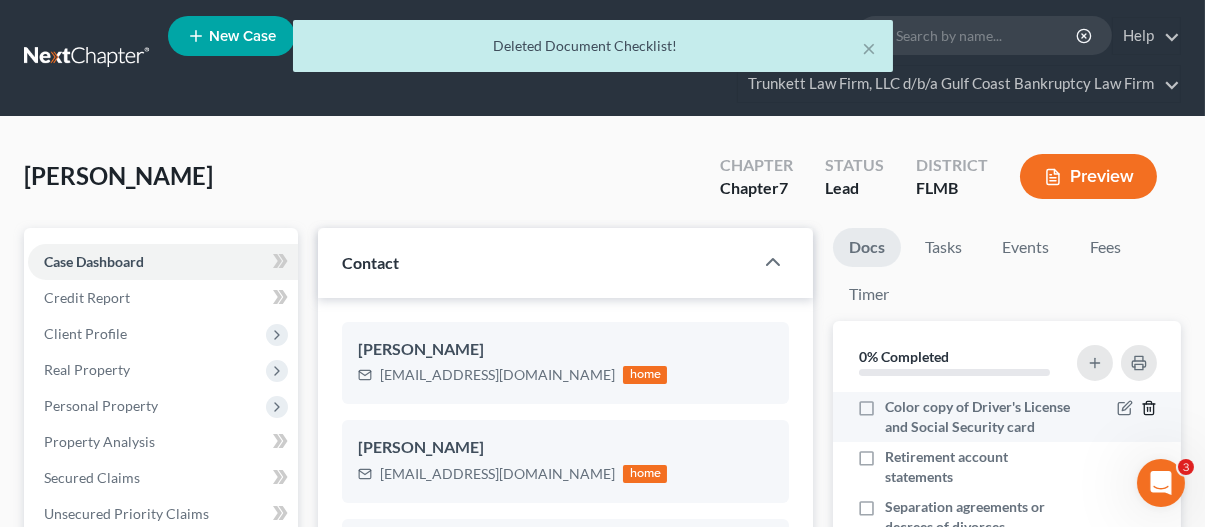 click 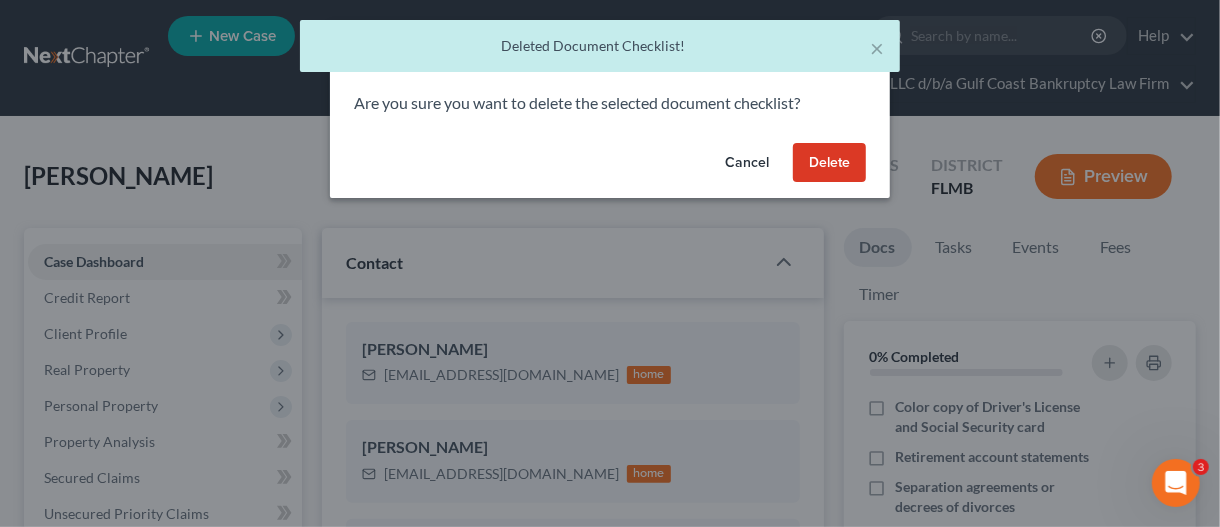drag, startPoint x: 803, startPoint y: 163, endPoint x: 1144, endPoint y: 395, distance: 412.43787 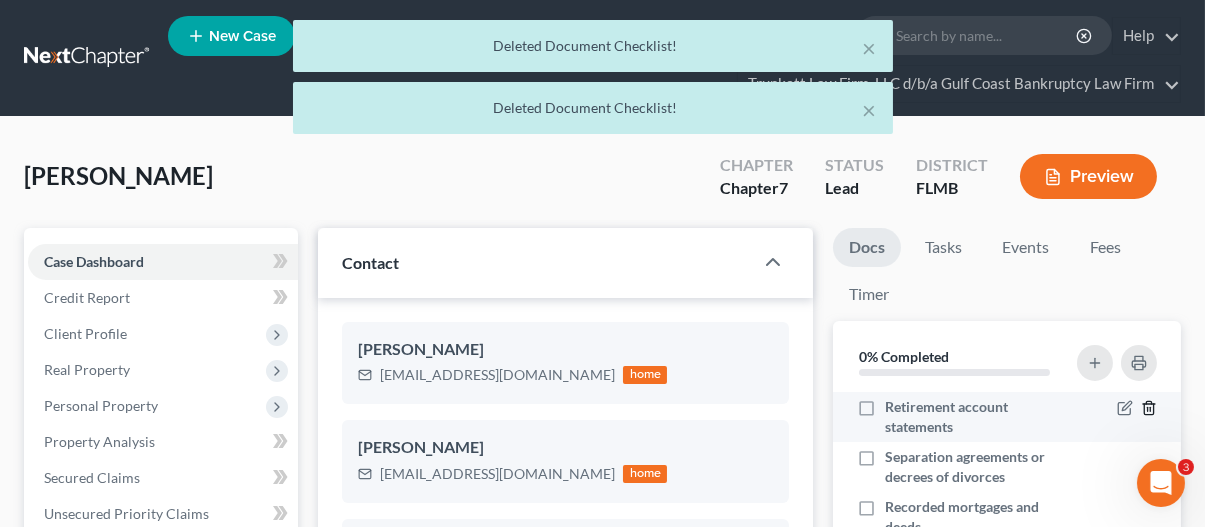 click 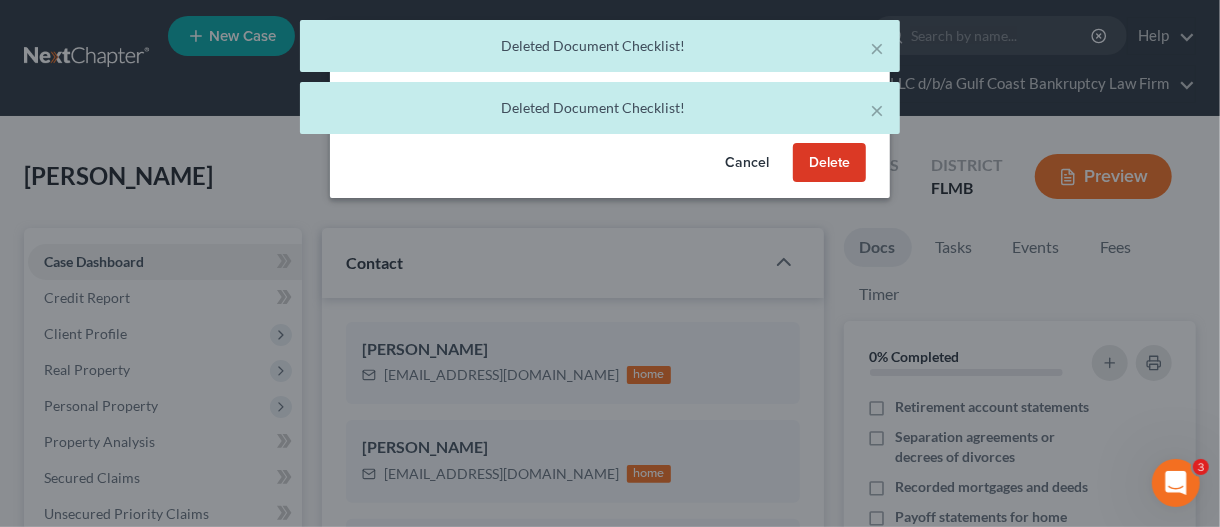drag, startPoint x: 822, startPoint y: 162, endPoint x: 1157, endPoint y: 409, distance: 416.2139 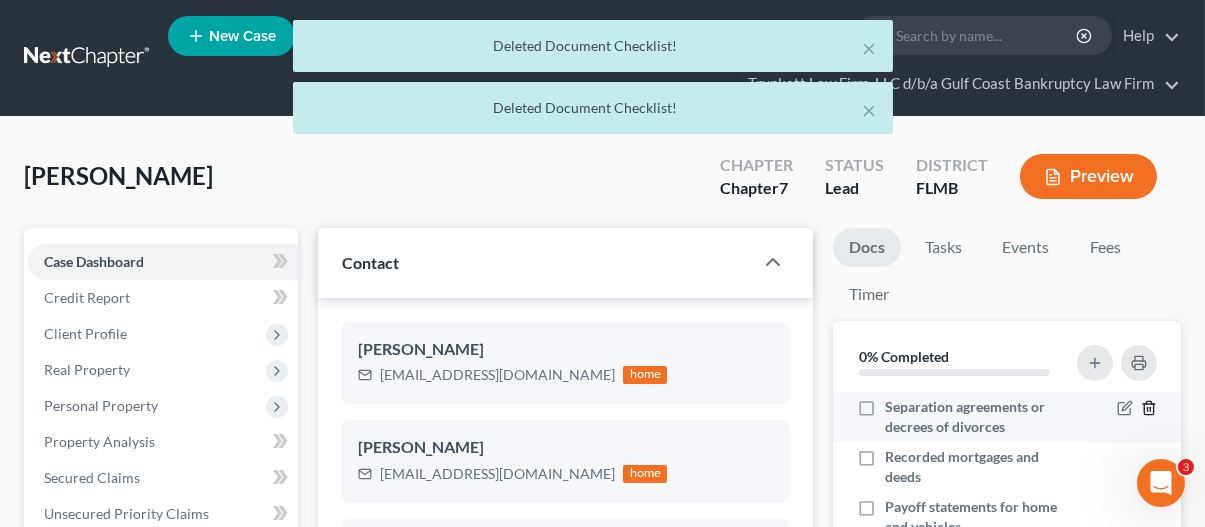 click 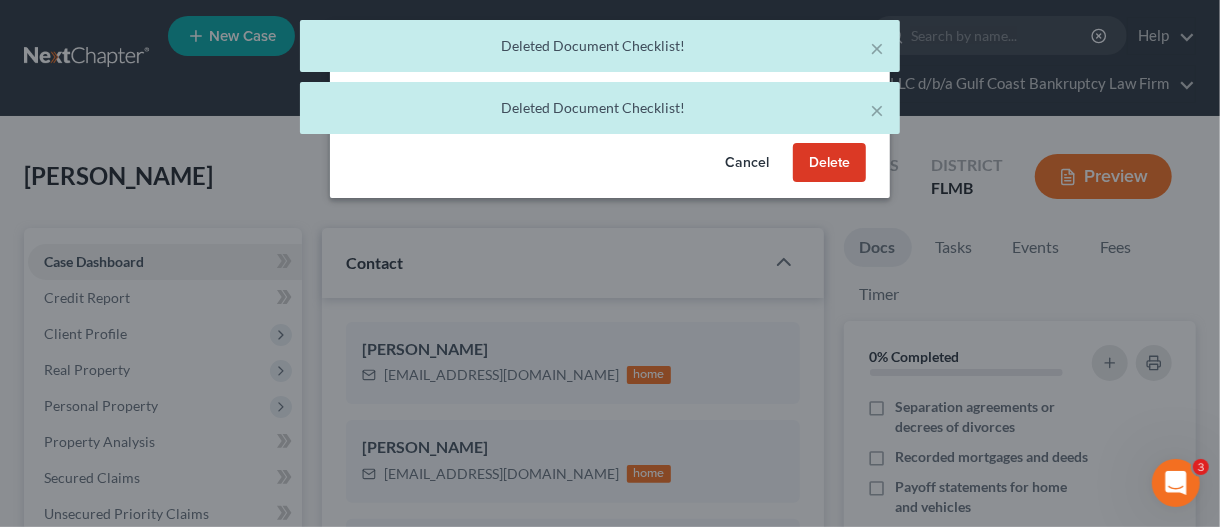 click on "Delete" at bounding box center [829, 163] 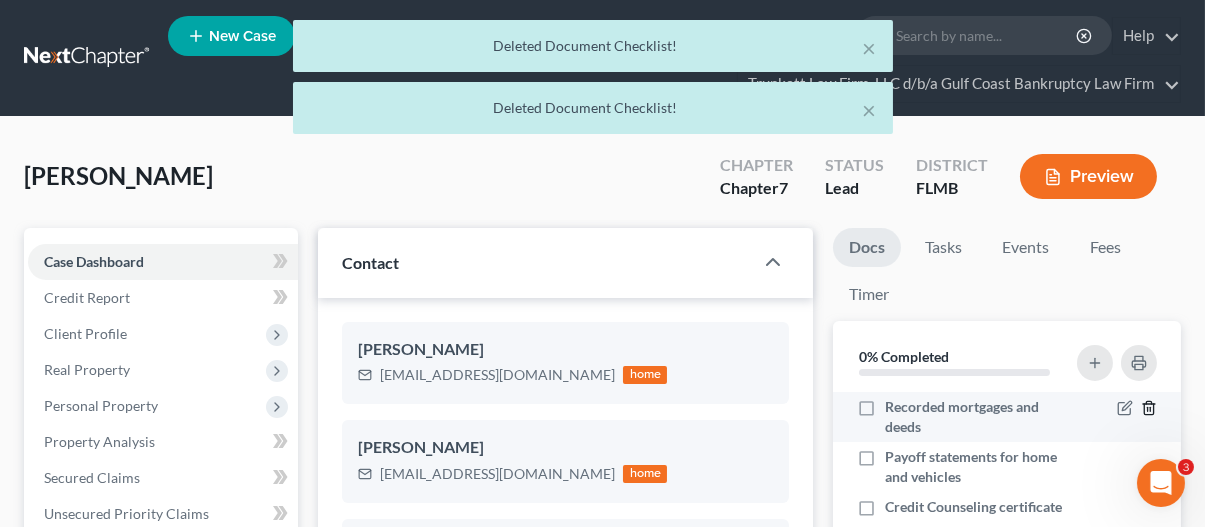 click 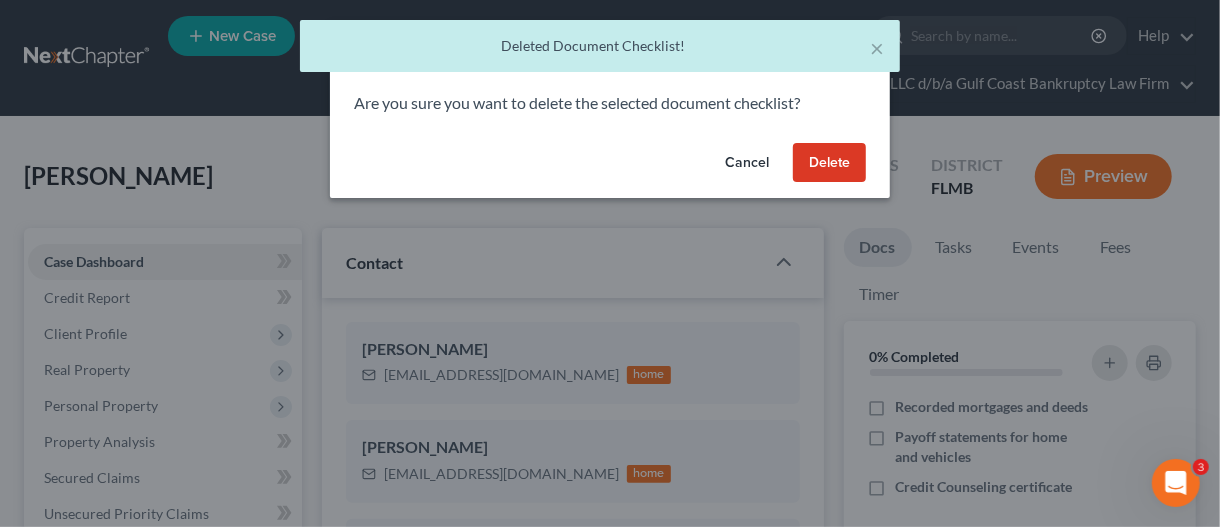 drag, startPoint x: 828, startPoint y: 148, endPoint x: 1146, endPoint y: 420, distance: 418.45908 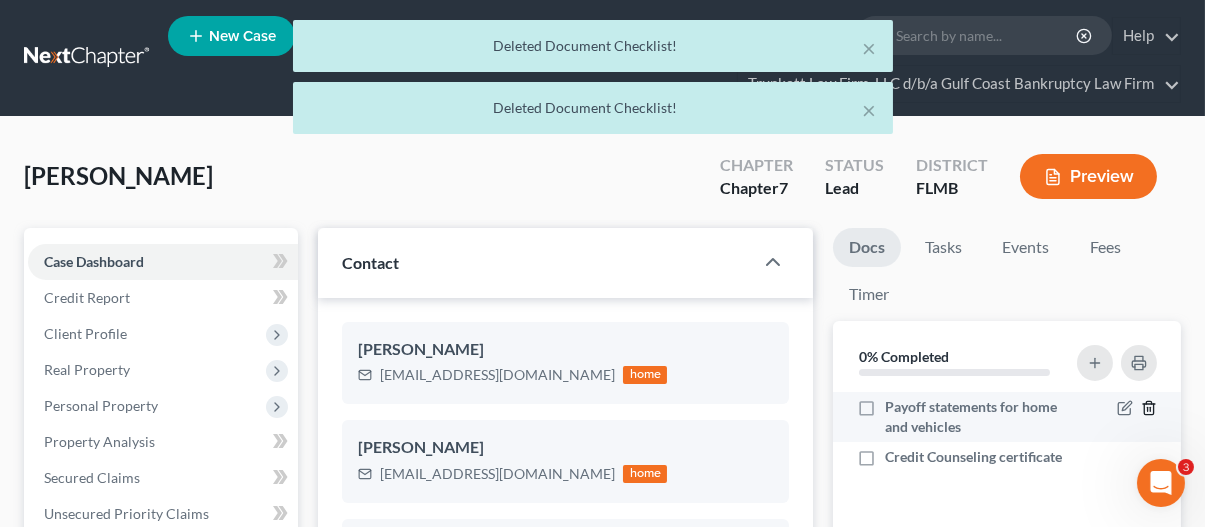 click 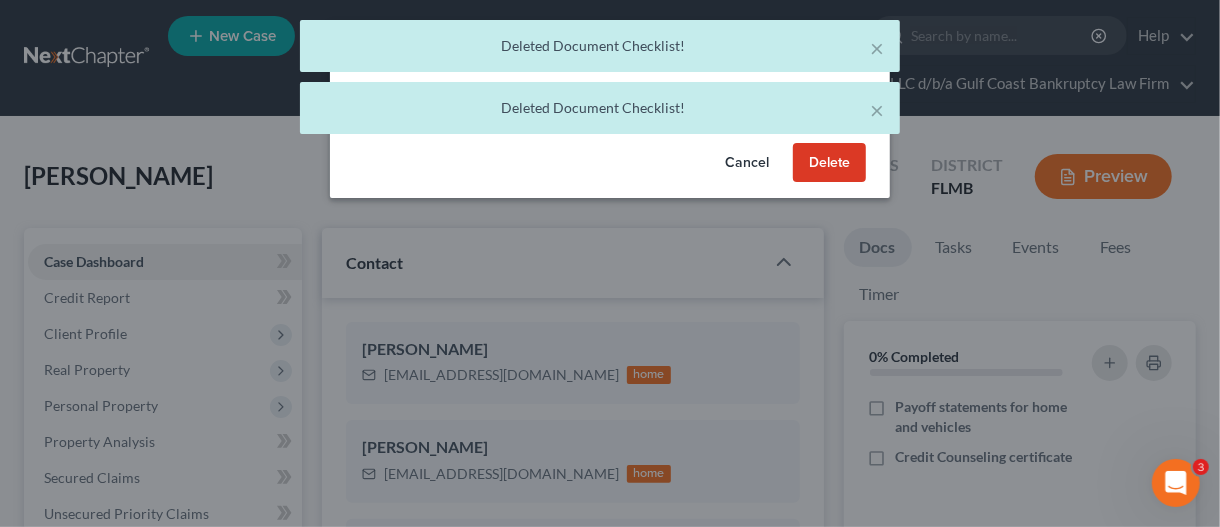 click on "Delete" at bounding box center (829, 163) 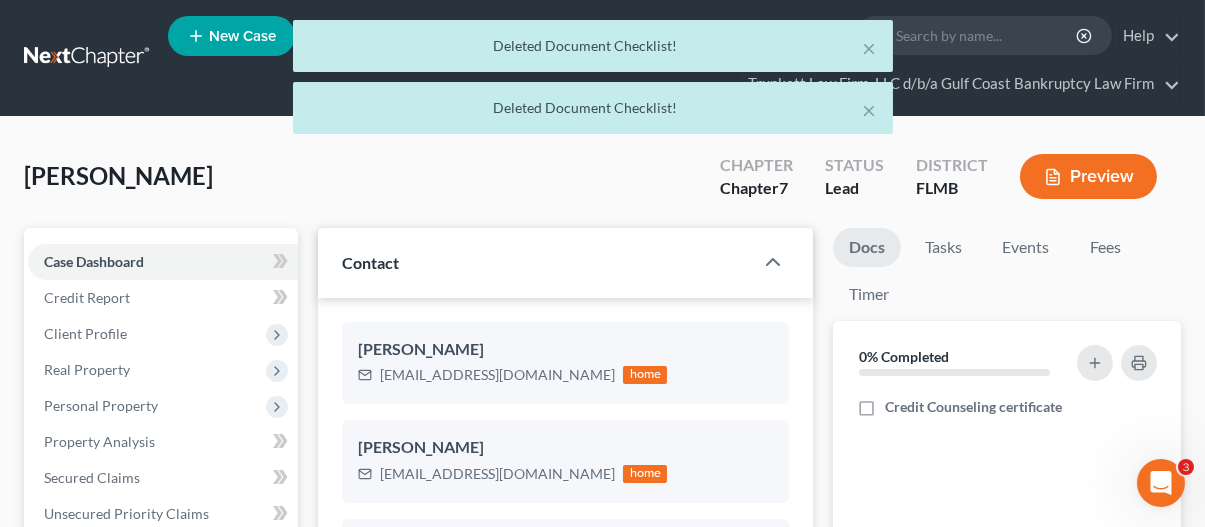 click 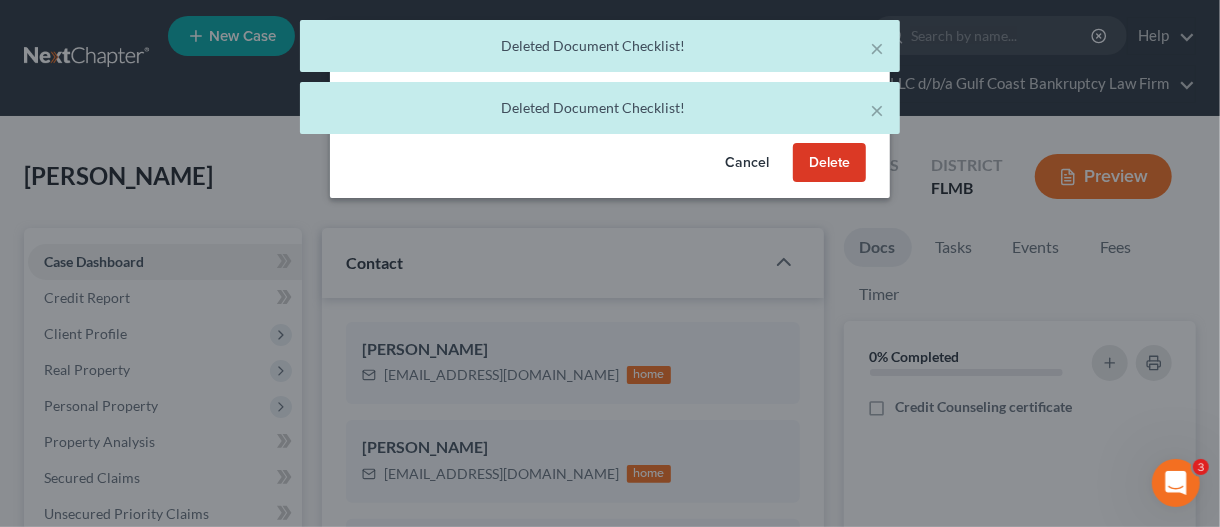 click on "Delete" at bounding box center [829, 163] 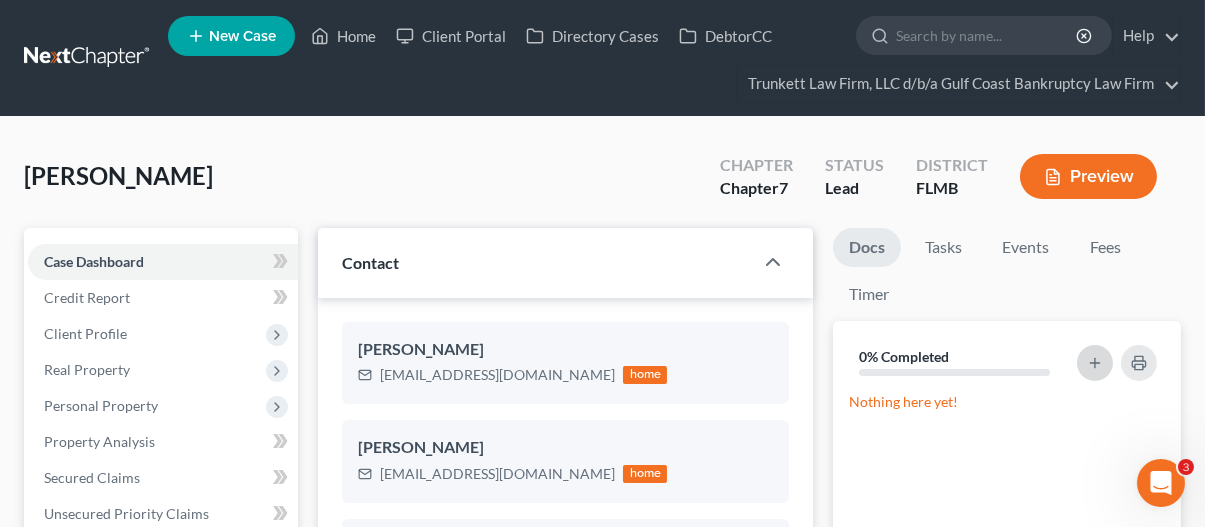 click at bounding box center (1095, 363) 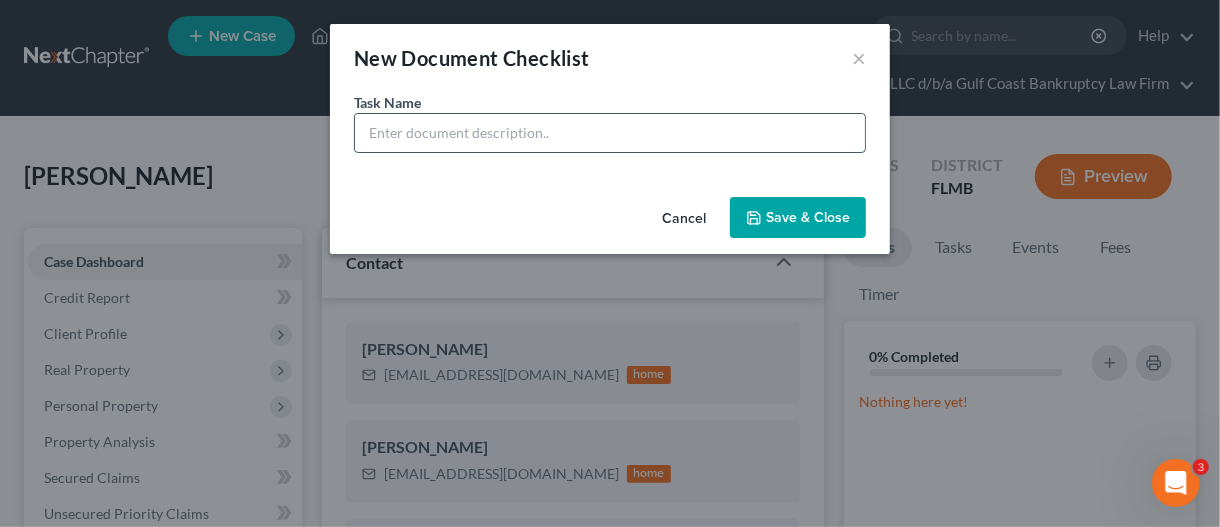 click at bounding box center (610, 133) 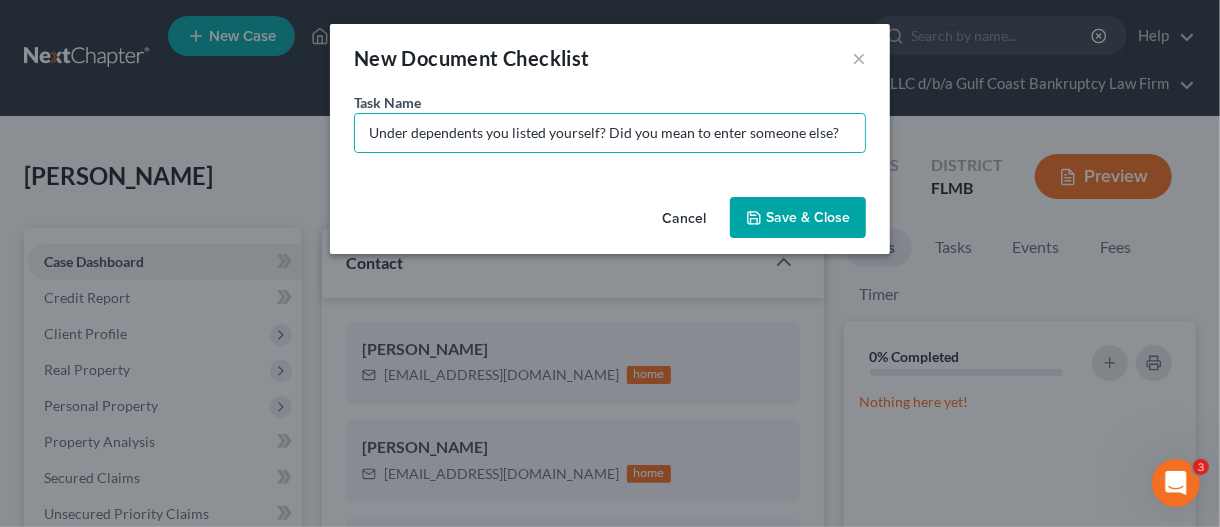 click on "Save & Close" at bounding box center (798, 218) 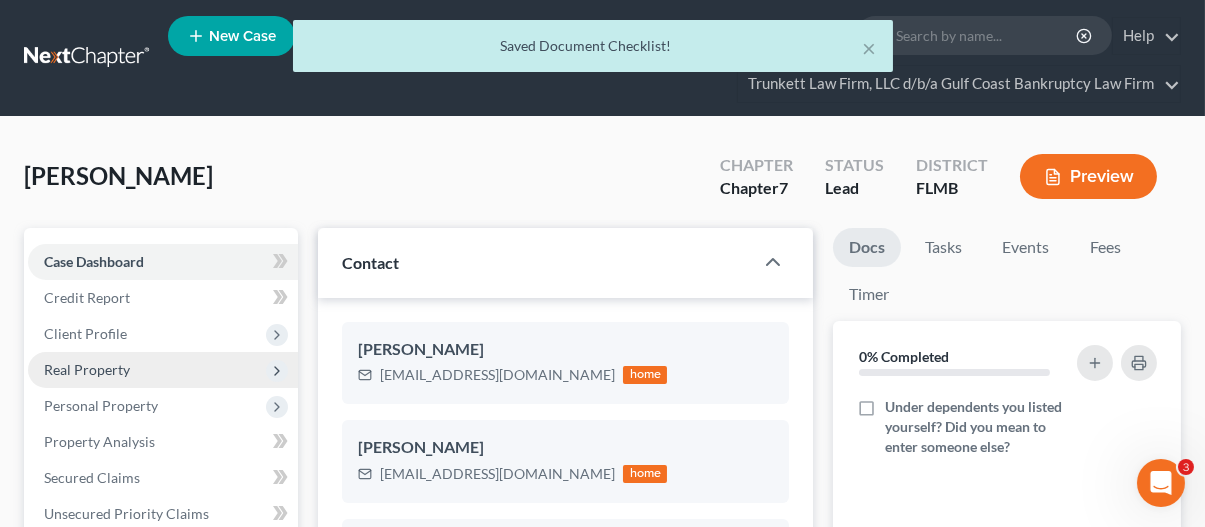 click on "Real Property" at bounding box center [87, 369] 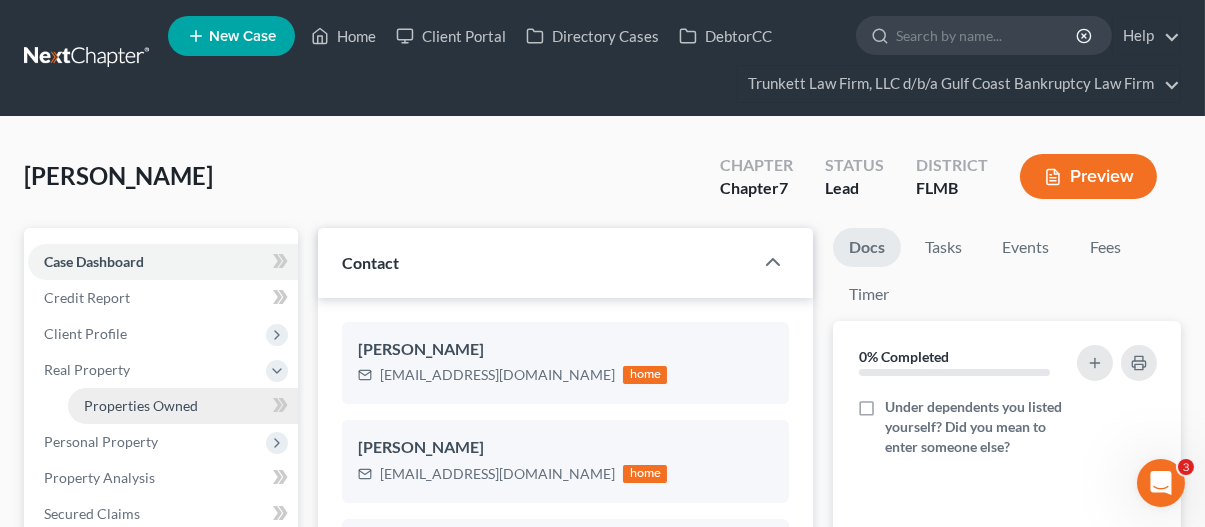click on "Properties Owned" at bounding box center (141, 405) 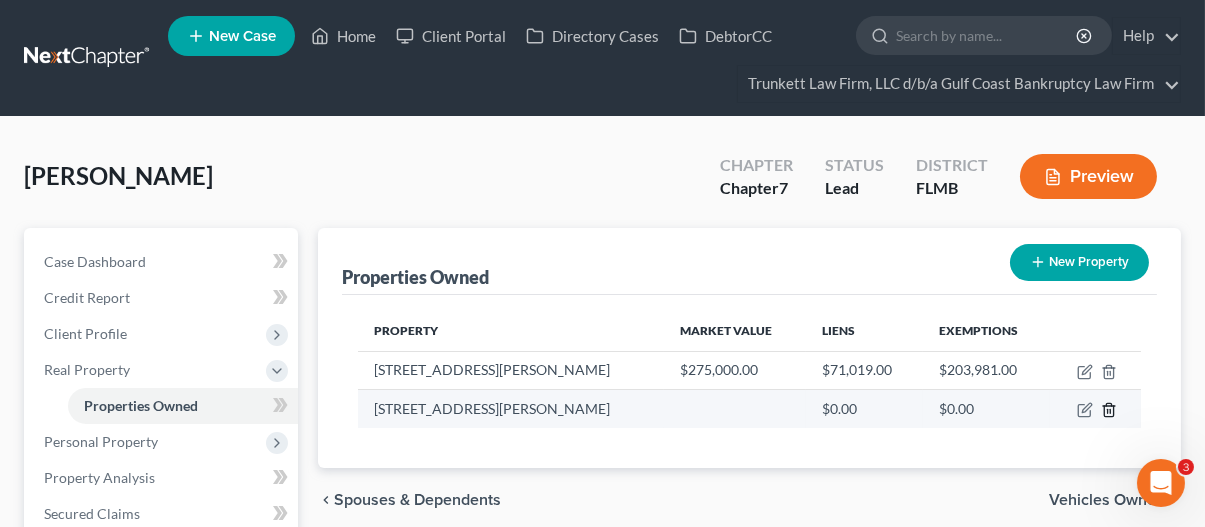 click 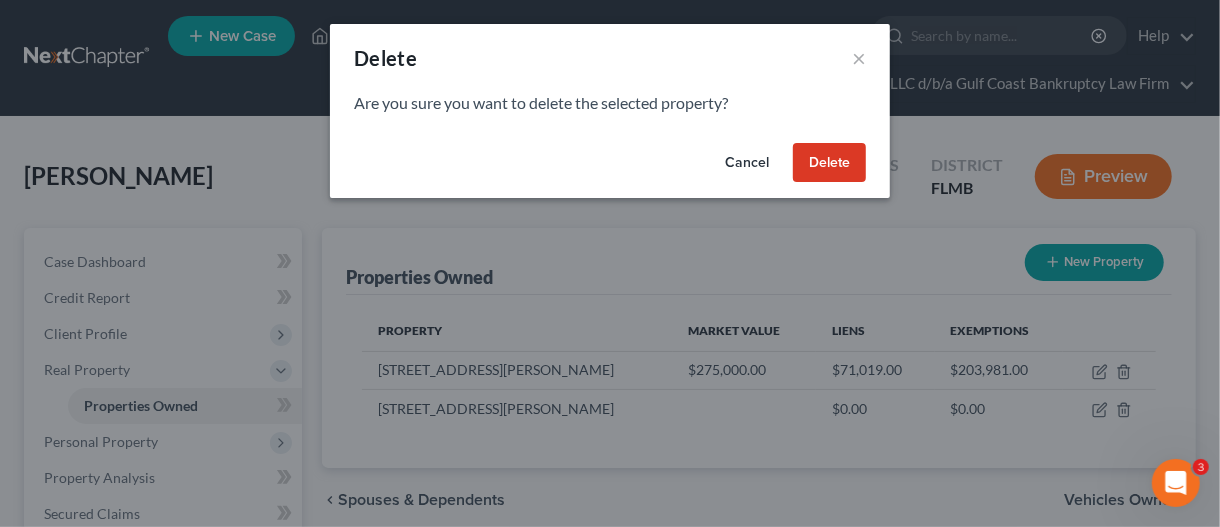 click on "Delete" at bounding box center [829, 163] 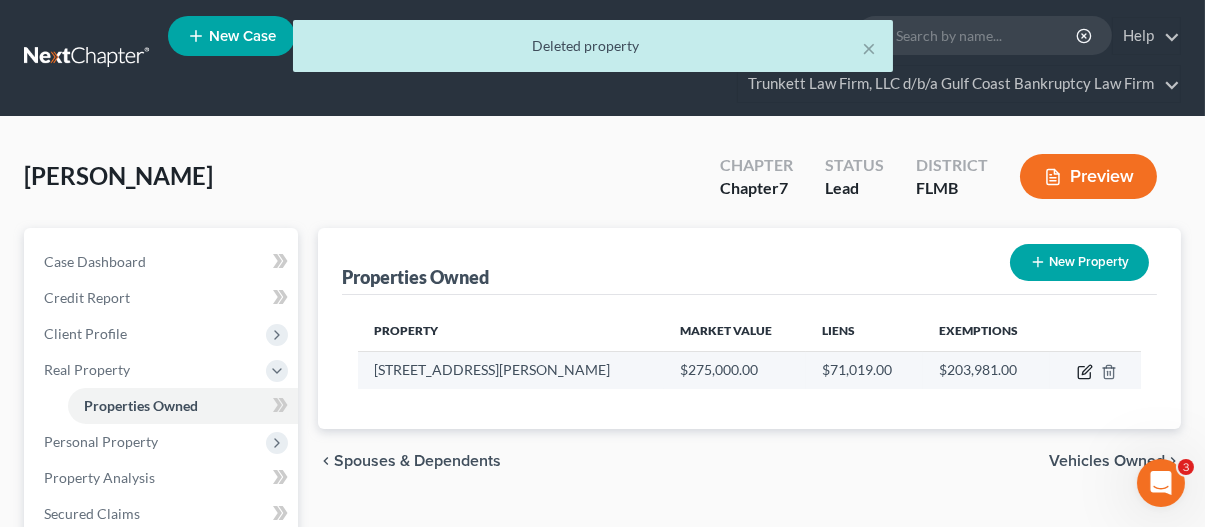click 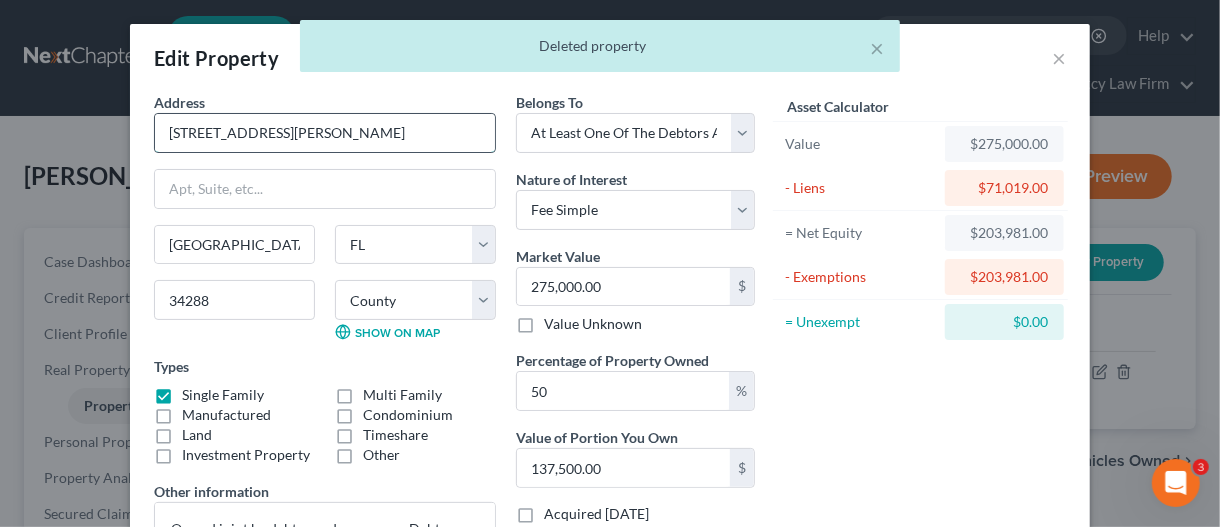click on "[STREET_ADDRESS][PERSON_NAME]" at bounding box center (325, 133) 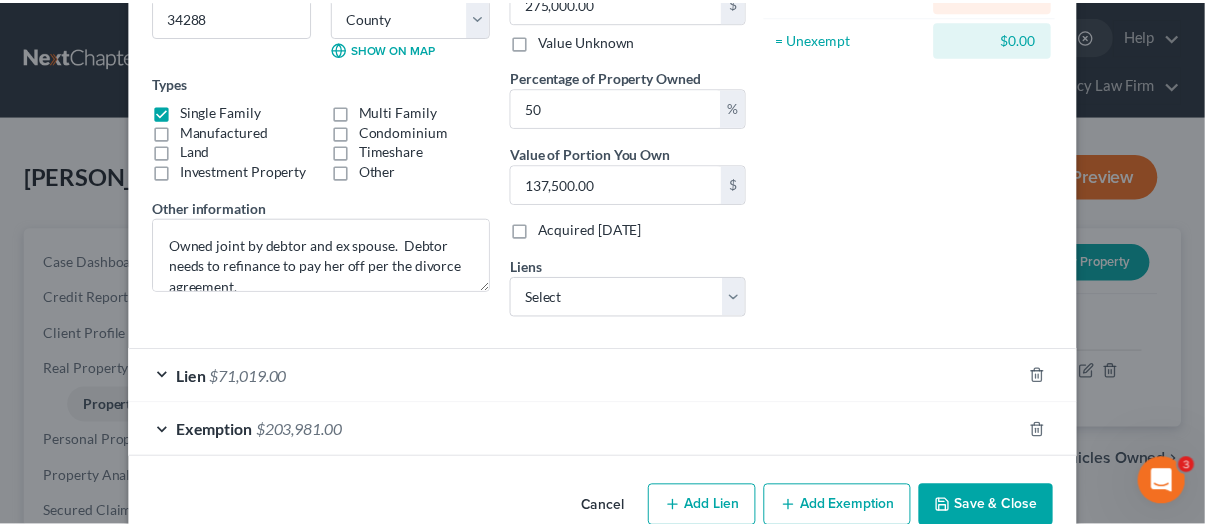 scroll, scrollTop: 318, scrollLeft: 0, axis: vertical 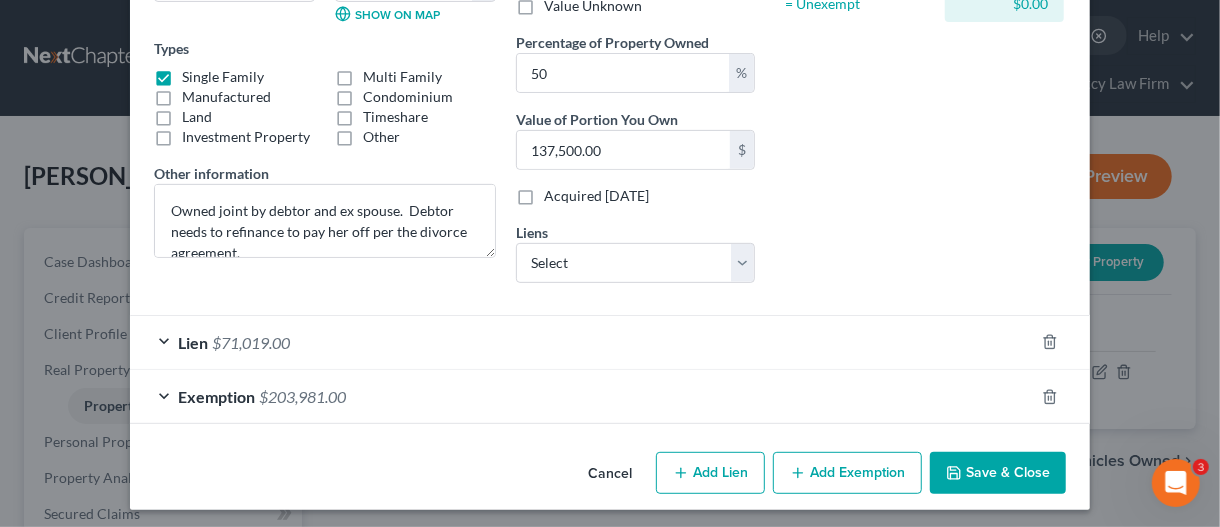 click on "Save & Close" at bounding box center [998, 473] 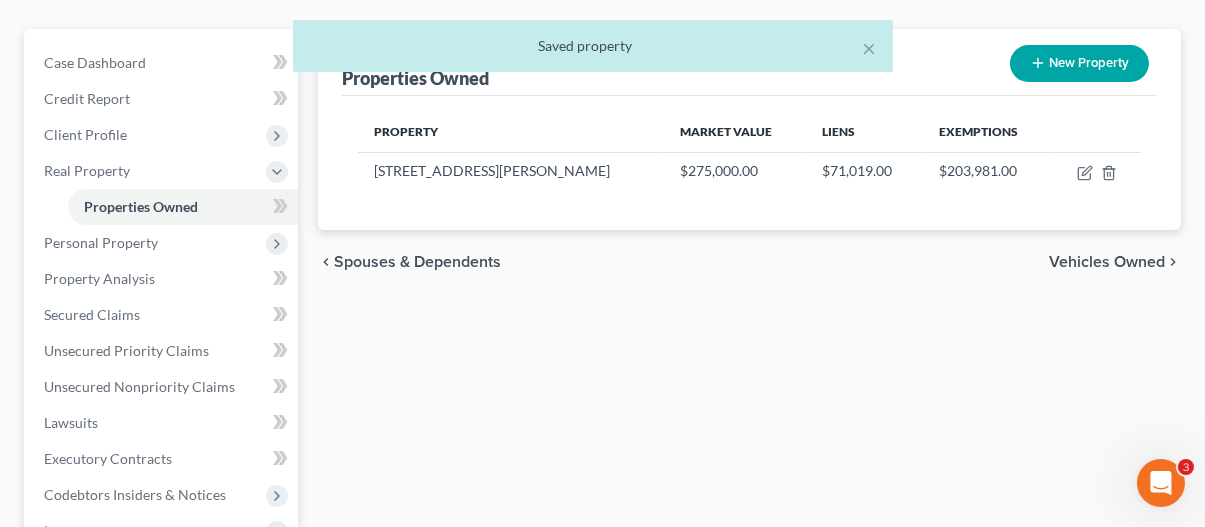 scroll, scrollTop: 200, scrollLeft: 0, axis: vertical 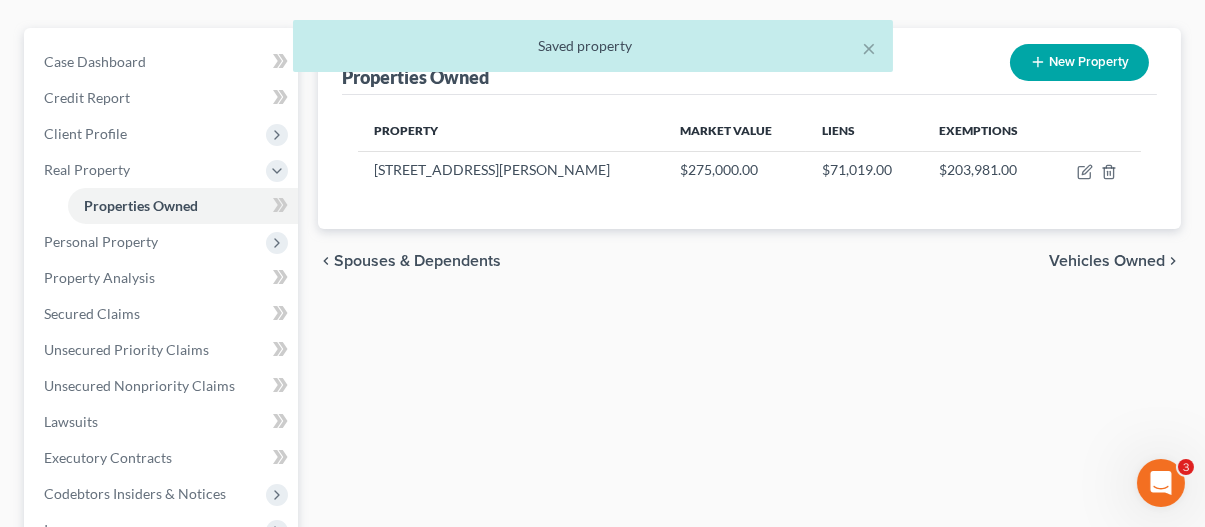 click on "Vehicles Owned" at bounding box center [1107, 261] 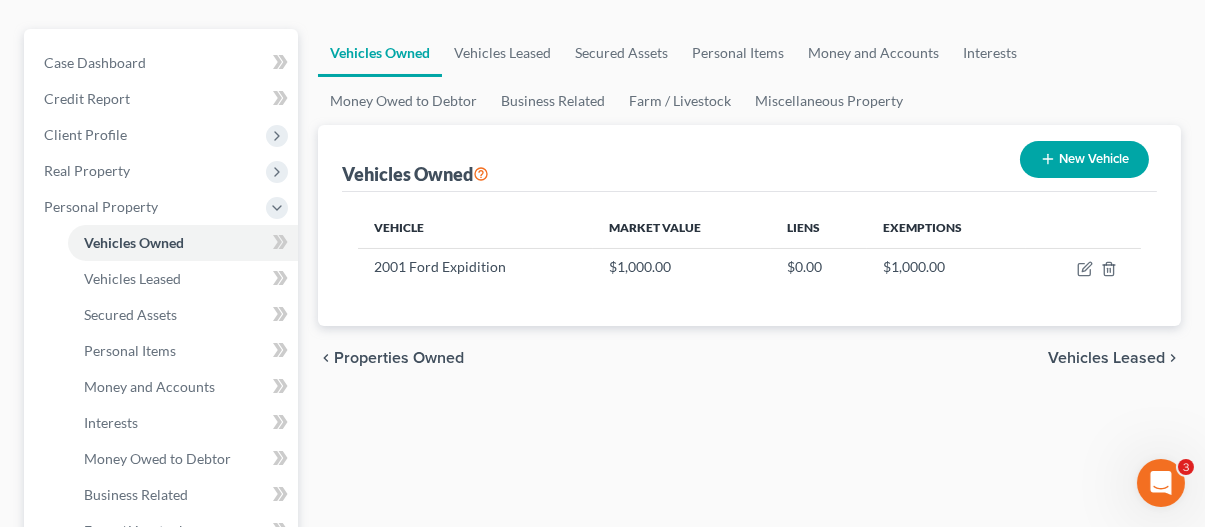 scroll, scrollTop: 200, scrollLeft: 0, axis: vertical 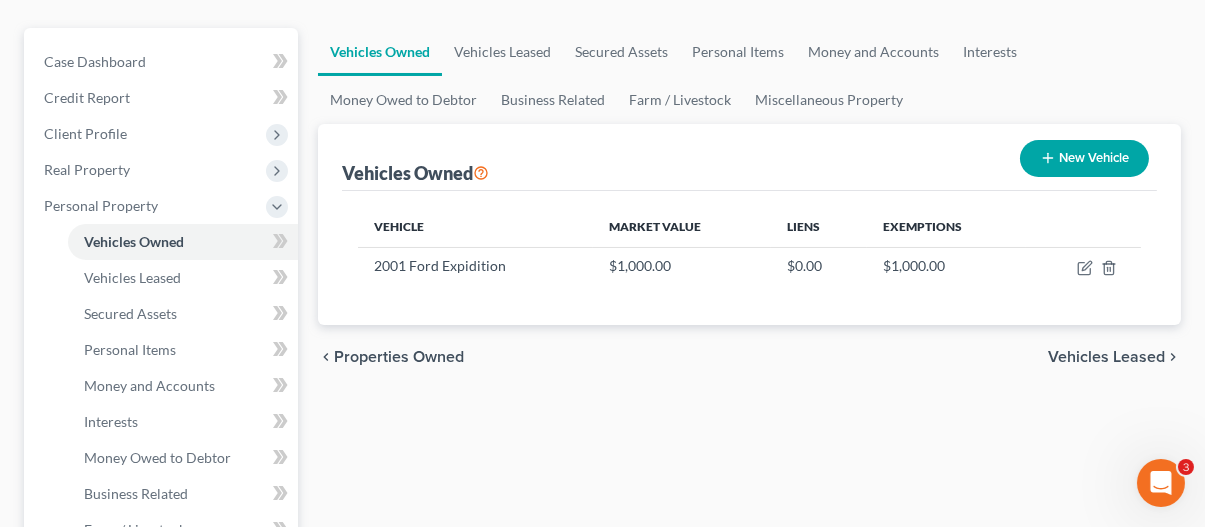 click on "Vehicles Leased" at bounding box center [1106, 357] 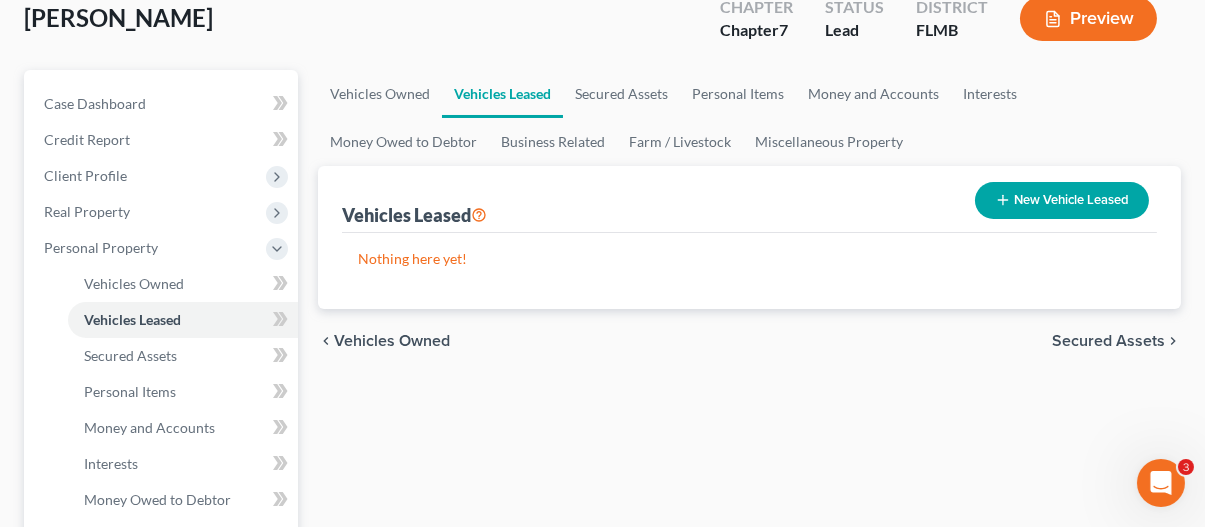 scroll, scrollTop: 200, scrollLeft: 0, axis: vertical 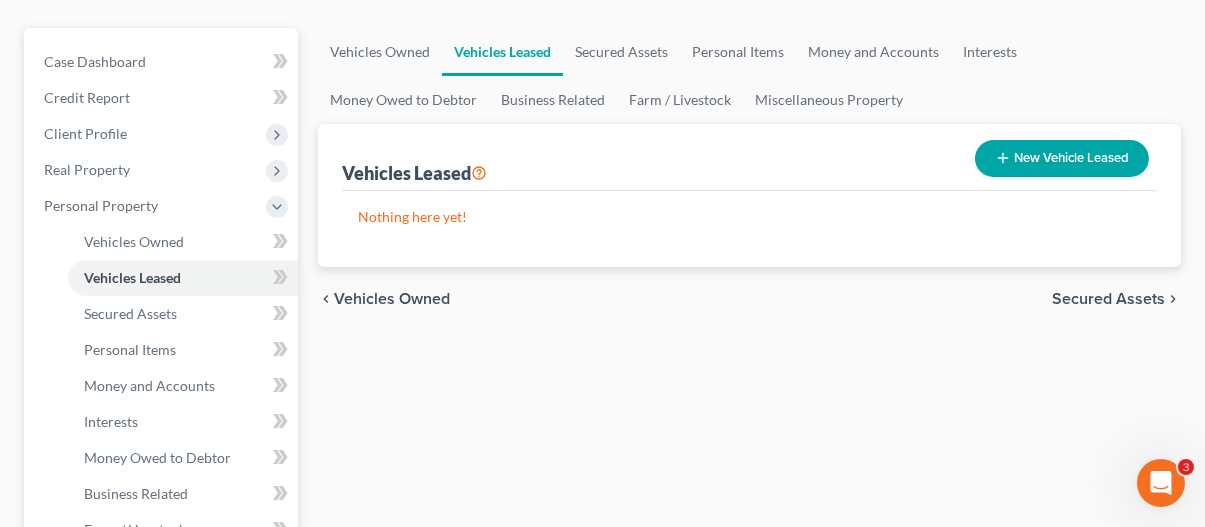 click on "Secured Assets" at bounding box center (1108, 299) 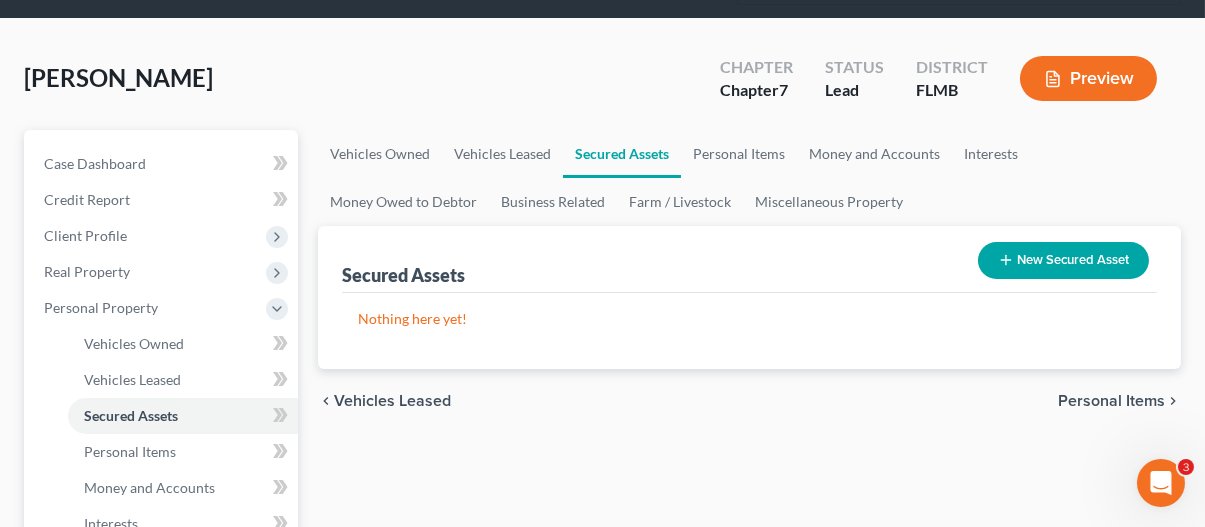 scroll, scrollTop: 100, scrollLeft: 0, axis: vertical 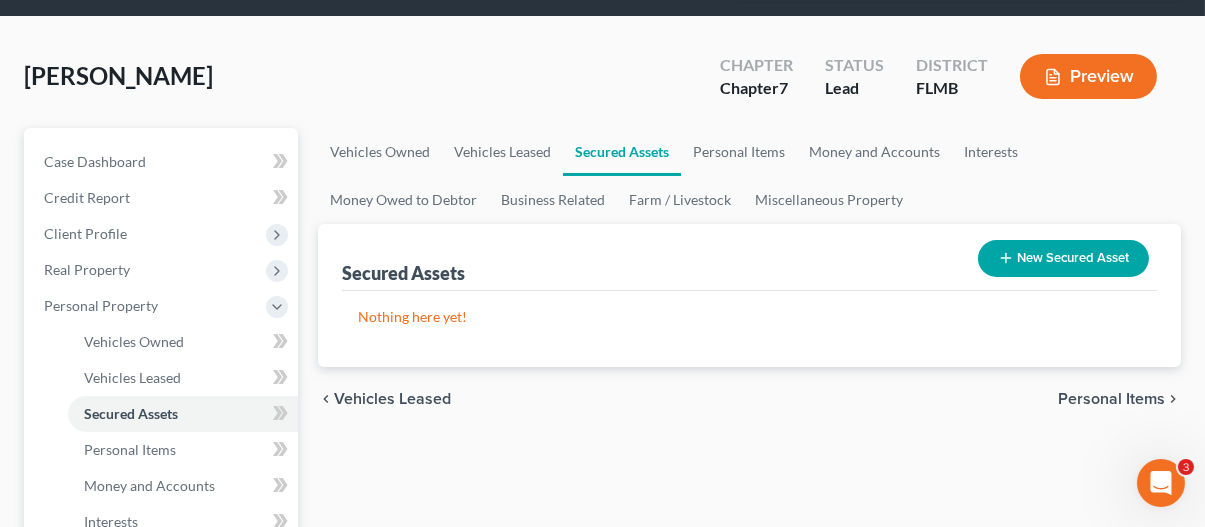 click on "Personal Items" at bounding box center [1111, 399] 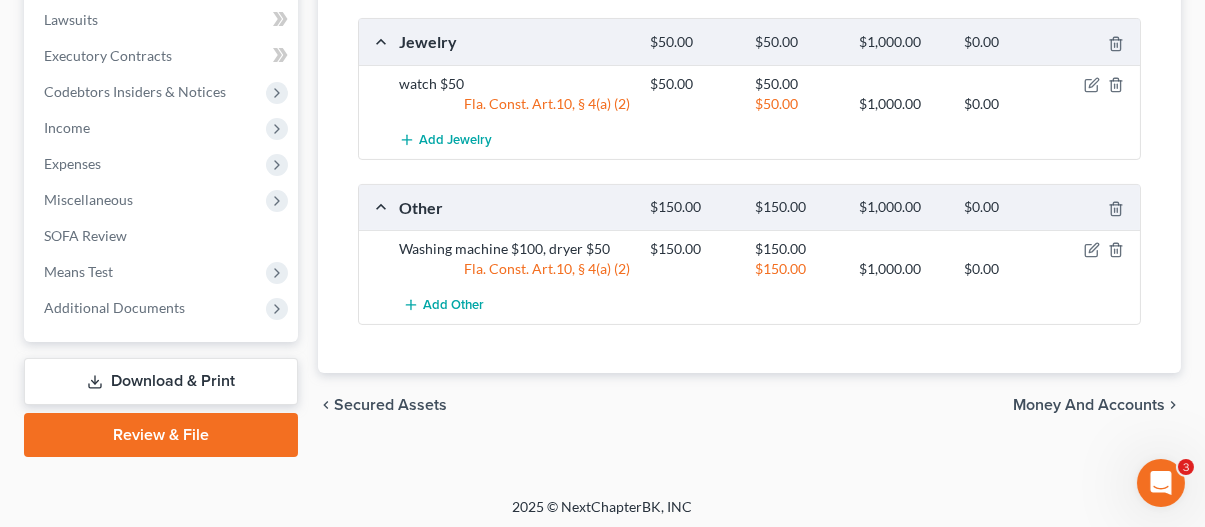 scroll, scrollTop: 927, scrollLeft: 0, axis: vertical 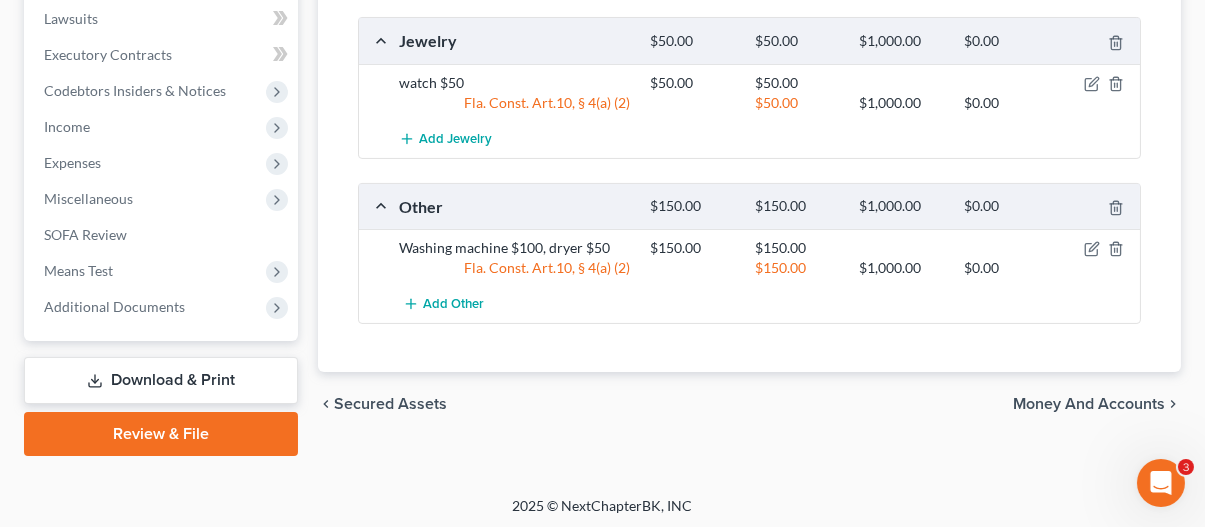 click on "Money and Accounts" at bounding box center (1089, 404) 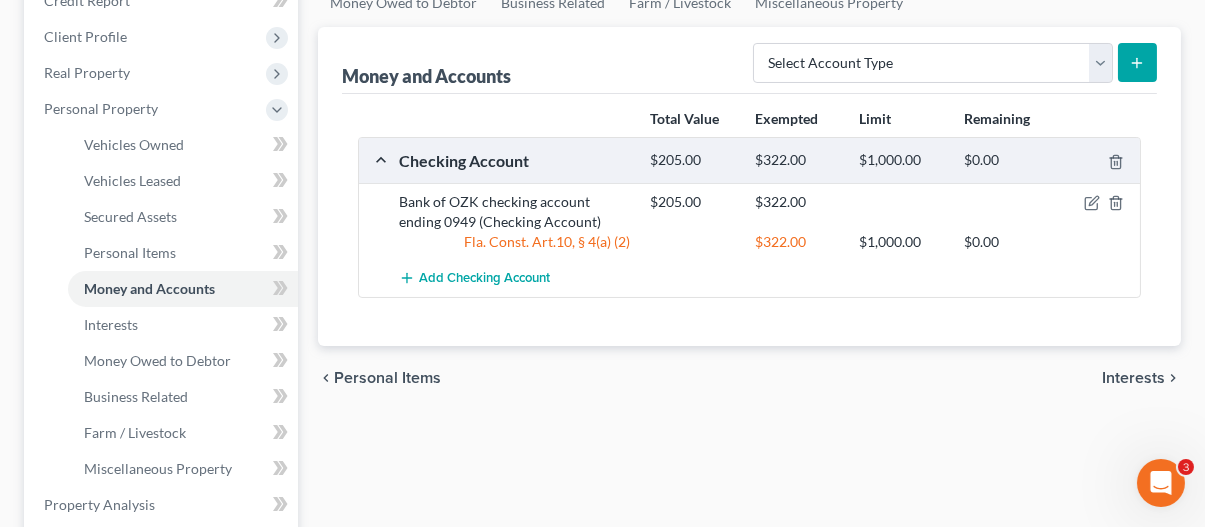 scroll, scrollTop: 300, scrollLeft: 0, axis: vertical 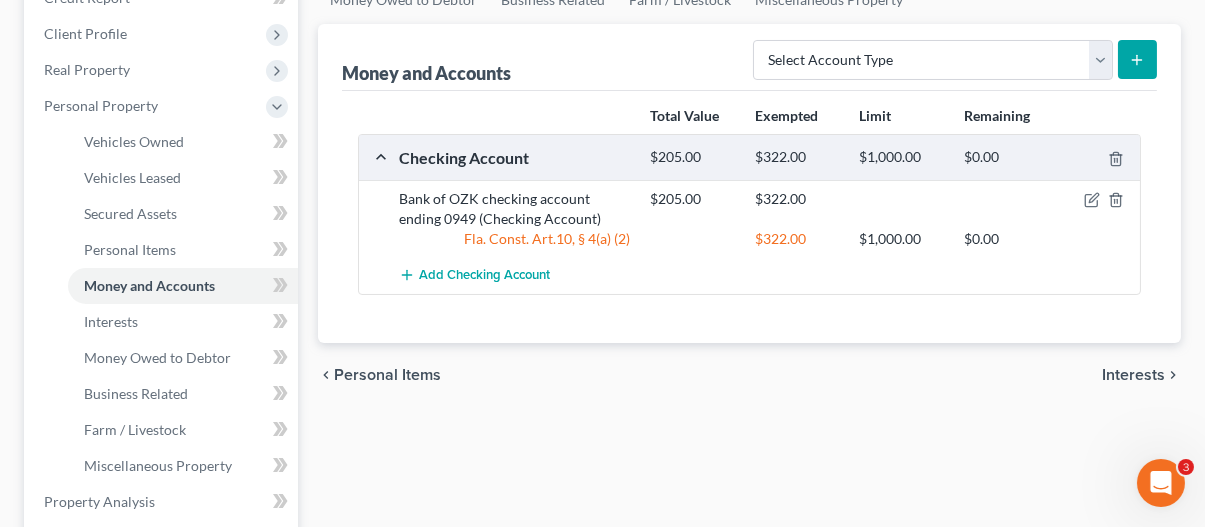 click on "Interests" at bounding box center [1133, 375] 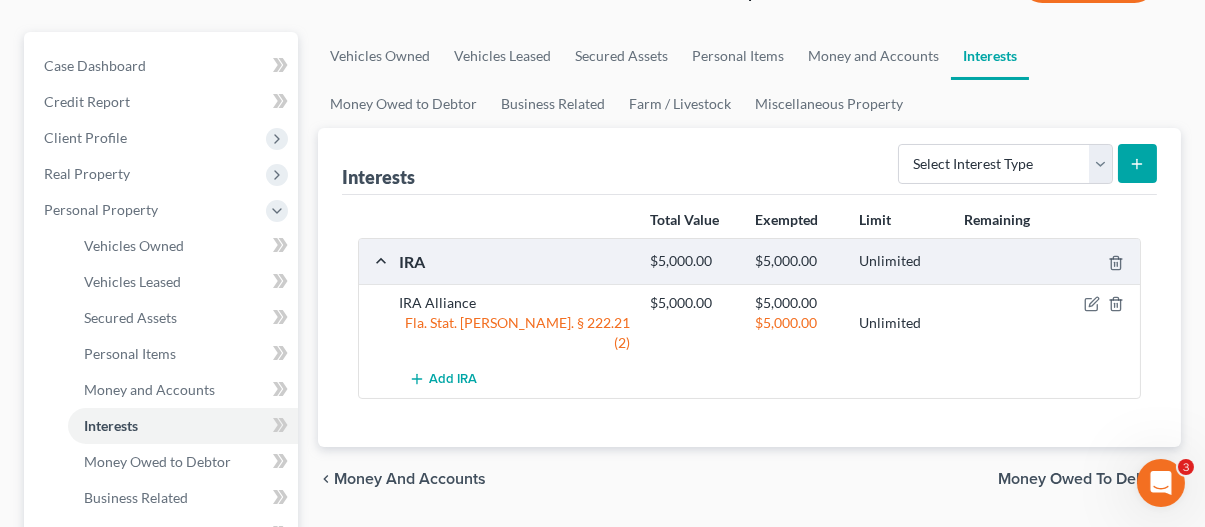 scroll, scrollTop: 200, scrollLeft: 0, axis: vertical 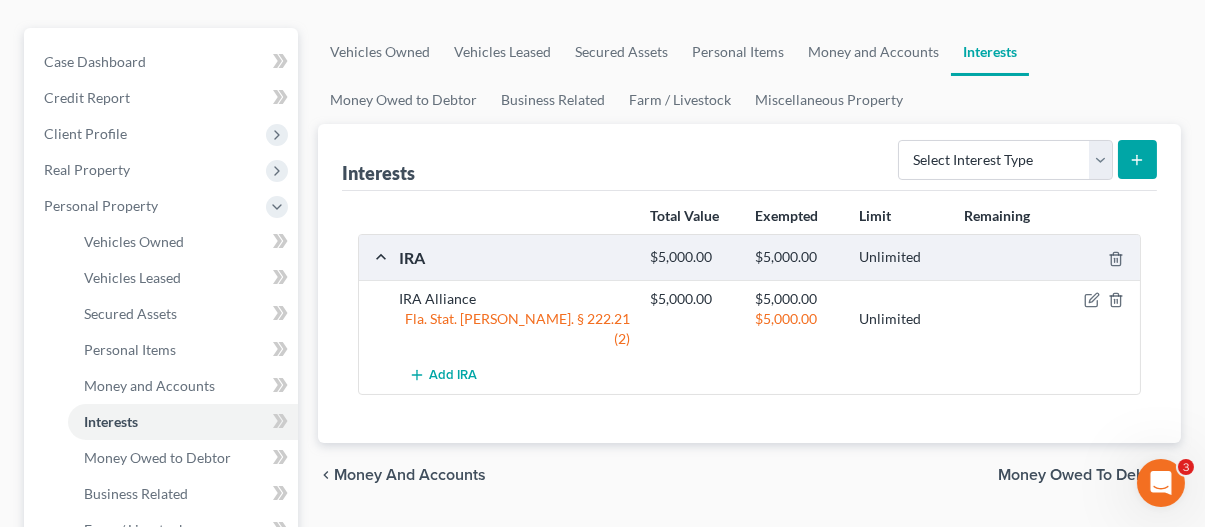 click on "Money Owed to Debtor" at bounding box center [1081, 475] 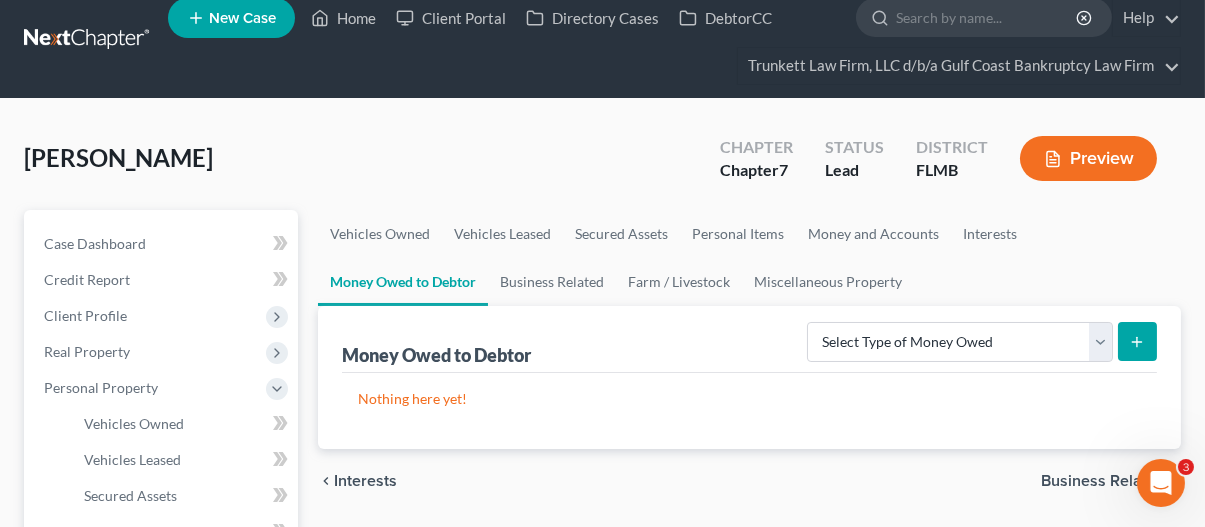 scroll, scrollTop: 0, scrollLeft: 0, axis: both 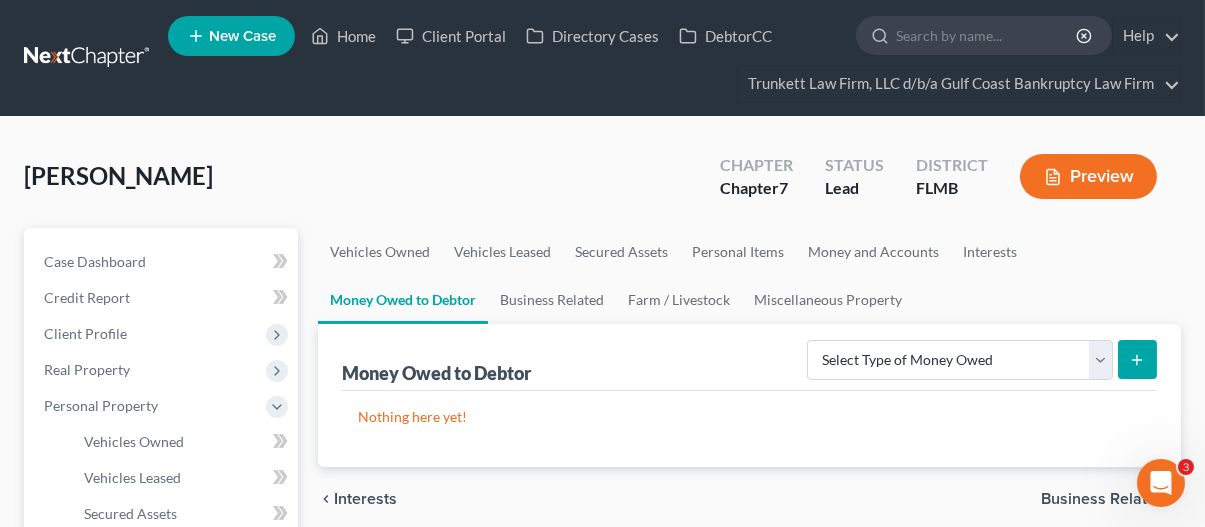 click on "Business Related" at bounding box center [1103, 499] 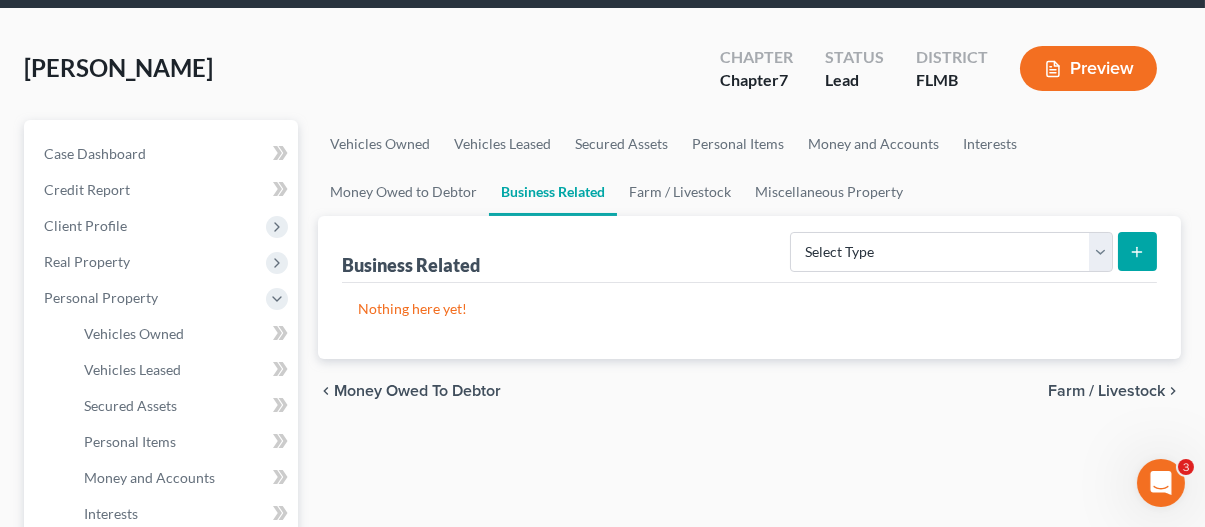 scroll, scrollTop: 200, scrollLeft: 0, axis: vertical 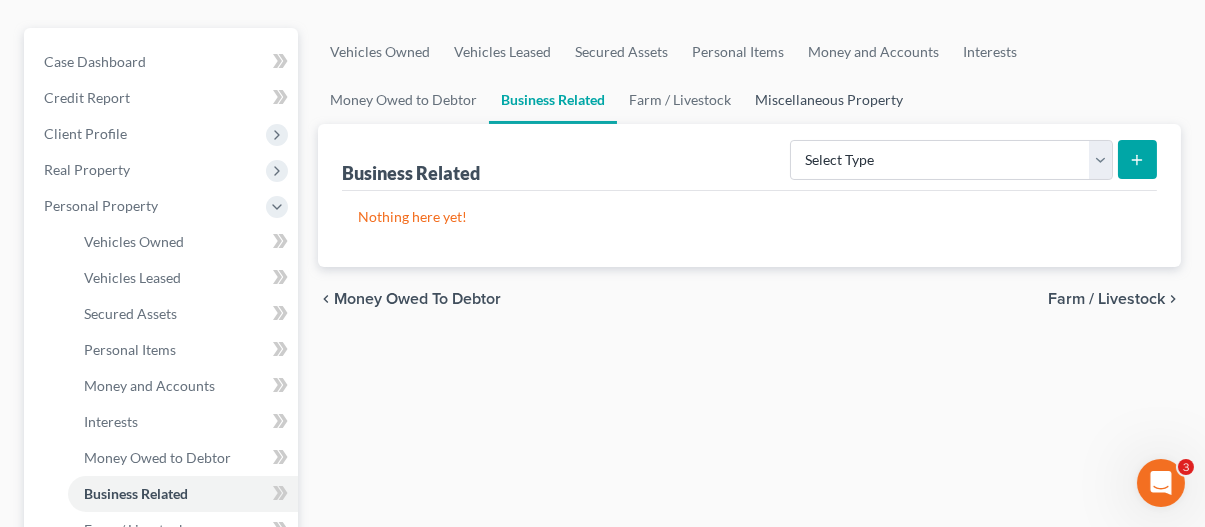 click on "Miscellaneous Property" at bounding box center [829, 100] 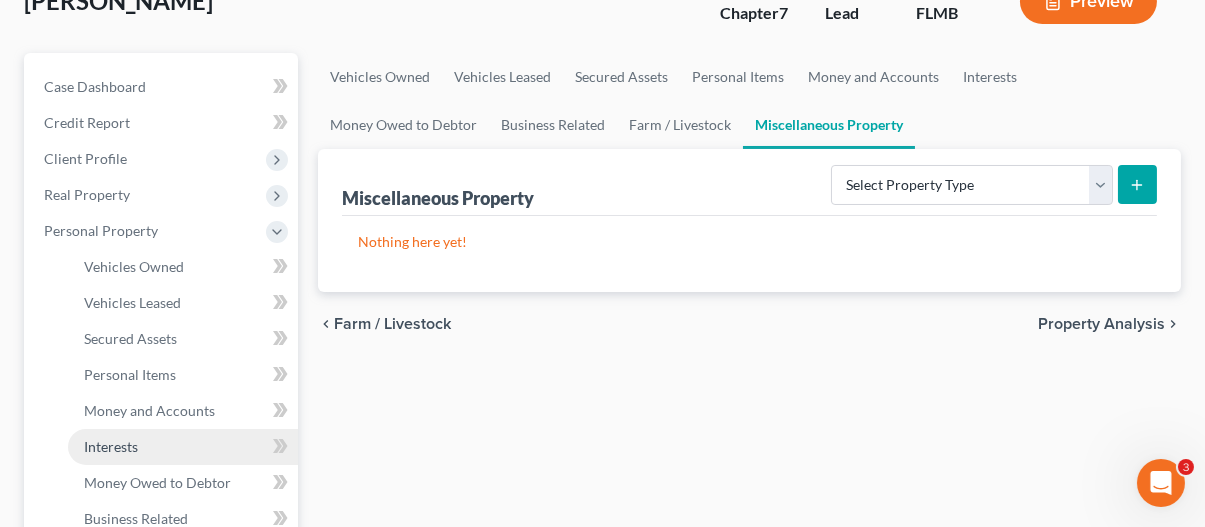 scroll, scrollTop: 200, scrollLeft: 0, axis: vertical 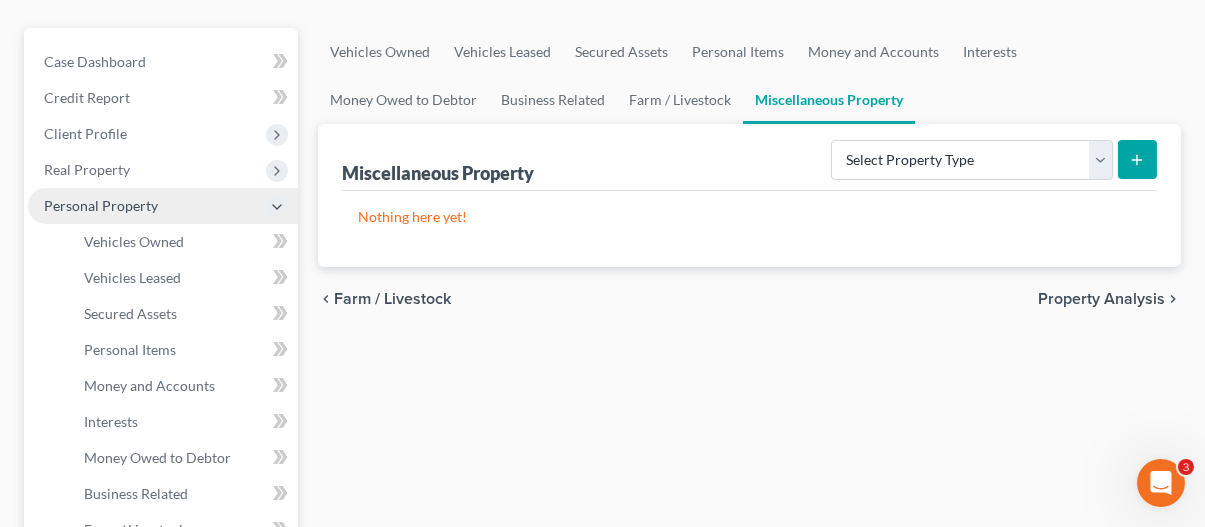 click on "Personal Property" at bounding box center (101, 205) 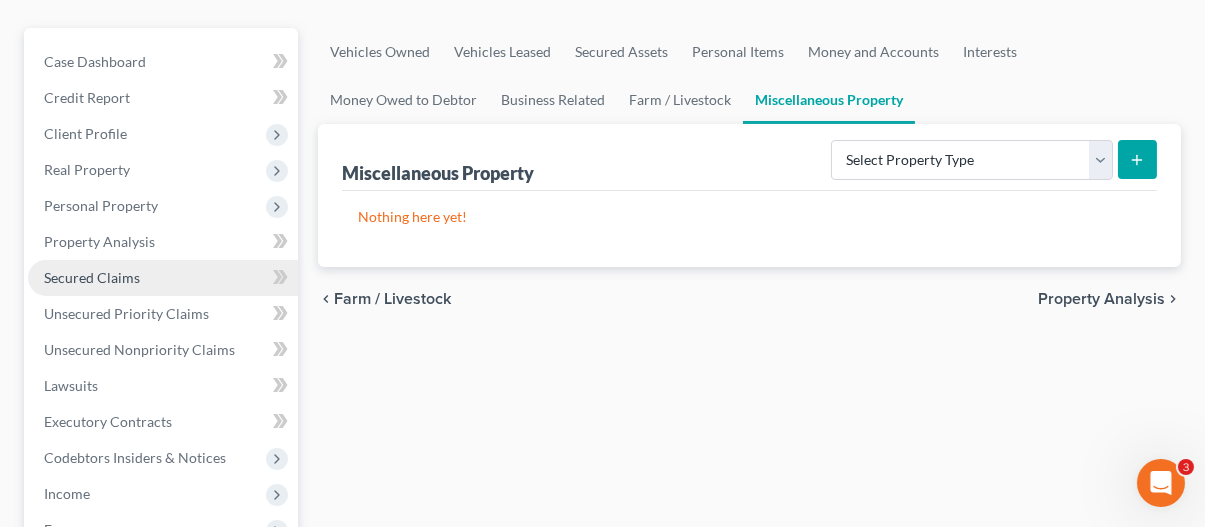 click on "Secured Claims" at bounding box center [92, 277] 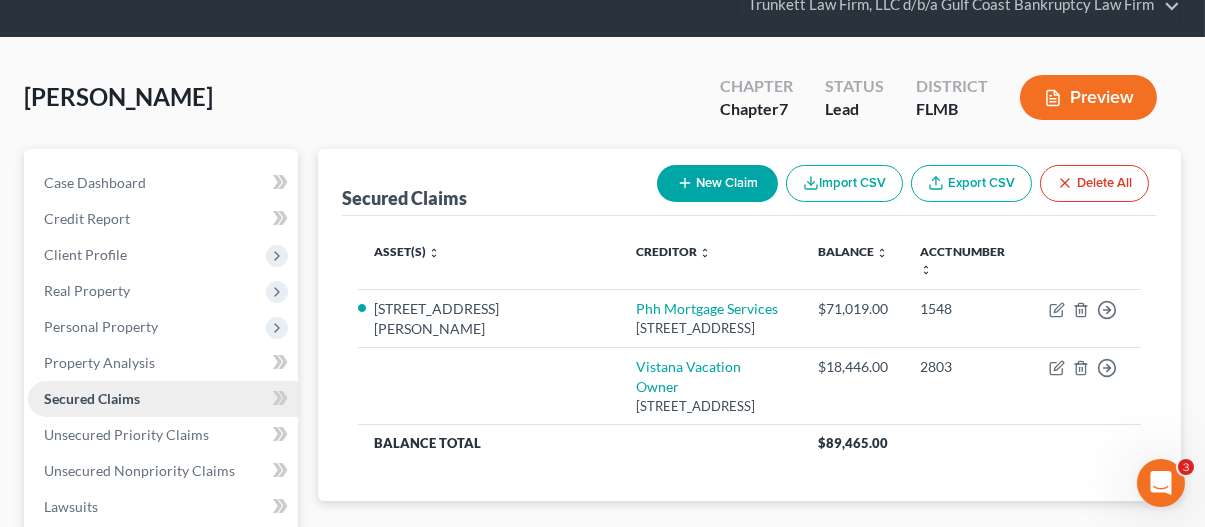scroll, scrollTop: 0, scrollLeft: 0, axis: both 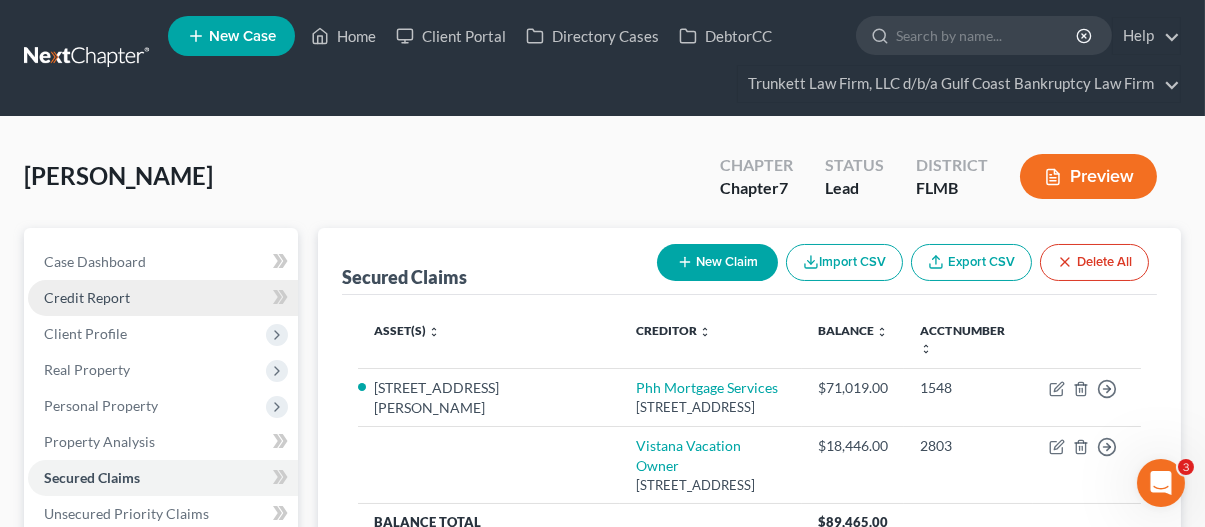 click on "Credit Report" at bounding box center [87, 297] 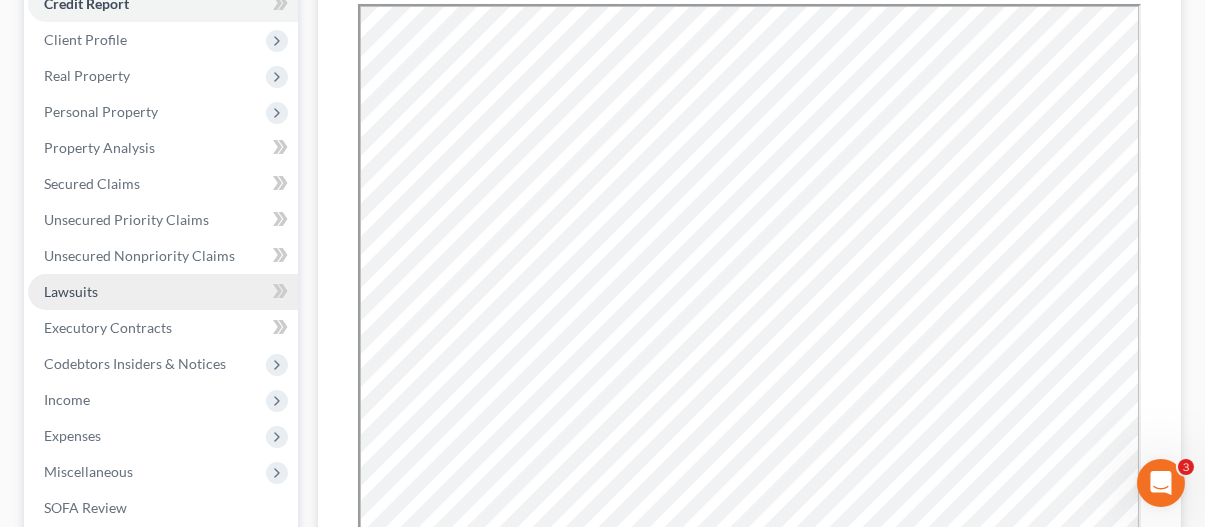 scroll, scrollTop: 300, scrollLeft: 0, axis: vertical 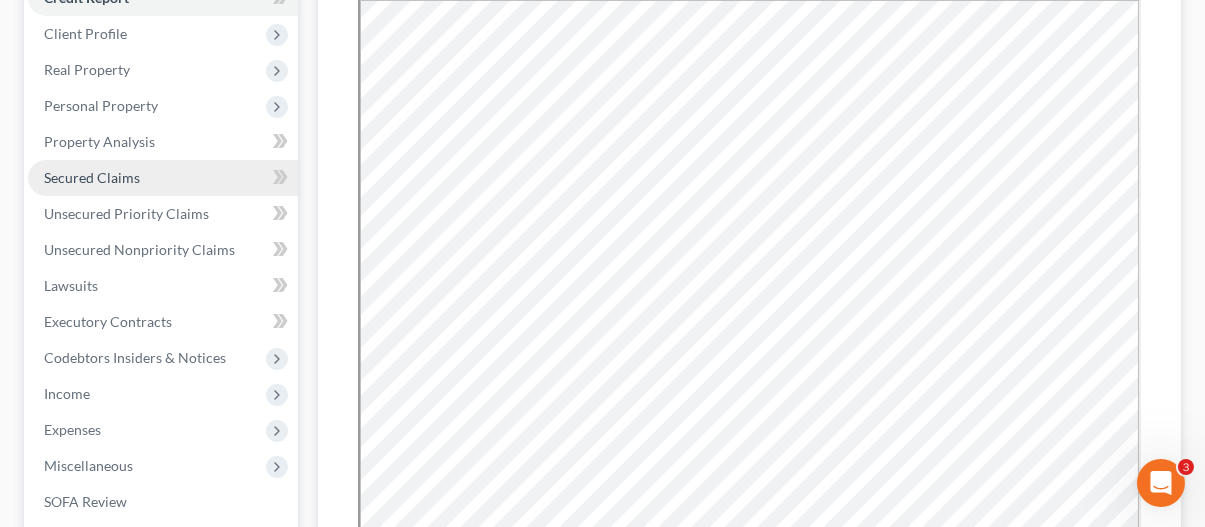 click on "Secured Claims" at bounding box center (92, 177) 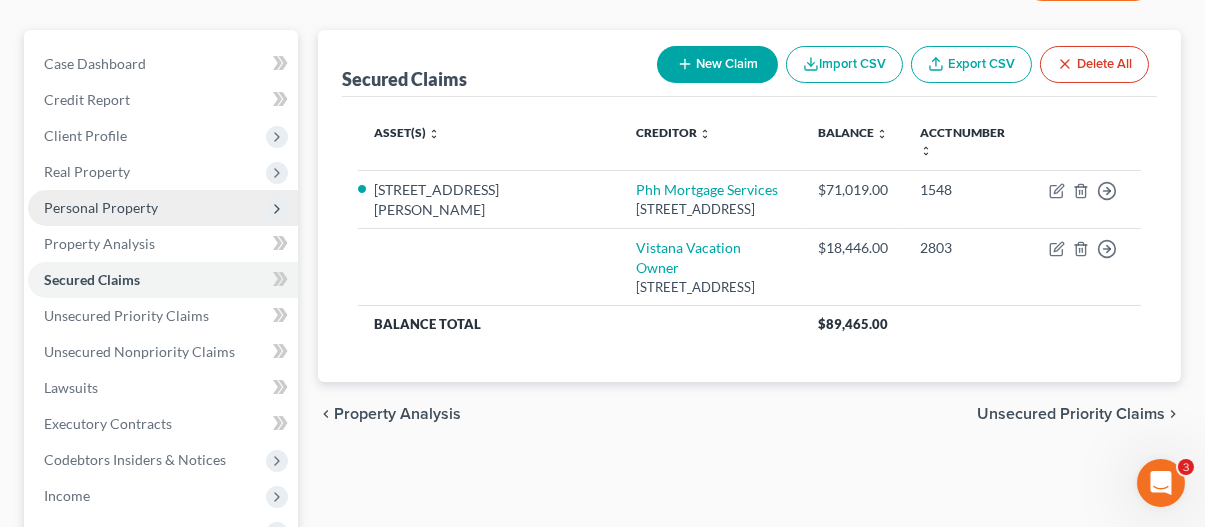 scroll, scrollTop: 200, scrollLeft: 0, axis: vertical 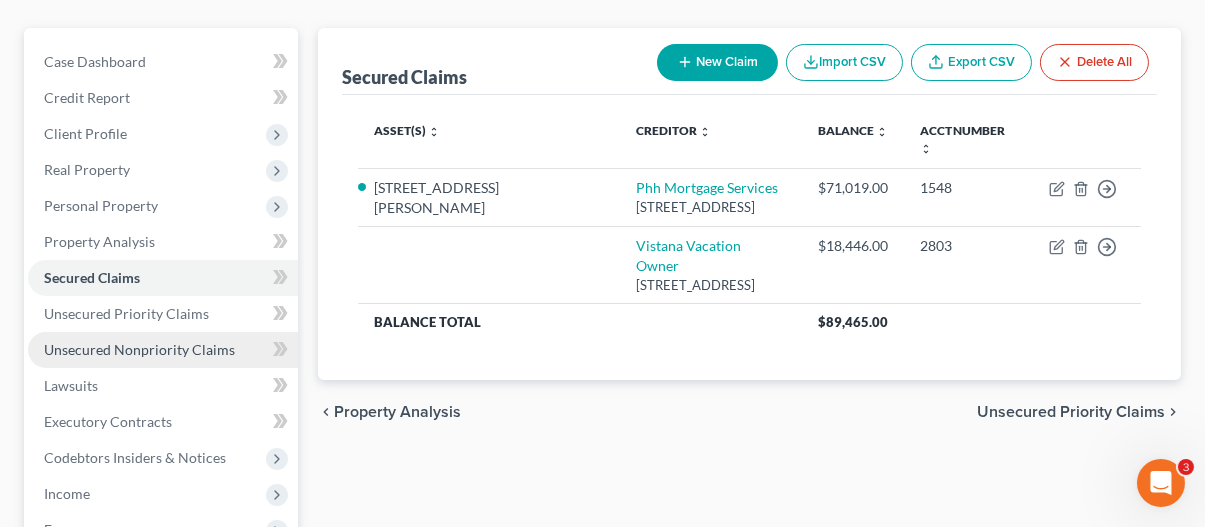 click on "Unsecured Nonpriority Claims" at bounding box center [139, 349] 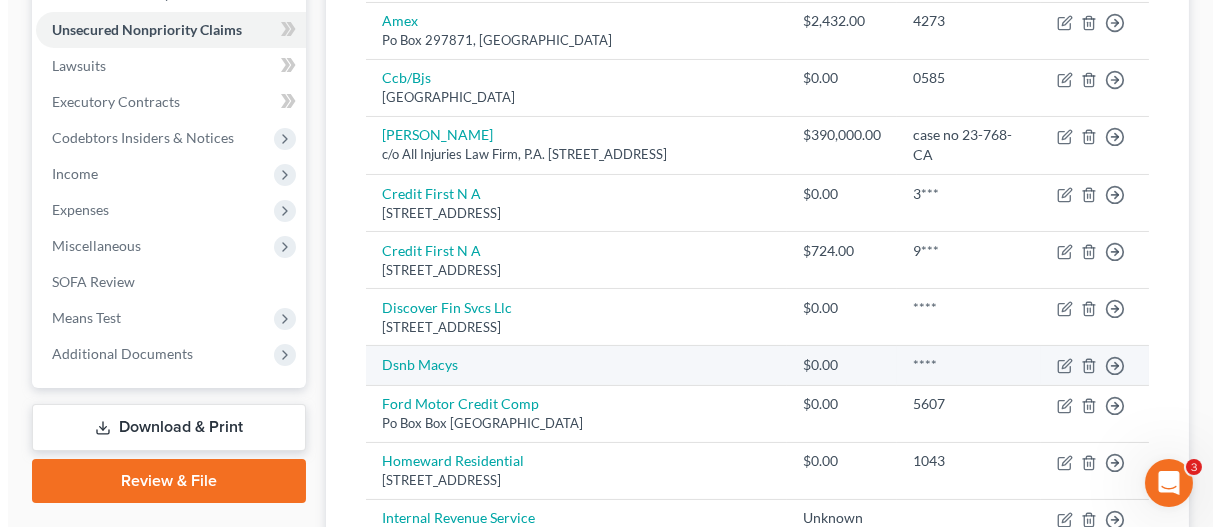scroll, scrollTop: 500, scrollLeft: 0, axis: vertical 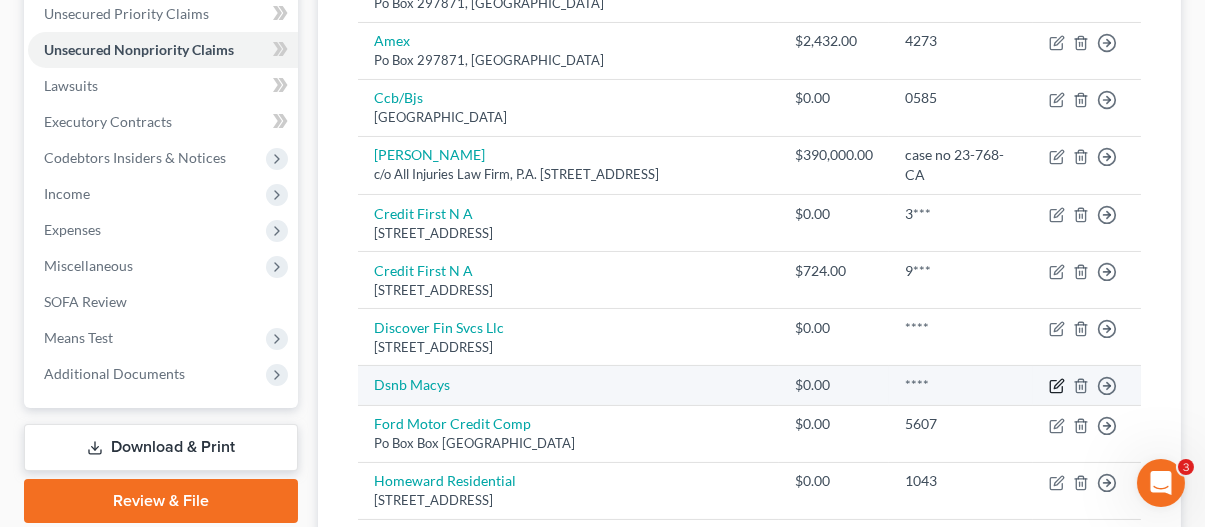click 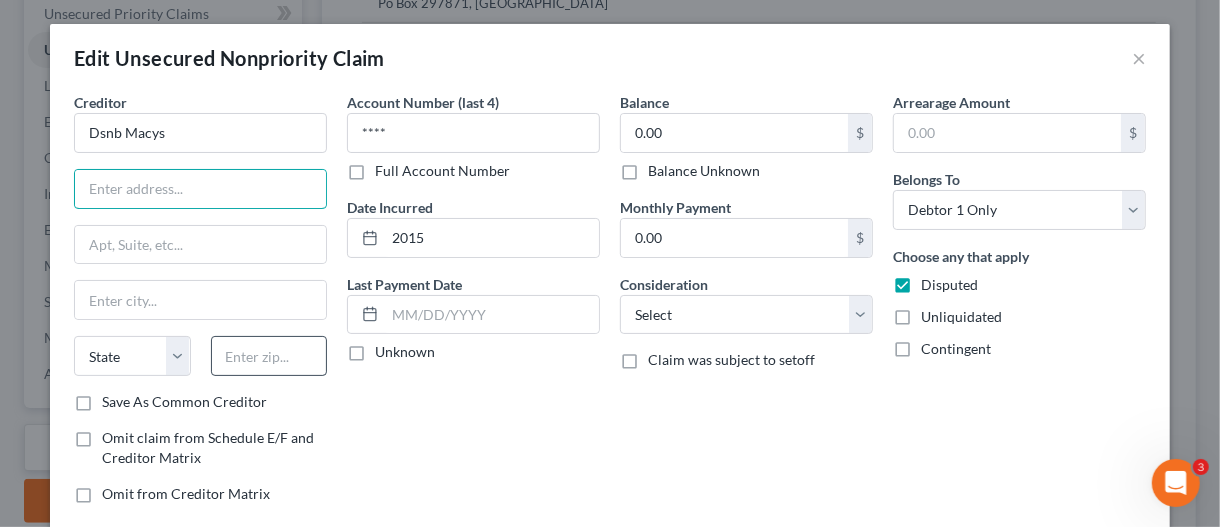 drag, startPoint x: 193, startPoint y: 179, endPoint x: 273, endPoint y: 362, distance: 199.7223 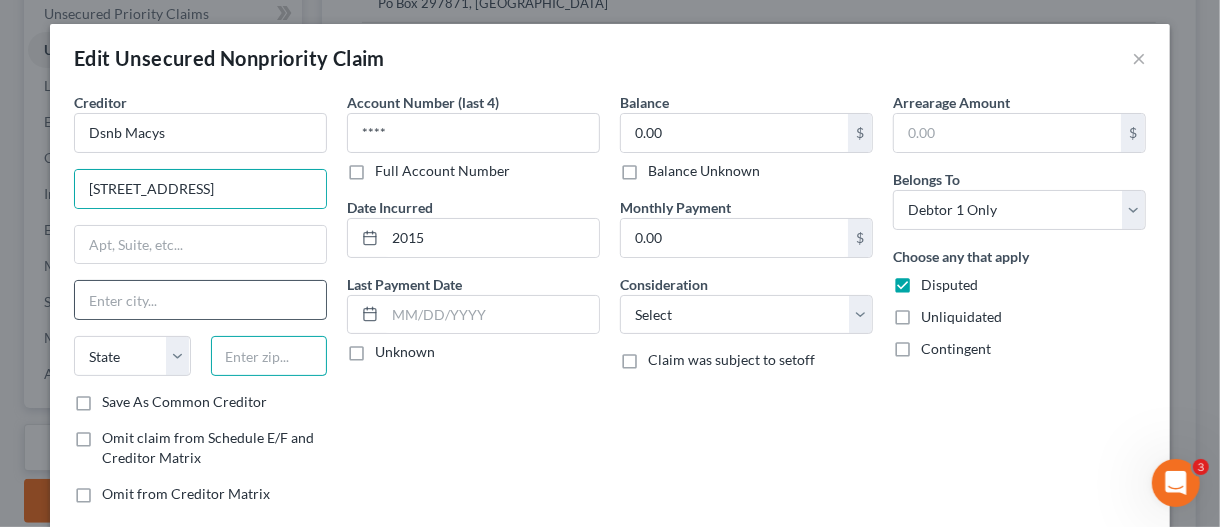 drag, startPoint x: 273, startPoint y: 364, endPoint x: 262, endPoint y: 312, distance: 53.15073 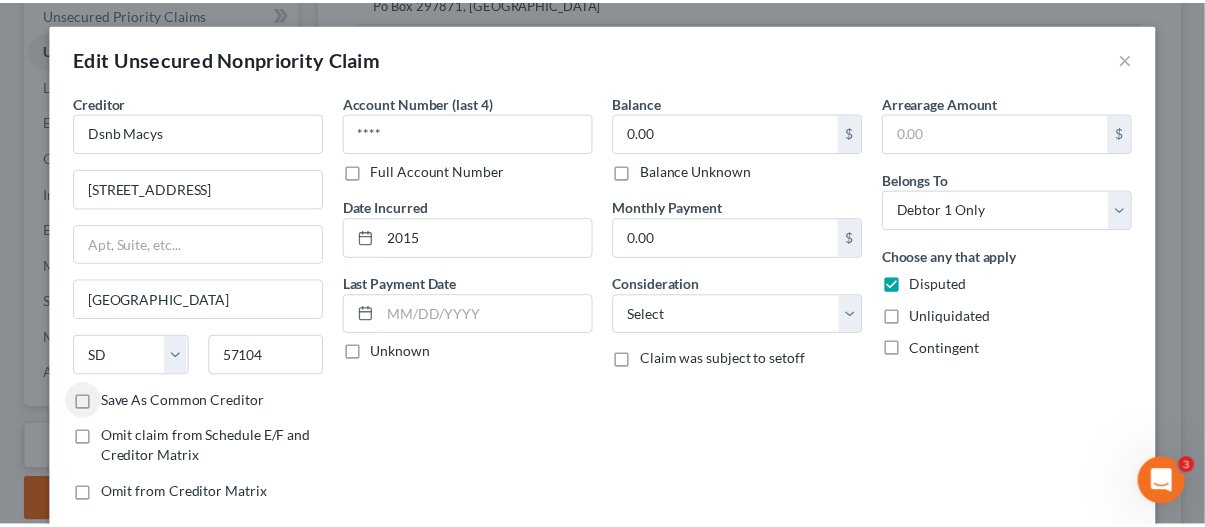 scroll, scrollTop: 171, scrollLeft: 0, axis: vertical 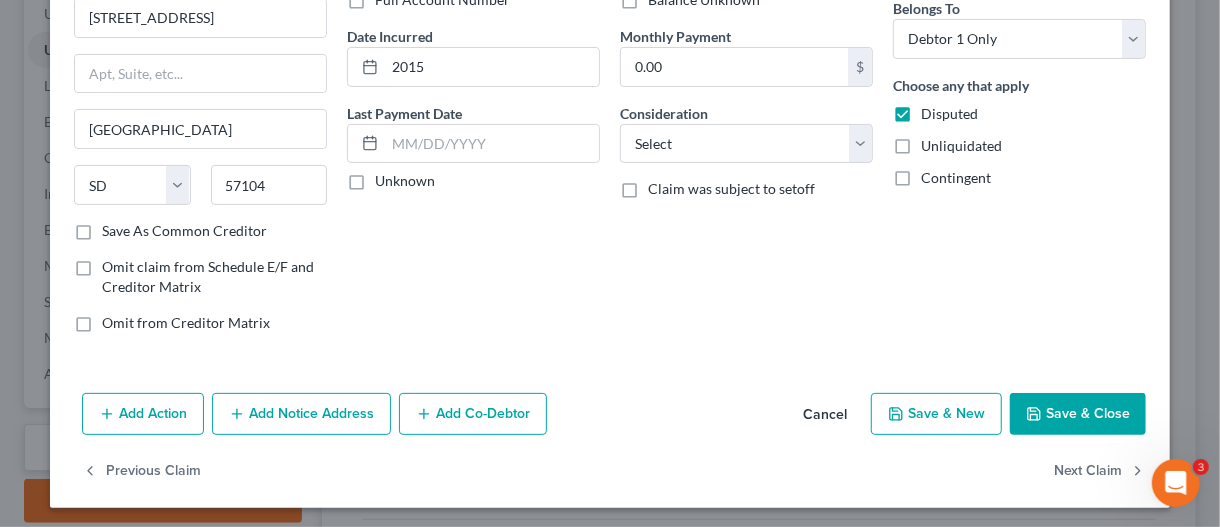 click on "Save & Close" at bounding box center (1078, 414) 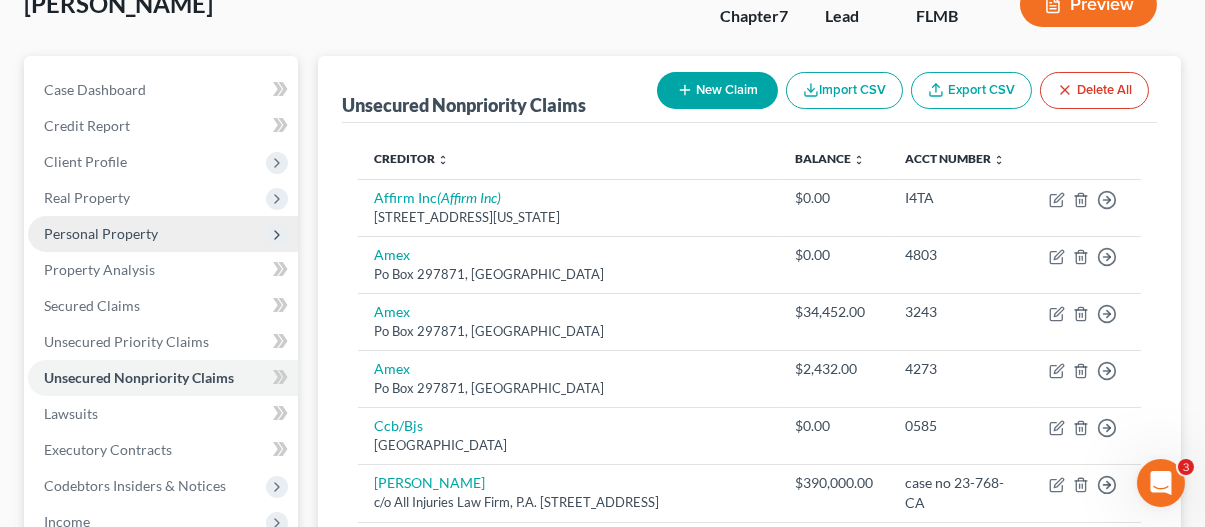 scroll, scrollTop: 300, scrollLeft: 0, axis: vertical 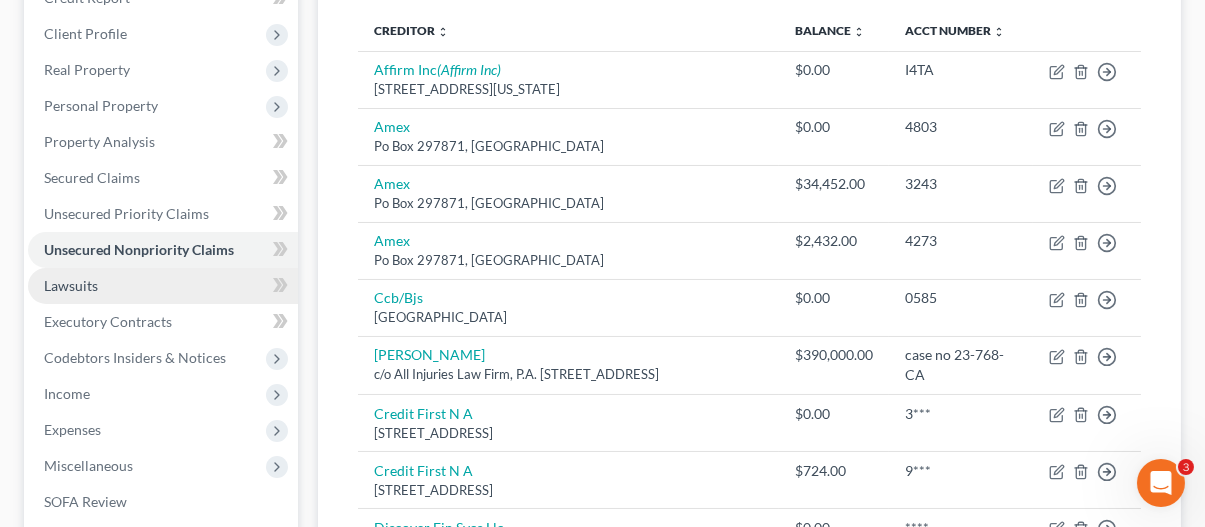 click on "Lawsuits" at bounding box center (163, 286) 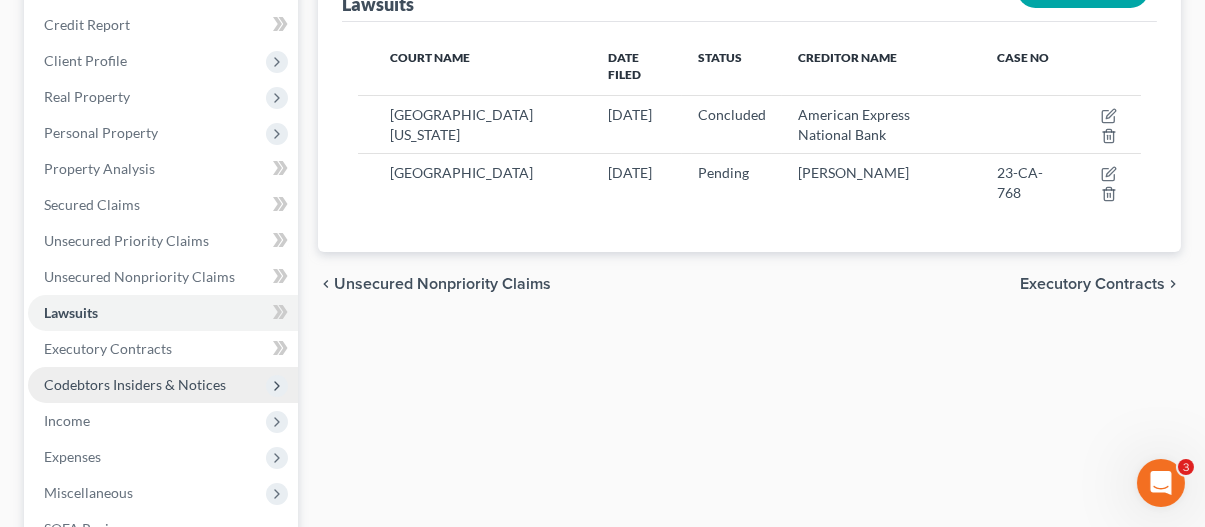 scroll, scrollTop: 300, scrollLeft: 0, axis: vertical 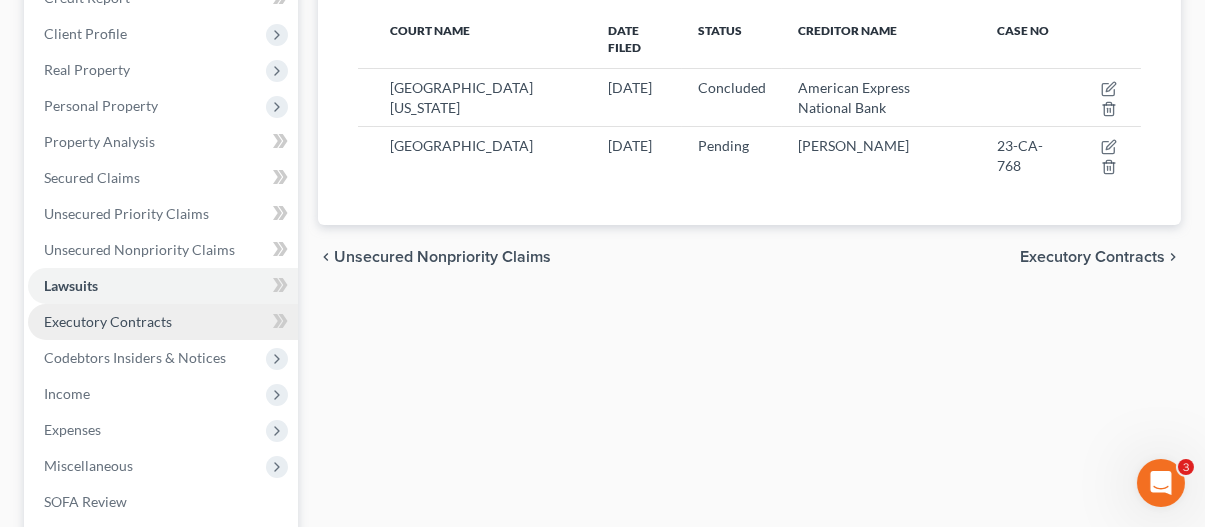 click on "Executory Contracts" at bounding box center (108, 321) 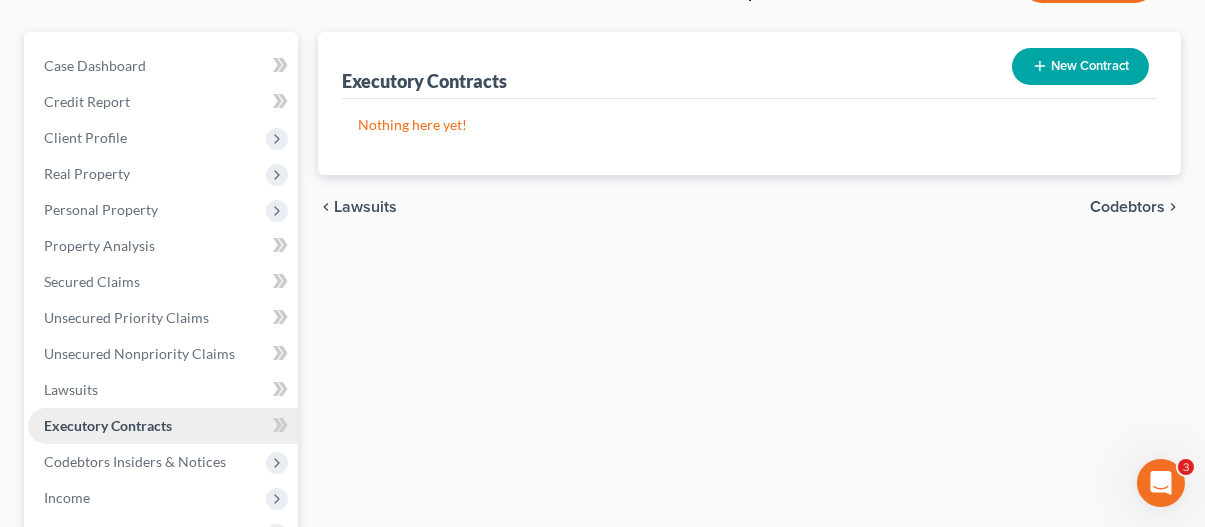 scroll, scrollTop: 300, scrollLeft: 0, axis: vertical 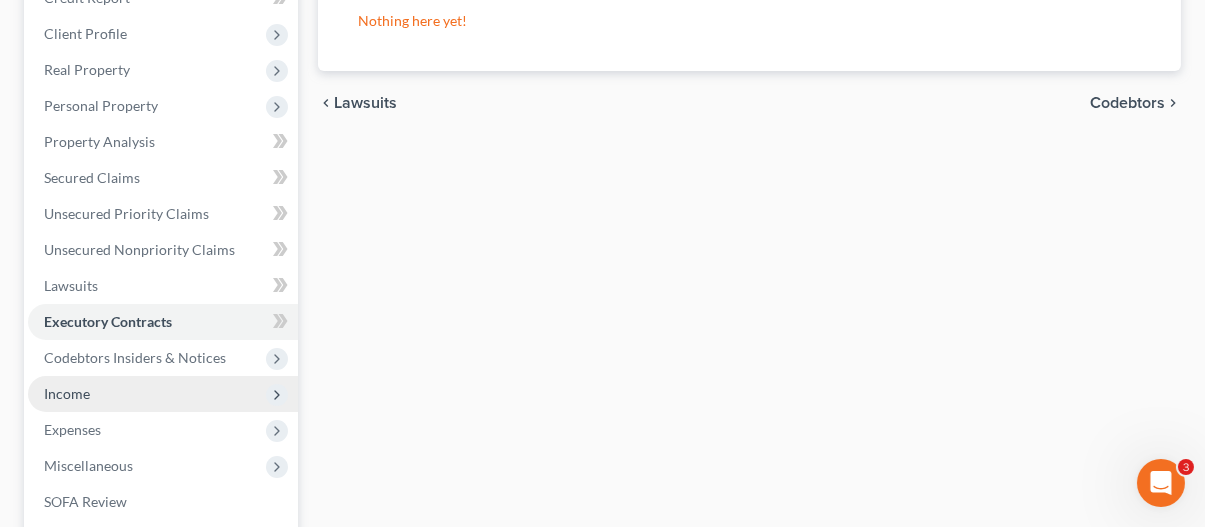 click on "Income" at bounding box center [163, 394] 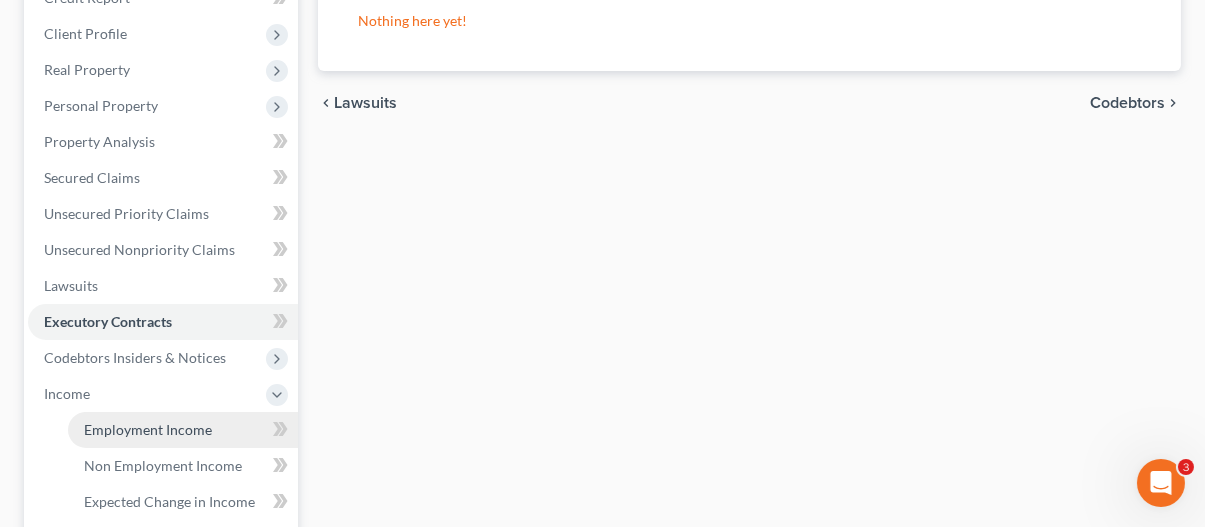 click on "Employment Income" at bounding box center [148, 429] 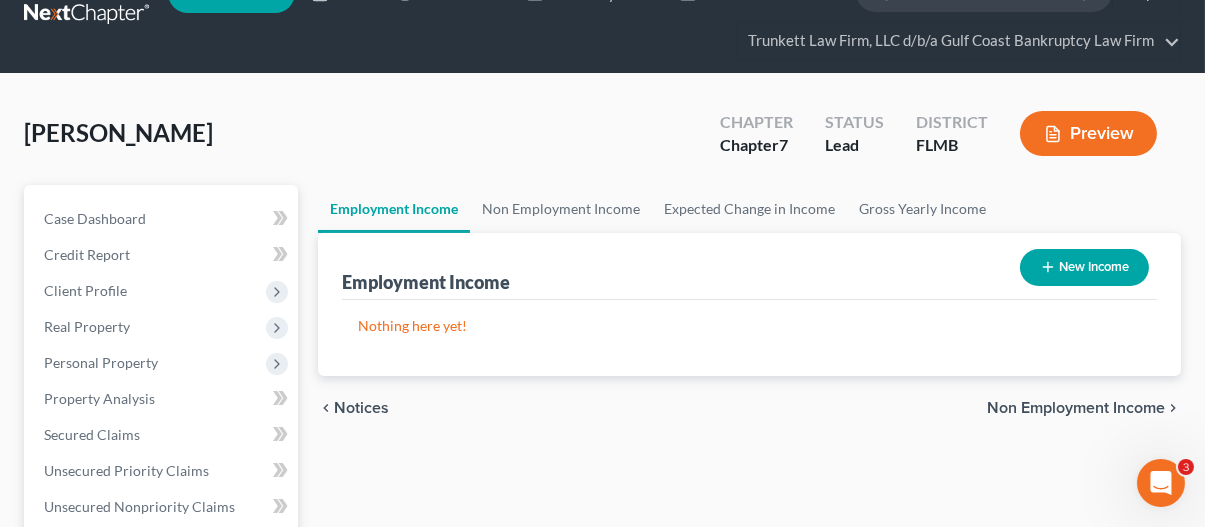 scroll, scrollTop: 0, scrollLeft: 0, axis: both 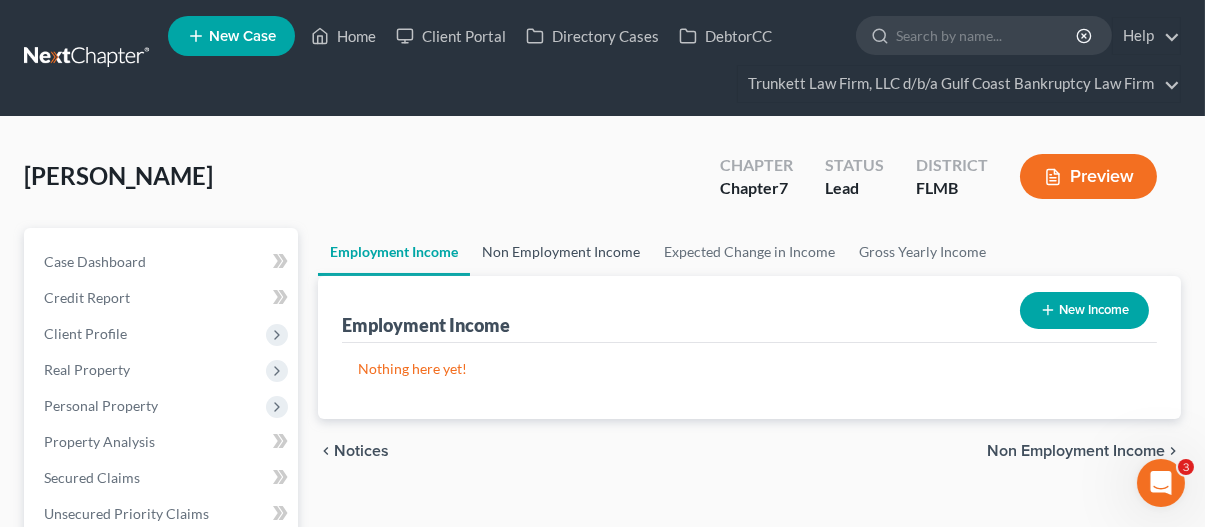 click on "Non Employment Income" at bounding box center (561, 252) 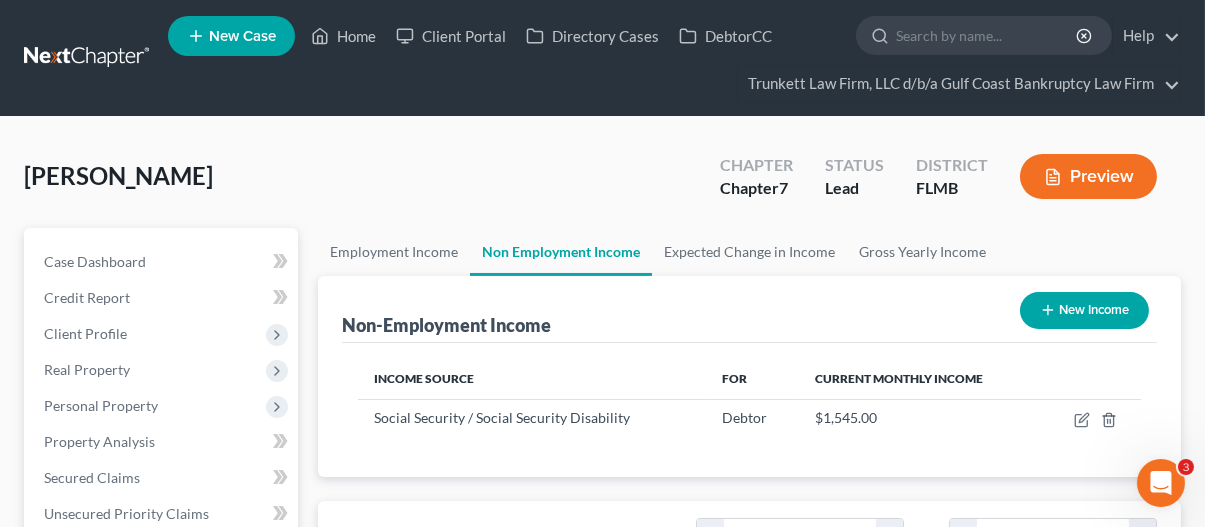 scroll, scrollTop: 999644, scrollLeft: 999520, axis: both 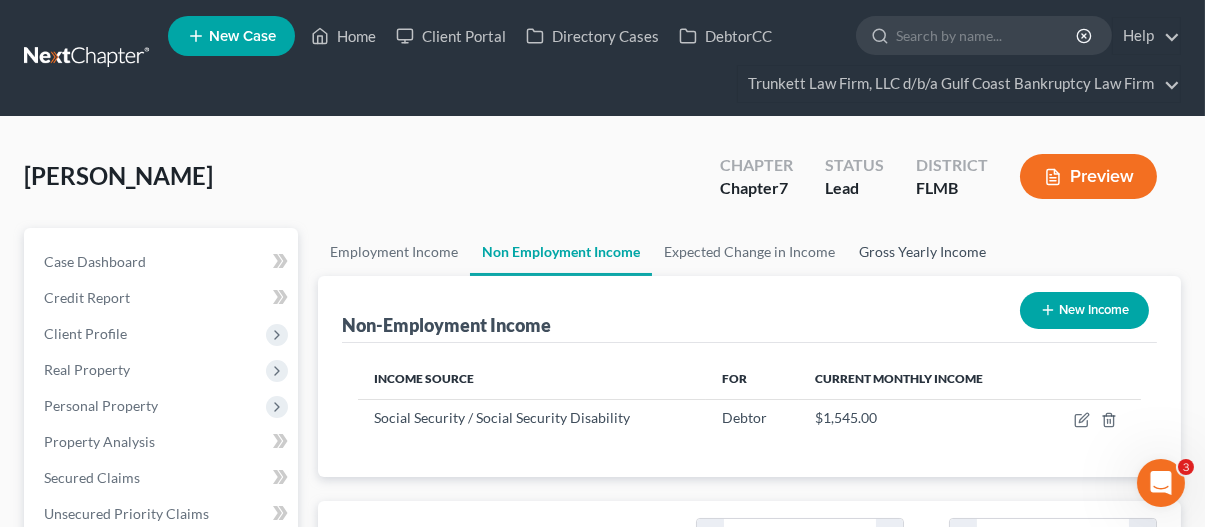 click on "Gross Yearly Income" at bounding box center (922, 252) 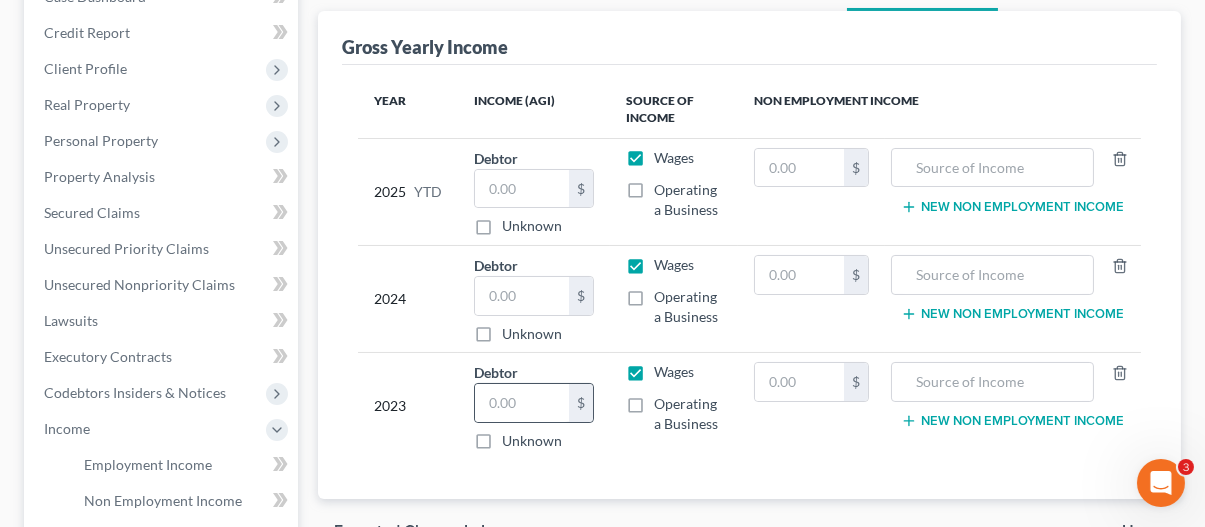 scroll, scrollTop: 300, scrollLeft: 0, axis: vertical 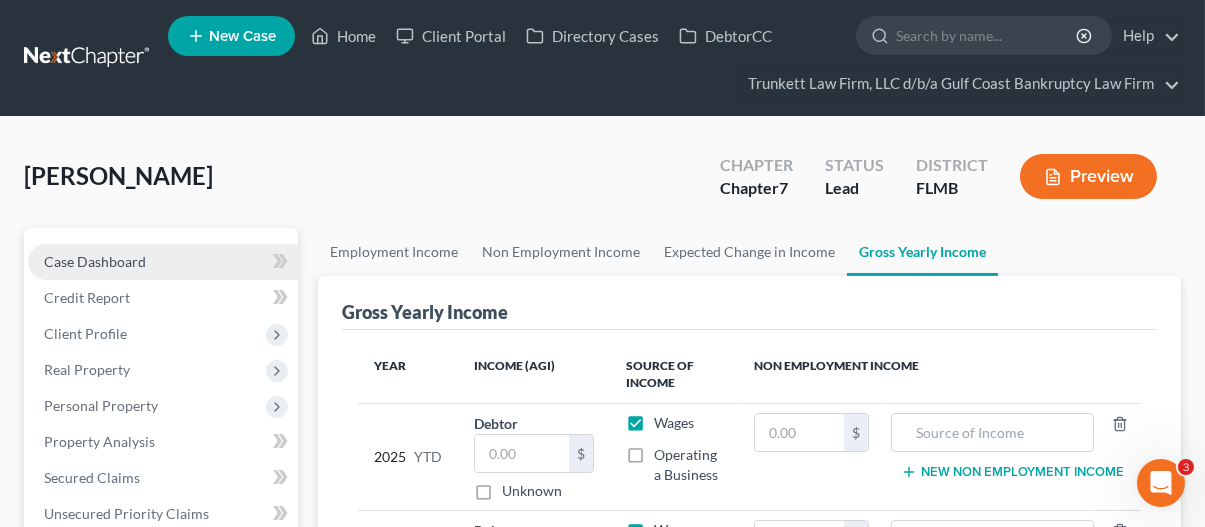 click on "Case Dashboard" at bounding box center (95, 261) 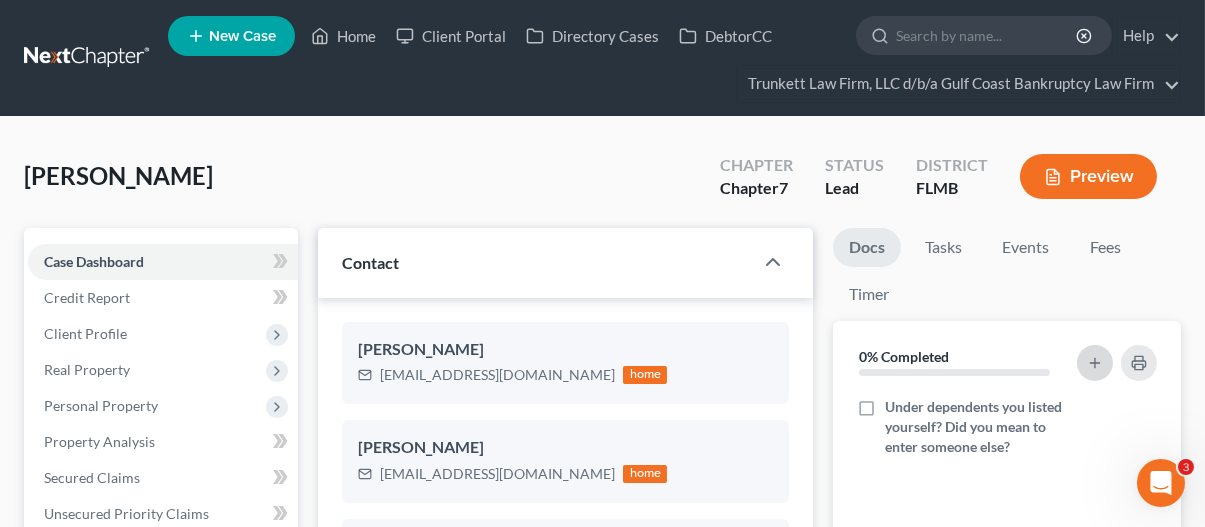 scroll, scrollTop: 342, scrollLeft: 0, axis: vertical 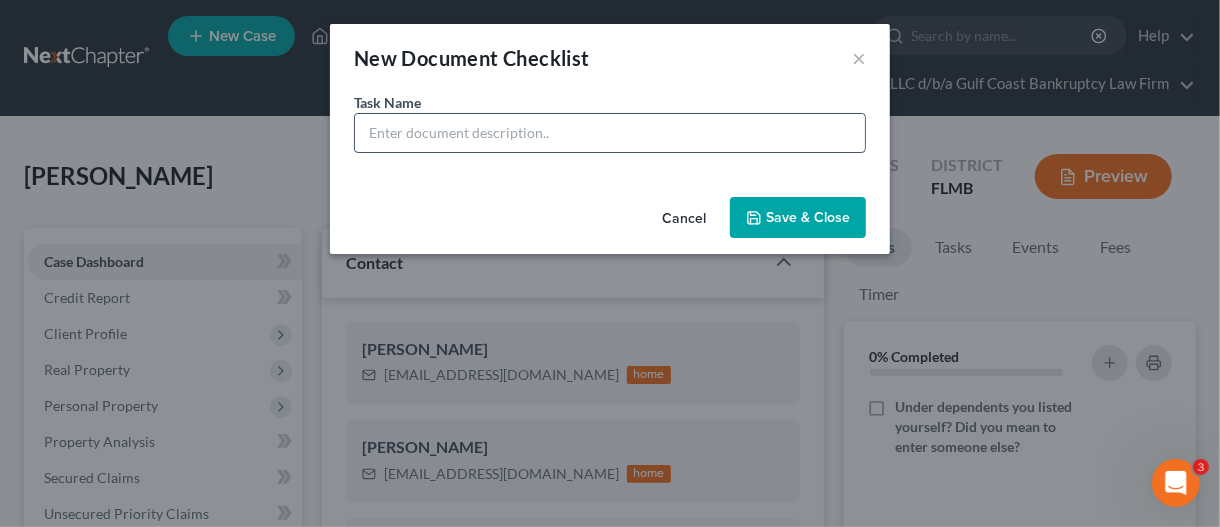 drag, startPoint x: 620, startPoint y: 141, endPoint x: 619, endPoint y: 129, distance: 12.0415945 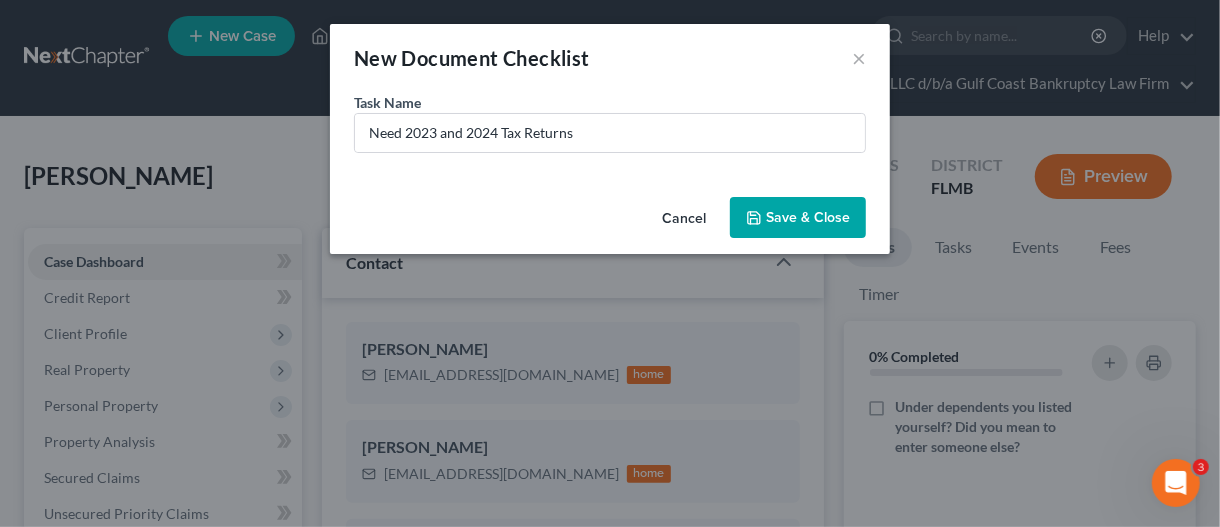 click on "Save & Close" at bounding box center (798, 218) 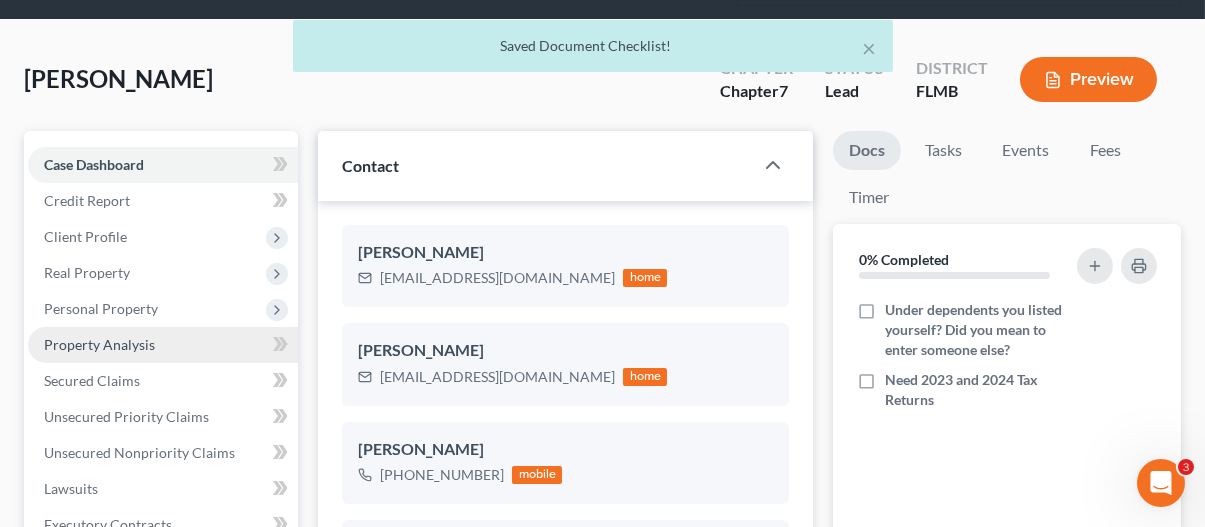 scroll, scrollTop: 100, scrollLeft: 0, axis: vertical 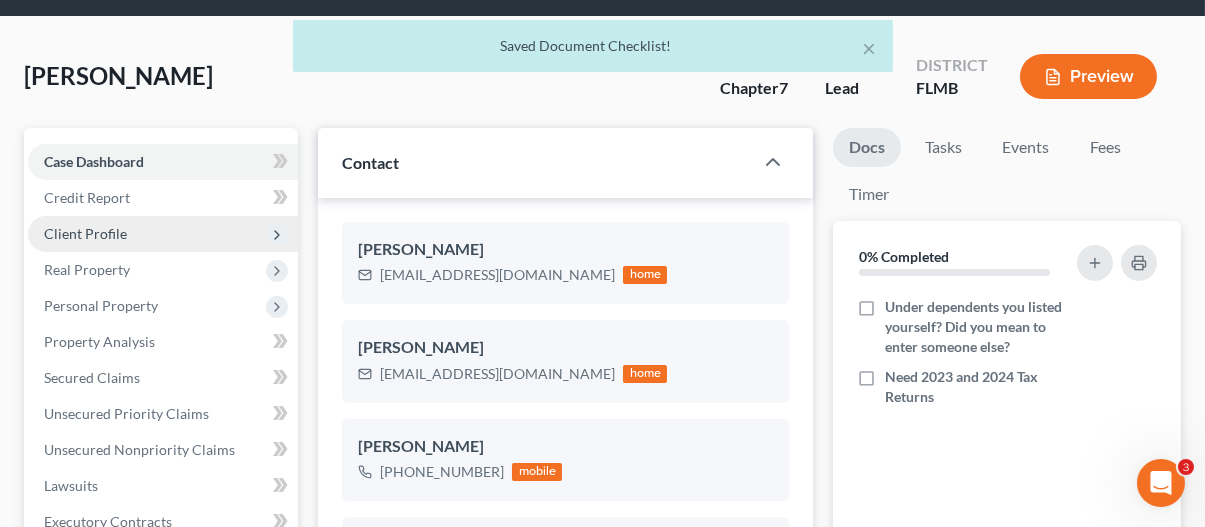 click on "Client Profile" at bounding box center [85, 233] 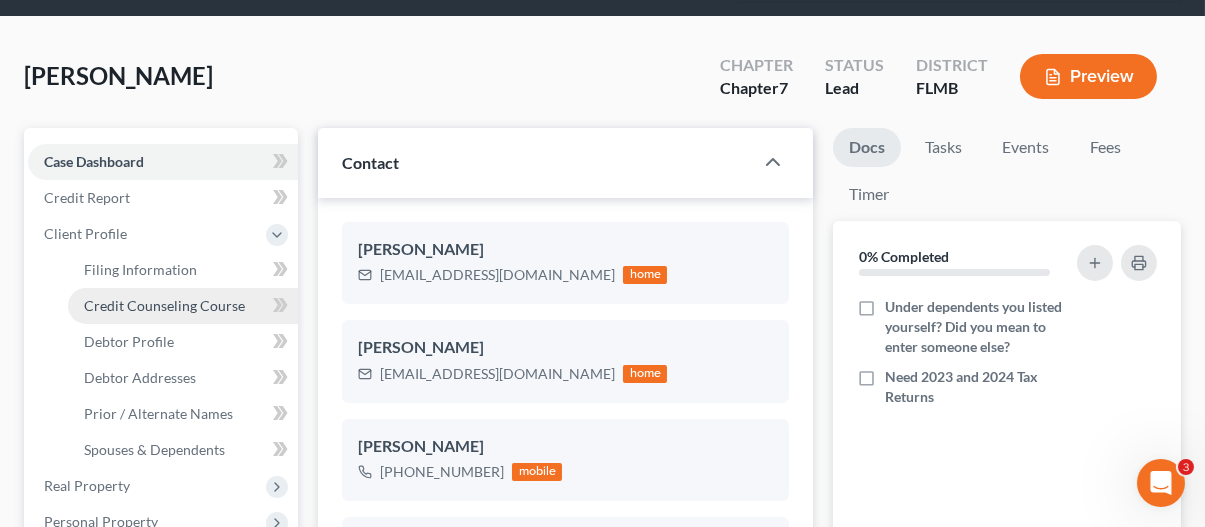 click on "Credit Counseling Course" at bounding box center [164, 305] 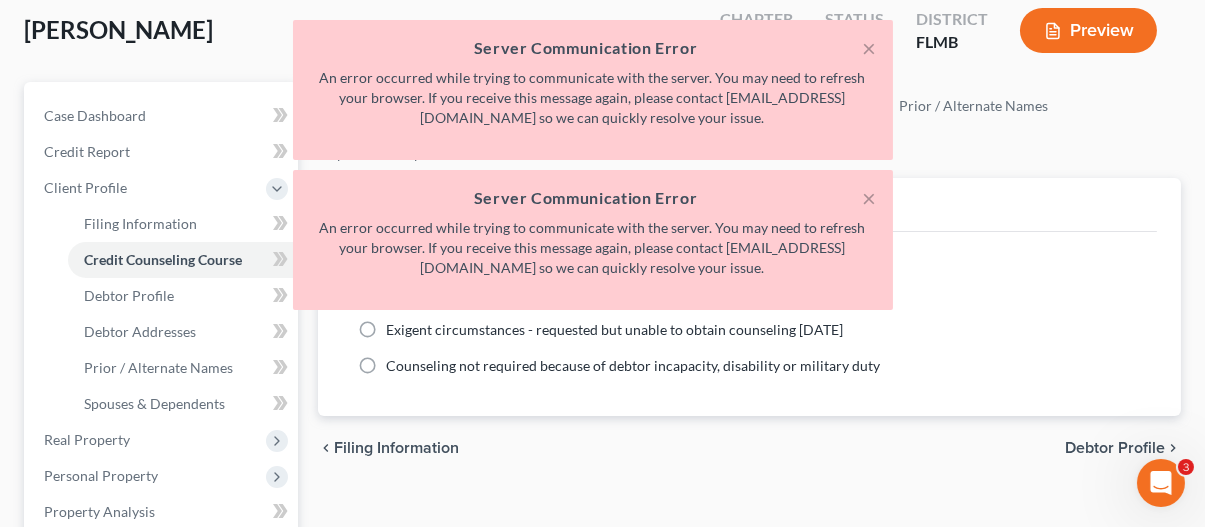 scroll, scrollTop: 0, scrollLeft: 0, axis: both 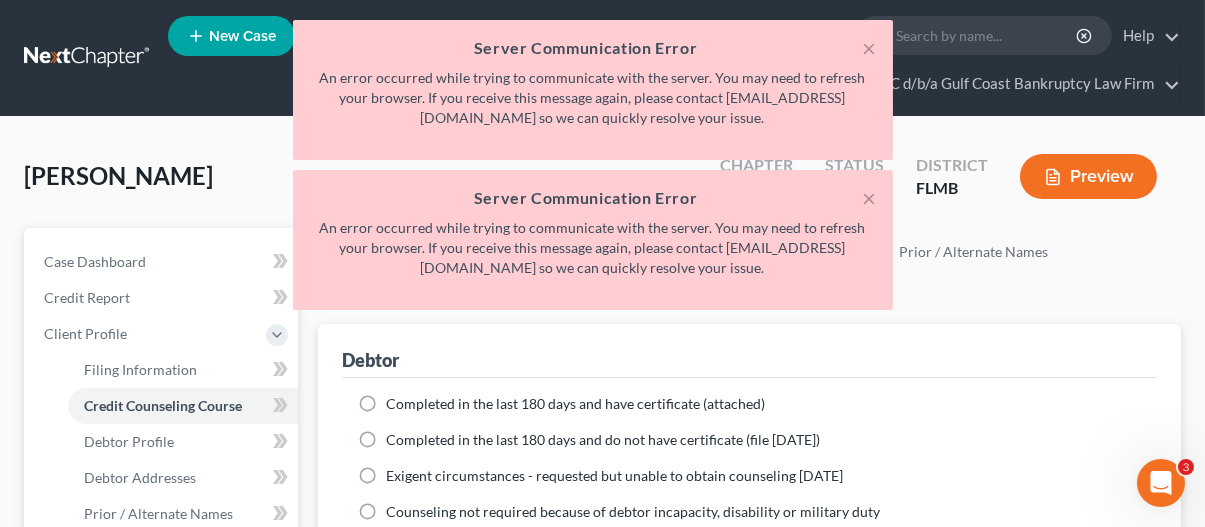 click on "×                     Server Communication Error An error occurred while trying to communicate with the server. You may need to refresh your browser. If you receive this message again, please contact [EMAIL_ADDRESS][DOMAIN_NAME] so we can quickly resolve your issue.                     	 		 ×                     Server Communication Error An error occurred while trying to communicate with the server. You may need to refresh your browser. If you receive this message again, please contact [EMAIL_ADDRESS][DOMAIN_NAME] so we can quickly resolve your issue." at bounding box center (592, 170) 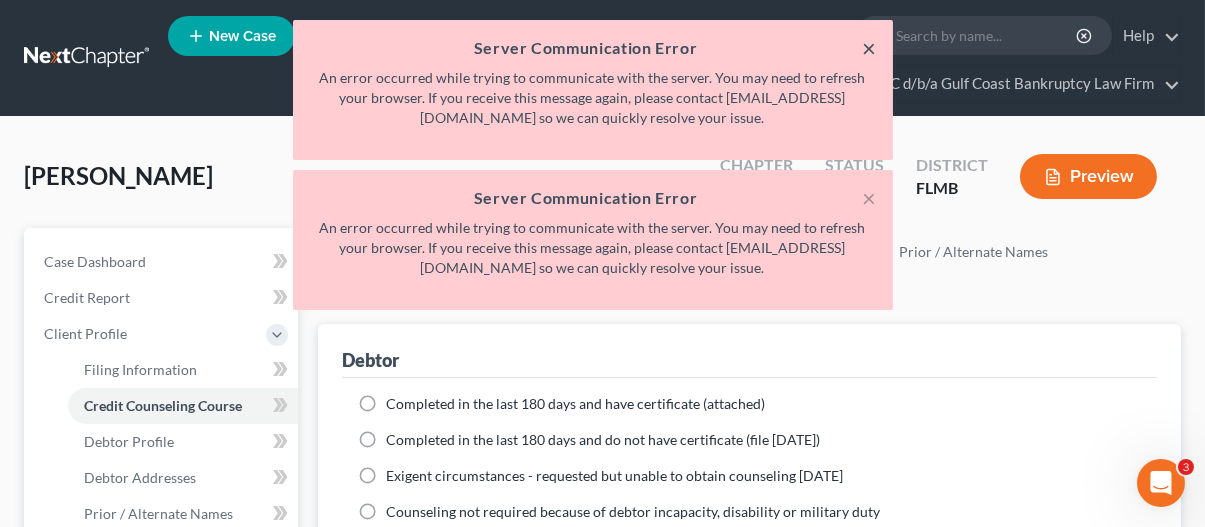 click on "×" at bounding box center (870, 48) 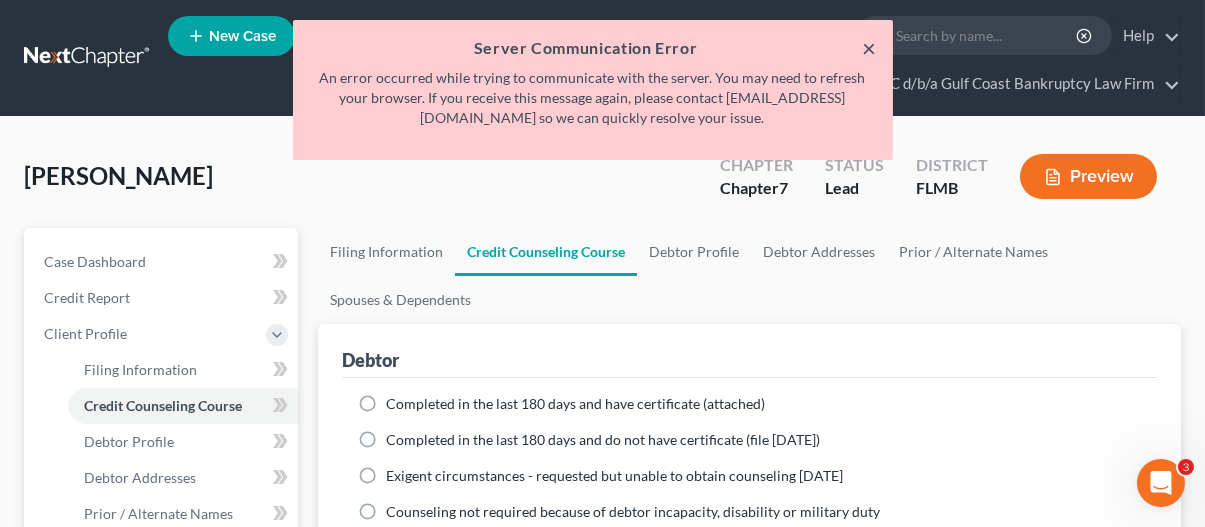 click on "×" at bounding box center [870, 48] 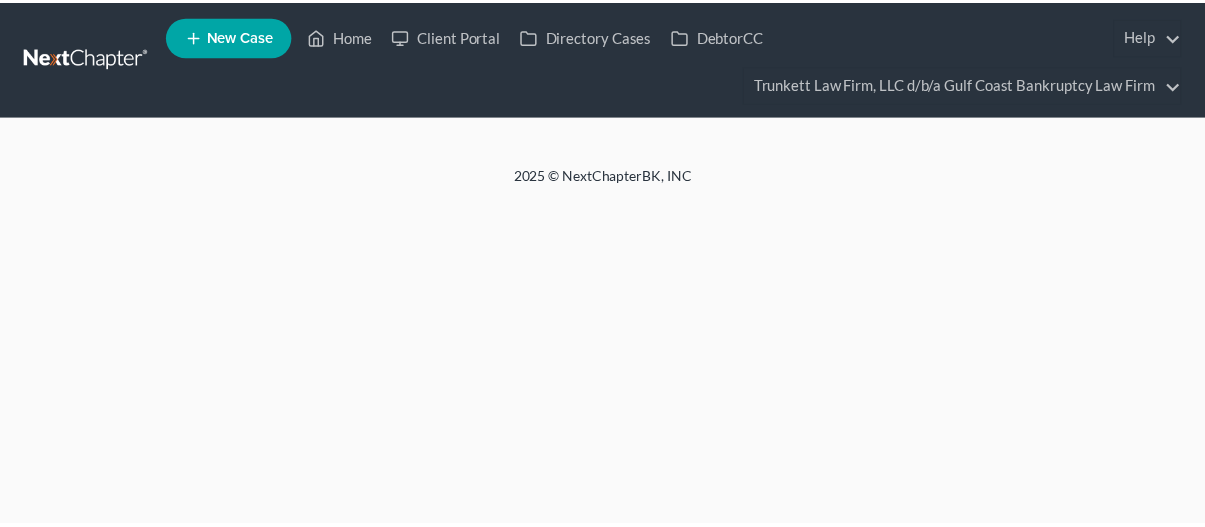 scroll, scrollTop: 0, scrollLeft: 0, axis: both 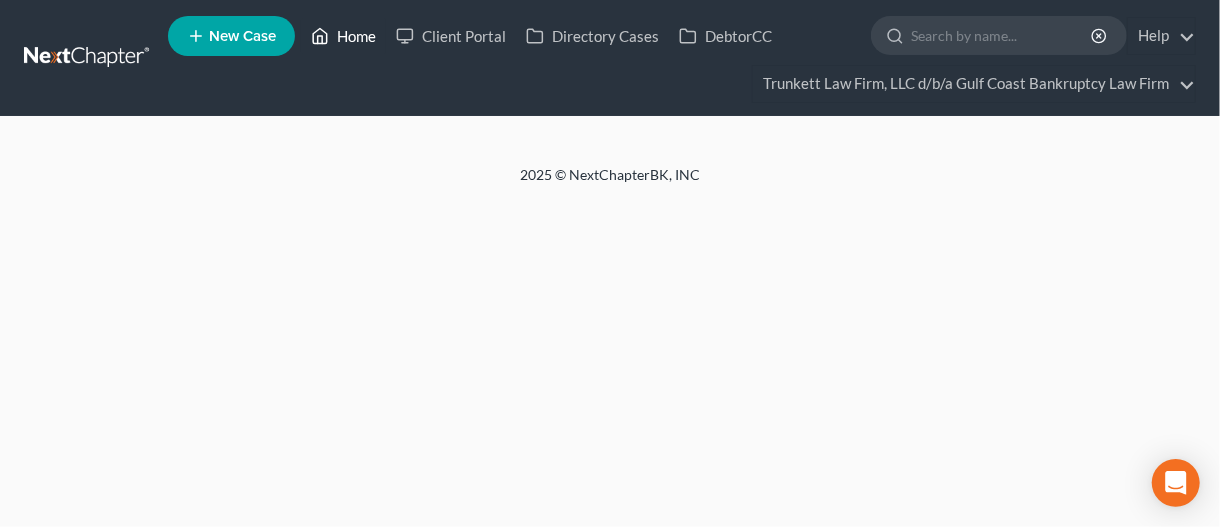 select on "0" 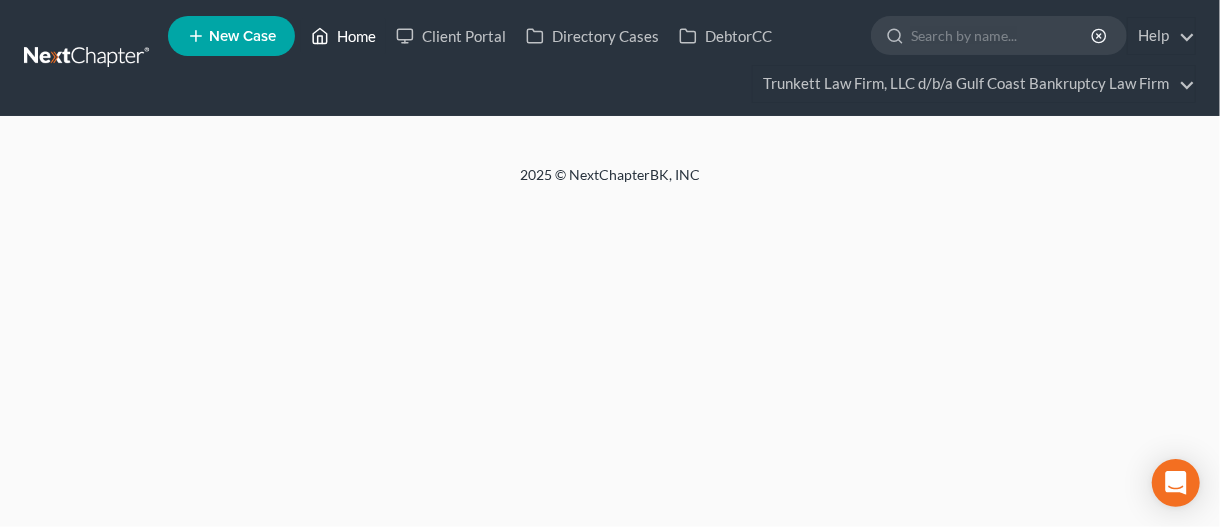 select on "0" 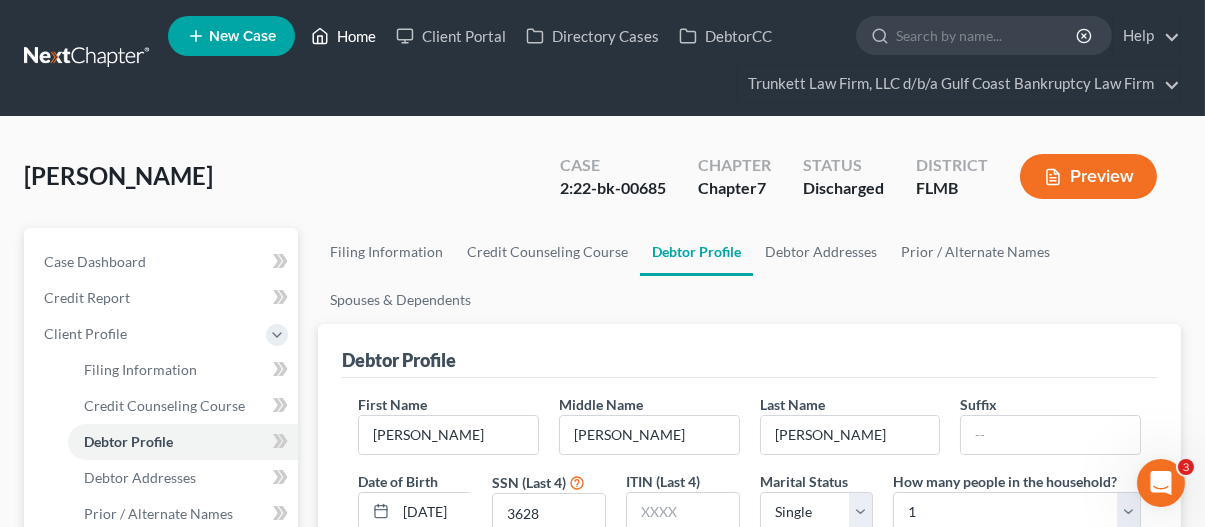 scroll, scrollTop: 0, scrollLeft: 0, axis: both 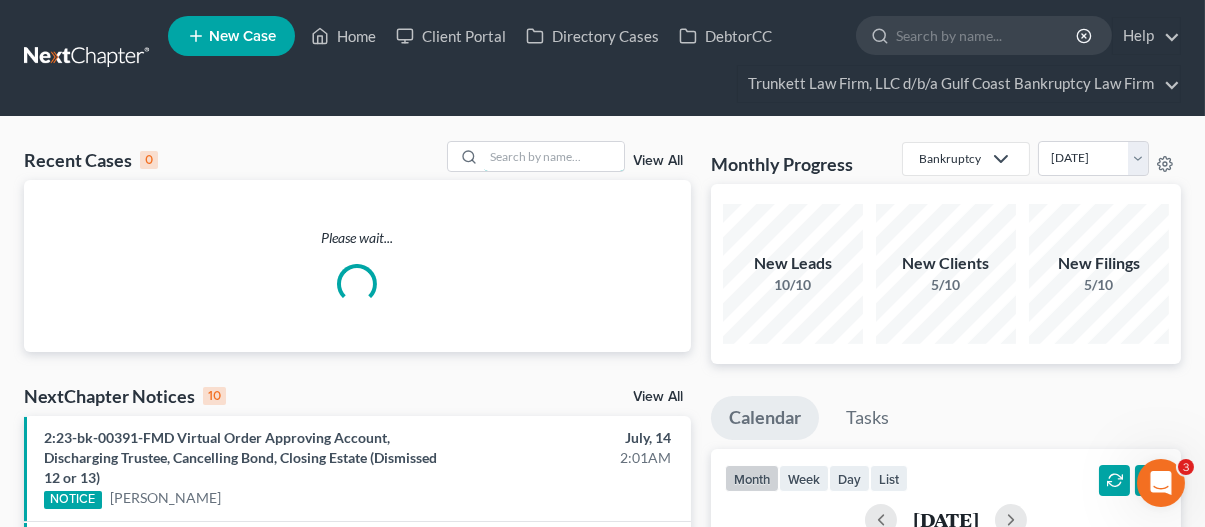 drag, startPoint x: 506, startPoint y: 157, endPoint x: 486, endPoint y: 138, distance: 27.58623 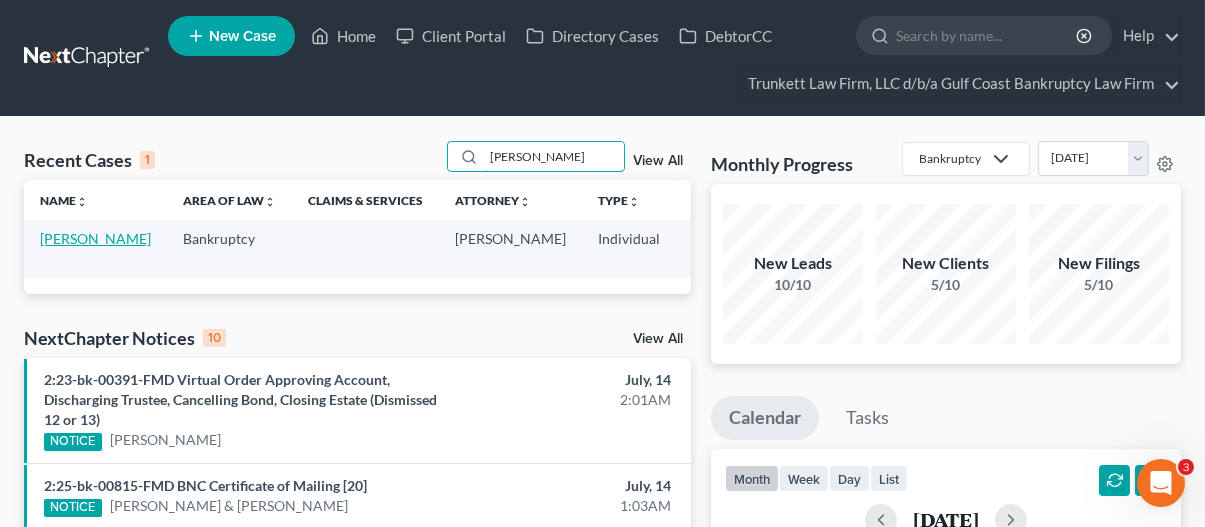 type on "Stammel" 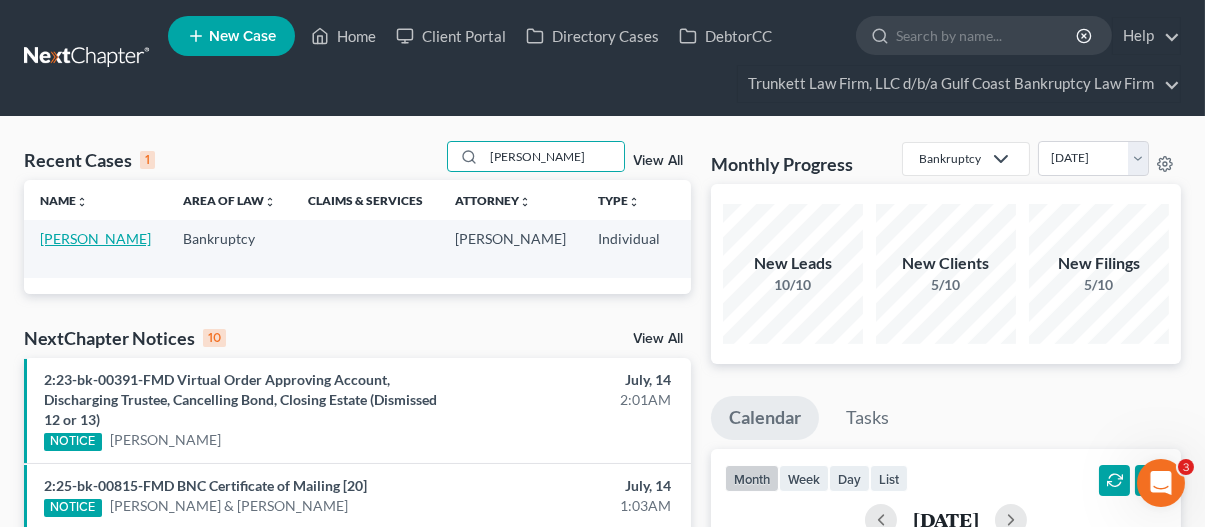 click on "Stammel, Mark" at bounding box center (95, 238) 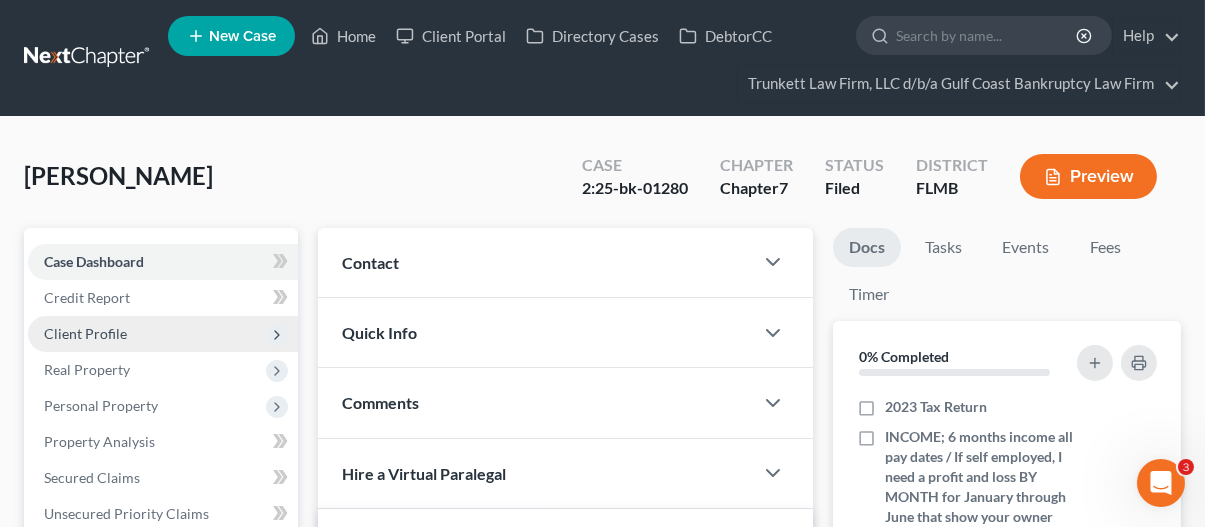 click on "Client Profile" at bounding box center (85, 333) 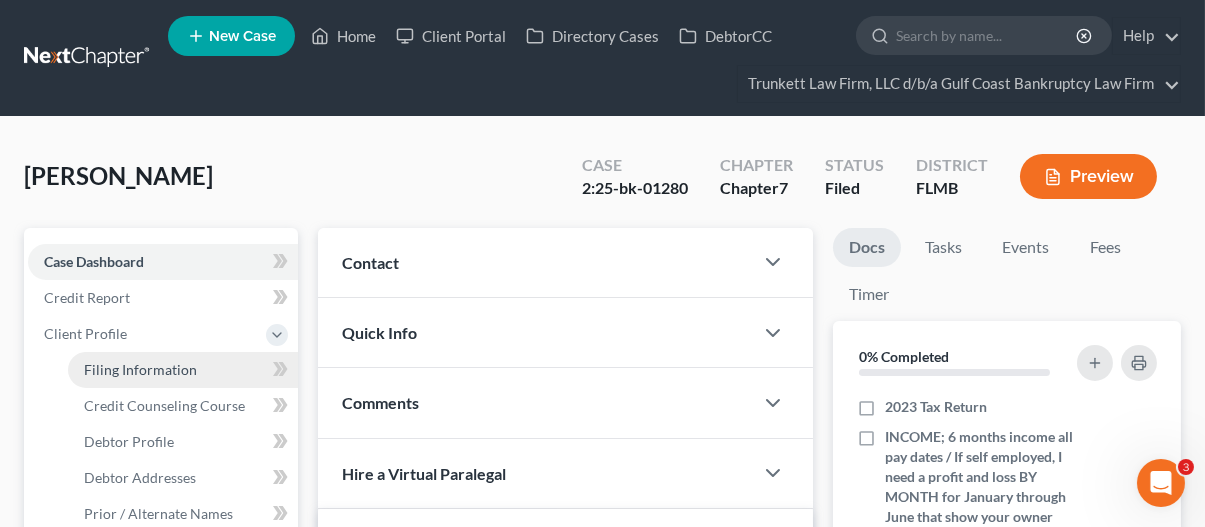 click on "Filing Information" at bounding box center [140, 369] 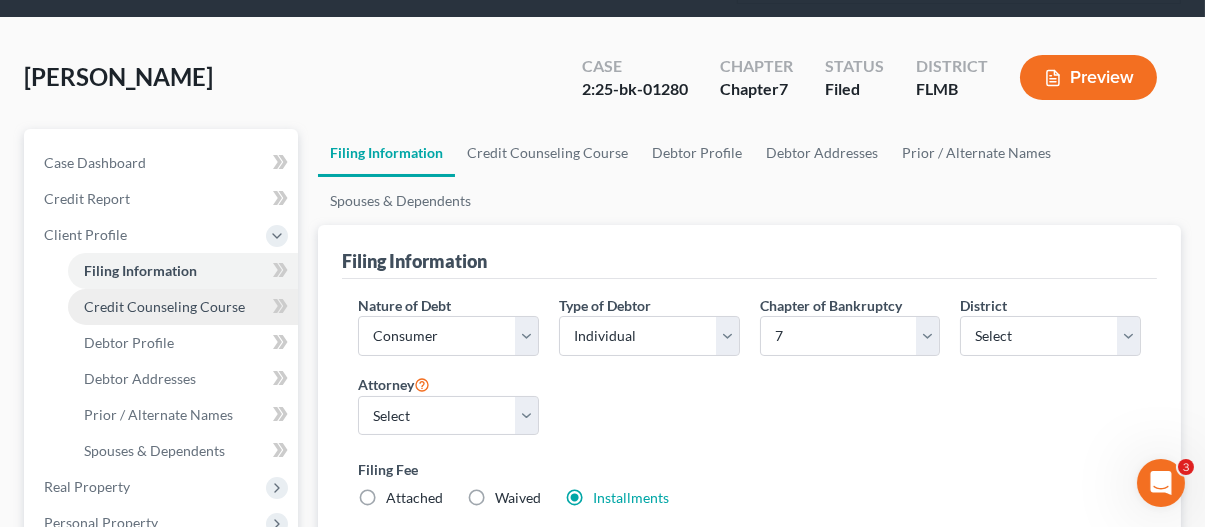 scroll, scrollTop: 100, scrollLeft: 0, axis: vertical 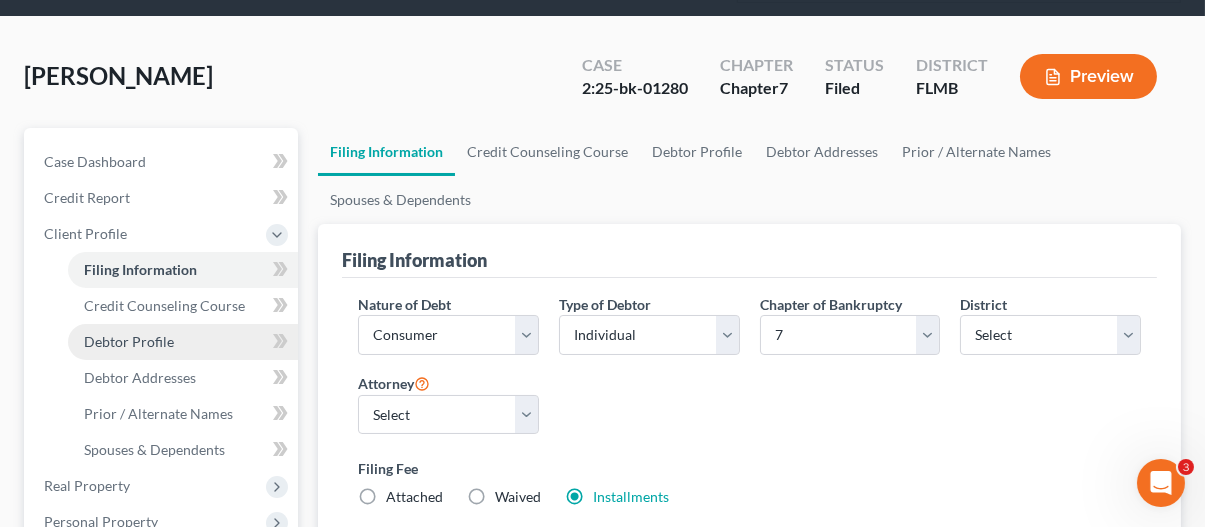 click on "Debtor Profile" at bounding box center [129, 341] 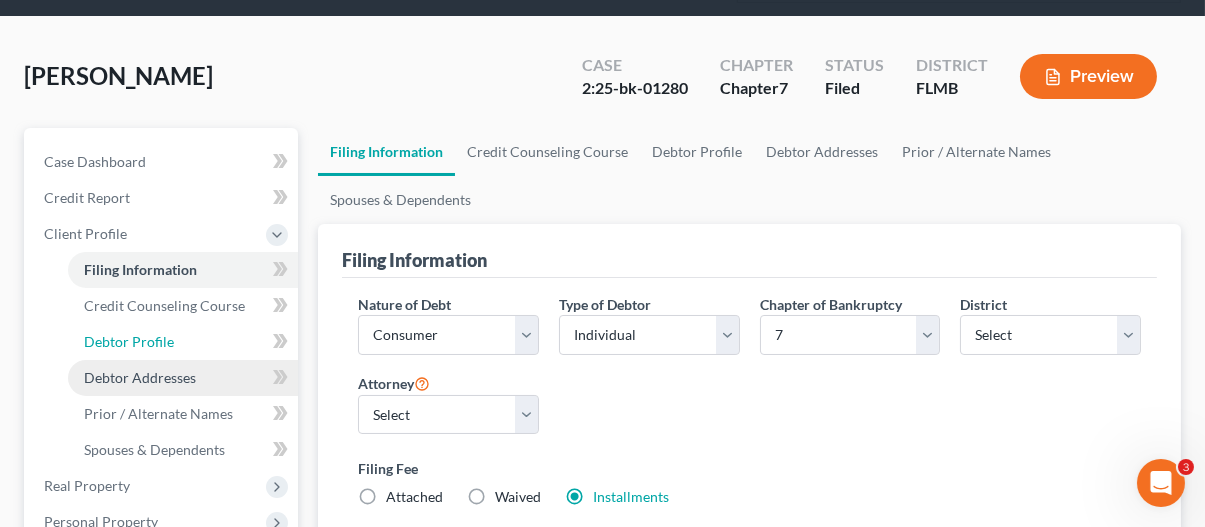 select on "1" 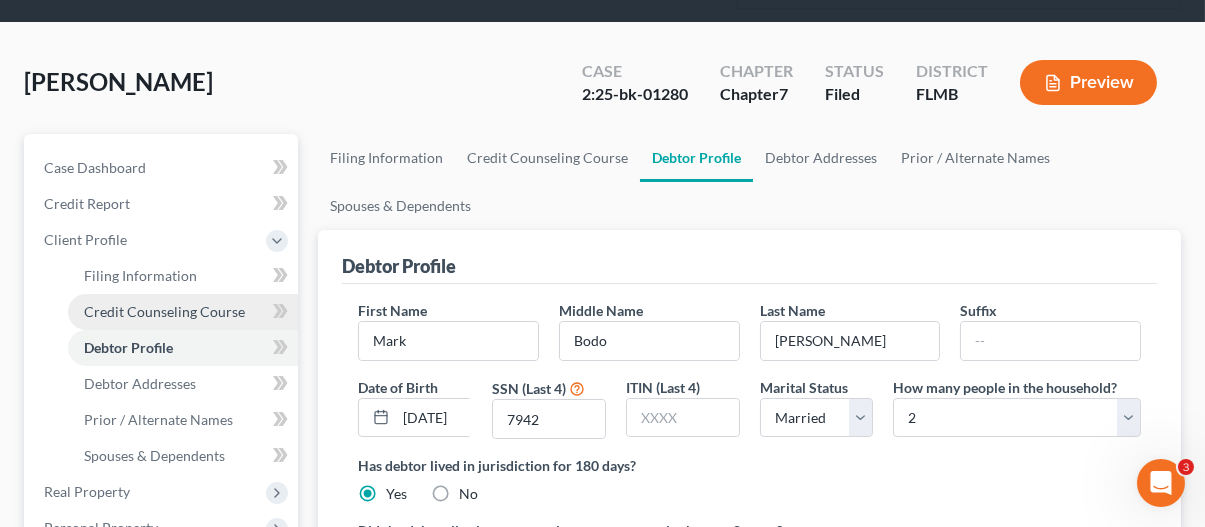 scroll, scrollTop: 0, scrollLeft: 0, axis: both 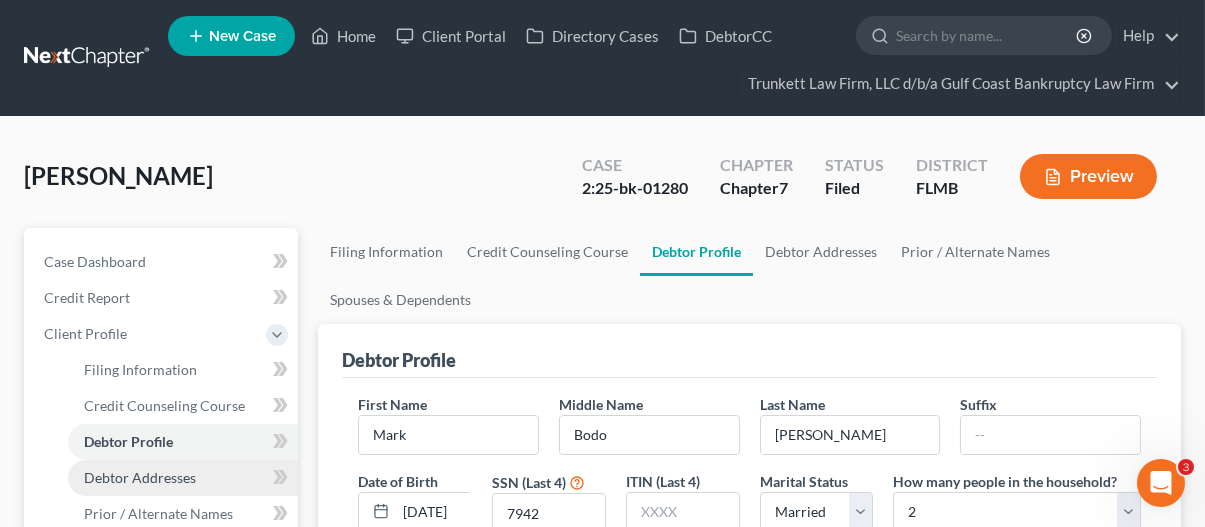 click on "Debtor Addresses" at bounding box center (140, 477) 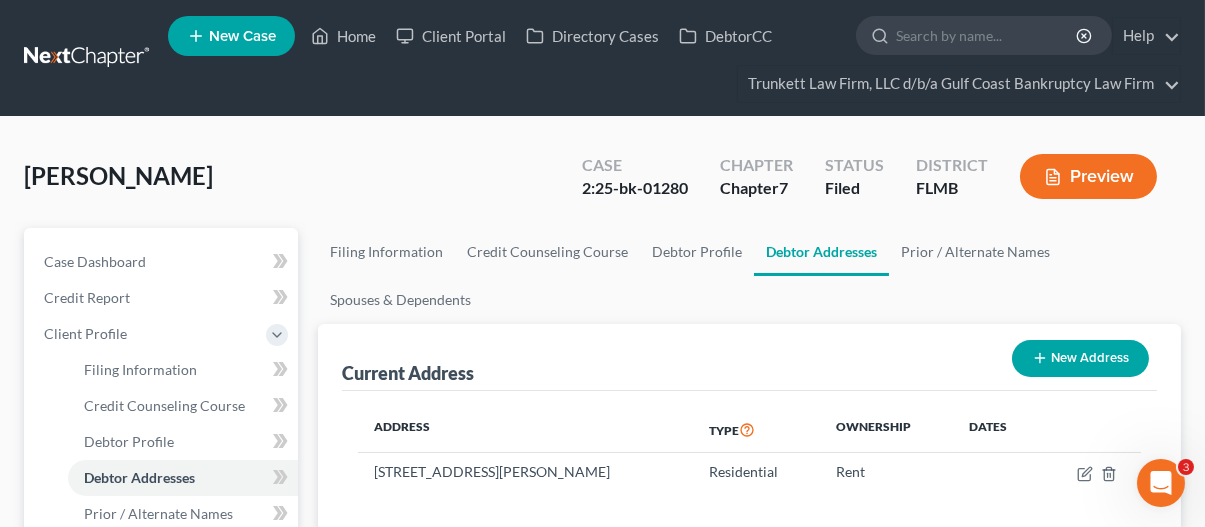 drag, startPoint x: 578, startPoint y: 468, endPoint x: 351, endPoint y: 479, distance: 227.26636 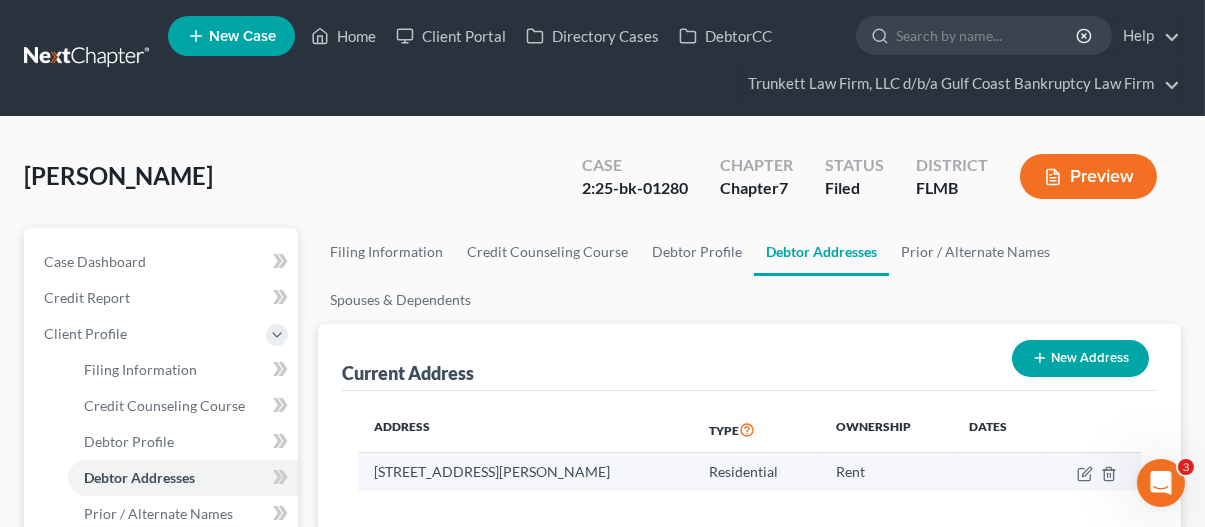 drag, startPoint x: 711, startPoint y: 469, endPoint x: 377, endPoint y: 475, distance: 334.0539 